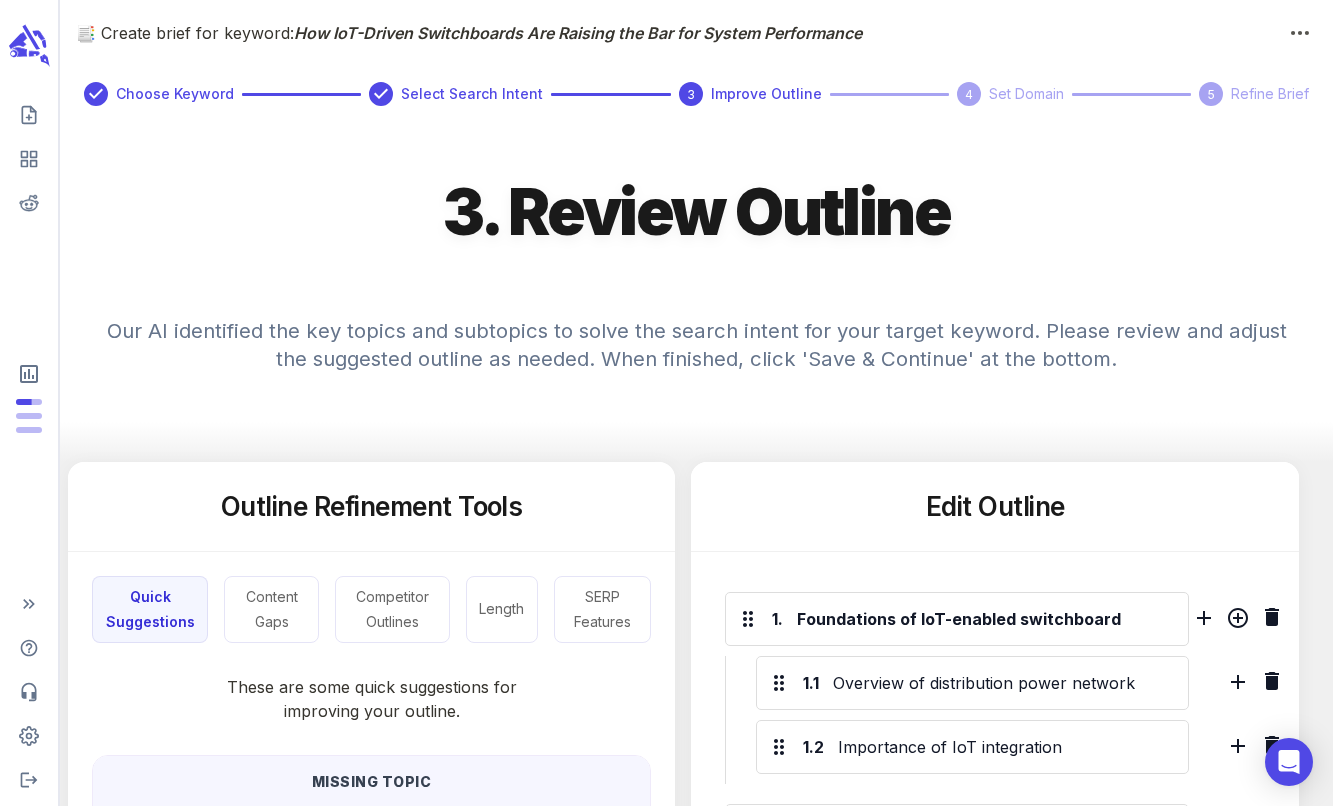 scroll, scrollTop: 0, scrollLeft: 0, axis: both 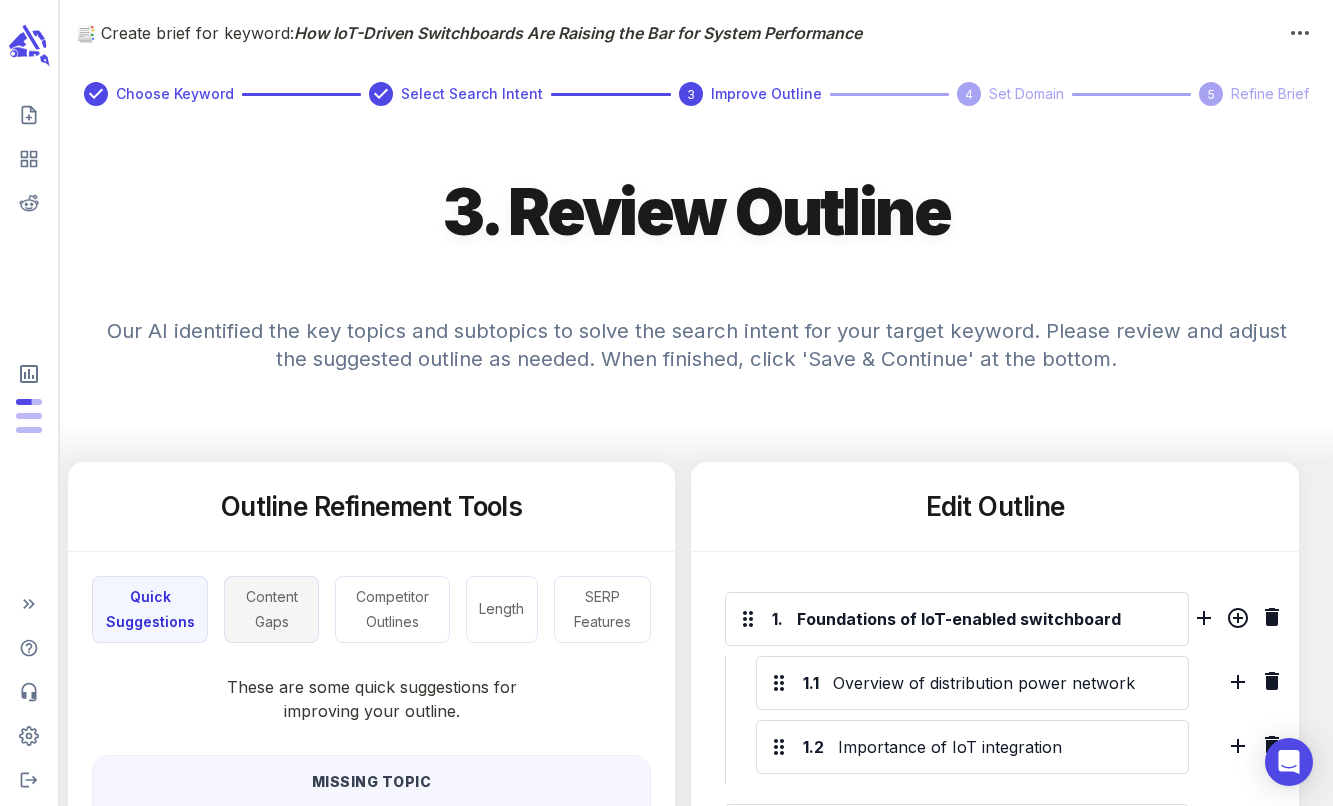 click on "Content Gaps" at bounding box center [271, 609] 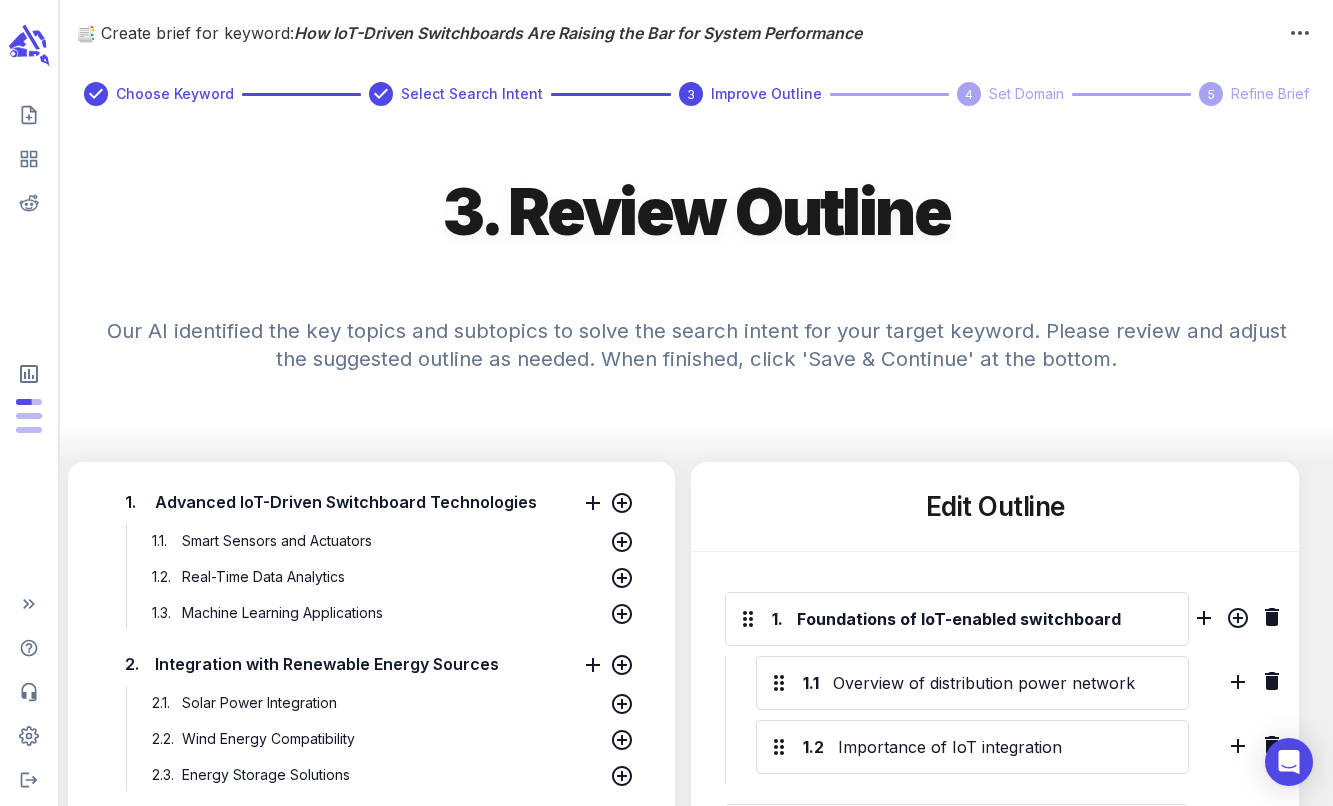 scroll, scrollTop: 328, scrollLeft: 0, axis: vertical 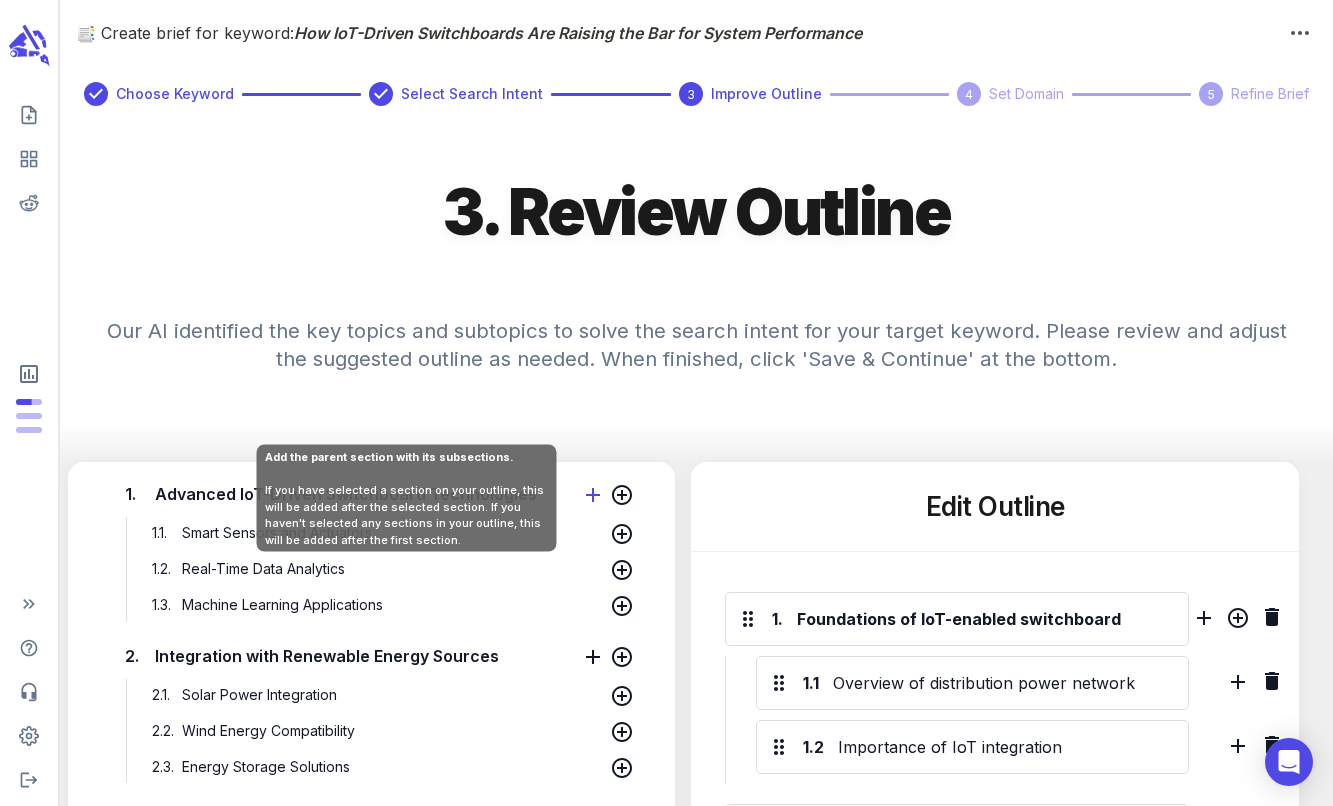 click 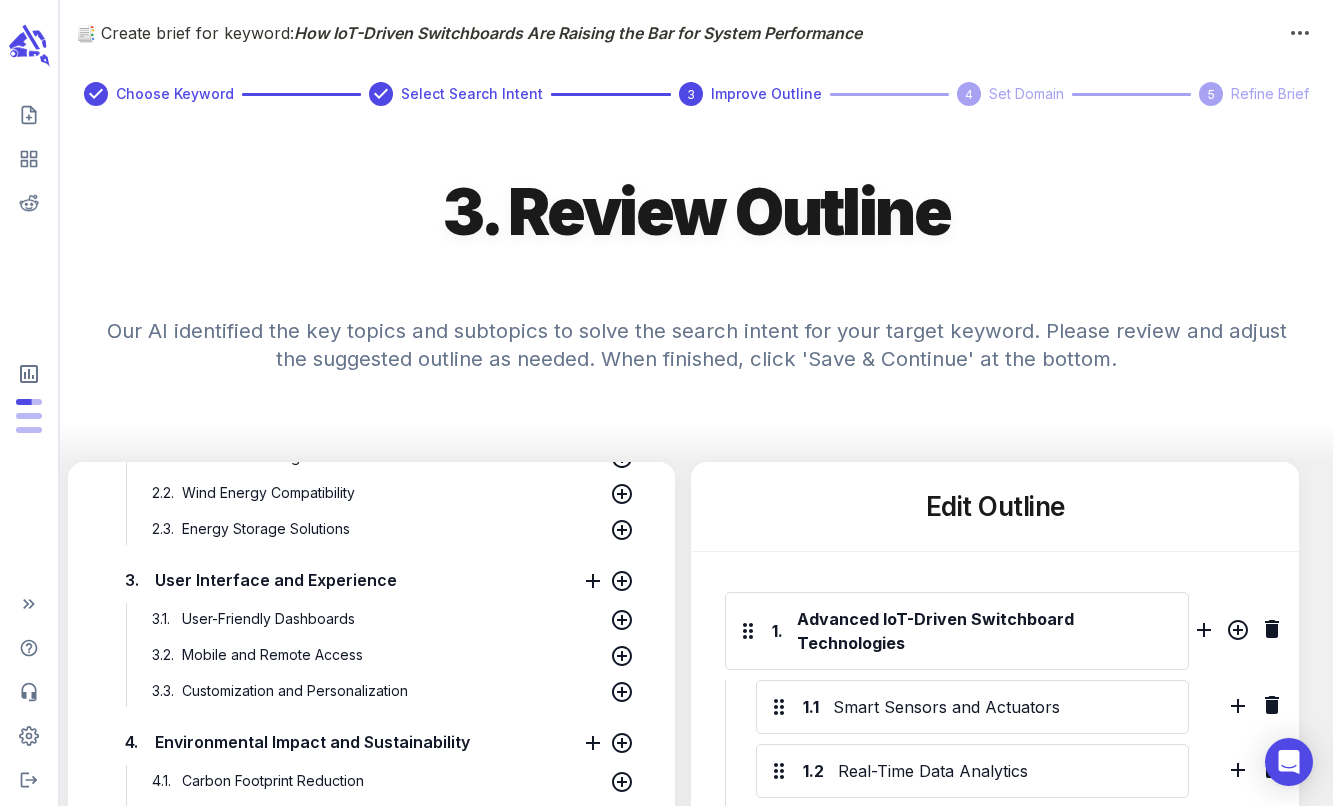 scroll, scrollTop: 569, scrollLeft: 0, axis: vertical 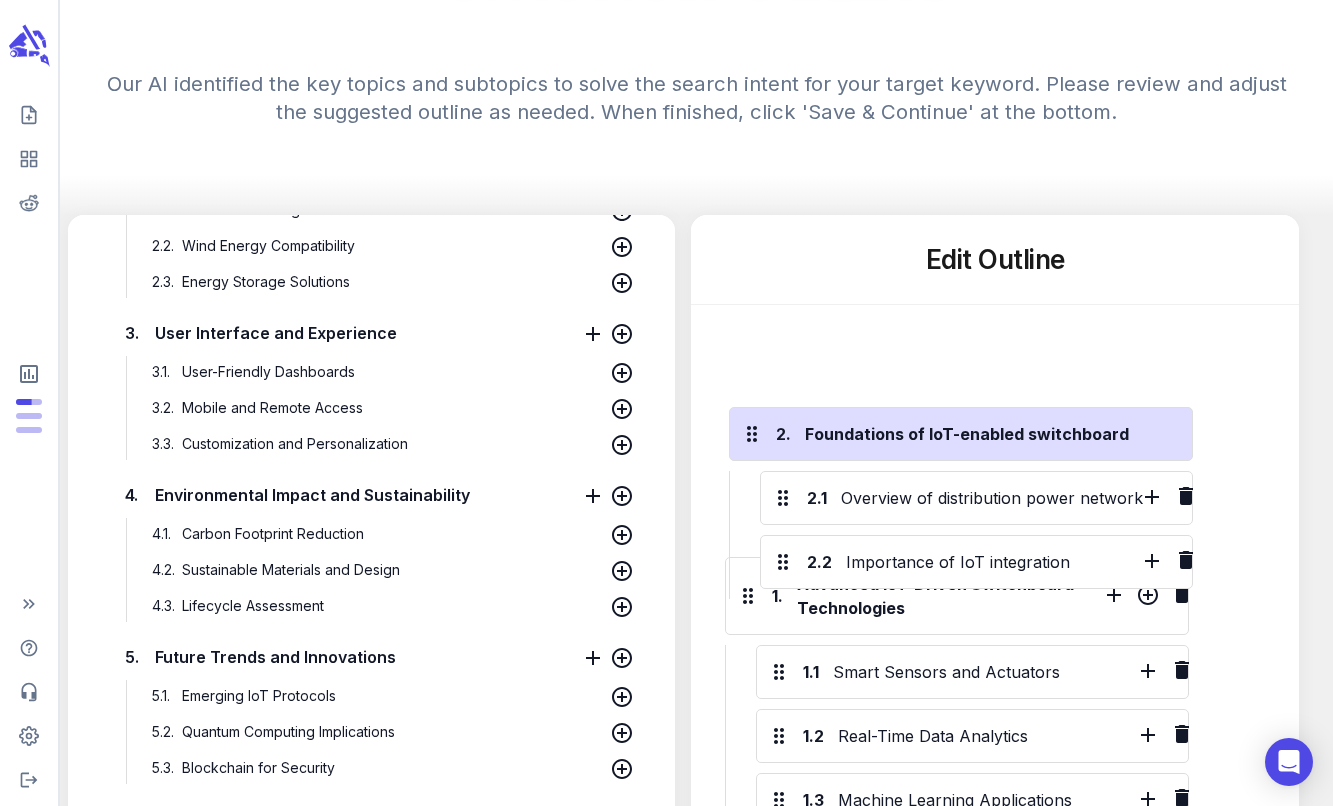 drag, startPoint x: 745, startPoint y: 663, endPoint x: 750, endPoint y: 428, distance: 235.05319 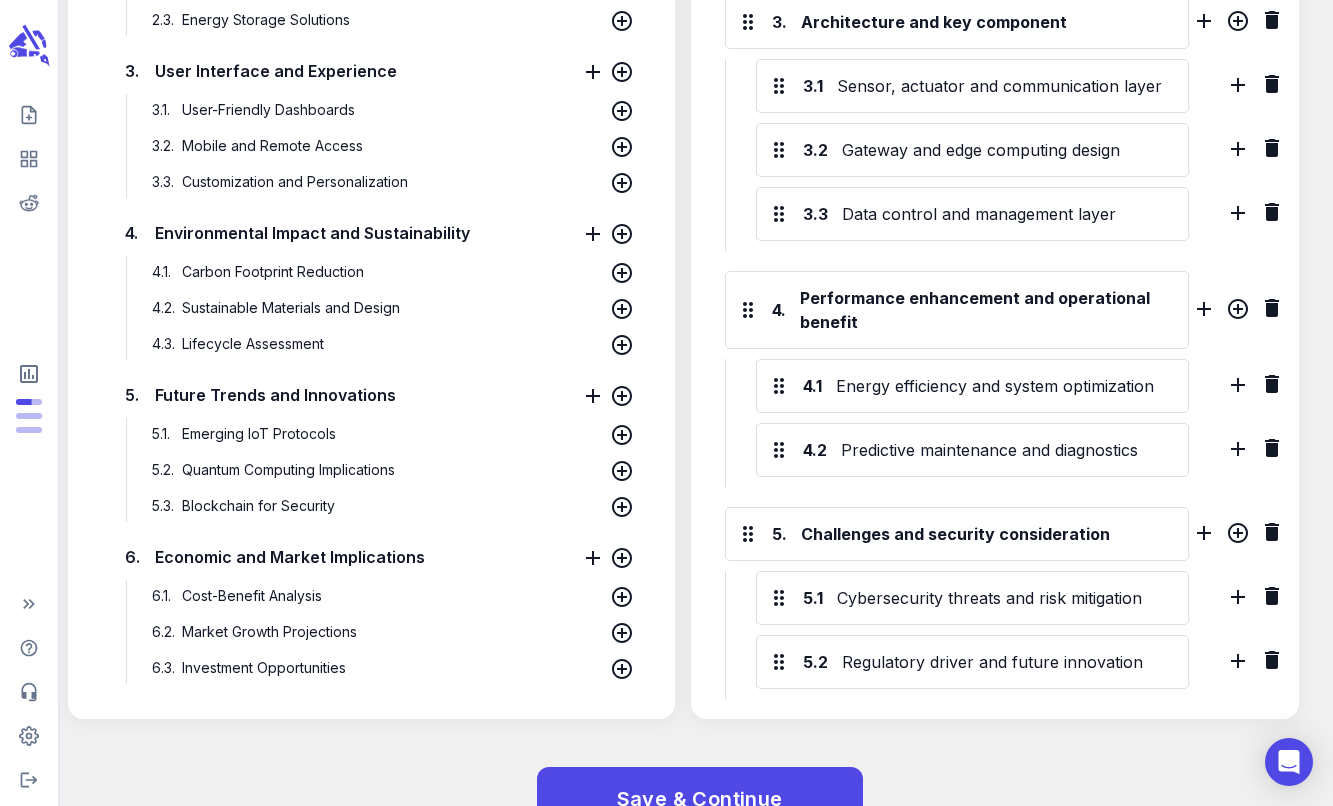 scroll, scrollTop: 1111, scrollLeft: 0, axis: vertical 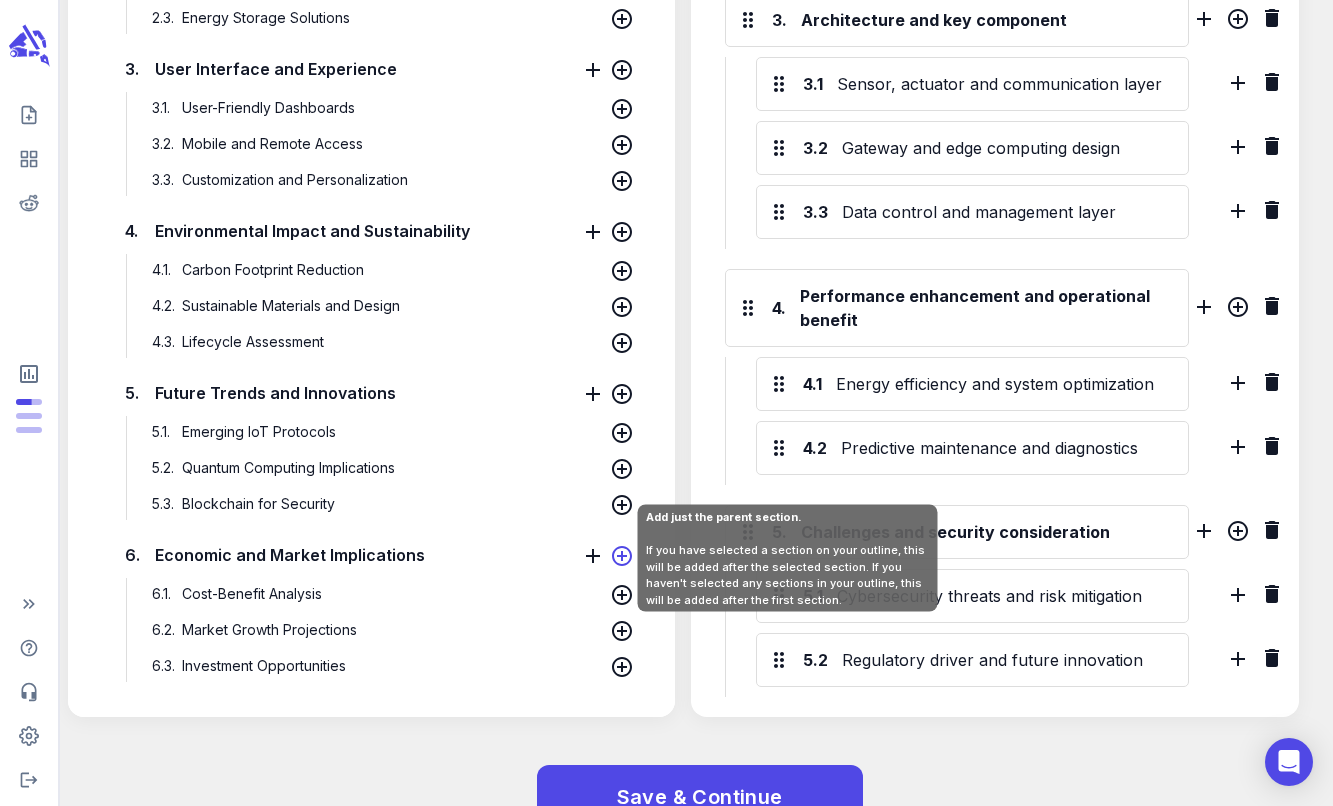 click 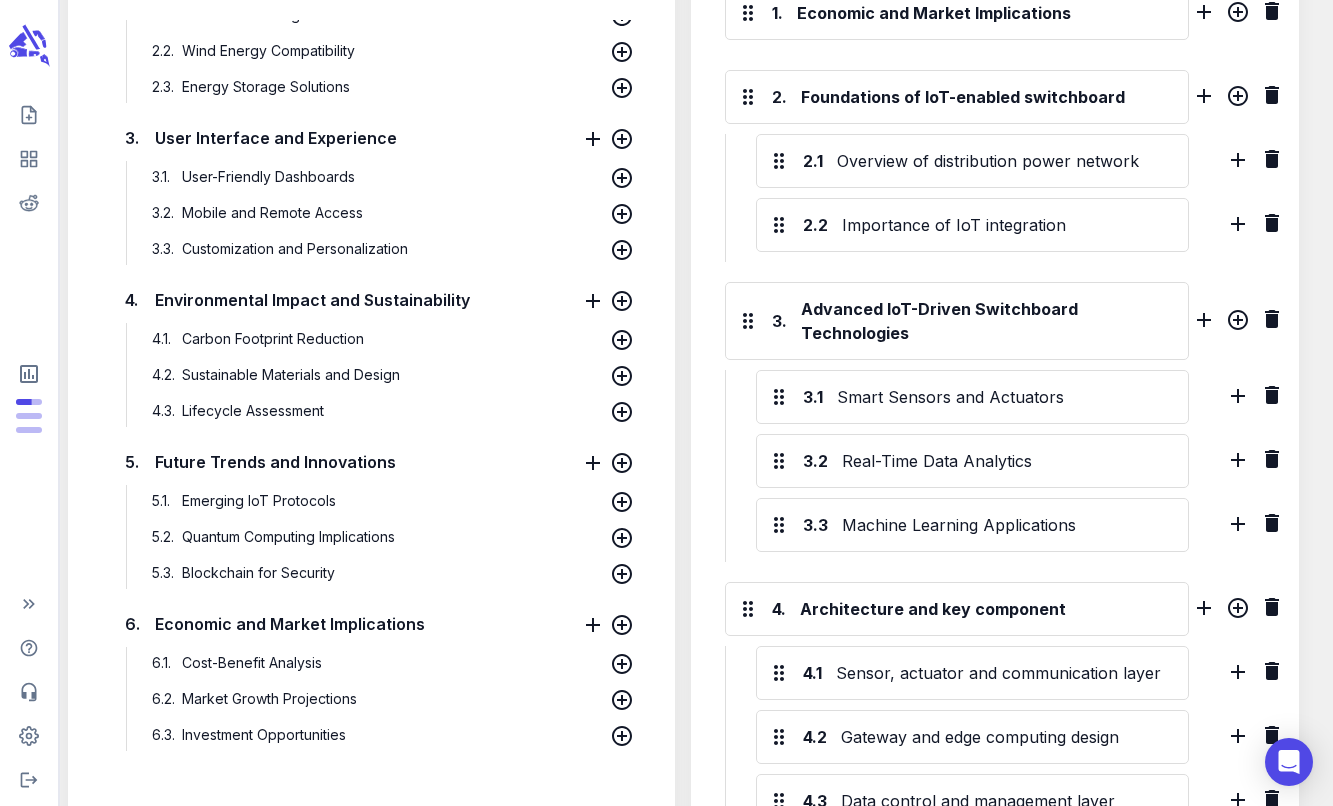 scroll, scrollTop: 418, scrollLeft: 0, axis: vertical 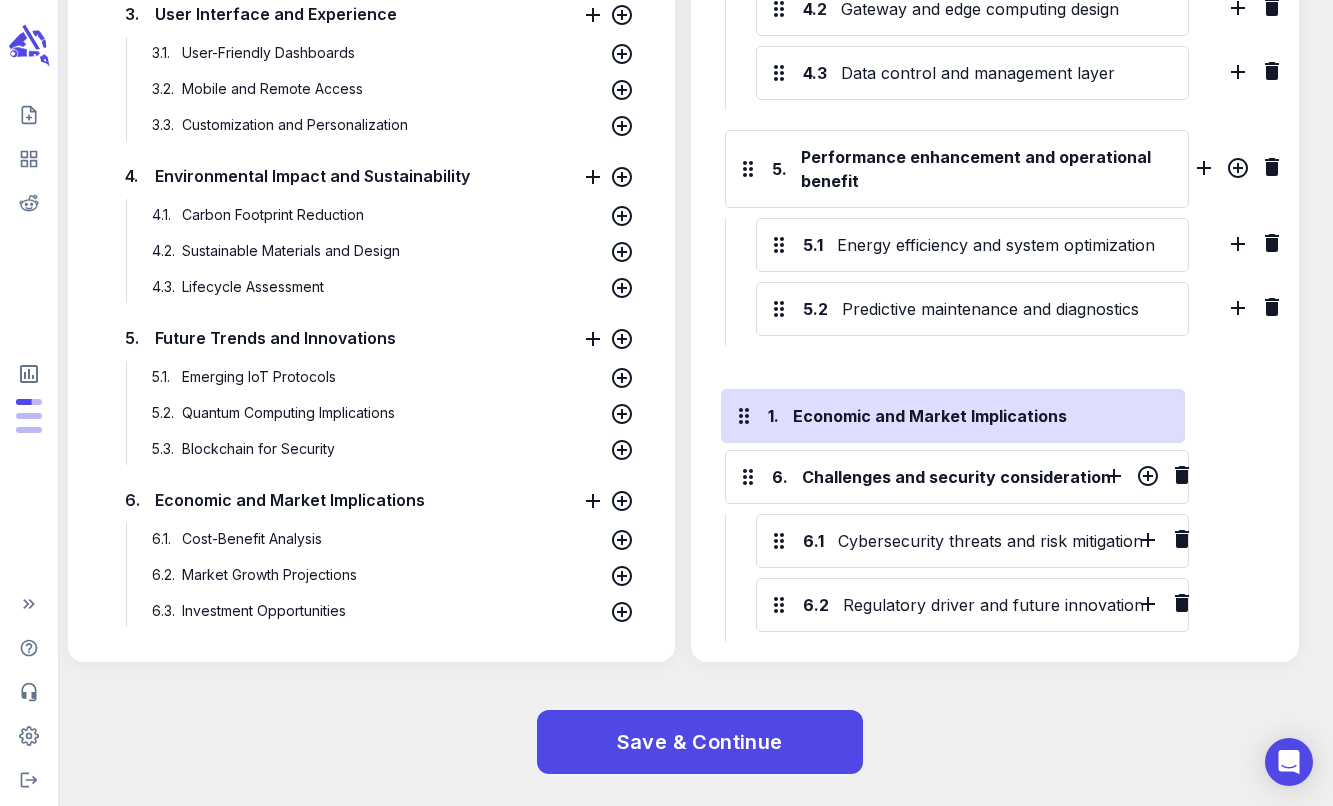 drag, startPoint x: 745, startPoint y: 204, endPoint x: 741, endPoint y: 425, distance: 221.0362 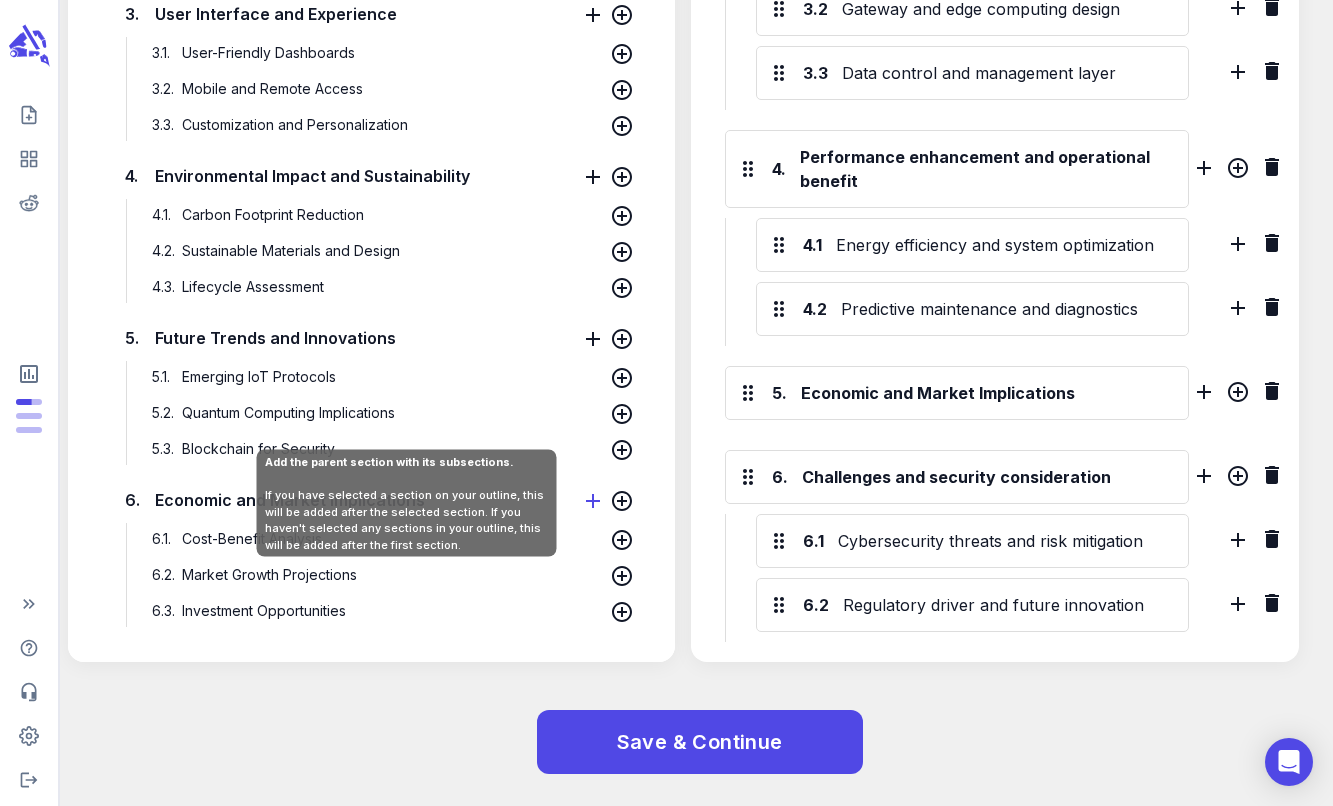 click 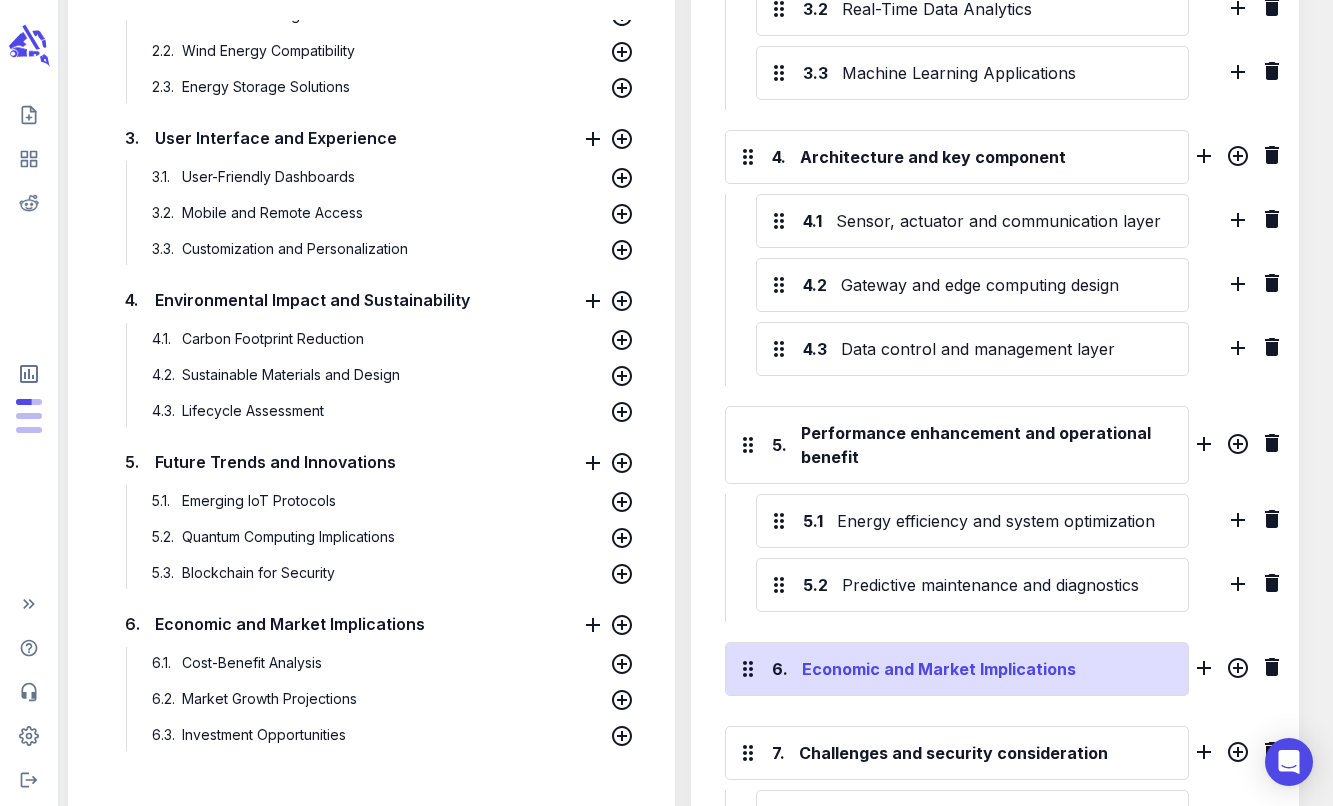 scroll, scrollTop: 1430, scrollLeft: 0, axis: vertical 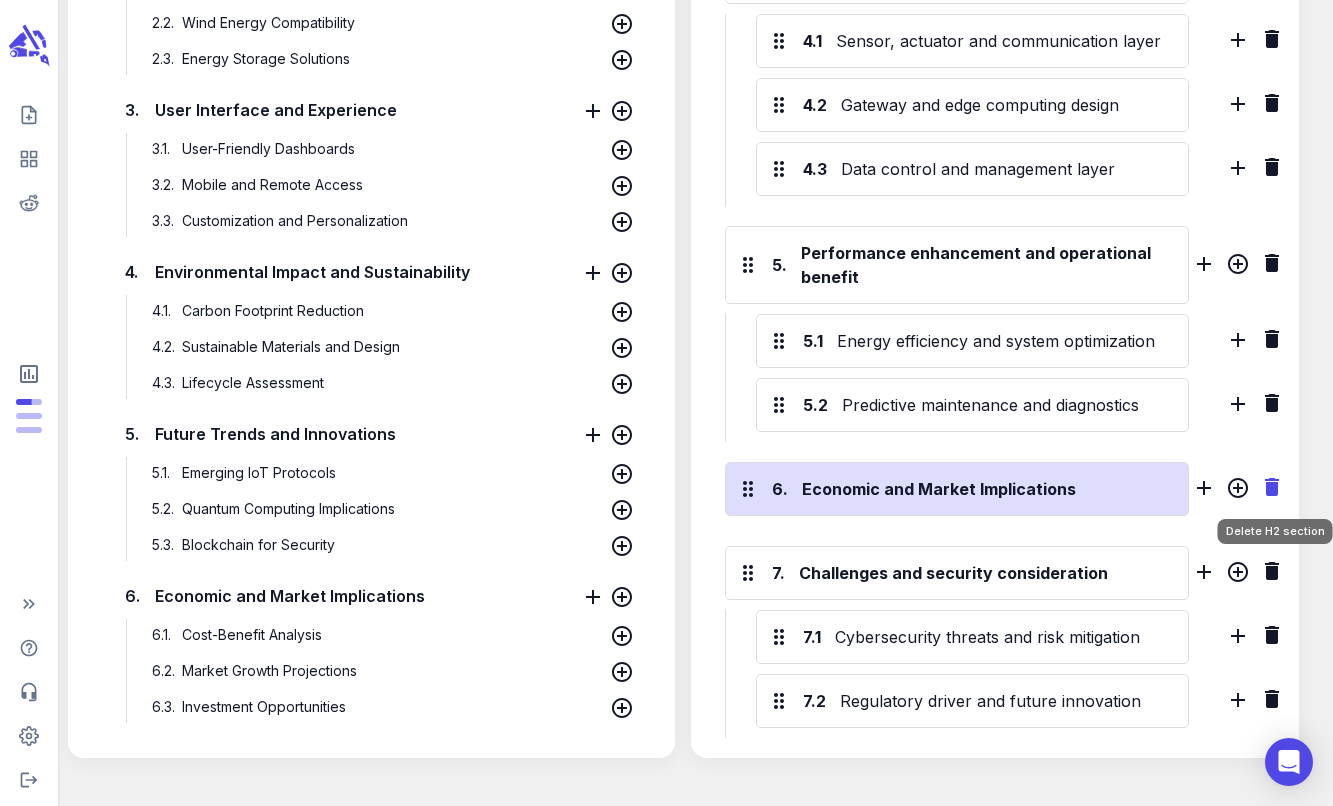 click 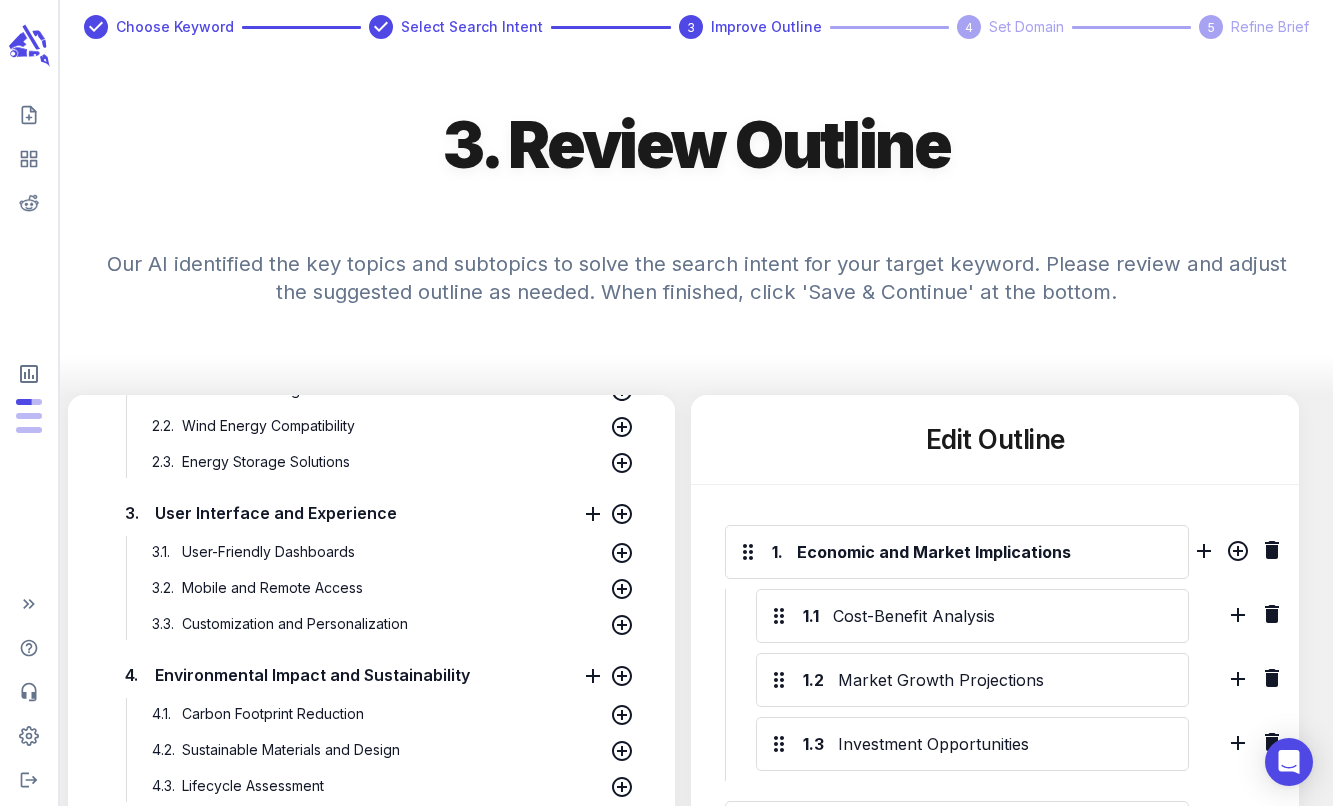 scroll, scrollTop: 504, scrollLeft: 0, axis: vertical 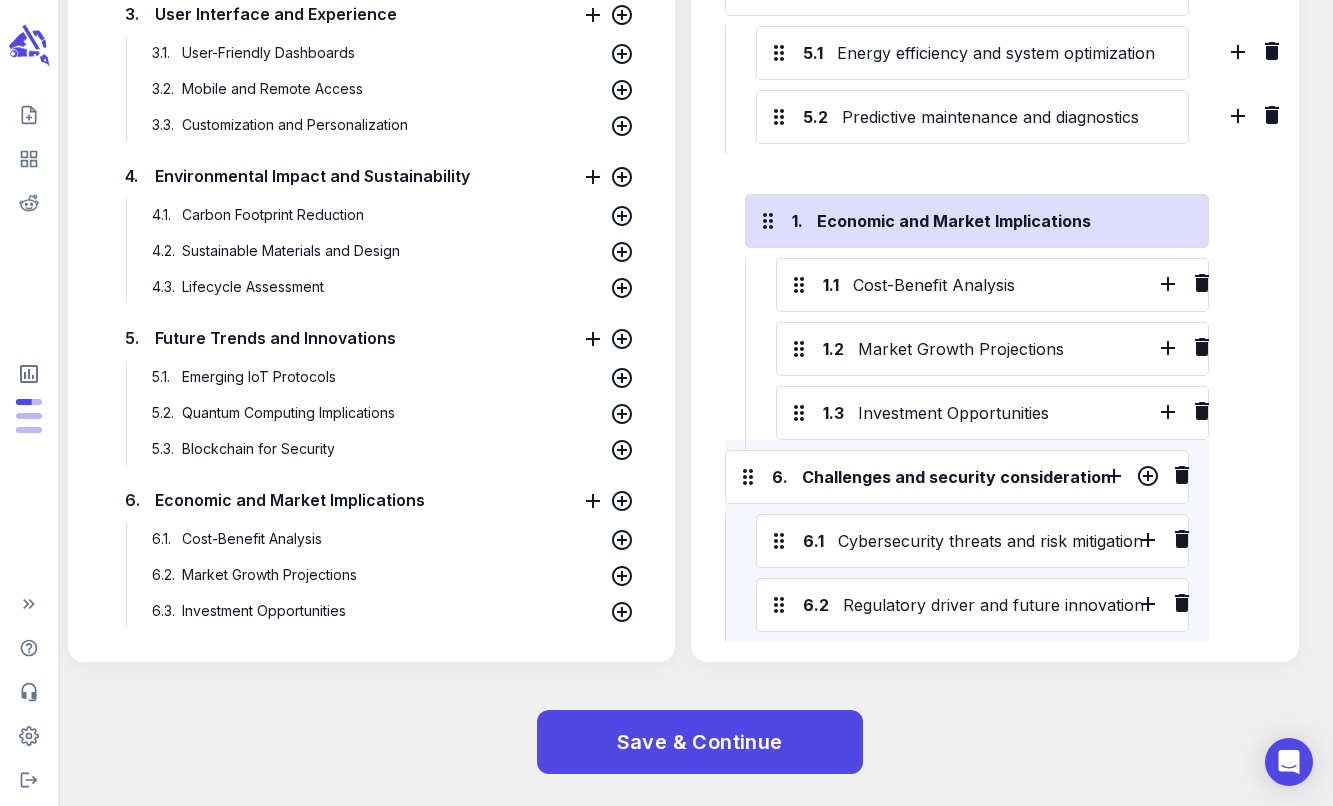 drag, startPoint x: 746, startPoint y: 118, endPoint x: 764, endPoint y: 235, distance: 118.37652 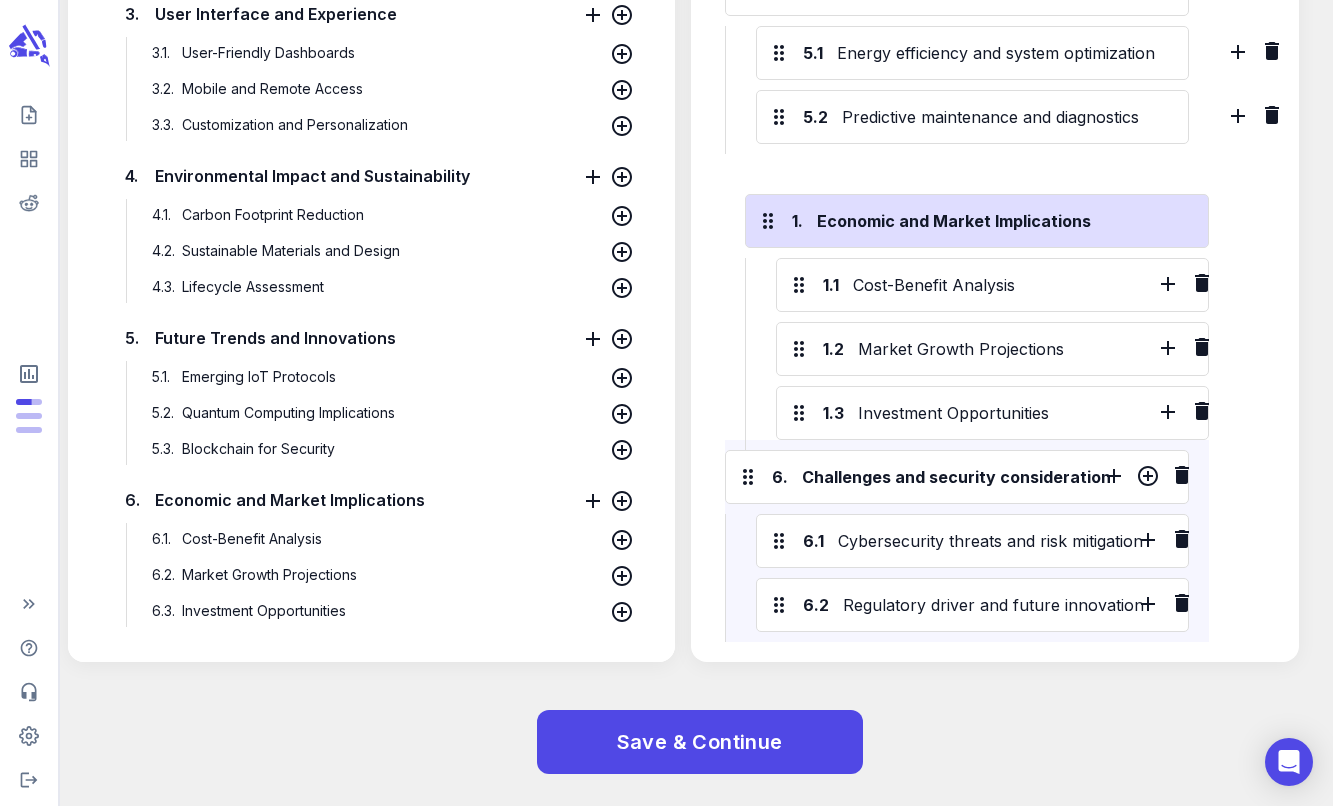 click on "1. Economic and Market Implications 1.1 Cost-Benefit Analysis 1.2 Market Growth Projections 1.3 Investment Opportunities 2. Foundations of IoT-enabled switchboard 2.1 Overview of distribution power network 2.2 Importance of IoT integration 3. Advanced IoT-Driven Switchboard Technologies 3.1 Smart Sensors and Actuators 3.2 Real-Time Data Analytics 3.3 Machine Learning Applications 4. Architecture and key component 4.1 Sensor, actuator and communication layer 4.2 Gateway and edge computing design 4.3 Data control and management layer 5. Performance enhancement and operational benefit 5.1 Energy efficiency and system optimization 5.2 Predictive maintenance and diagnostics 6. Challenges and security consideration 6.1 Cybersecurity threats and risk mitigation 6.2 Regulatory driver and future innovation" at bounding box center (966, -114) 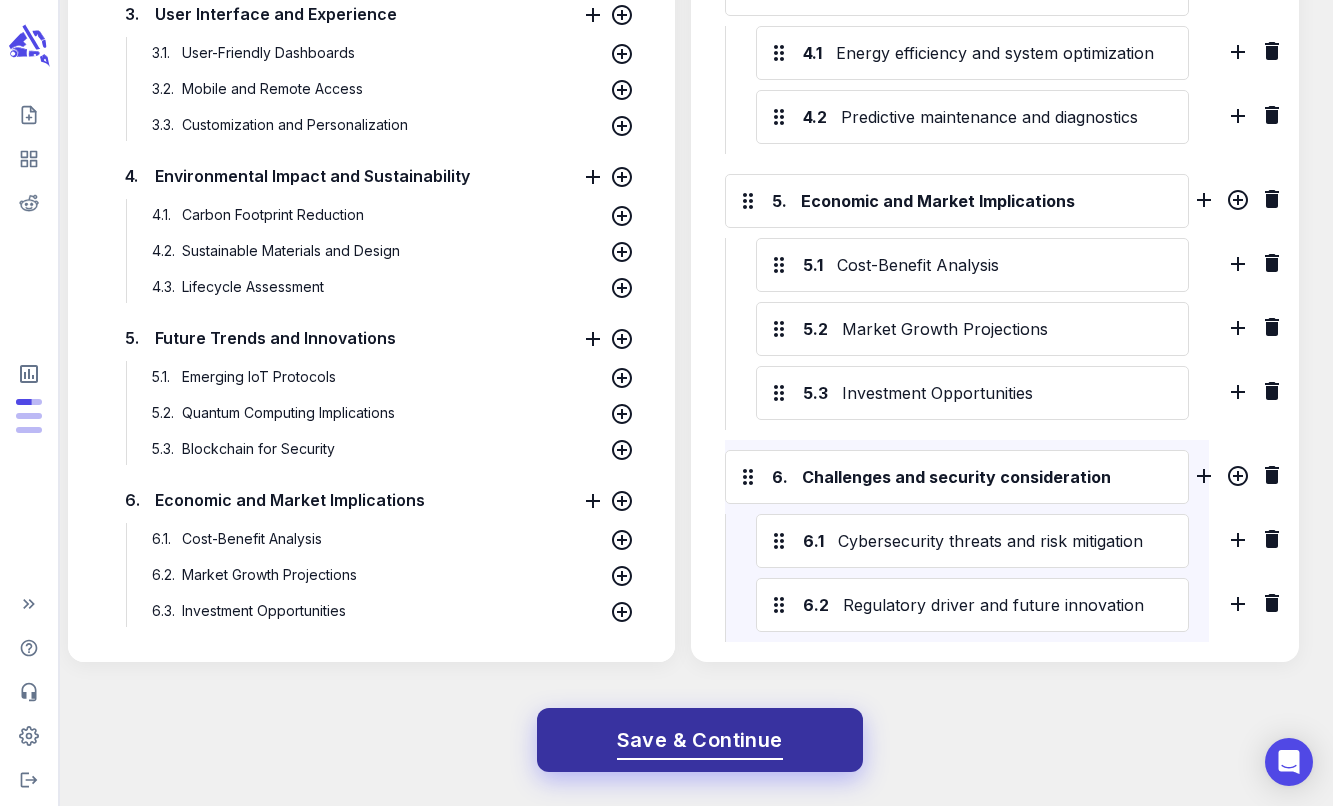 click on "Save & Continue" at bounding box center (700, 740) 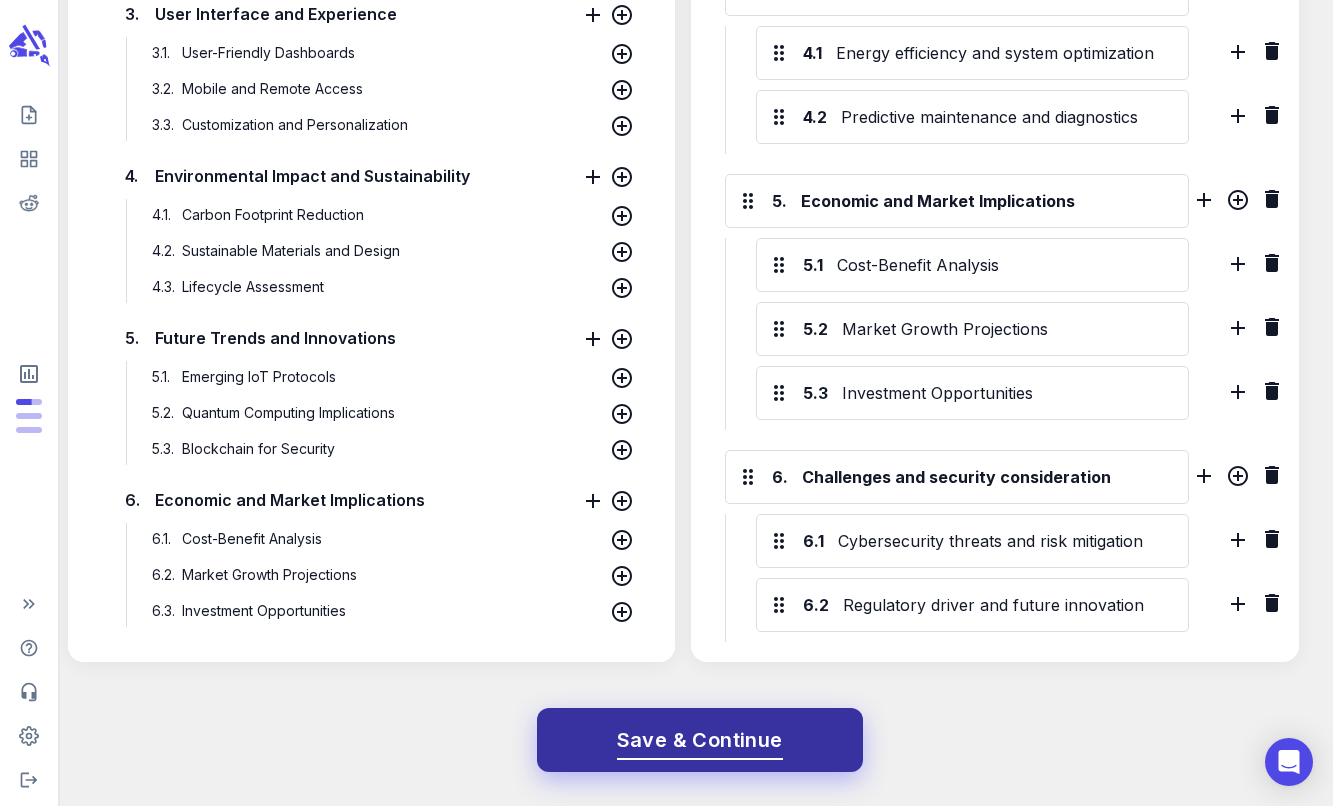 scroll, scrollTop: 0, scrollLeft: 0, axis: both 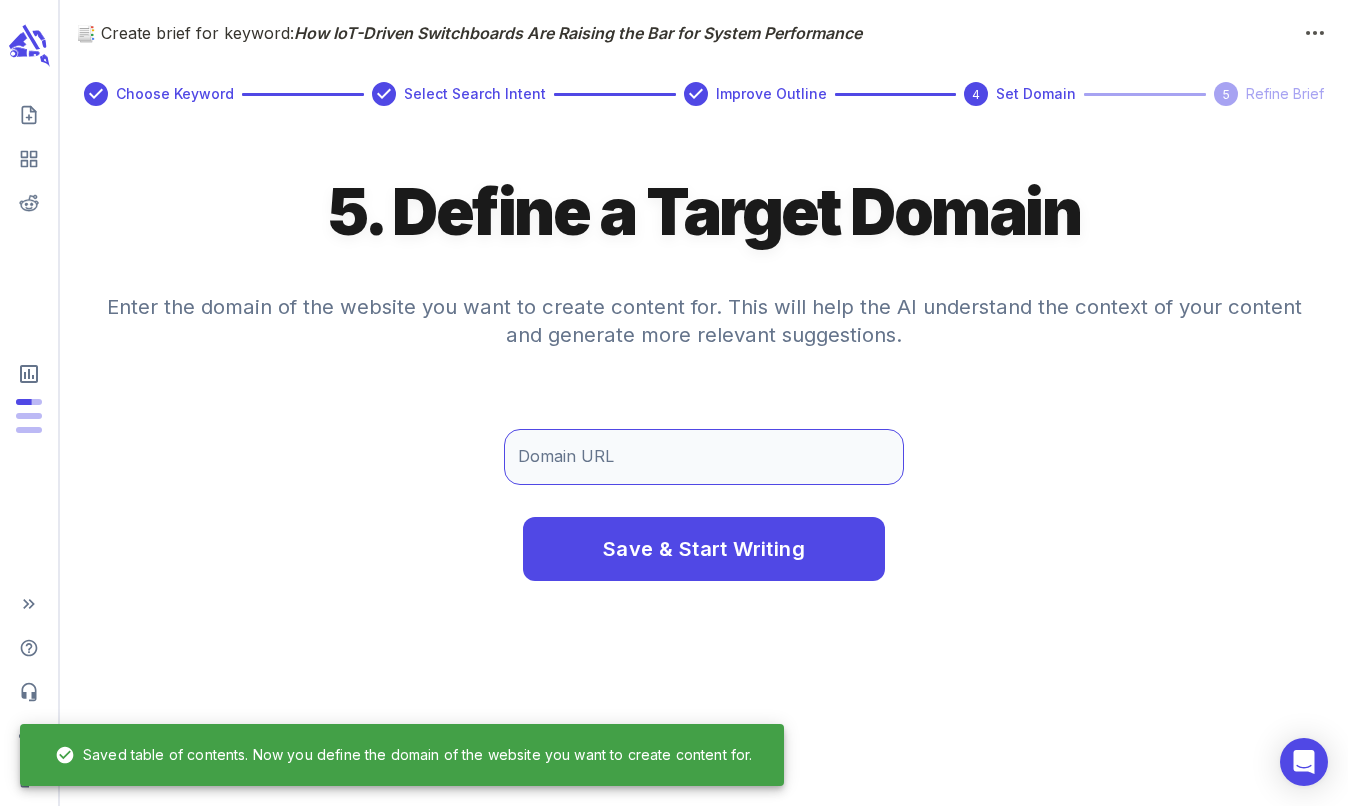 click on "Domain URL" at bounding box center (704, 457) 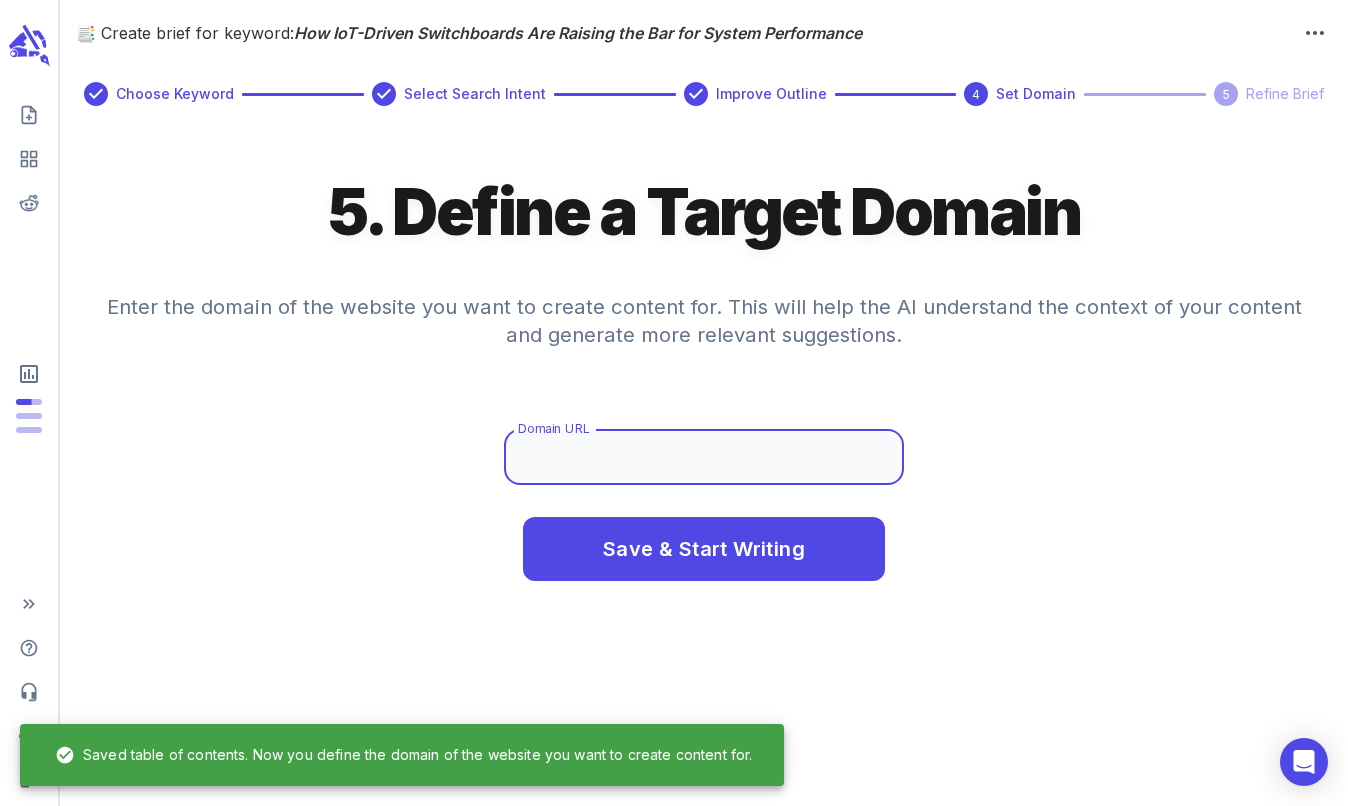 paste on "https://www.electronicpowerdesign.com/" 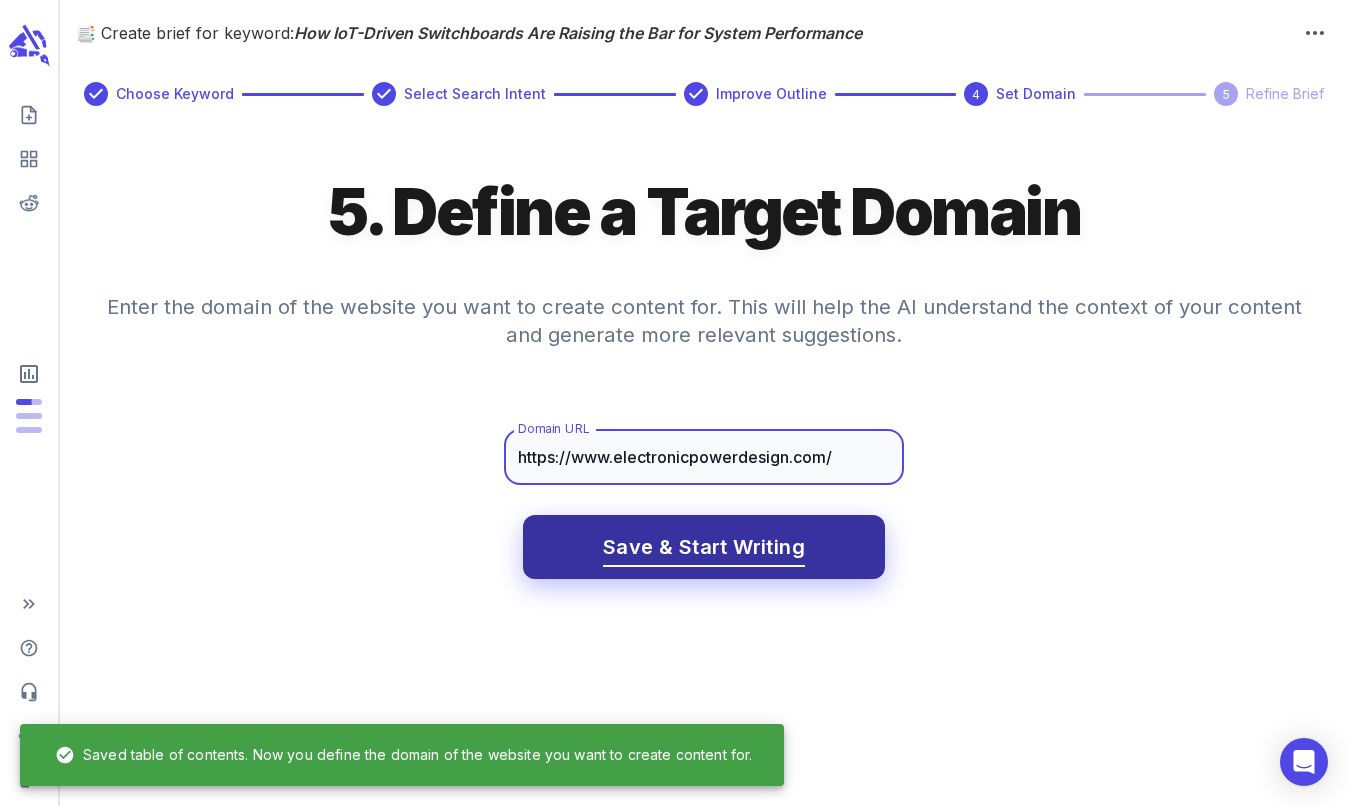 type on "https://www.electronicpowerdesign.com/" 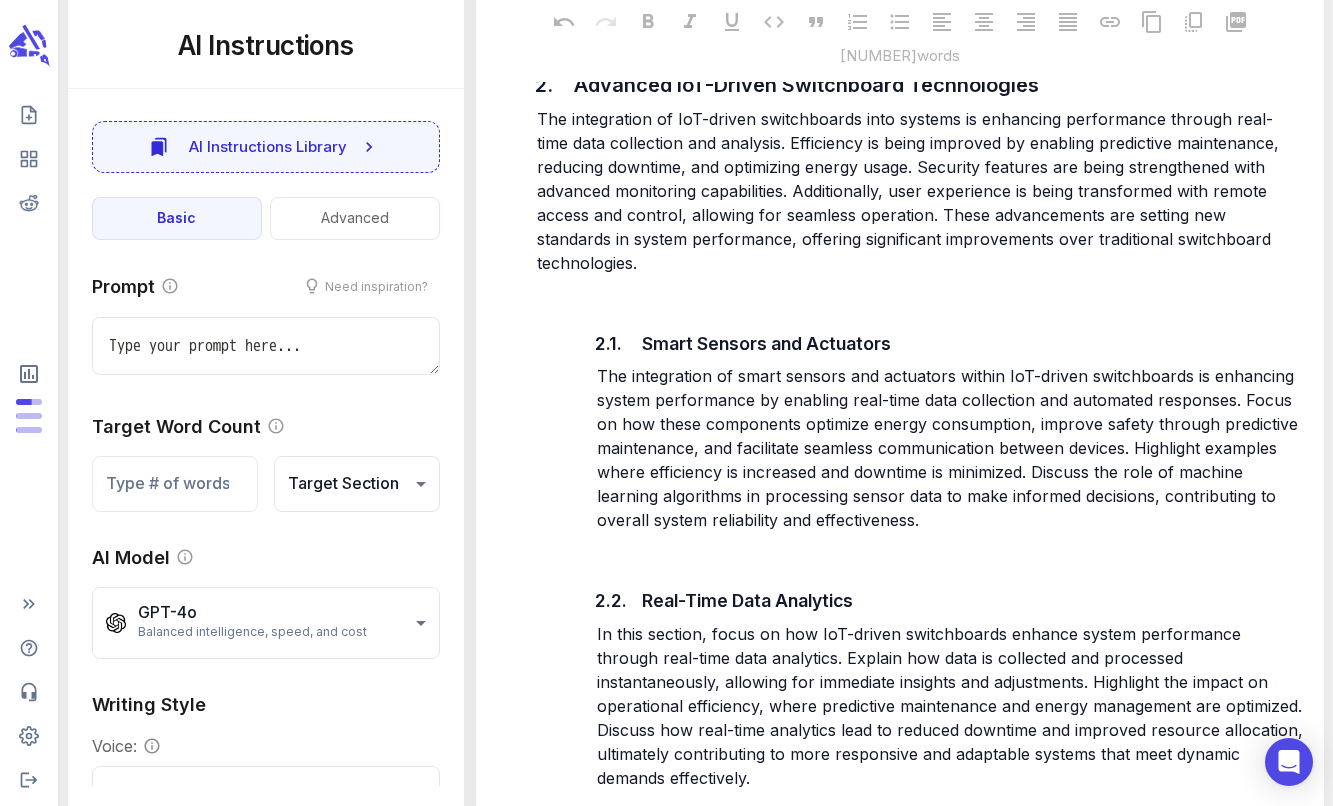 scroll, scrollTop: 3086, scrollLeft: 0, axis: vertical 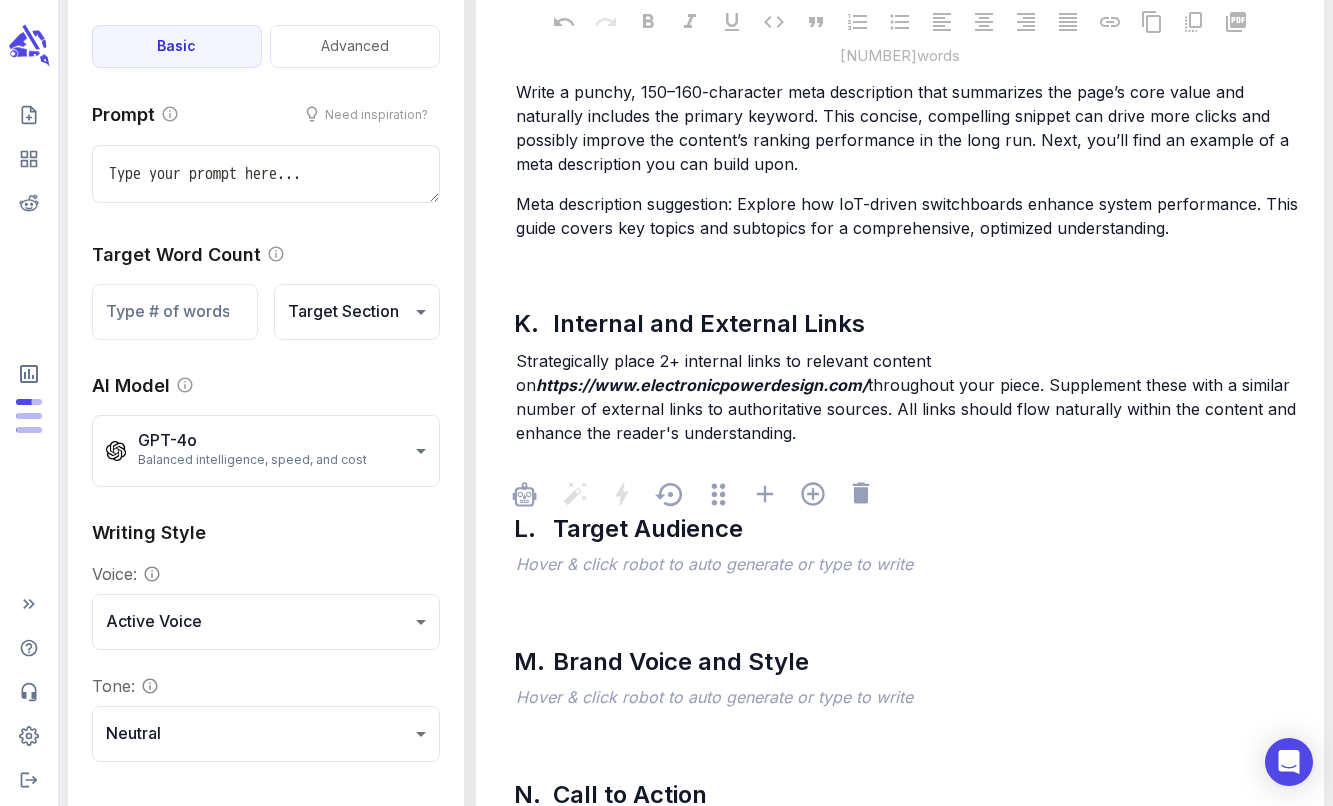 click on "﻿" at bounding box center (910, 566) 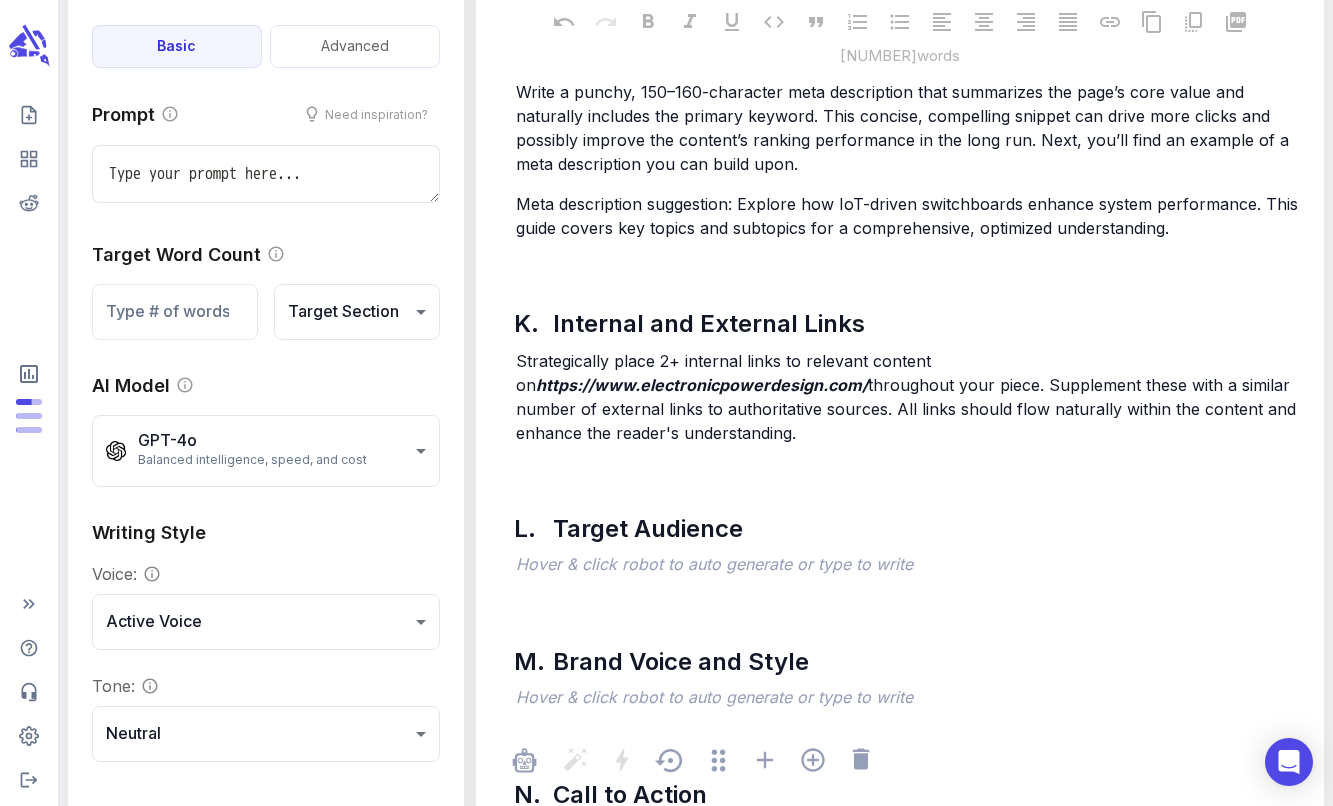 click on "﻿" at bounding box center [910, 832] 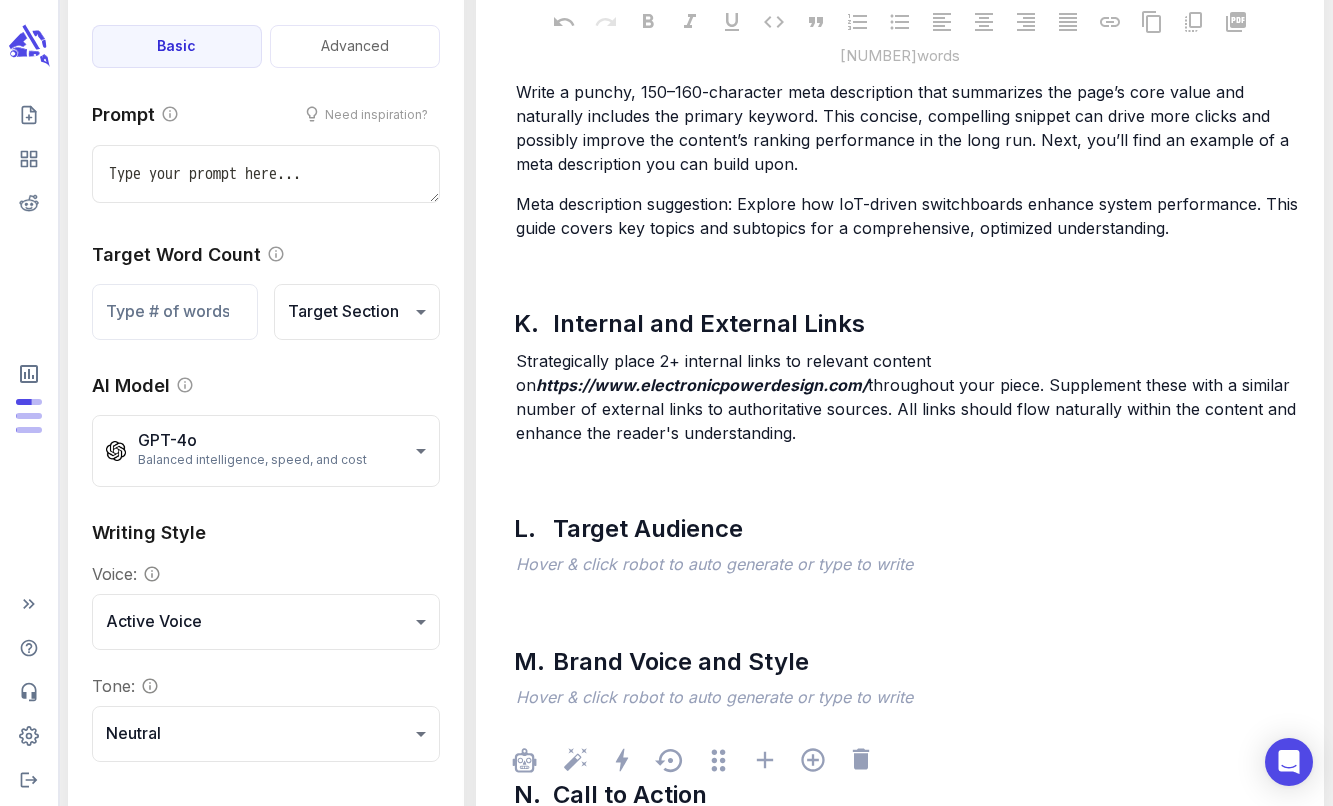 type on "x" 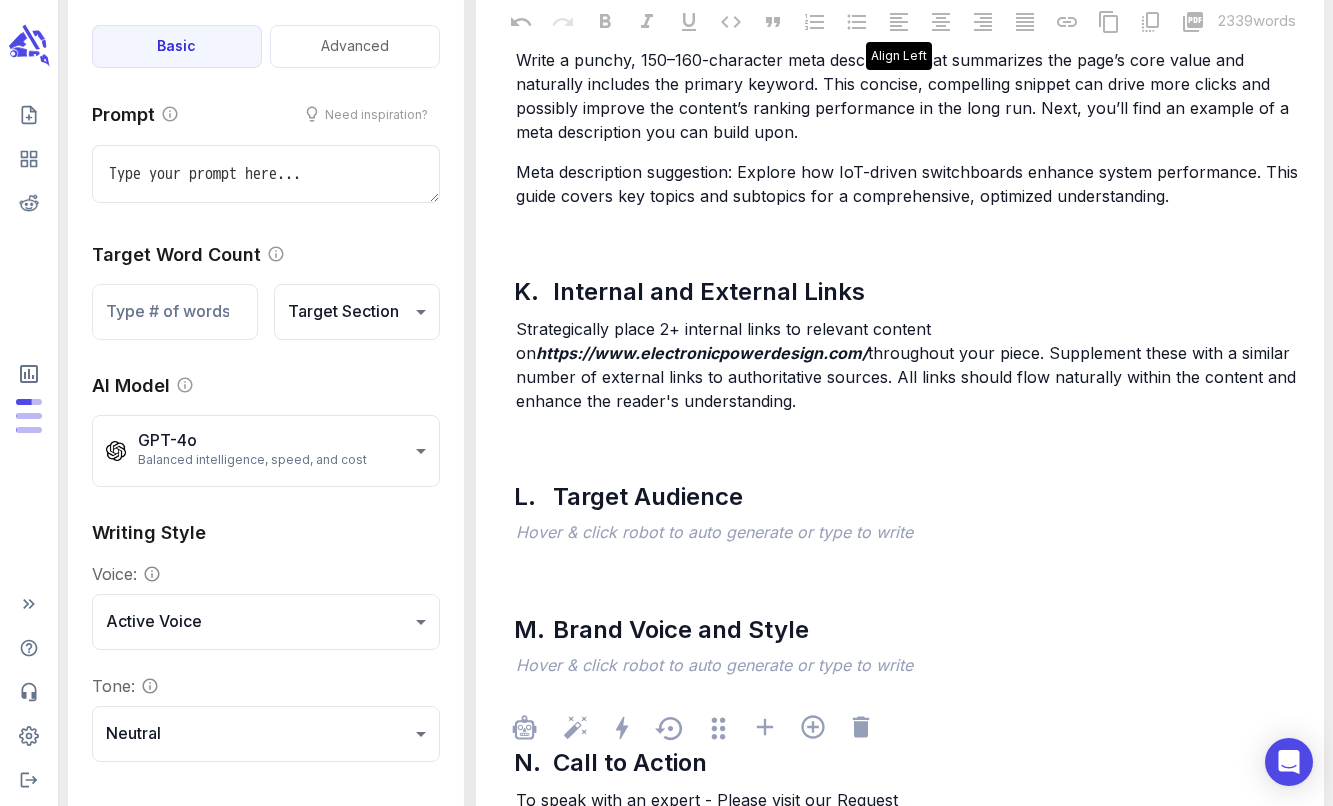 click on "To speak with an expert - Please visit our Request" at bounding box center [910, 800] 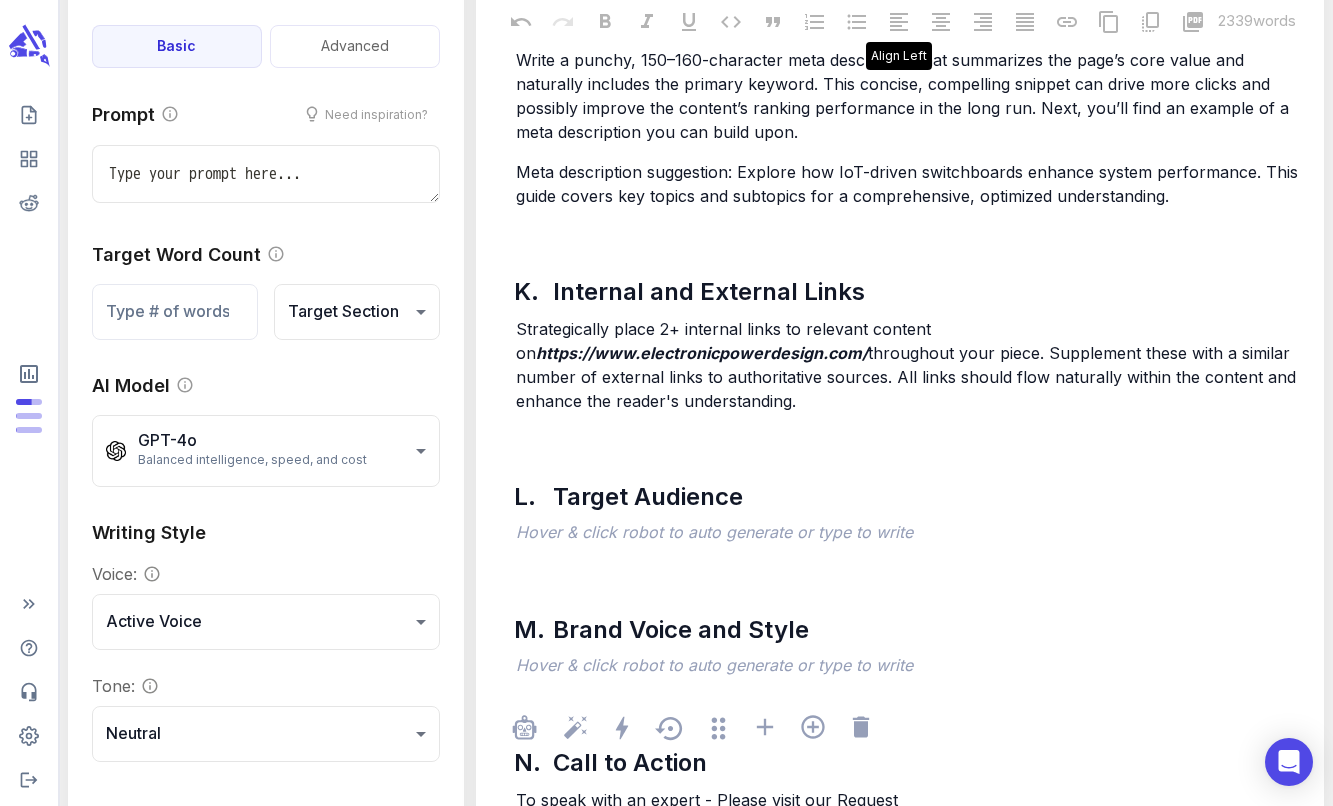 drag, startPoint x: 939, startPoint y: 727, endPoint x: 833, endPoint y: 720, distance: 106.23088 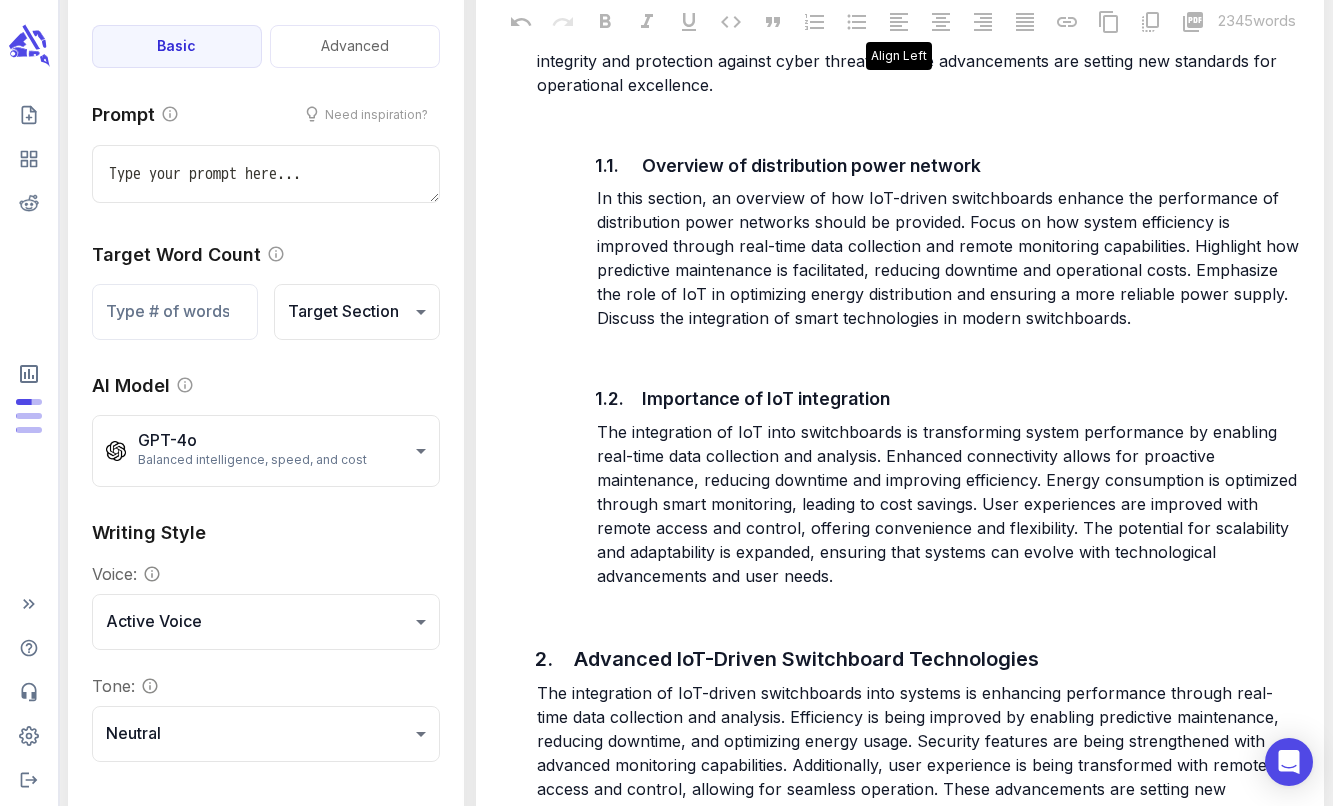 scroll, scrollTop: 2372, scrollLeft: 0, axis: vertical 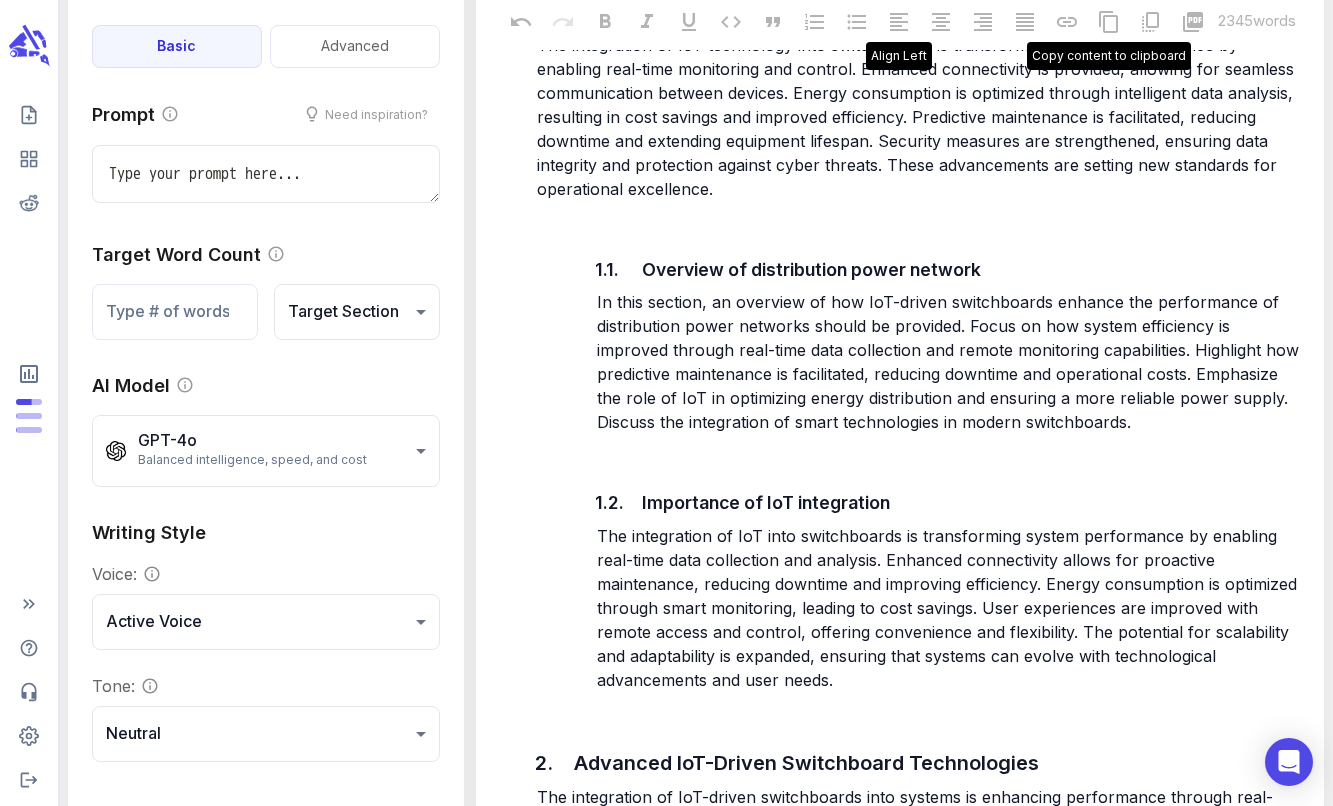 click 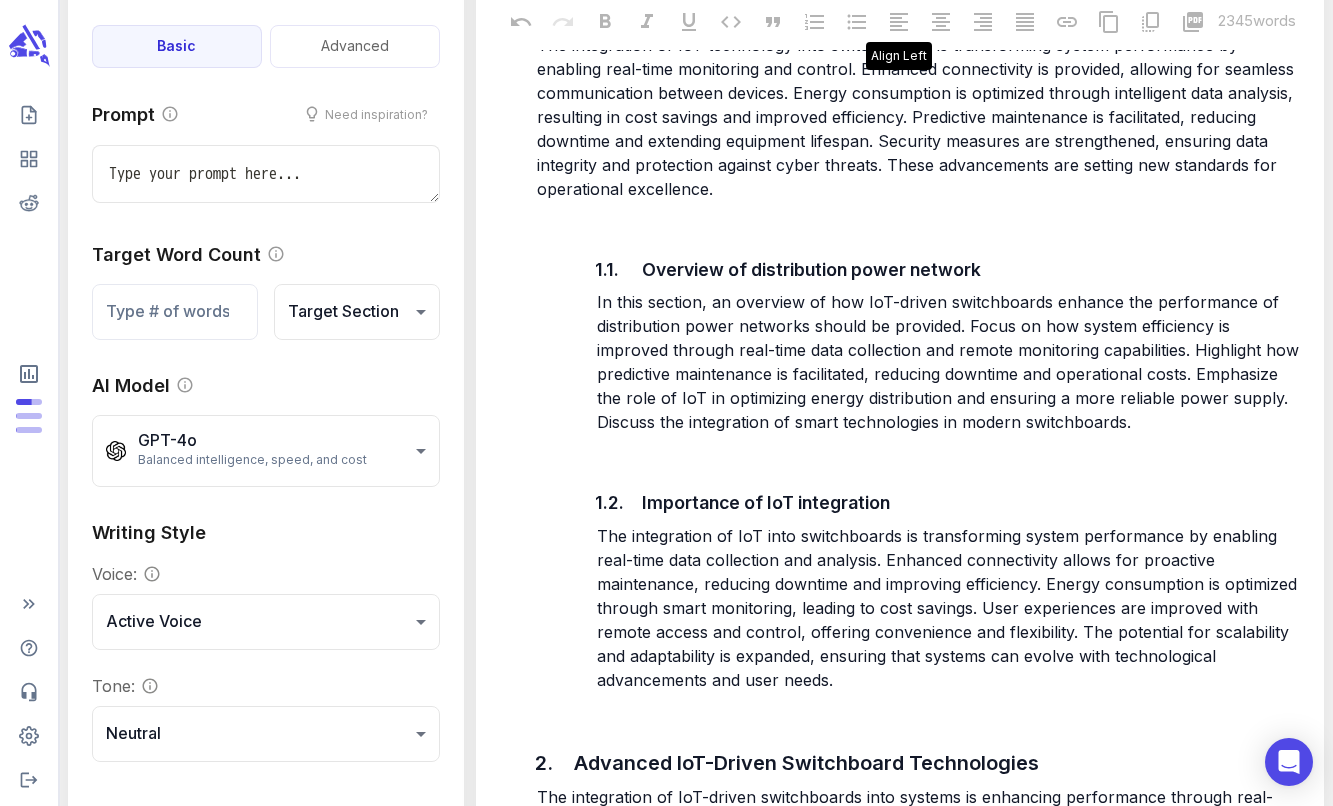 type on "x" 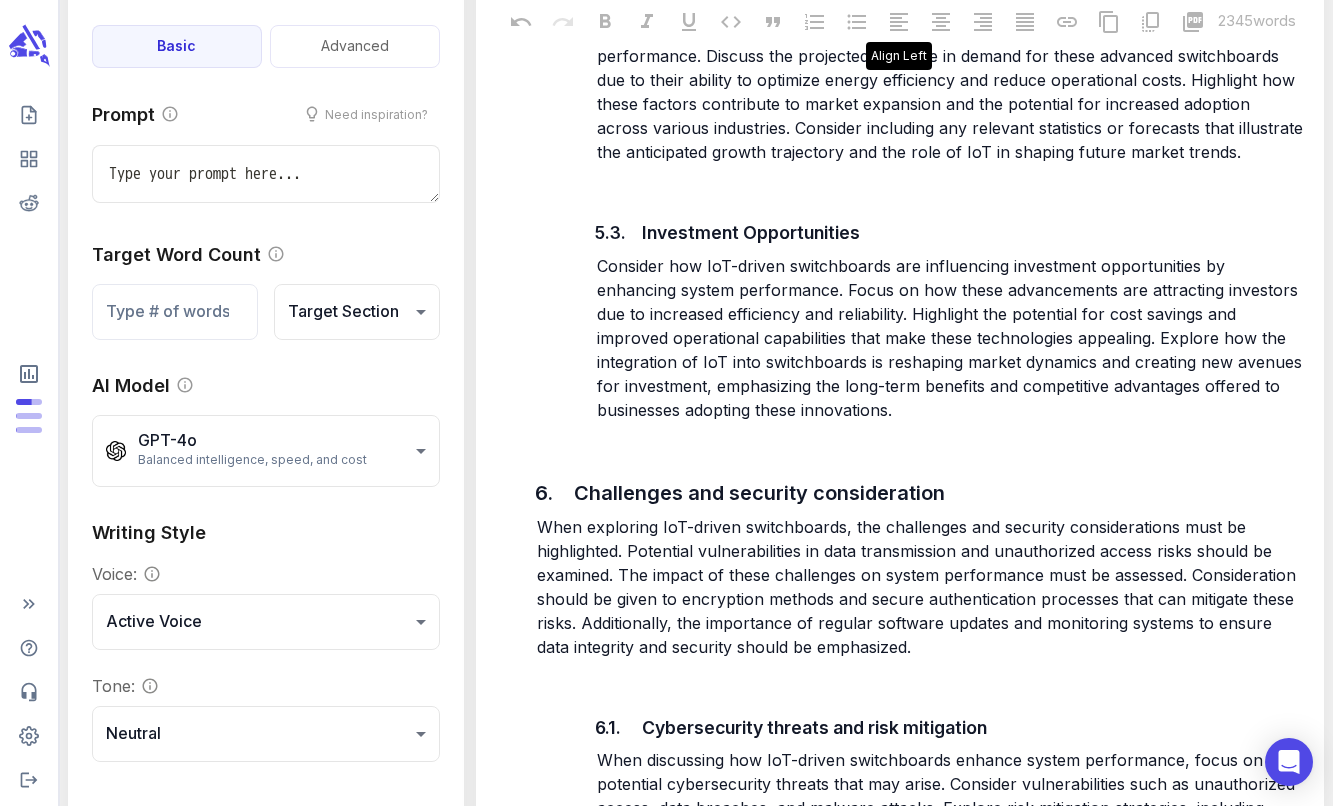 scroll, scrollTop: 6692, scrollLeft: 0, axis: vertical 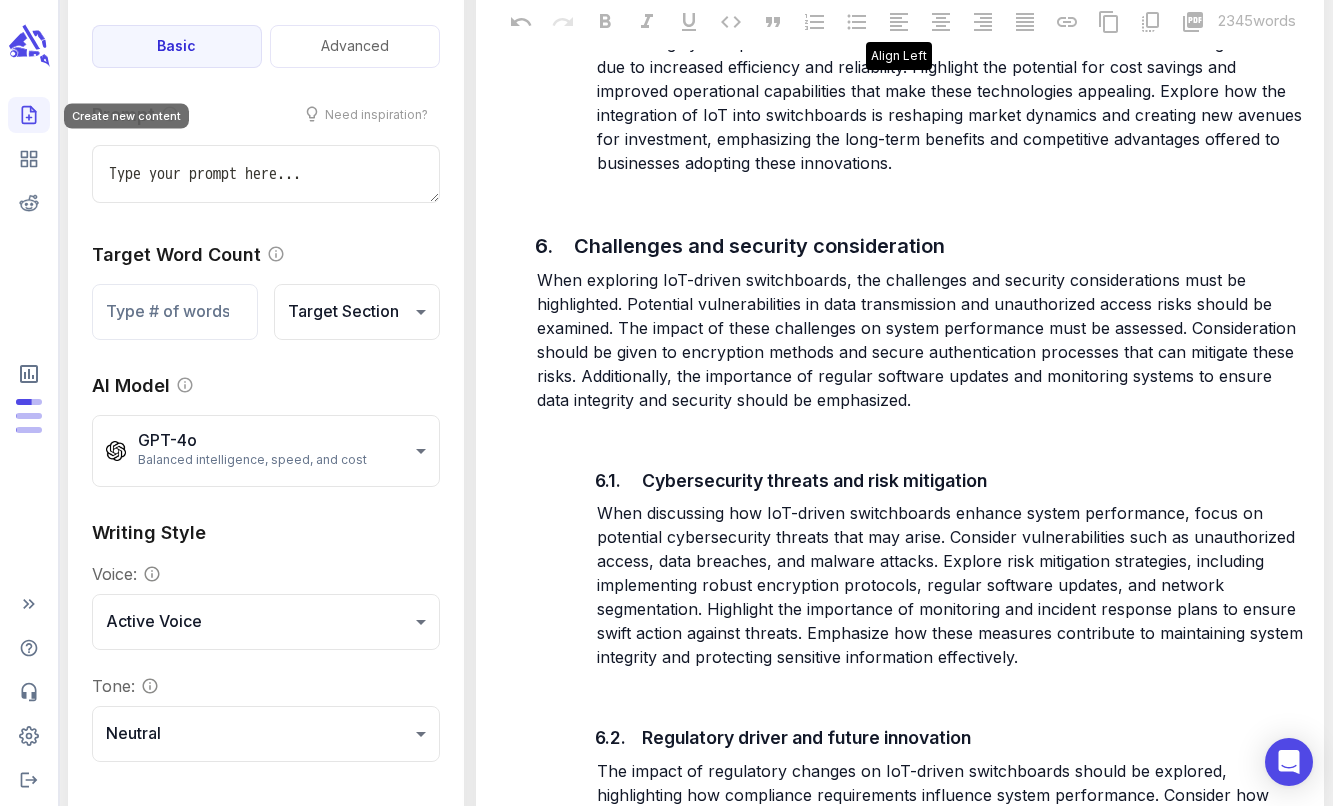 click 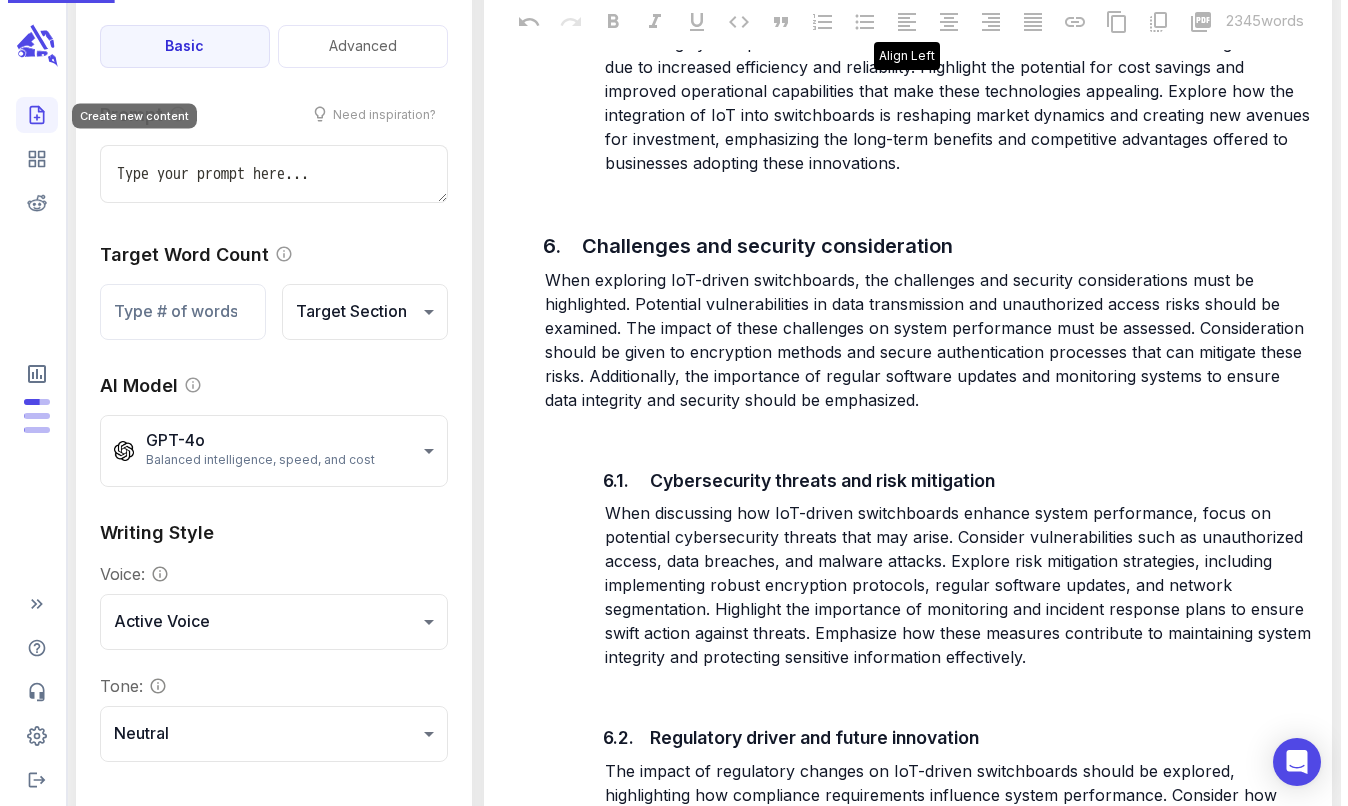 scroll, scrollTop: 0, scrollLeft: 0, axis: both 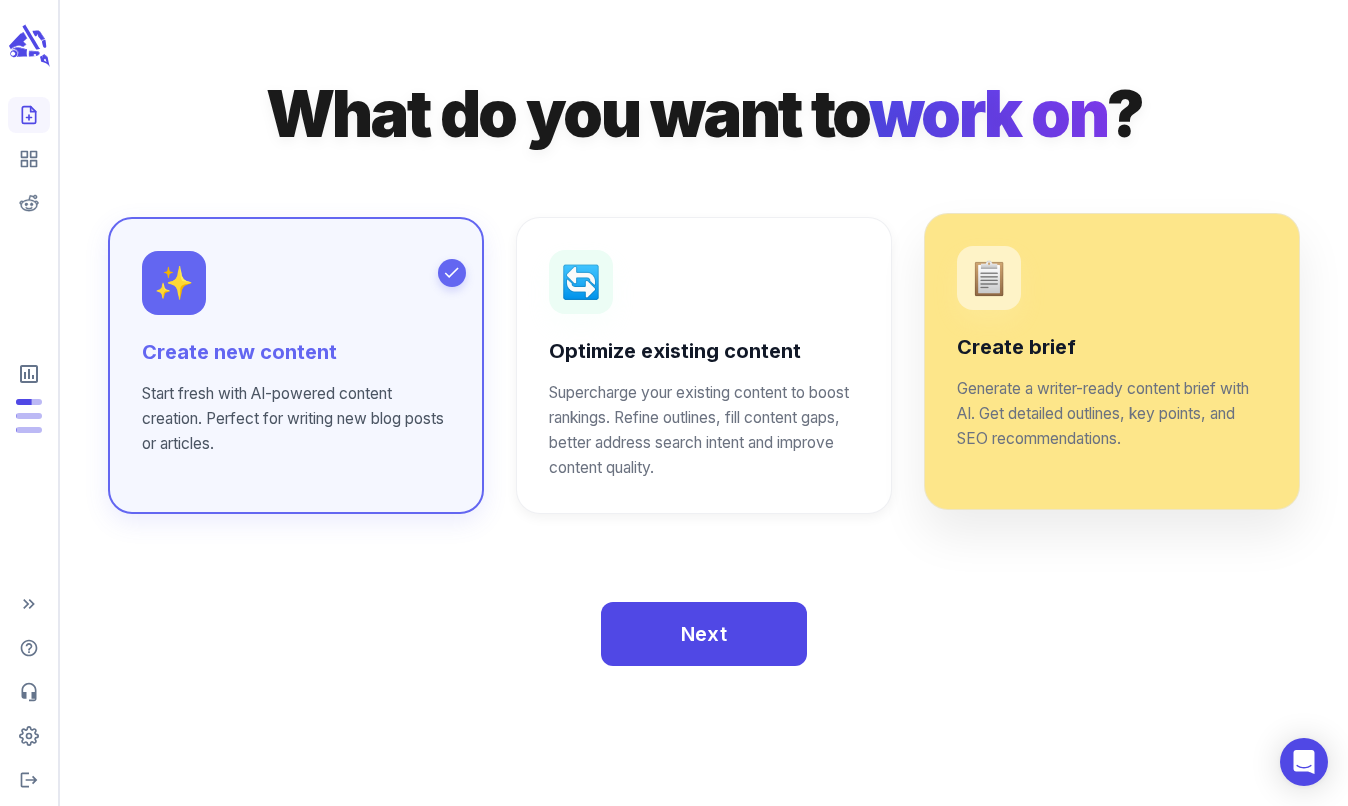 click on "📋 Create brief Generate a writer-ready content brief with AI. Get detailed outlines, key points, and SEO recommendations." at bounding box center [1112, 349] 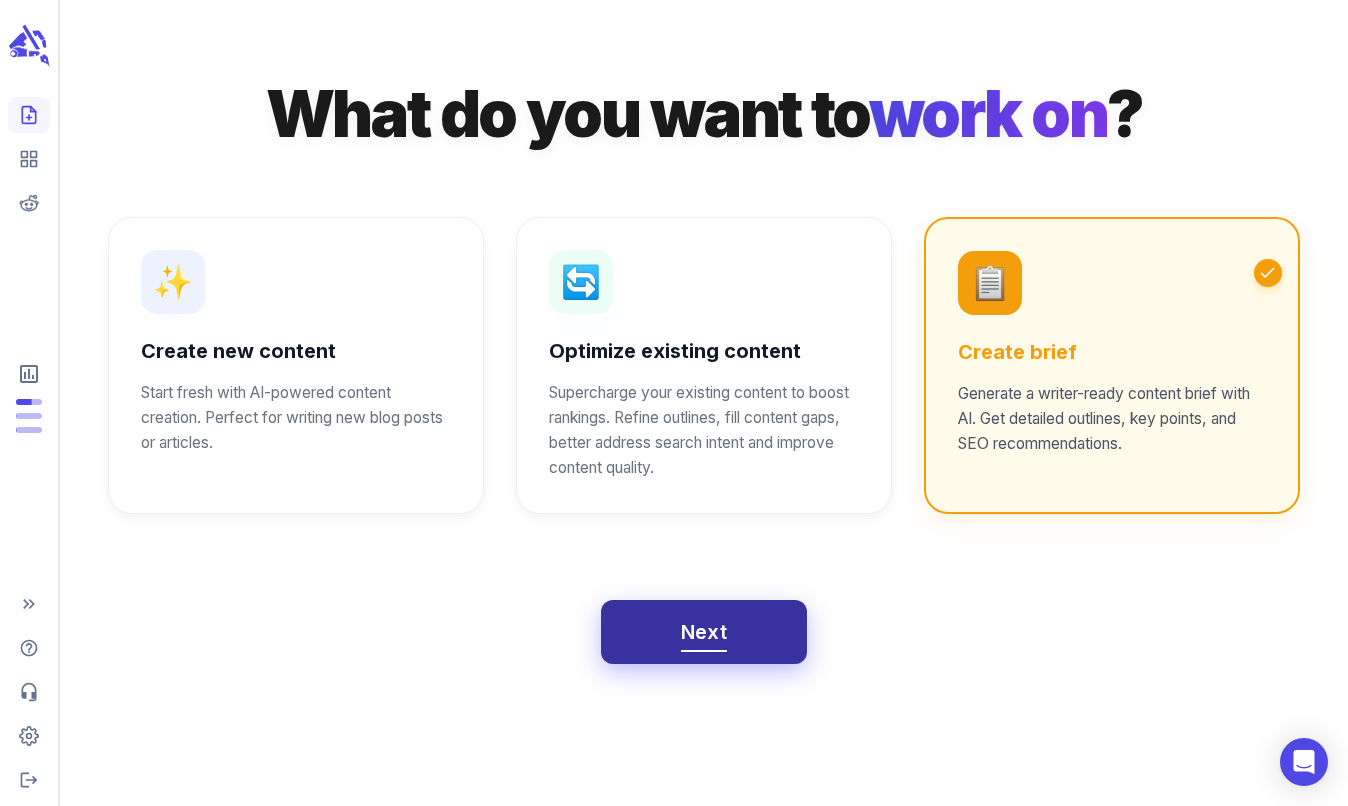 click on "Next" at bounding box center [704, 632] 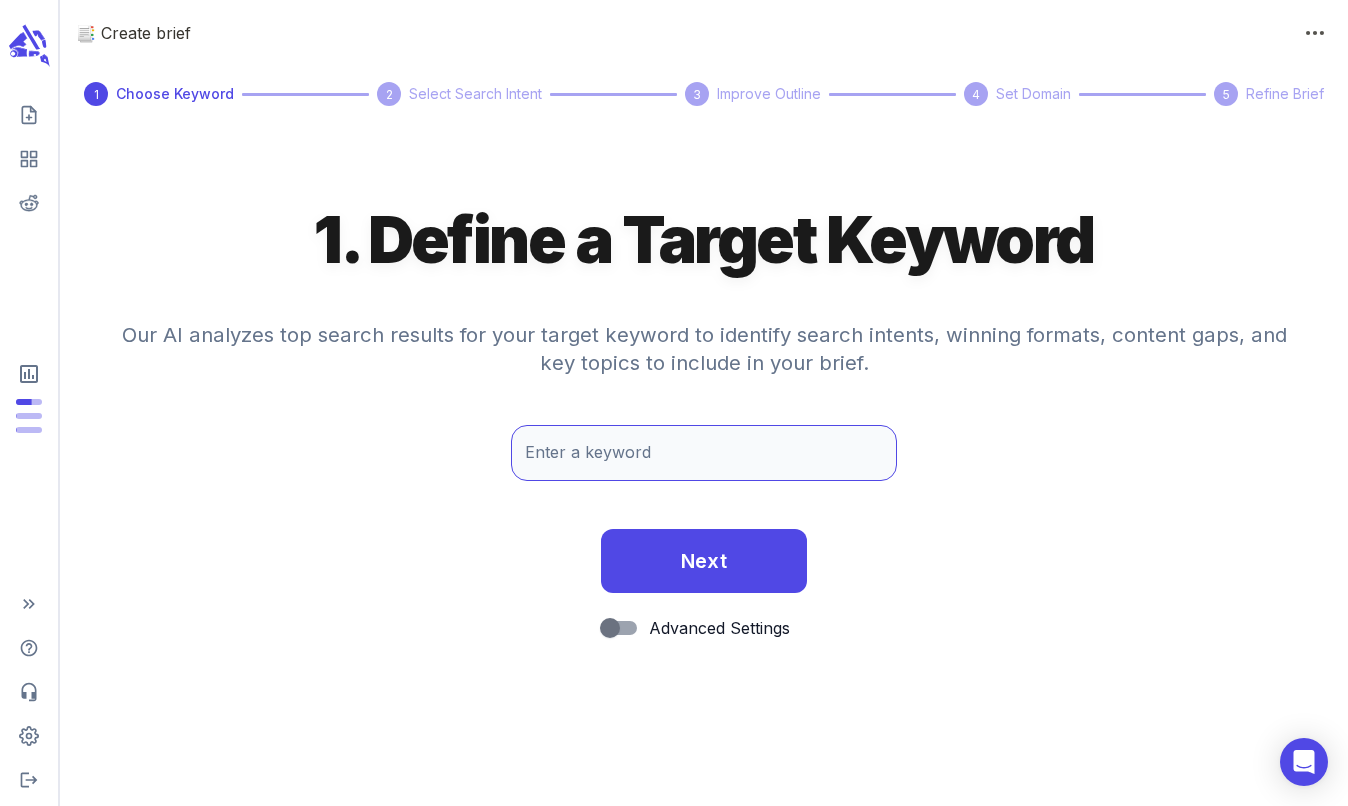 click on "Enter a keyword" at bounding box center (704, 453) 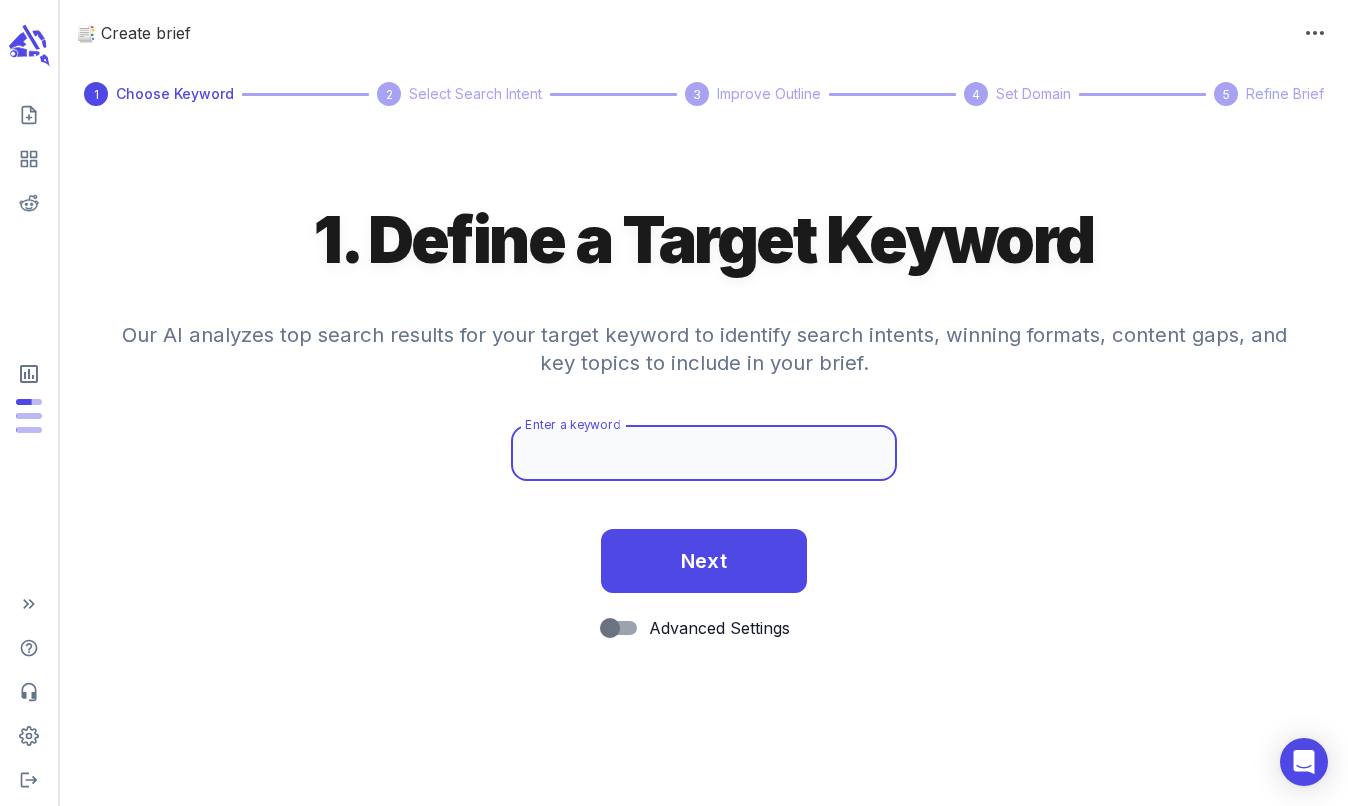 paste on "Integrating Smart Systems into Industrial Power Infrastructure" 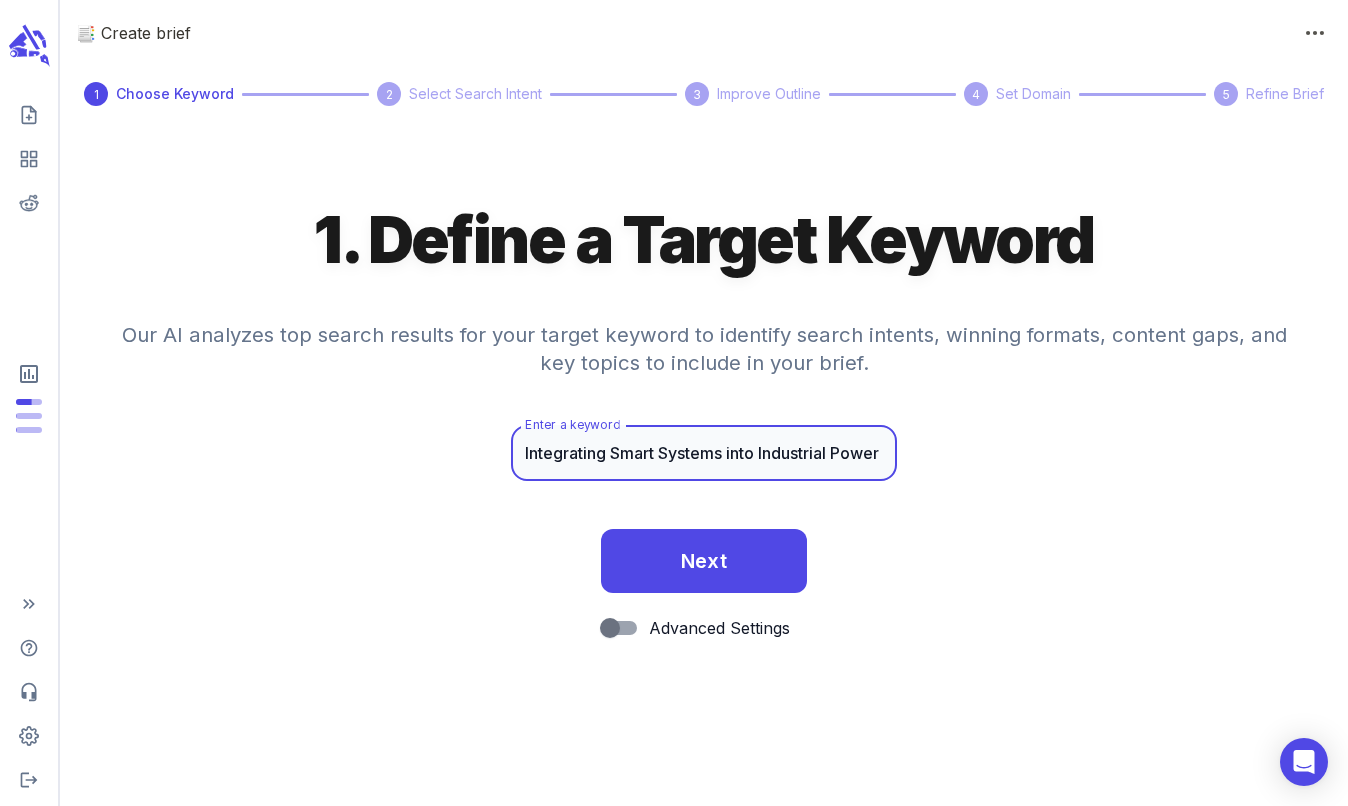scroll, scrollTop: 0, scrollLeft: 113, axis: horizontal 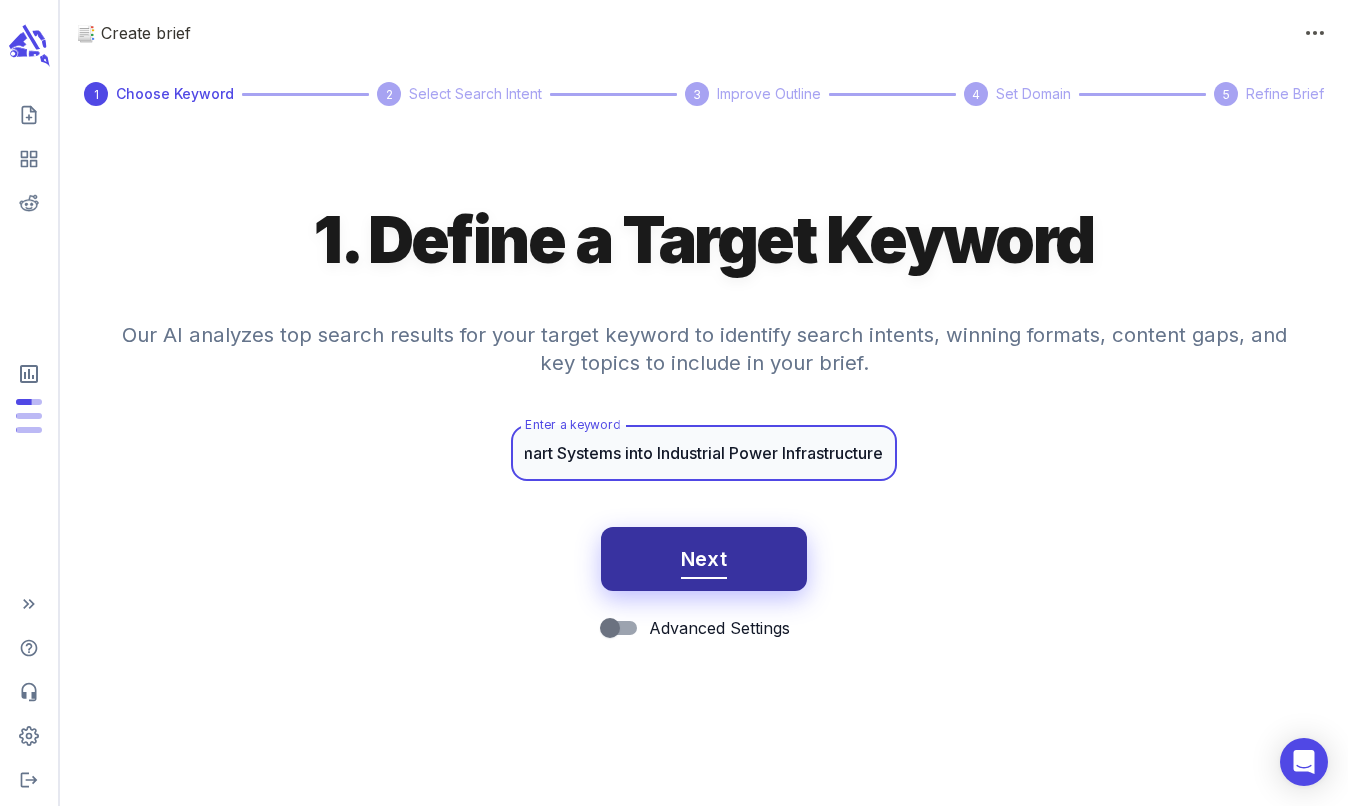 type on "Integrating Smart Systems into Industrial Power Infrastructure" 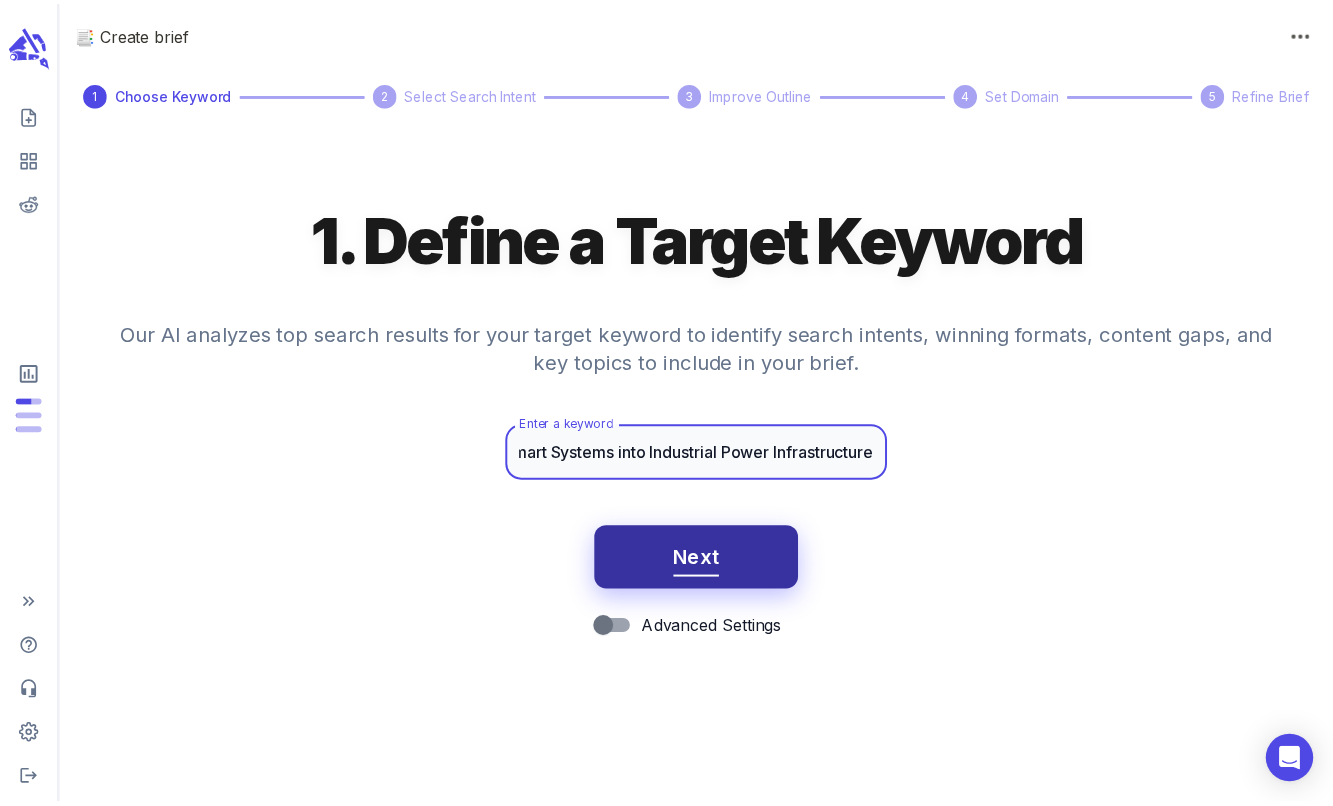 scroll, scrollTop: 0, scrollLeft: 0, axis: both 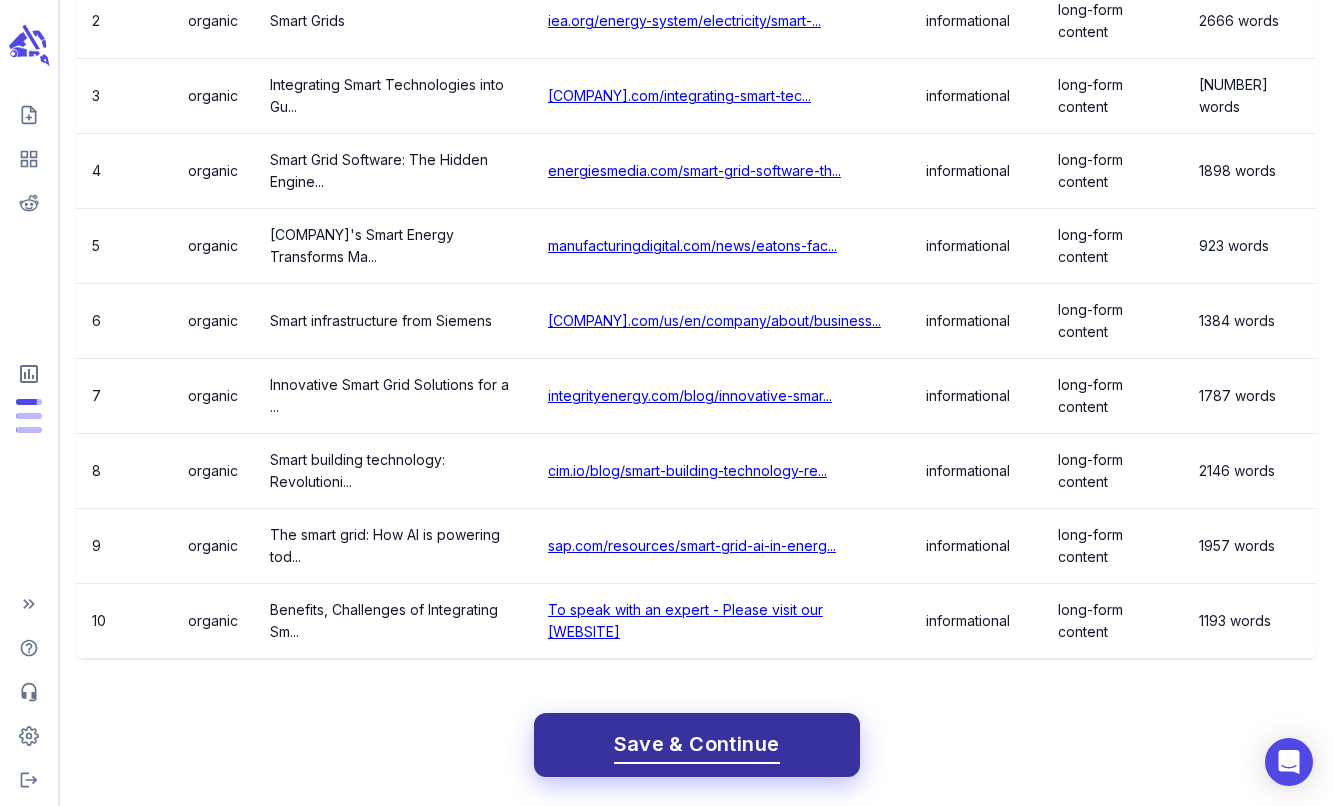 click on "Save & Continue" at bounding box center [697, 744] 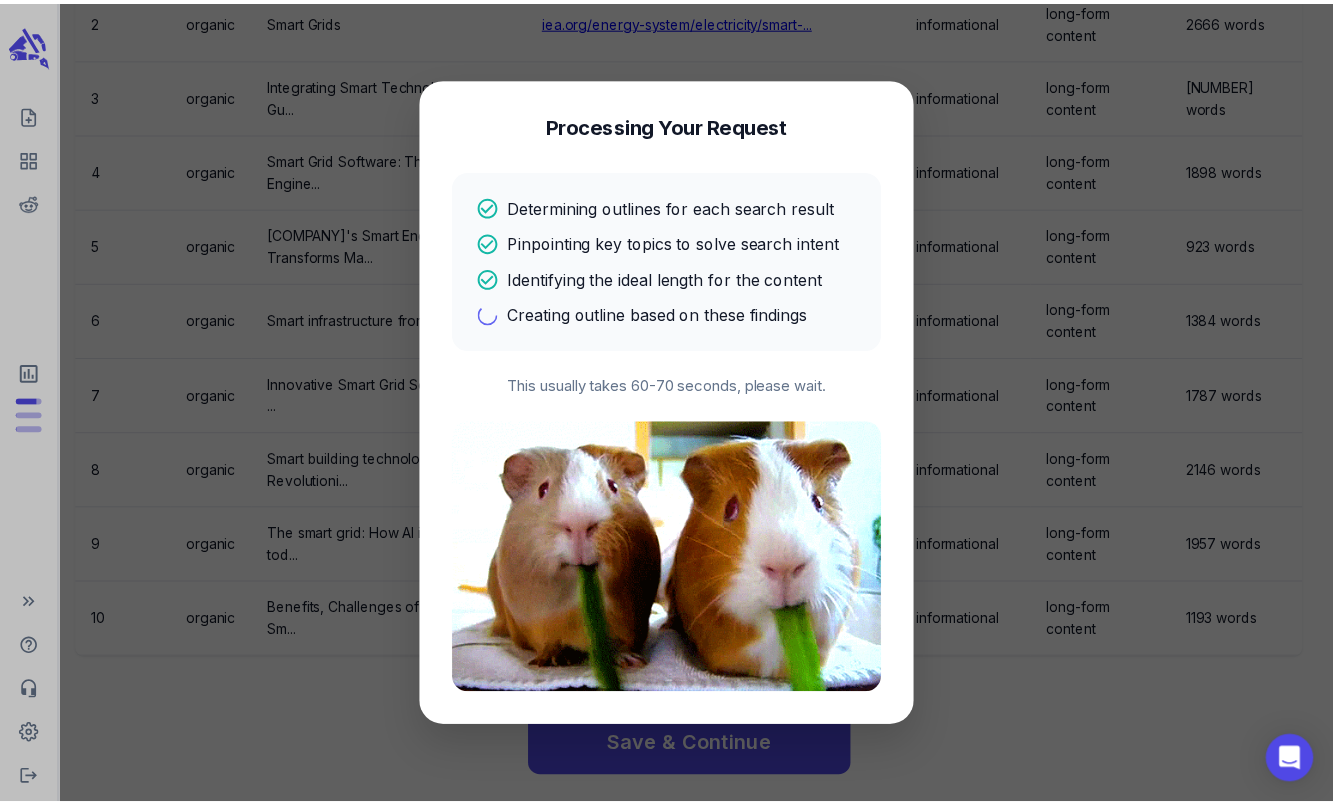 scroll, scrollTop: 0, scrollLeft: 0, axis: both 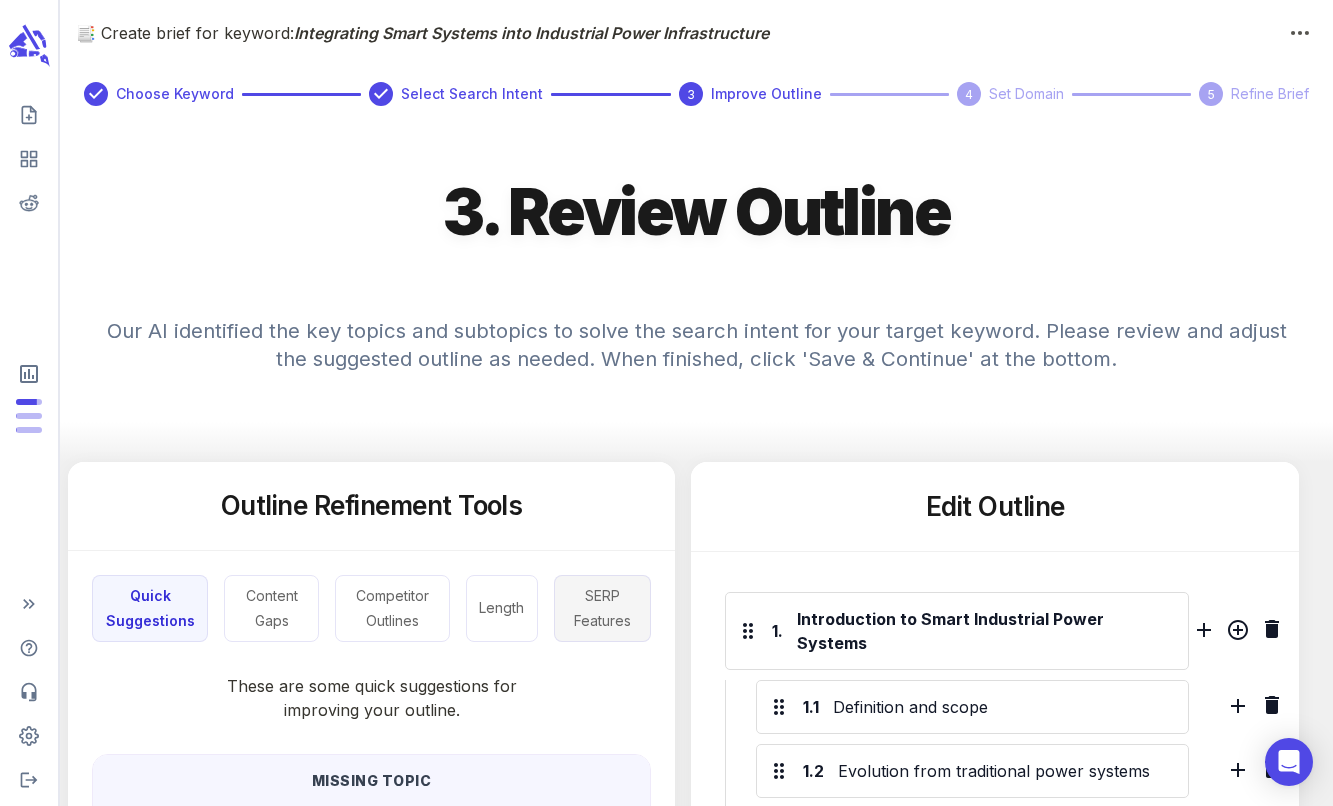 click on "SERP Features" at bounding box center (603, 608) 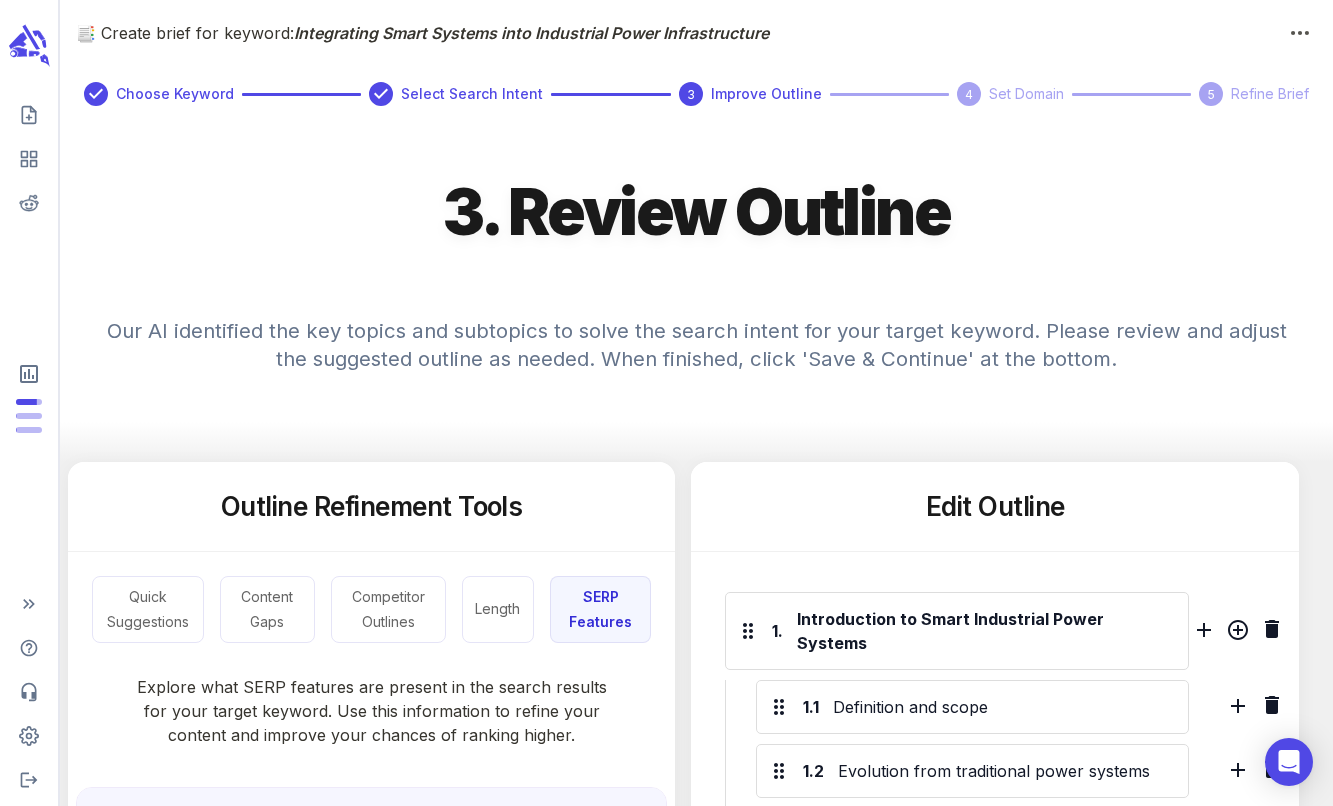 scroll, scrollTop: 0, scrollLeft: 0, axis: both 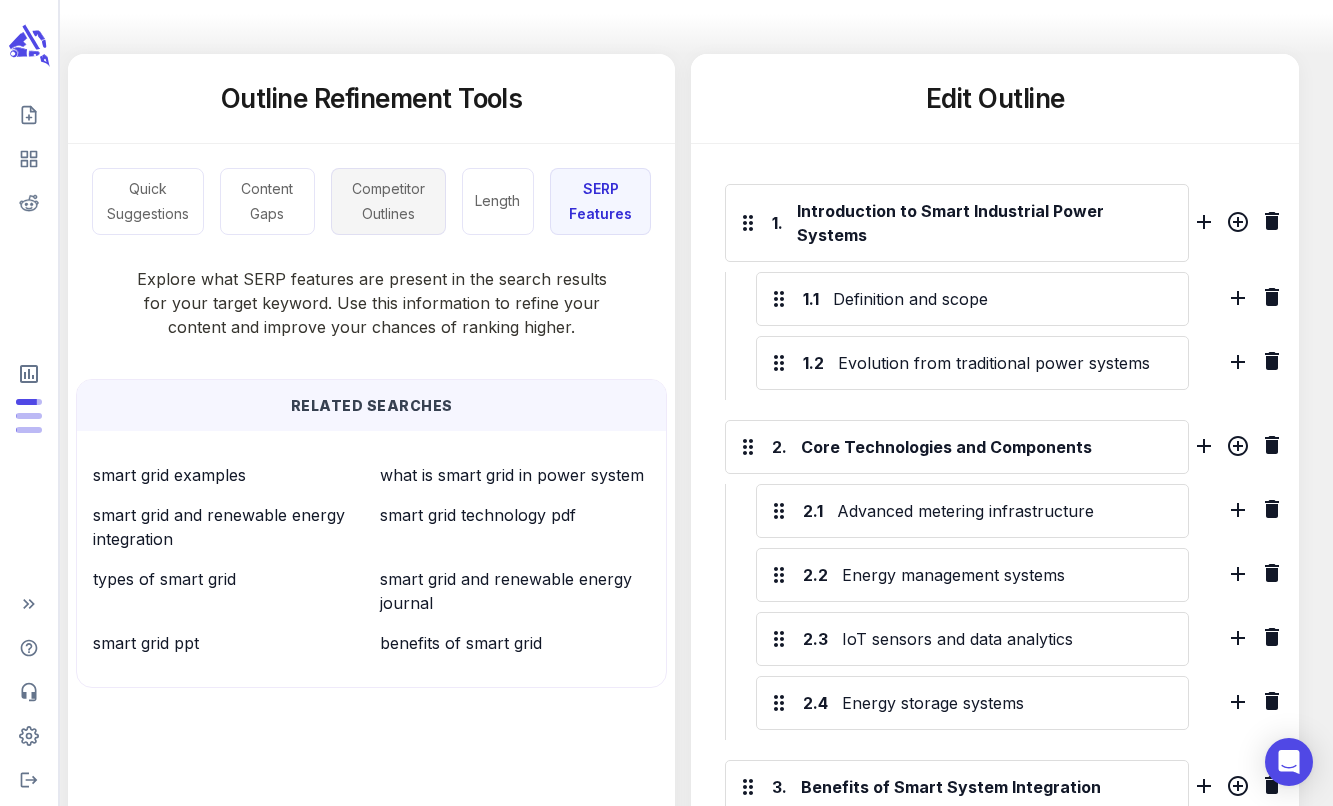 click on "Competitor Outlines" at bounding box center [388, 201] 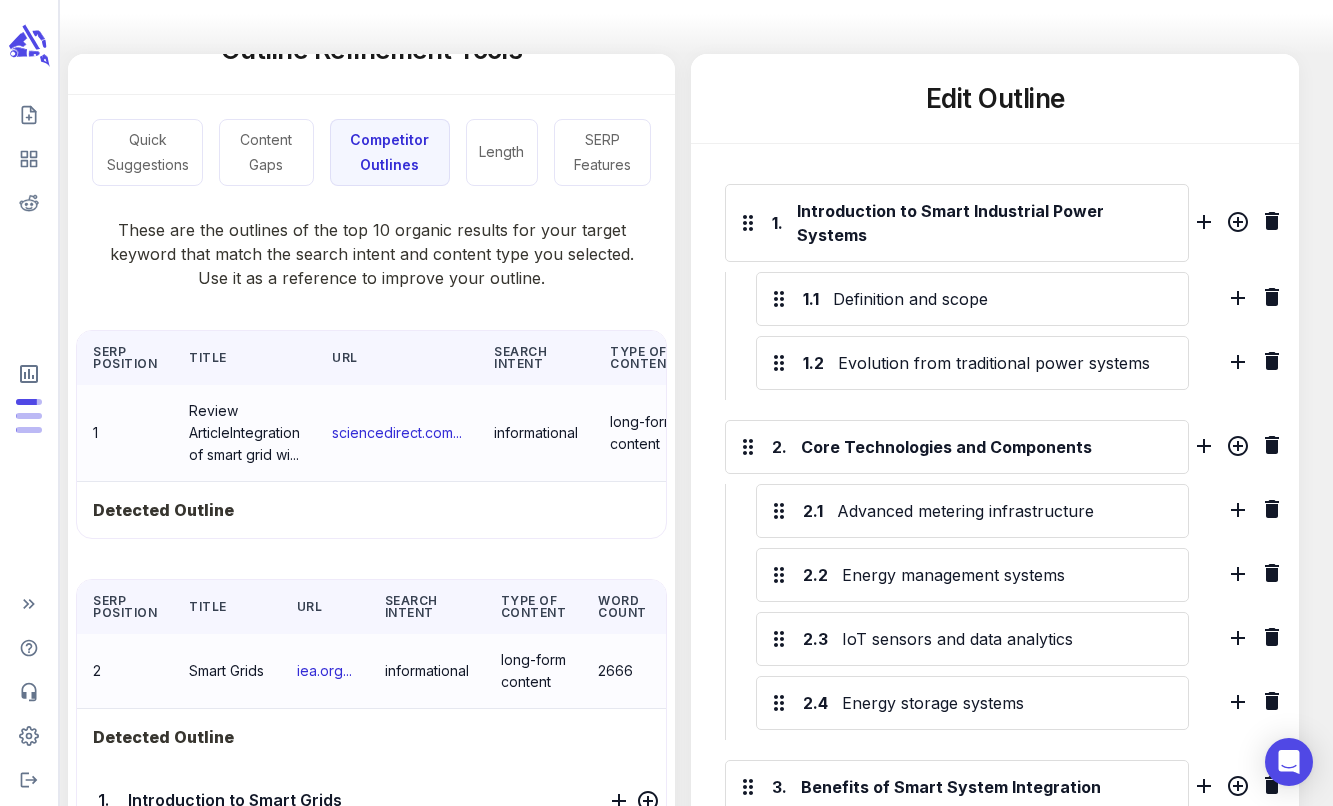 scroll, scrollTop: 0, scrollLeft: 0, axis: both 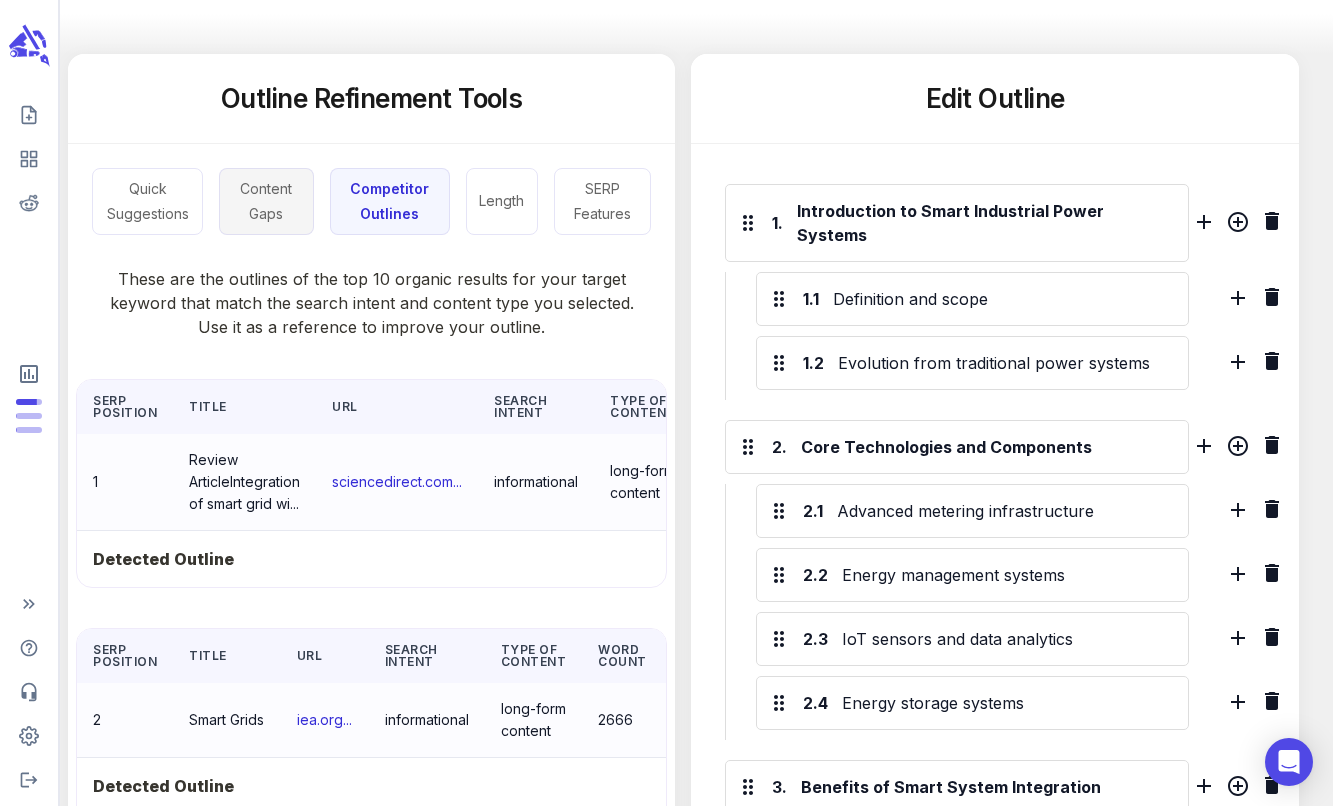 click on "Content Gaps" at bounding box center (266, 201) 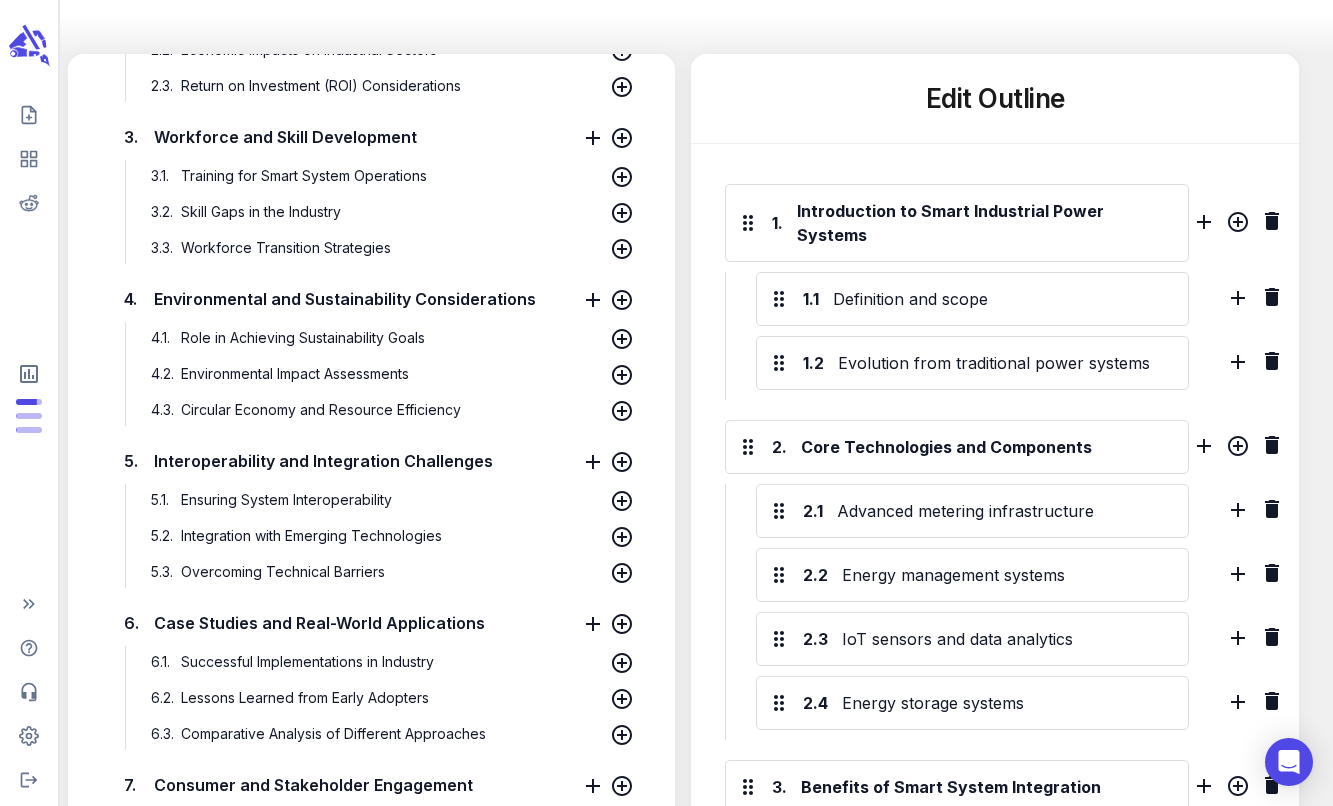 scroll, scrollTop: 591, scrollLeft: 0, axis: vertical 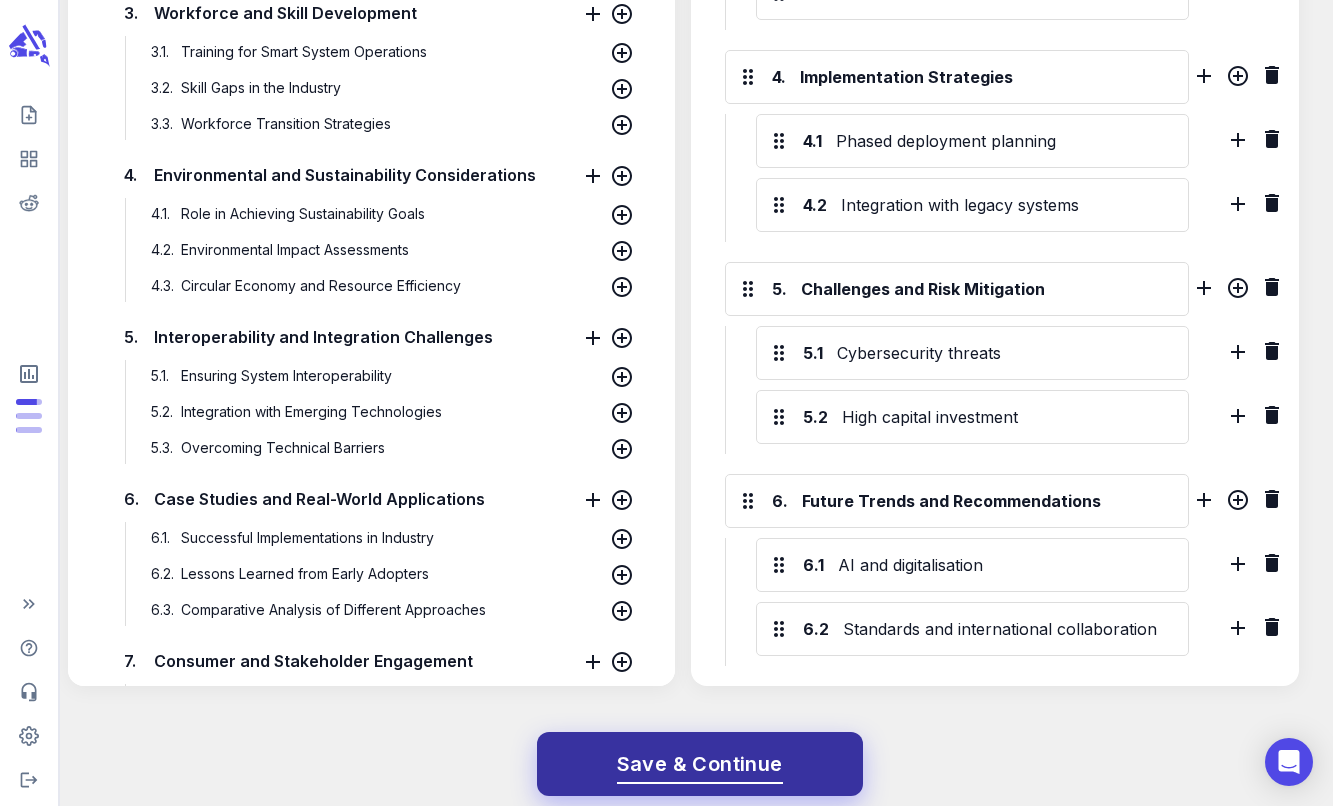 click on "Save & Continue" at bounding box center (700, 764) 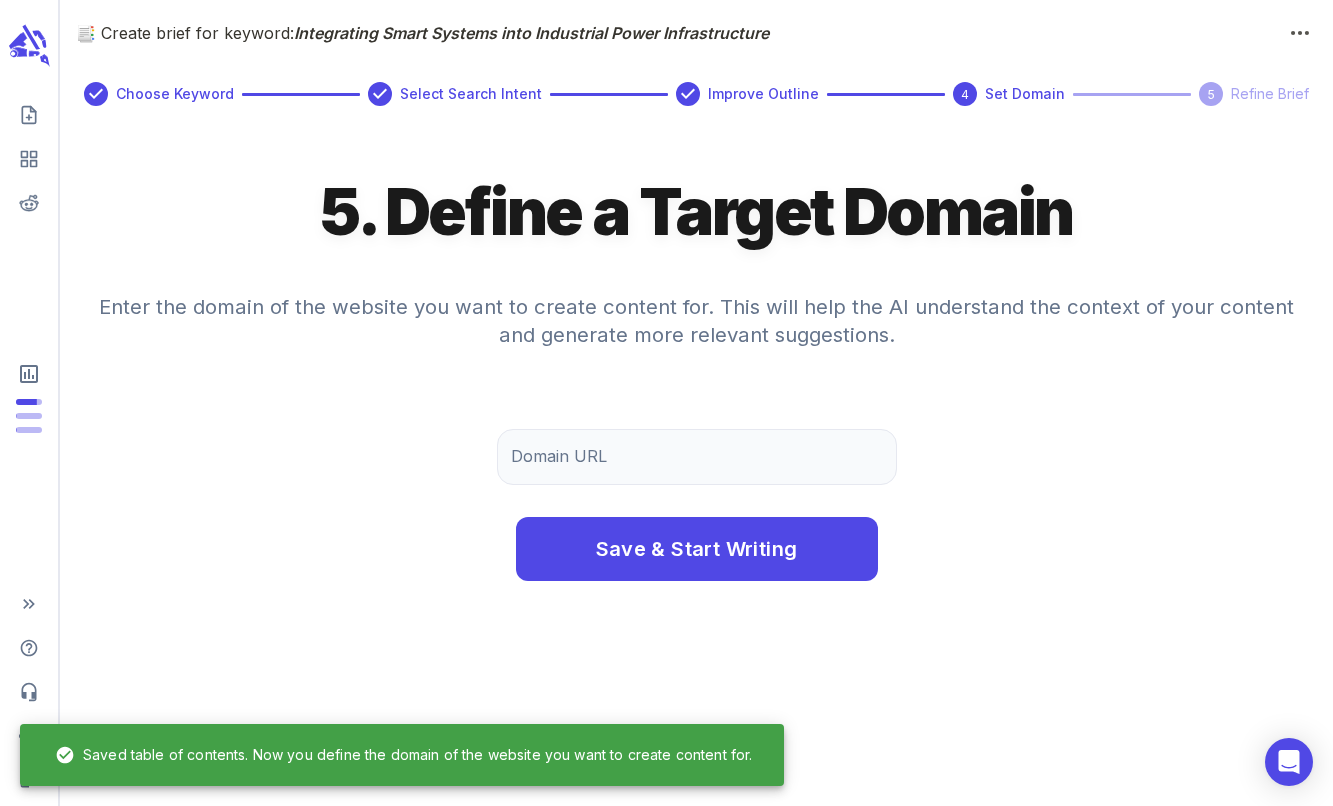 scroll, scrollTop: 0, scrollLeft: 0, axis: both 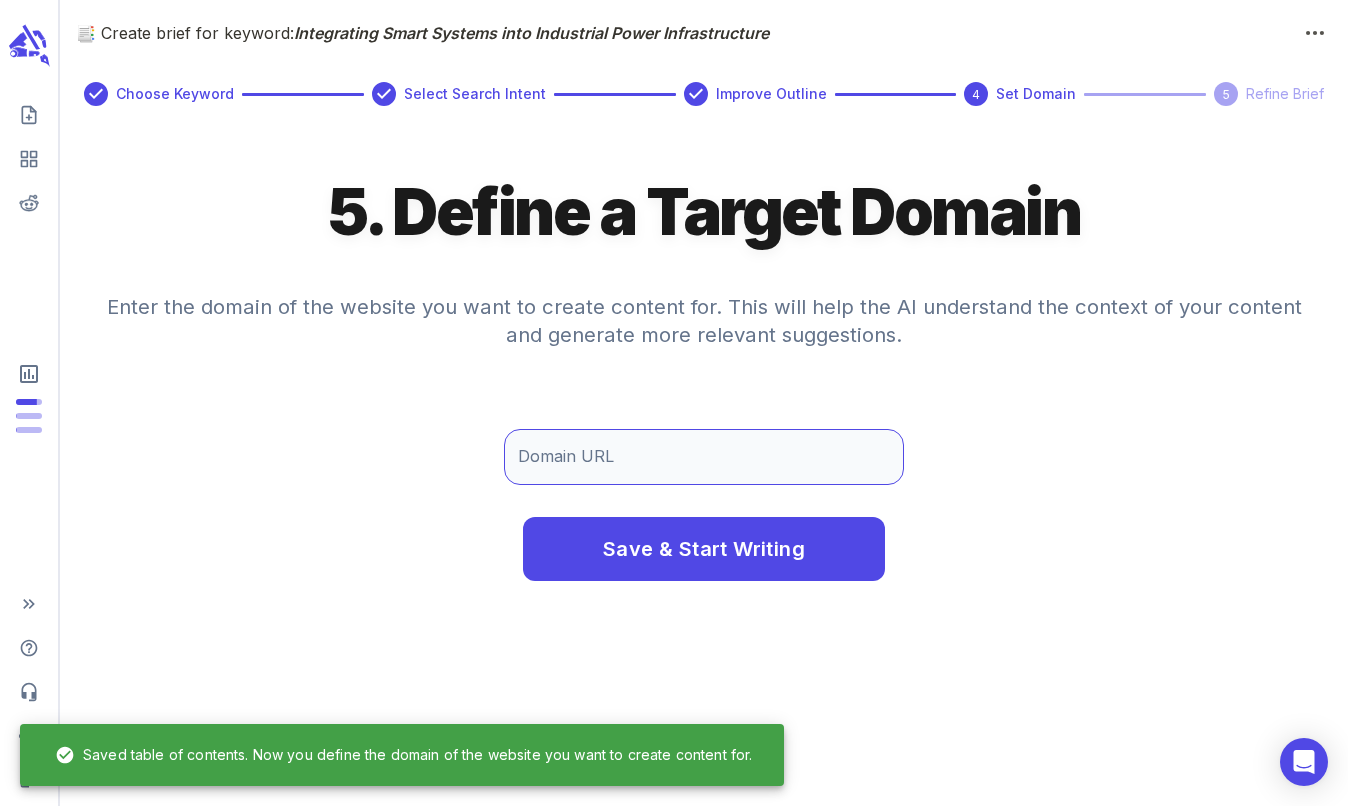 click on "Domain URL" at bounding box center (704, 457) 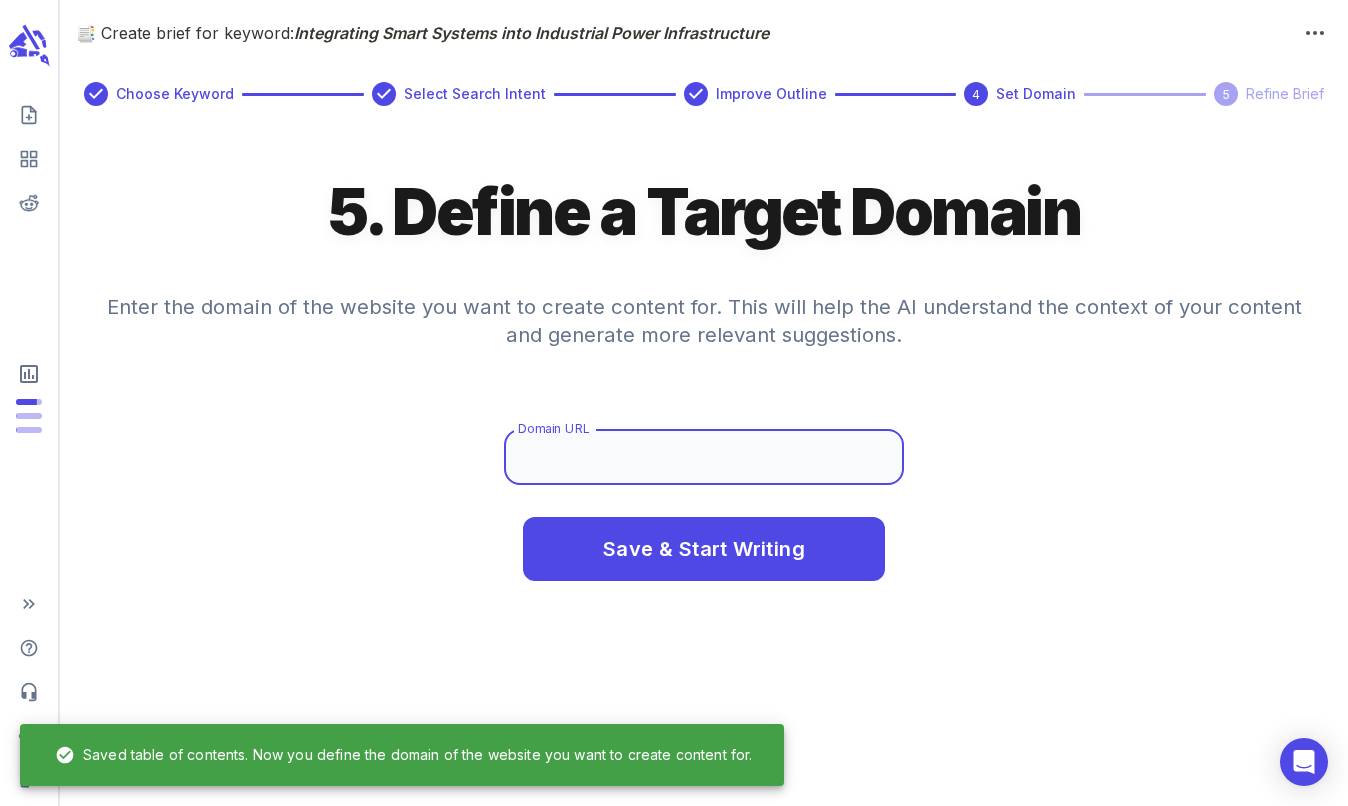 paste on "https://www.electronicpowerdesign.com/" 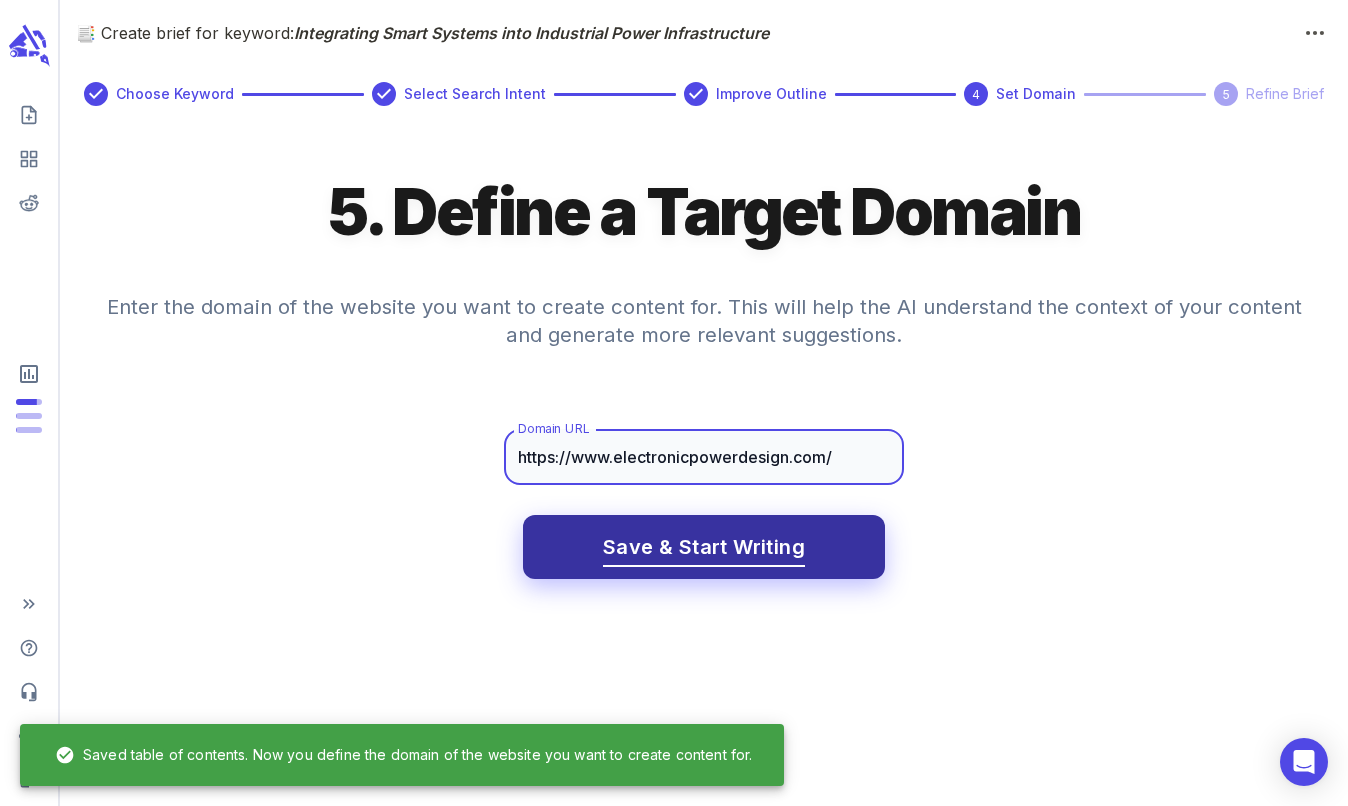type on "https://www.electronicpowerdesign.com/" 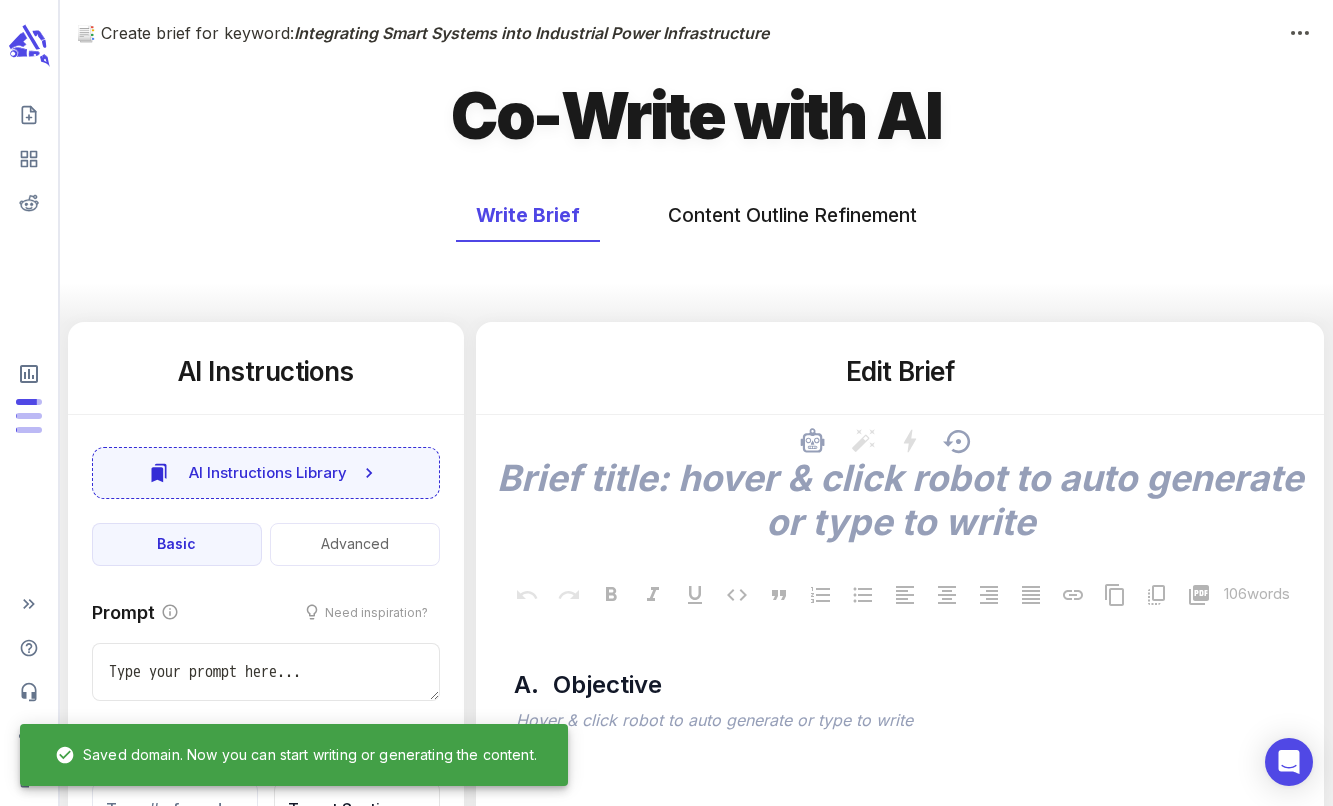 type on "x" 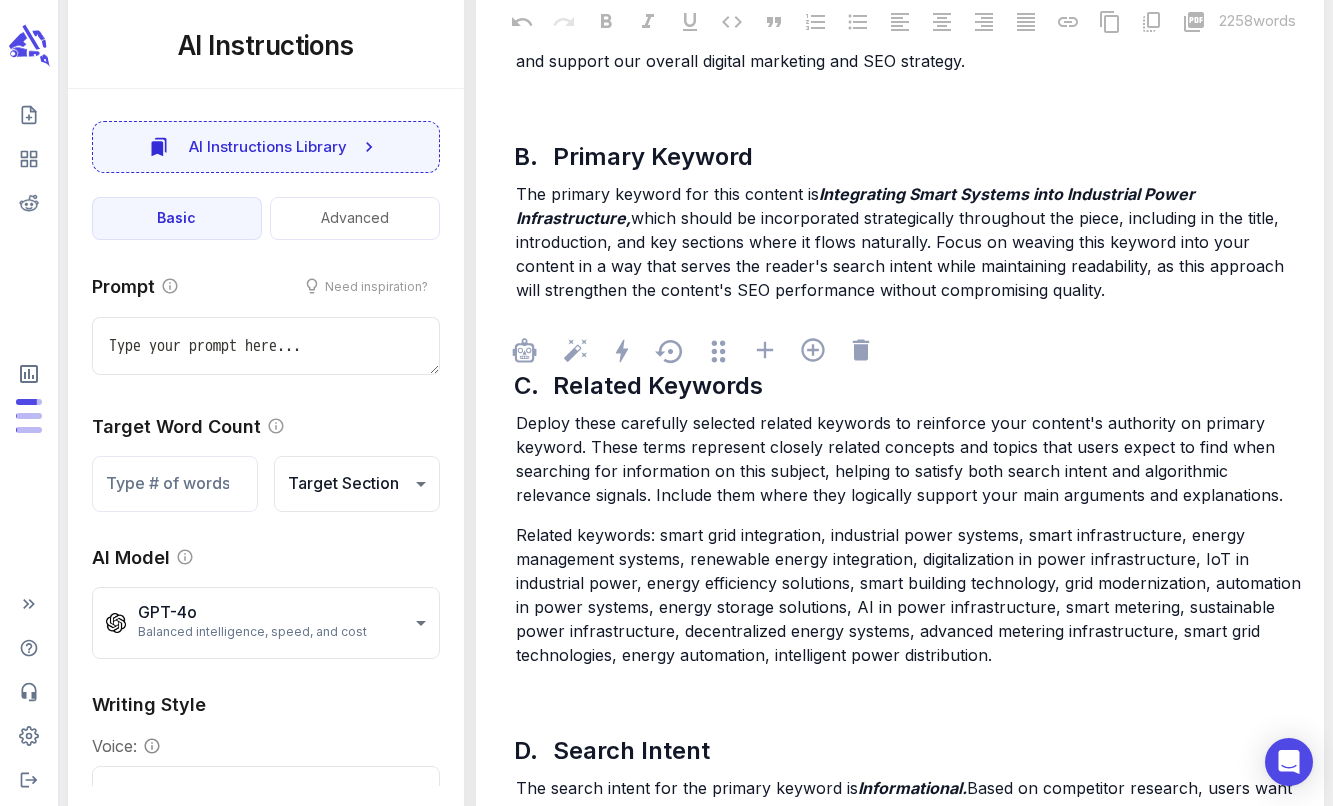 scroll, scrollTop: 884, scrollLeft: 0, axis: vertical 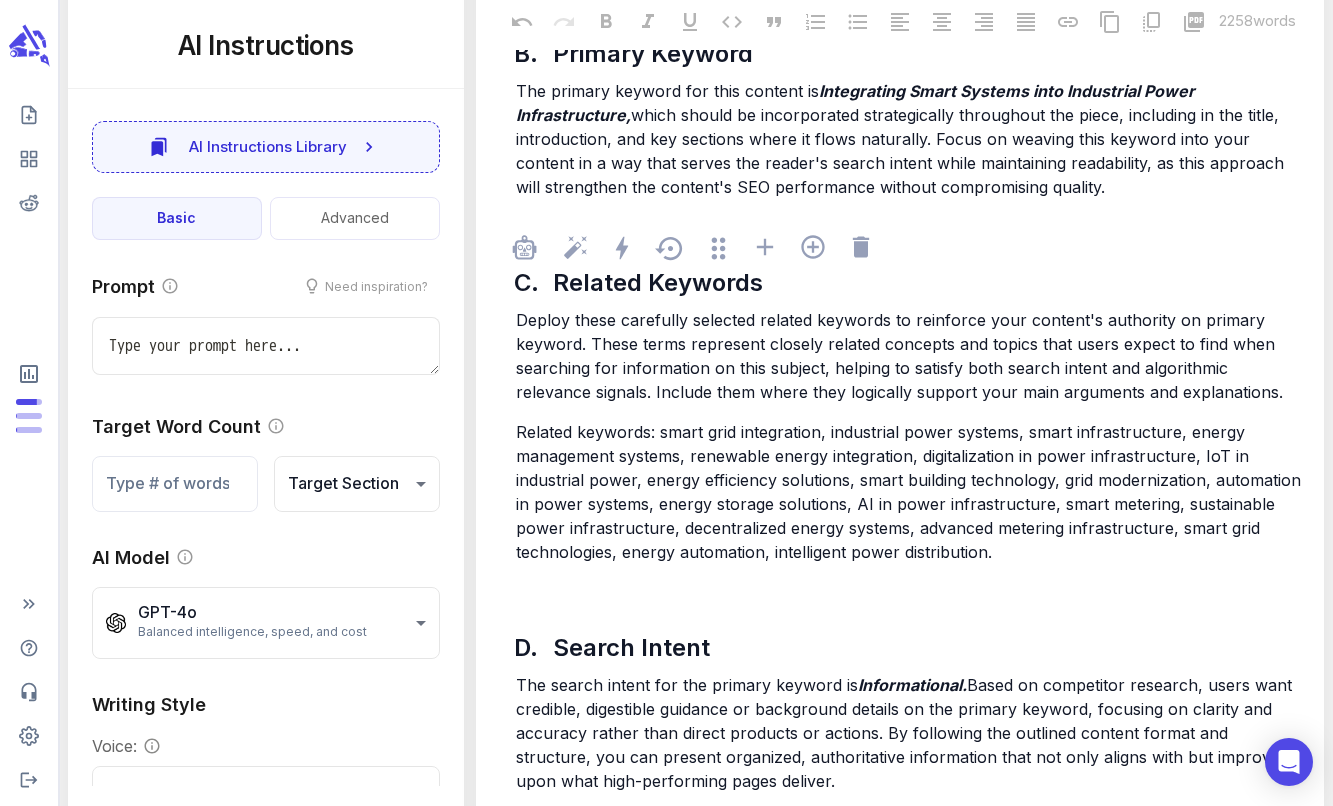 click on "Deploy these carefully selected related keywords to reinforce your content's authority on primary keyword. These terms represent closely related concepts and topics that users expect to find when searching for information on this subject, helping to satisfy both search intent and algorithmic relevance signals. Include them where they logically support your main arguments and explanations." at bounding box center [910, 356] 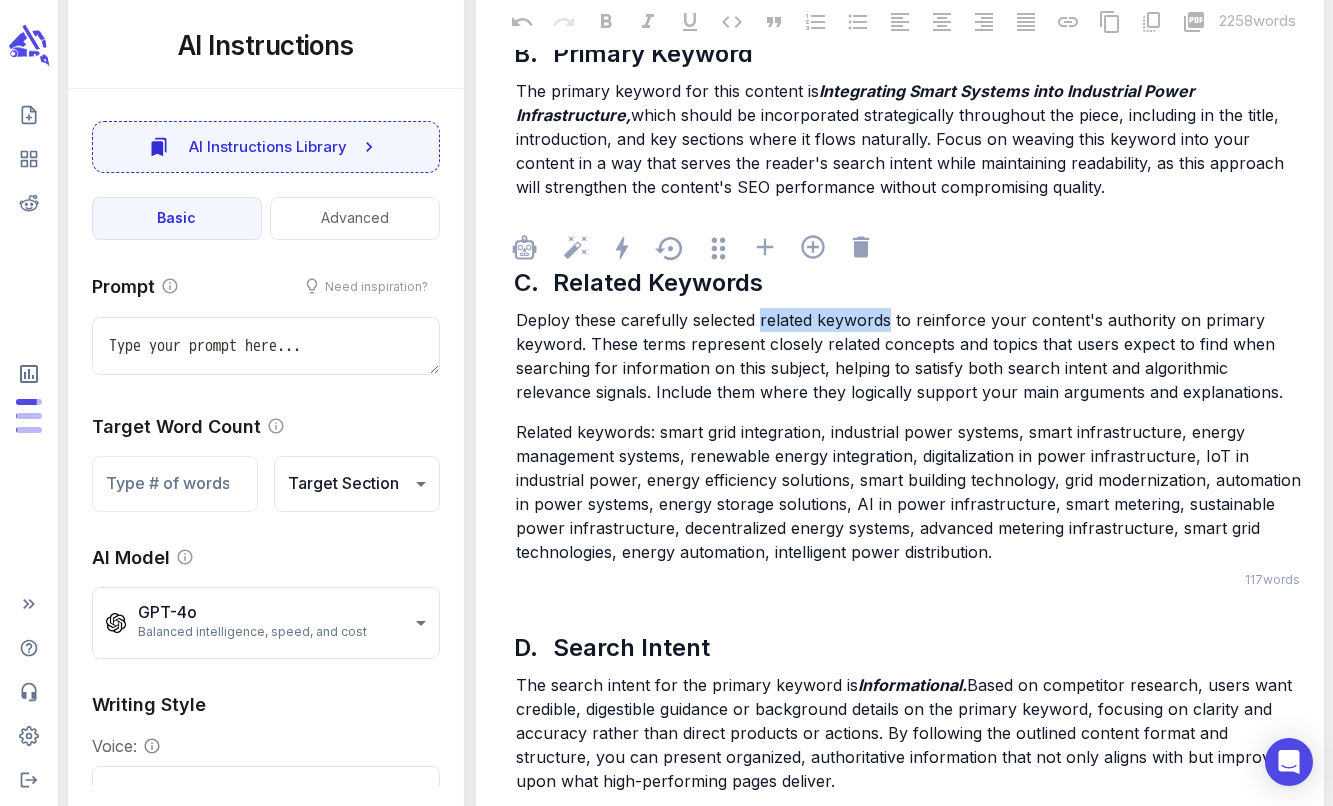 drag, startPoint x: 883, startPoint y: 320, endPoint x: 760, endPoint y: 323, distance: 123.03658 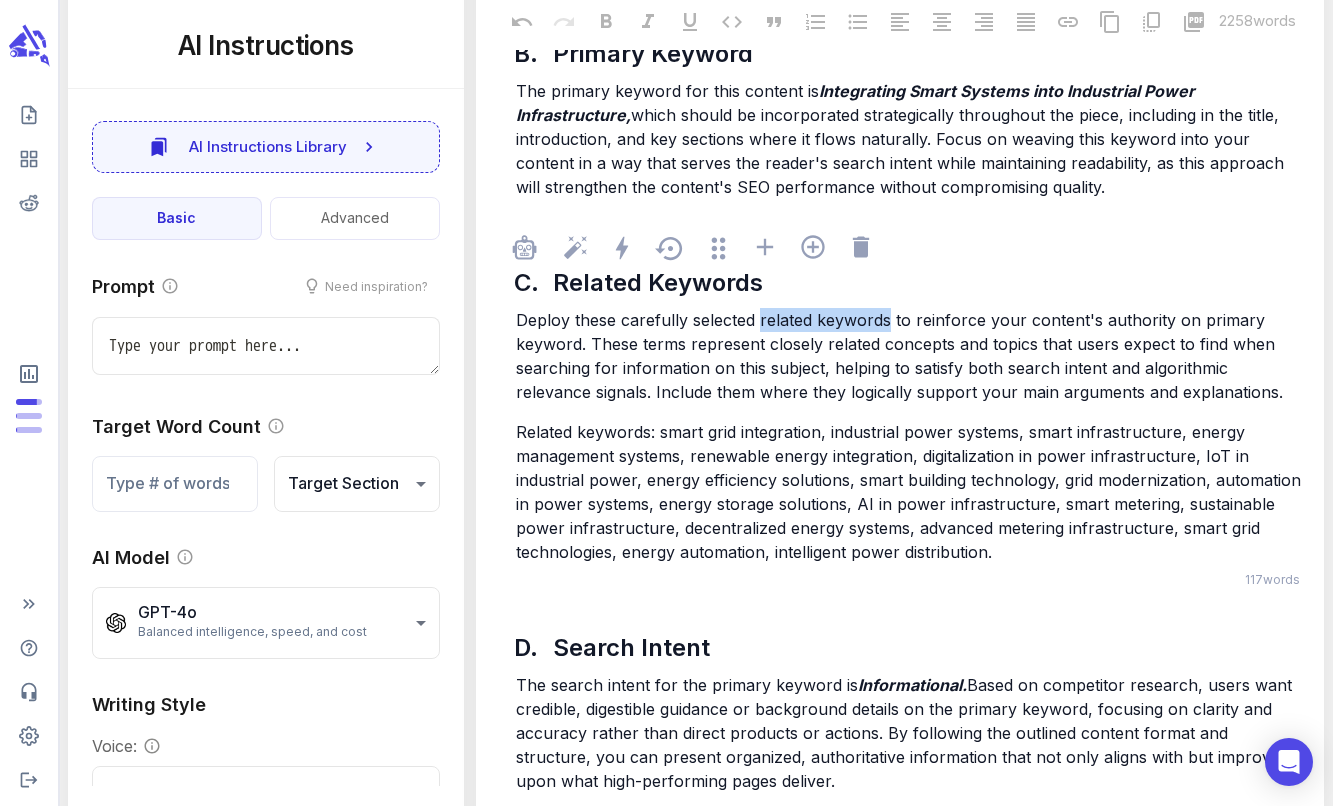 click on "Deploy these carefully selected related keywords to reinforce your content's authority on primary keyword. These terms represent closely related concepts and topics that users expect to find when searching for information on this subject, helping to satisfy both search intent and algorithmic relevance signals. Include them where they logically support your main arguments and explanations." at bounding box center (899, 356) 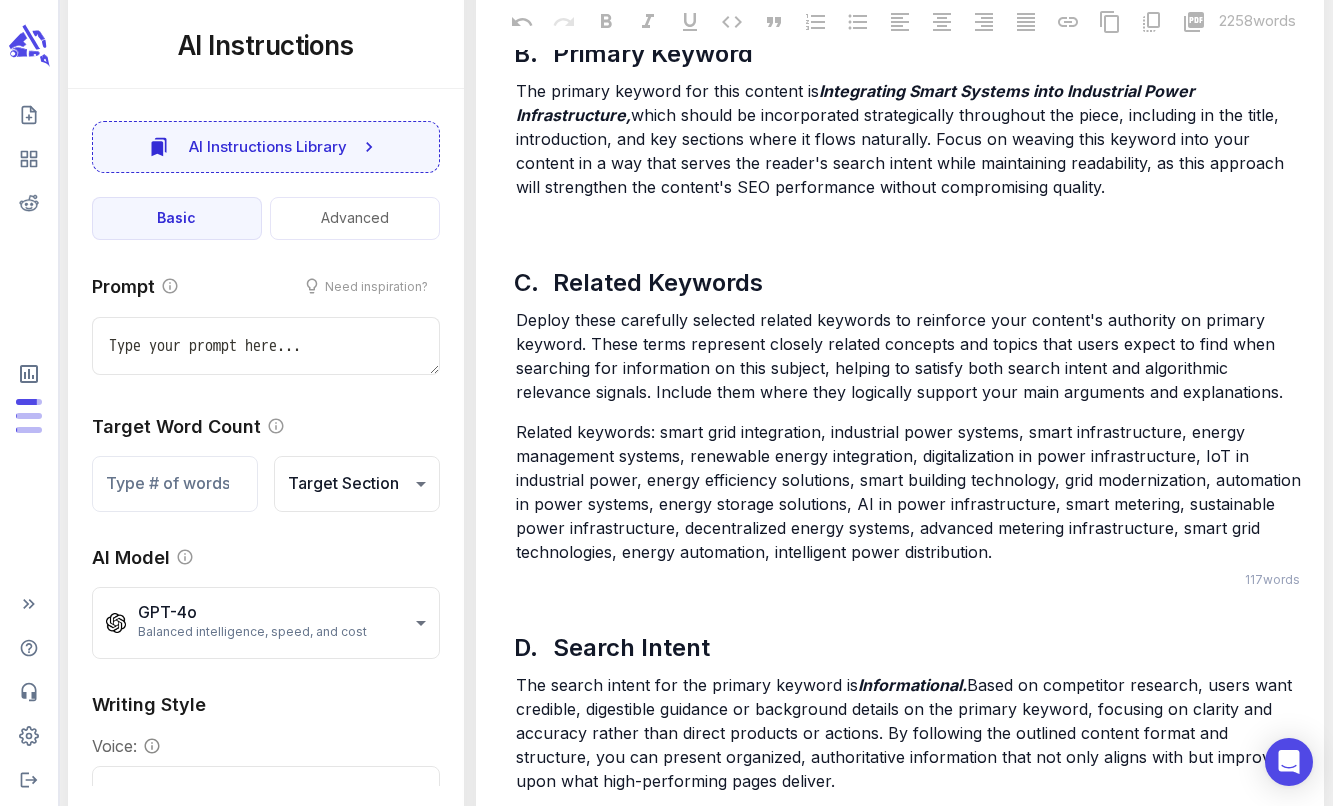type on "x" 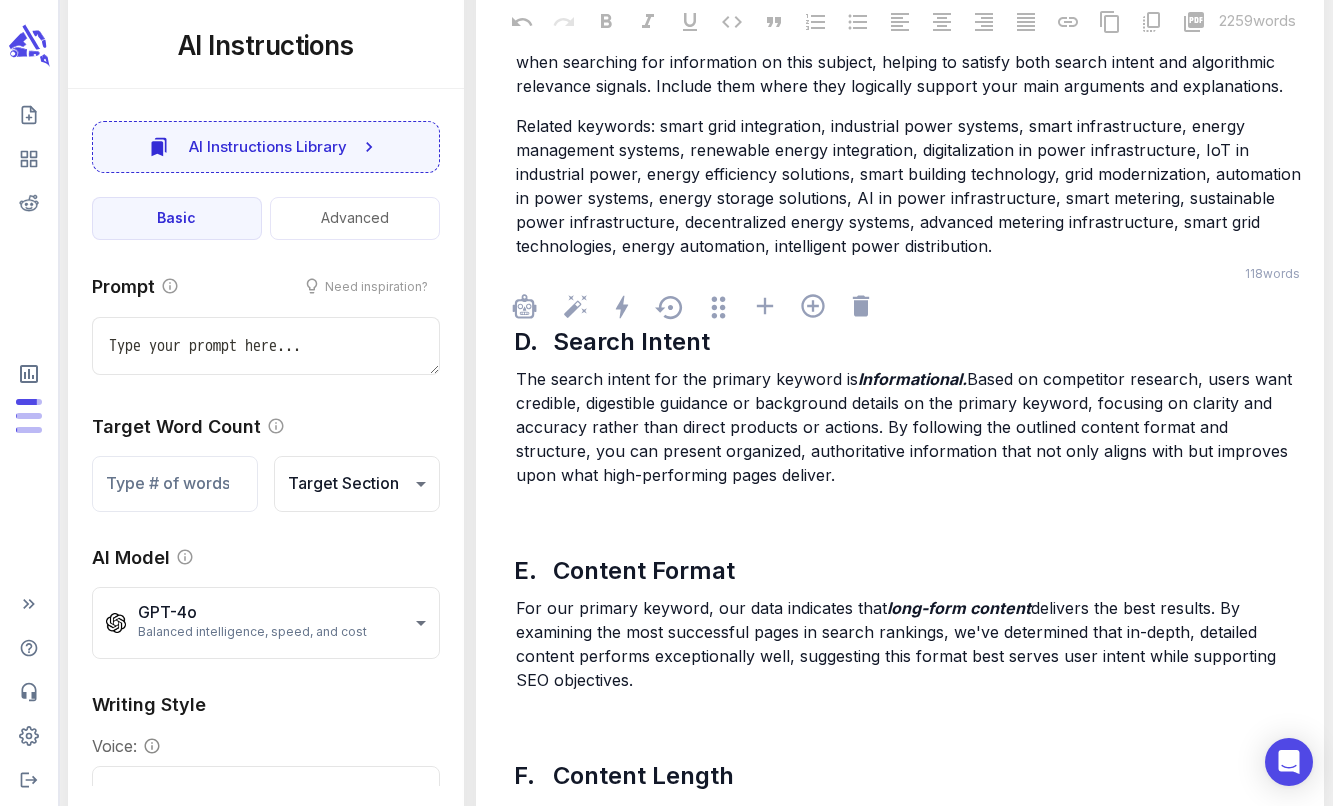 scroll, scrollTop: 1244, scrollLeft: 0, axis: vertical 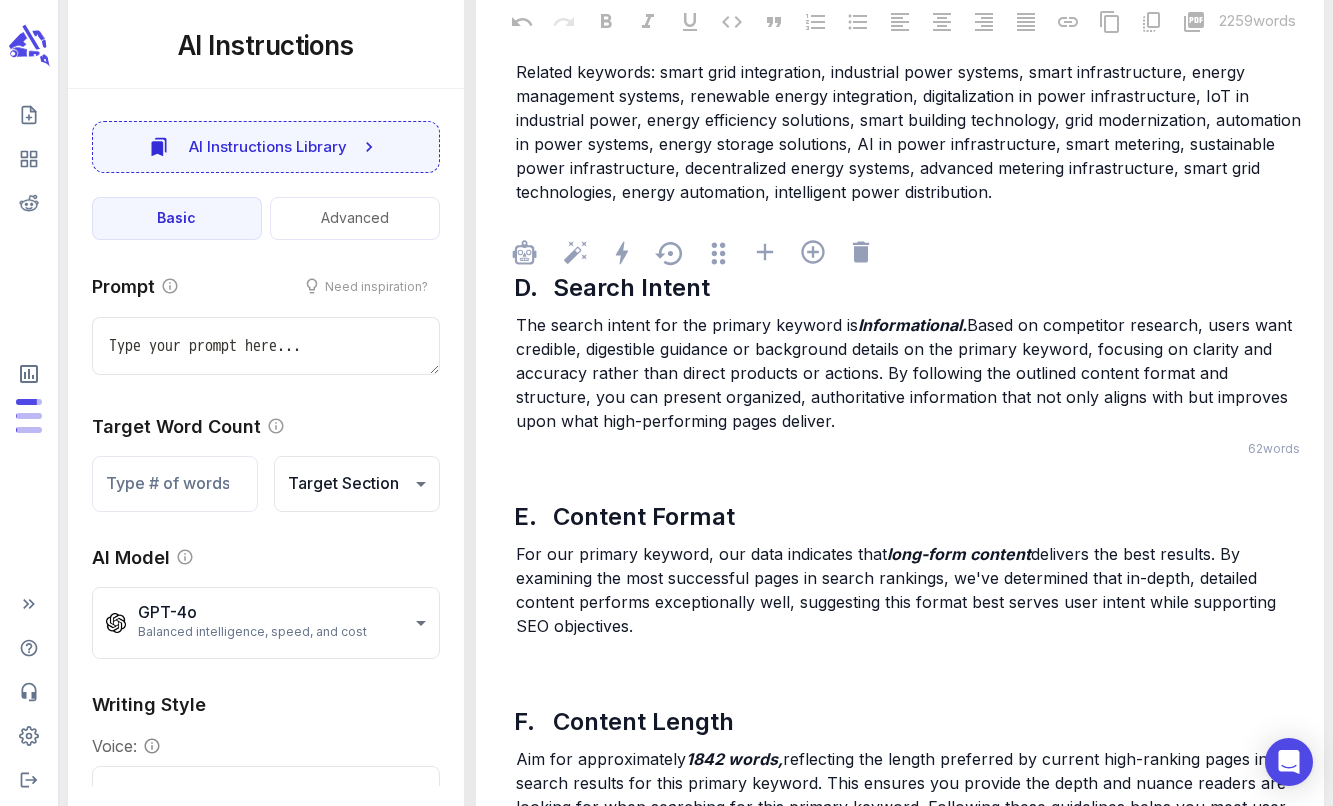 click on "Based on competitor research, users want credible, digestible guidance or background details on the primary keyword, focusing on clarity and accuracy rather than direct products or actions. By following the outlined content format and structure, you can present organized, authoritative information that not only aligns with but improves upon what high-performing pages deliver." at bounding box center (906, 373) 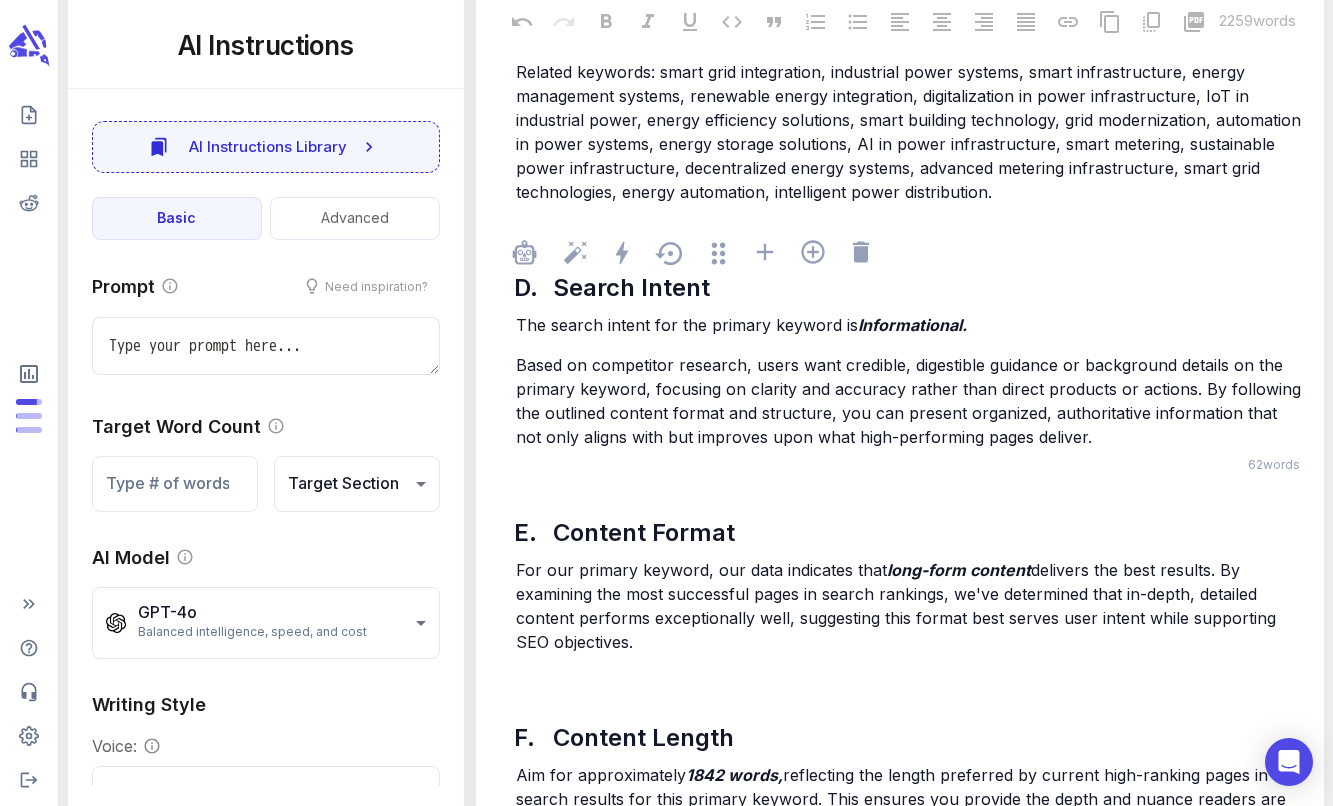 click on "Based on competitor research, users want credible, digestible guidance or background details on the primary keyword, focusing on clarity and accuracy rather than direct products or actions. By following the outlined content format and structure, you can present organized, authoritative information that not only aligns with but improves upon what high-performing pages deliver." at bounding box center (911, 401) 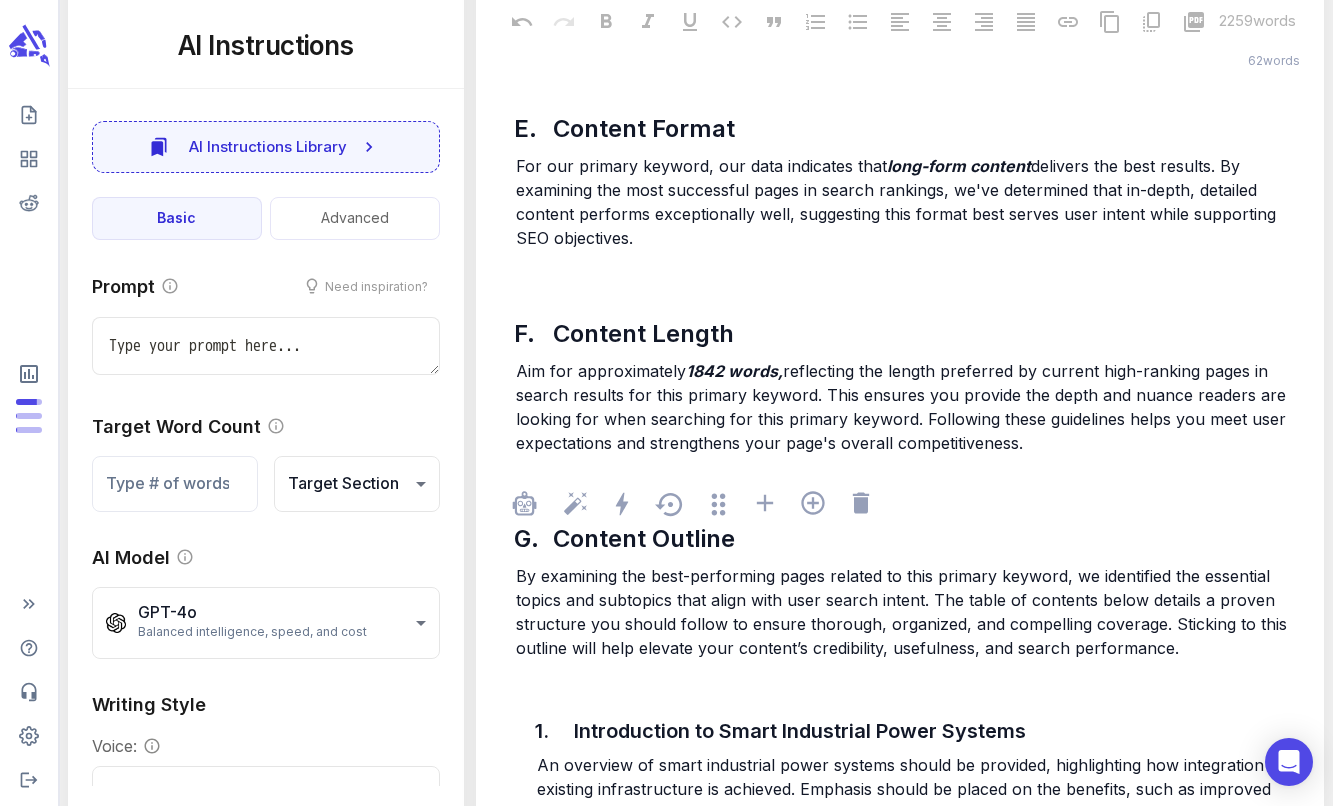 scroll, scrollTop: 1686, scrollLeft: 0, axis: vertical 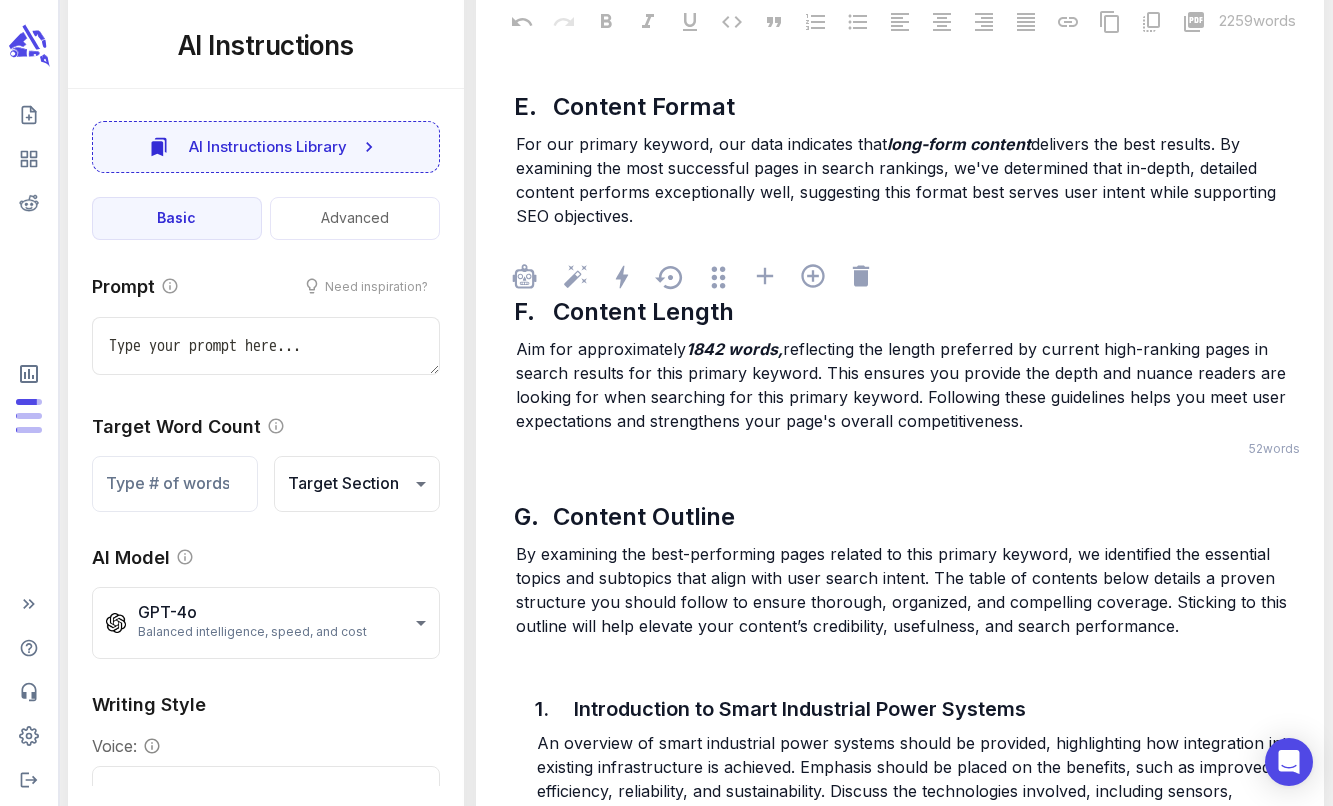 click on "reflecting the length preferred by current high-ranking pages in search results for this primary keyword. This ensures you provide the depth and nuance readers are looking for when searching for this primary keyword. Following these guidelines helps you meet user expectations and strengthens your page's overall competitiveness." at bounding box center [903, 385] 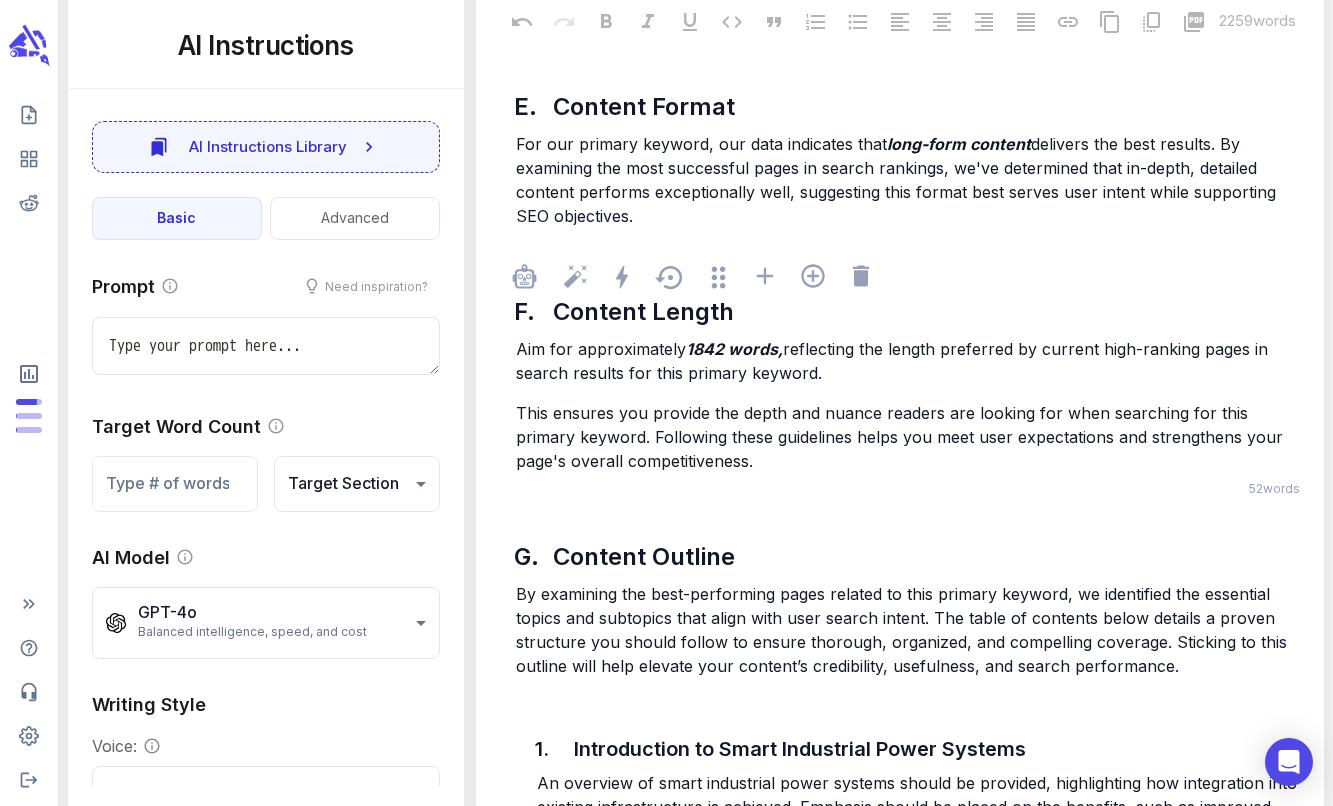 click on "This ensures you provide the depth and nuance readers are looking for when searching for this primary keyword. Following these guidelines helps you meet user expectations and strengthens your page's overall competitiveness." at bounding box center (902, 437) 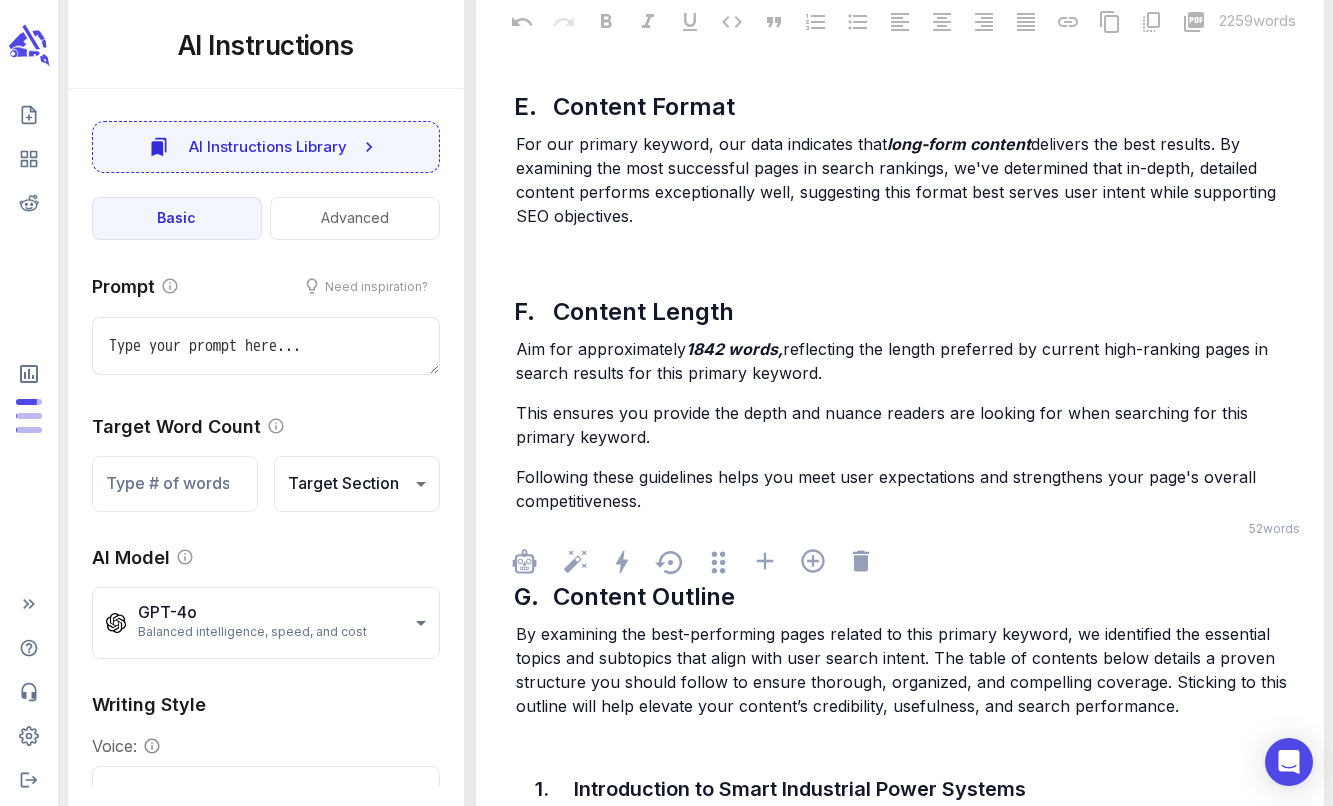scroll, scrollTop: 1725, scrollLeft: 0, axis: vertical 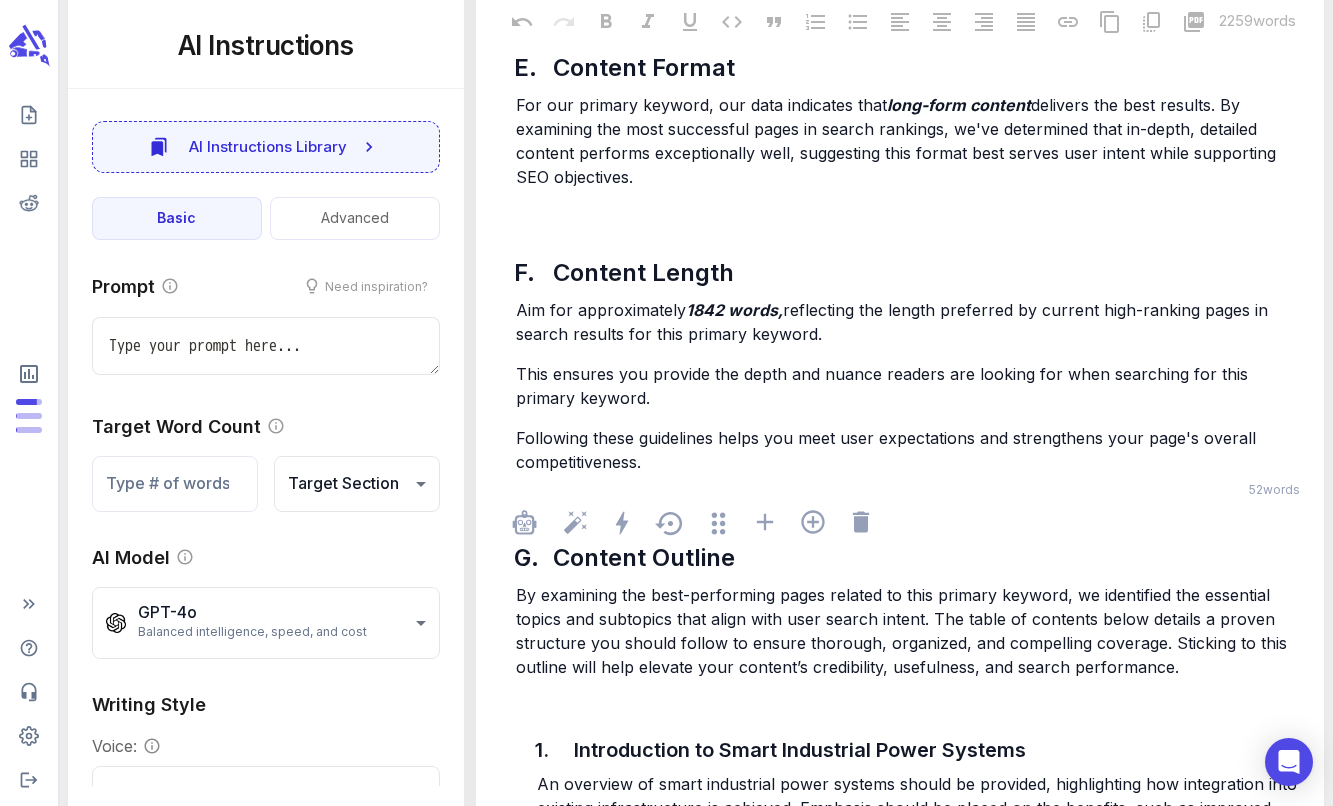 click on "By examining the best-performing pages related to this primary keyword, we identified the essential topics and subtopics that align with user search intent. The table of contents below details a proven structure you should follow to ensure thorough, organized, and compelling coverage. Sticking to this outline will help elevate your content’s credibility, usefulness, and search performance." at bounding box center [904, 631] 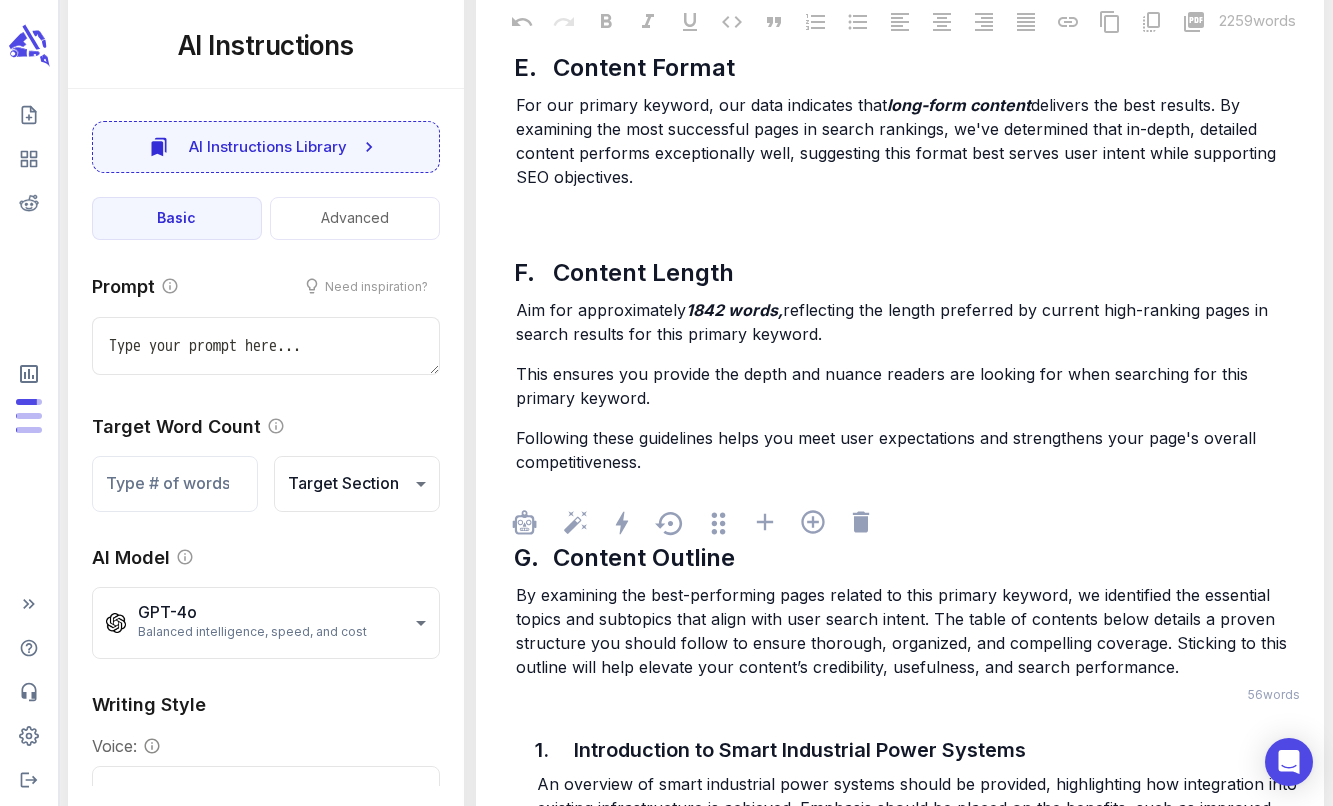 click on "By examining the best-performing pages related to this primary keyword, we identified the essential topics and subtopics that align with user search intent. The table of contents below details a proven structure you should follow to ensure thorough, organized, and compelling coverage. Sticking to this outline will help elevate your content’s credibility, usefulness, and search performance." at bounding box center [904, 631] 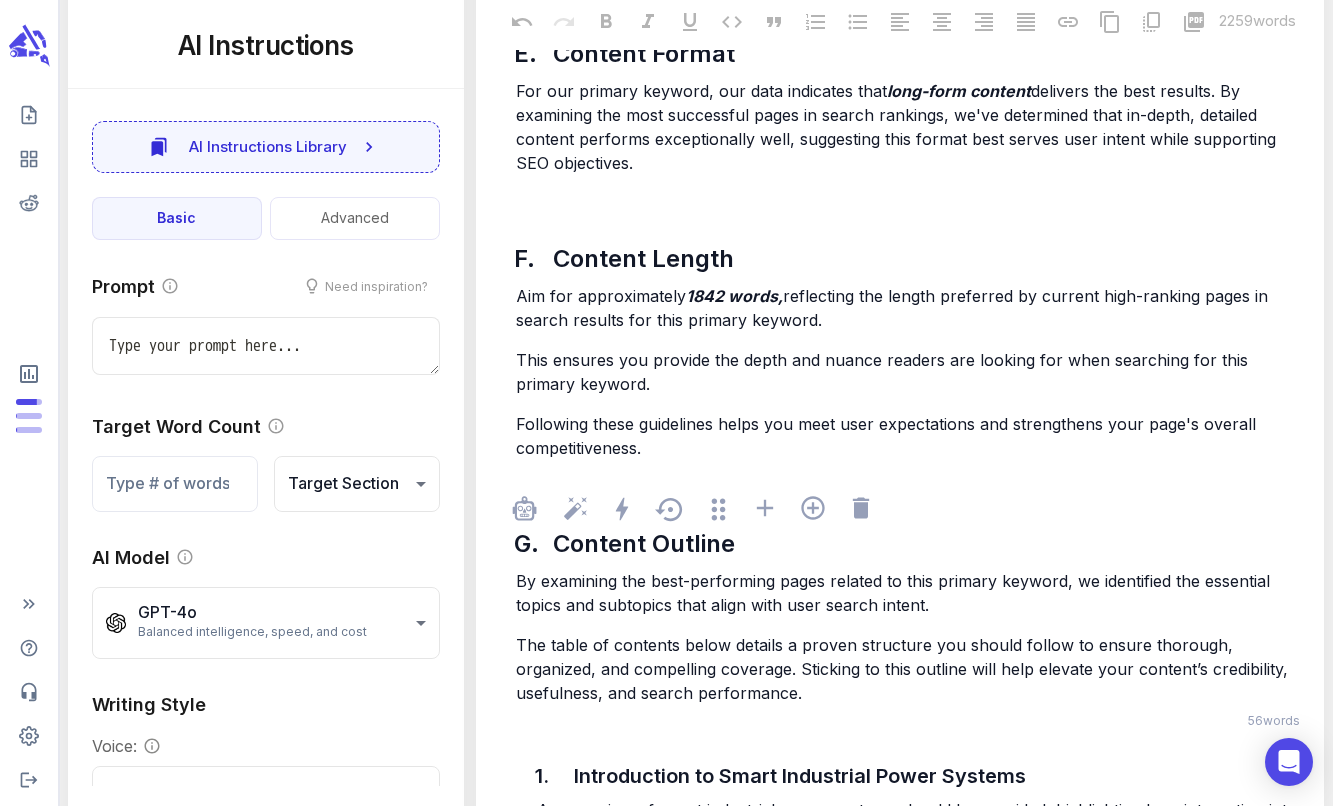 scroll, scrollTop: 1761, scrollLeft: 0, axis: vertical 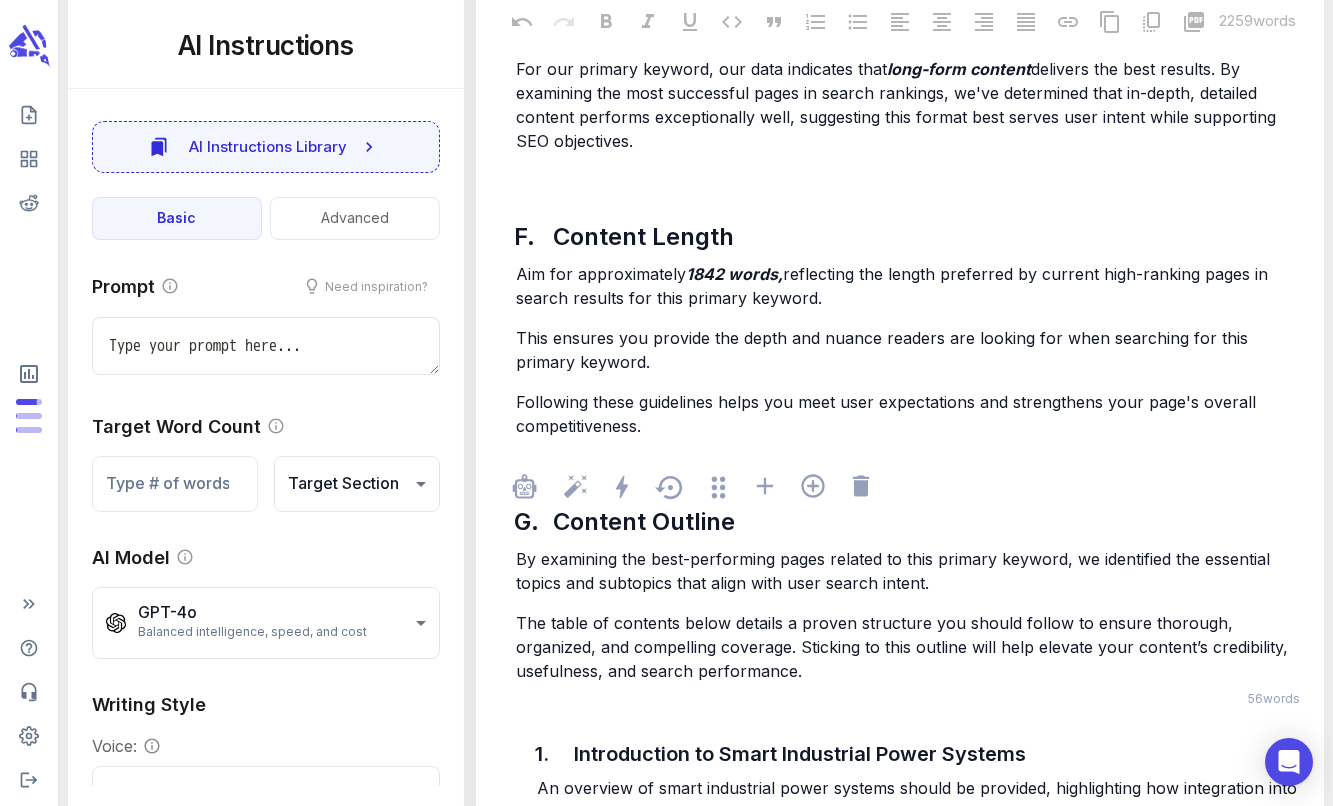 click on "The table of contents below details a proven structure you should follow to ensure thorough, organized, and compelling coverage. Sticking to this outline will help elevate your content’s credibility, usefulness, and search performance." at bounding box center (904, 647) 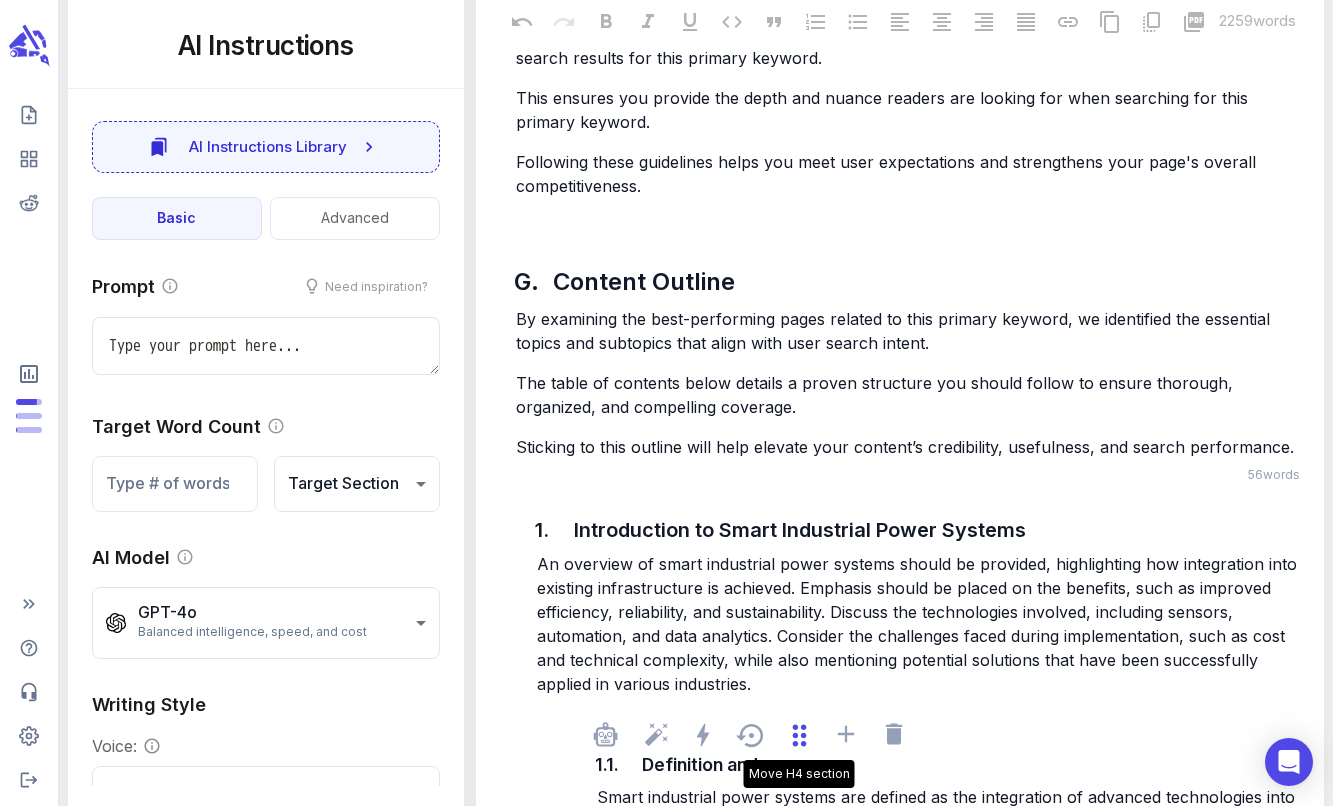 scroll, scrollTop: 2110, scrollLeft: 0, axis: vertical 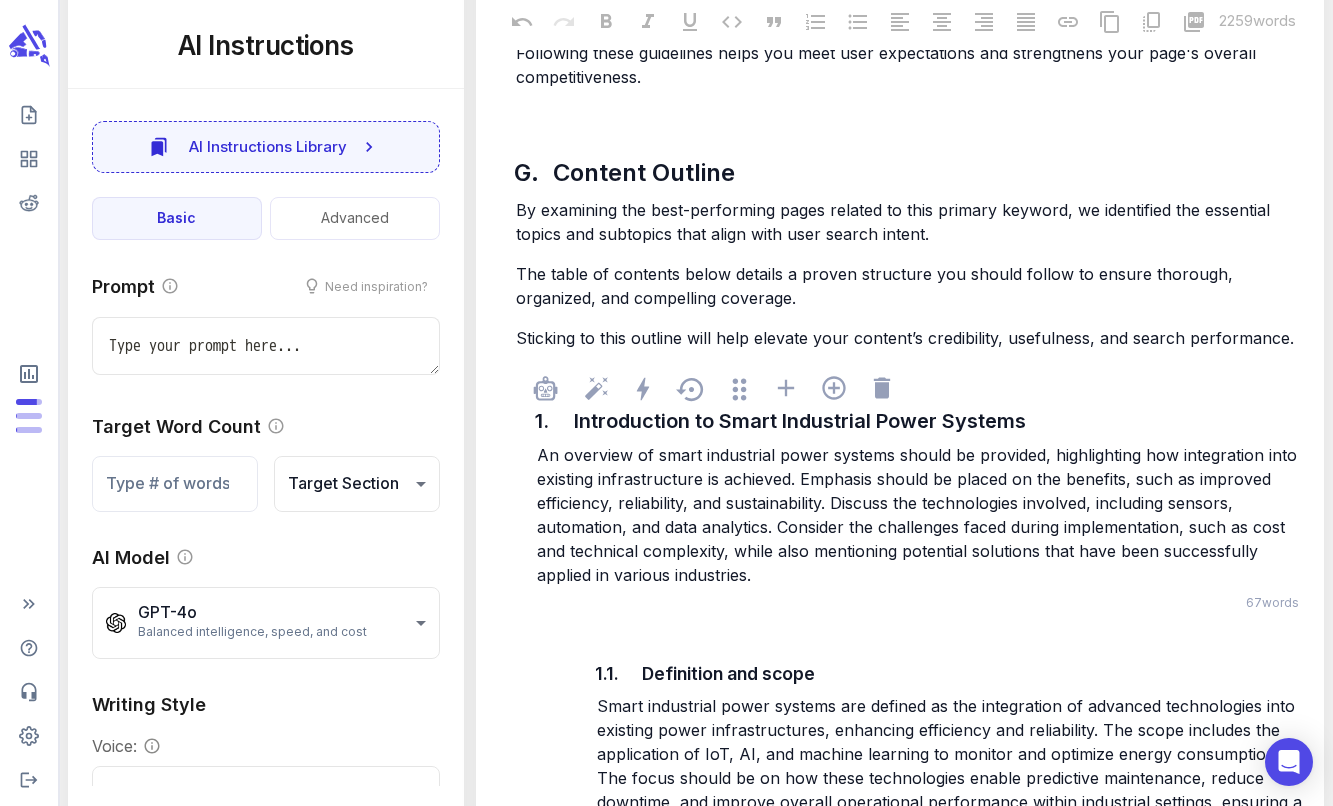 click on "An overview of smart industrial power systems should be provided, highlighting how integration into existing infrastructure is achieved. Emphasis should be placed on the benefits, such as improved efficiency, reliability, and sustainability. Discuss the technologies involved, including sensors, automation, and data analytics. Consider the challenges faced during implementation, such as cost and technical complexity, while also mentioning potential solutions that have been successfully applied in various industries." at bounding box center [919, 515] 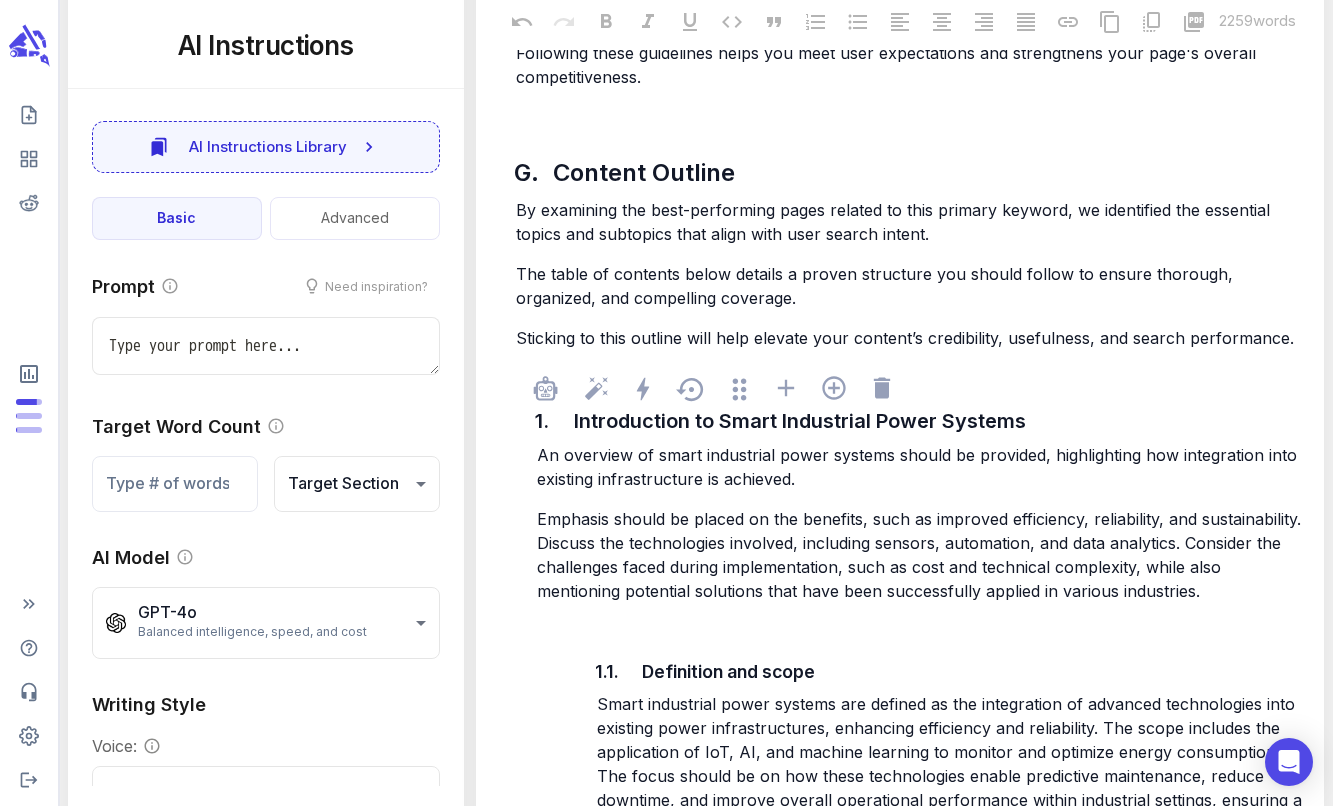 click on "Emphasis should be placed on the benefits, such as improved efficiency, reliability, and sustainability. Discuss the technologies involved, including sensors, automation, and data analytics. Consider the challenges faced during implementation, such as cost and technical complexity, while also mentioning potential solutions that have been successfully applied in various industries." at bounding box center [921, 555] 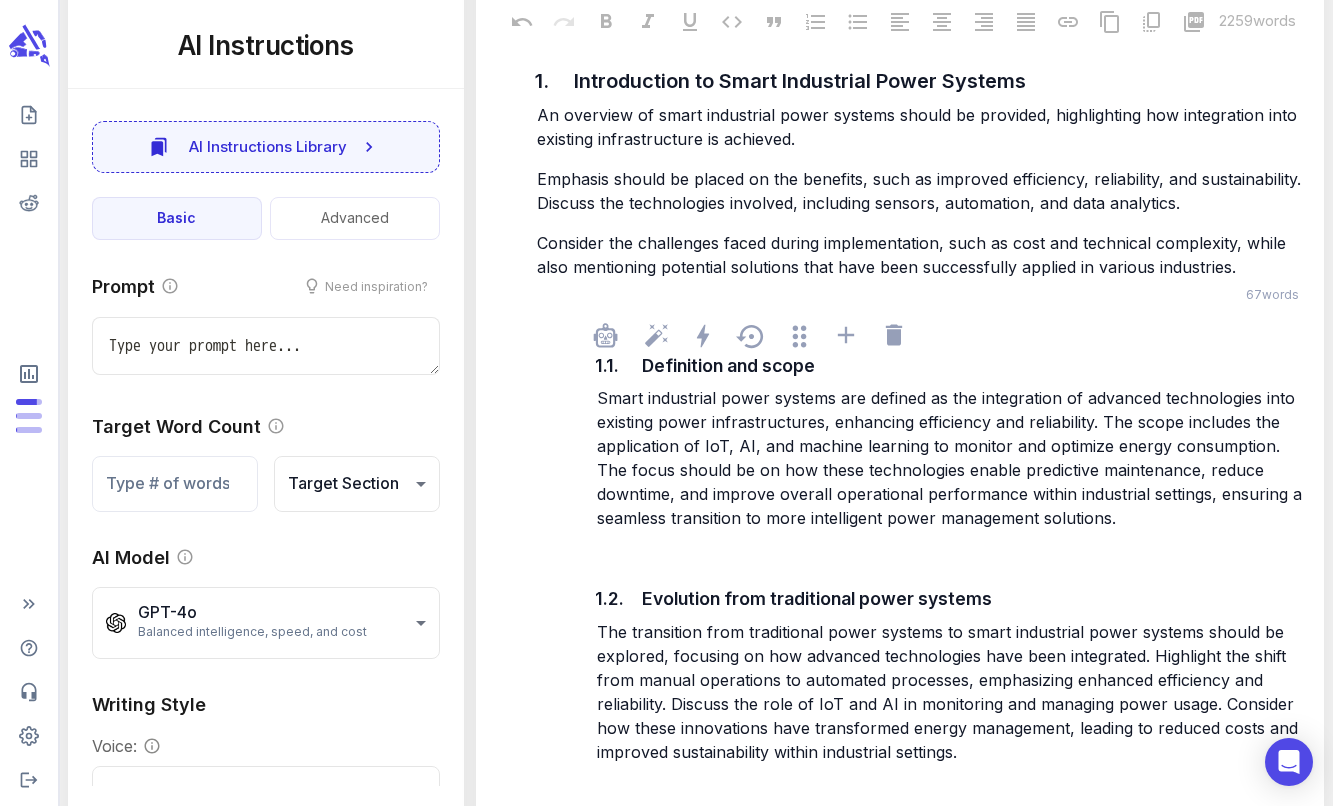 scroll, scrollTop: 2504, scrollLeft: 0, axis: vertical 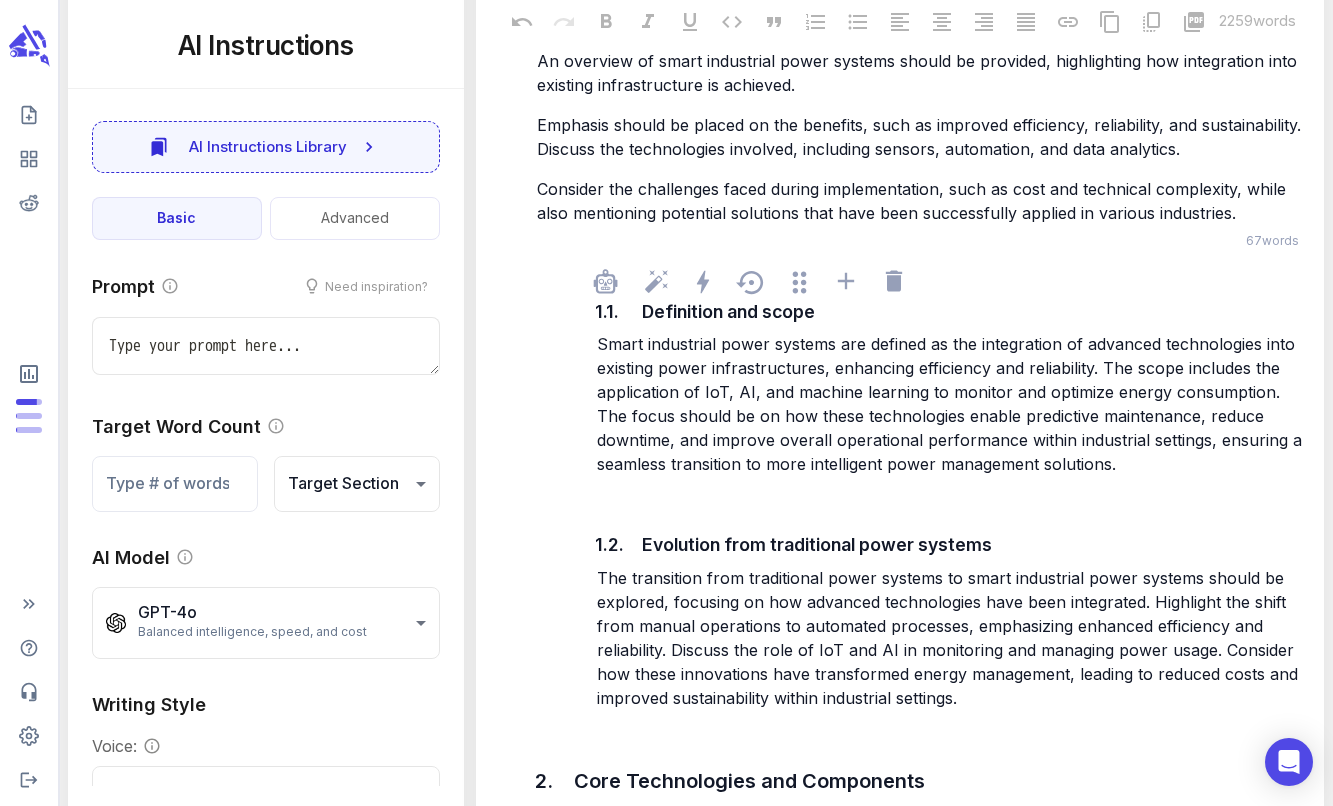 click on "Smart industrial power systems are defined as the integration of advanced technologies into existing power infrastructures, enhancing efficiency and reliability. The scope includes the application of IoT, AI, and machine learning to monitor and optimize energy consumption. The focus should be on how these technologies enable predictive maintenance, reduce downtime, and improve overall operational performance within industrial settings, ensuring a seamless transition to more intelligent power management solutions." at bounding box center (952, 404) 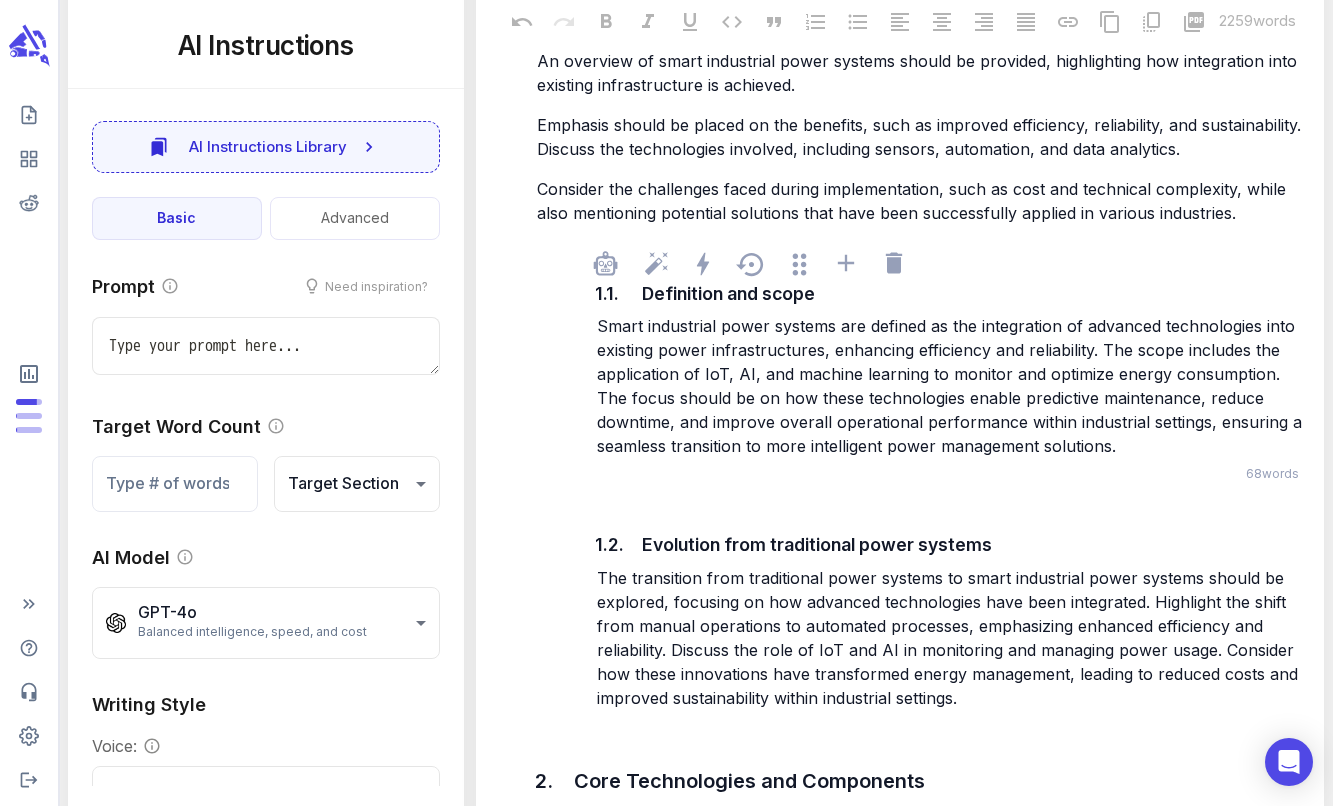 click on "Smart industrial power systems are defined as the integration of advanced technologies into existing power infrastructures, enhancing efficiency and reliability. The scope includes the application of IoT, AI, and machine learning to monitor and optimize energy consumption. The focus should be on how these technologies enable predictive maintenance, reduce downtime, and improve overall operational performance within industrial settings, ensuring a seamless transition to more intelligent power management solutions." at bounding box center (952, 386) 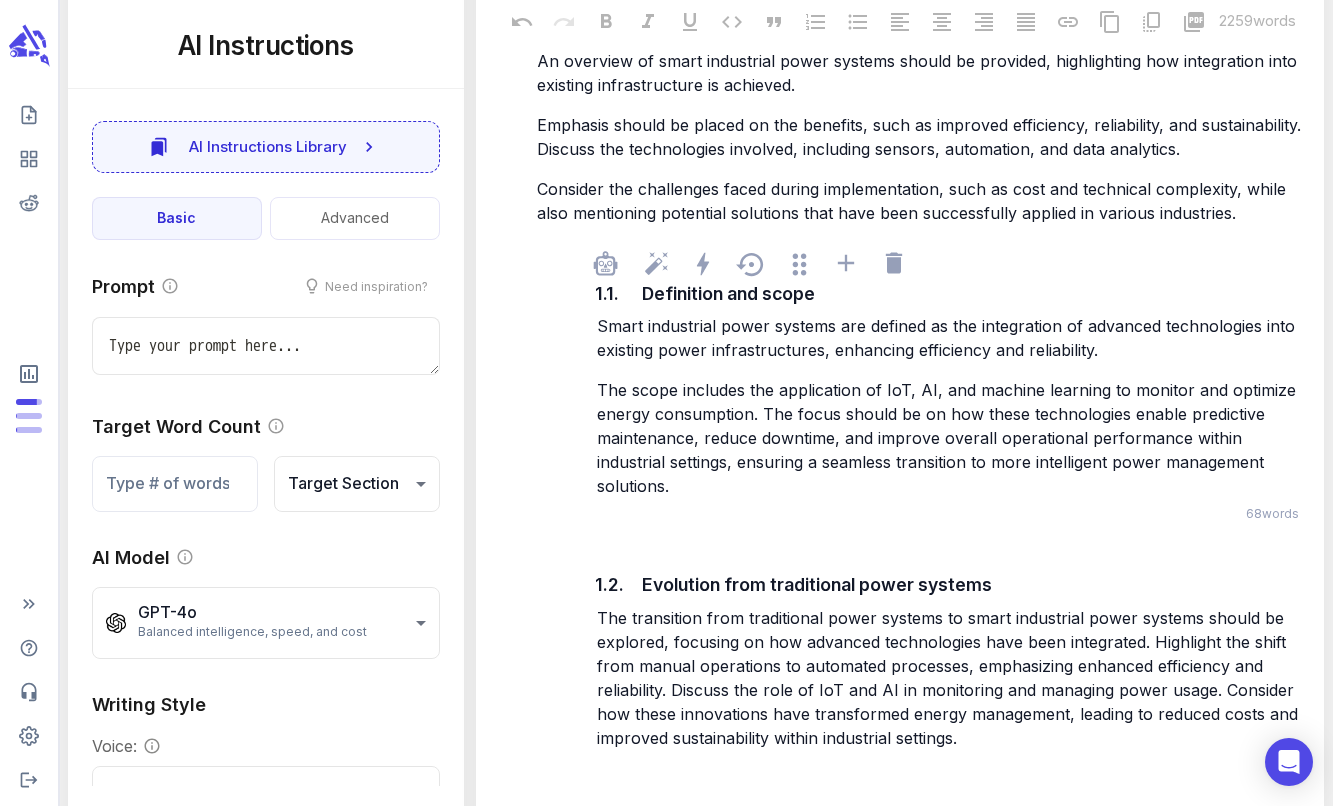 click on "The scope includes the application of IoT, AI, and machine learning to monitor and optimize energy consumption. The focus should be on how these technologies enable predictive maintenance, reduce downtime, and improve overall operational performance within industrial settings, ensuring a seamless transition to more intelligent power management solutions." at bounding box center (949, 438) 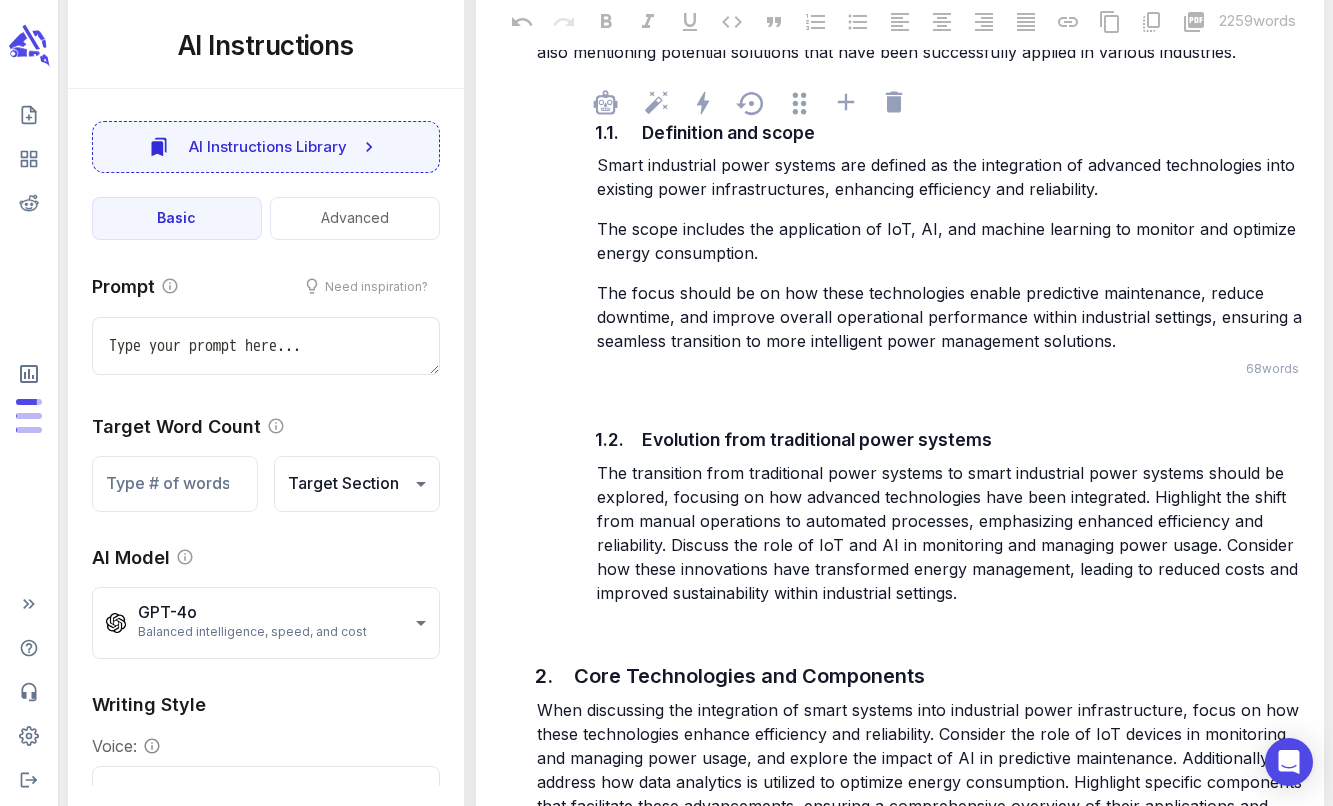 scroll, scrollTop: 2733, scrollLeft: 0, axis: vertical 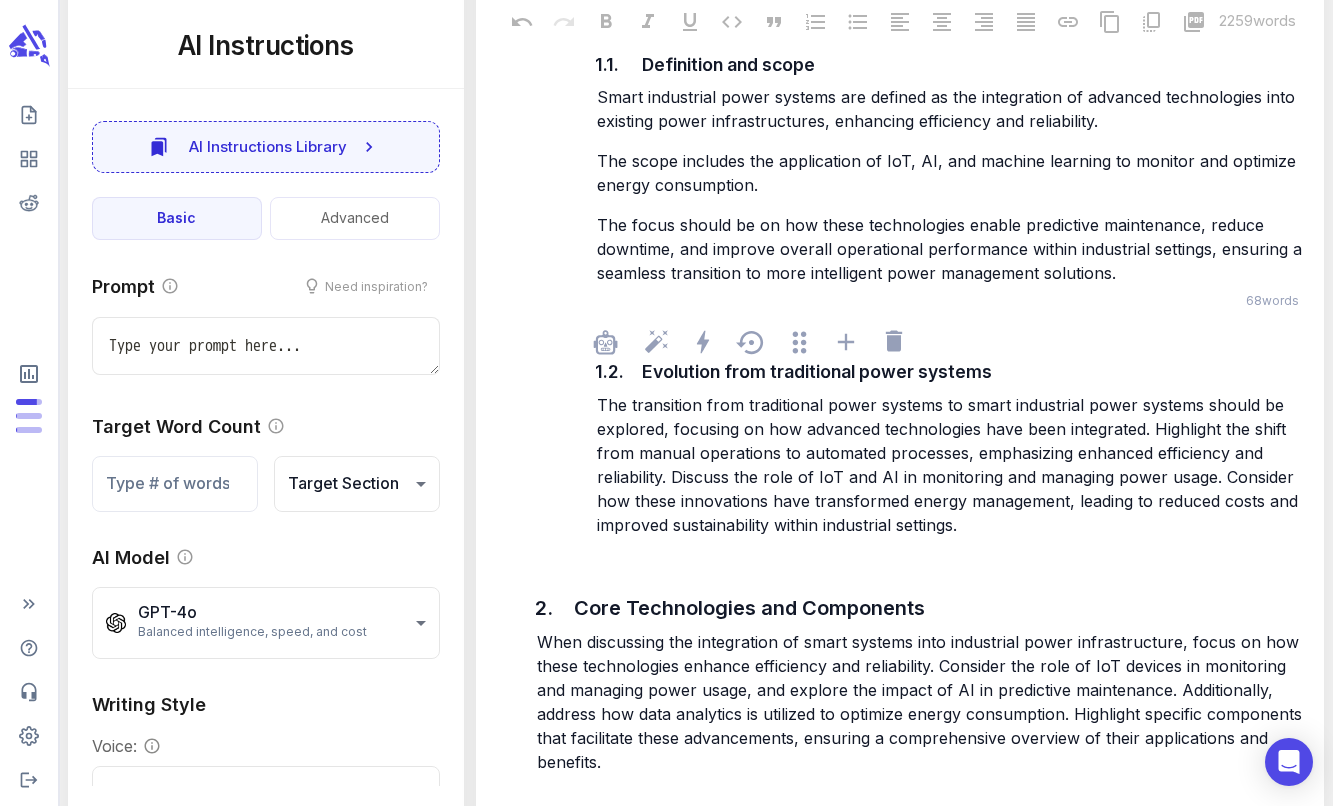 click on "The transition from traditional power systems to smart industrial power systems should be explored, focusing on how advanced technologies have been integrated. Highlight the shift from manual operations to automated processes, emphasizing enhanced efficiency and reliability. Discuss the role of IoT and AI in monitoring and managing power usage. Consider how these innovations have transformed energy management, leading to reduced costs and improved sustainability within industrial settings." at bounding box center [950, 465] 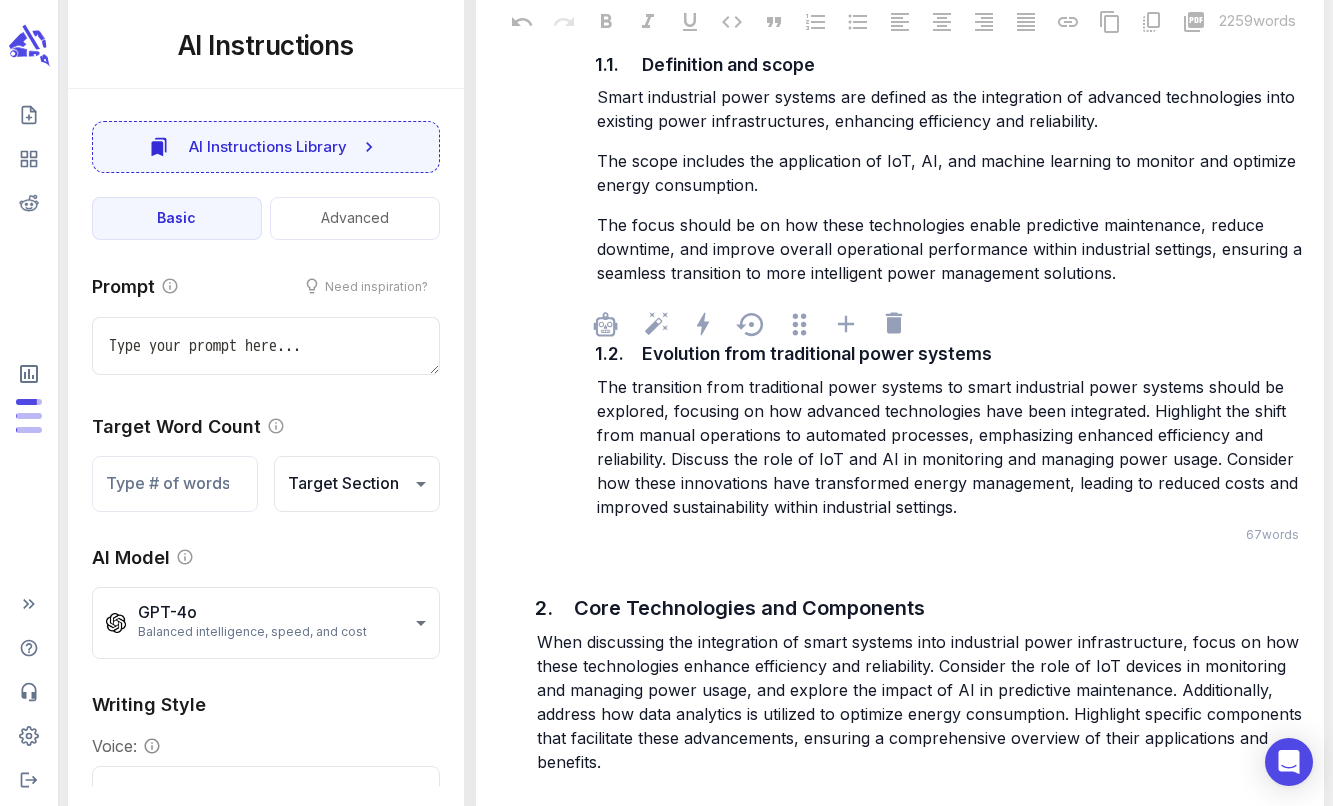 click on "The transition from traditional power systems to smart industrial power systems should be explored, focusing on how advanced technologies have been integrated. Highlight the shift from manual operations to automated processes, emphasizing enhanced efficiency and reliability. Discuss the role of IoT and AI in monitoring and managing power usage. Consider how these innovations have transformed energy management, leading to reduced costs and improved sustainability within industrial settings." at bounding box center (950, 447) 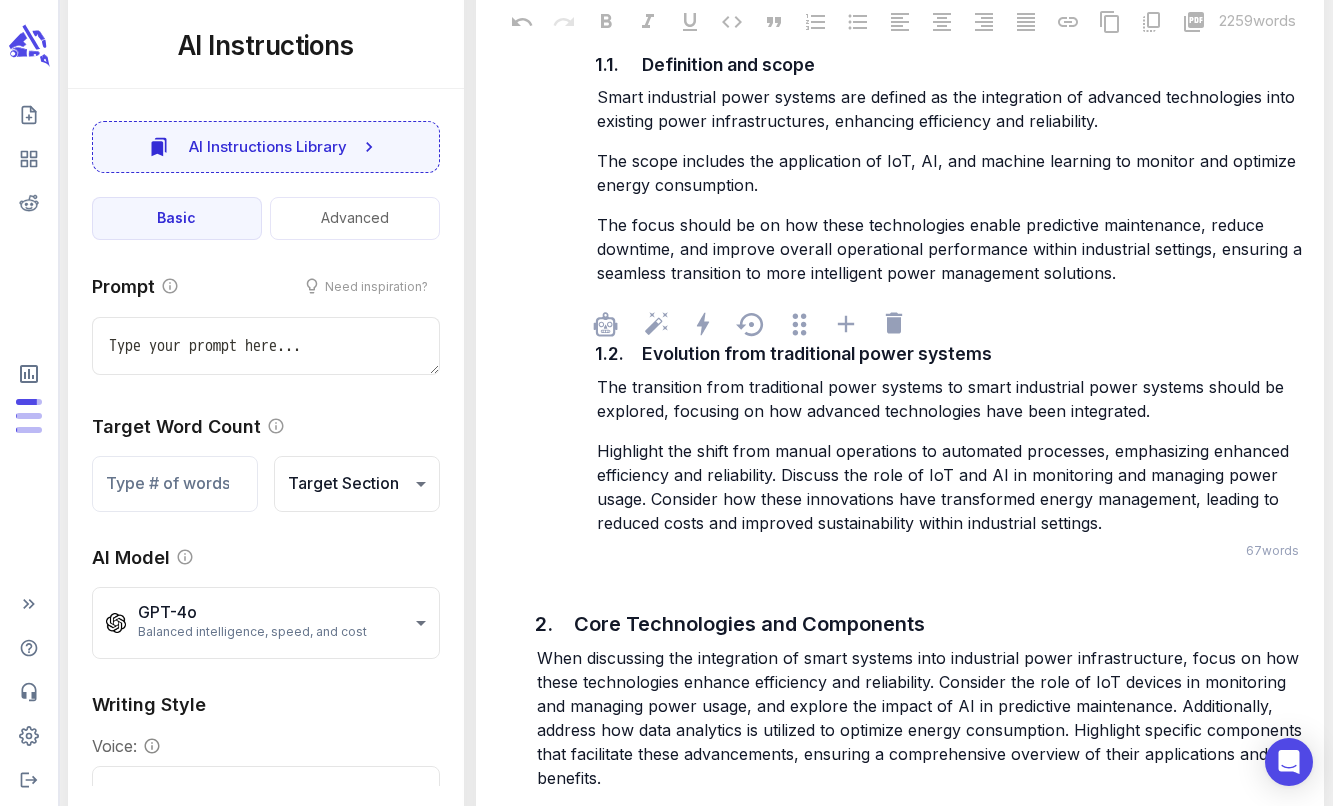 click on "Highlight the shift from manual operations to automated processes, emphasizing enhanced efficiency and reliability. Discuss the role of IoT and AI in monitoring and managing power usage. Consider how these innovations have transformed energy management, leading to reduced costs and improved sustainability within industrial settings." at bounding box center (945, 487) 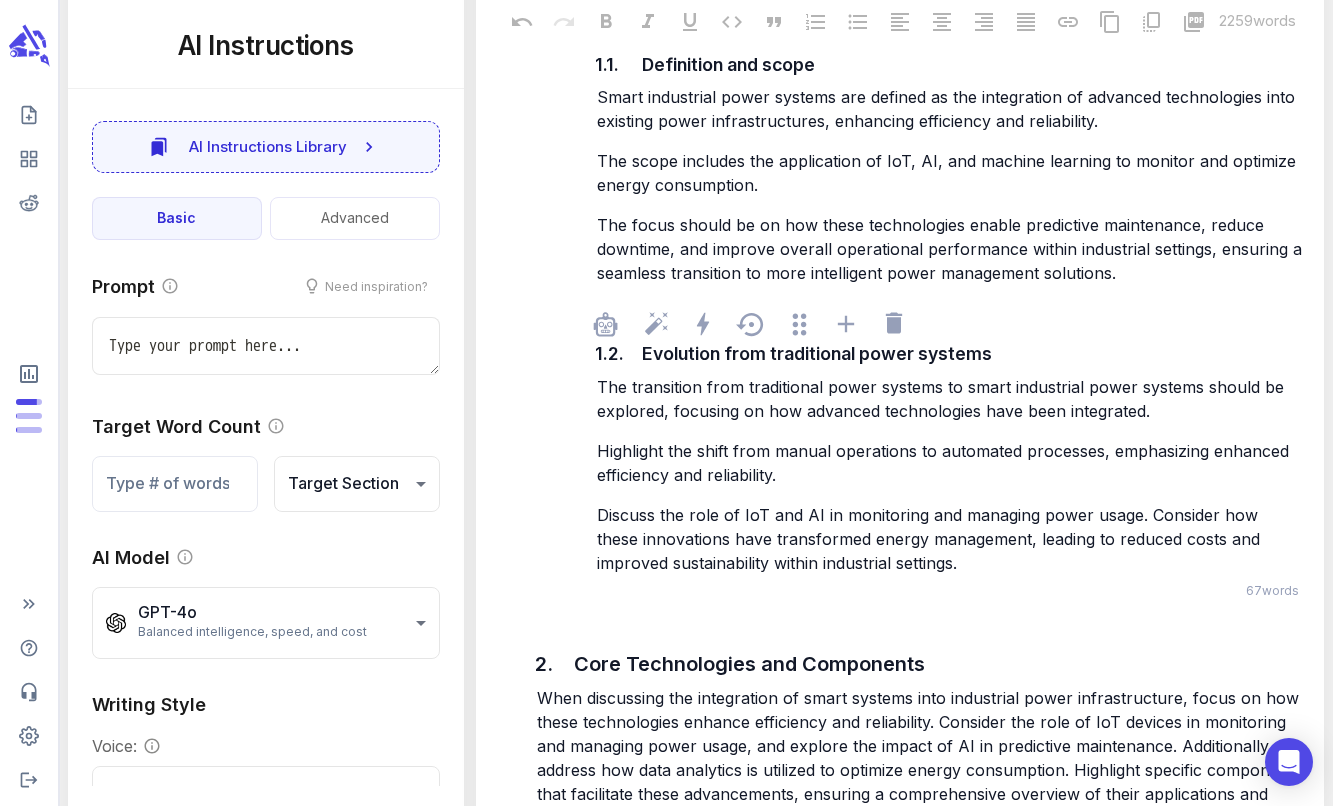 click on "Discuss the role of IoT and AI in monitoring and managing power usage. Consider how these innovations have transformed energy management, leading to reduced costs and improved sustainability within industrial settings." at bounding box center [931, 539] 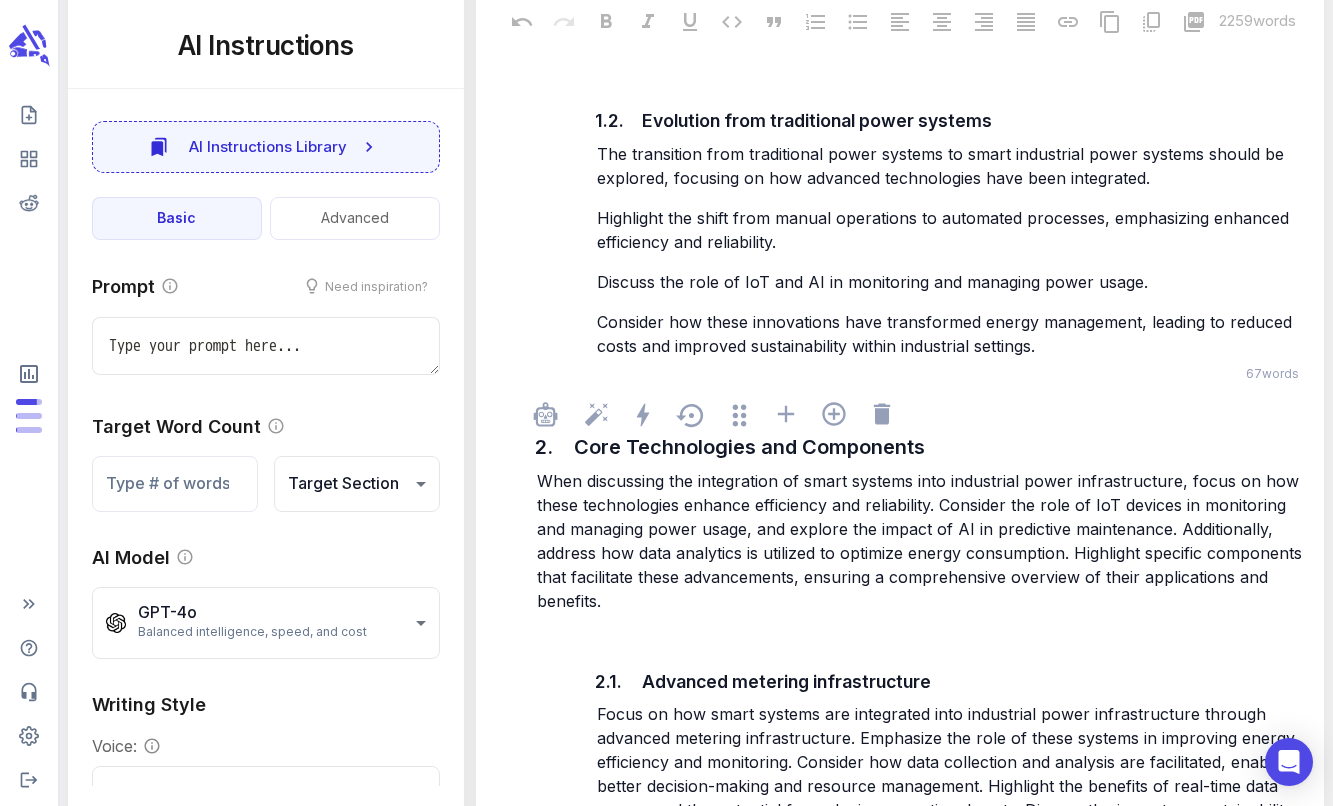 scroll, scrollTop: 3060, scrollLeft: 0, axis: vertical 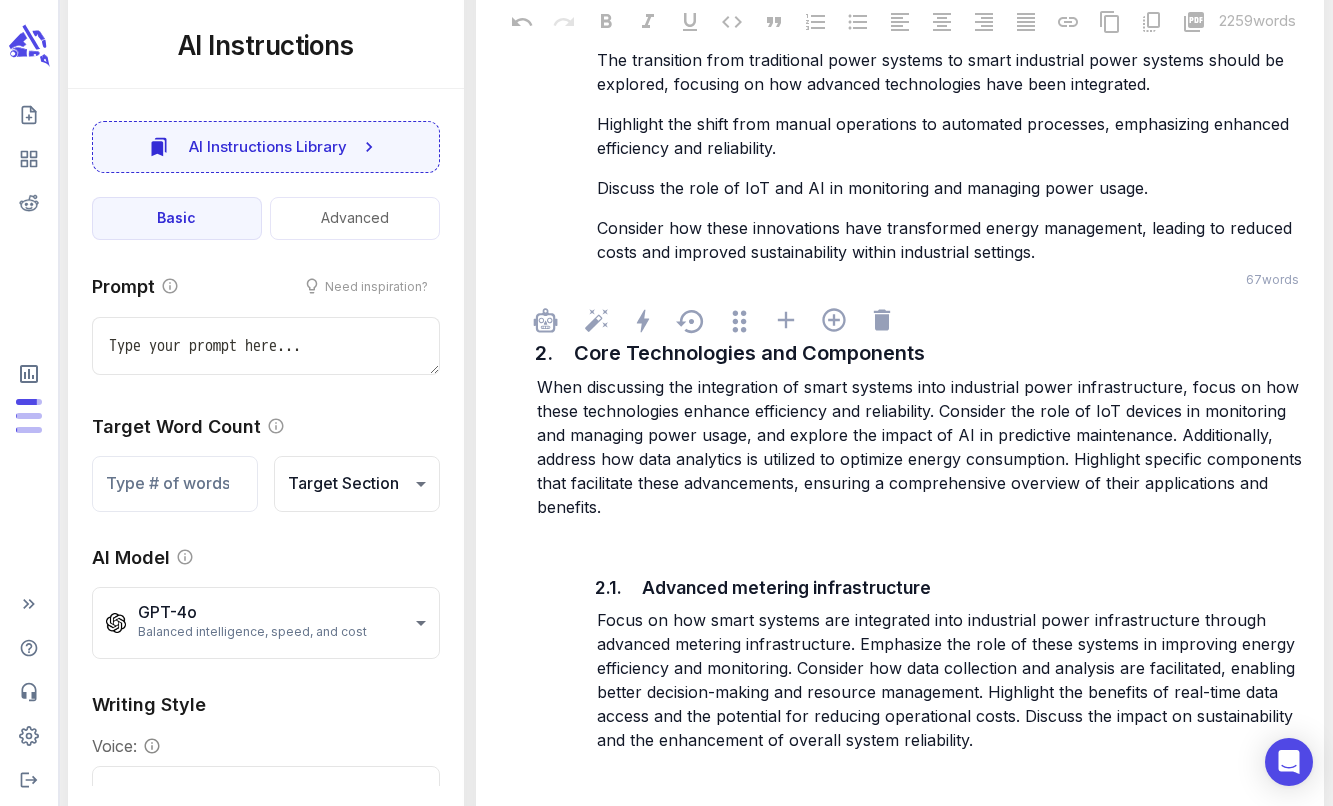 click on "When discussing the integration of smart systems into industrial power infrastructure, focus on how these technologies enhance efficiency and reliability. Consider the role of IoT devices in monitoring and managing power usage, and explore the impact of AI in predictive maintenance. Additionally, address how data analytics is utilized to optimize energy consumption. Highlight specific components that facilitate these advancements, ensuring a comprehensive overview of their applications and benefits." at bounding box center (922, 447) 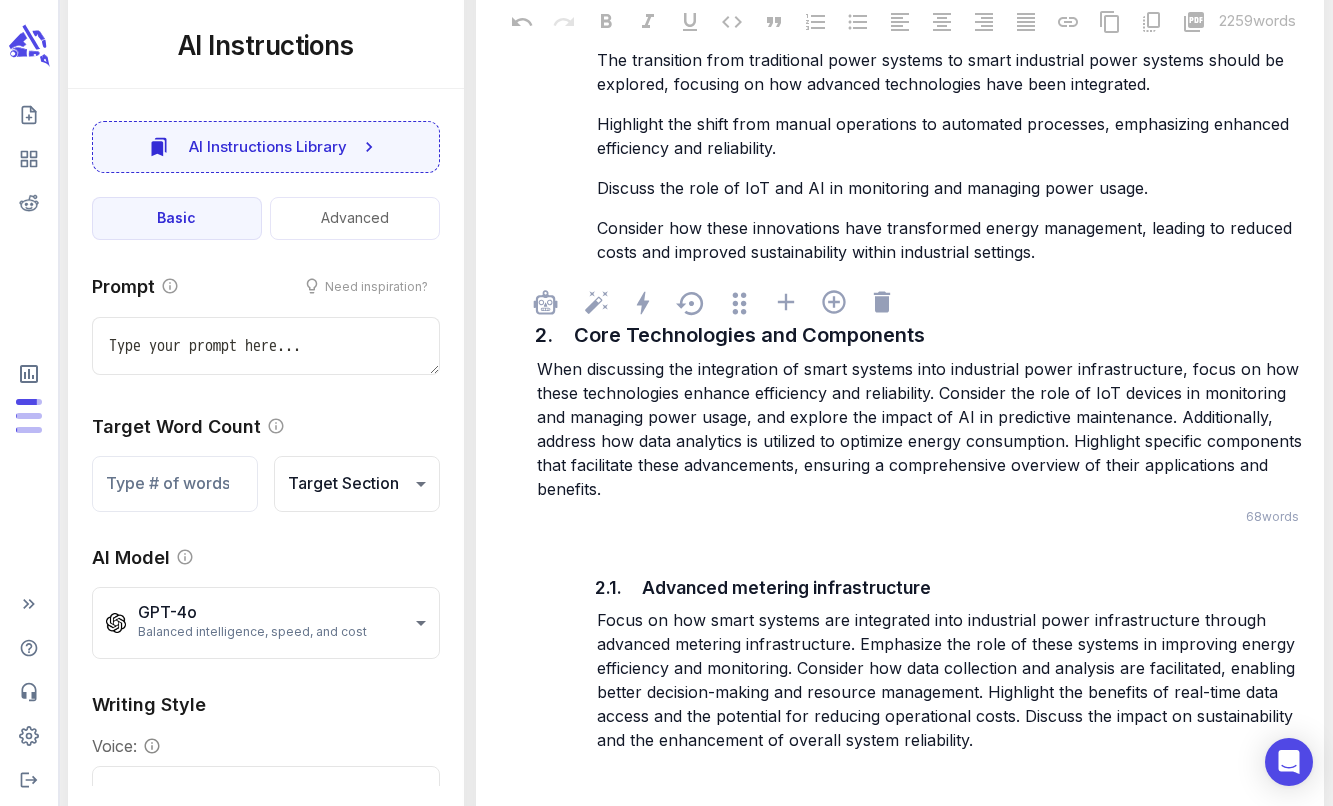 click on "When discussing the integration of smart systems into industrial power infrastructure, focus on how these technologies enhance efficiency and reliability. Consider the role of IoT devices in monitoring and managing power usage, and explore the impact of AI in predictive maintenance. Additionally, address how data analytics is utilized to optimize energy consumption. Highlight specific components that facilitate these advancements, ensuring a comprehensive overview of their applications and benefits." at bounding box center (922, 429) 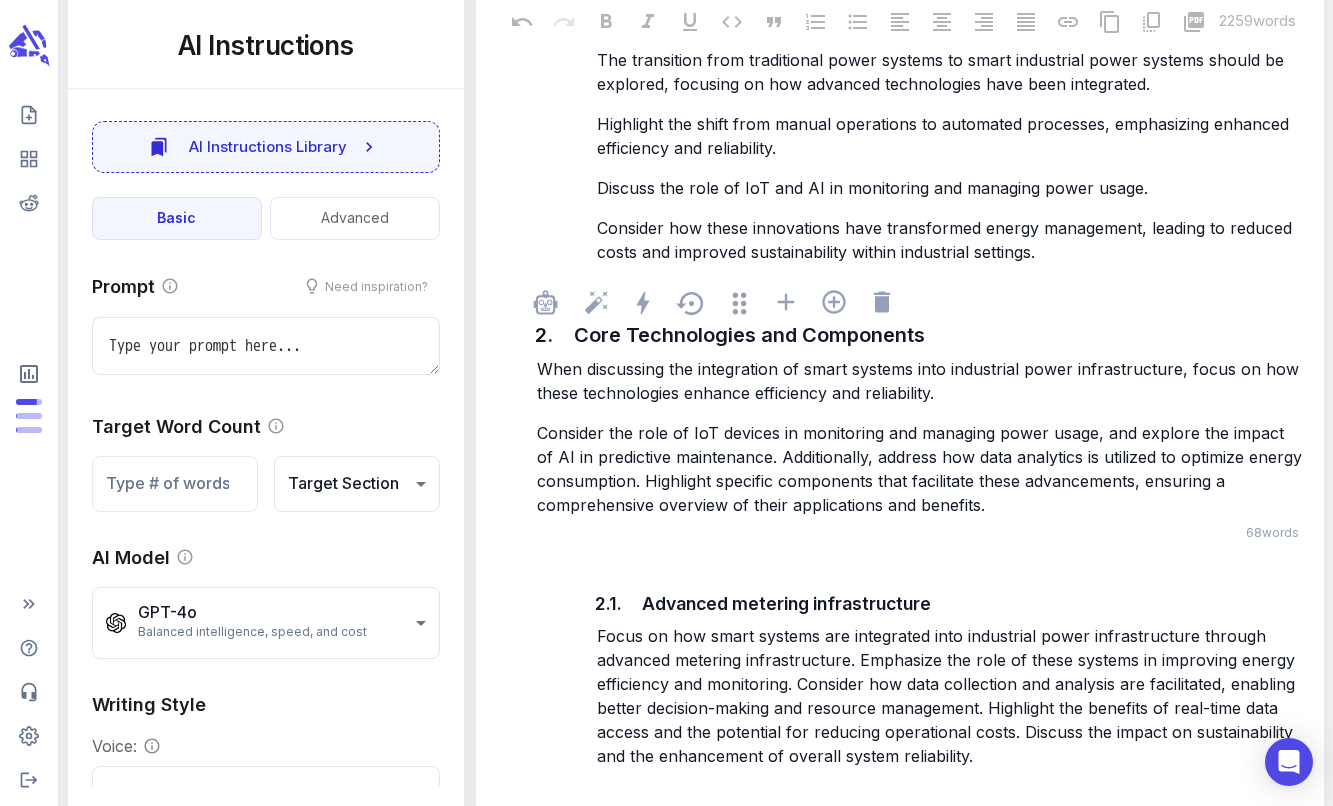 click on "Consider the role of IoT devices in monitoring and managing power usage, and explore the impact of AI in predictive maintenance. Additionally, address how data analytics is utilized to optimize energy consumption. Highlight specific components that facilitate these advancements, ensuring a comprehensive overview of their applications and benefits." at bounding box center [922, 469] 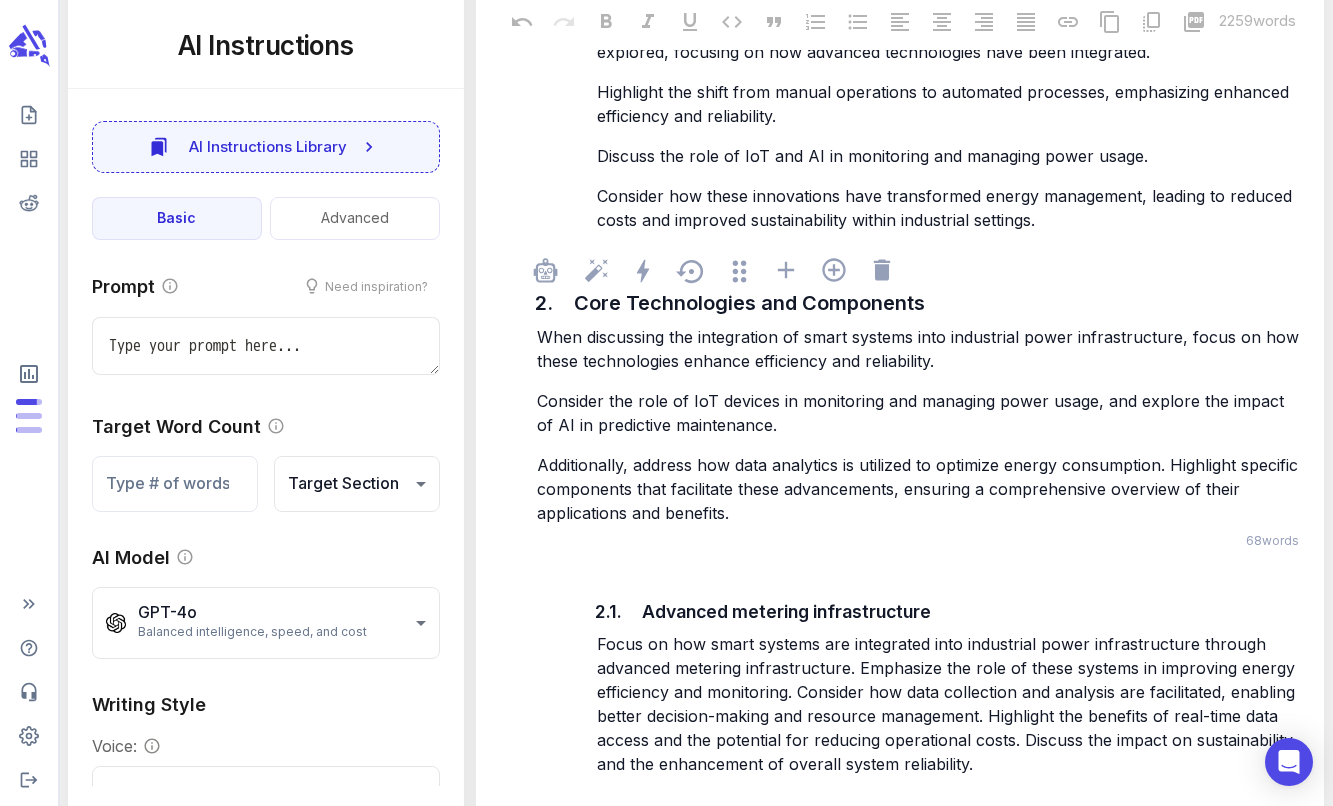 scroll, scrollTop: 3093, scrollLeft: 0, axis: vertical 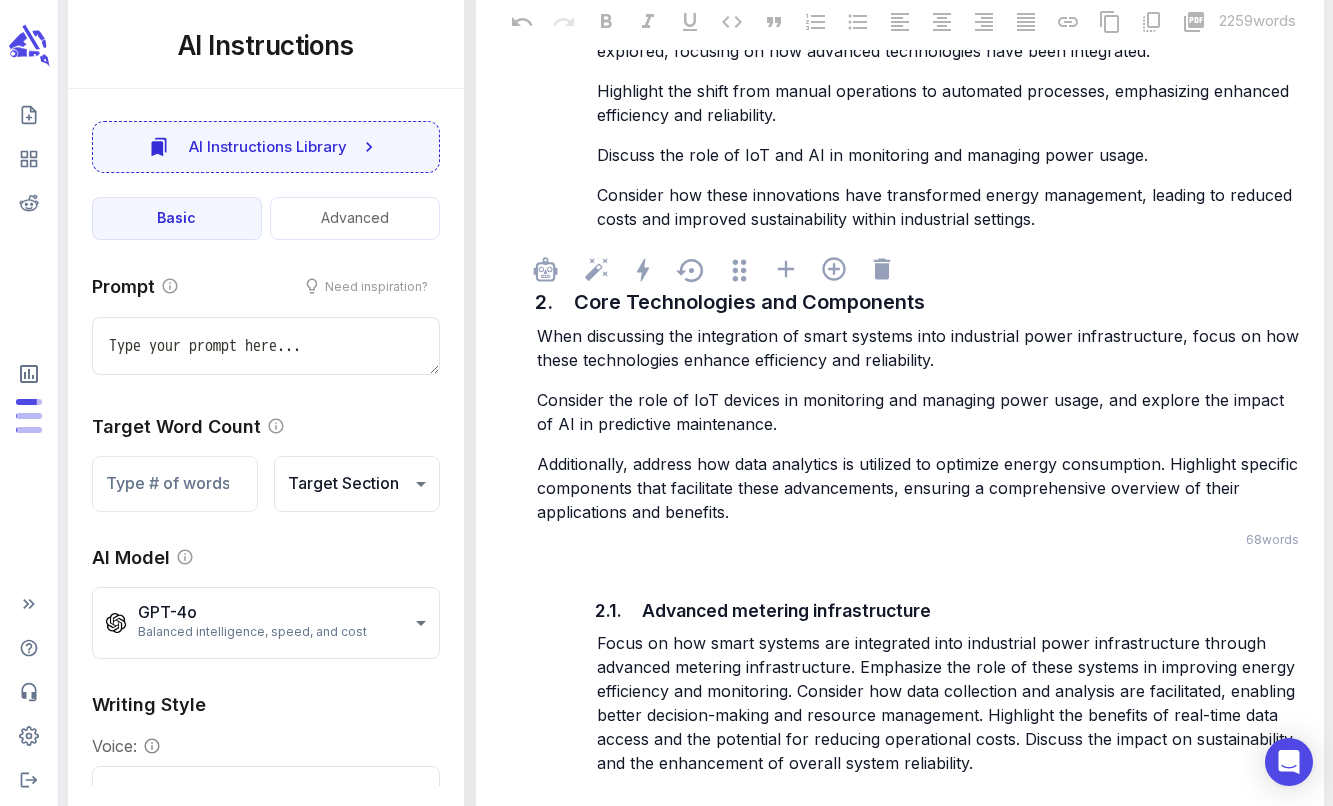 click on "Additionally, address how data analytics is utilized to optimize energy consumption. Highlight specific components that facilitate these advancements, ensuring a comprehensive overview of their applications and benefits." at bounding box center (920, 488) 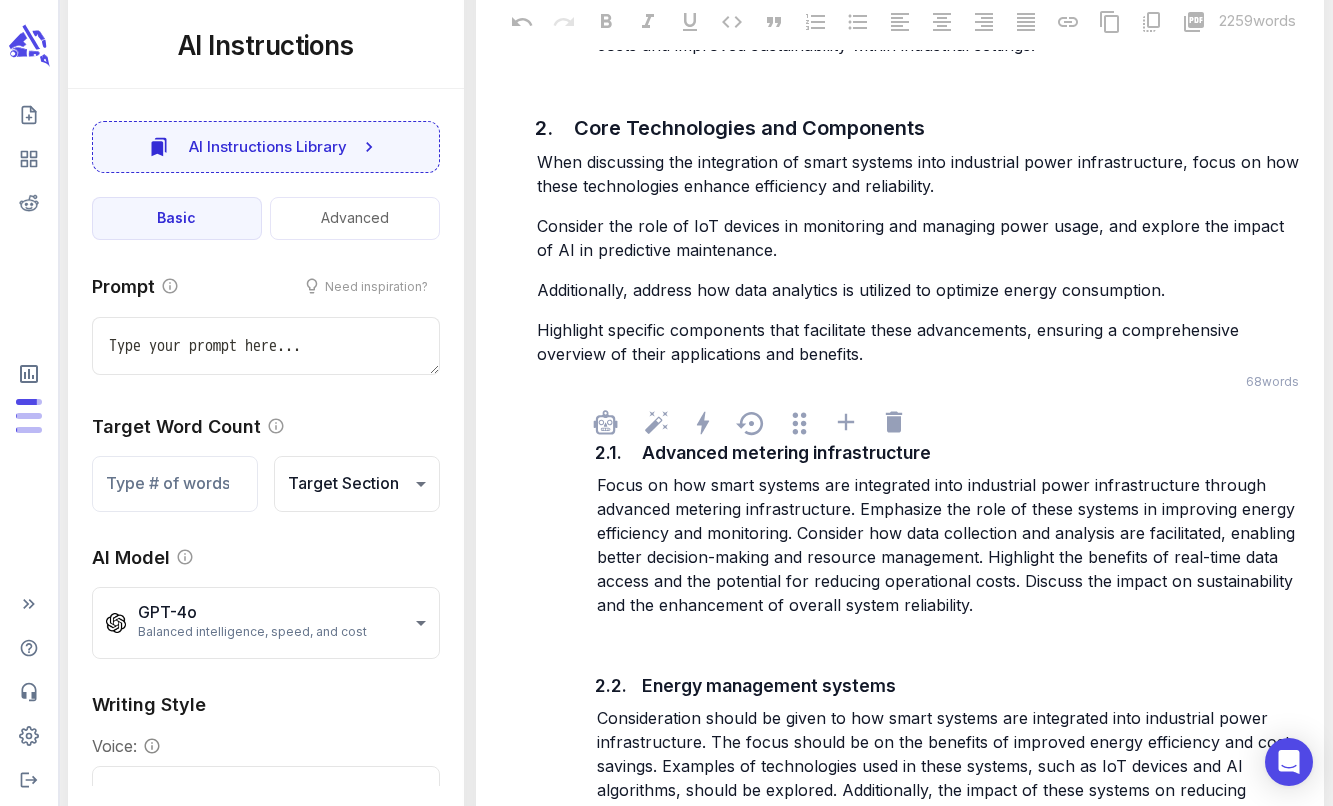 scroll, scrollTop: 3280, scrollLeft: 0, axis: vertical 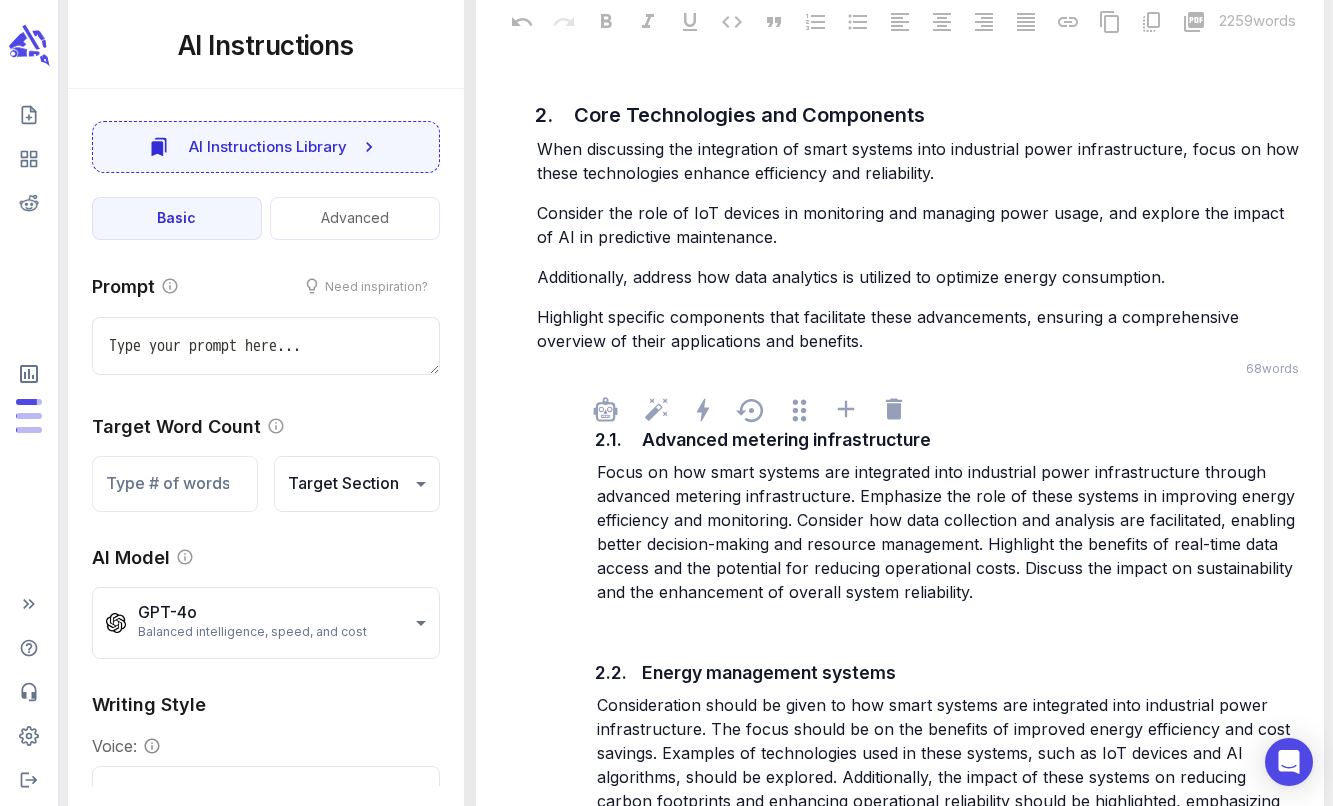 click on "Focus on how smart systems are integrated into industrial power infrastructure through advanced metering infrastructure. Emphasize the role of these systems in improving energy efficiency and monitoring. Consider how data collection and analysis are facilitated, enabling better decision-making and resource management. Highlight the benefits of real-time data access and the potential for reducing operational costs. Discuss the impact on sustainability and the enhancement of overall system reliability." at bounding box center [948, 532] 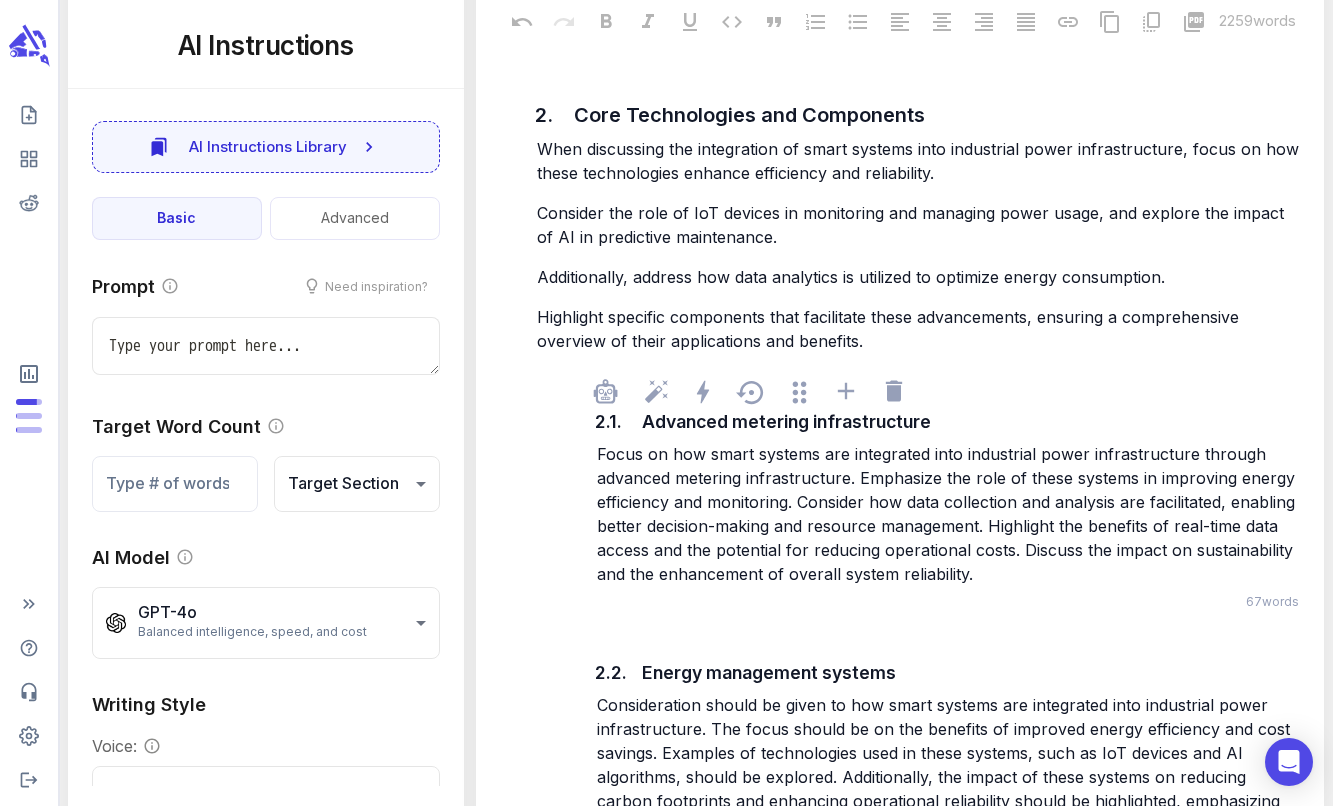 click on "Focus on how smart systems are integrated into industrial power infrastructure through advanced metering infrastructure. Emphasize the role of these systems in improving energy efficiency and monitoring. Consider how data collection and analysis are facilitated, enabling better decision-making and resource management. Highlight the benefits of real-time data access and the potential for reducing operational costs. Discuss the impact on sustainability and the enhancement of overall system reliability." at bounding box center (948, 514) 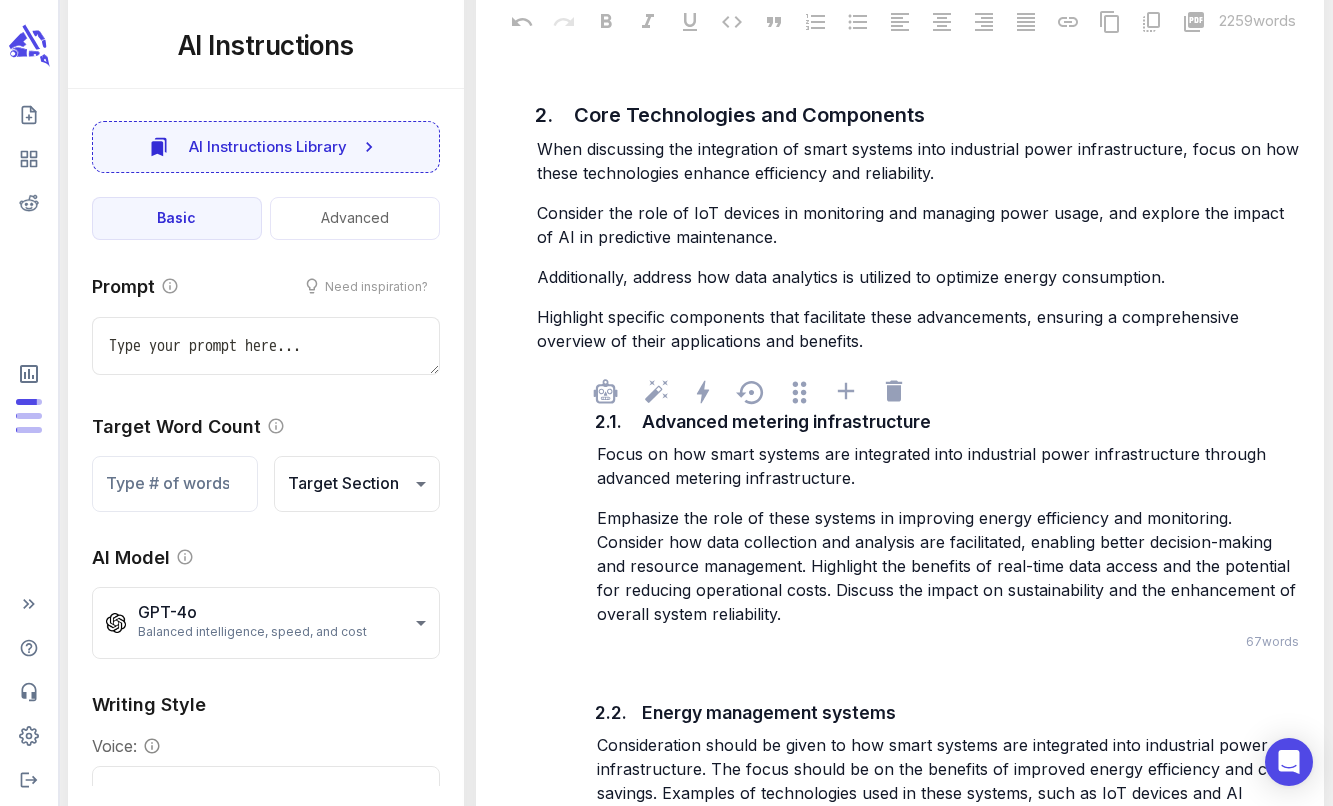 click on "Emphasize the role of these systems in improving energy efficiency and monitoring. Consider how data collection and analysis are facilitated, enabling better decision-making and resource management. Highlight the benefits of real-time data access and the potential for reducing operational costs. Discuss the impact on sustainability and the enhancement of overall system reliability." at bounding box center [949, 566] 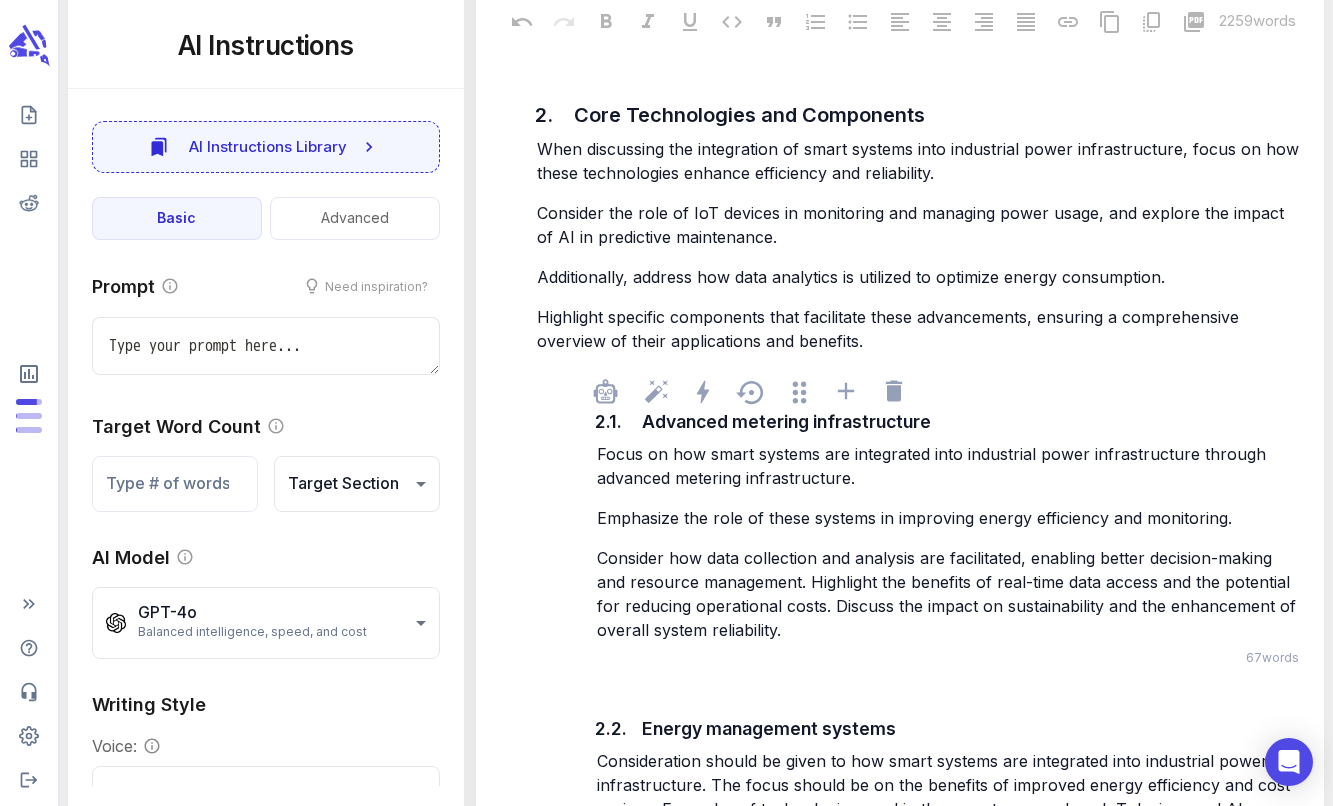 click on "Consider how data collection and analysis are facilitated, enabling better decision-making and resource management. Highlight the benefits of real-time data access and the potential for reducing operational costs. Discuss the impact on sustainability and the enhancement of overall system reliability." at bounding box center (949, 594) 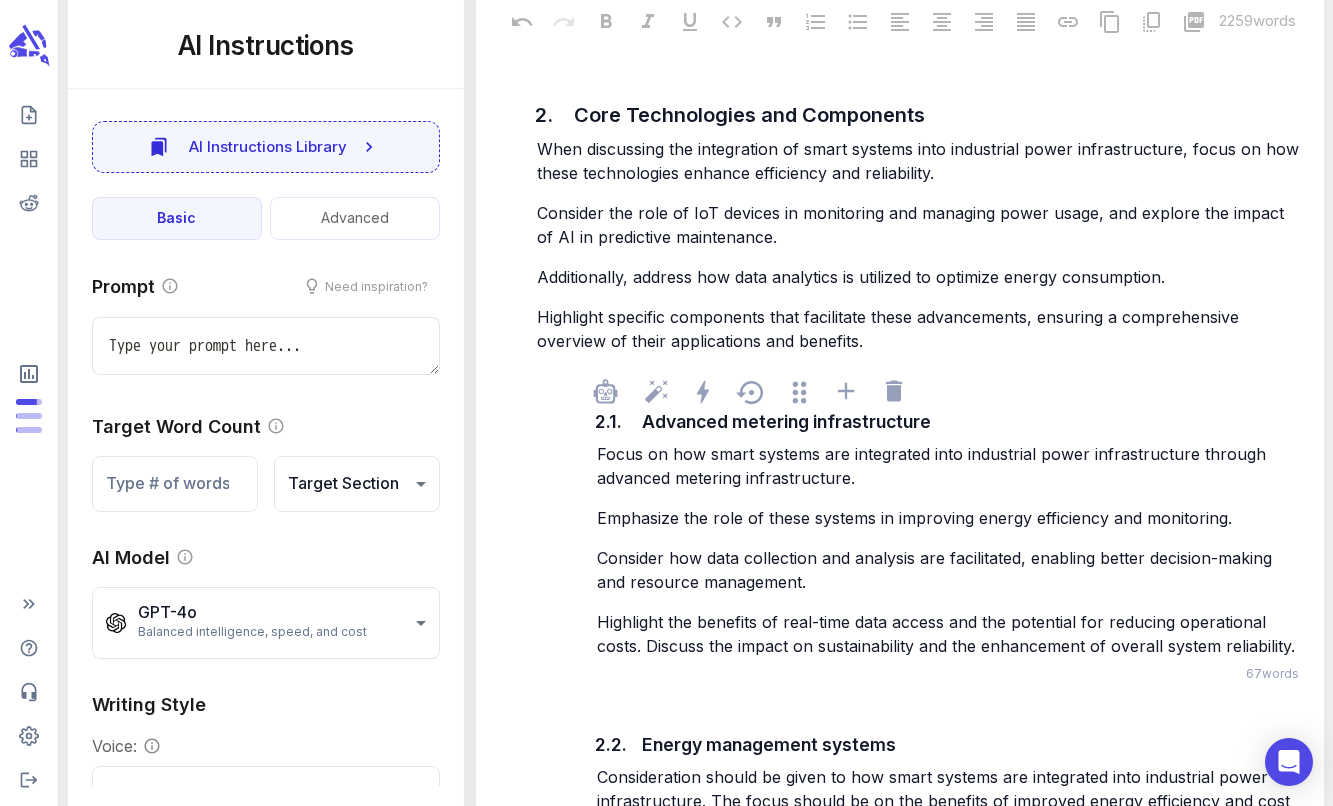 click on "Highlight the benefits of real-time data access and the potential for reducing operational costs. Discuss the impact on sustainability and the enhancement of overall system reliability." at bounding box center (946, 634) 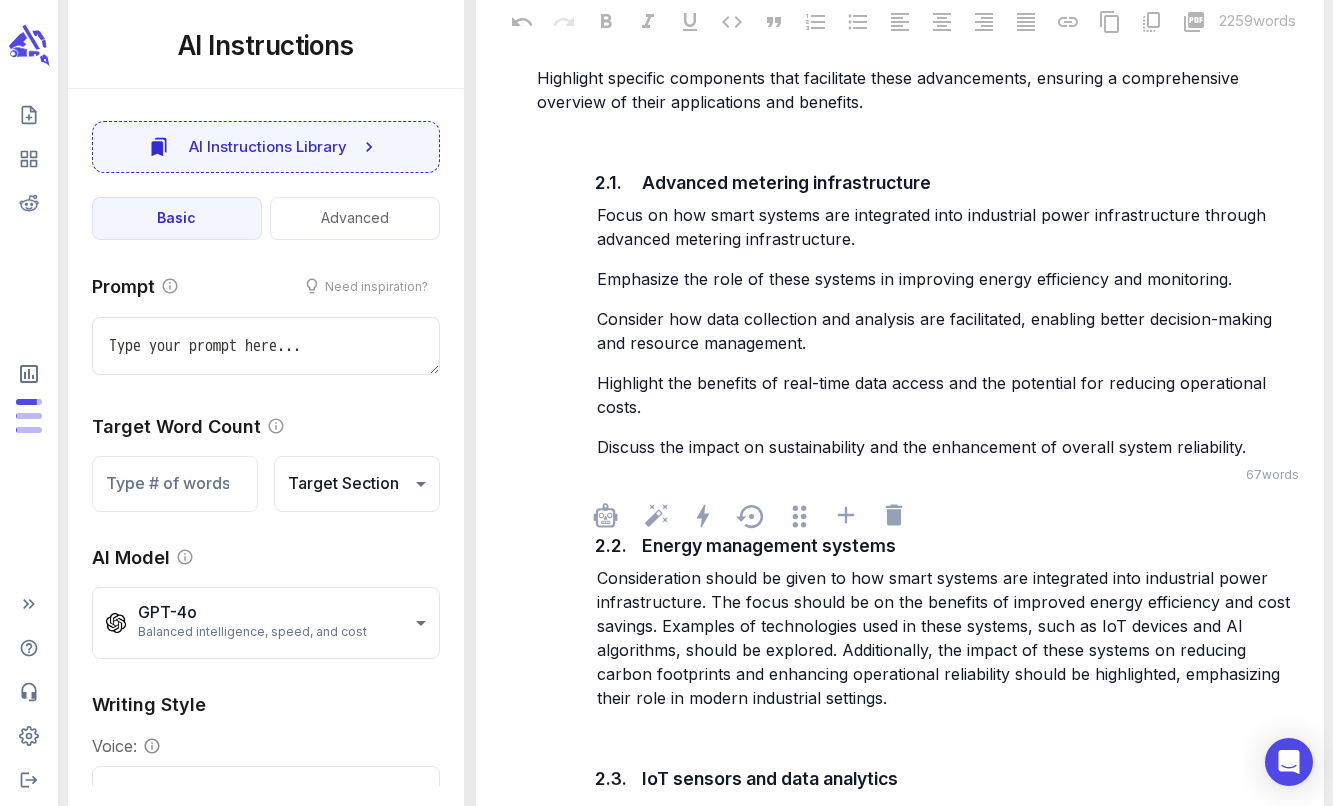 scroll, scrollTop: 3571, scrollLeft: 0, axis: vertical 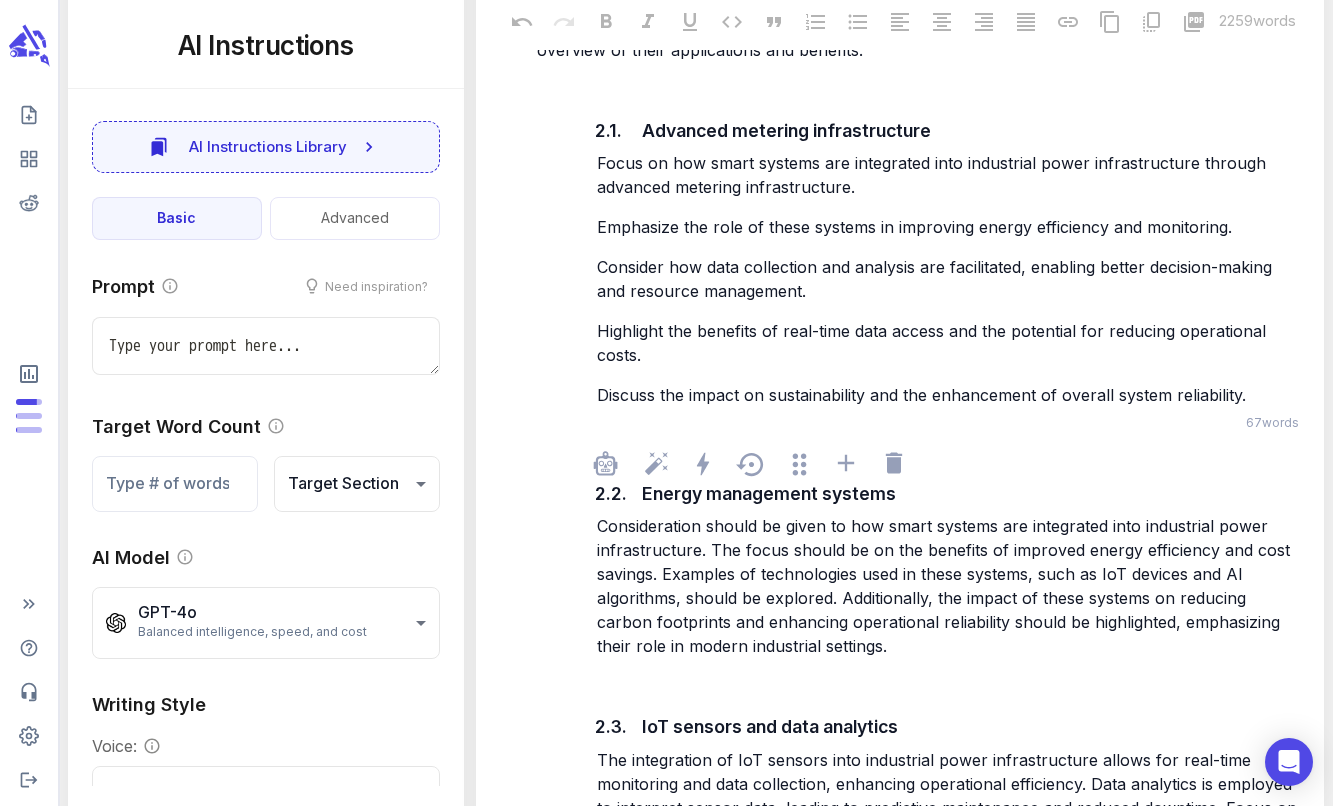 click on "Consideration should be given to how smart systems are integrated into industrial power infrastructure. The focus should be on the benefits of improved energy efficiency and cost savings. Examples of technologies used in these systems, such as IoT devices and AI algorithms, should be explored. Additionally, the impact of these systems on reducing carbon footprints and enhancing operational reliability should be highlighted, emphasizing their role in modern industrial settings." at bounding box center (950, 586) 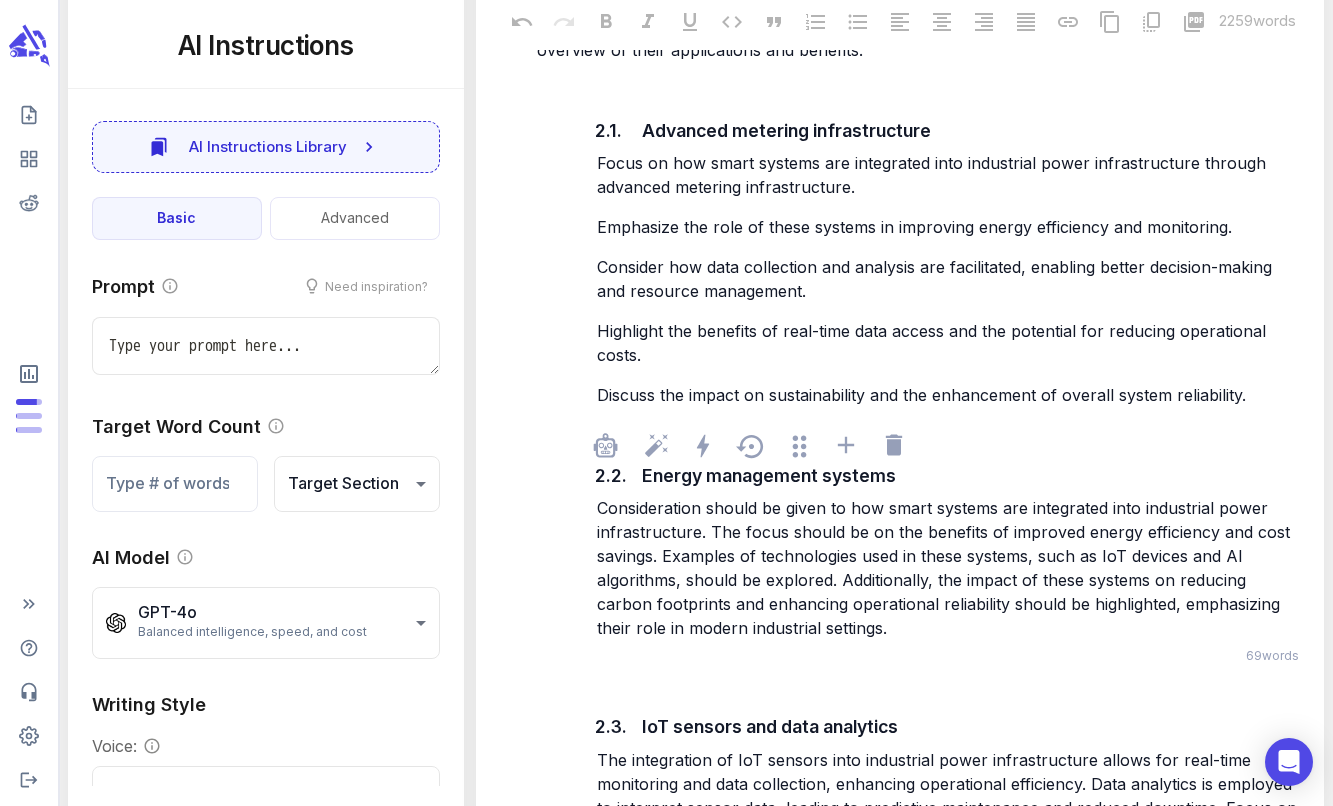 click on "Consideration should be given to how smart systems are integrated into industrial power infrastructure. The focus should be on the benefits of improved energy efficiency and cost savings. Examples of technologies used in these systems, such as IoT devices and AI algorithms, should be explored. Additionally, the impact of these systems on reducing carbon footprints and enhancing operational reliability should be highlighted, emphasizing their role in modern industrial settings." at bounding box center (946, 568) 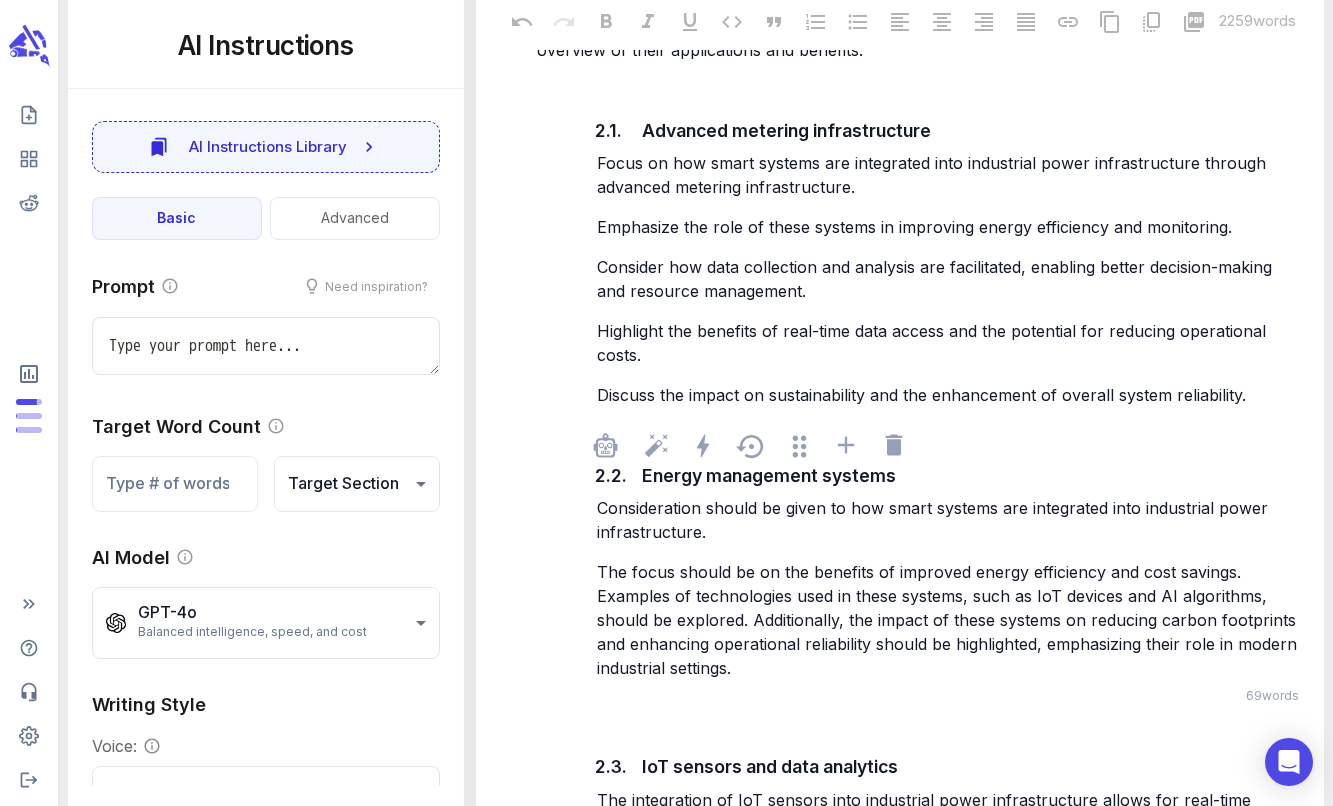 click on "The focus should be on the benefits of improved energy efficiency and cost savings. Examples of technologies used in these systems, such as IoT devices and AI algorithms, should be explored. Additionally, the impact of these systems on reducing carbon footprints and enhancing operational reliability should be highlighted, emphasizing their role in modern industrial settings." at bounding box center (949, 620) 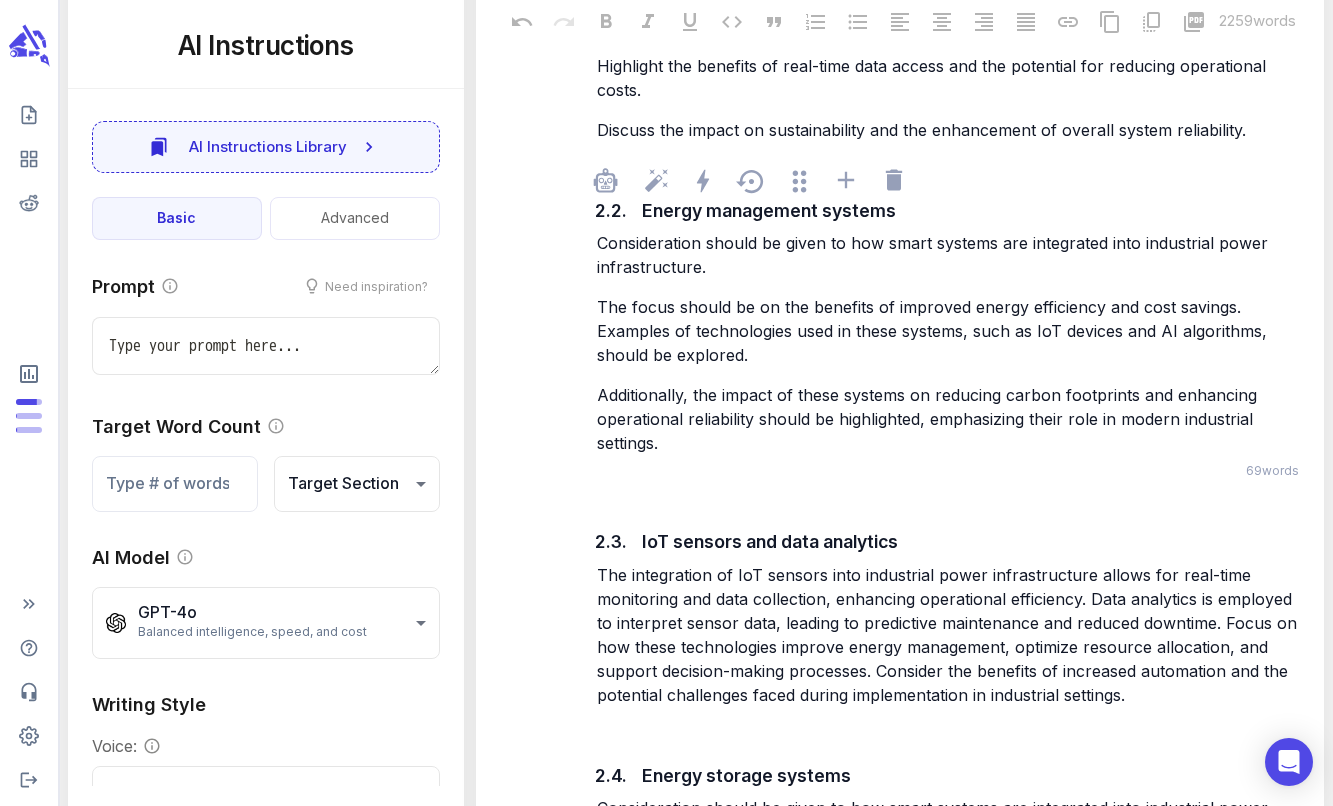 scroll, scrollTop: 3948, scrollLeft: 0, axis: vertical 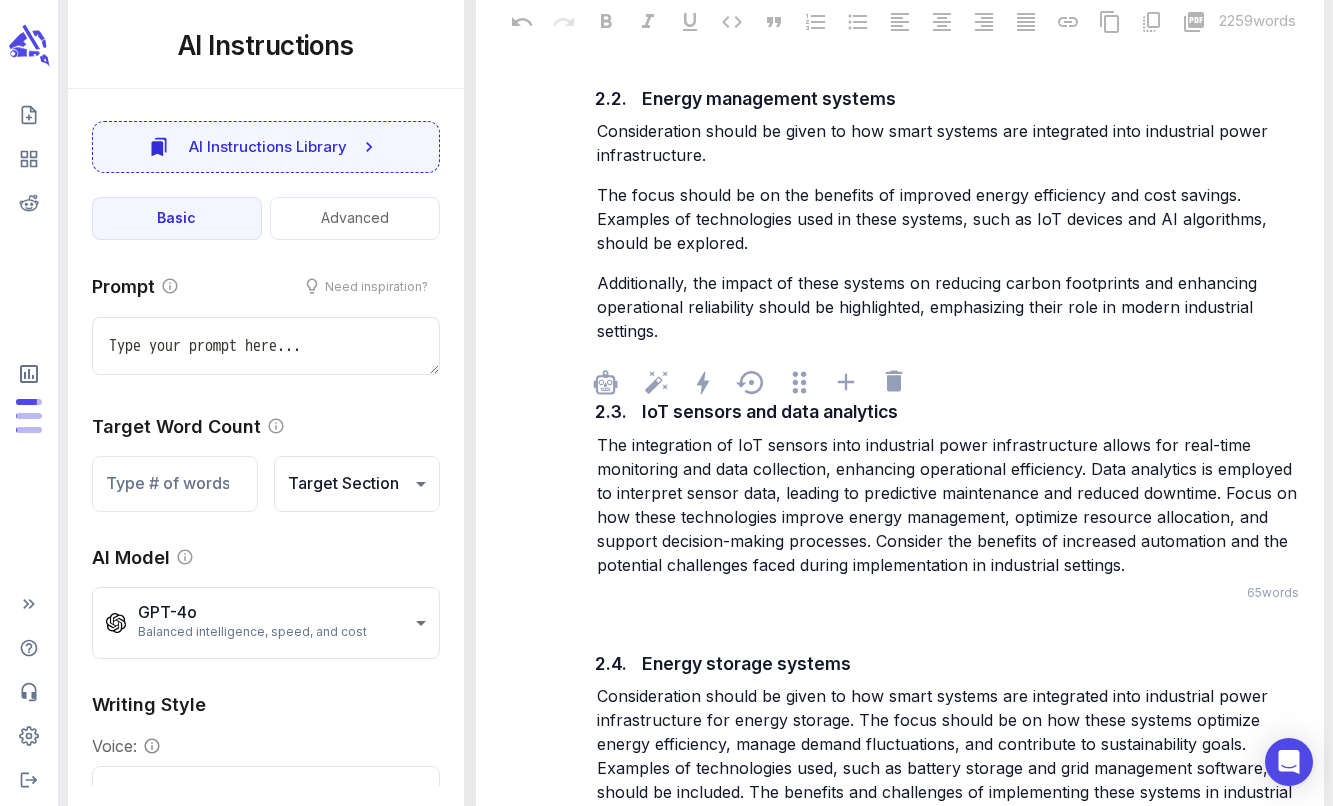 click on "The integration of IoT sensors into industrial power infrastructure allows for real-time monitoring and data collection, enhancing operational efficiency. Data analytics is employed to interpret sensor data, leading to predictive maintenance and reduced downtime. Focus on how these technologies improve energy management, optimize resource allocation, and support decision-making processes. Consider the benefits of increased automation and the potential challenges faced during implementation in industrial settings." at bounding box center [949, 505] 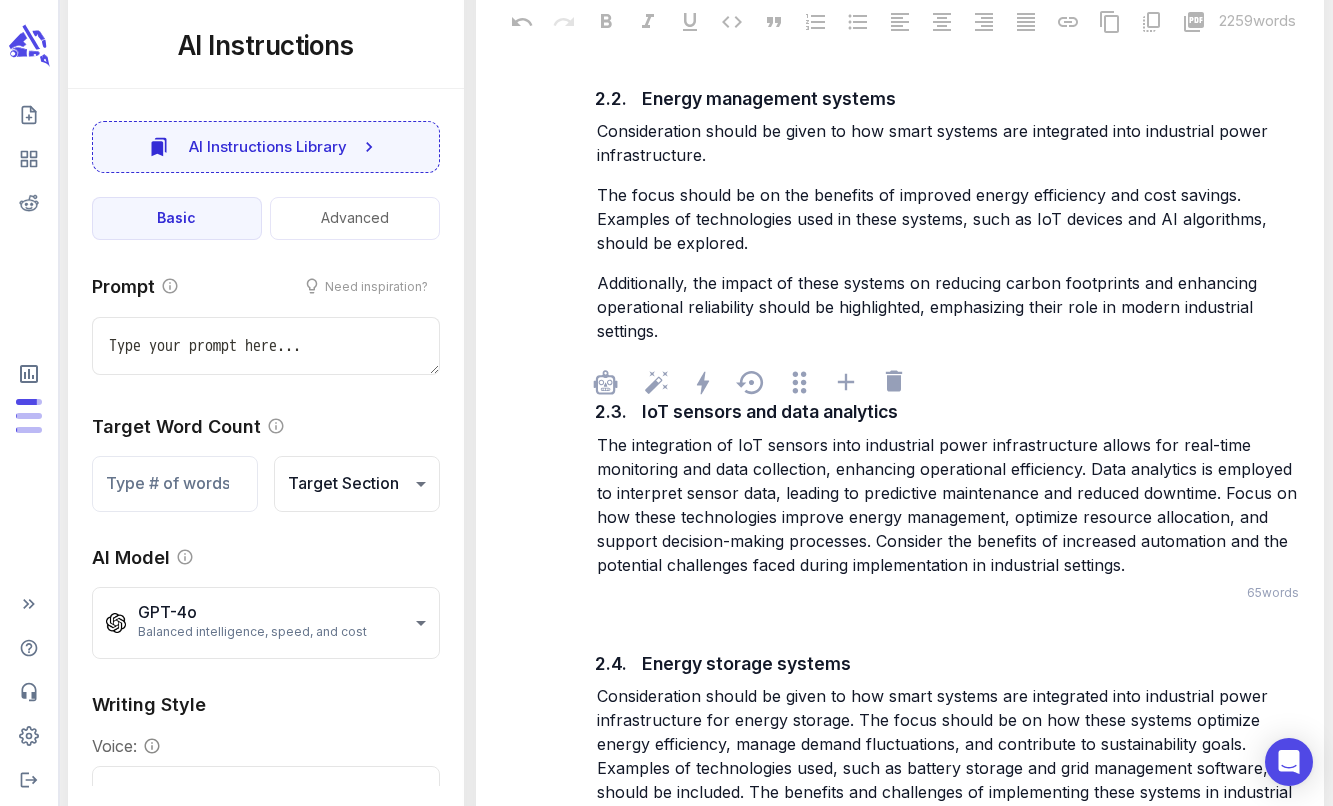 click on "The integration of IoT sensors into industrial power infrastructure allows for real-time monitoring and data collection, enhancing operational efficiency. Data analytics is employed to interpret sensor data, leading to predictive maintenance and reduced downtime. Focus on how these technologies improve energy management, optimize resource allocation, and support decision-making processes. Consider the benefits of increased automation and the potential challenges faced during implementation in industrial settings." at bounding box center [949, 505] 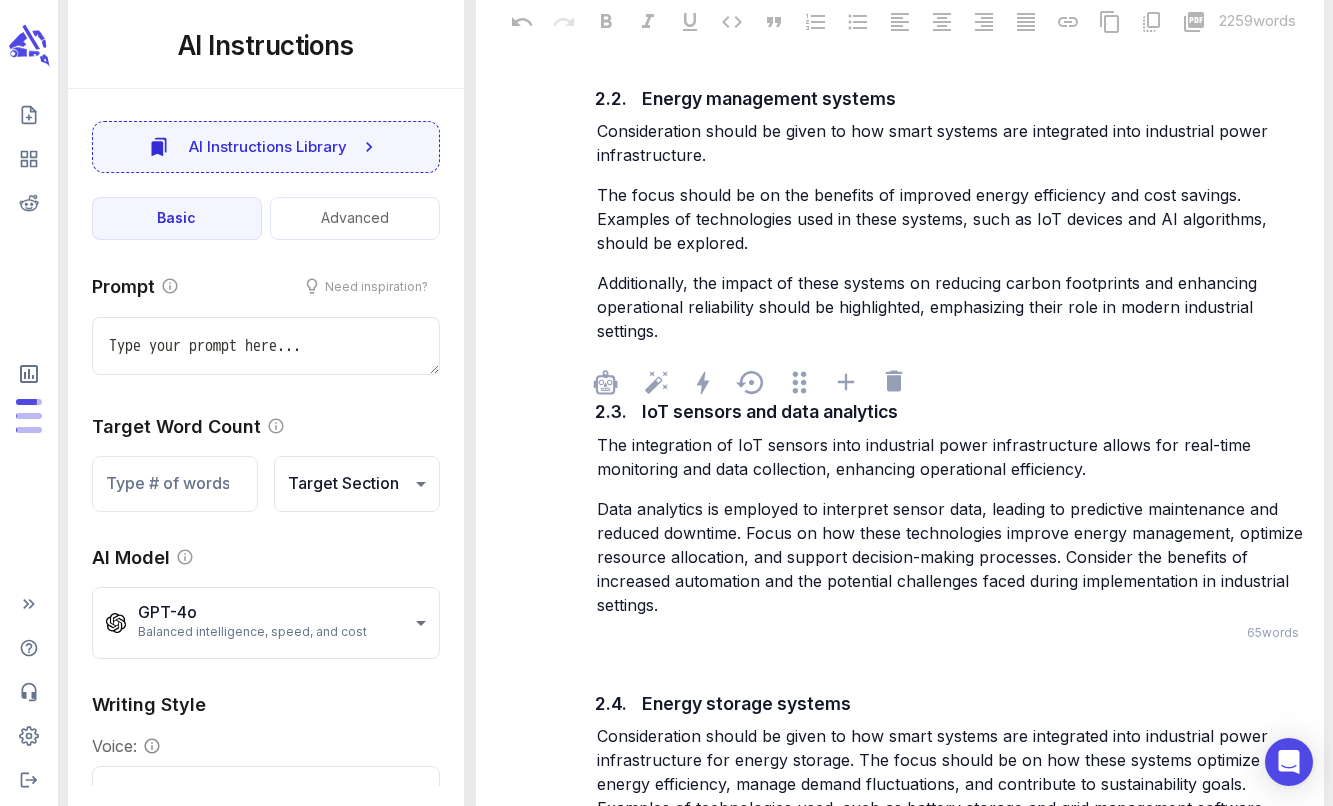 click on "Data analytics is employed to interpret sensor data, leading to predictive maintenance and reduced downtime. Focus on how these technologies improve energy management, optimize resource allocation, and support decision-making processes. Consider the benefits of increased automation and the potential challenges faced during implementation in industrial settings." at bounding box center [952, 557] 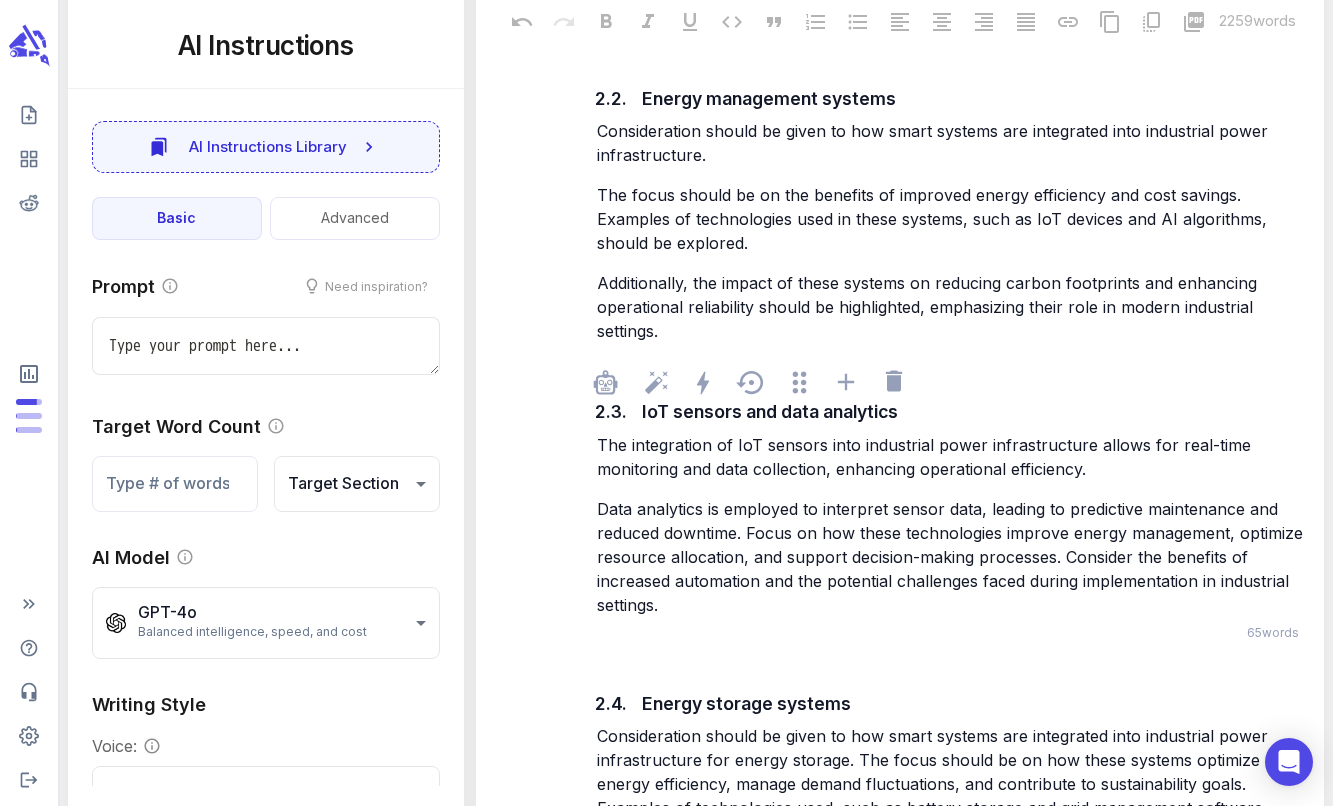 click on "Data analytics is employed to interpret sensor data, leading to predictive maintenance and reduced downtime. Focus on how these technologies improve energy management, optimize resource allocation, and support decision-making processes. Consider the benefits of increased automation and the potential challenges faced during implementation in industrial settings." at bounding box center (952, 557) 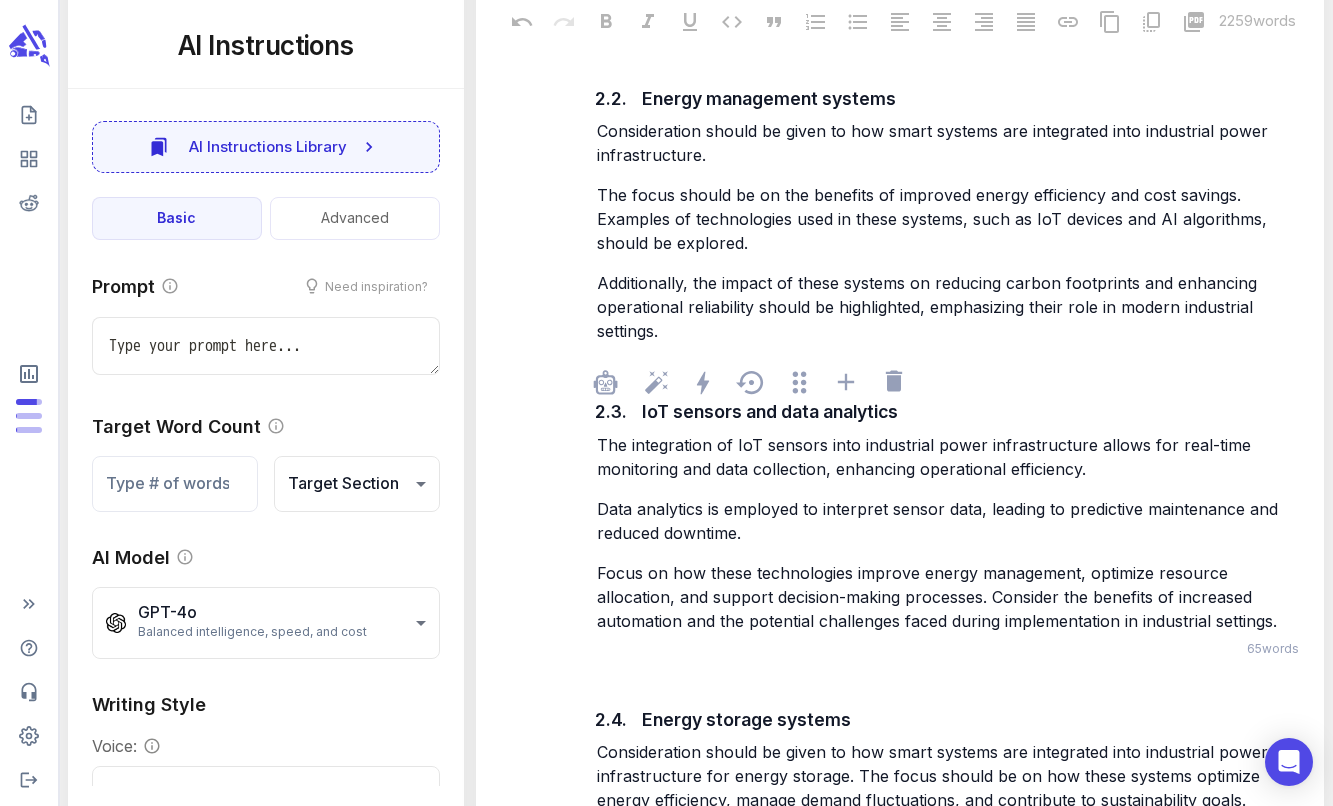 click on "Focus on how these technologies improve energy management, optimize resource allocation, and support decision-making processes. Consider the benefits of increased automation and the potential challenges faced during implementation in industrial settings." at bounding box center (937, 597) 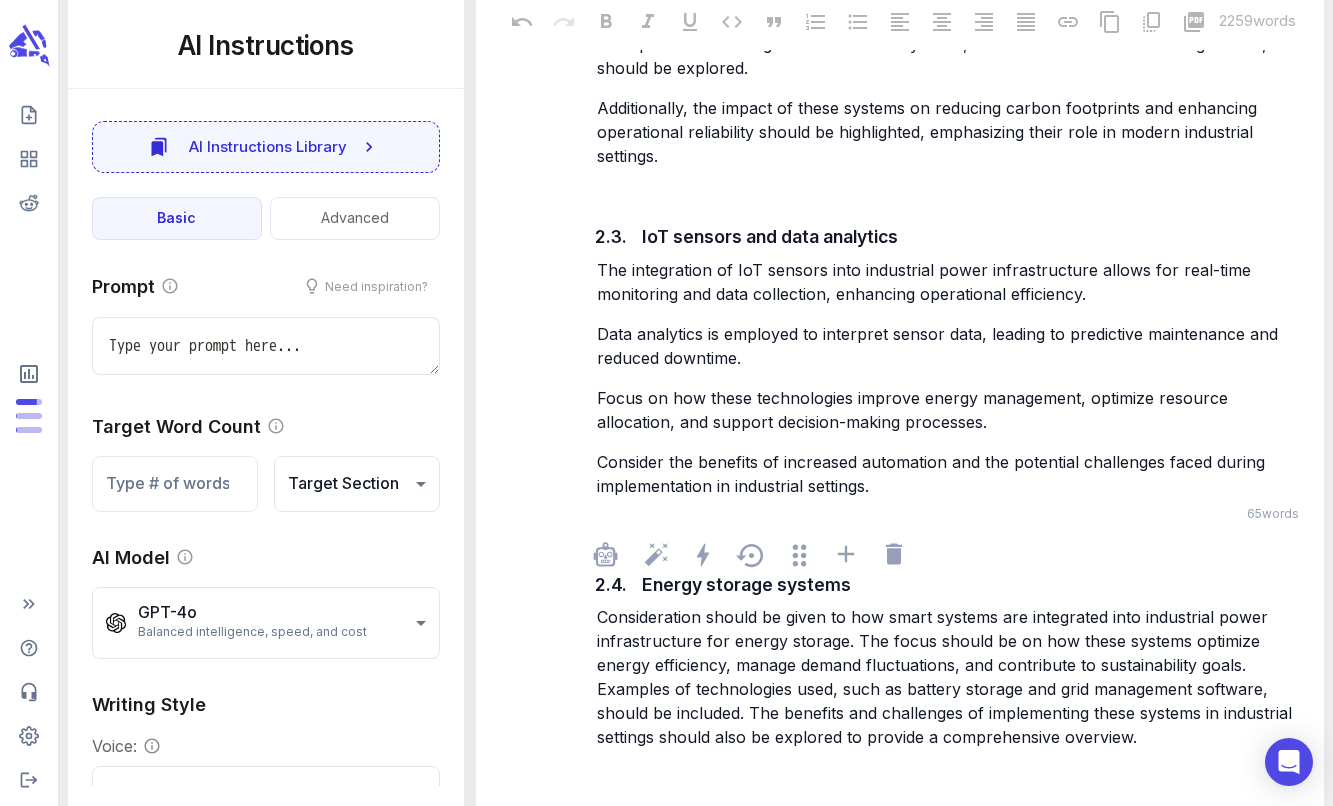 scroll, scrollTop: 4159, scrollLeft: 0, axis: vertical 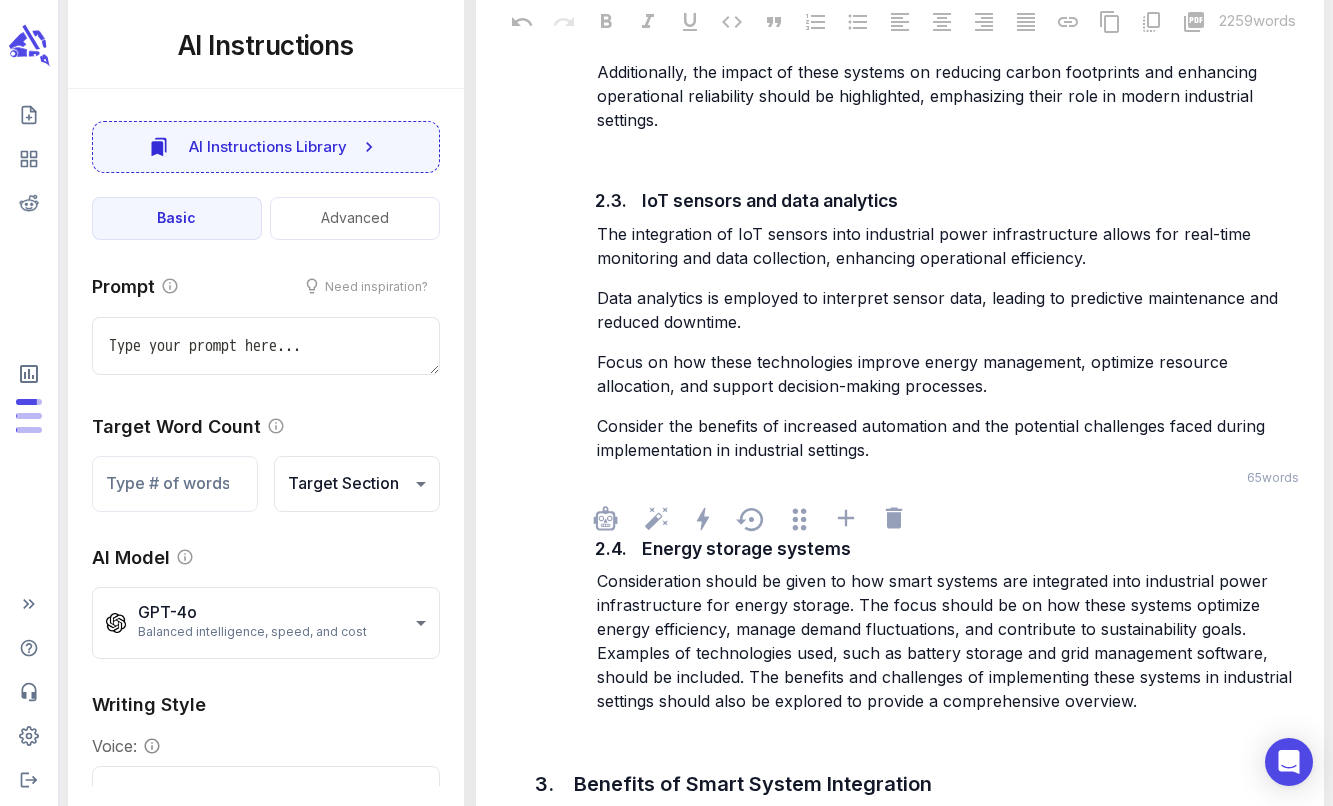 click on "Consideration should be given to how smart systems are integrated into industrial power infrastructure for energy storage. The focus should be on how these systems optimize energy efficiency, manage demand fluctuations, and contribute to sustainability goals. Examples of technologies used, such as battery storage and grid management software, should be included. The benefits and challenges of implementing these systems in industrial settings should also be explored to provide a comprehensive overview." at bounding box center (947, 641) 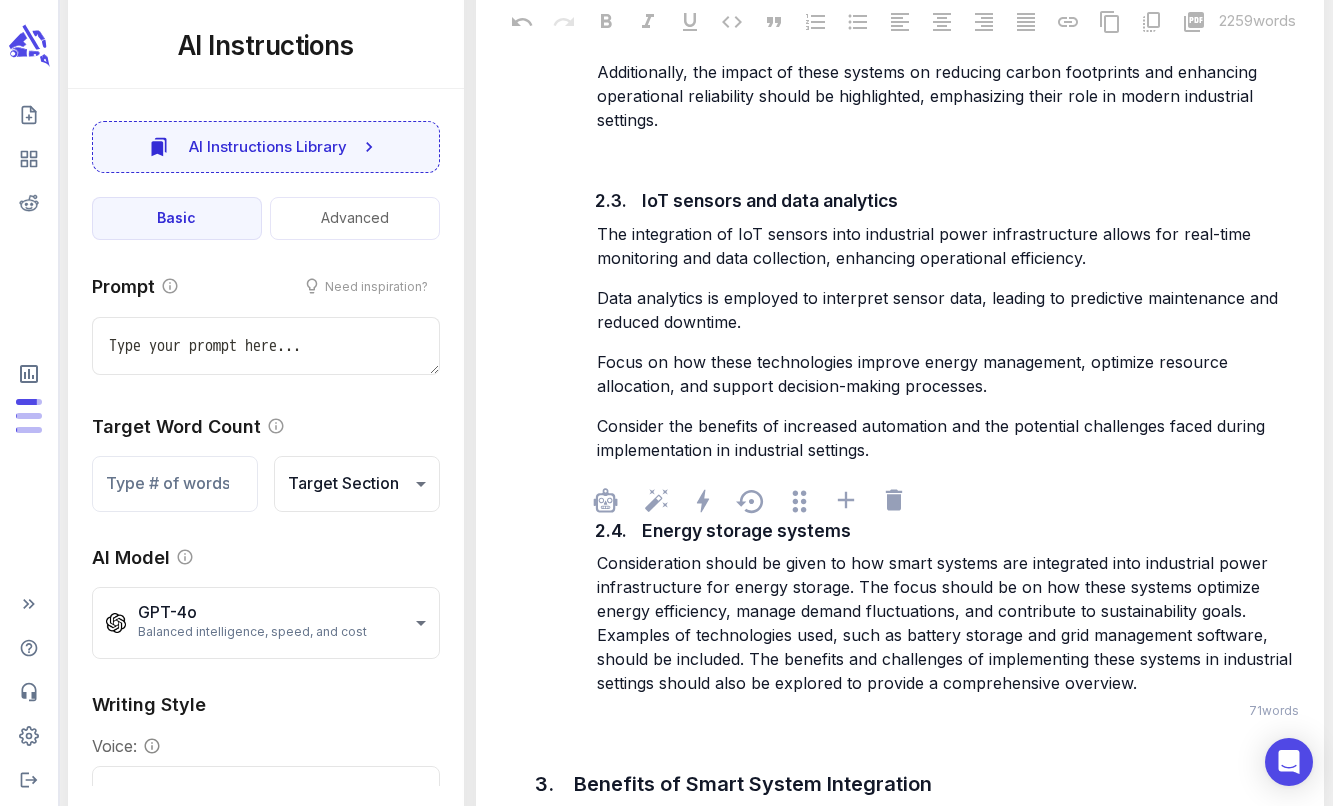 click on "Consideration should be given to how smart systems are integrated into industrial power infrastructure for energy storage. The focus should be on how these systems optimize energy efficiency, manage demand fluctuations, and contribute to sustainability goals. Examples of technologies used, such as battery storage and grid management software, should be included. The benefits and challenges of implementing these systems in industrial settings should also be explored to provide a comprehensive overview." at bounding box center [947, 623] 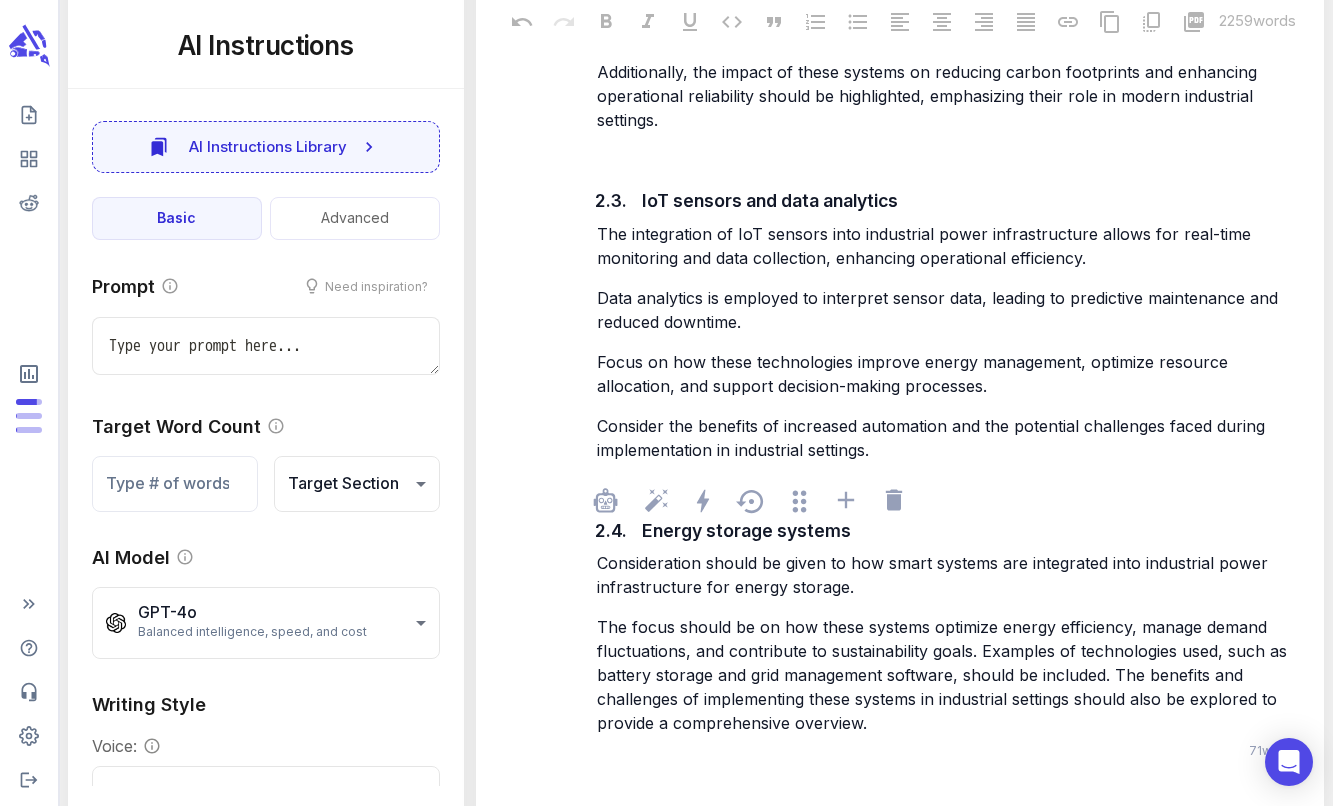 click on "The focus should be on how these systems optimize energy efficiency, manage demand fluctuations, and contribute to sustainability goals. Examples of technologies used, such as battery storage and grid management software, should be included. The benefits and challenges of implementing these systems in industrial settings should also be explored to provide a comprehensive overview." at bounding box center [944, 675] 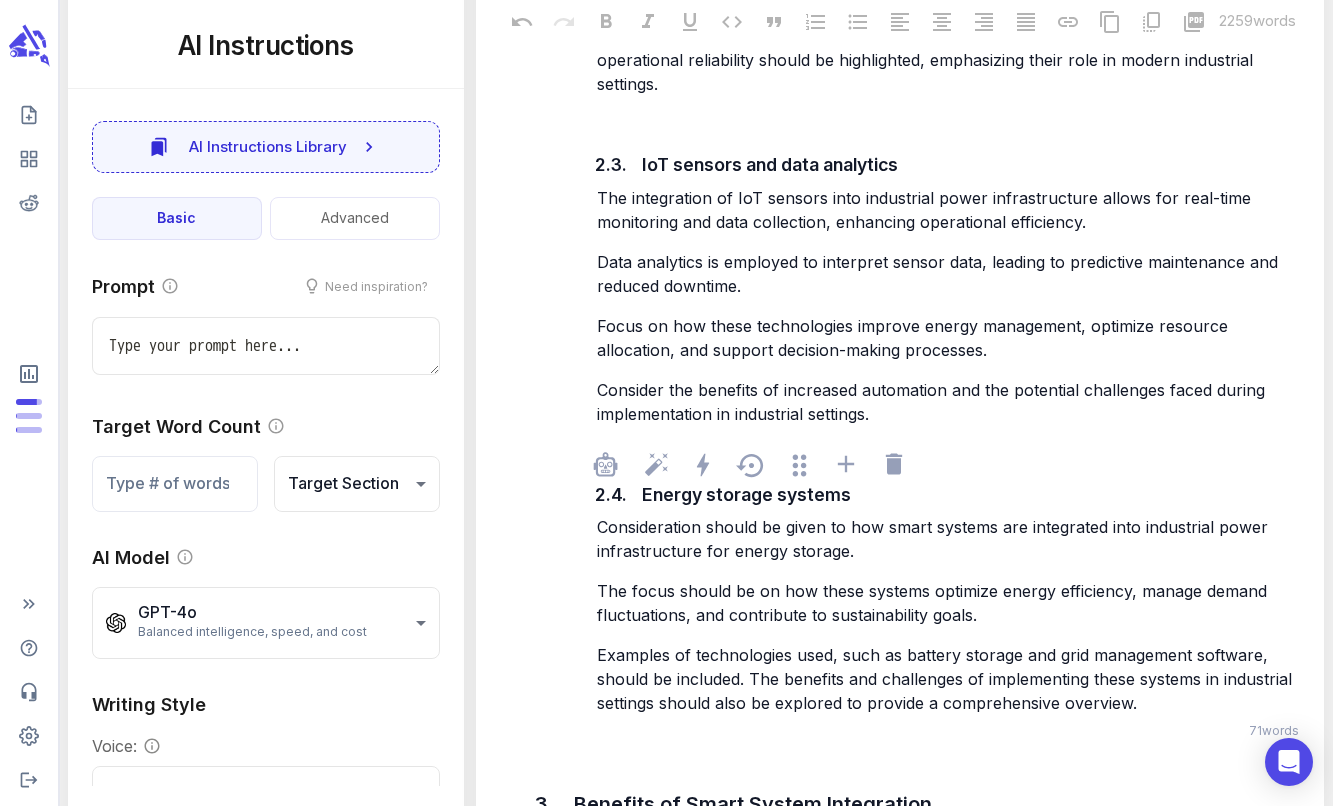 scroll, scrollTop: 4195, scrollLeft: 0, axis: vertical 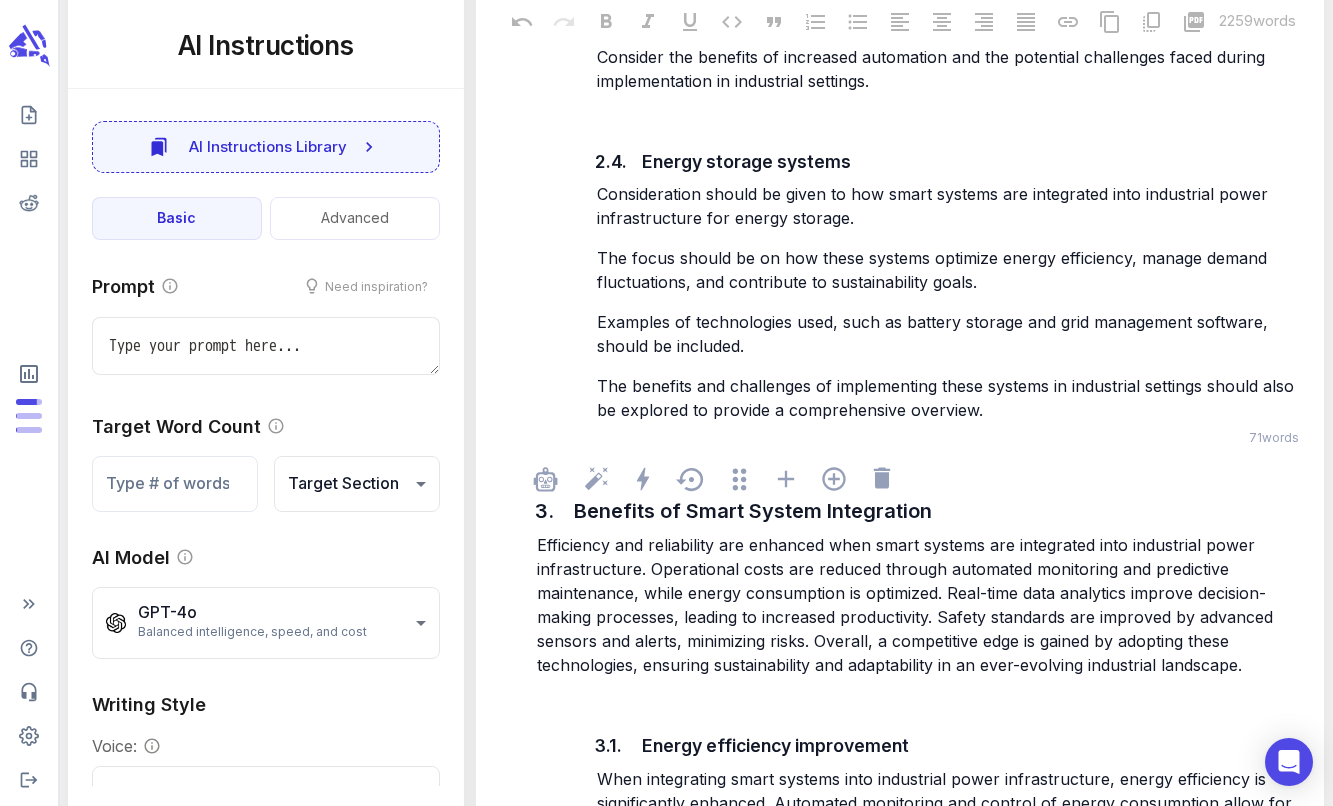 click on "Efficiency and reliability are enhanced when smart systems are integrated into industrial power infrastructure. Operational costs are reduced through automated monitoring and predictive maintenance, while energy consumption is optimized. Real-time data analytics improve decision-making processes, leading to increased productivity. Safety standards are improved by advanced sensors and alerts, minimizing risks. Overall, a competitive edge is gained by adopting these technologies, ensuring sustainability and adaptability in an ever-evolving industrial landscape." at bounding box center (920, 605) 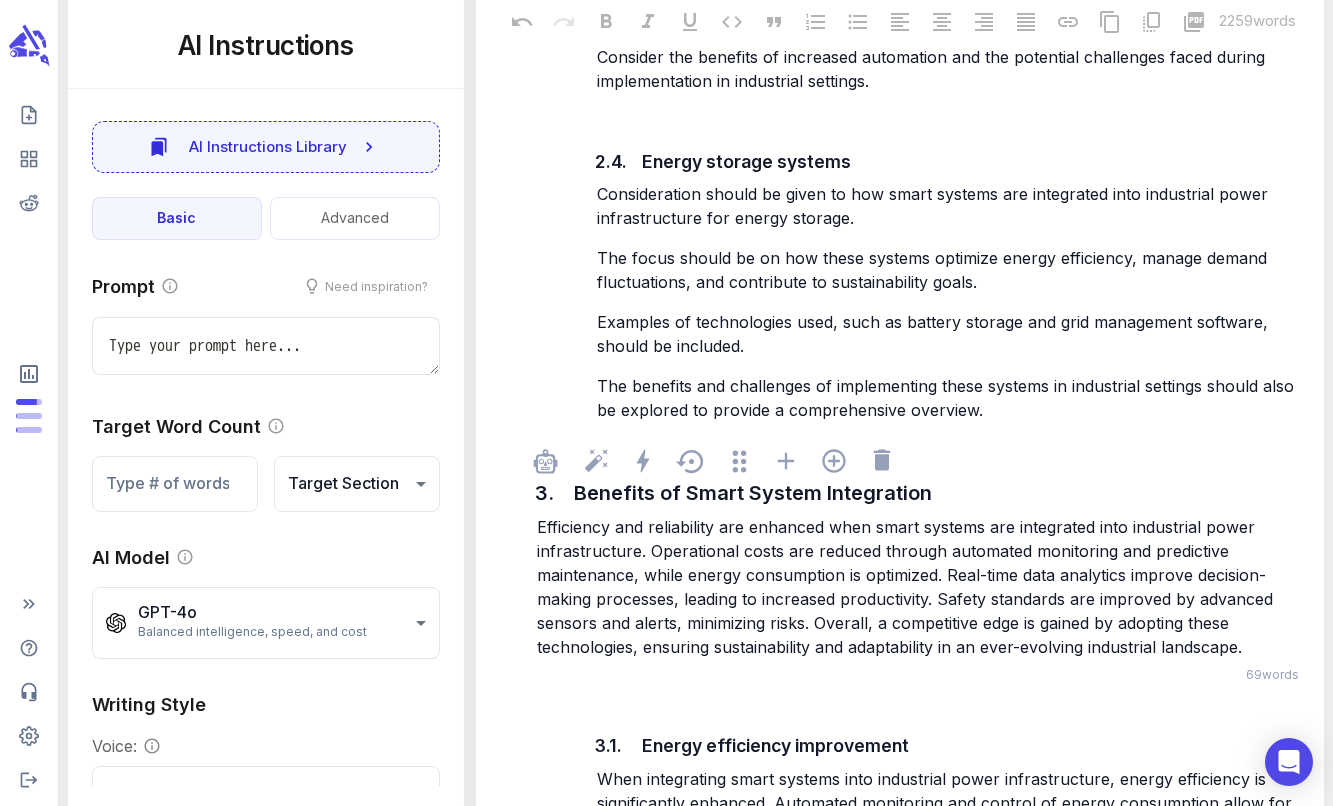 click on "Efficiency and reliability are enhanced when smart systems are integrated into industrial power infrastructure. Operational costs are reduced through automated monitoring and predictive maintenance, while energy consumption is optimized. Real-time data analytics improve decision-making processes, leading to increased productivity. Safety standards are improved by advanced sensors and alerts, minimizing risks. Overall, a competitive edge is gained by adopting these technologies, ensuring sustainability and adaptability in an ever-evolving industrial landscape." at bounding box center (907, 587) 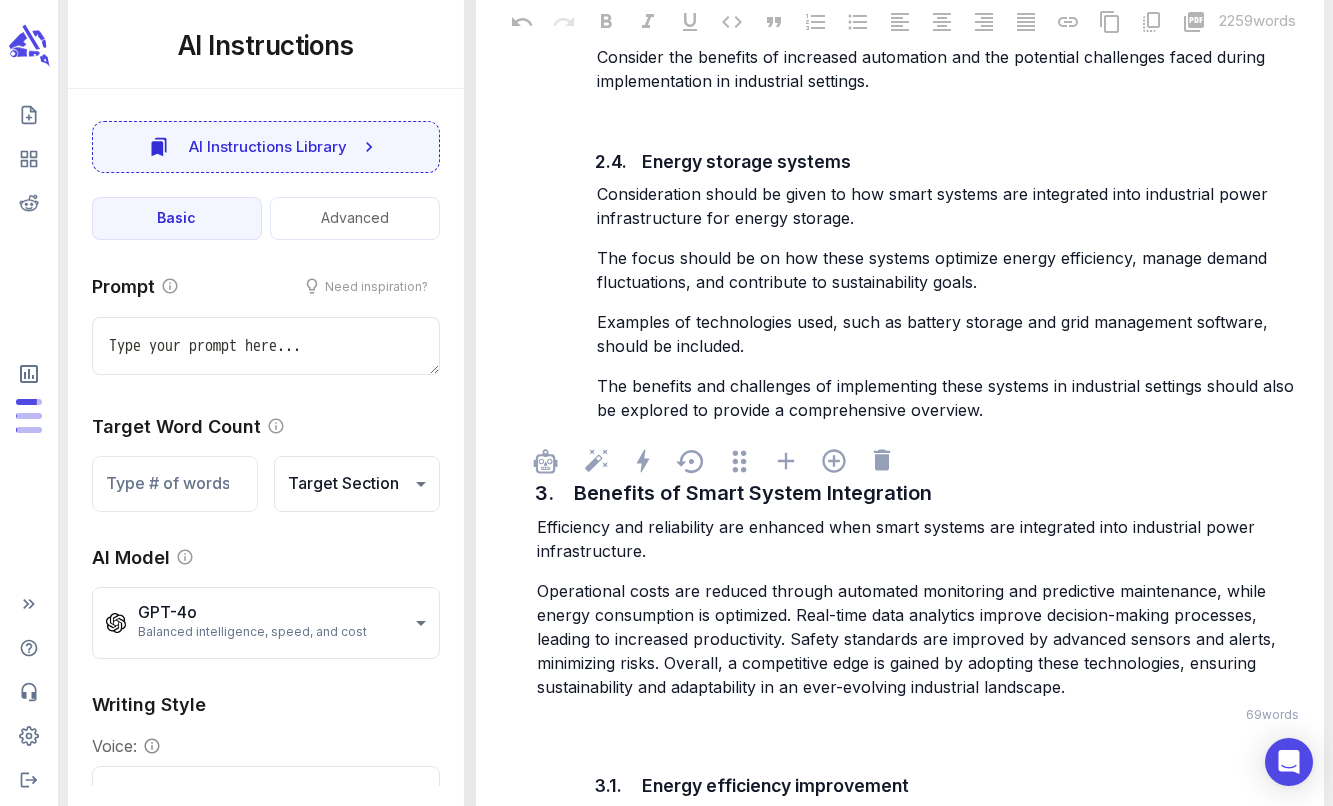 click on "Operational costs are reduced through automated monitoring and predictive maintenance, while energy consumption is optimized. Real-time data analytics improve decision-making processes, leading to increased productivity. Safety standards are improved by advanced sensors and alerts, minimizing risks. Overall, a competitive edge is gained by adopting these technologies, ensuring sustainability and adaptability in an ever-evolving industrial landscape." at bounding box center (909, 639) 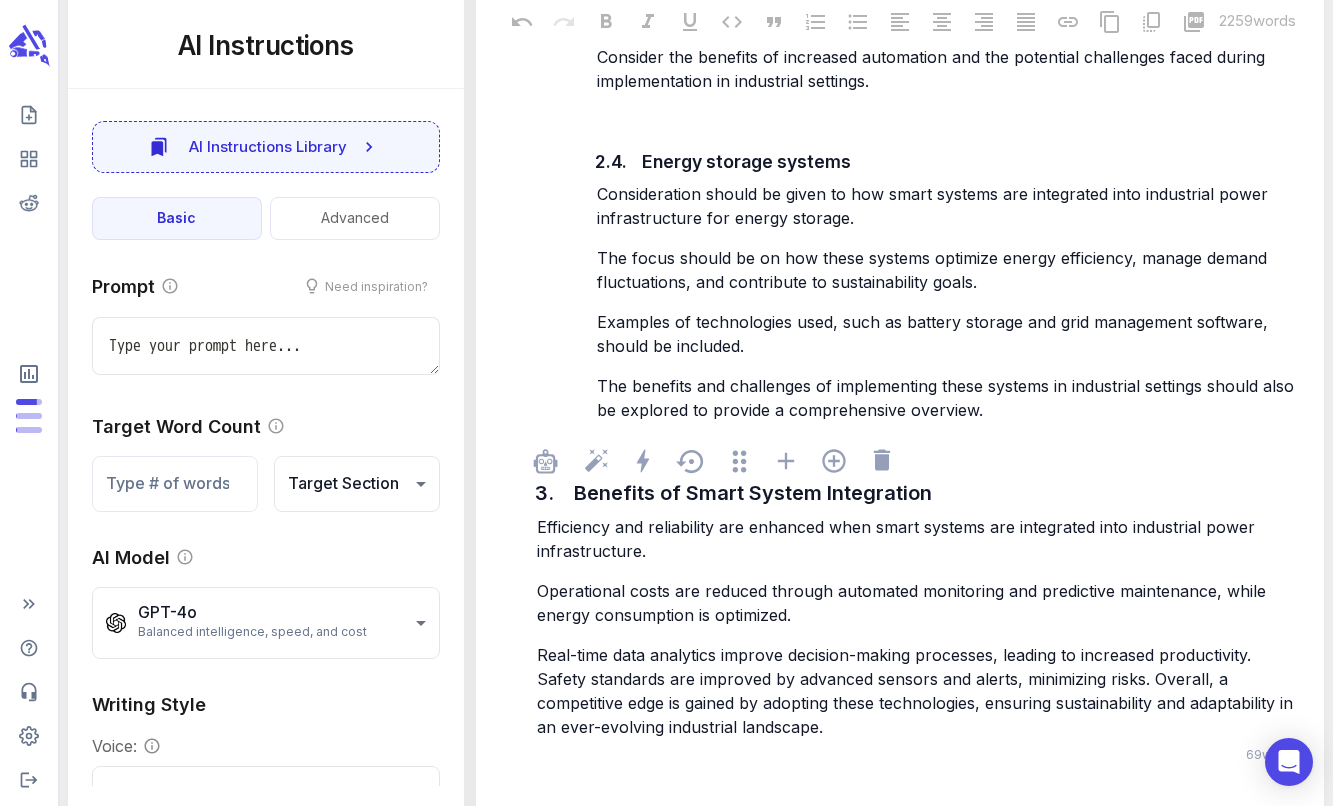 click on "Real-time data analytics improve decision-making processes, leading to increased productivity. Safety standards are improved by advanced sensors and alerts, minimizing risks. Overall, a competitive edge is gained by adopting these technologies, ensuring sustainability and adaptability in an ever-evolving industrial landscape." at bounding box center (917, 691) 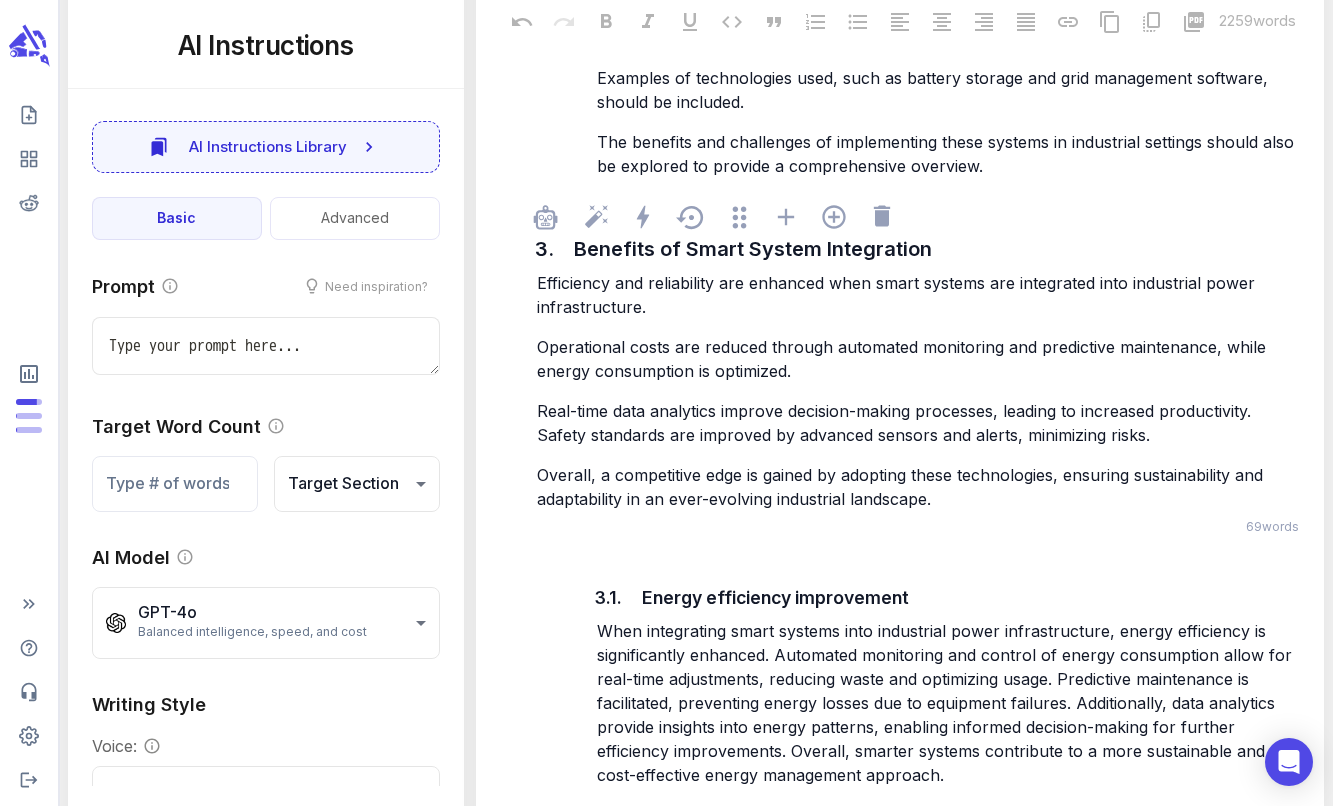 scroll, scrollTop: 4883, scrollLeft: 0, axis: vertical 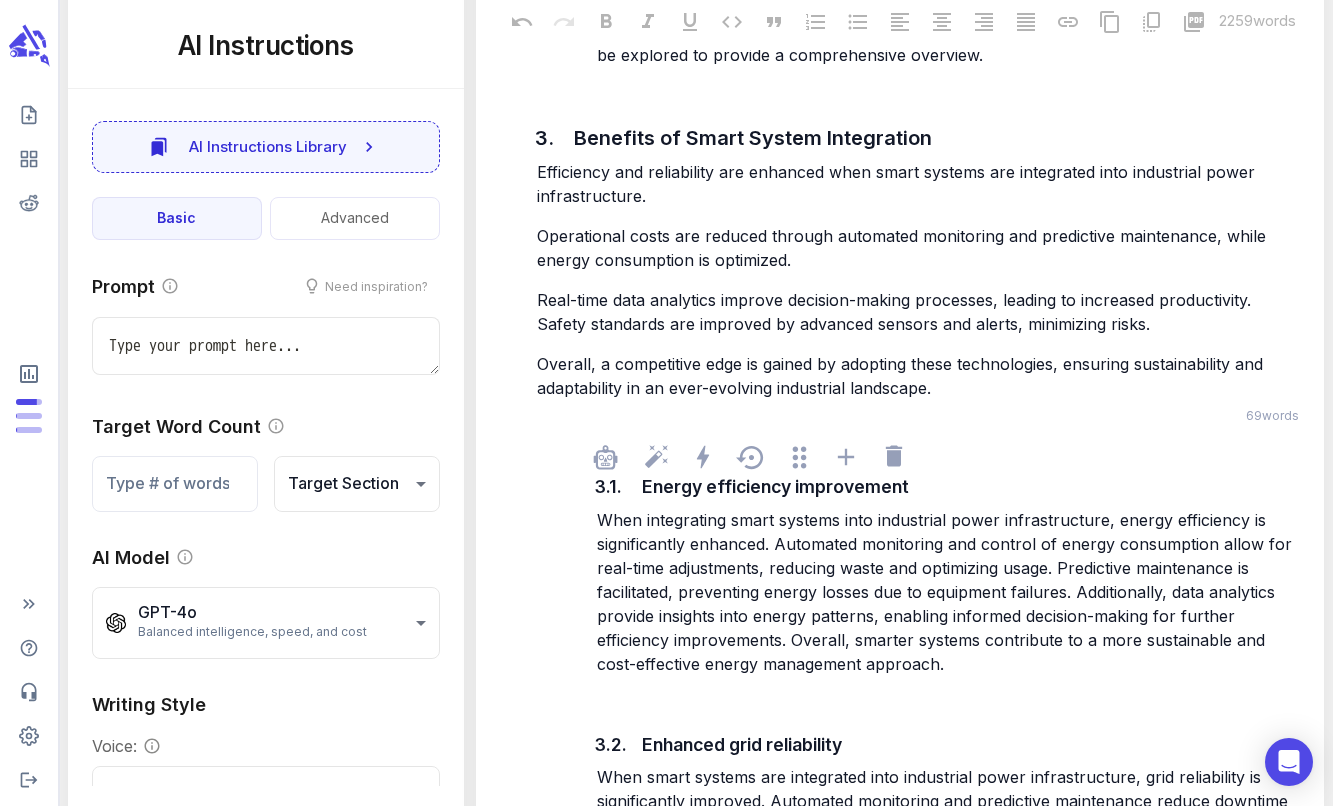 click on "When integrating smart systems into industrial power infrastructure, energy efficiency is significantly enhanced. Automated monitoring and control of energy consumption allow for real-time adjustments, reducing waste and optimizing usage. Predictive maintenance is facilitated, preventing energy losses due to equipment failures. Additionally, data analytics provide insights into energy patterns, enabling informed decision-making for further efficiency improvements. Overall, smarter systems contribute to a more sustainable and cost-effective energy management approach." at bounding box center [947, 592] 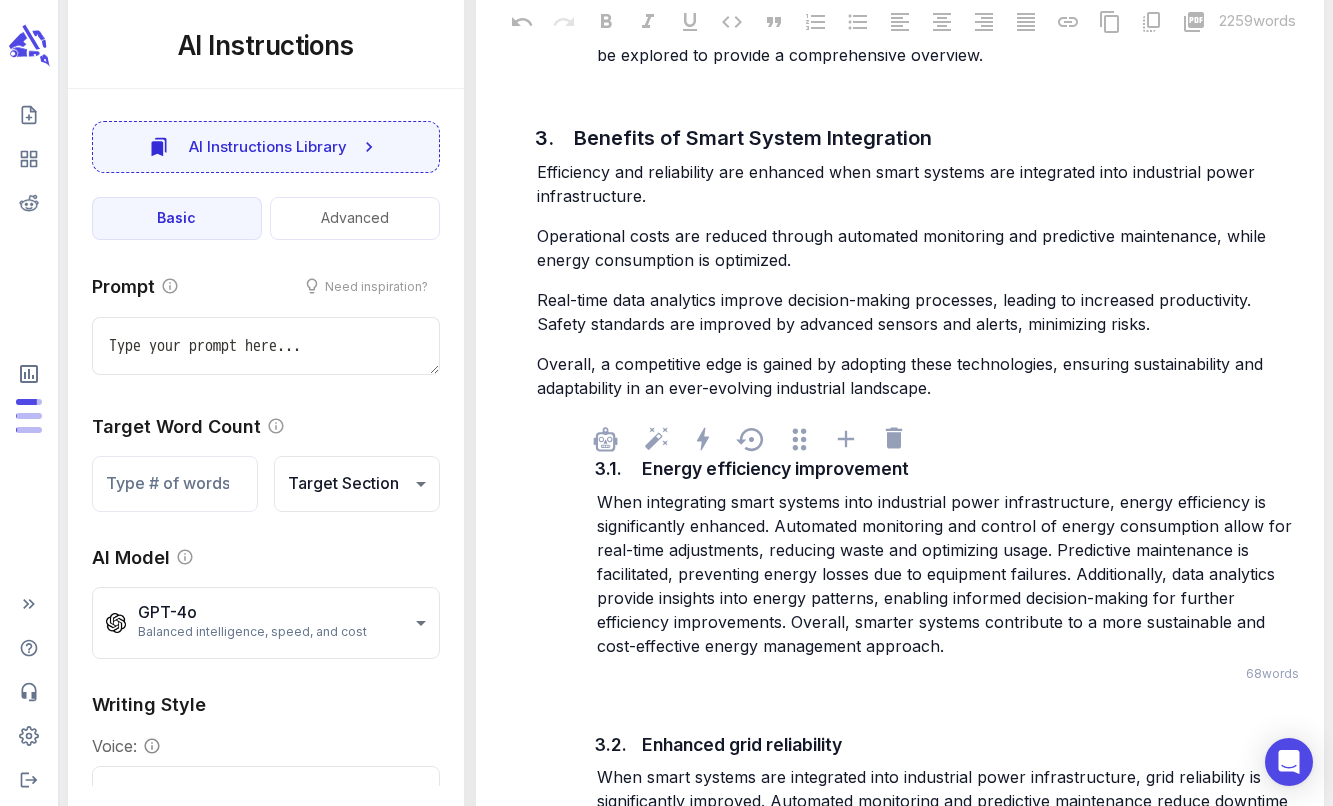 click on "When integrating smart systems into industrial power infrastructure, energy efficiency is significantly enhanced. Automated monitoring and control of energy consumption allow for real-time adjustments, reducing waste and optimizing usage. Predictive maintenance is facilitated, preventing energy losses due to equipment failures. Additionally, data analytics provide insights into energy patterns, enabling informed decision-making for further efficiency improvements. Overall, smarter systems contribute to a more sustainable and cost-effective energy management approach." at bounding box center (947, 574) 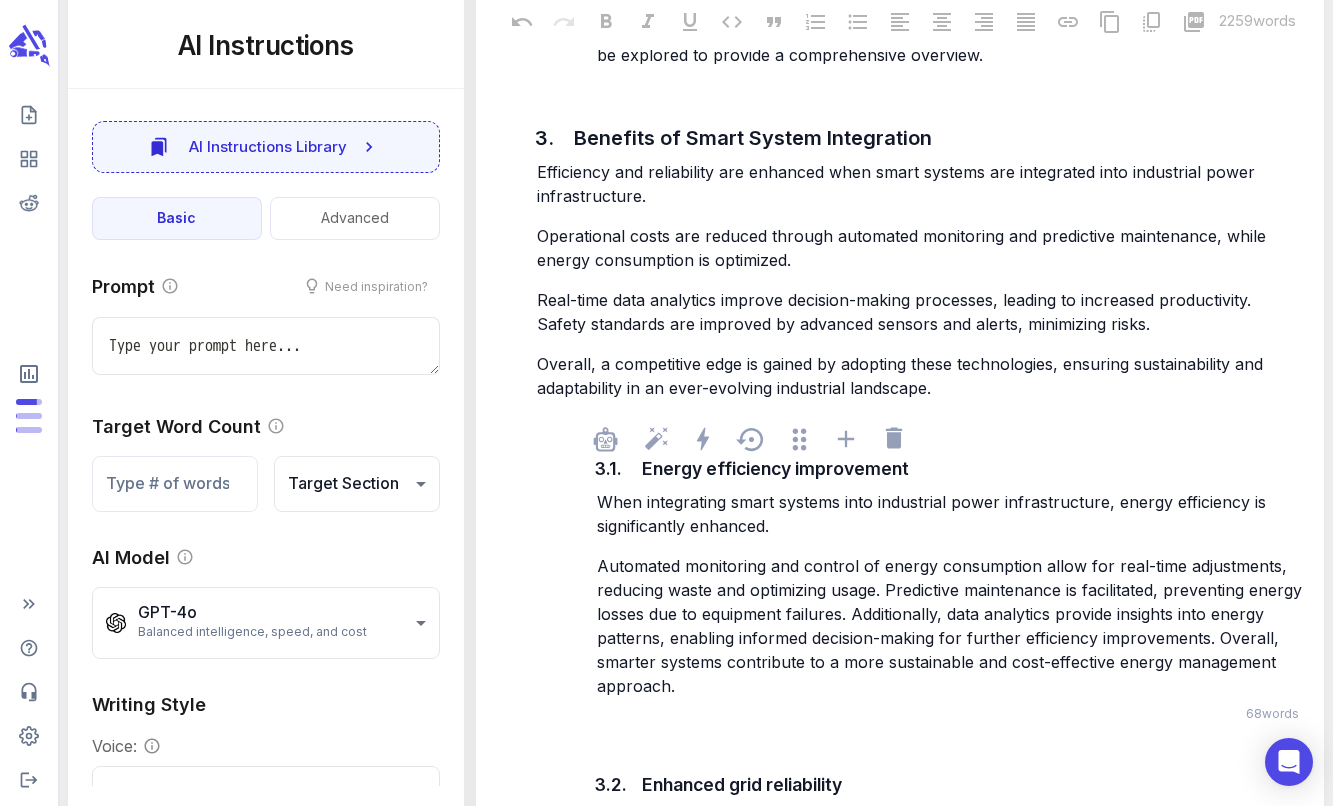 click on "Automated monitoring and control of energy consumption allow for real-time adjustments, reducing waste and optimizing usage. Predictive maintenance is facilitated, preventing energy losses due to equipment failures. Additionally, data analytics provide insights into energy patterns, enabling informed decision-making for further efficiency improvements. Overall, smarter systems contribute to a more sustainable and cost-effective energy management approach." at bounding box center (952, 626) 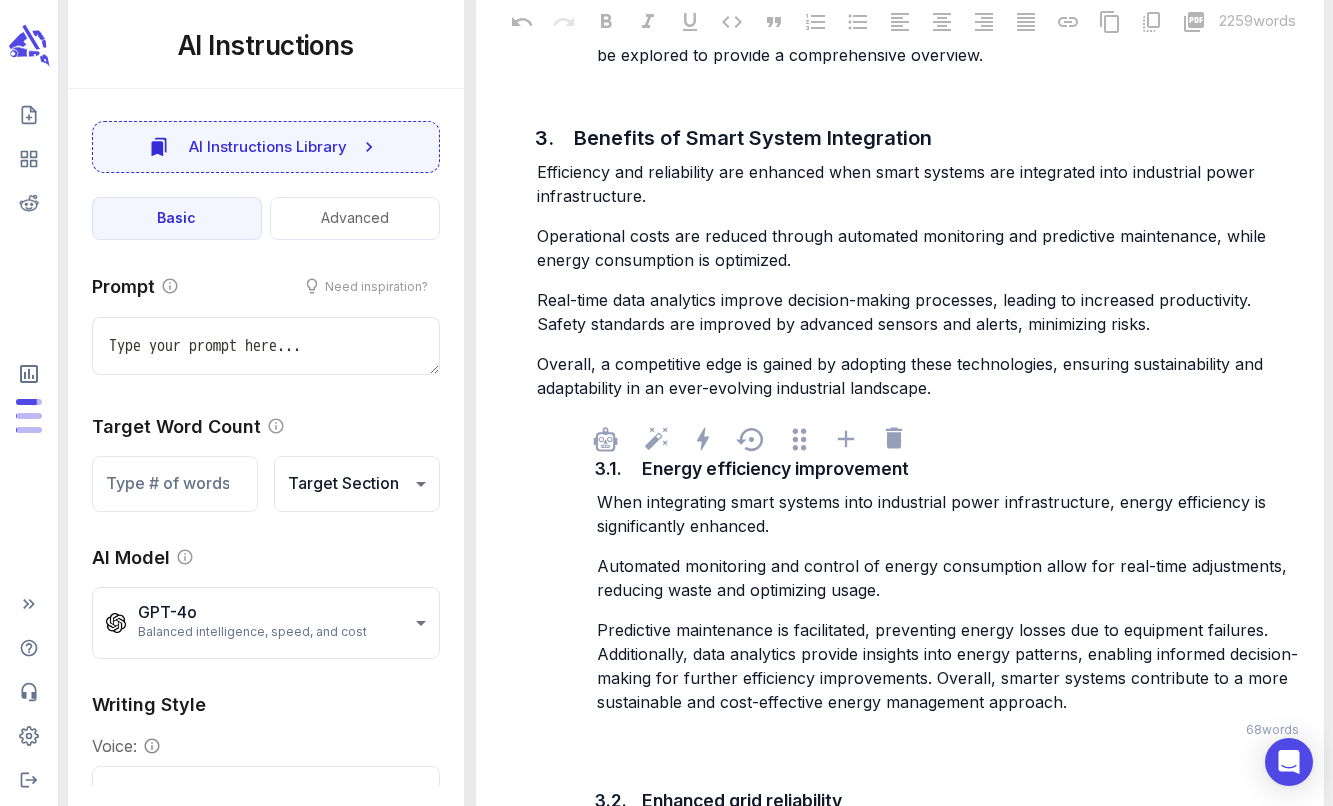 click on "Predictive maintenance is facilitated, preventing energy losses due to equipment failures. Additionally, data analytics provide insights into energy patterns, enabling informed decision-making for further efficiency improvements. Overall, smarter systems contribute to a more sustainable and cost-effective energy management approach." at bounding box center (947, 666) 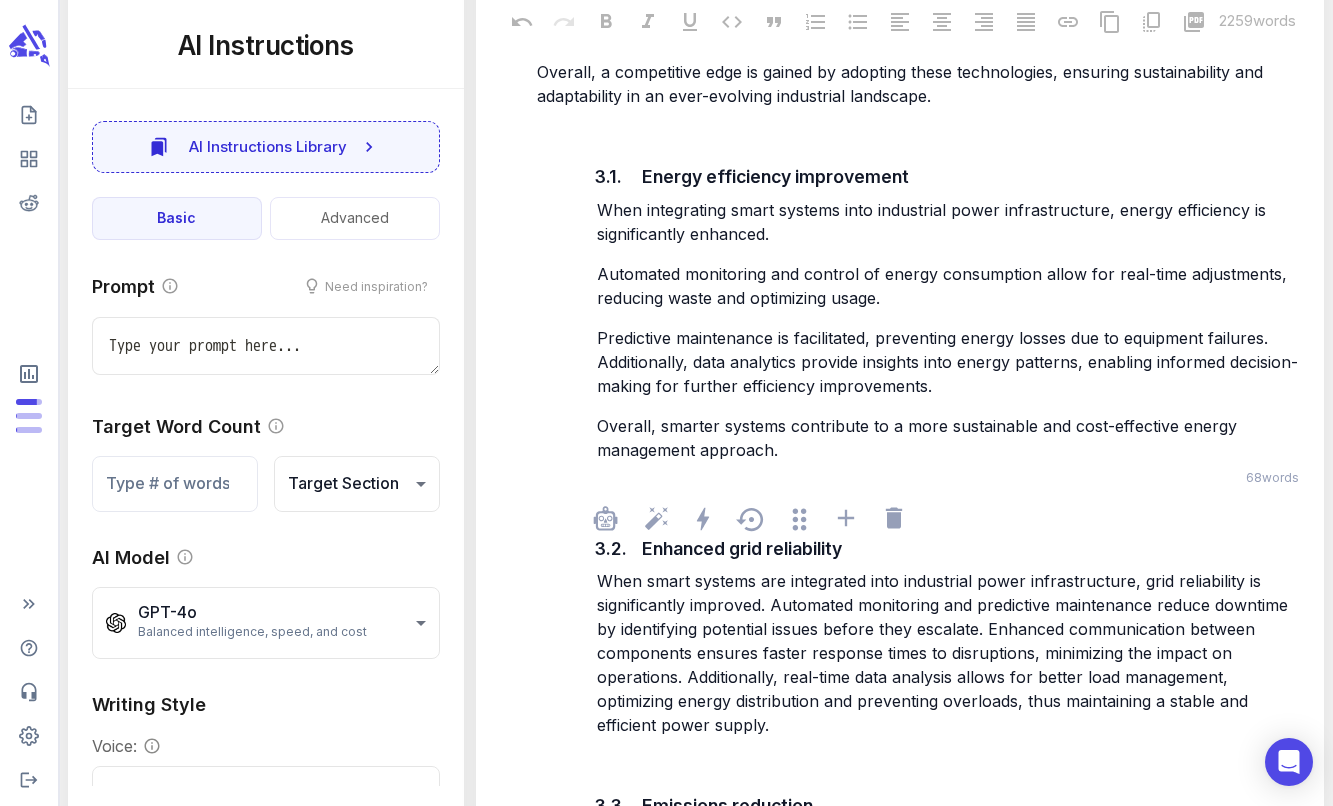 scroll, scrollTop: 5241, scrollLeft: 0, axis: vertical 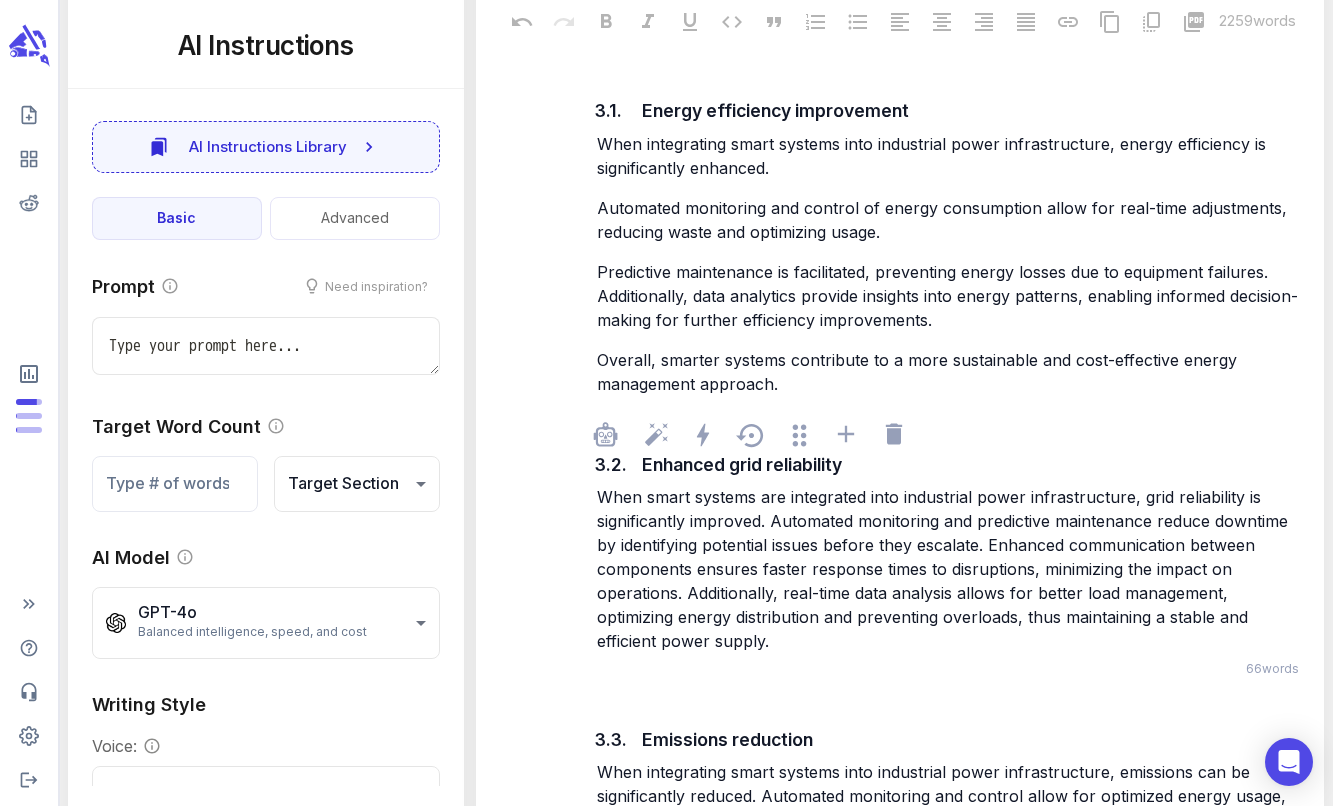 click on "When smart systems are integrated into industrial power infrastructure, grid reliability is significantly improved. Automated monitoring and predictive maintenance reduce downtime by identifying potential issues before they escalate. Enhanced communication between components ensures faster response times to disruptions, minimizing the impact on operations. Additionally, real-time data analysis allows for better load management, optimizing energy distribution and preventing overloads, thus maintaining a stable and efficient power supply." at bounding box center (945, 569) 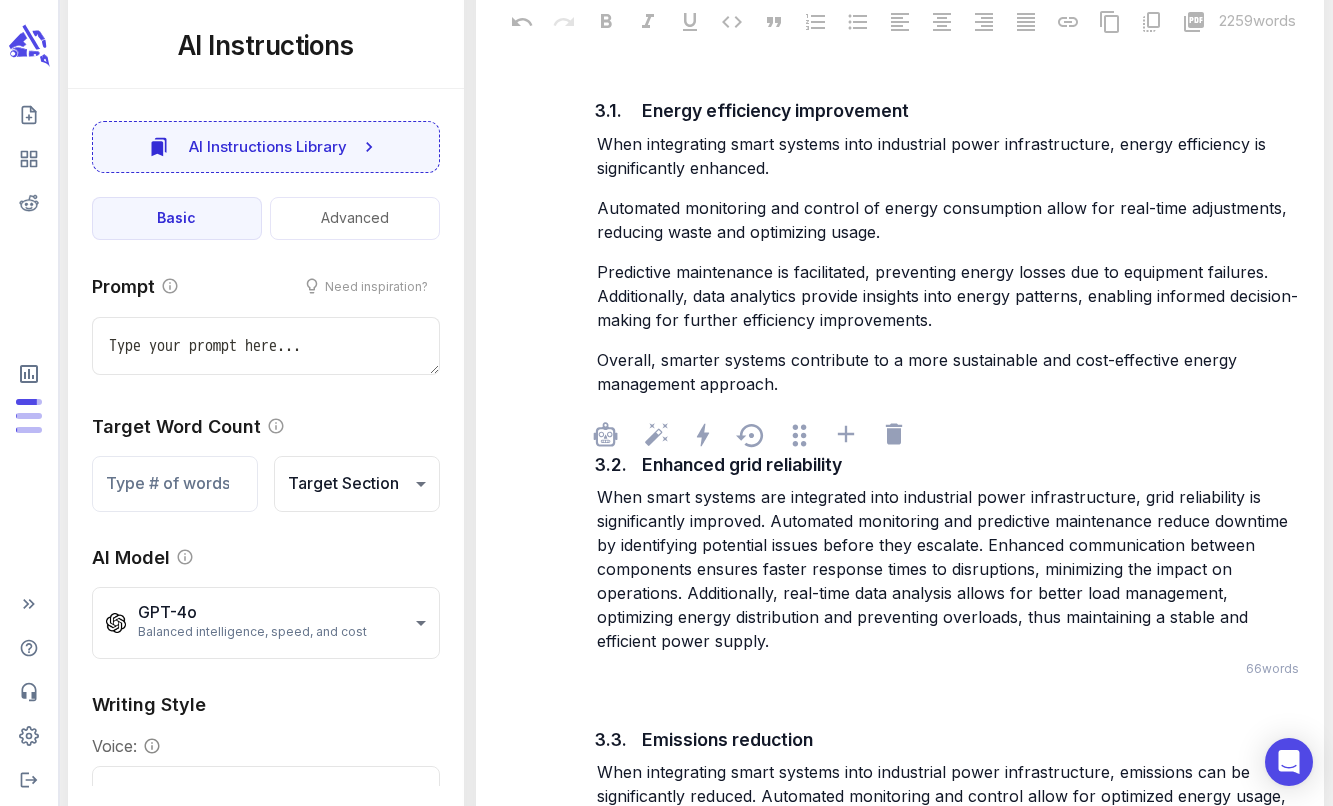 click on "When smart systems are integrated into industrial power infrastructure, grid reliability is significantly improved. Automated monitoring and predictive maintenance reduce downtime by identifying potential issues before they escalate. Enhanced communication between components ensures faster response times to disruptions, minimizing the impact on operations. Additionally, real-time data analysis allows for better load management, optimizing energy distribution and preventing overloads, thus maintaining a stable and efficient power supply." at bounding box center (945, 569) 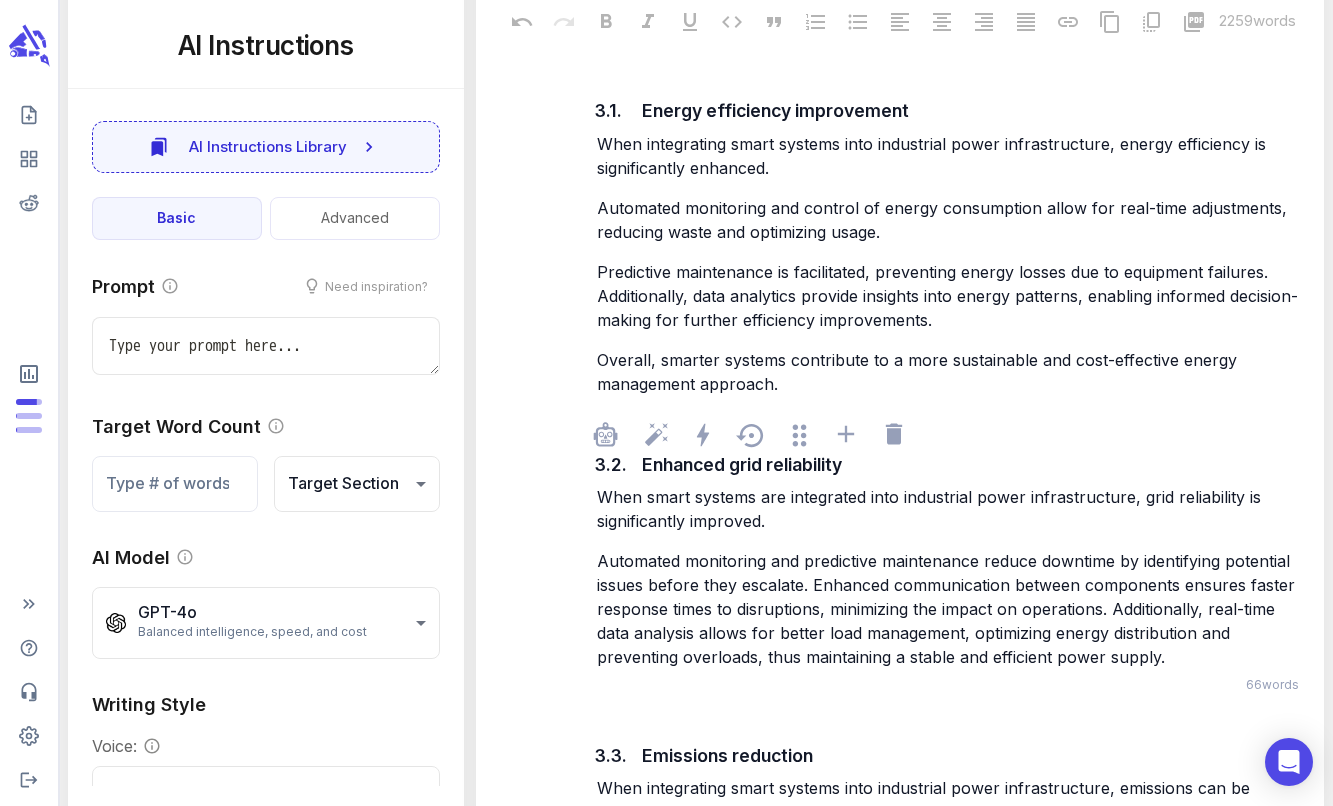 click on "Automated monitoring and predictive maintenance reduce downtime by identifying potential issues before they escalate. Enhanced communication between components ensures faster response times to disruptions, minimizing the impact on operations. Additionally, real-time data analysis allows for better load management, optimizing energy distribution and preventing overloads, thus maintaining a stable and efficient power supply." at bounding box center (948, 609) 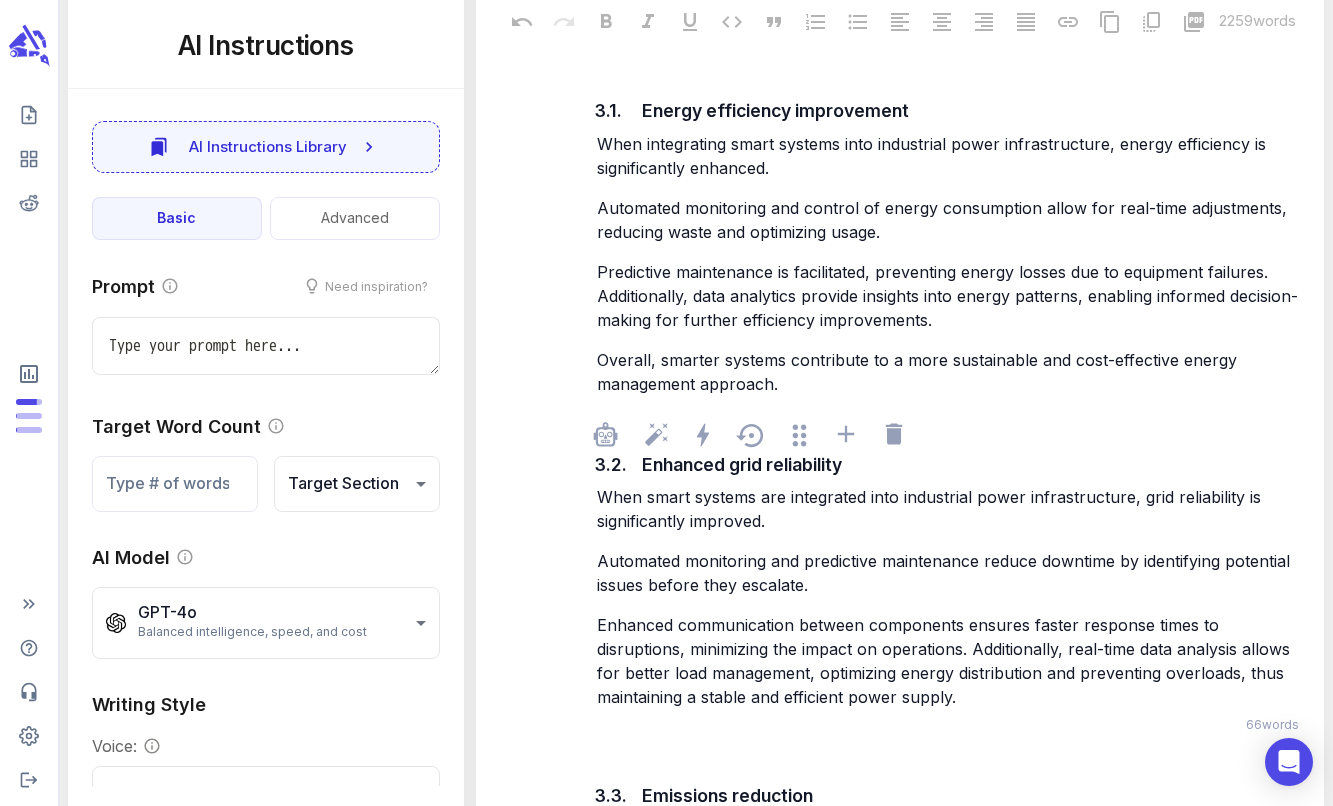 click on "Enhanced communication between components ensures faster response times to disruptions, minimizing the impact on operations. Additionally, real-time data analysis allows for better load management, optimizing energy distribution and preventing overloads, thus maintaining a stable and efficient power supply." at bounding box center (946, 661) 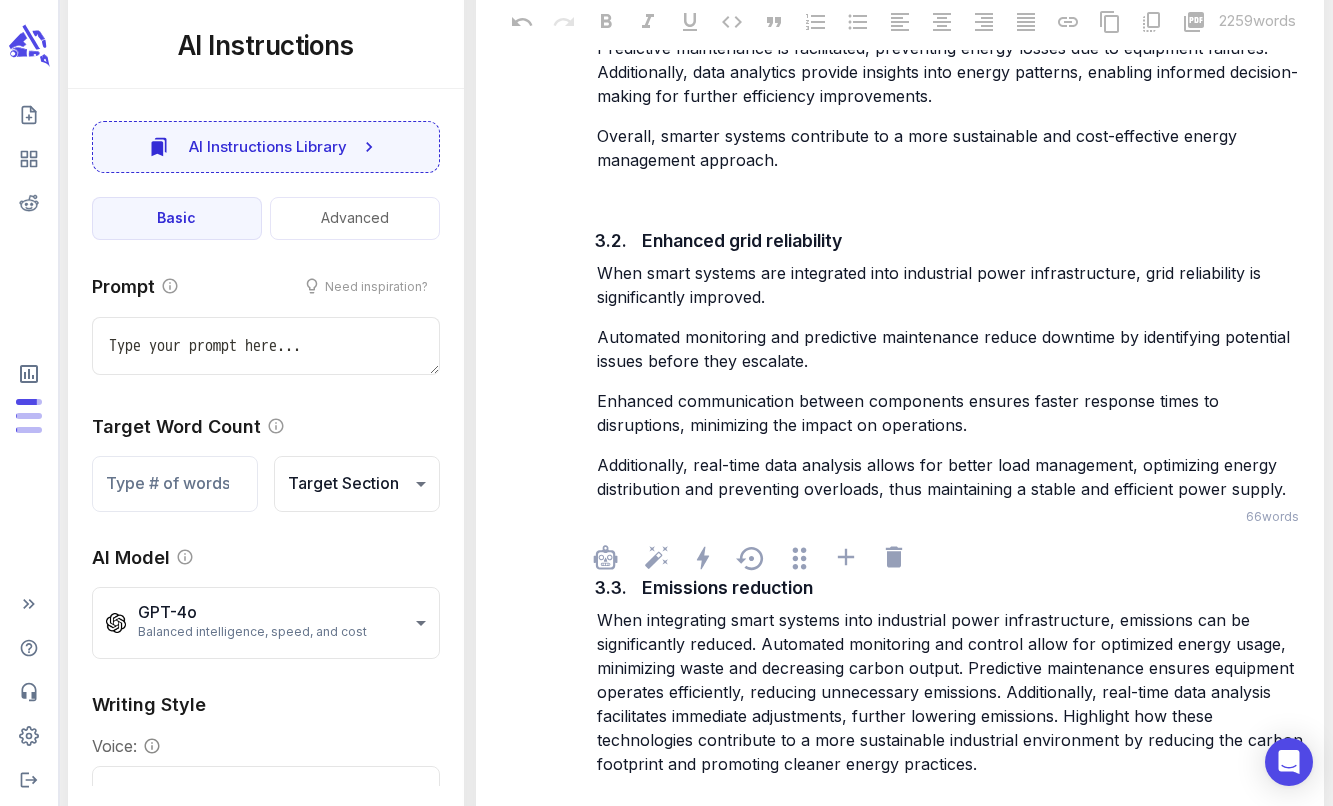 scroll, scrollTop: 5564, scrollLeft: 0, axis: vertical 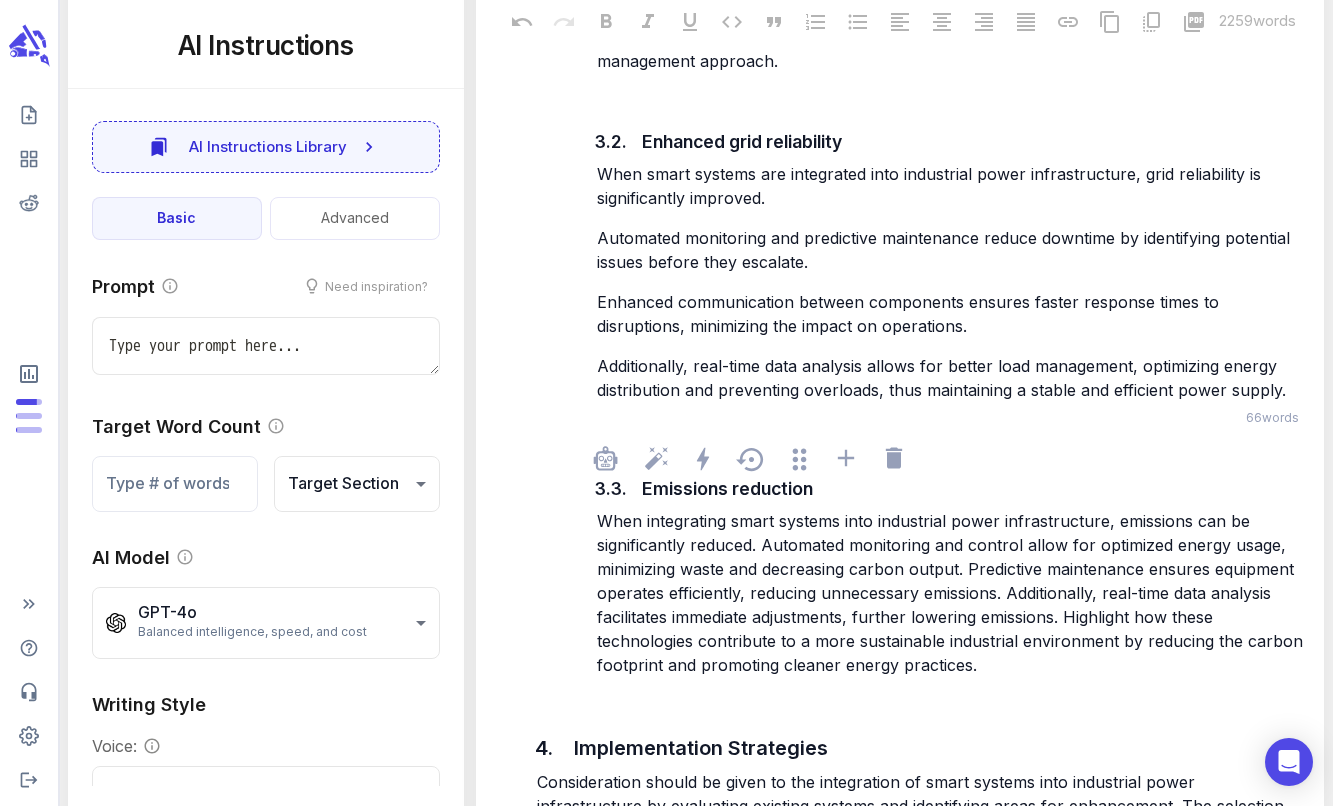 click on "When integrating smart systems into industrial power infrastructure, emissions can be significantly reduced. Automated monitoring and control allow for optimized energy usage, minimizing waste and decreasing carbon output. Predictive maintenance ensures equipment operates efficiently, reducing unnecessary emissions. Additionally, real-time data analysis facilitates immediate adjustments, further lowering emissions. Highlight how these technologies contribute to a more sustainable industrial environment by reducing the carbon footprint and promoting cleaner energy practices." at bounding box center (952, 593) 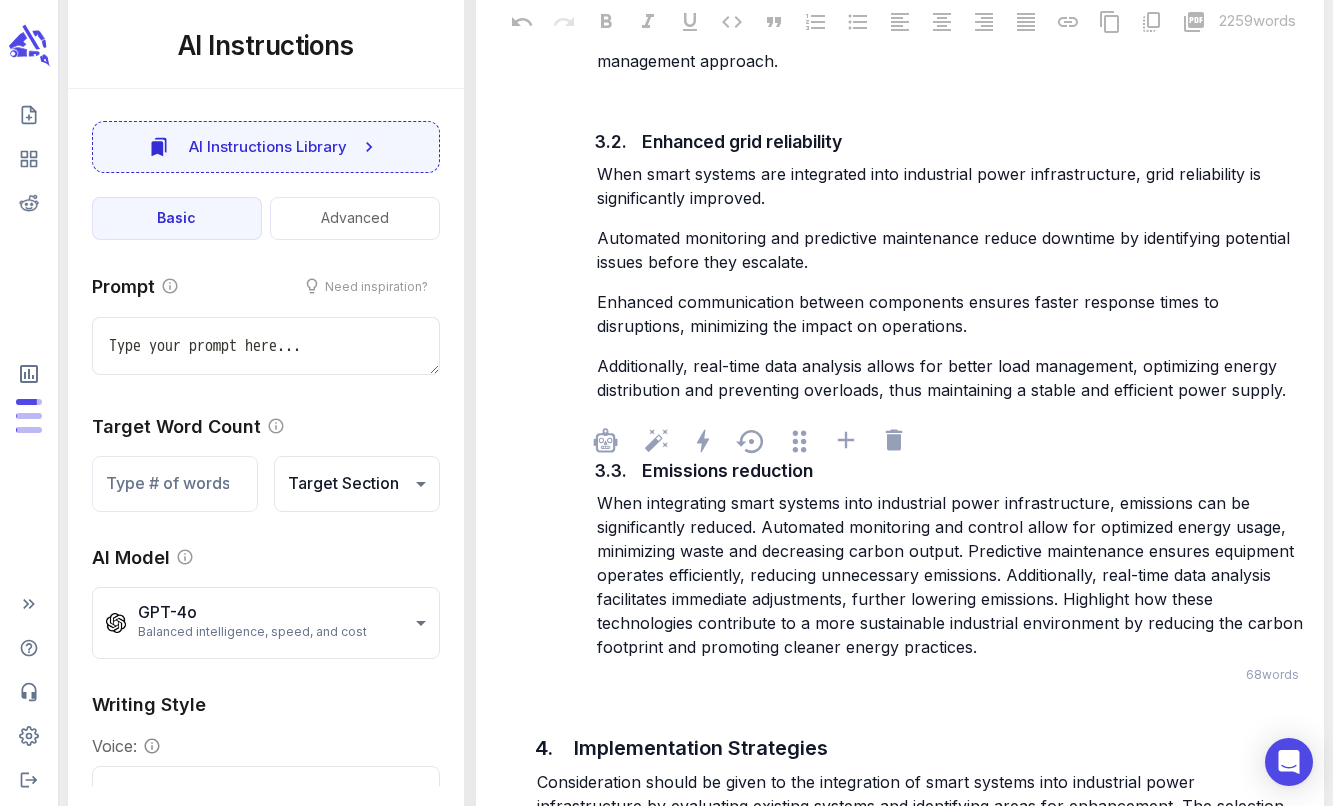 click on "When integrating smart systems into industrial power infrastructure, emissions can be significantly reduced. Automated monitoring and control allow for optimized energy usage, minimizing waste and decreasing carbon output. Predictive maintenance ensures equipment operates efficiently, reducing unnecessary emissions. Additionally, real-time data analysis facilitates immediate adjustments, further lowering emissions. Highlight how these technologies contribute to a more sustainable industrial environment by reducing the carbon footprint and promoting cleaner energy practices." at bounding box center [952, 575] 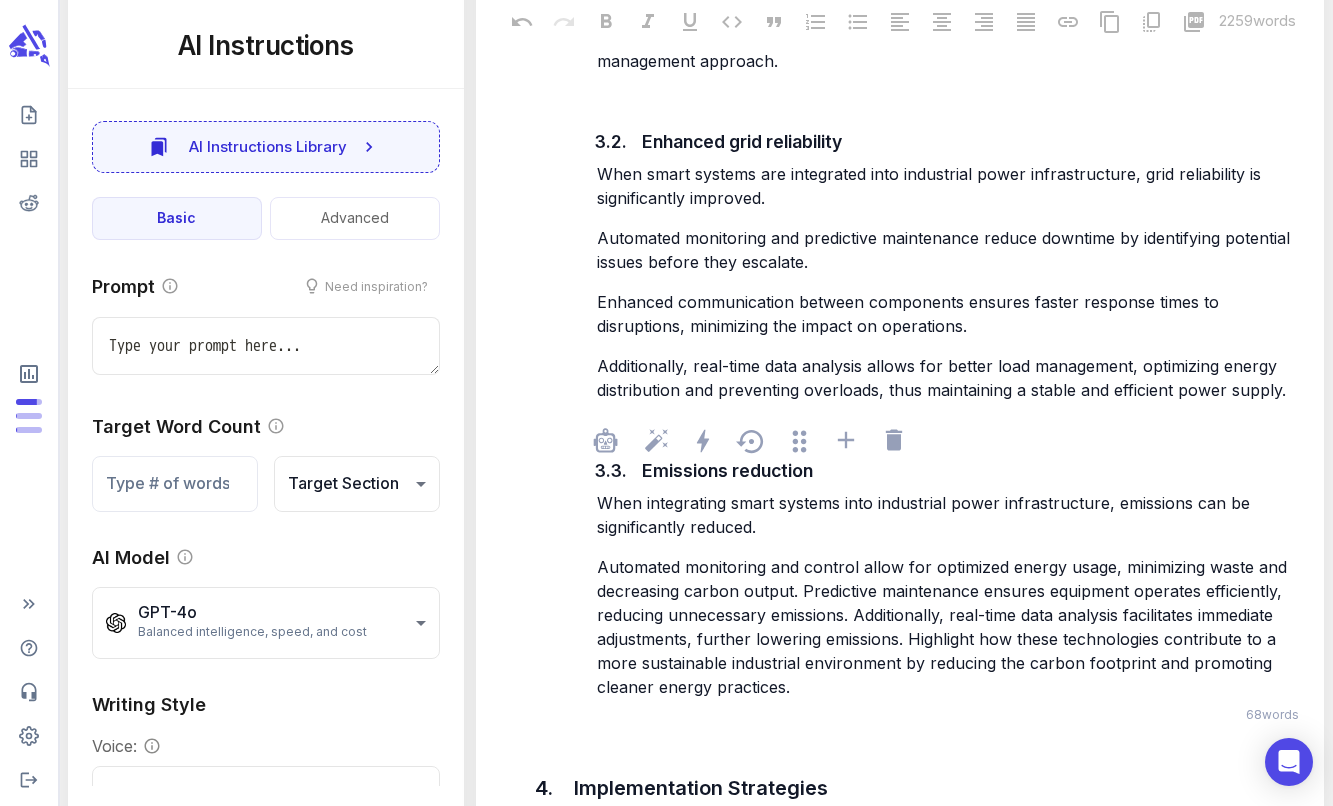 click on "Automated monitoring and control allow for optimized energy usage, minimizing waste and decreasing carbon output. Predictive maintenance ensures equipment operates efficiently, reducing unnecessary emissions. Additionally, real-time data analysis facilitates immediate adjustments, further lowering emissions. Highlight how these technologies contribute to a more sustainable industrial environment by reducing the carbon footprint and promoting cleaner energy practices." at bounding box center (944, 627) 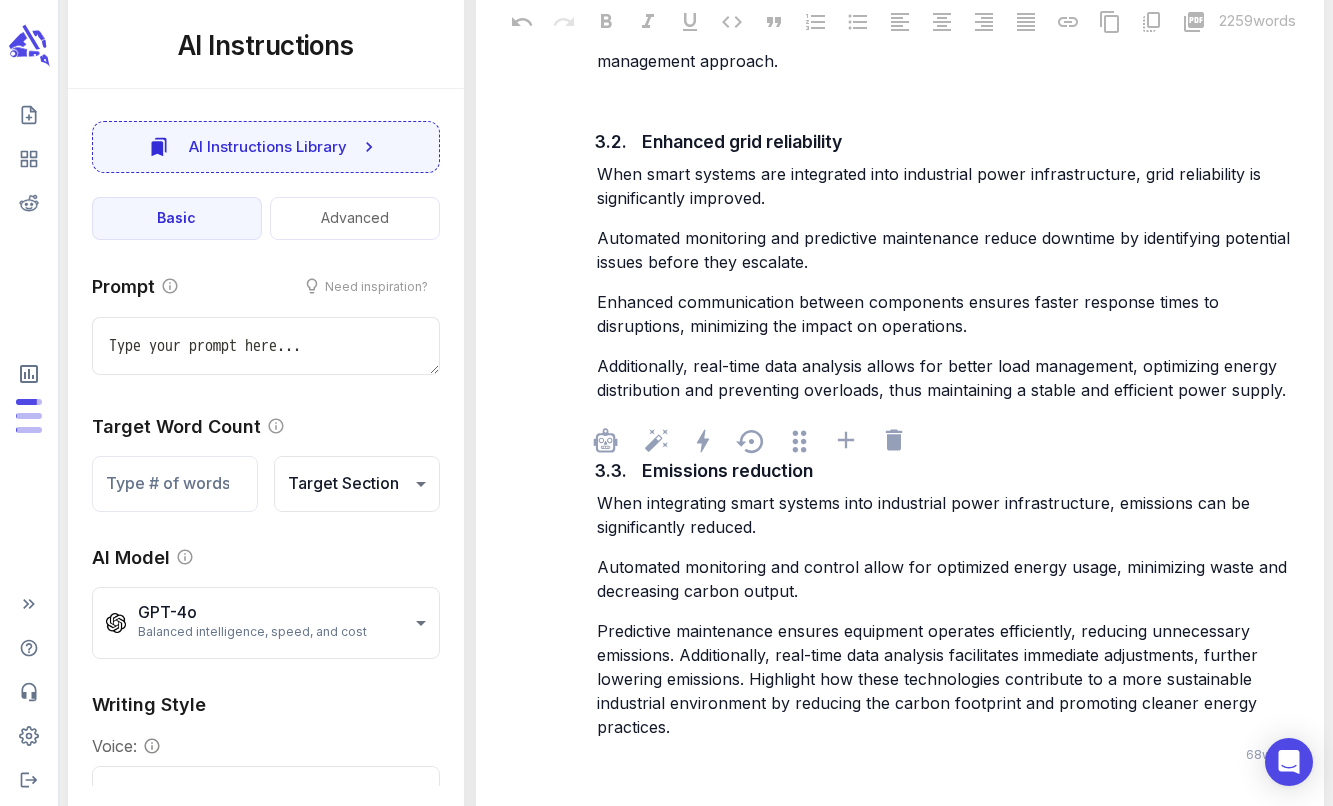 click on "Predictive maintenance ensures equipment operates efficiently, reducing unnecessary emissions. Additionally, real-time data analysis facilitates immediate adjustments, further lowering emissions. Highlight how these technologies contribute to a more sustainable industrial environment by reducing the carbon footprint and promoting cleaner energy practices." at bounding box center (930, 679) 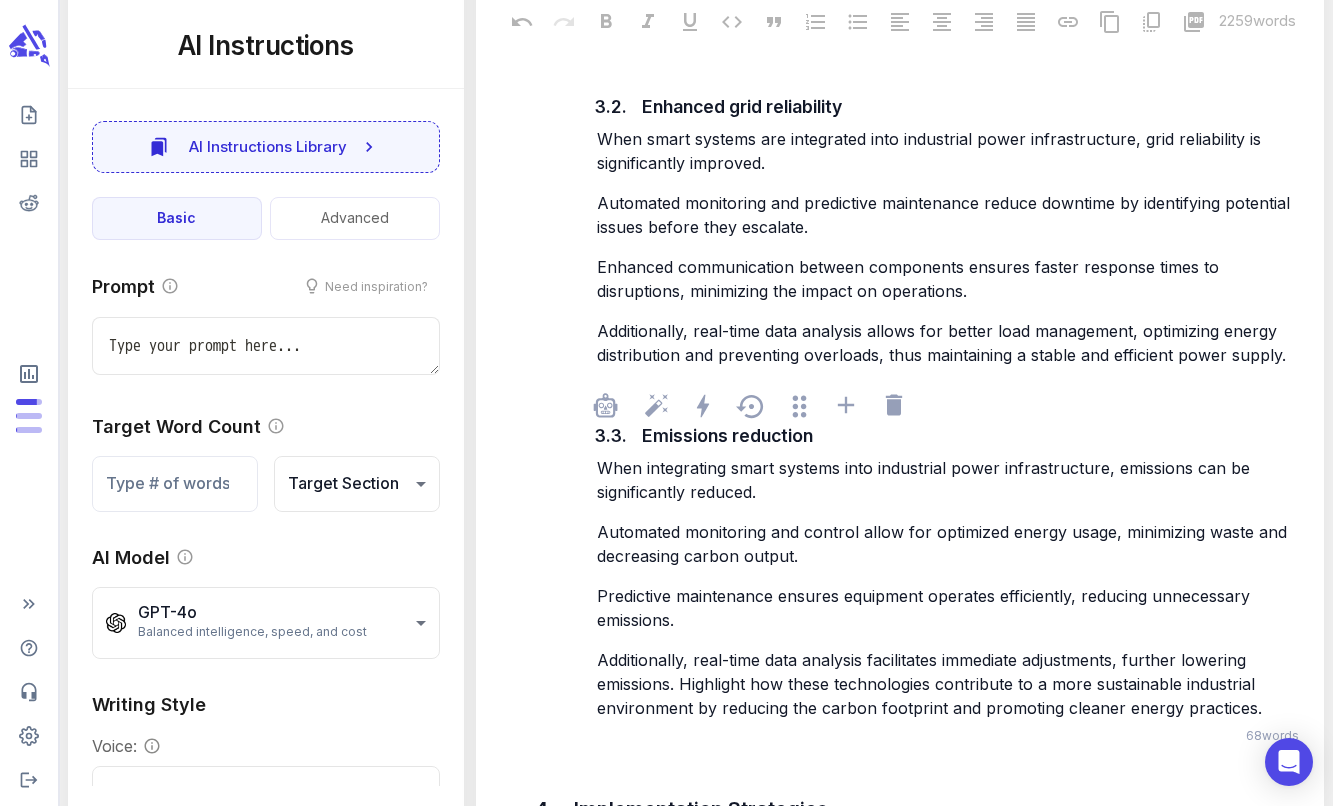 scroll, scrollTop: 5600, scrollLeft: 0, axis: vertical 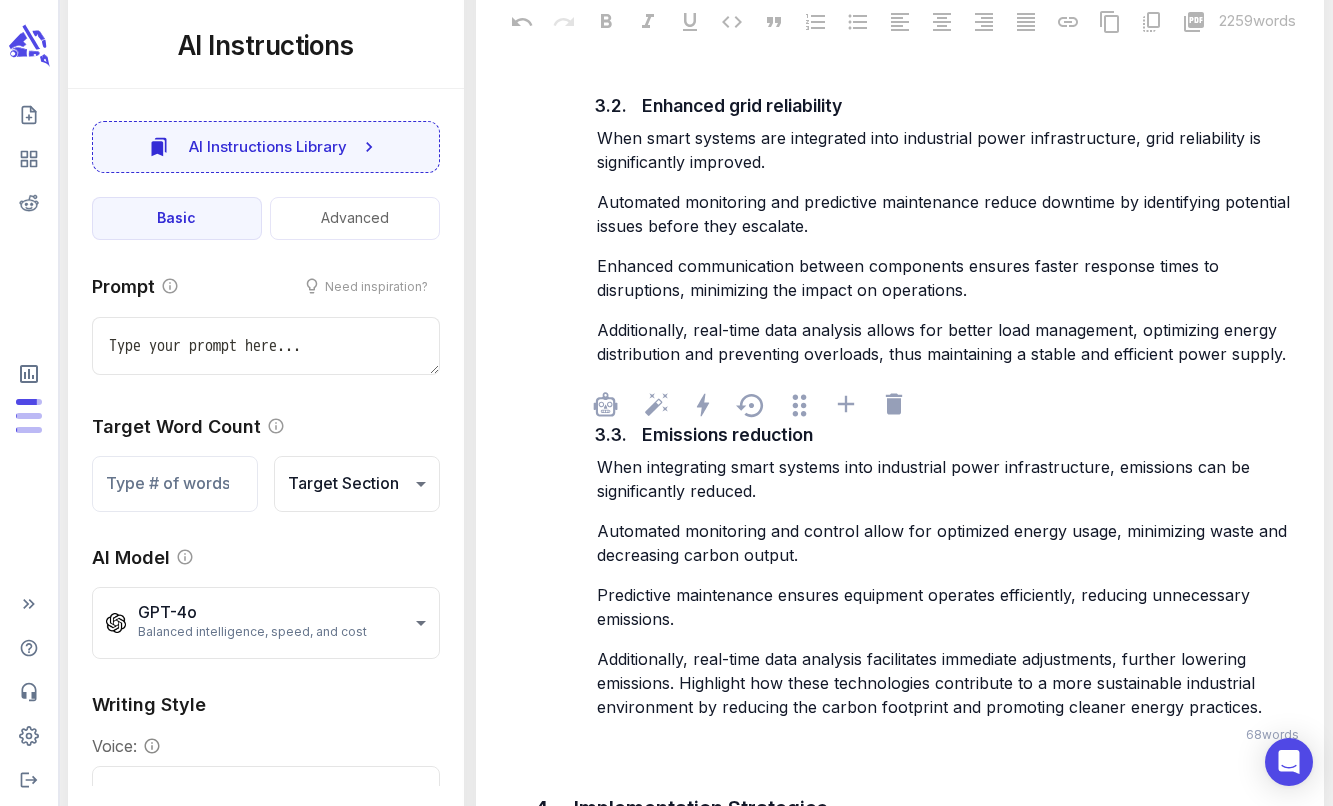 click on "Additionally, real-time data analysis facilitates immediate adjustments, further lowering emissions. Highlight how these technologies contribute to a more sustainable industrial environment by reducing the carbon footprint and promoting cleaner energy practices." at bounding box center [929, 683] 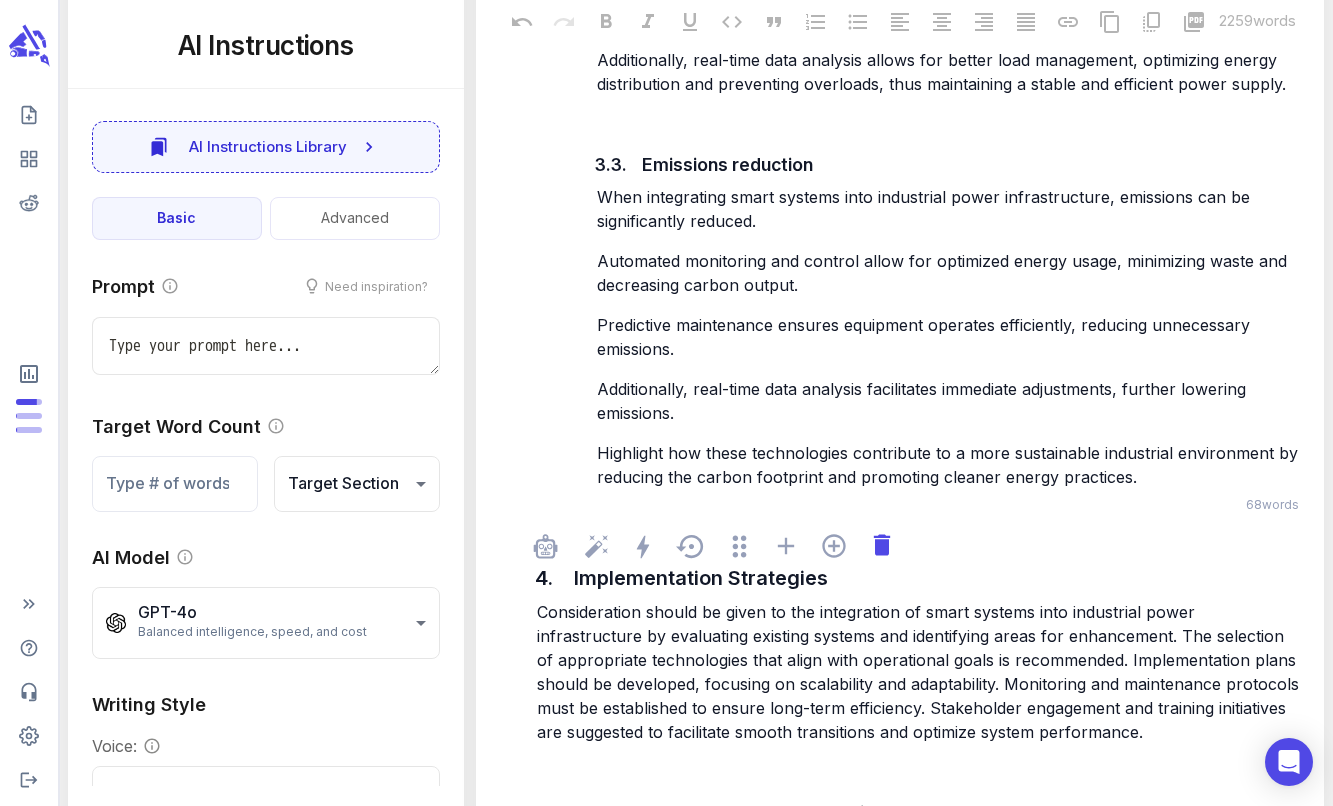 scroll, scrollTop: 5951, scrollLeft: 0, axis: vertical 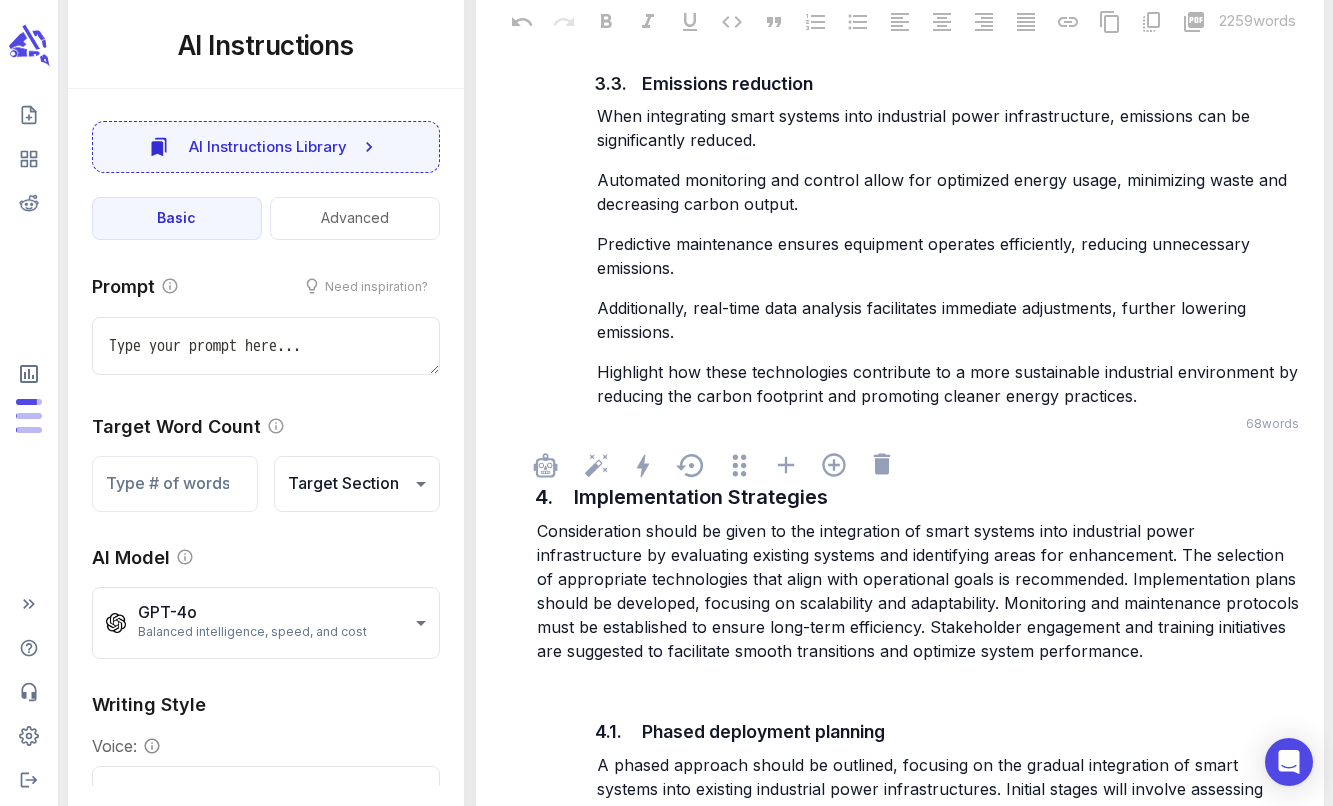 click on "Consideration should be given to the integration of smart systems into industrial power infrastructure by evaluating existing systems and identifying areas for enhancement. The selection of appropriate technologies that align with operational goals is recommended. Implementation plans should be developed, focusing on scalability and adaptability. Monitoring and maintenance protocols must be established to ensure long-term efficiency. Stakeholder engagement and training initiatives are suggested to facilitate smooth transitions and optimize system performance." at bounding box center [920, 591] 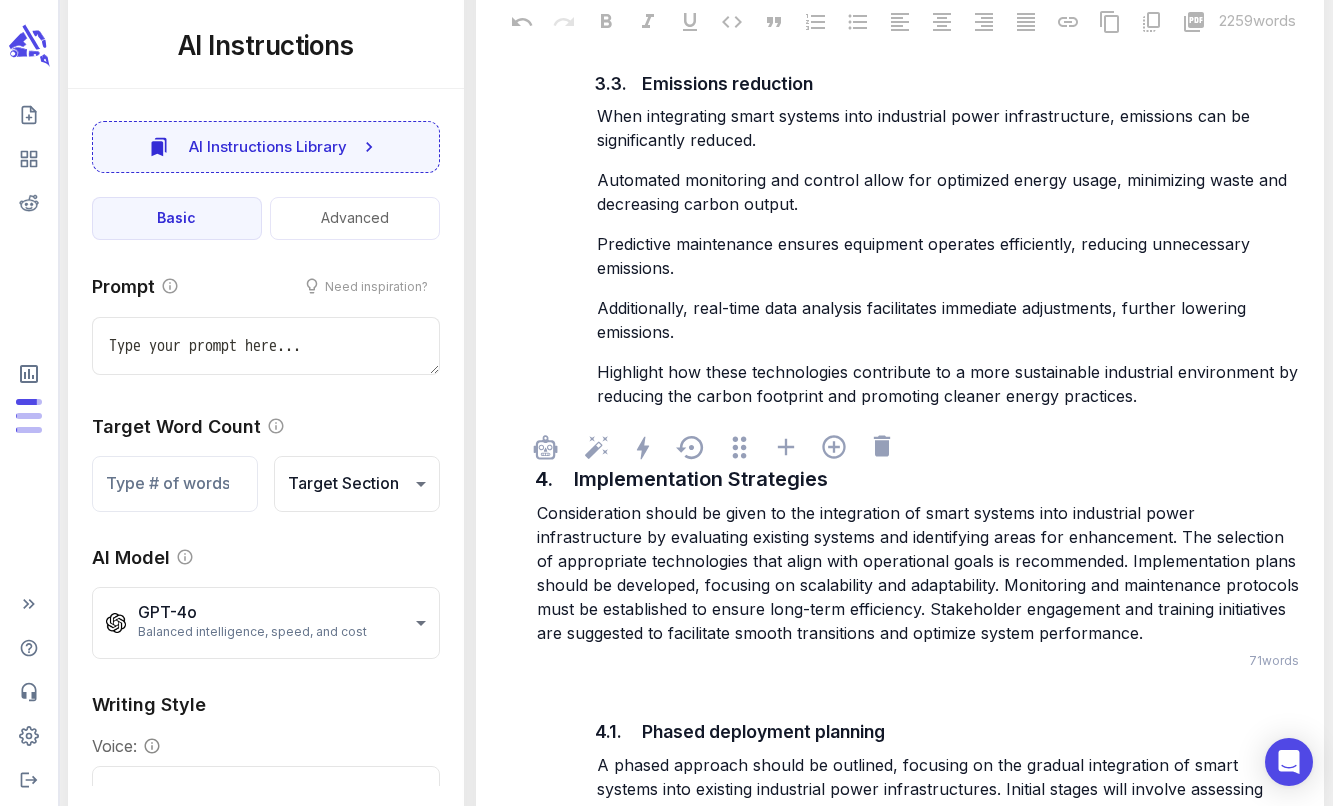 click on "Consideration should be given to the integration of smart systems into industrial power infrastructure by evaluating existing systems and identifying areas for enhancement. The selection of appropriate technologies that align with operational goals is recommended. Implementation plans should be developed, focusing on scalability and adaptability. Monitoring and maintenance protocols must be established to ensure long-term efficiency. Stakeholder engagement and training initiatives are suggested to facilitate smooth transitions and optimize system performance." at bounding box center (920, 573) 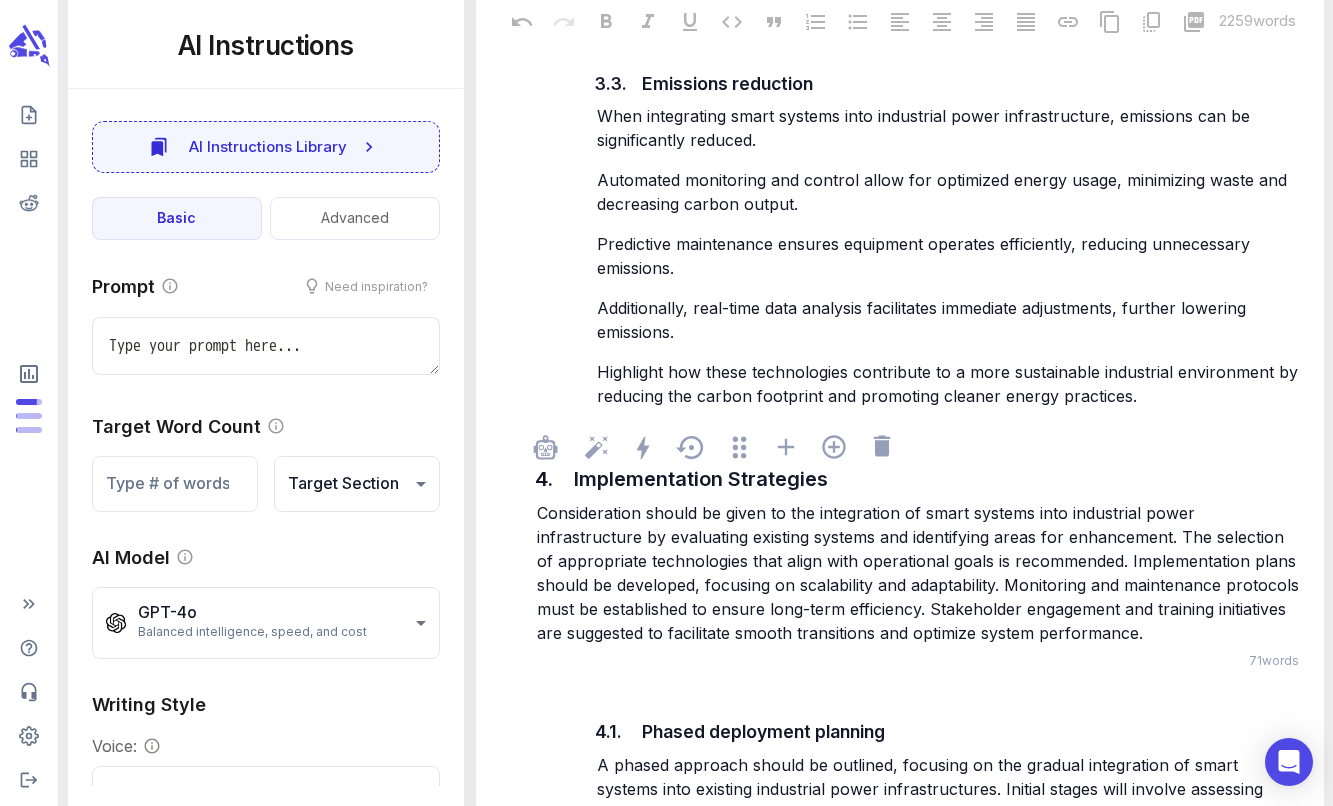 click on "Consideration should be given to the integration of smart systems into industrial power infrastructure by evaluating existing systems and identifying areas for enhancement. The selection of appropriate technologies that align with operational goals is recommended. Implementation plans should be developed, focusing on scalability and adaptability. Monitoring and maintenance protocols must be established to ensure long-term efficiency. Stakeholder engagement and training initiatives are suggested to facilitate smooth transitions and optimize system performance." at bounding box center (920, 573) 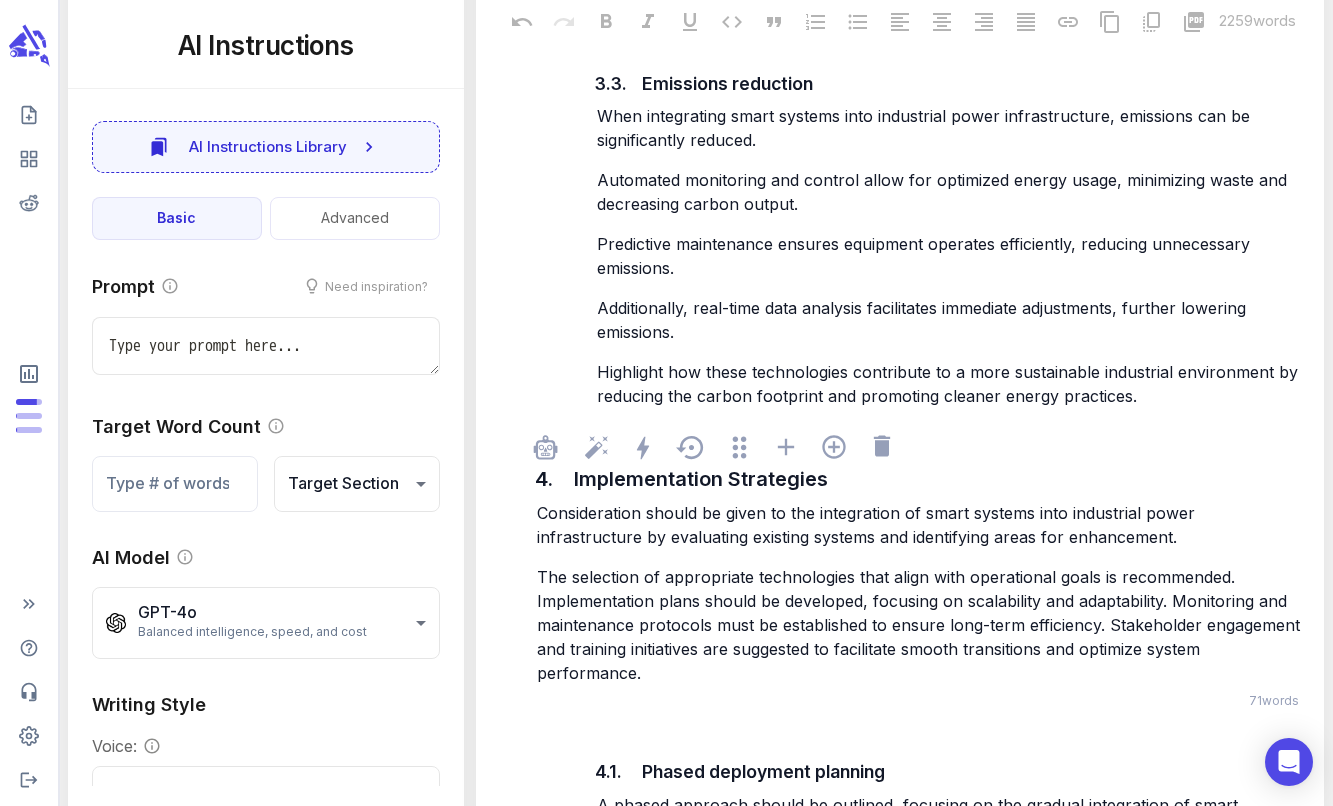 drag, startPoint x: 1174, startPoint y: 613, endPoint x: 1197, endPoint y: 613, distance: 23 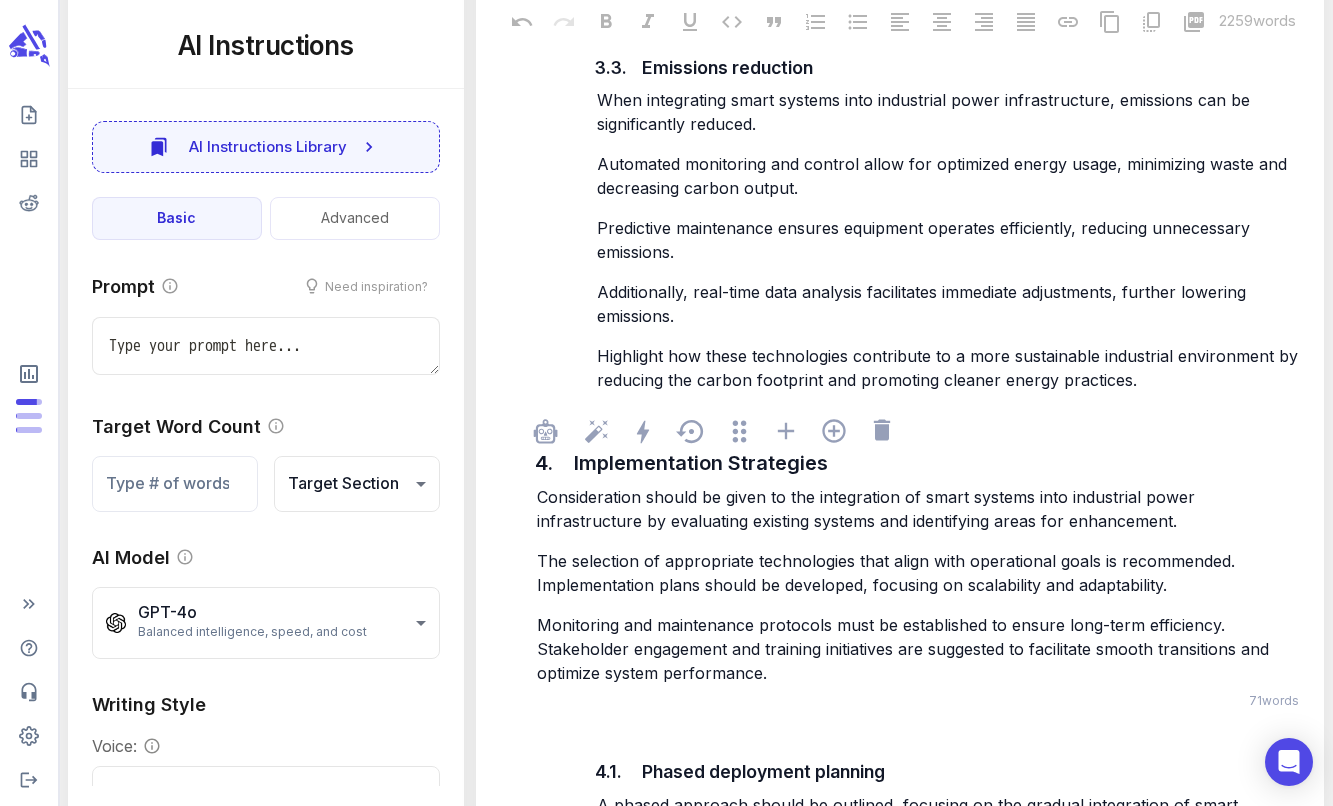 scroll, scrollTop: 5987, scrollLeft: 0, axis: vertical 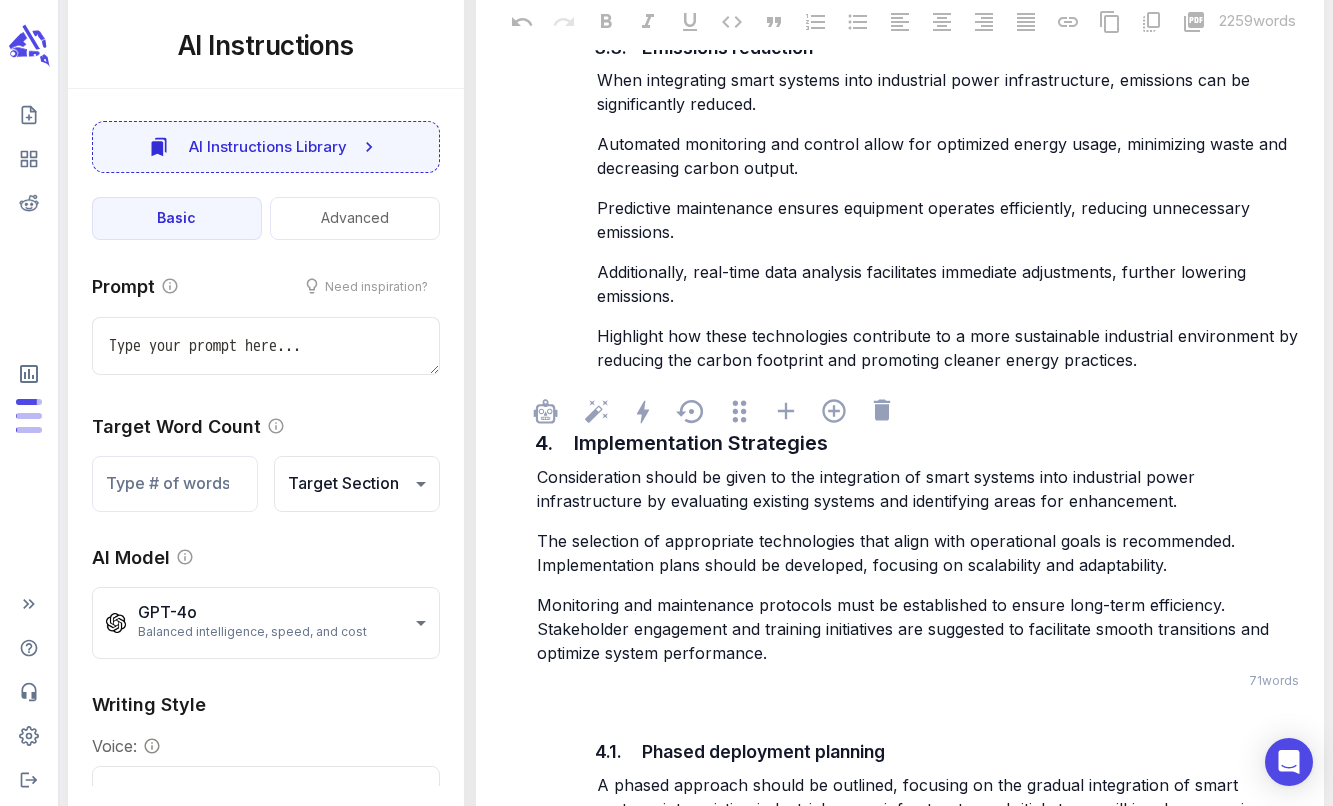 click on "Monitoring and maintenance protocols must be established to ensure long-term efficiency. Stakeholder engagement and training initiatives are suggested to facilitate smooth transitions and optimize system performance." at bounding box center (920, 629) 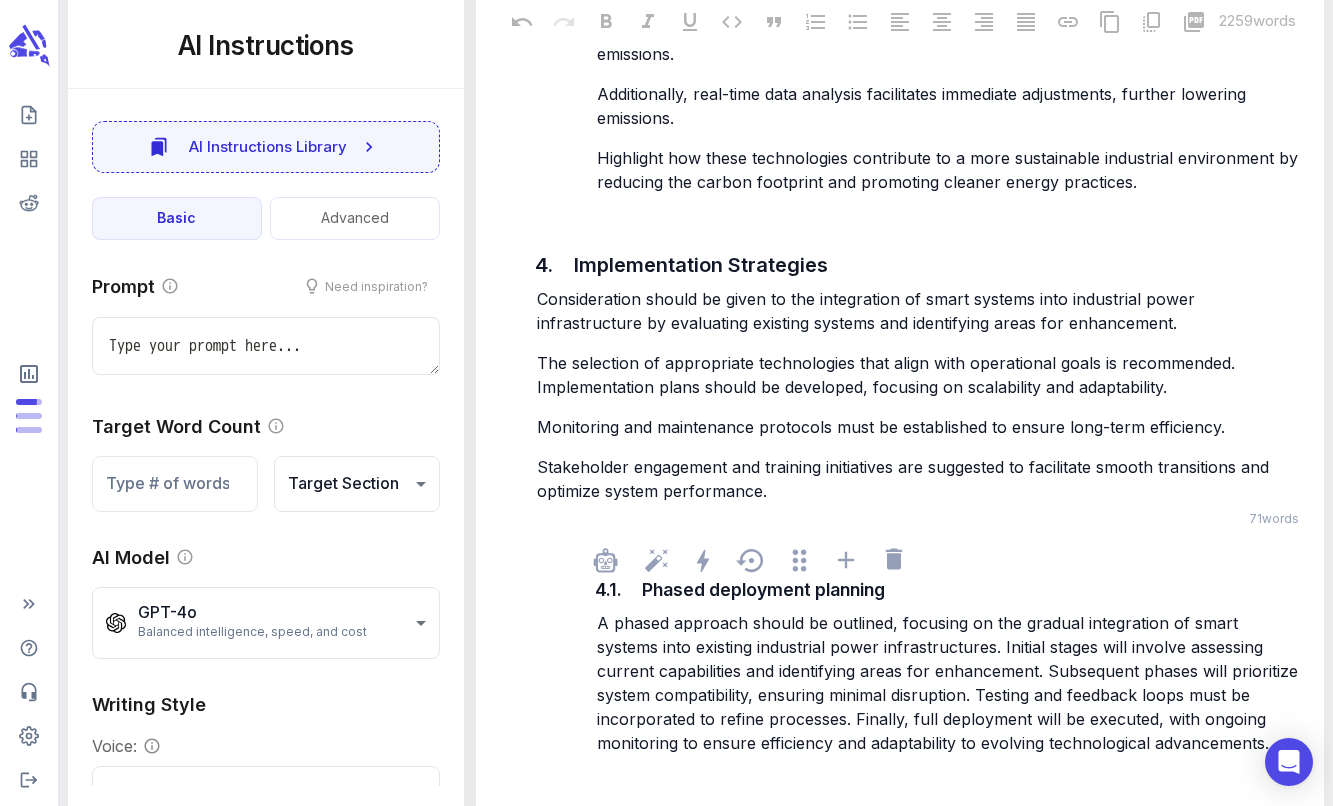 scroll, scrollTop: 6189, scrollLeft: 0, axis: vertical 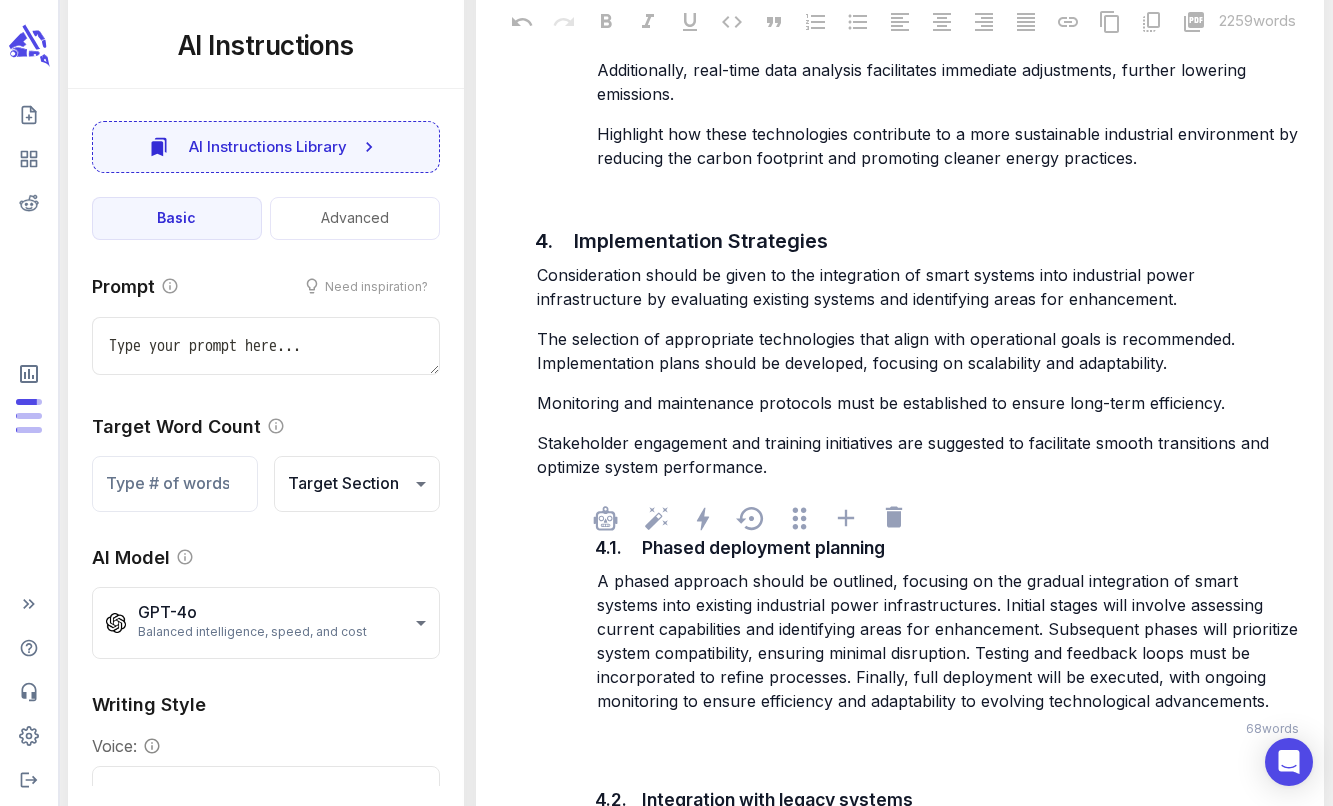 click on "A phased approach should be outlined, focusing on the gradual integration of smart systems into existing industrial power infrastructures. Initial stages will involve assessing current capabilities and identifying areas for enhancement. Subsequent phases will prioritize system compatibility, ensuring minimal disruption. Testing and feedback loops must be incorporated to refine processes. Finally, full deployment will be executed, with ongoing monitoring to ensure efficiency and adaptability to evolving technological advancements." at bounding box center [950, 641] 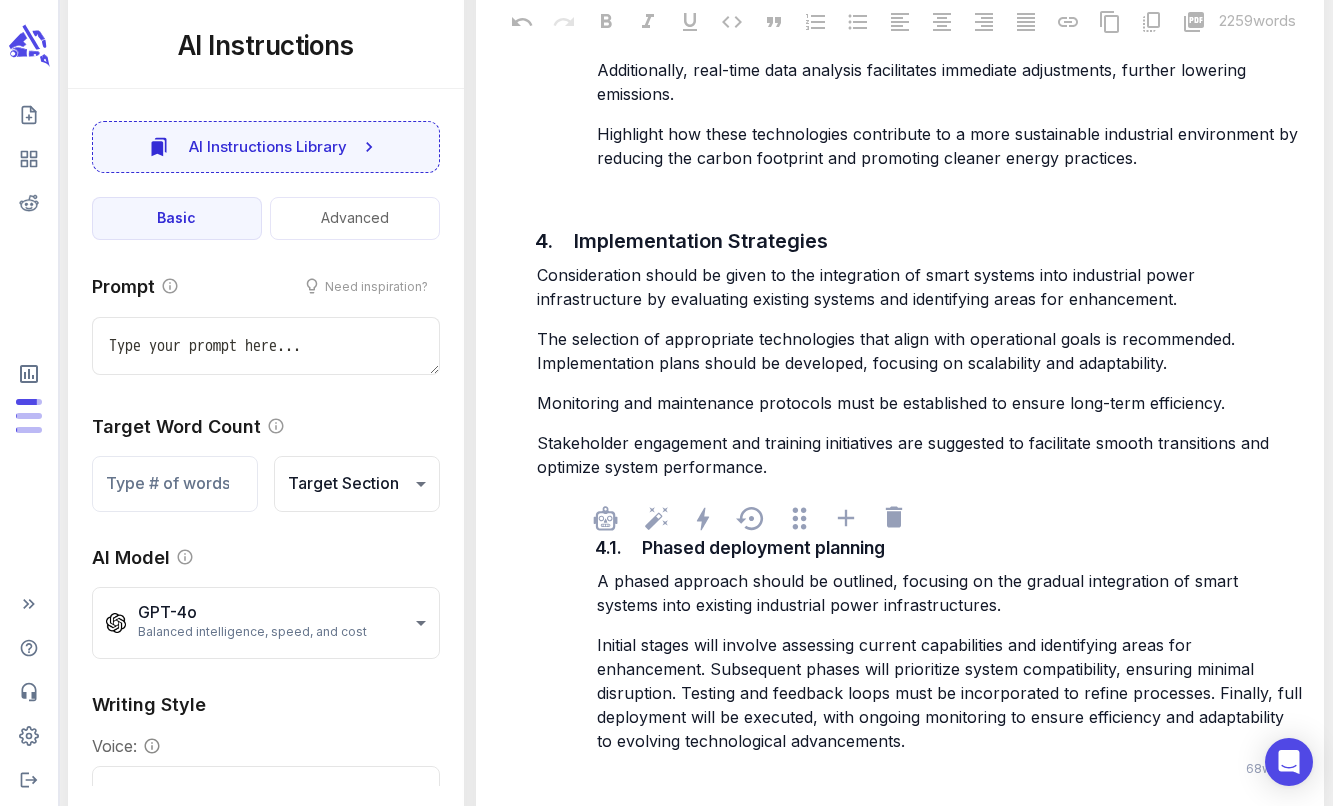 click on "Initial stages will involve assessing current capabilities and identifying areas for enhancement. Subsequent phases will prioritize system compatibility, ensuring minimal disruption. Testing and feedback loops must be incorporated to refine processes. Finally, full deployment will be executed, with ongoing monitoring to ensure efficiency and adaptability to evolving technological advancements." at bounding box center [952, 693] 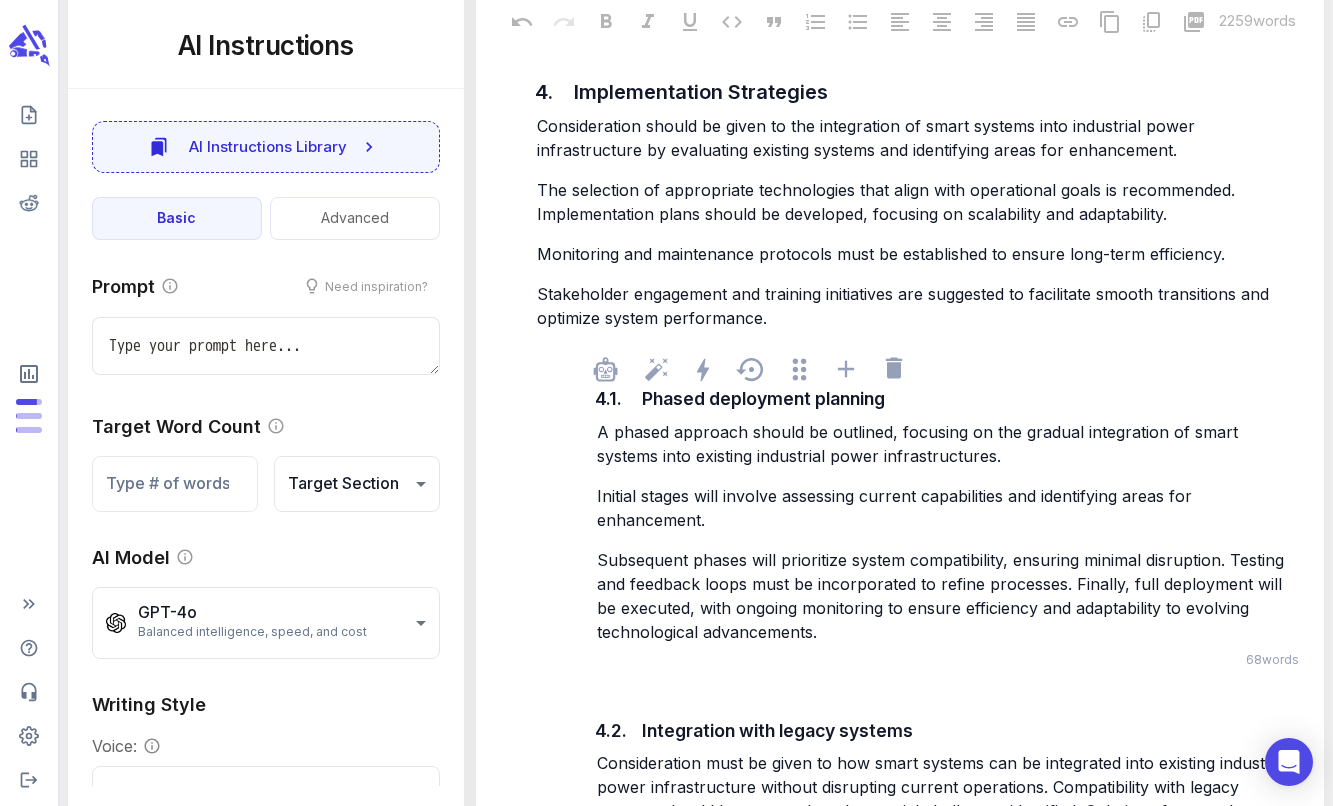 scroll, scrollTop: 6341, scrollLeft: 0, axis: vertical 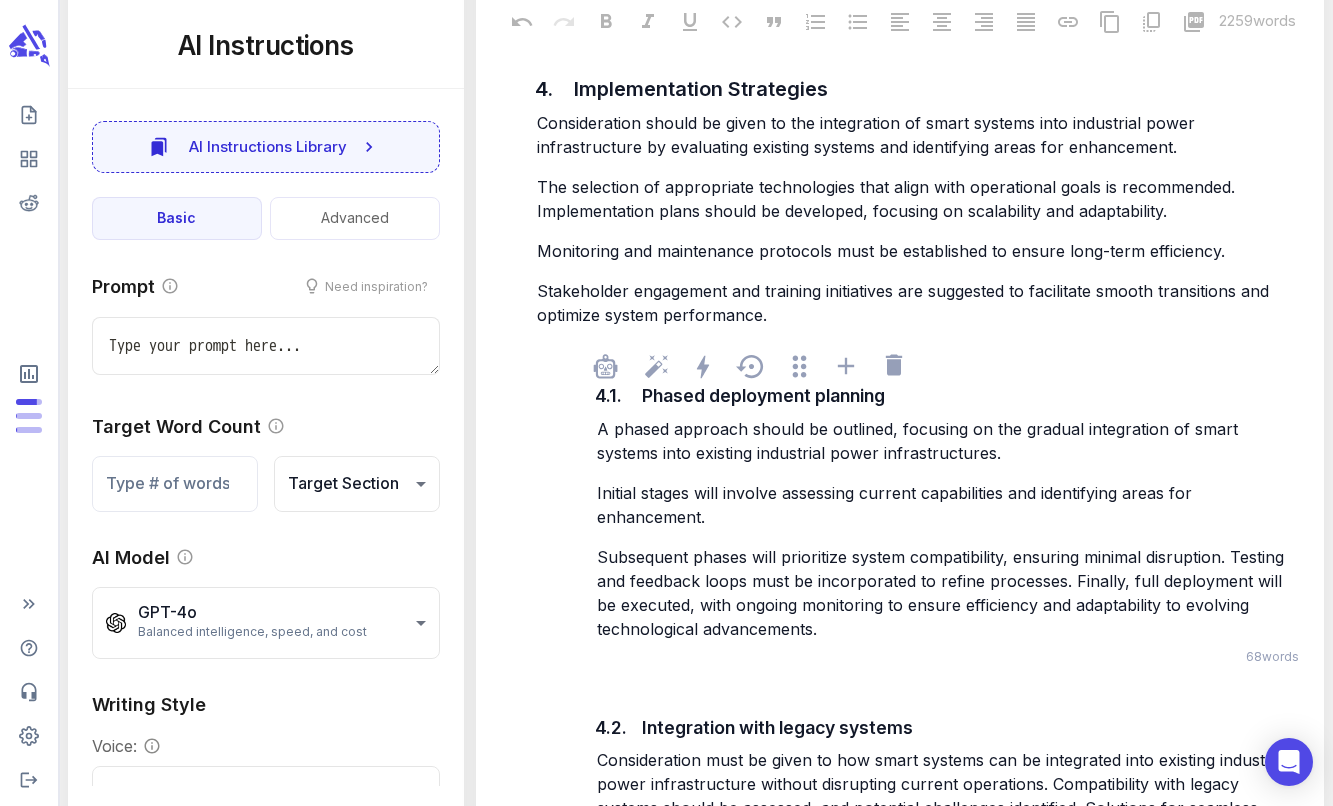 click on "Subsequent phases will prioritize system compatibility, ensuring minimal disruption. Testing and feedback loops must be incorporated to refine processes. Finally, full deployment will be executed, with ongoing monitoring to ensure efficiency and adaptability to evolving technological advancements." at bounding box center [943, 593] 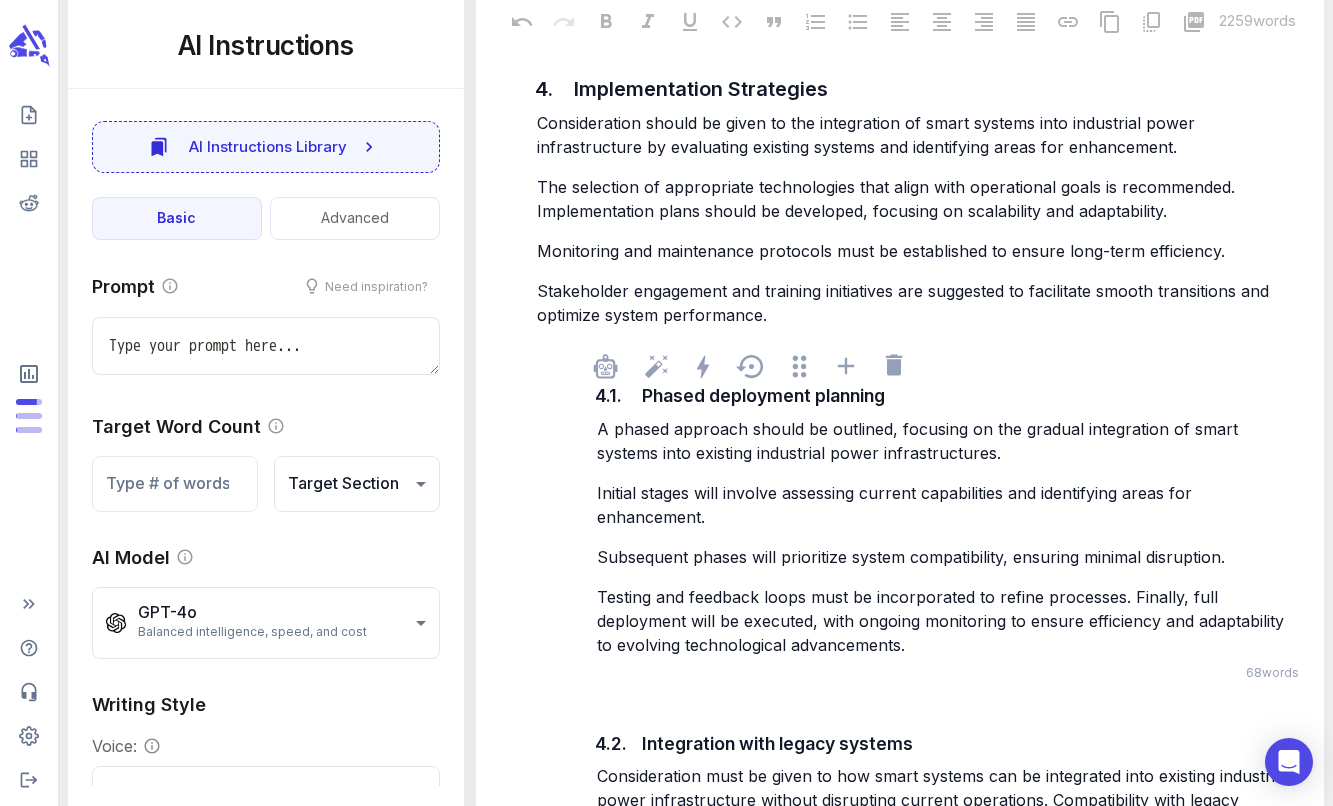 click on "Testing and feedback loops must be incorporated to refine processes. Finally, full deployment will be executed, with ongoing monitoring to ensure efficiency and adaptability to evolving technological advancements." at bounding box center [943, 621] 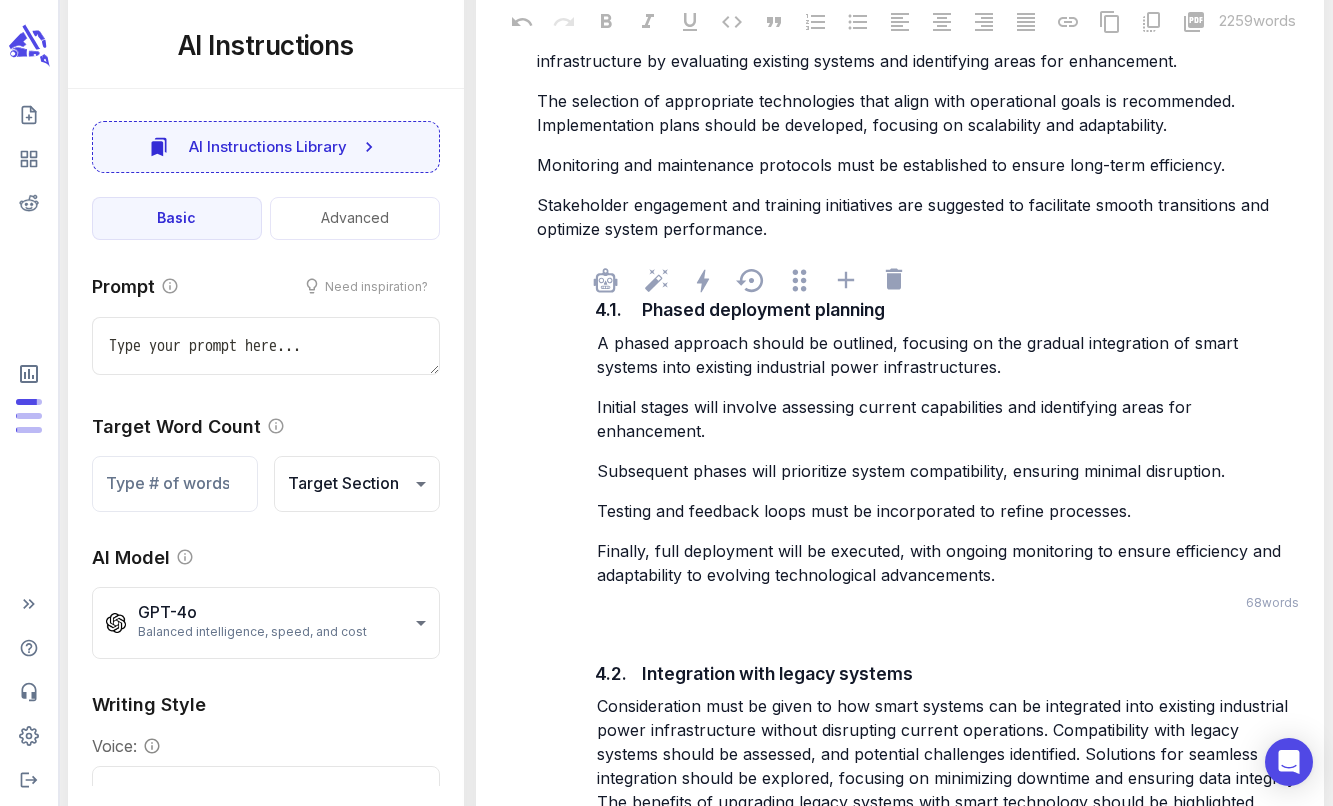 scroll, scrollTop: 6535, scrollLeft: 0, axis: vertical 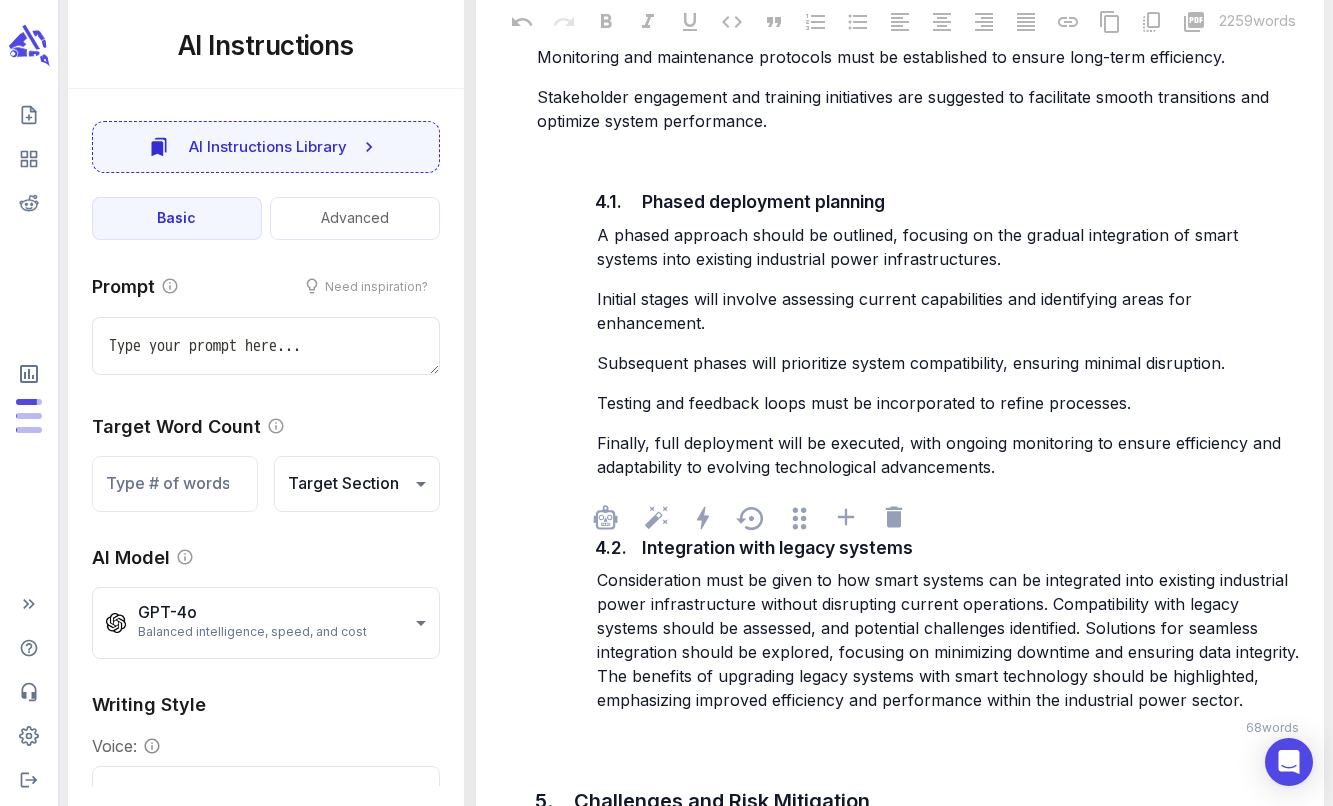 click on "Consideration must be given to how smart systems can be integrated into existing industrial power infrastructure without disrupting current operations. Compatibility with legacy systems should be assessed, and potential challenges identified. Solutions for seamless integration should be explored, focusing on minimizing downtime and ensuring data integrity. The benefits of upgrading legacy systems with smart technology should be highlighted, emphasizing improved efficiency and performance within the industrial power sector." at bounding box center (950, 640) 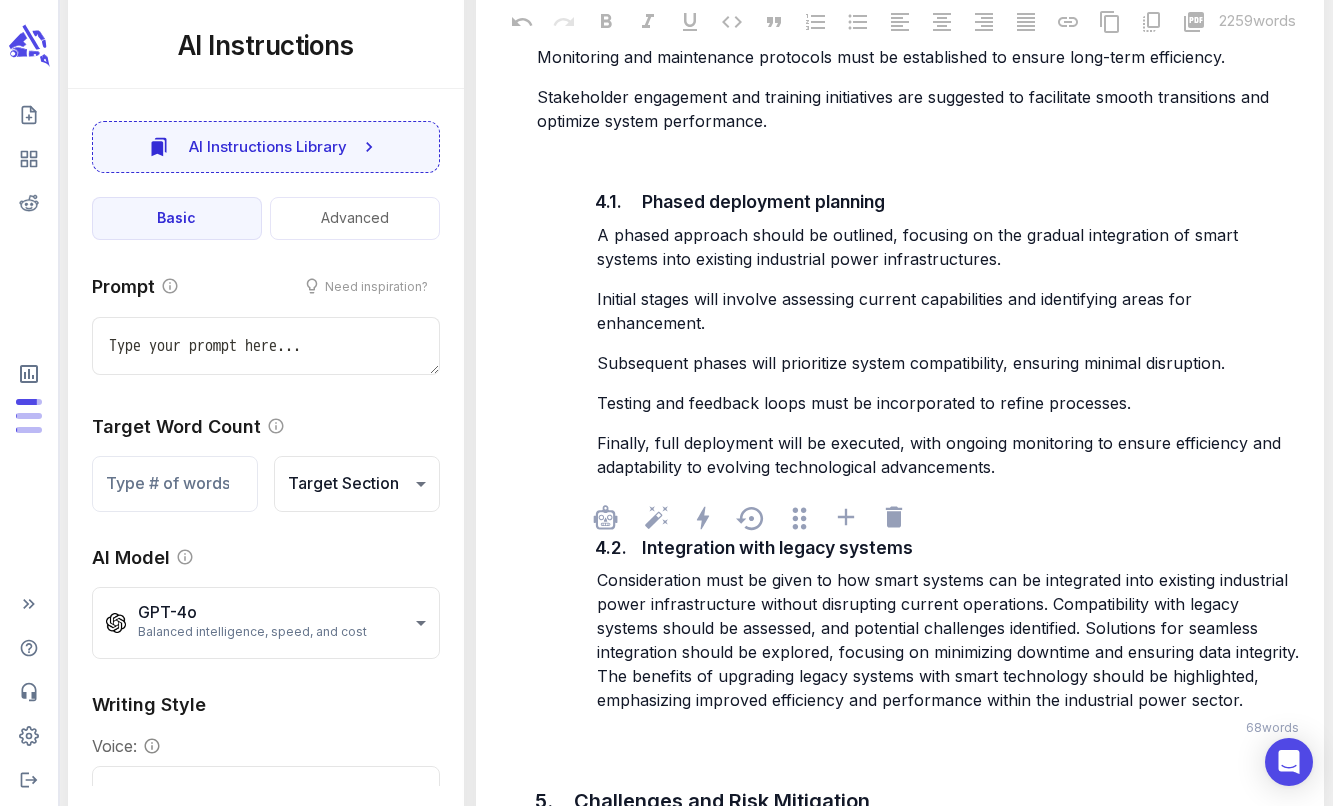 click on "Consideration must be given to how smart systems can be integrated into existing industrial power infrastructure without disrupting current operations. Compatibility with legacy systems should be assessed, and potential challenges identified. Solutions for seamless integration should be explored, focusing on minimizing downtime and ensuring data integrity. The benefits of upgrading legacy systems with smart technology should be highlighted, emphasizing improved efficiency and performance within the industrial power sector." at bounding box center (950, 640) 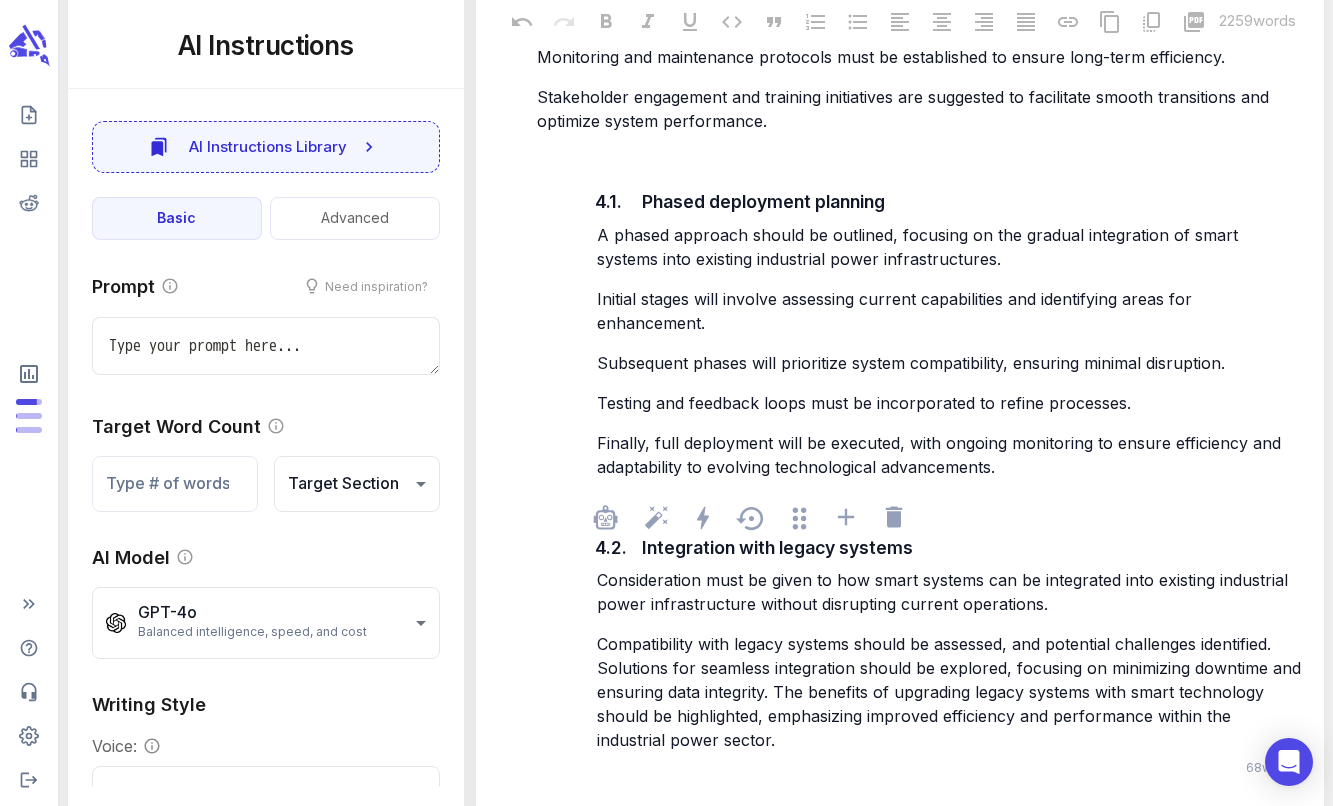 click on "Compatibility with legacy systems should be assessed, and potential challenges identified. Solutions for seamless integration should be explored, focusing on minimizing downtime and ensuring data integrity. The benefits of upgrading legacy systems with smart technology should be highlighted, emphasizing improved efficiency and performance within the industrial power sector." at bounding box center (951, 692) 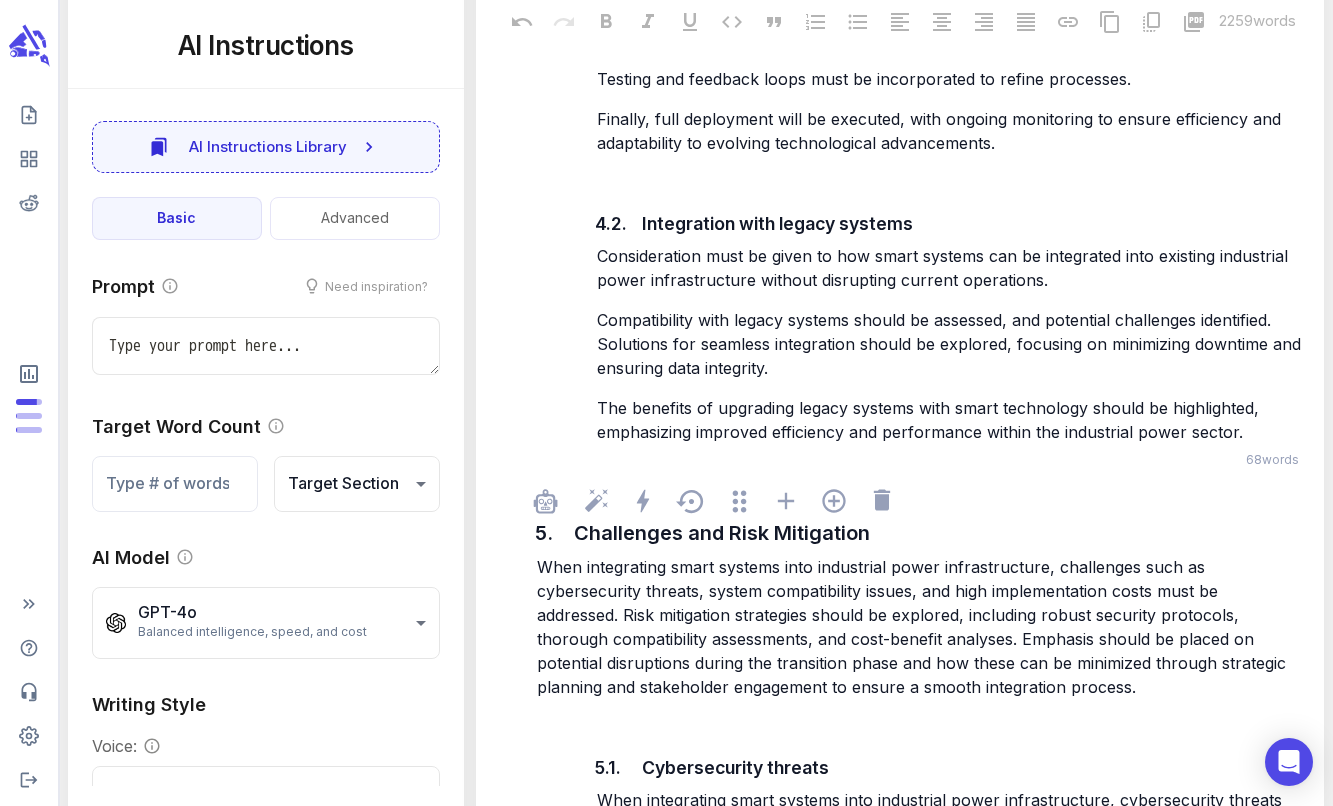 scroll, scrollTop: 6895, scrollLeft: 0, axis: vertical 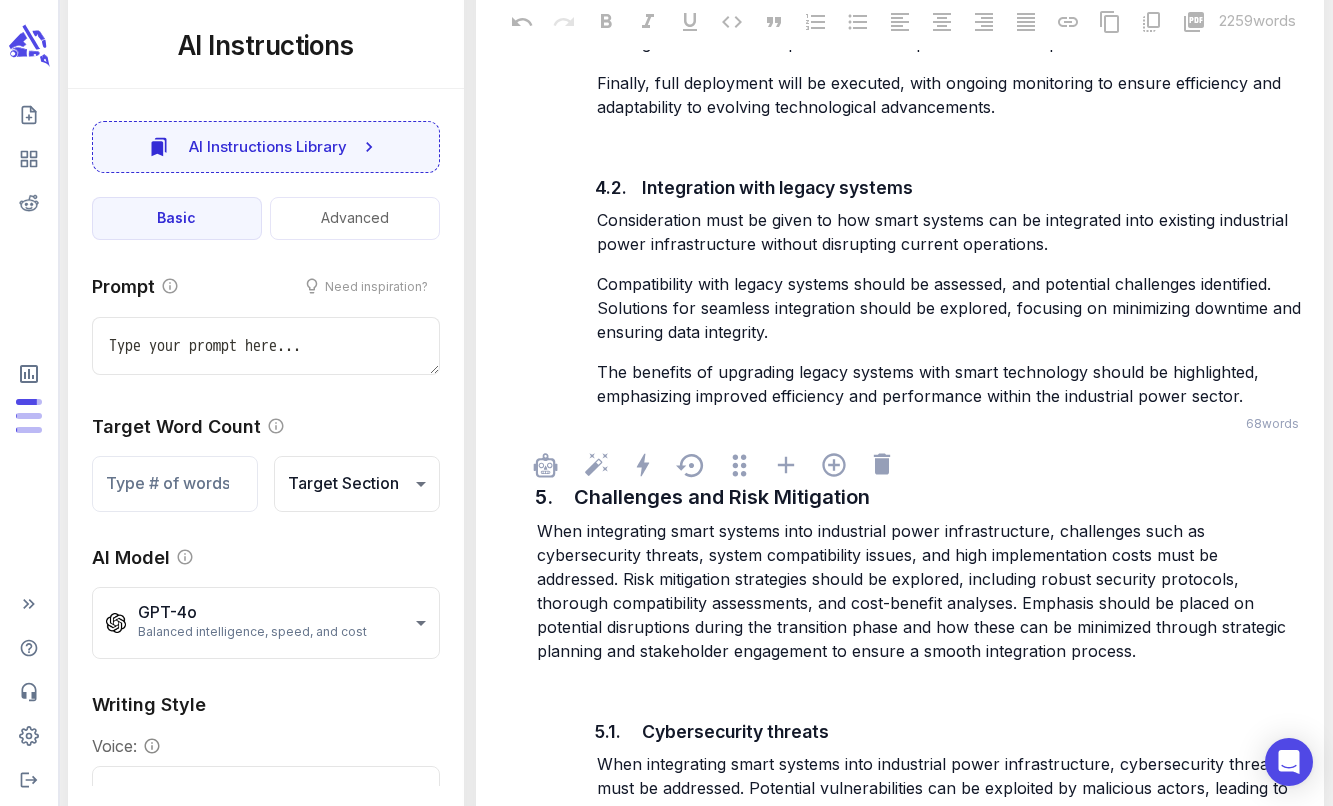 click on "When integrating smart systems into industrial power infrastructure, challenges such as cybersecurity threats, system compatibility issues, and high implementation costs must be addressed. Risk mitigation strategies should be explored, including robust security protocols, thorough compatibility assessments, and cost-benefit analyses. Emphasis should be placed on potential disruptions during the transition phase and how these can be minimized through strategic planning and stakeholder engagement to ensure a smooth integration process." at bounding box center (914, 591) 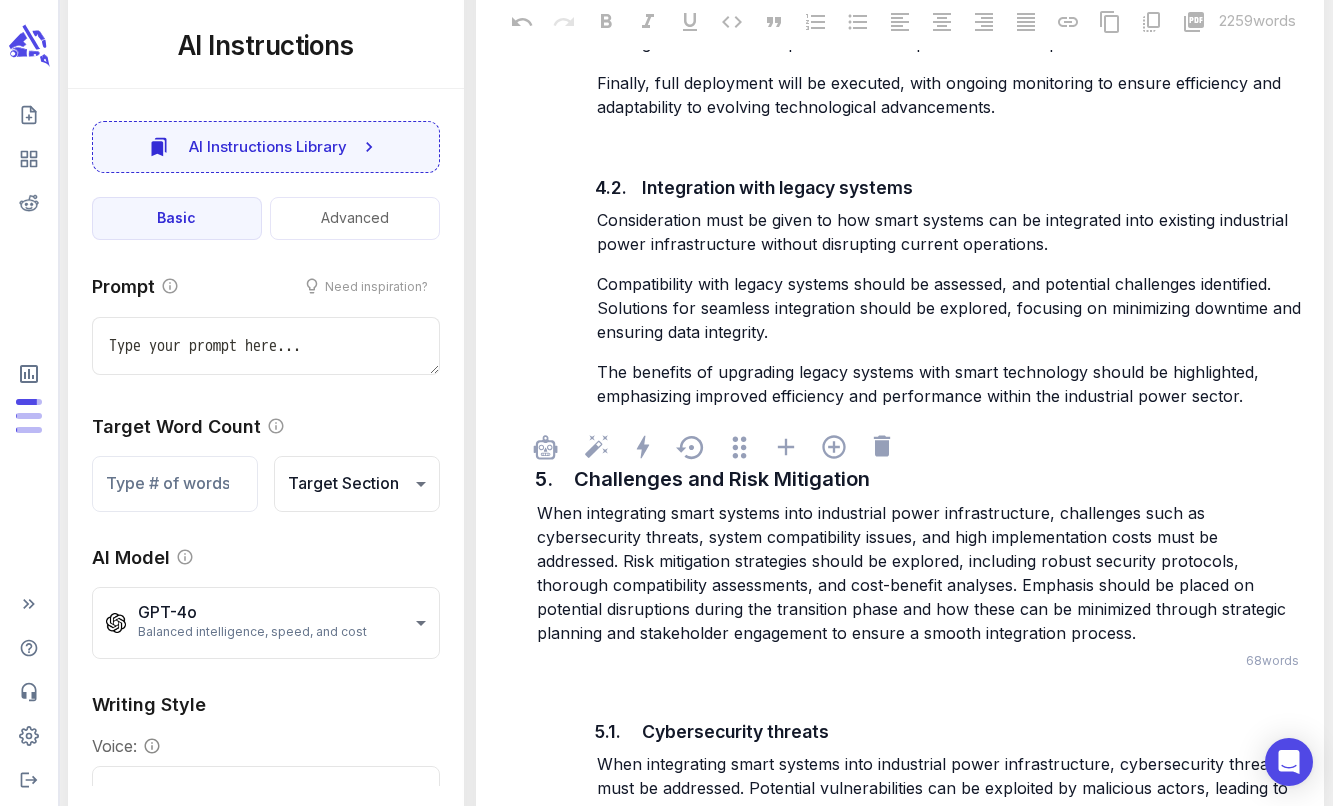 click on "When integrating smart systems into industrial power infrastructure, challenges such as cybersecurity threats, system compatibility issues, and high implementation costs must be addressed. Risk mitigation strategies should be explored, including robust security protocols, thorough compatibility assessments, and cost-benefit analyses. Emphasis should be placed on potential disruptions during the transition phase and how these can be minimized through strategic planning and stakeholder engagement to ensure a smooth integration process." at bounding box center [914, 573] 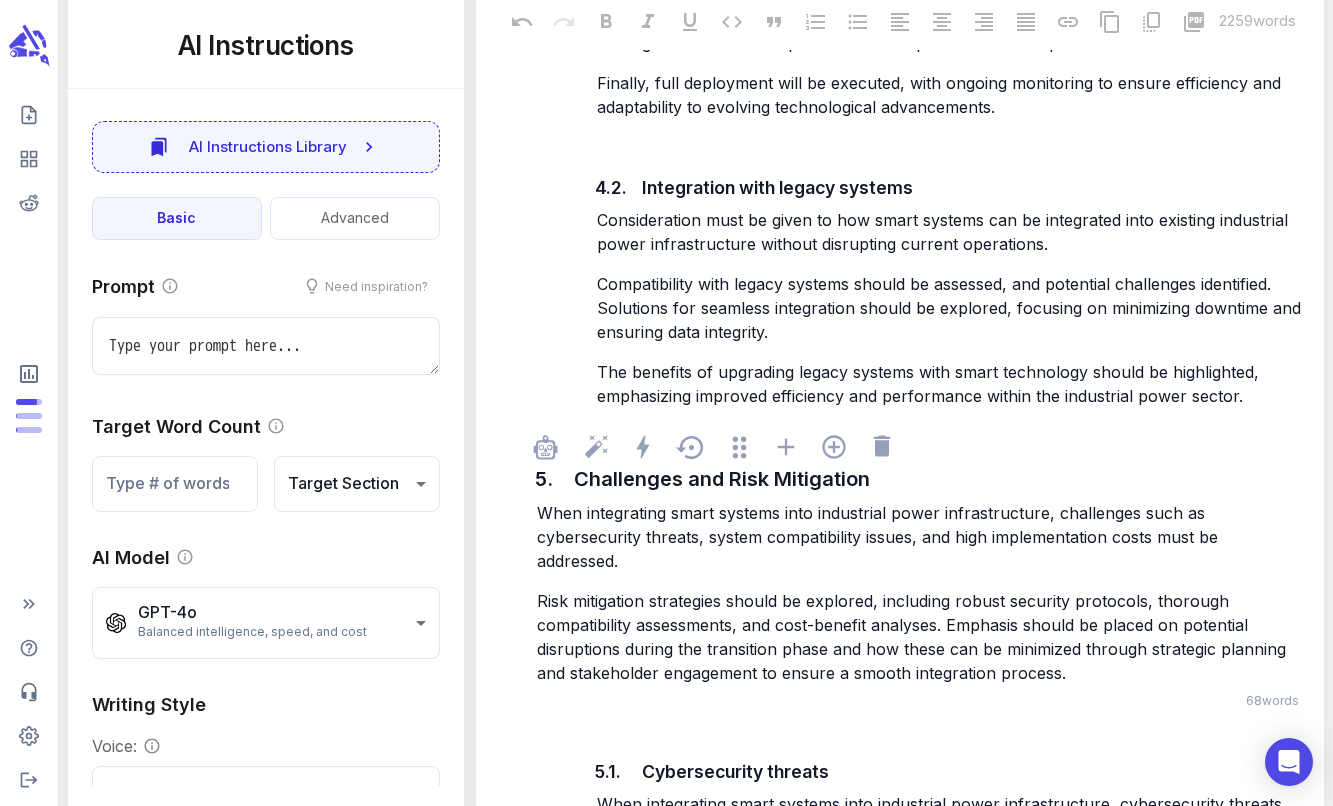 click on "Risk mitigation strategies should be explored, including robust security protocols, thorough compatibility assessments, and cost-benefit analyses. Emphasis should be placed on potential disruptions during the transition phase and how these can be minimized through strategic planning and stakeholder engagement to ensure a smooth integration process." at bounding box center [914, 637] 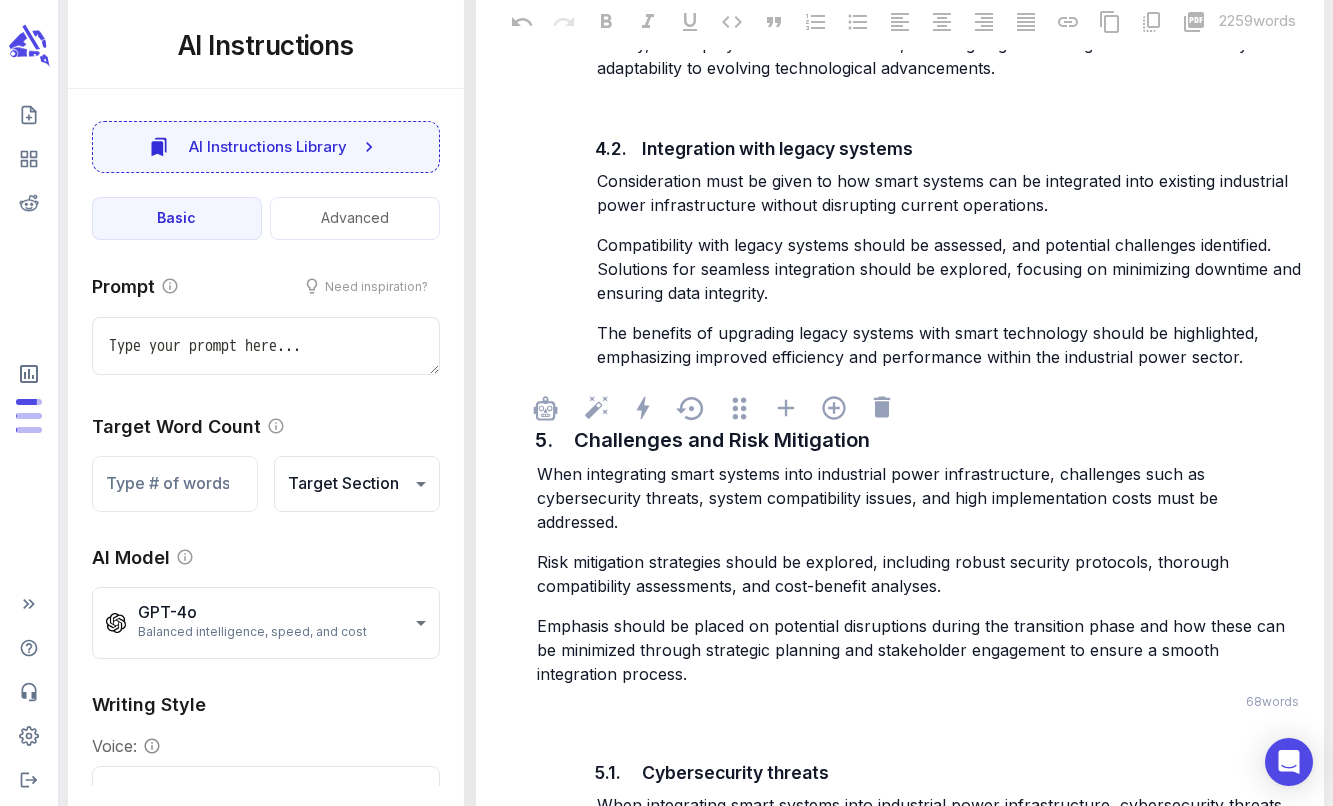 scroll, scrollTop: 7101, scrollLeft: 0, axis: vertical 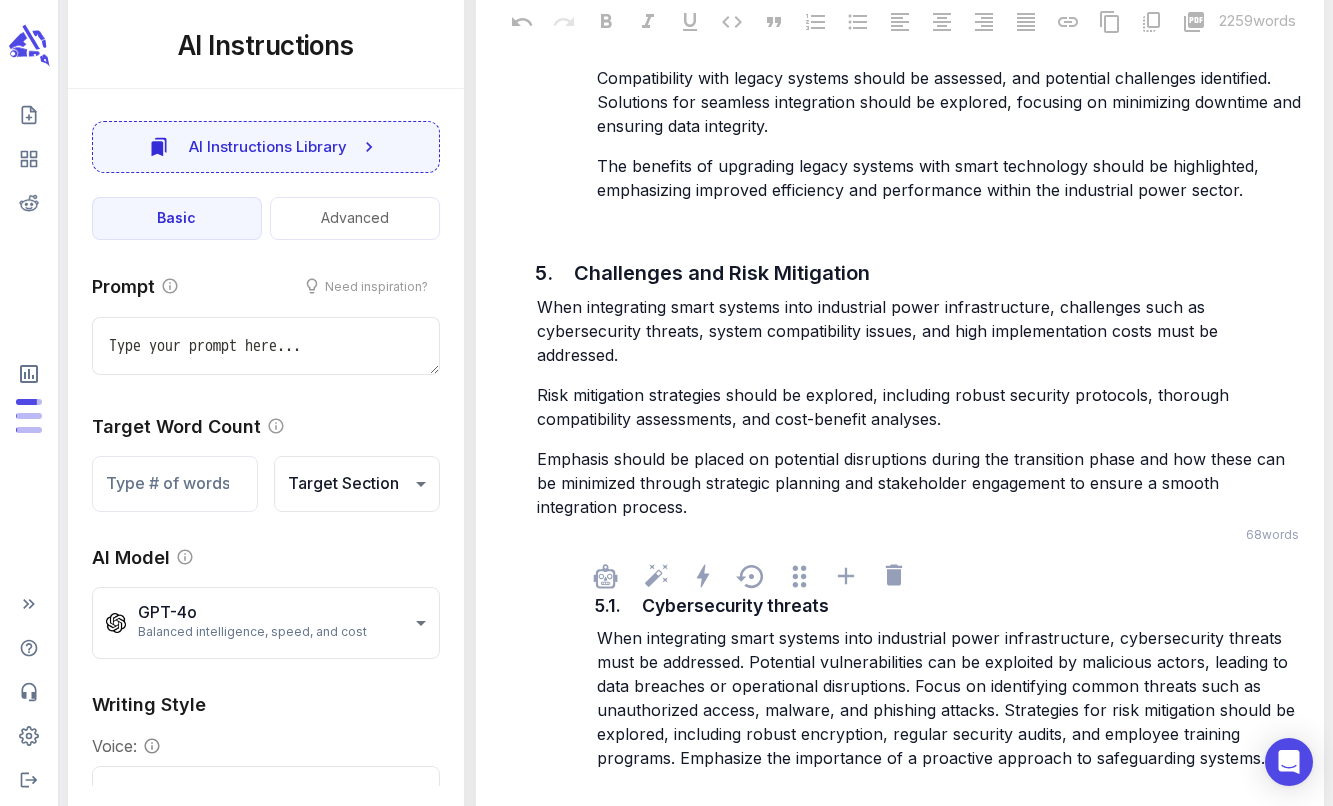 click on "When integrating smart systems into industrial power infrastructure, cybersecurity threats must be addressed. Potential vulnerabilities can be exploited by malicious actors, leading to data breaches or operational disruptions. Focus on identifying common threats such as unauthorized access, malware, and phishing attacks. Strategies for risk mitigation should be explored, including robust encryption, regular security audits, and employee training programs. Emphasize the importance of a proactive approach to safeguarding systems." at bounding box center (948, 698) 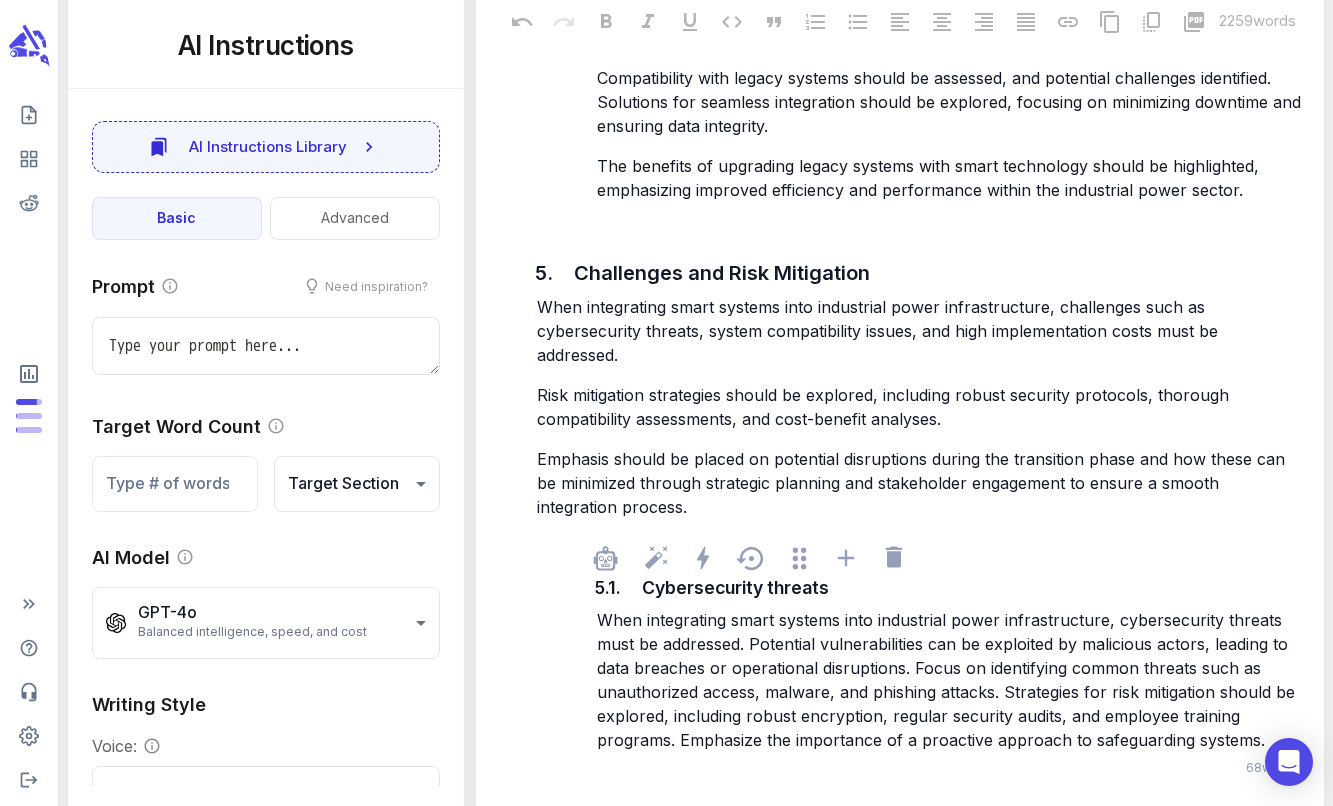 click on "When integrating smart systems into industrial power infrastructure, cybersecurity threats must be addressed. Potential vulnerabilities can be exploited by malicious actors, leading to data breaches or operational disruptions. Focus on identifying common threats such as unauthorized access, malware, and phishing attacks. Strategies for risk mitigation should be explored, including robust encryption, regular security audits, and employee training programs. Emphasize the importance of a proactive approach to safeguarding systems." at bounding box center (948, 680) 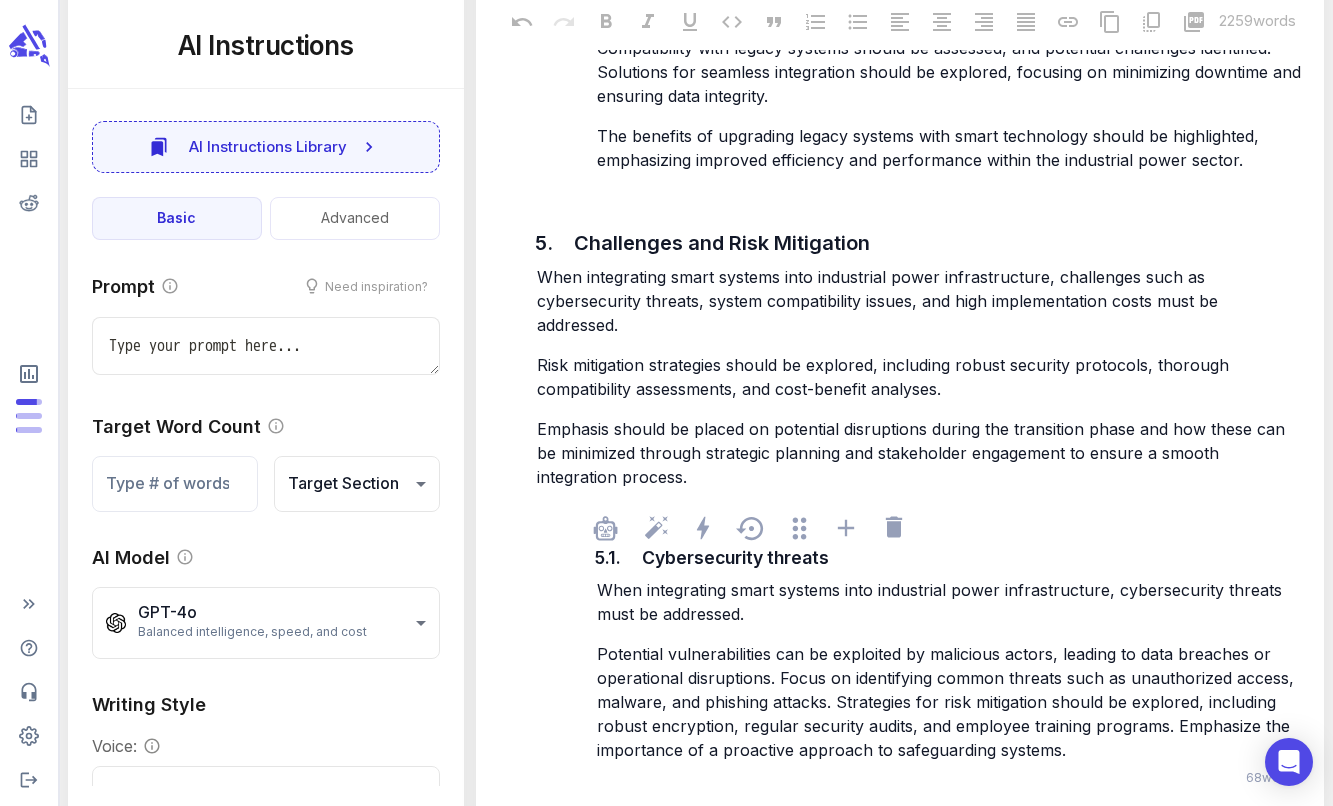 scroll, scrollTop: 7133, scrollLeft: 0, axis: vertical 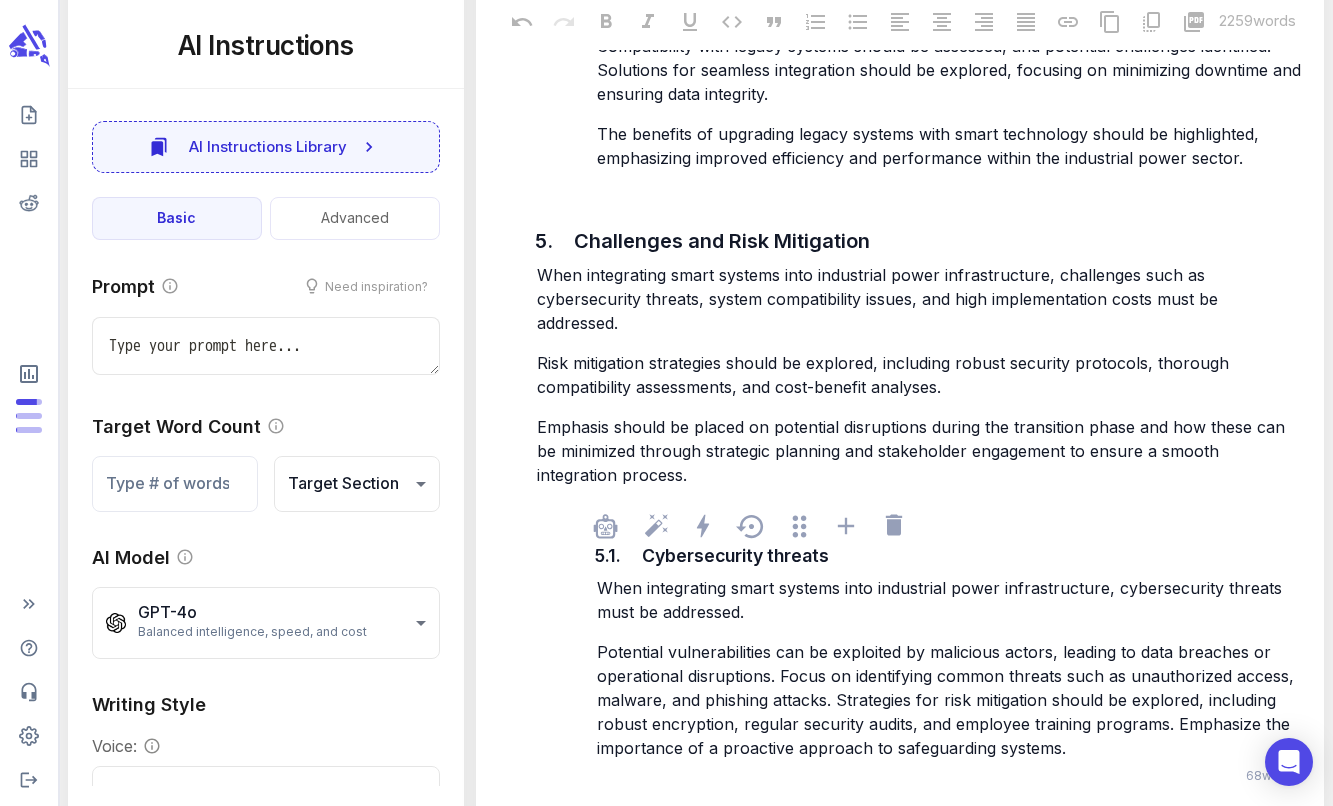 click on "Potential vulnerabilities can be exploited by malicious actors, leading to data breaches or operational disruptions. Focus on identifying common threats such as unauthorized access, malware, and phishing attacks. Strategies for risk mitigation should be explored, including robust encryption, regular security audits, and employee training programs. Emphasize the importance of a proactive approach to safeguarding systems." at bounding box center [948, 700] 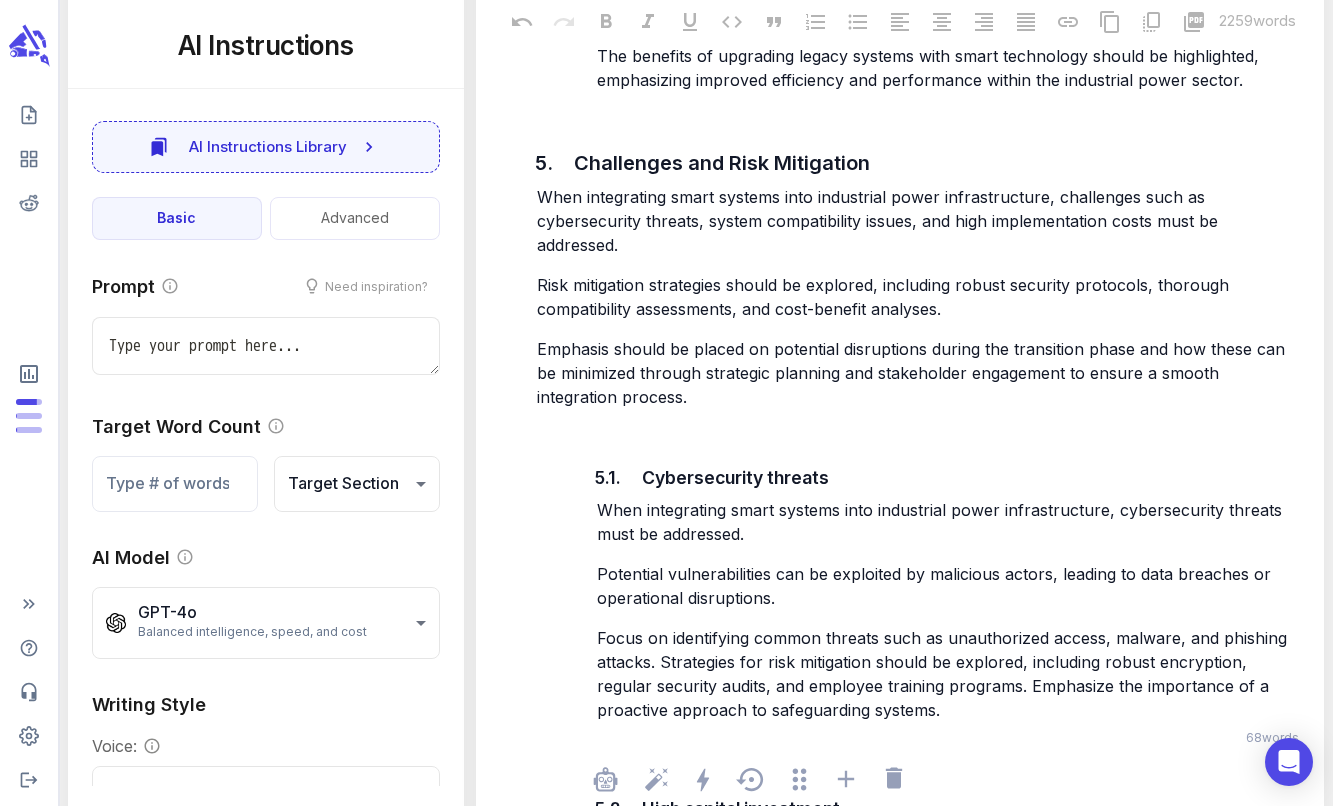 scroll, scrollTop: 7297, scrollLeft: 0, axis: vertical 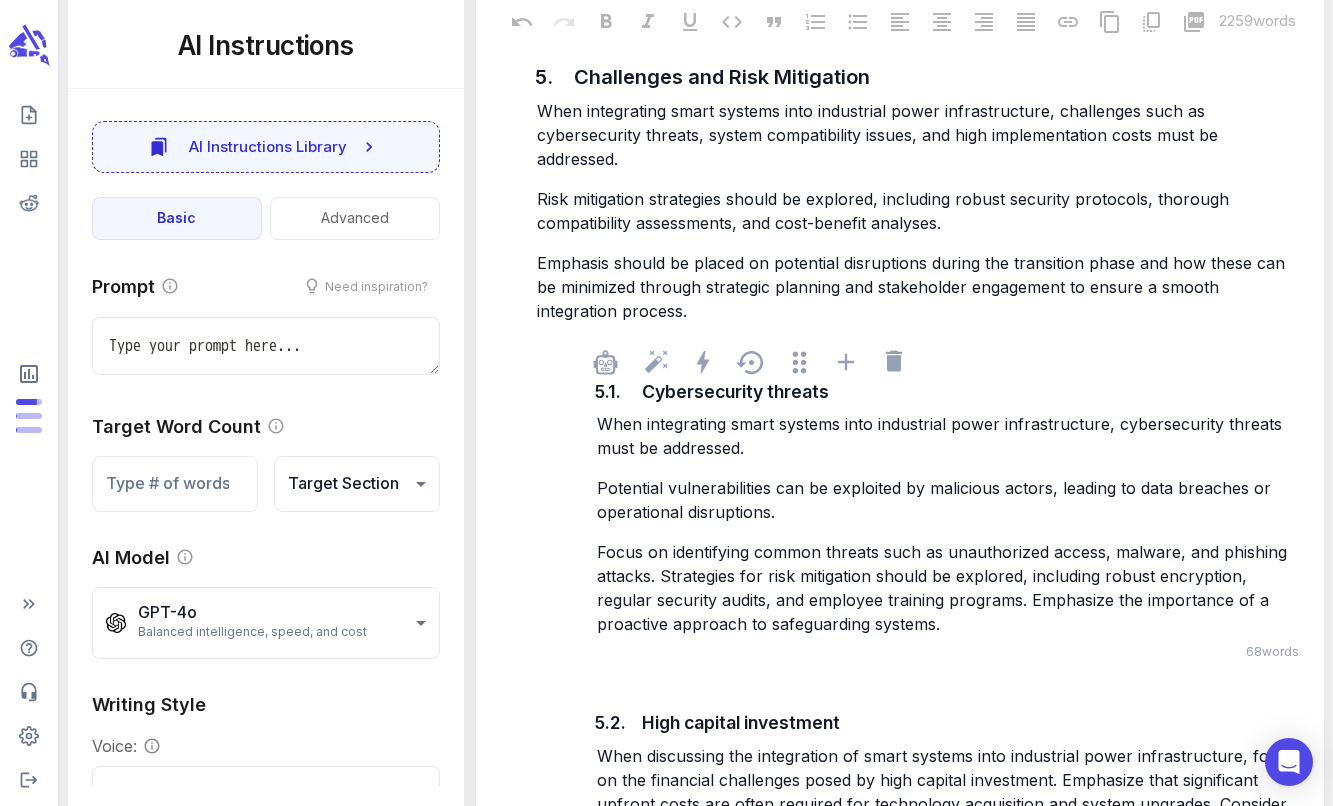 click on "Focus on identifying common threats such as unauthorized access, malware, and phishing attacks. Strategies for risk mitigation should be explored, including robust encryption, regular security audits, and employee training programs. Emphasize the importance of a proactive approach to safeguarding systems." at bounding box center [944, 588] 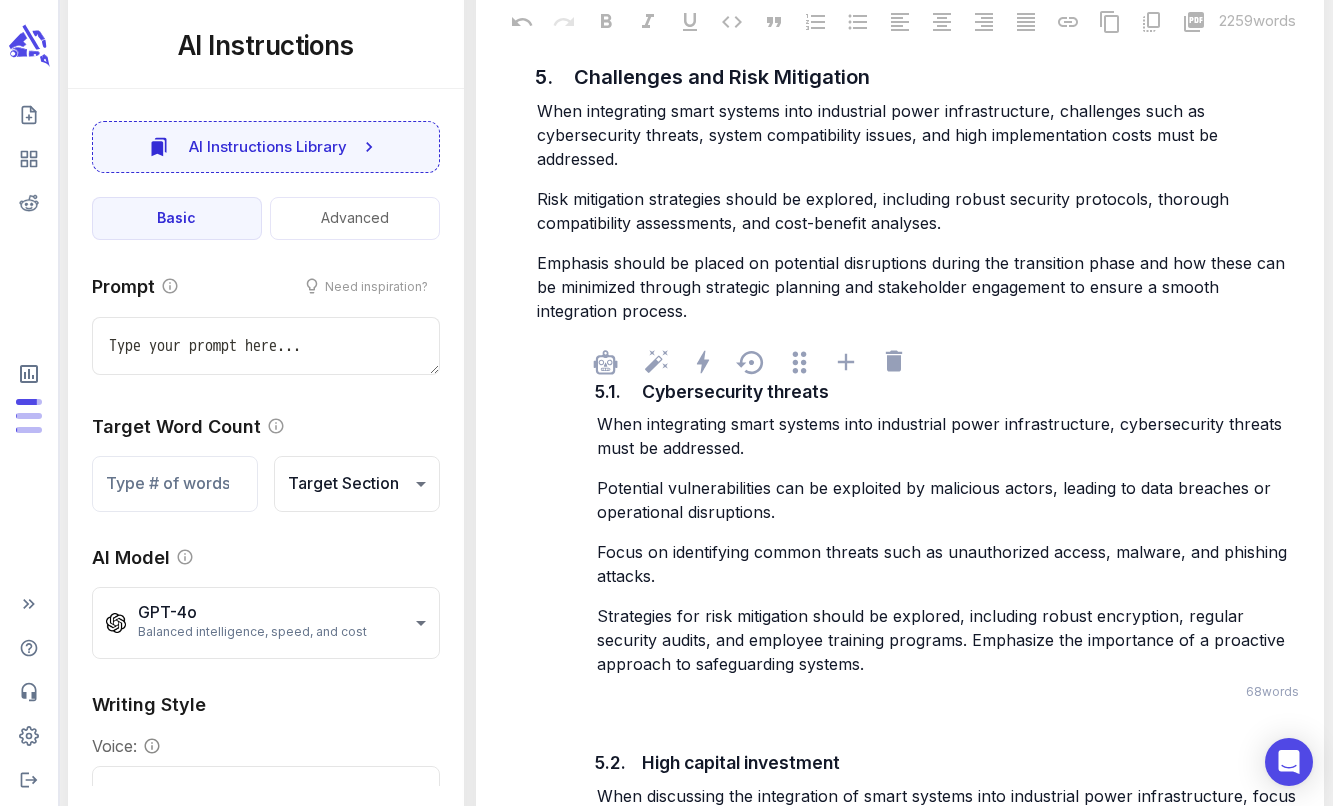 click on "Strategies for risk mitigation should be explored, including robust encryption, regular security audits, and employee training programs. Emphasize the importance of a proactive approach to safeguarding systems." at bounding box center [943, 640] 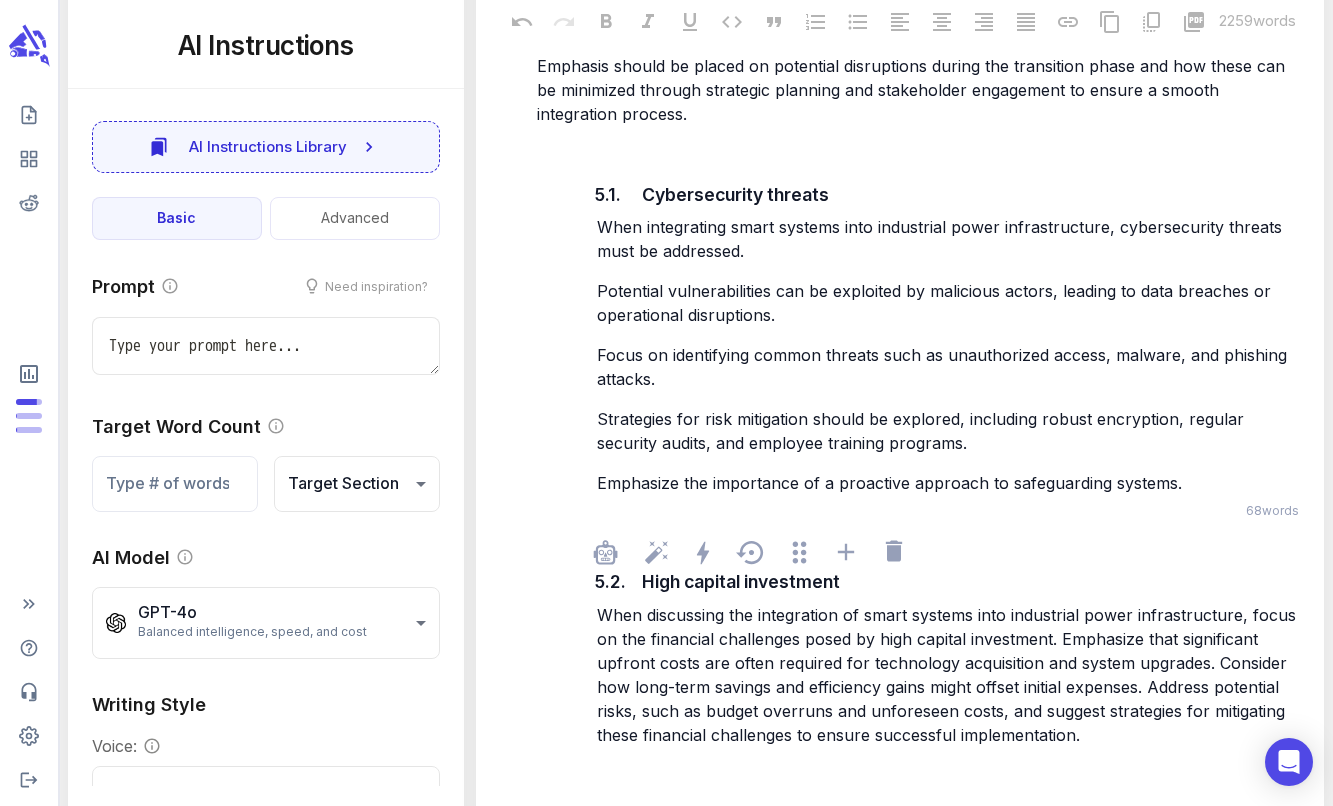 scroll, scrollTop: 7494, scrollLeft: 0, axis: vertical 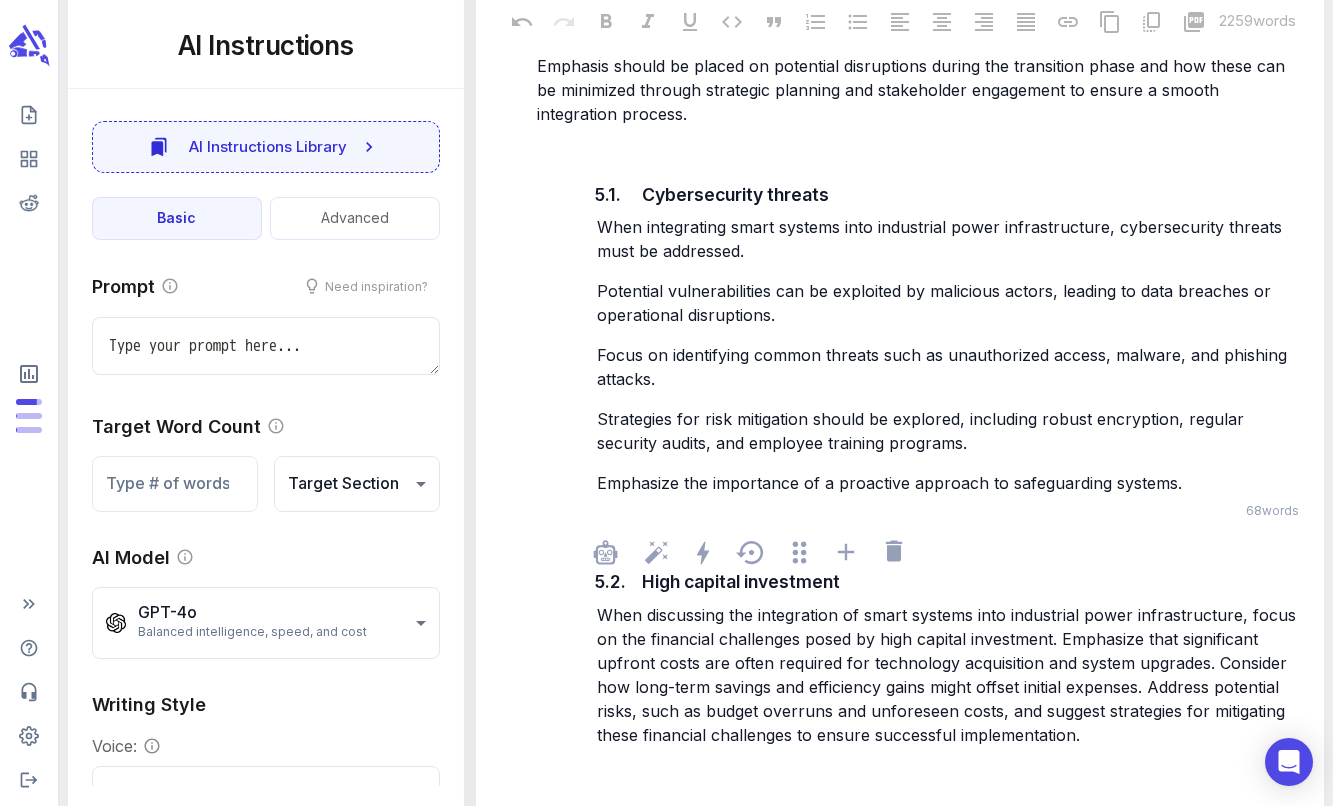 click on "When discussing the integration of smart systems into industrial power infrastructure, focus on the financial challenges posed by high capital investment. Emphasize that significant upfront costs are often required for technology acquisition and system upgrades. Consider how long-term savings and efficiency gains might offset initial expenses. Address potential risks, such as budget overruns and unforeseen costs, and suggest strategies for mitigating these financial challenges to ensure successful implementation." at bounding box center (950, 675) 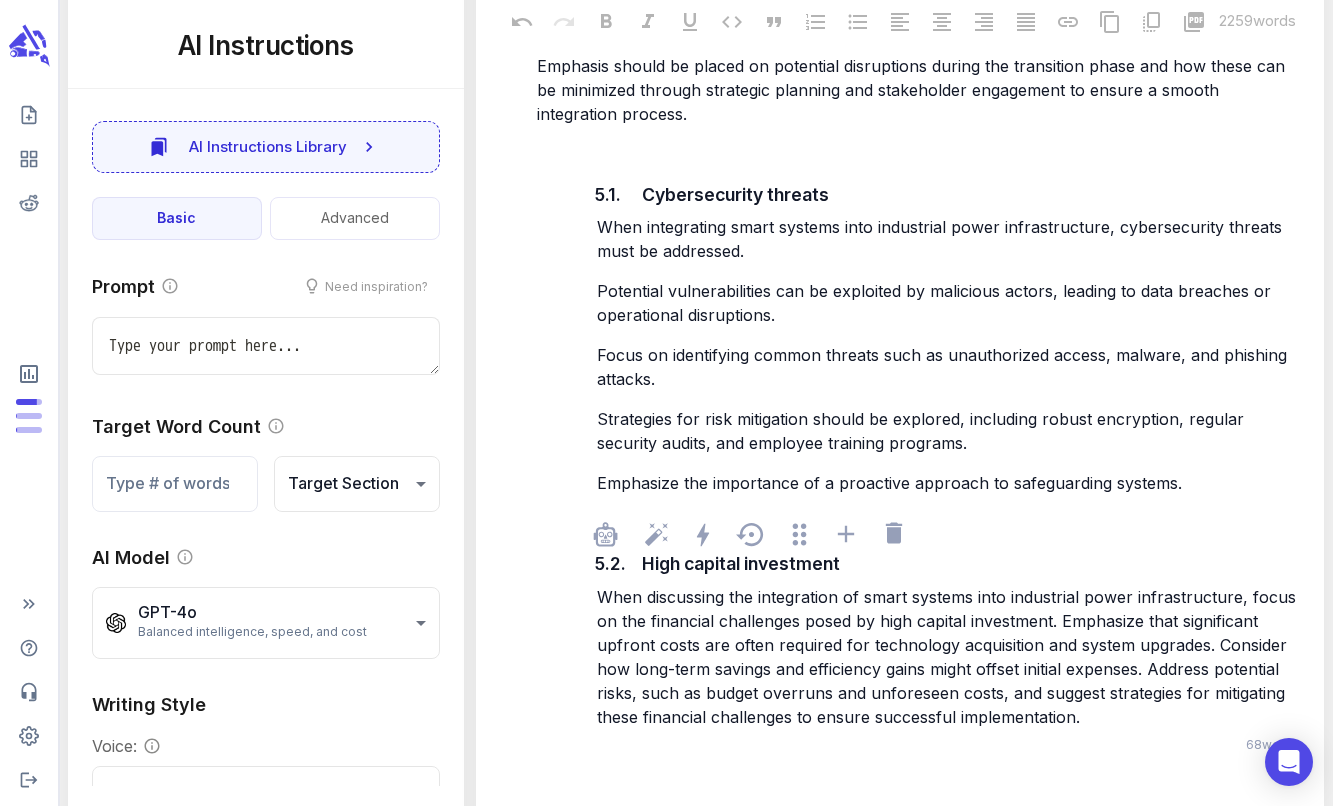 click on "When discussing the integration of smart systems into industrial power infrastructure, focus on the financial challenges posed by high capital investment. Emphasize that significant upfront costs are often required for technology acquisition and system upgrades. Consider how long-term savings and efficiency gains might offset initial expenses. Address potential risks, such as budget overruns and unforeseen costs, and suggest strategies for mitigating these financial challenges to ensure successful implementation." at bounding box center (949, 657) 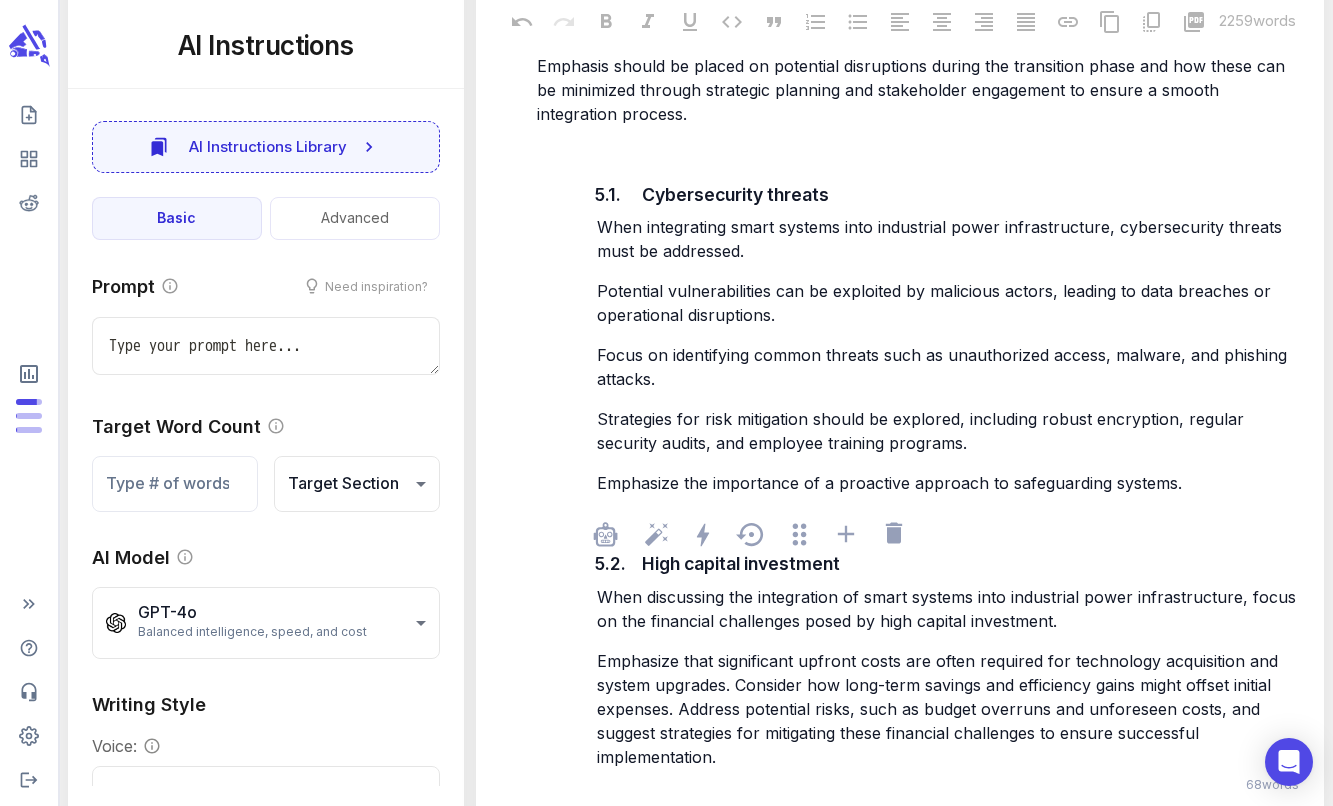 click on "Emphasize that significant upfront costs are often required for technology acquisition and system upgrades. Consider how long-term savings and efficiency gains might offset initial expenses. Address potential risks, such as budget overruns and unforeseen costs, and suggest strategies for mitigating these financial challenges to ensure successful implementation." at bounding box center [940, 709] 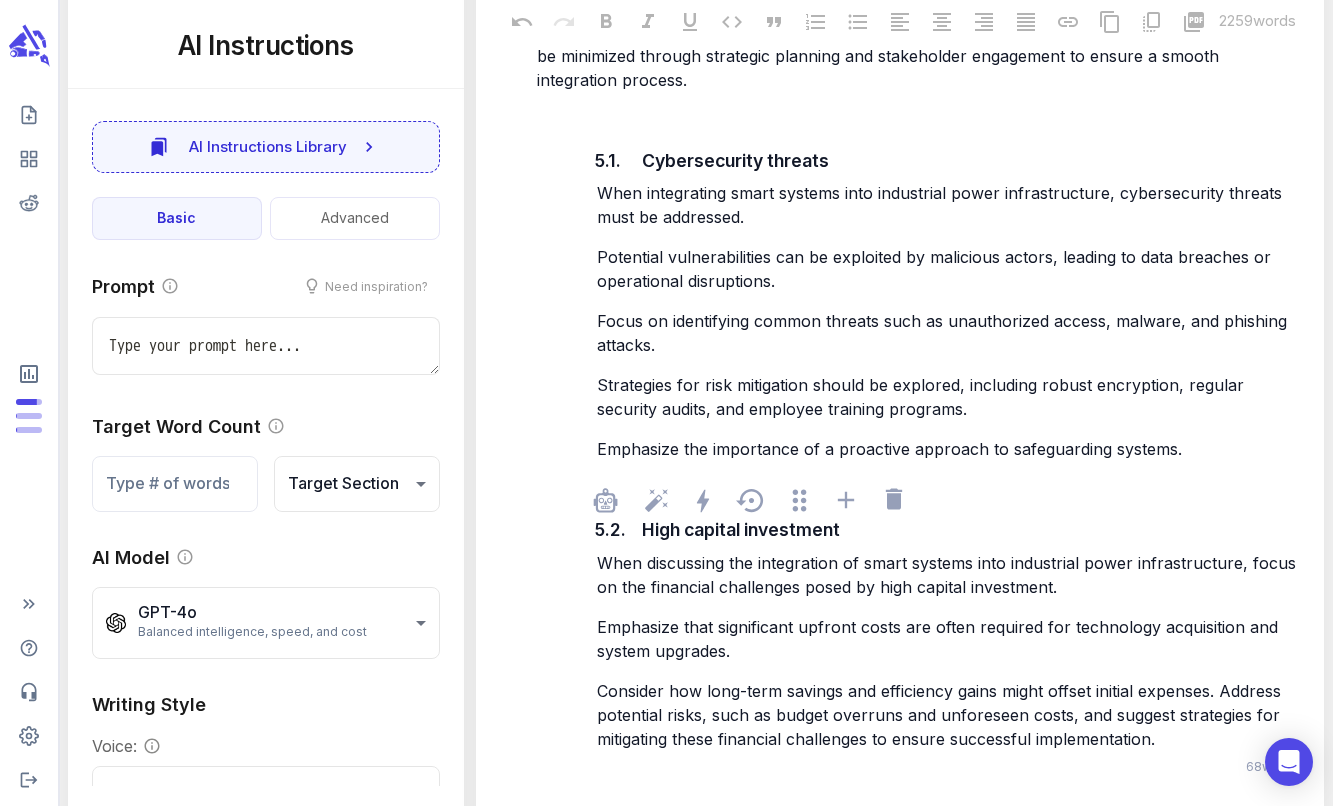 scroll, scrollTop: 7530, scrollLeft: 0, axis: vertical 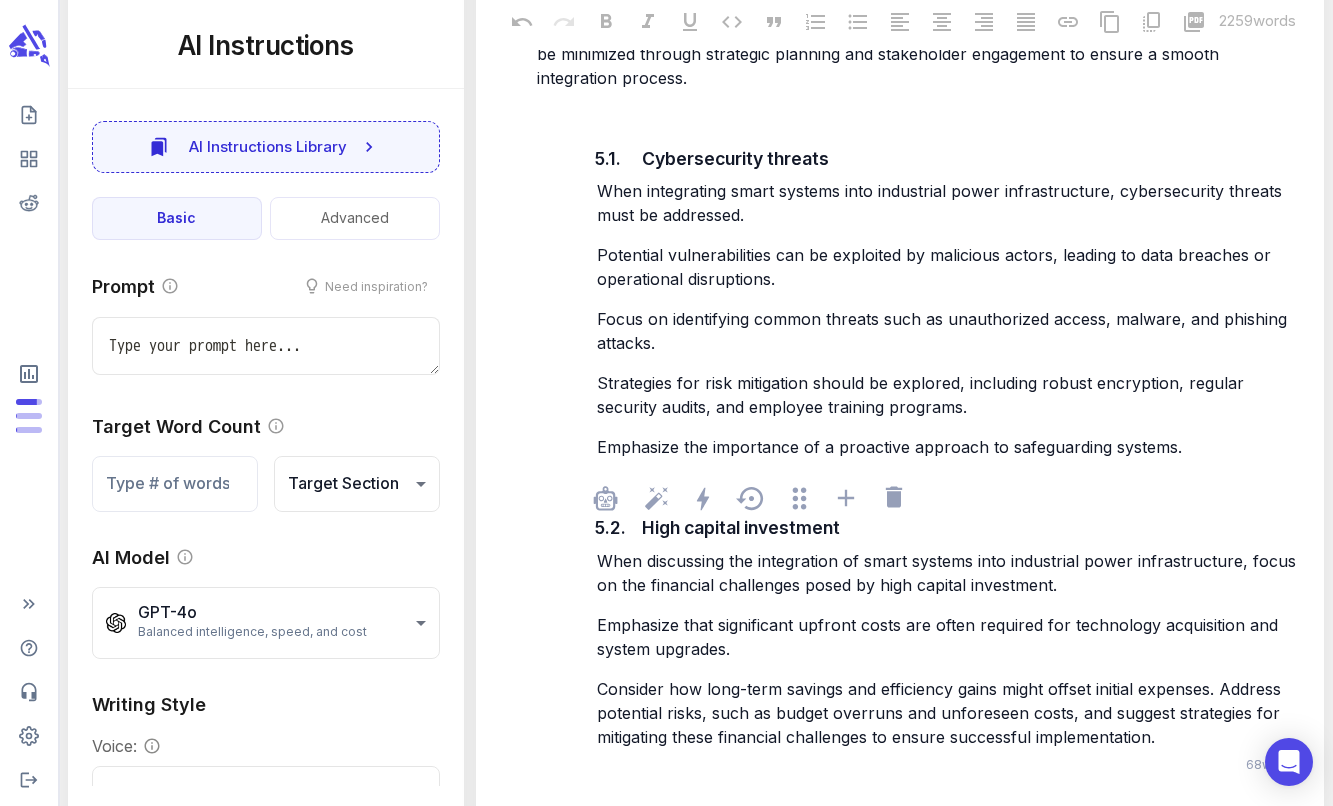 click on "Consider how long-term savings and efficiency gains might offset initial expenses. Address potential risks, such as budget overruns and unforeseen costs, and suggest strategies for mitigating these financial challenges to ensure successful implementation." at bounding box center (941, 713) 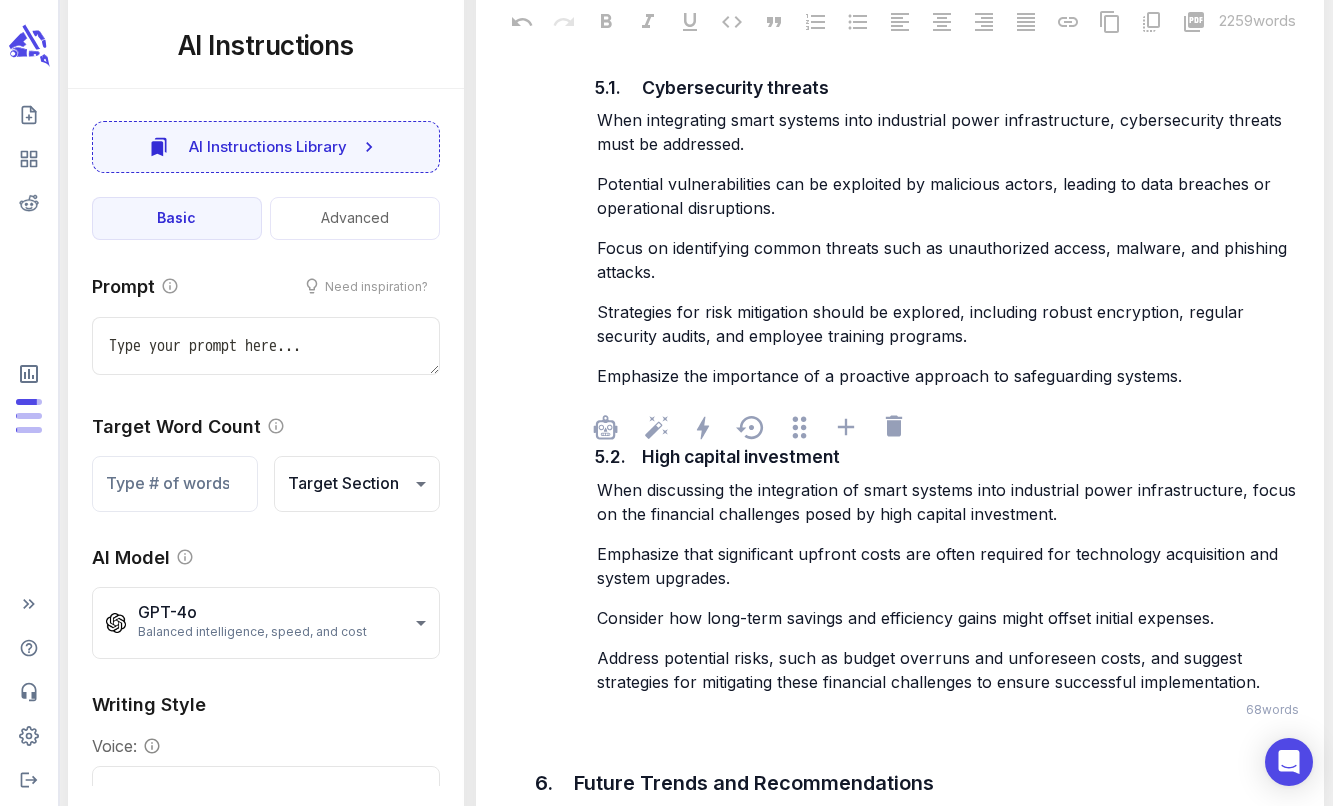 scroll, scrollTop: 7971, scrollLeft: 0, axis: vertical 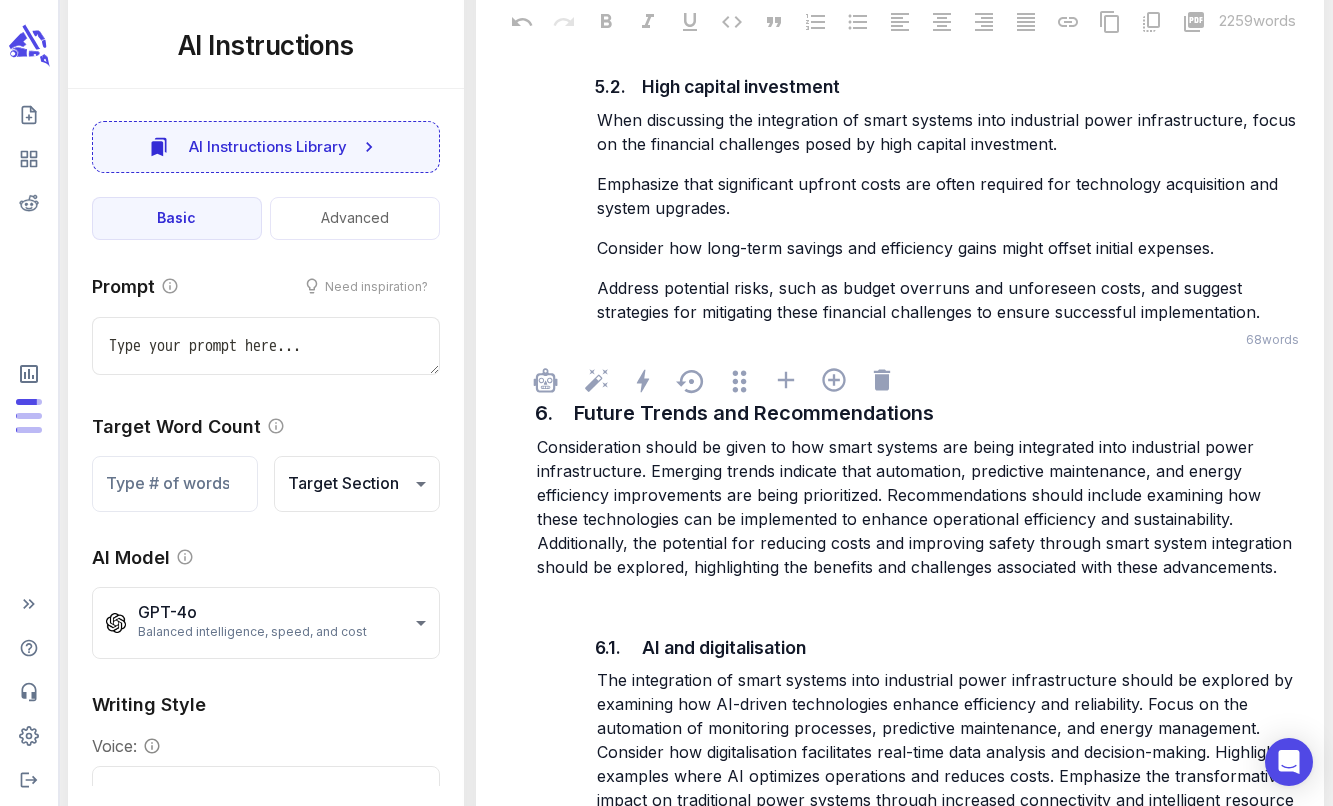 click on "Consideration should be given to how smart systems are being integrated into industrial power infrastructure. Emerging trends indicate that automation, predictive maintenance, and energy efficiency improvements are being prioritized. Recommendations should include examining how these technologies can be implemented to enhance operational efficiency and sustainability. Additionally, the potential for reducing costs and improving safety through smart system integration should be explored, highlighting the benefits and challenges associated with these advancements." at bounding box center (917, 507) 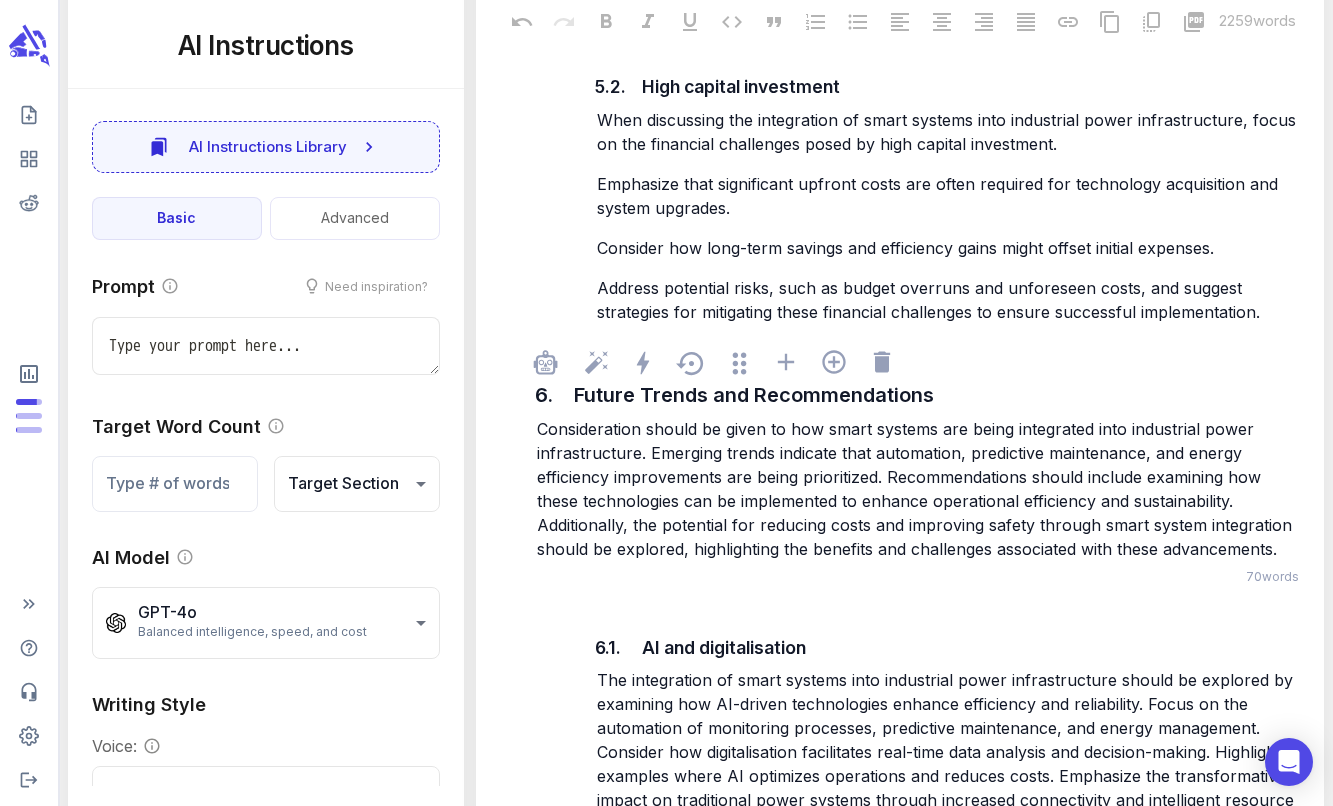 click on "Consideration should be given to how smart systems are being integrated into industrial power infrastructure. Emerging trends indicate that automation, predictive maintenance, and energy efficiency improvements are being prioritized. Recommendations should include examining how these technologies can be implemented to enhance operational efficiency and sustainability. Additionally, the potential for reducing costs and improving safety through smart system integration should be explored, highlighting the benefits and challenges associated with these advancements." at bounding box center [917, 489] 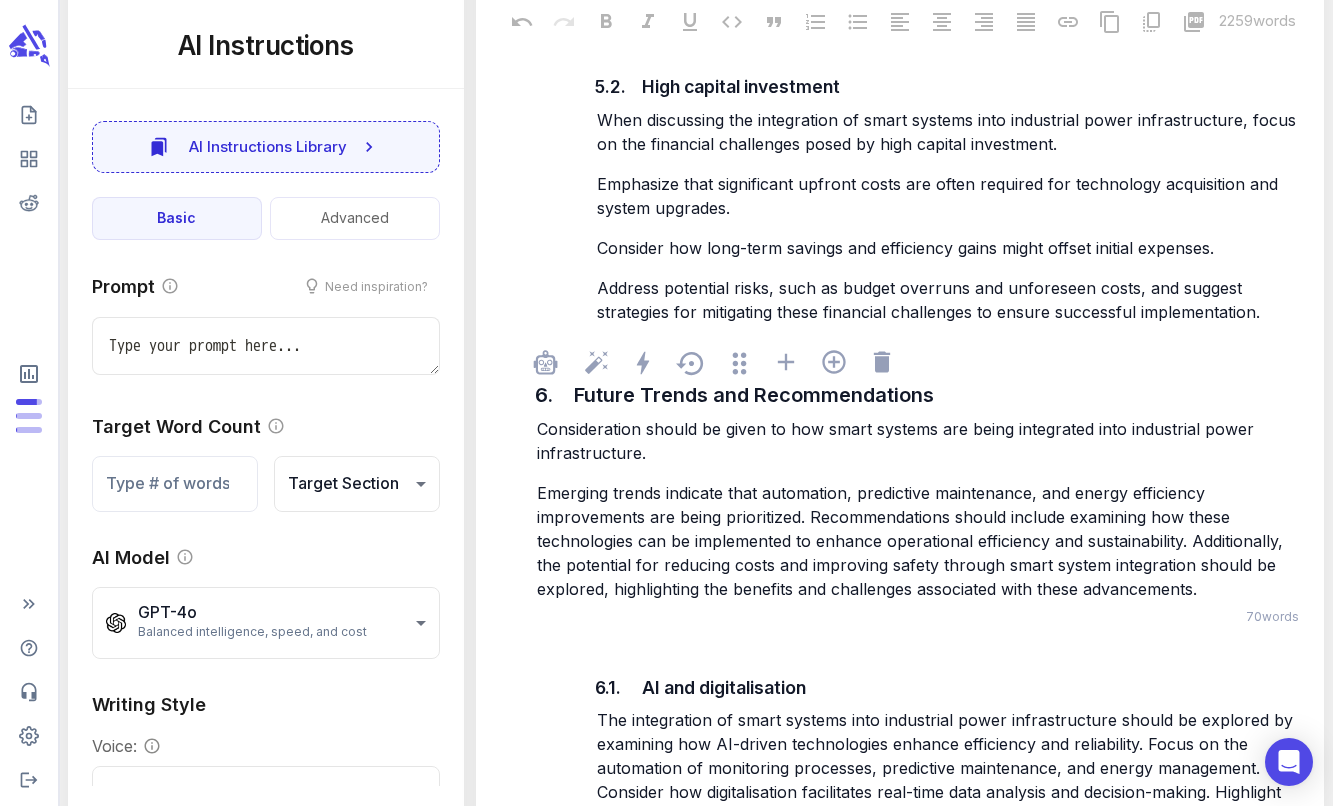click on "Emerging trends indicate that automation, predictive maintenance, and energy efficiency improvements are being prioritized. Recommendations should include examining how these technologies can be implemented to enhance operational efficiency and sustainability. Additionally, the potential for reducing costs and improving safety through smart system integration should be explored, highlighting the benefits and challenges associated with these advancements." at bounding box center [912, 541] 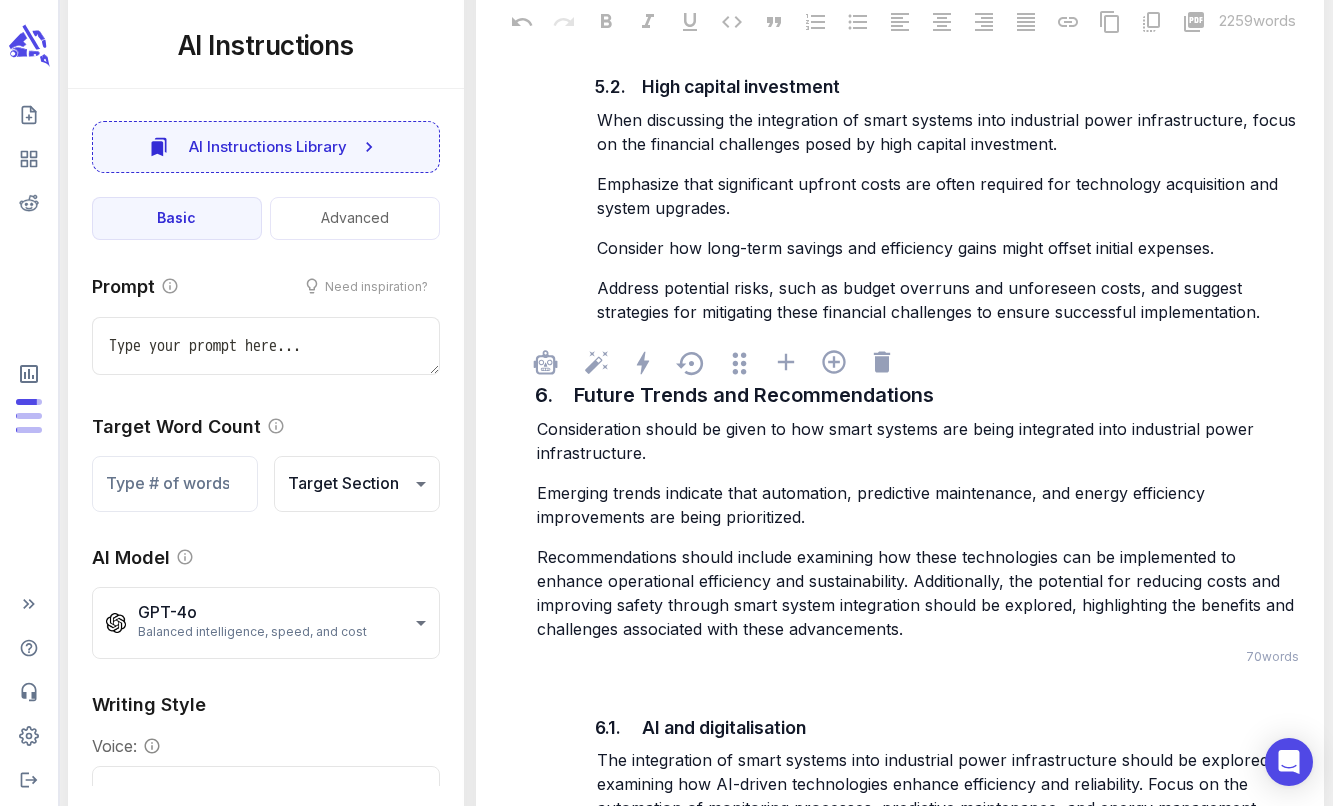 click on "Recommendations should include examining how these technologies can be implemented to enhance operational efficiency and sustainability. Additionally, the potential for reducing costs and improving safety through smart system integration should be explored, highlighting the benefits and challenges associated with these advancements." at bounding box center [918, 593] 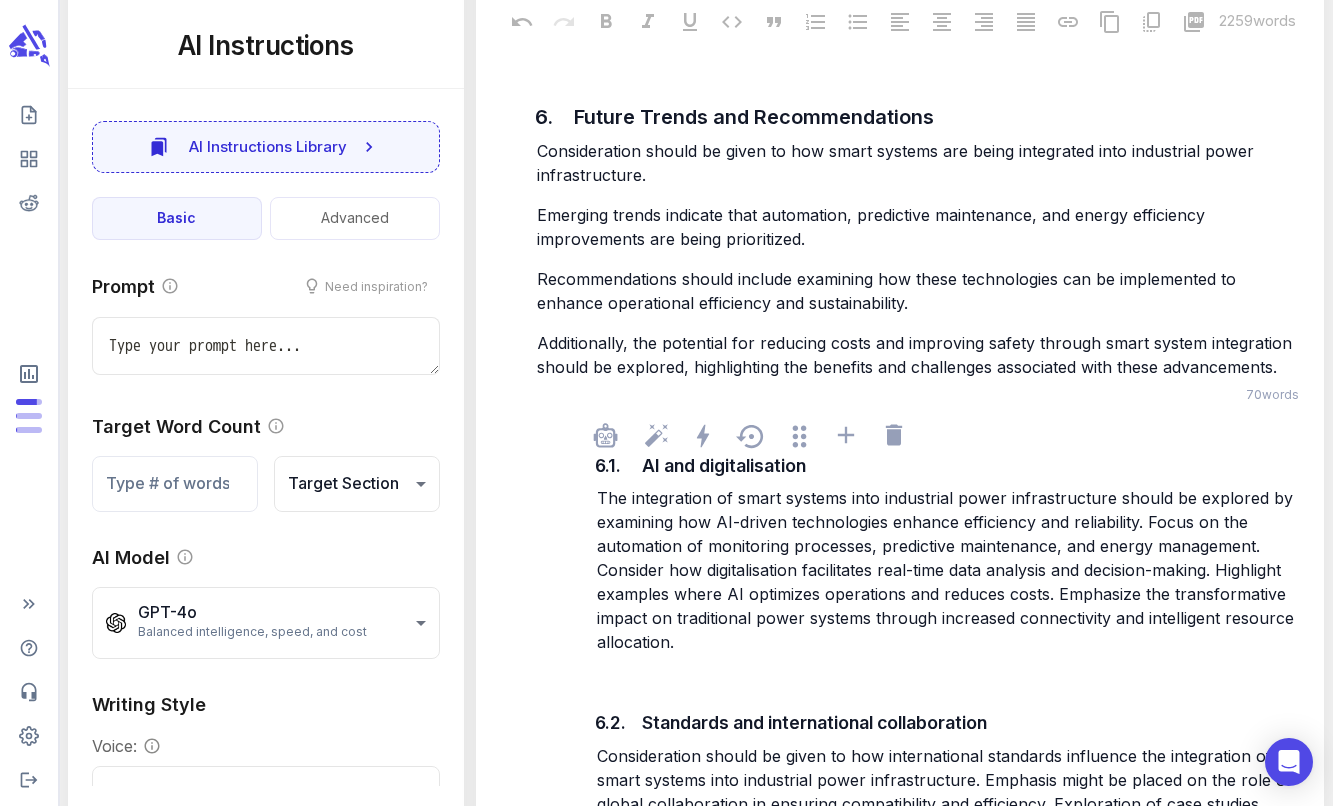 scroll, scrollTop: 8250, scrollLeft: 0, axis: vertical 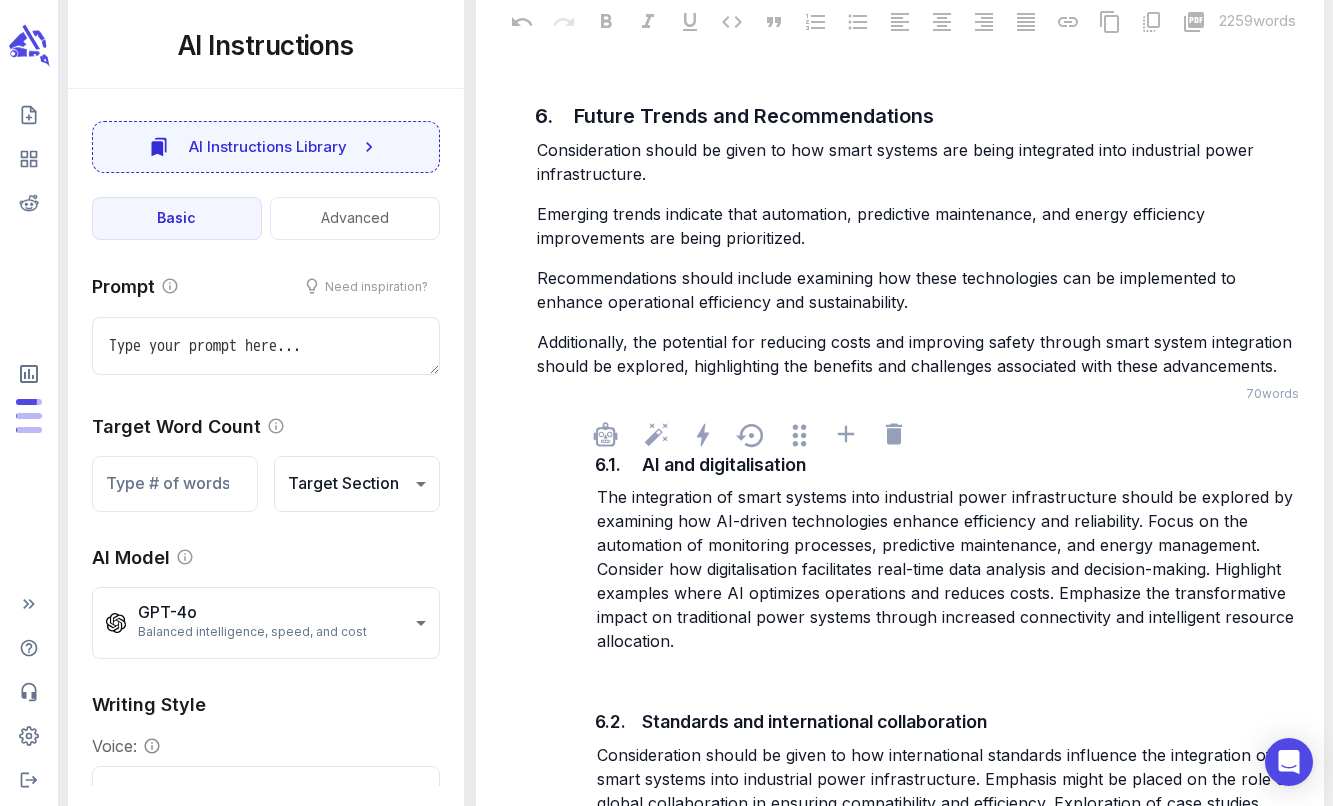 click on "The integration of smart systems into industrial power infrastructure should be explored by examining how AI-driven technologies enhance efficiency and reliability. Focus on the automation of monitoring processes, predictive maintenance, and energy management. Consider how digitalisation facilitates real-time data analysis and decision-making. Highlight examples where AI optimizes operations and reduces costs. Emphasize the transformative impact on traditional power systems through increased connectivity and intelligent resource allocation." at bounding box center (950, 569) 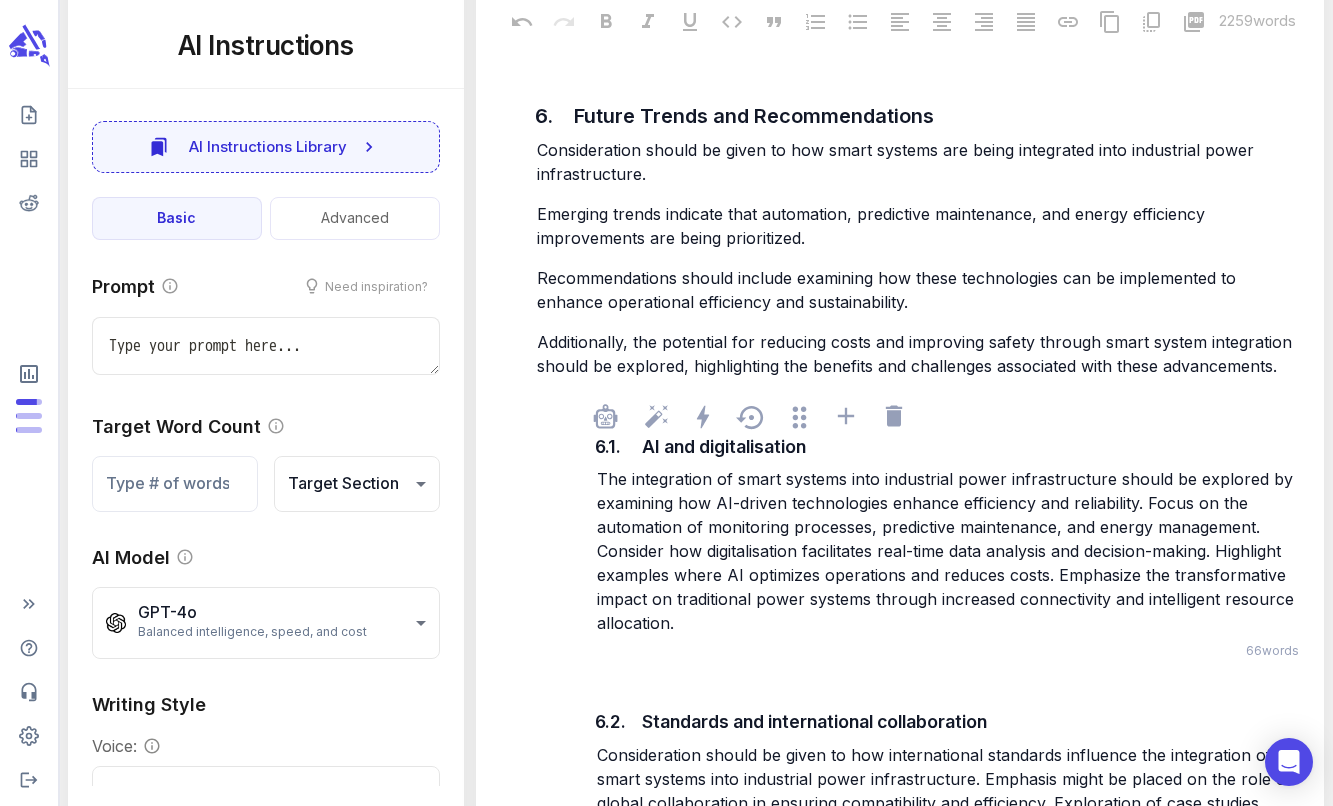 click on "The integration of smart systems into industrial power infrastructure should be explored by examining how AI-driven technologies enhance efficiency and reliability. Focus on the automation of monitoring processes, predictive maintenance, and energy management. Consider how digitalisation facilitates real-time data analysis and decision-making. Highlight examples where AI optimizes operations and reduces costs. Emphasize the transformative impact on traditional power systems through increased connectivity and intelligent resource allocation." at bounding box center [948, 551] 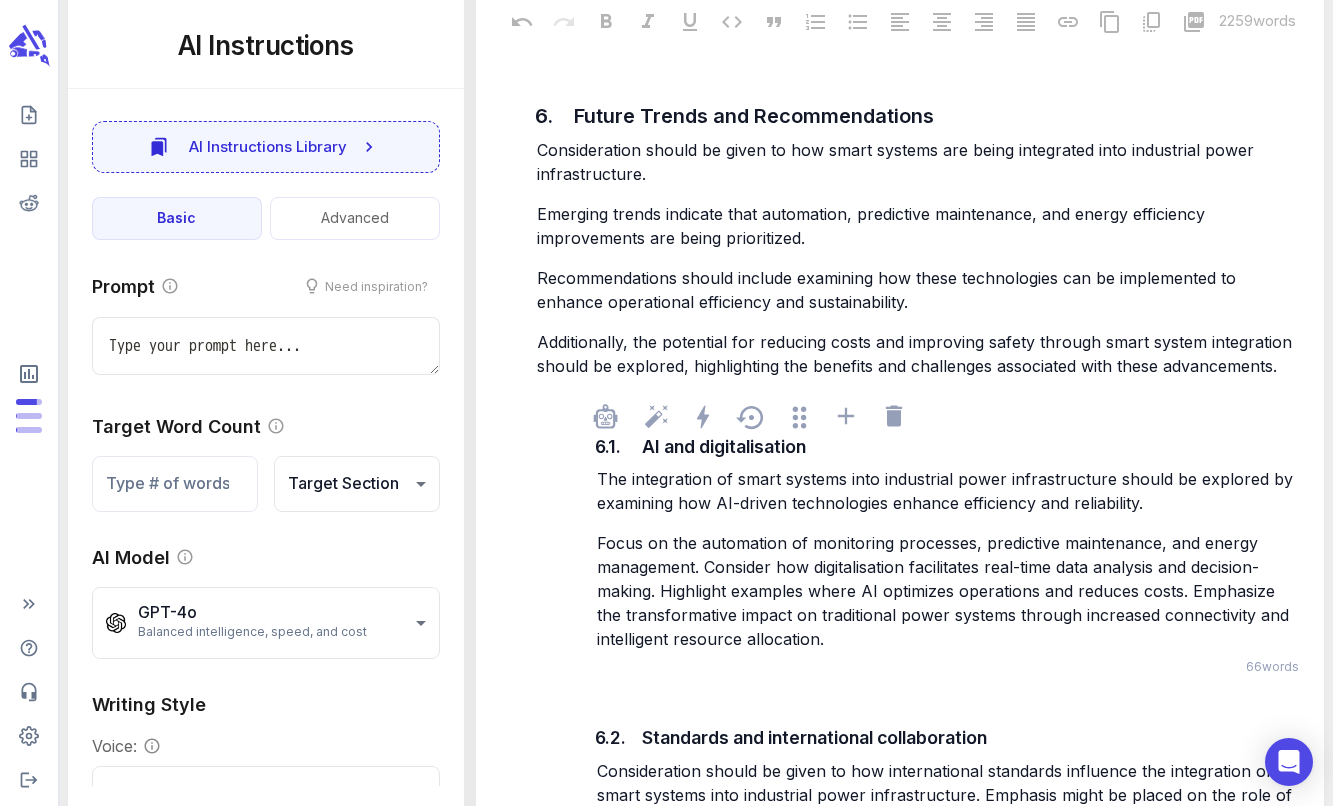 click on "Focus on the automation of monitoring processes, predictive maintenance, and energy management. Consider how digitalisation facilitates real-time data analysis and decision-making. Highlight examples where AI optimizes operations and reduces costs. Emphasize the transformative impact on traditional power systems through increased connectivity and intelligent resource allocation." at bounding box center (945, 591) 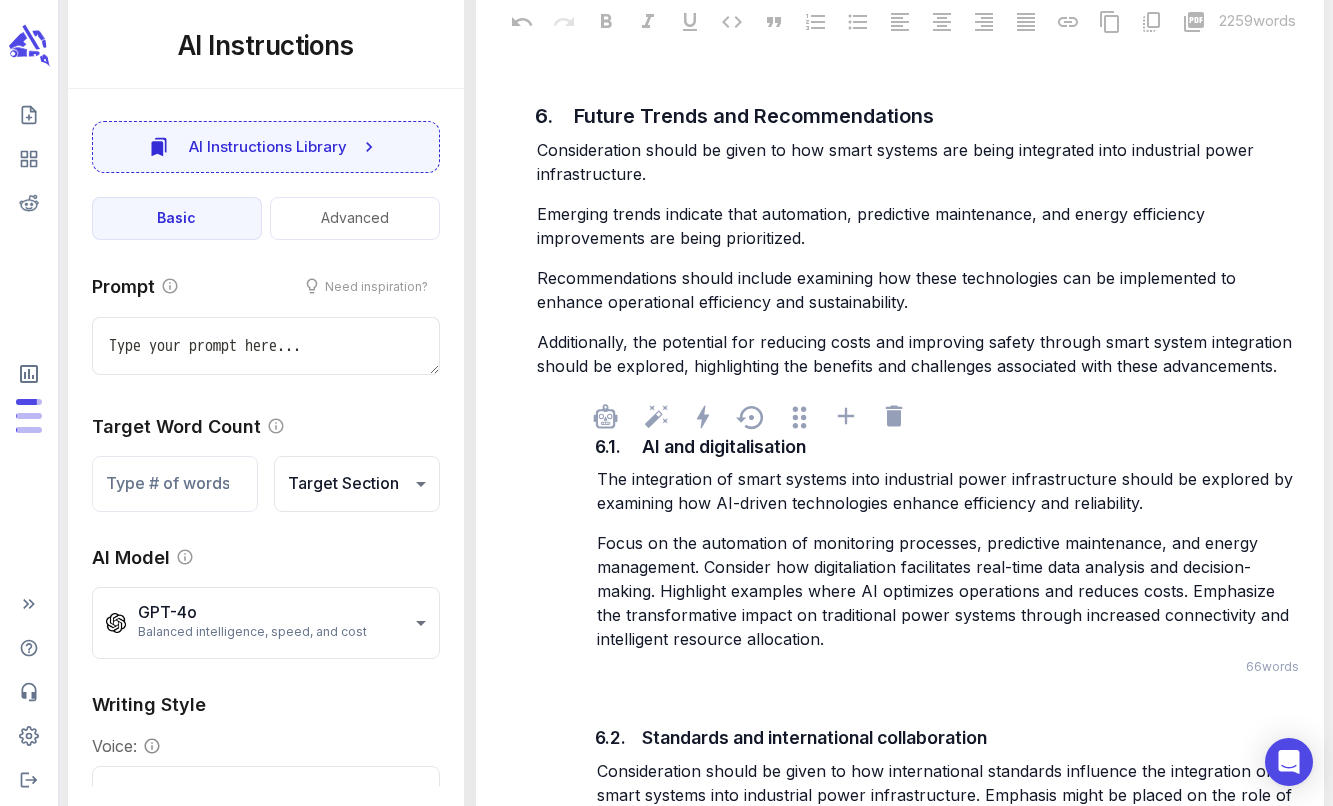 type on "x" 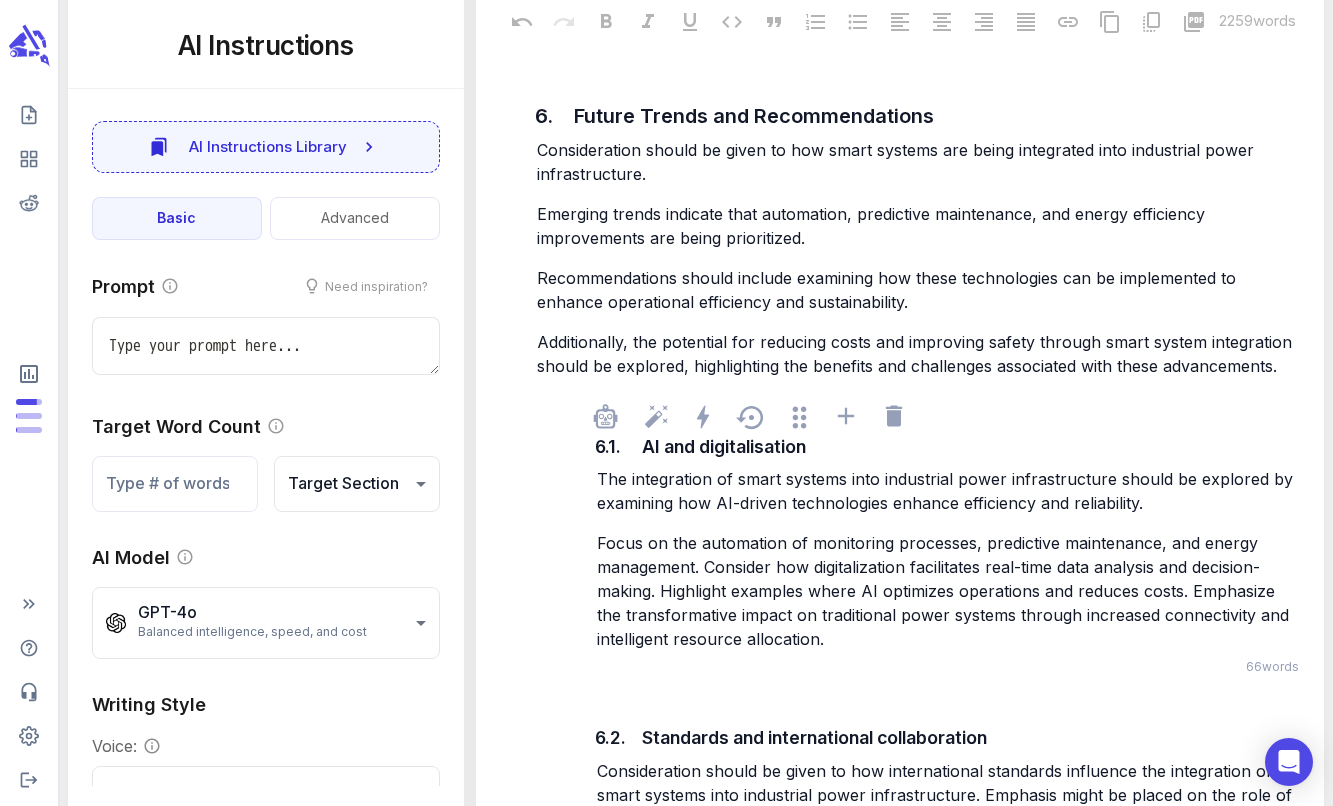 click on "Focus on the automation of monitoring processes, predictive maintenance, and energy management. Consider how digitalization facilitates real-time data analysis and decision-making. Highlight examples where AI optimizes operations and reduces costs. Emphasize the transformative impact on traditional power systems through increased connectivity and intelligent resource allocation." at bounding box center [945, 591] 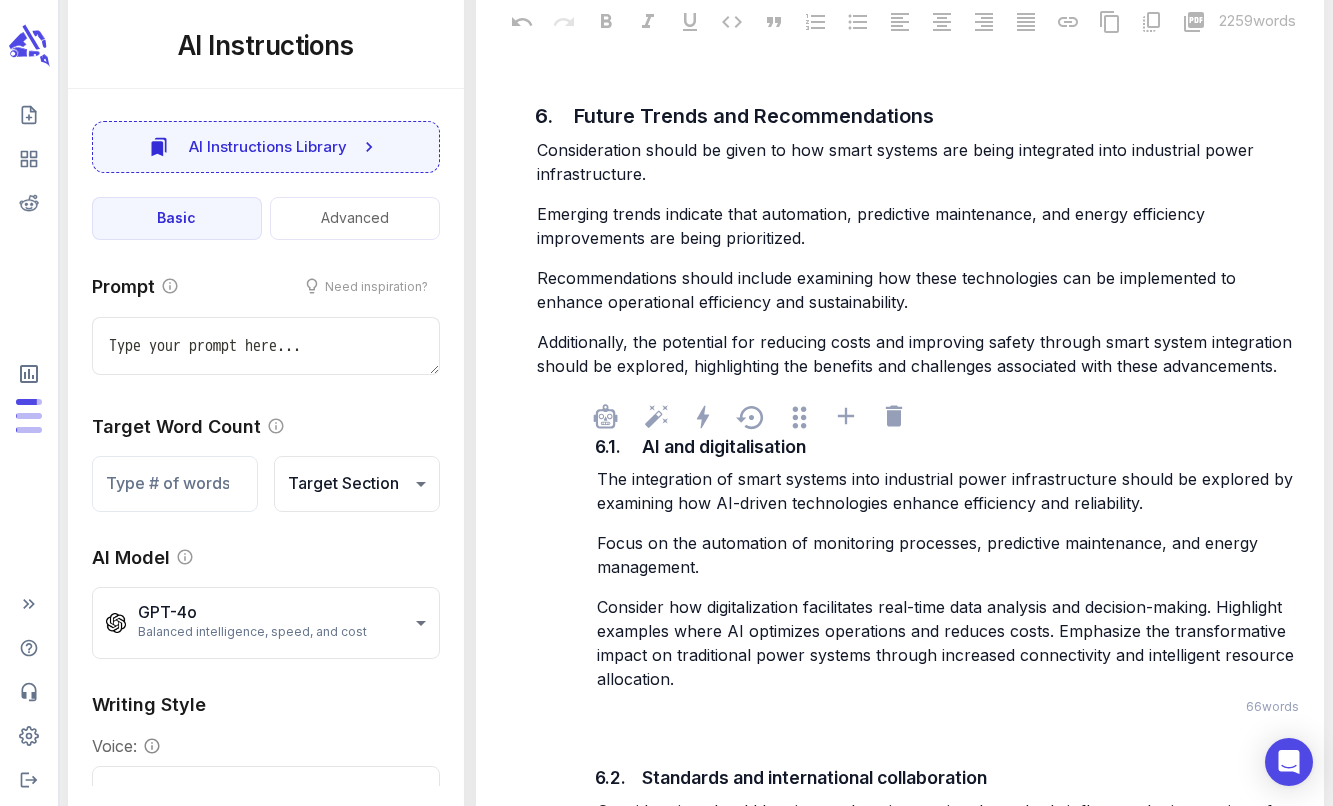 click on "Consider how digitalization facilitates real-time data analysis and decision-making. Highlight examples where AI optimizes operations and reduces costs. Emphasize the transformative impact on traditional power systems through increased connectivity and intelligent resource allocation." at bounding box center [948, 643] 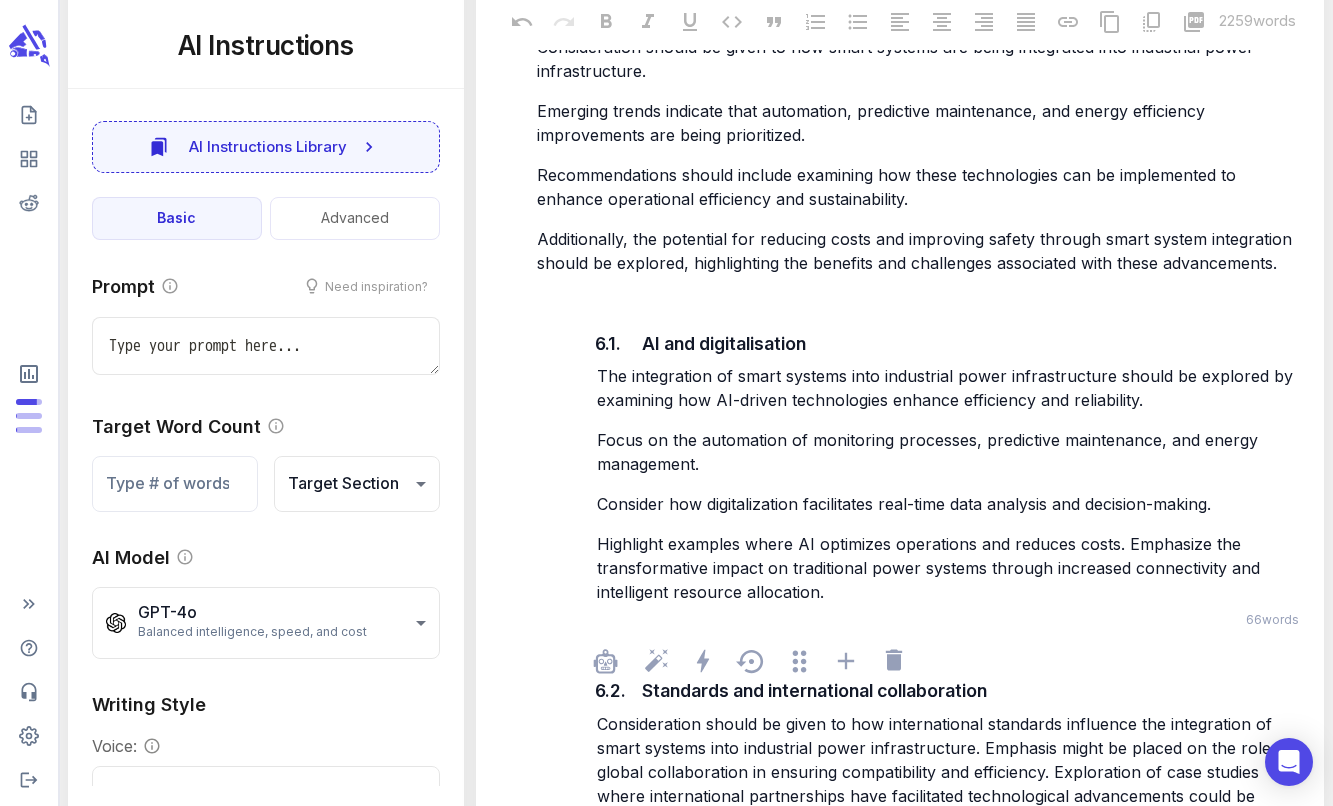 scroll, scrollTop: 8399, scrollLeft: 0, axis: vertical 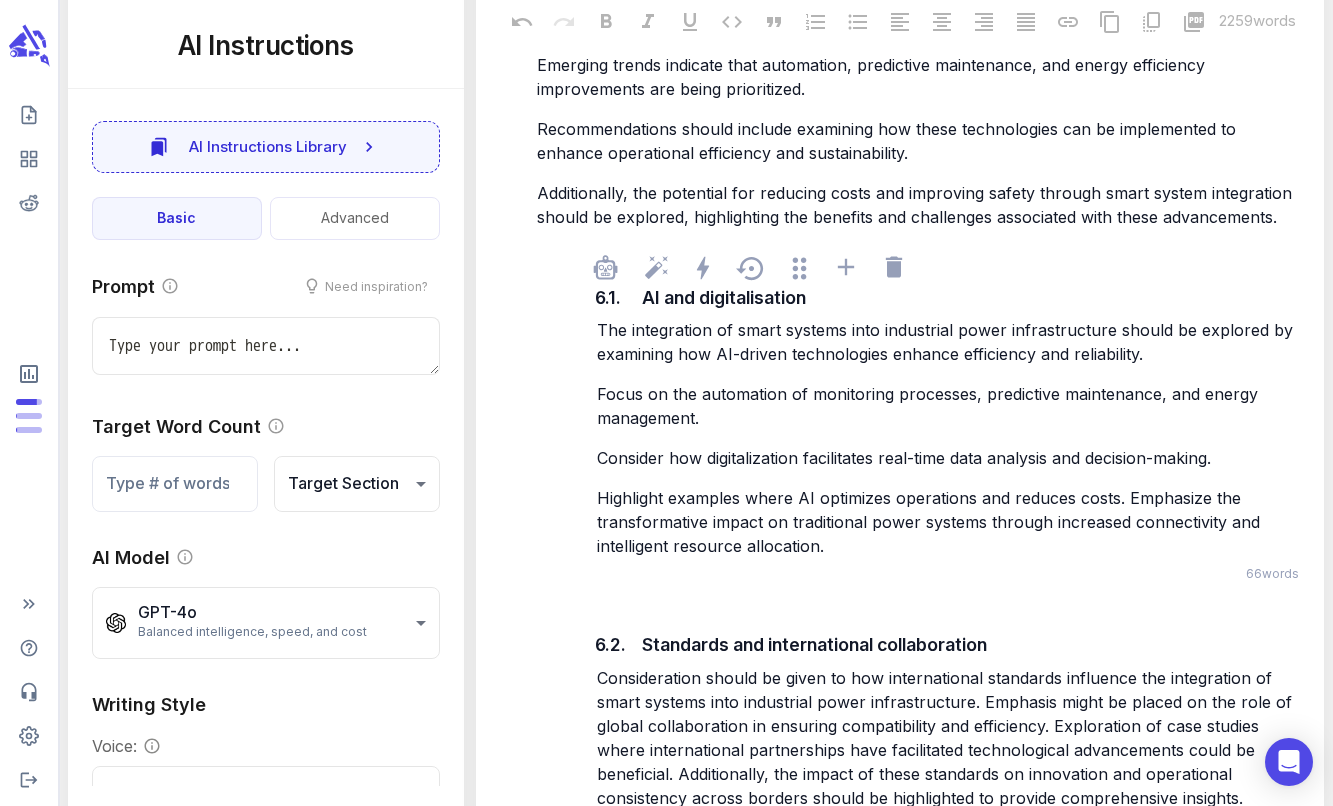 click on "Highlight examples where AI optimizes operations and reduces costs. Emphasize the transformative impact on traditional power systems through increased connectivity and intelligent resource allocation." at bounding box center (931, 522) 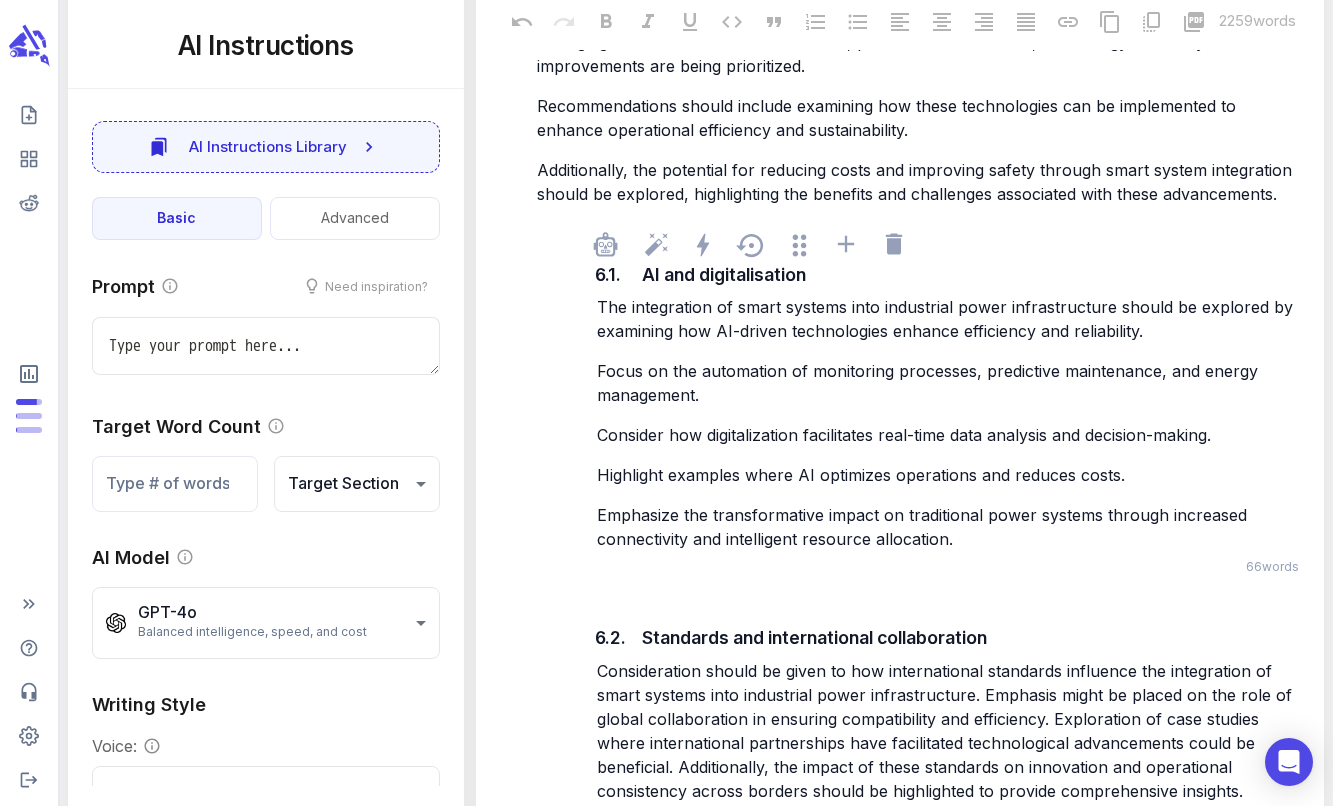 scroll, scrollTop: 8538, scrollLeft: 0, axis: vertical 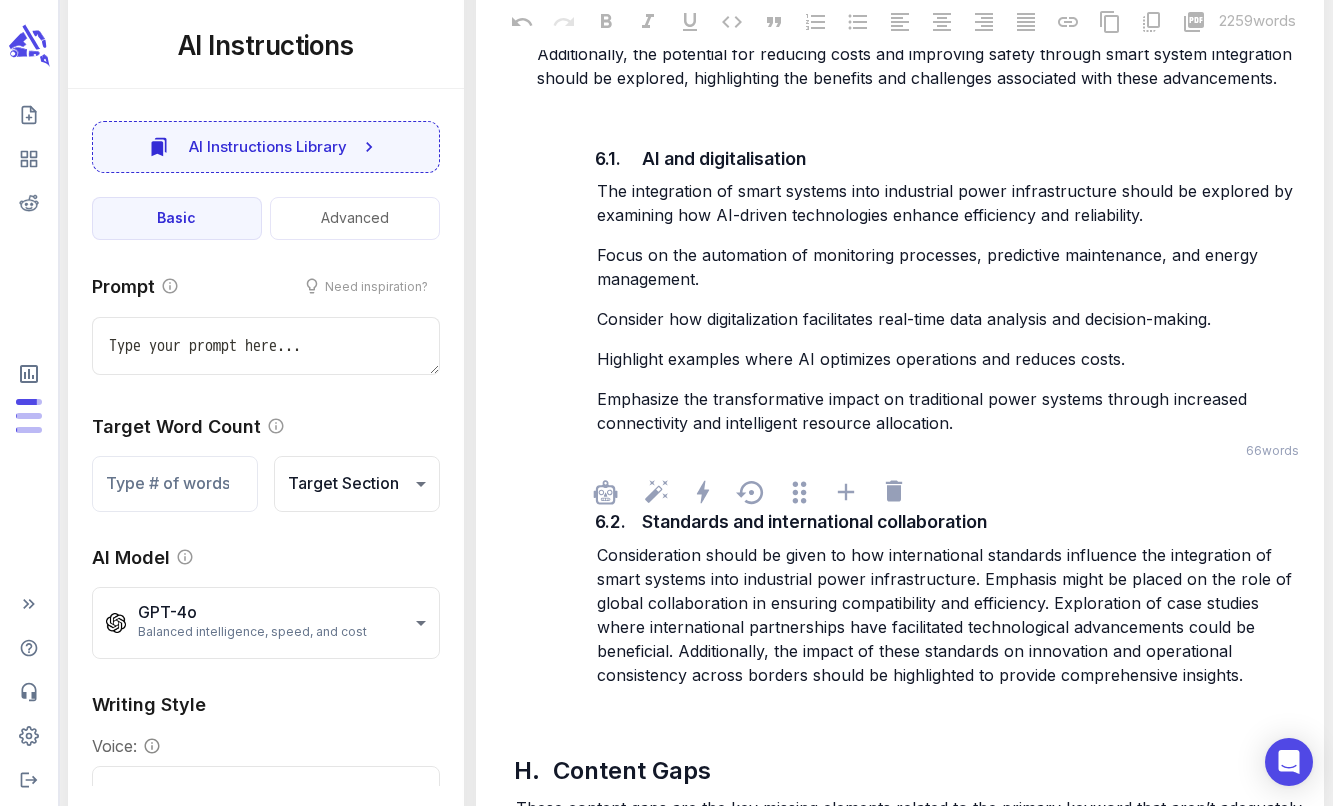 click on "Consideration should be given to how international standards influence the integration of smart systems into industrial power infrastructure. Emphasis might be placed on the role of global collaboration in ensuring compatibility and efficiency. Exploration of case studies where international partnerships have facilitated technological advancements could be beneficial. Additionally, the impact of these standards on innovation and operational consistency across borders should be highlighted to provide comprehensive insights." at bounding box center [947, 615] 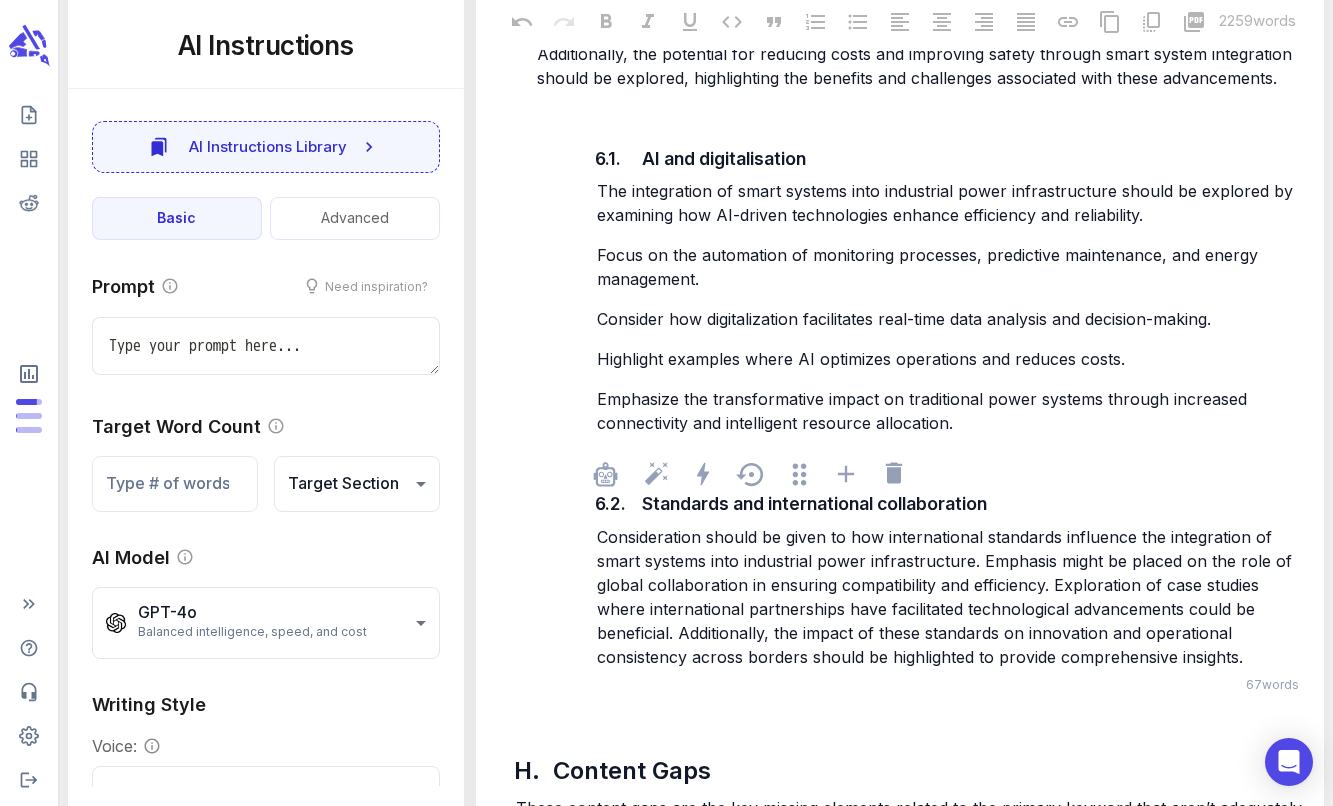 click on "Consideration should be given to how international standards influence the integration of smart systems into industrial power infrastructure. Emphasis might be placed on the role of global collaboration in ensuring compatibility and efficiency. Exploration of case studies where international partnerships have facilitated technological advancements could be beneficial. Additionally, the impact of these standards on innovation and operational consistency across borders should be highlighted to provide comprehensive insights." at bounding box center [947, 597] 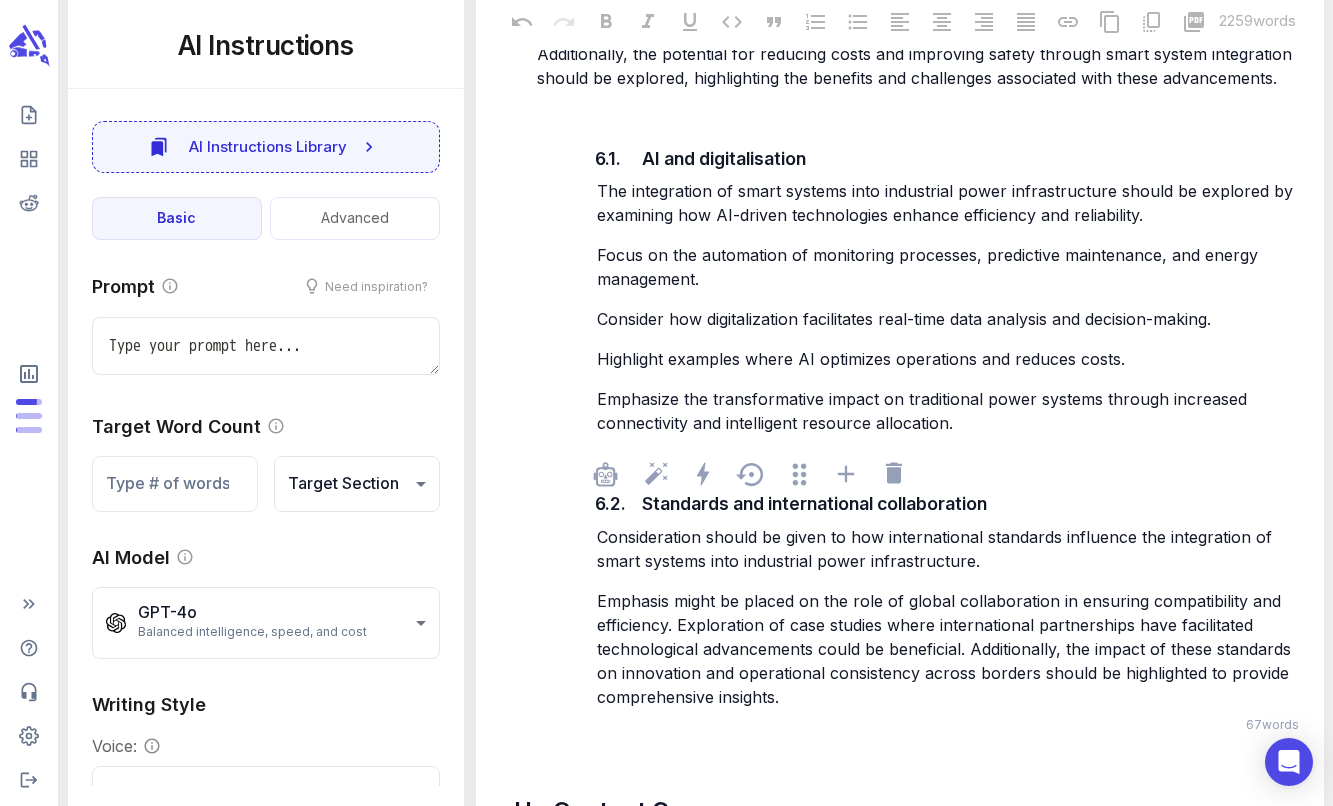 click on "Emphasis might be placed on the role of global collaboration in ensuring compatibility and efficiency. Exploration of case studies where international partnerships have facilitated technological advancements could be beneficial. Additionally, the impact of these standards on innovation and operational consistency across borders should be highlighted to provide comprehensive insights." at bounding box center (946, 649) 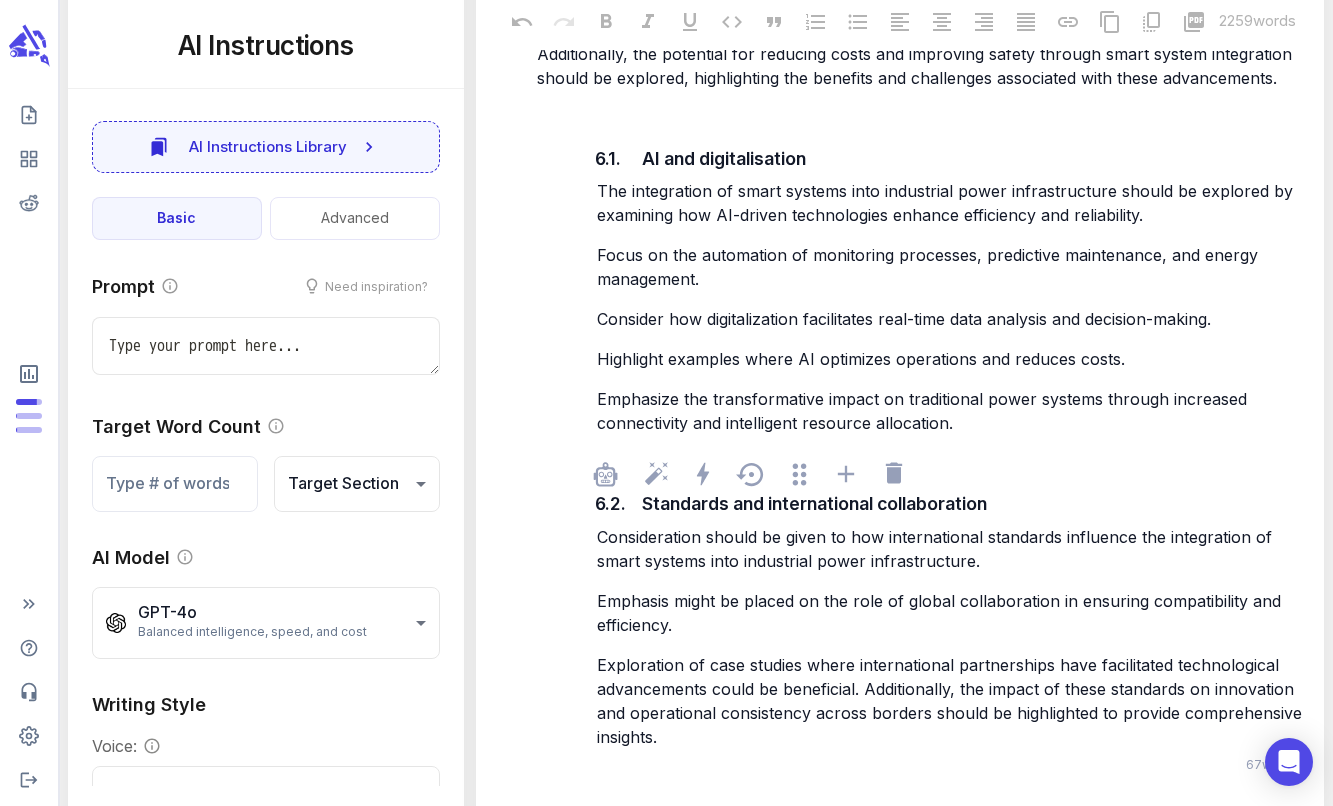 click on "Exploration of case studies where international partnerships have facilitated technological advancements could be beneficial. Additionally, the impact of these standards on innovation and operational consistency across borders should be highlighted to provide comprehensive insights." at bounding box center (952, 701) 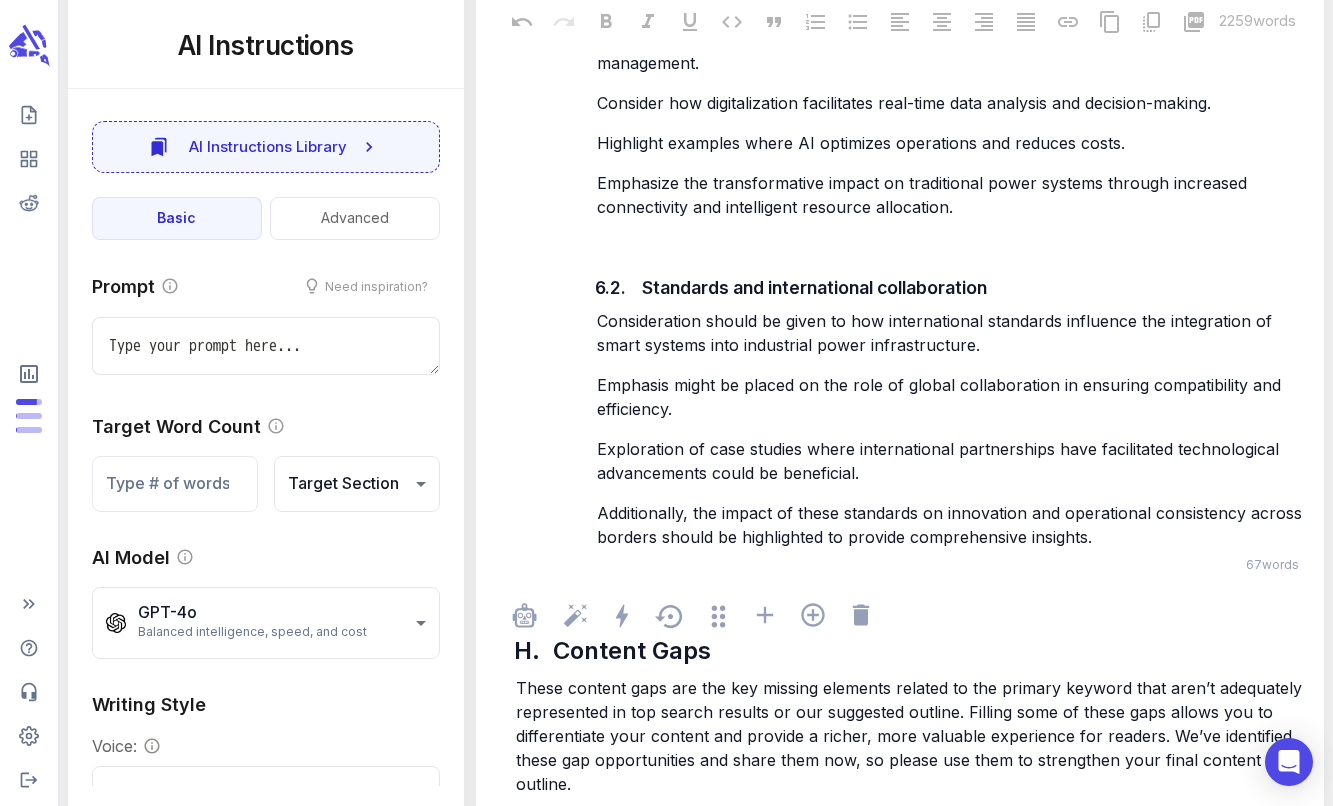 scroll, scrollTop: 8788, scrollLeft: 0, axis: vertical 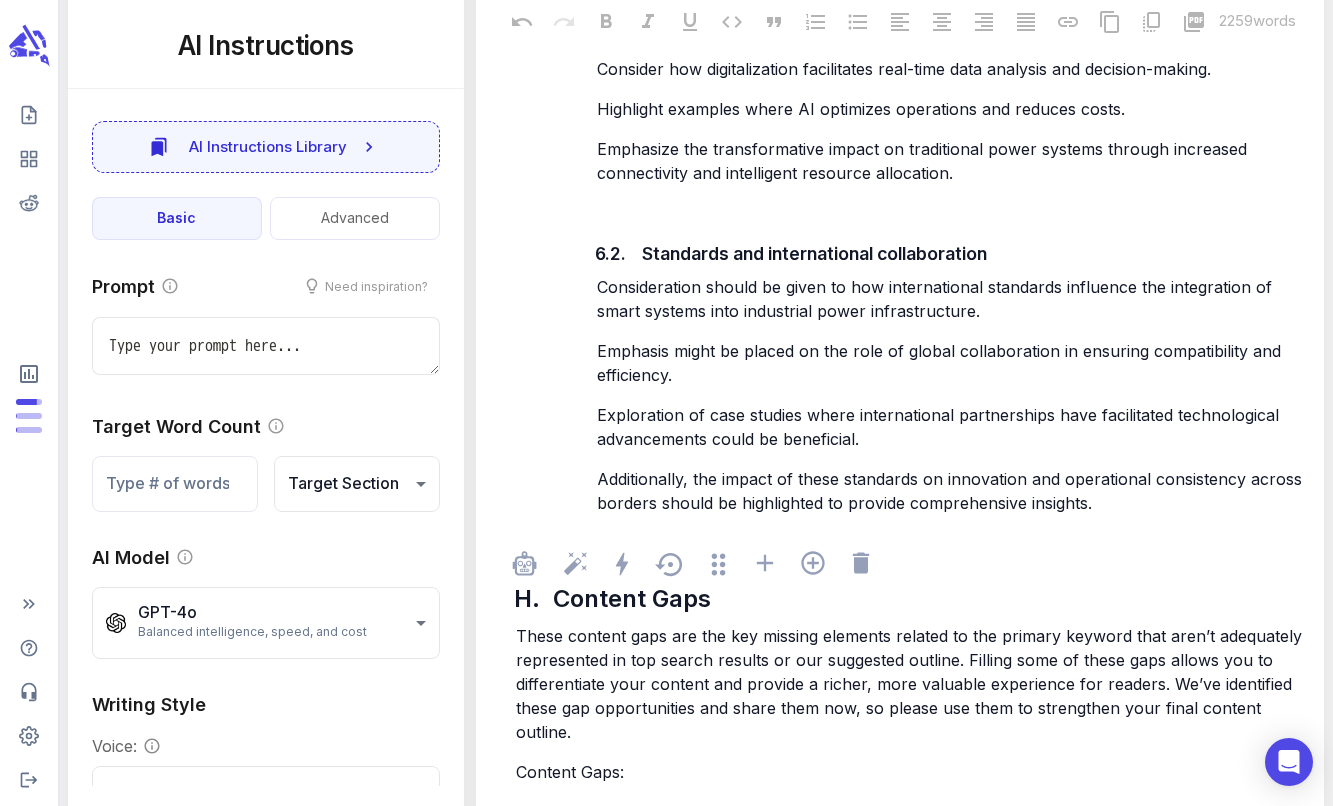 click on "These content gaps are the key missing elements related to the primary keyword that aren’t adequately represented in top search results or our suggested outline. Filling some of these gaps allows you to differentiate your content and provide a richer, more valuable experience for readers. We’ve identified these gap opportunities and share them now, so please use them to strengthen your final content outline." at bounding box center [911, 684] 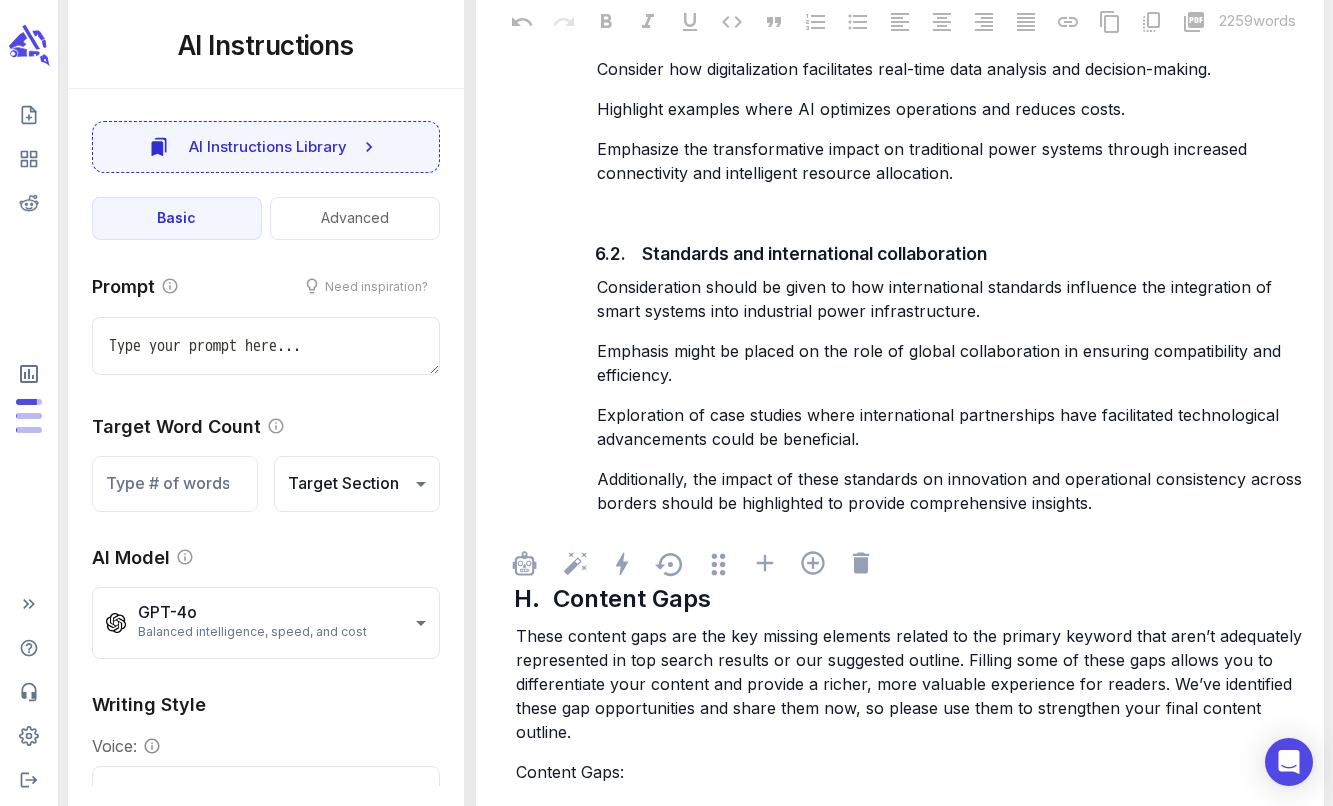 click on "These content gaps are the key missing elements related to the primary keyword that aren’t adequately represented in top search results or our suggested outline. Filling some of these gaps allows you to differentiate your content and provide a richer, more valuable experience for readers. We’ve identified these gap opportunities and share them now, so please use them to strengthen your final content outline." at bounding box center [911, 684] 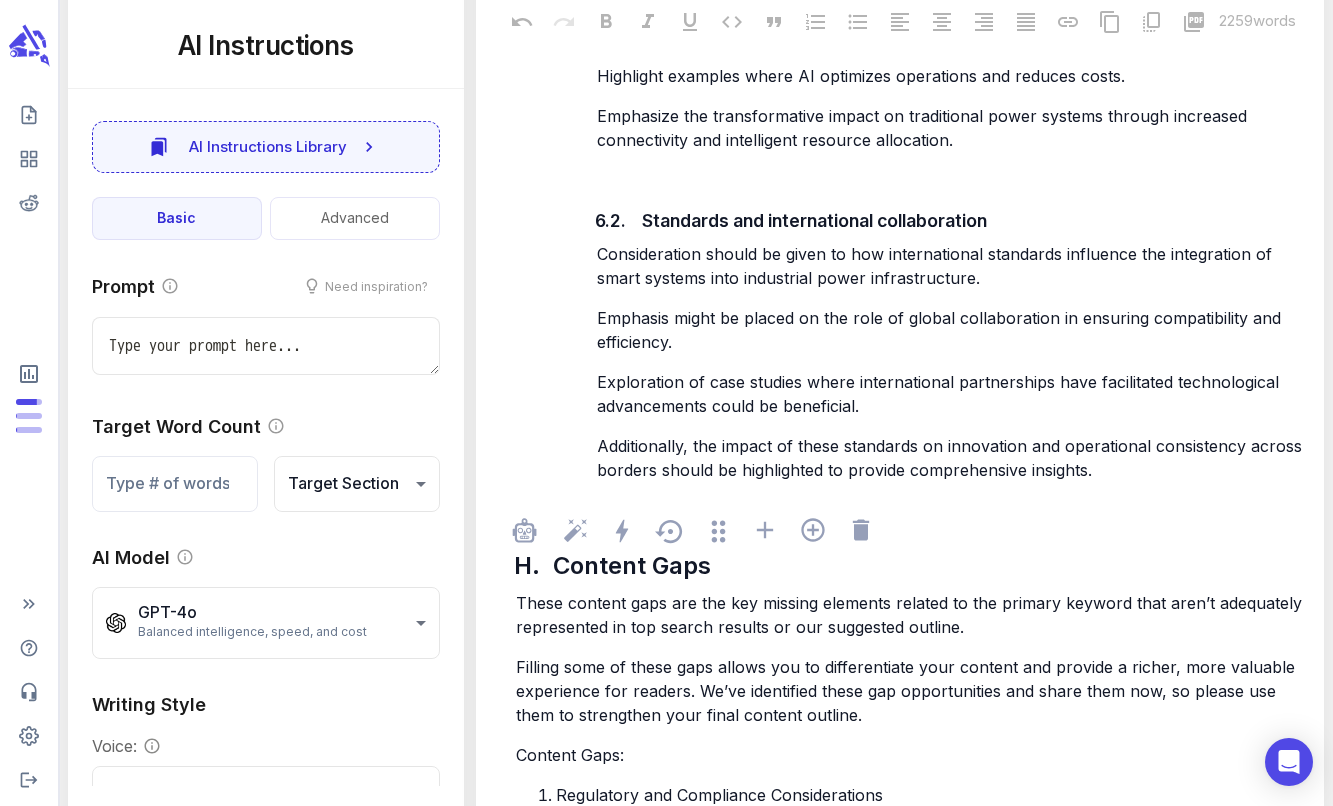 scroll, scrollTop: 8827, scrollLeft: 0, axis: vertical 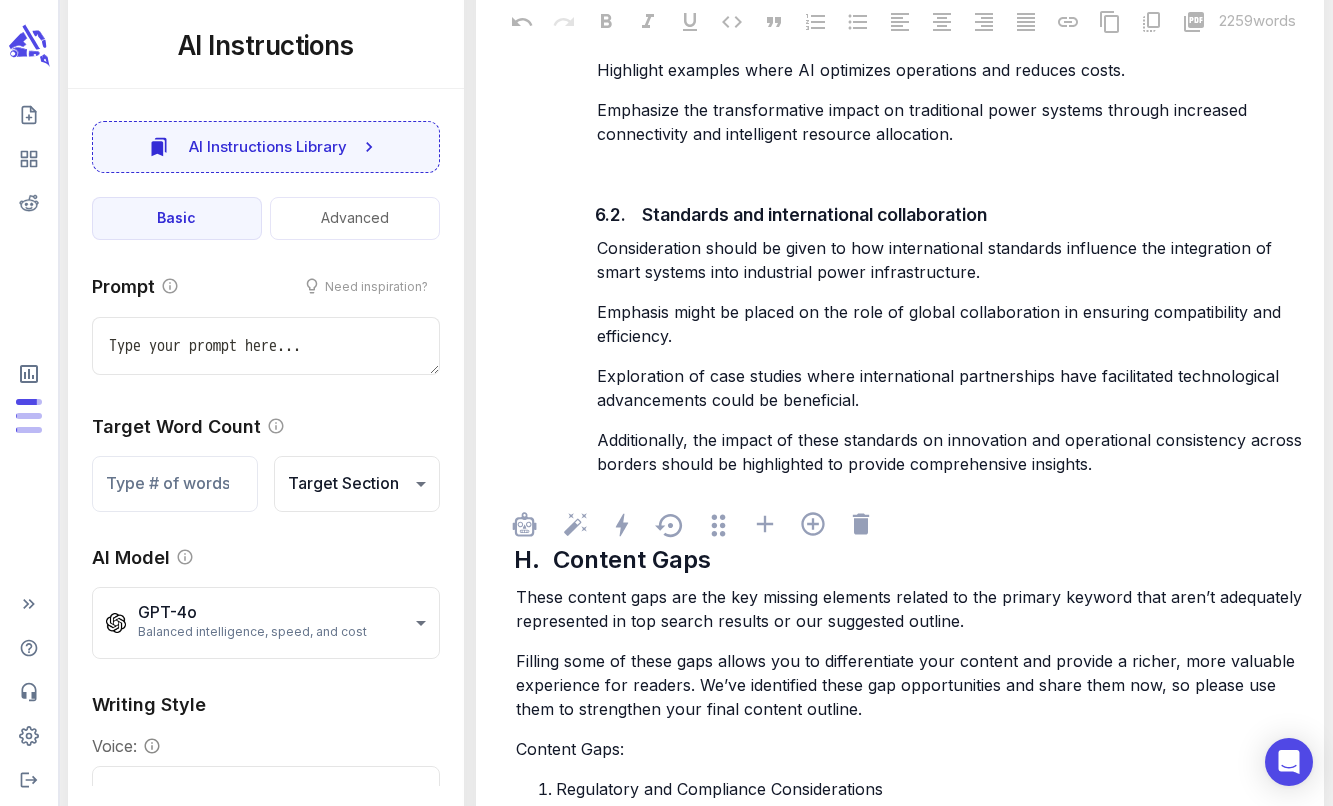 click on "Filling some of these gaps allows you to differentiate your content and provide a richer, more valuable experience for readers. We’ve identified these gap opportunities and share them now, so please use them to strengthen your final content outline." at bounding box center [908, 685] 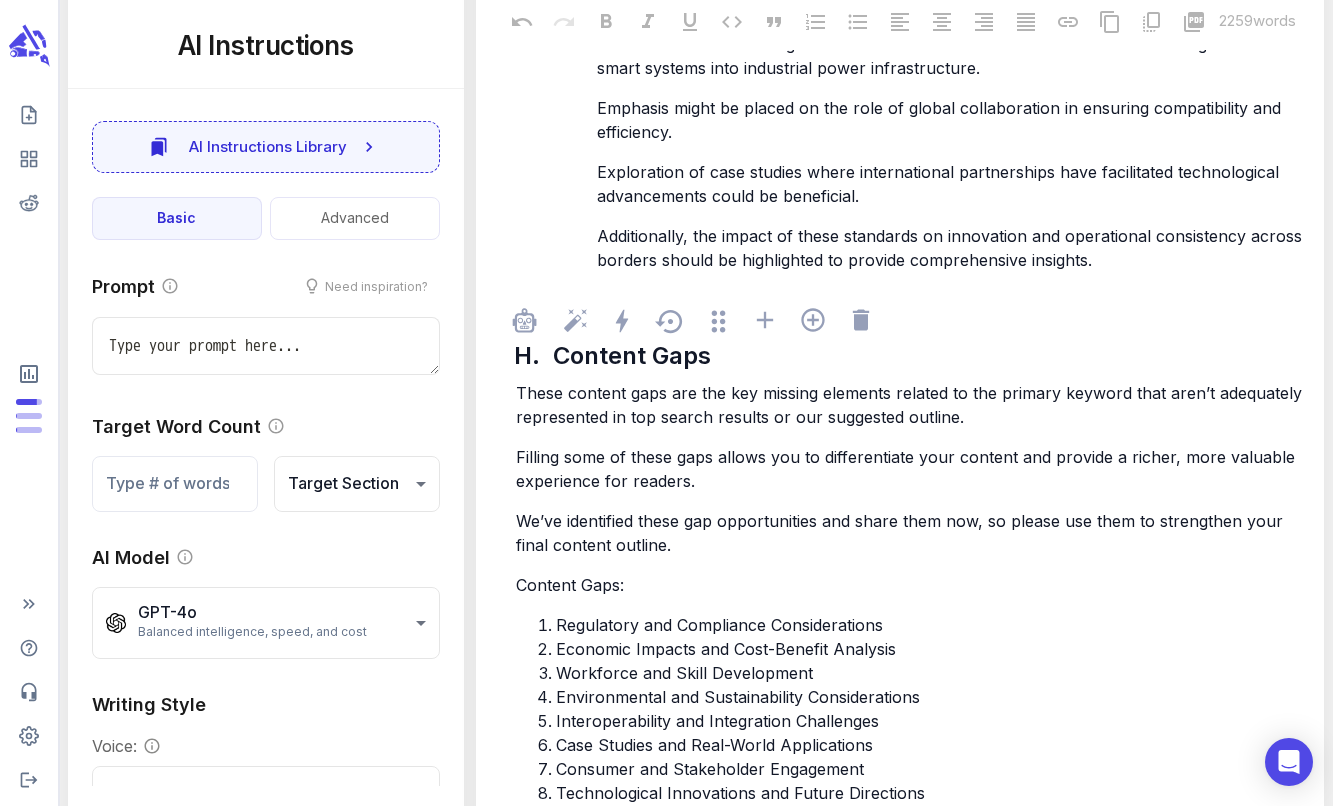 scroll, scrollTop: 9130, scrollLeft: 0, axis: vertical 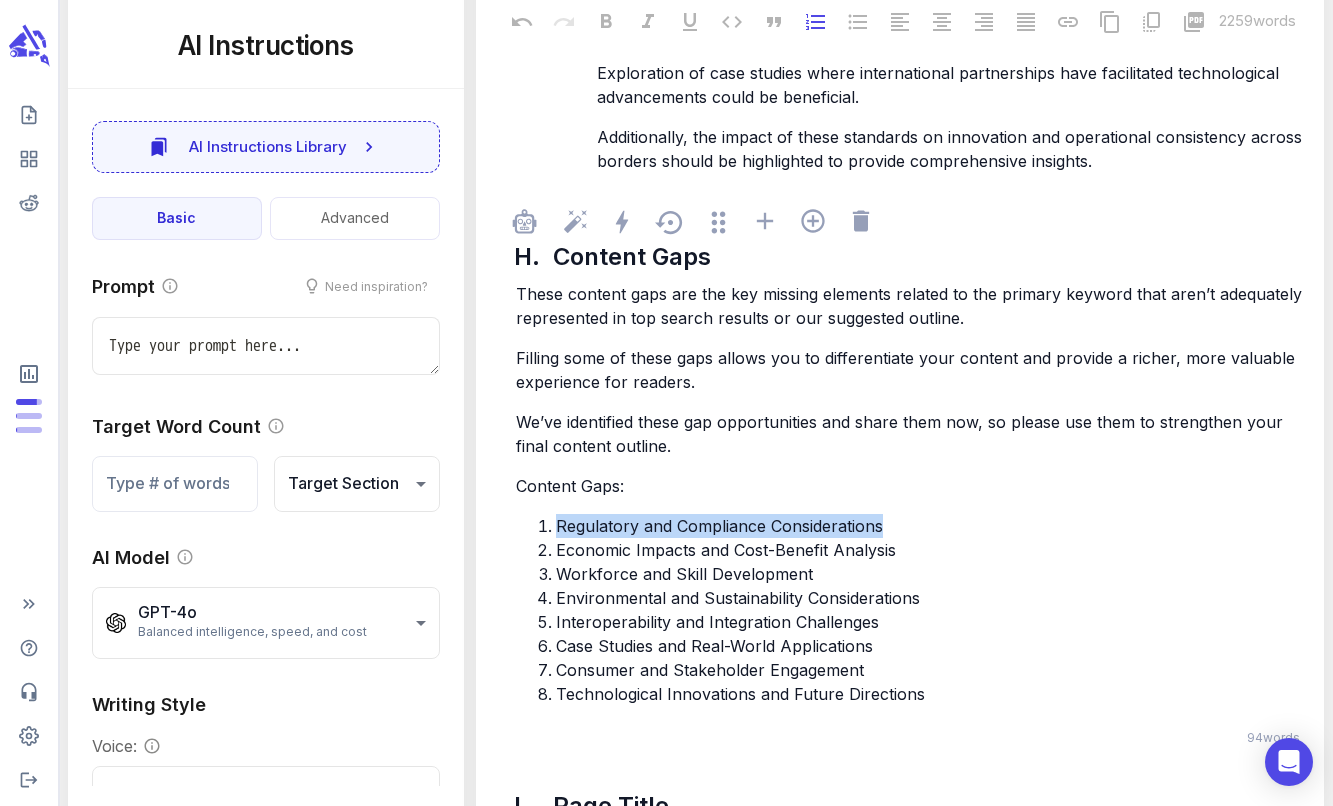 drag, startPoint x: 905, startPoint y: 542, endPoint x: 555, endPoint y: 538, distance: 350.02286 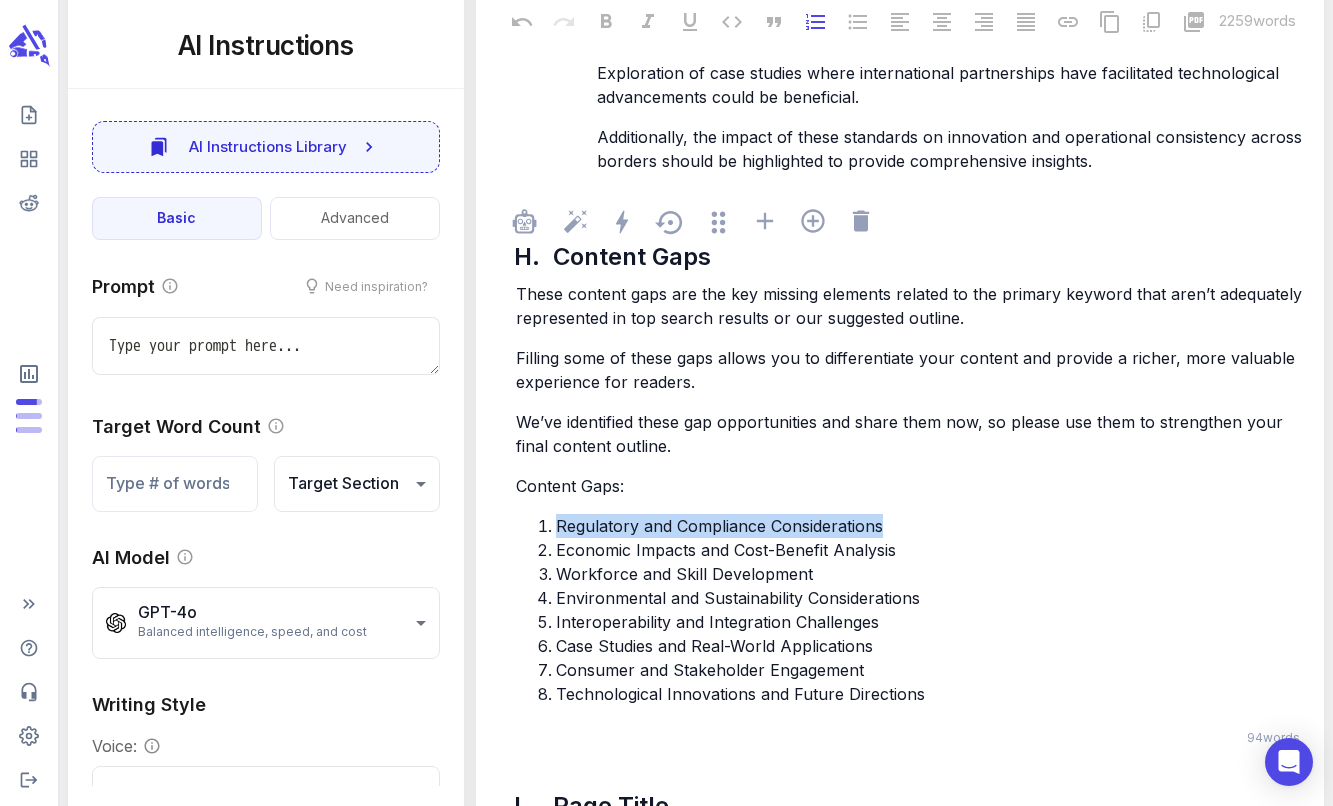 click on "Regulatory and Compliance Considerations" at bounding box center (930, 526) 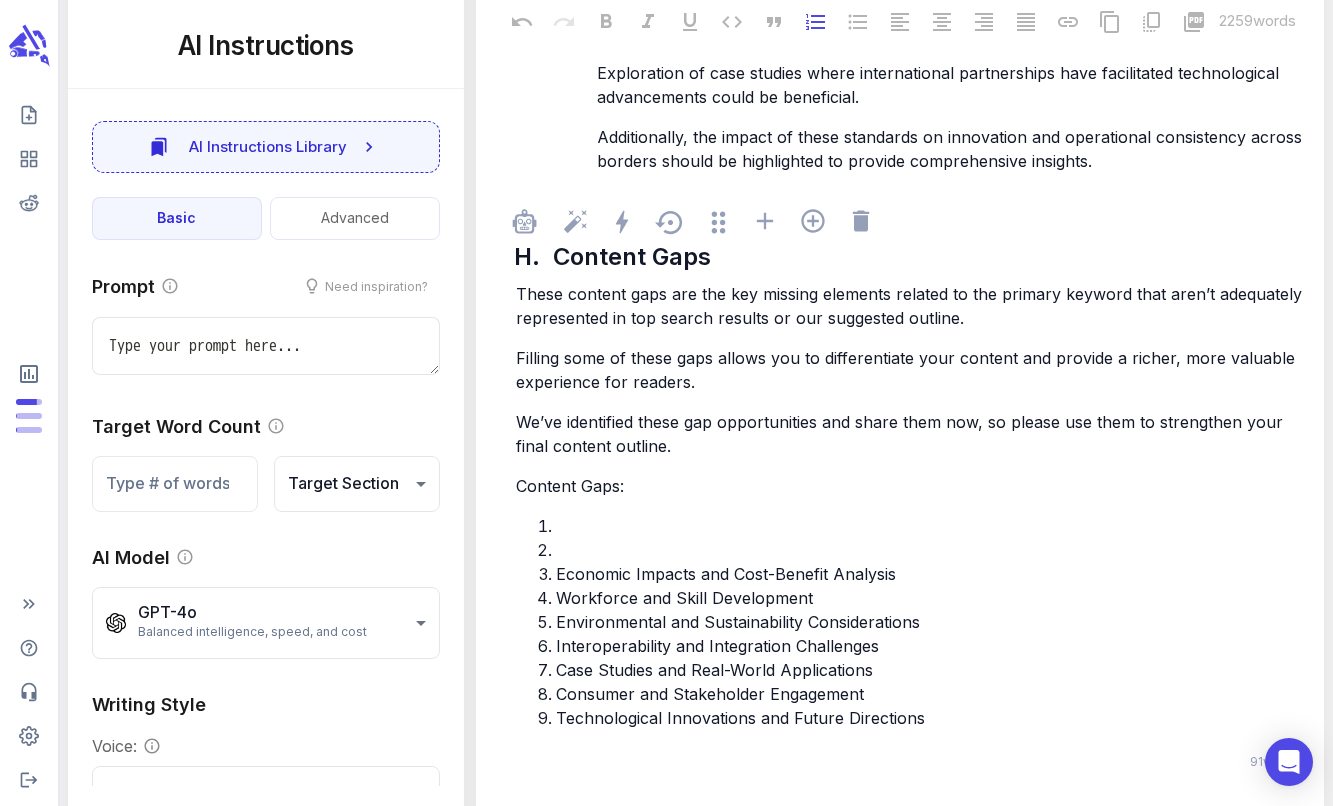 click on "﻿" at bounding box center [930, 526] 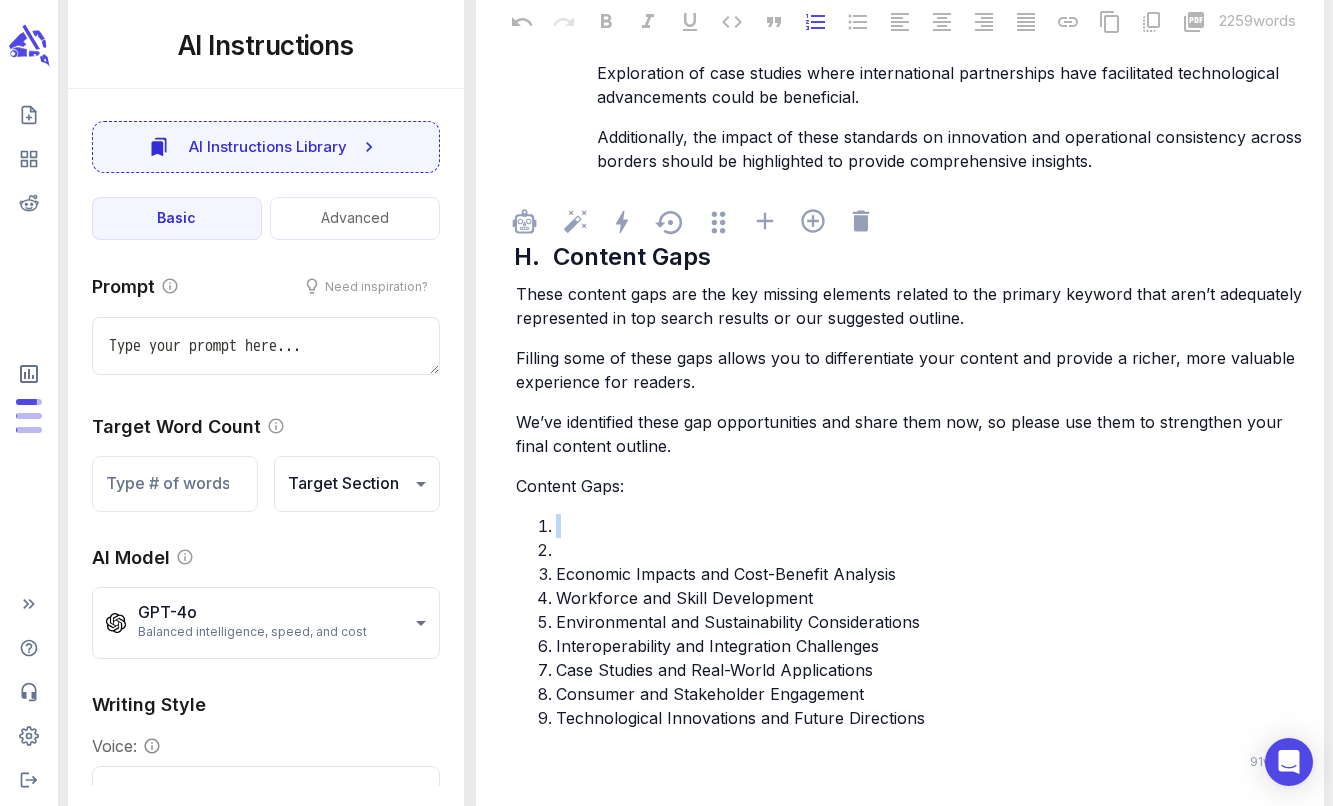 drag, startPoint x: 590, startPoint y: 565, endPoint x: 589, endPoint y: 544, distance: 21.023796 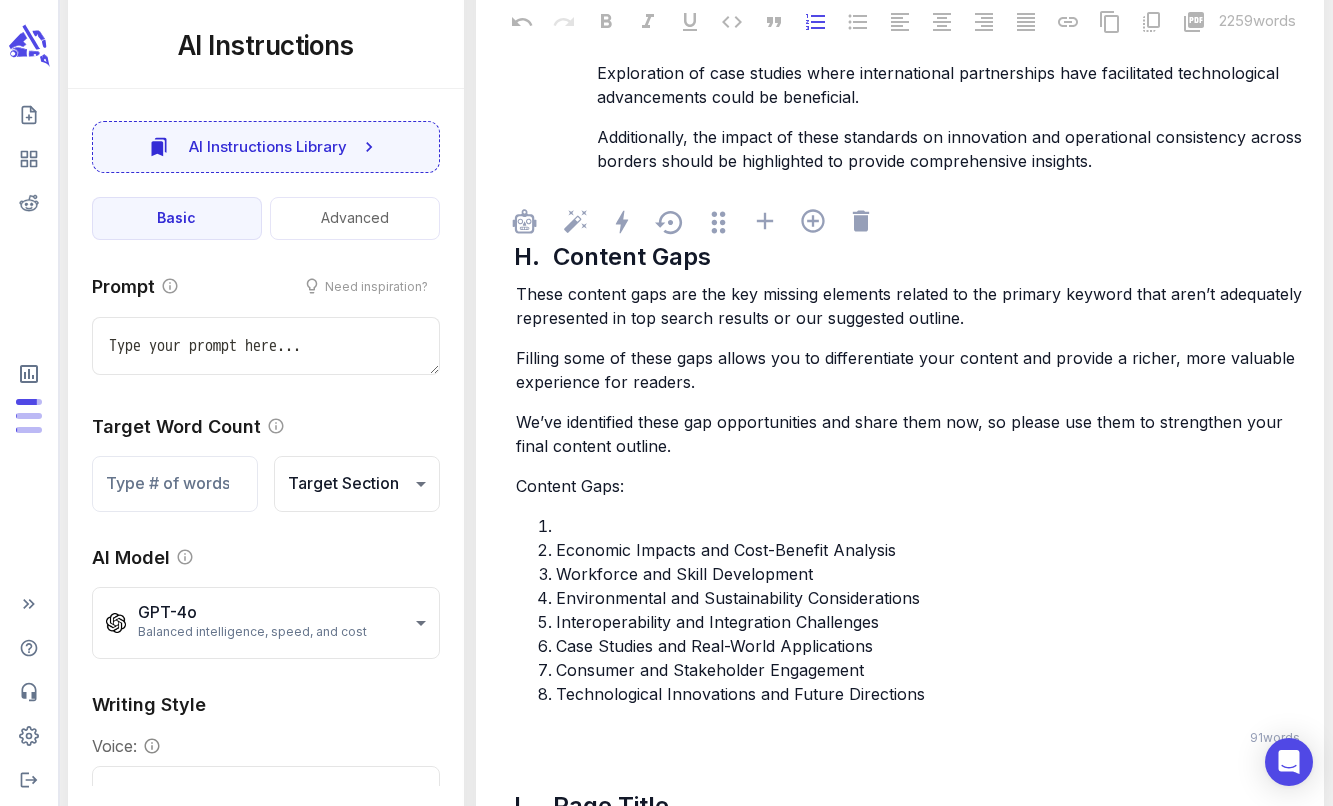 click on "﻿" at bounding box center (930, 526) 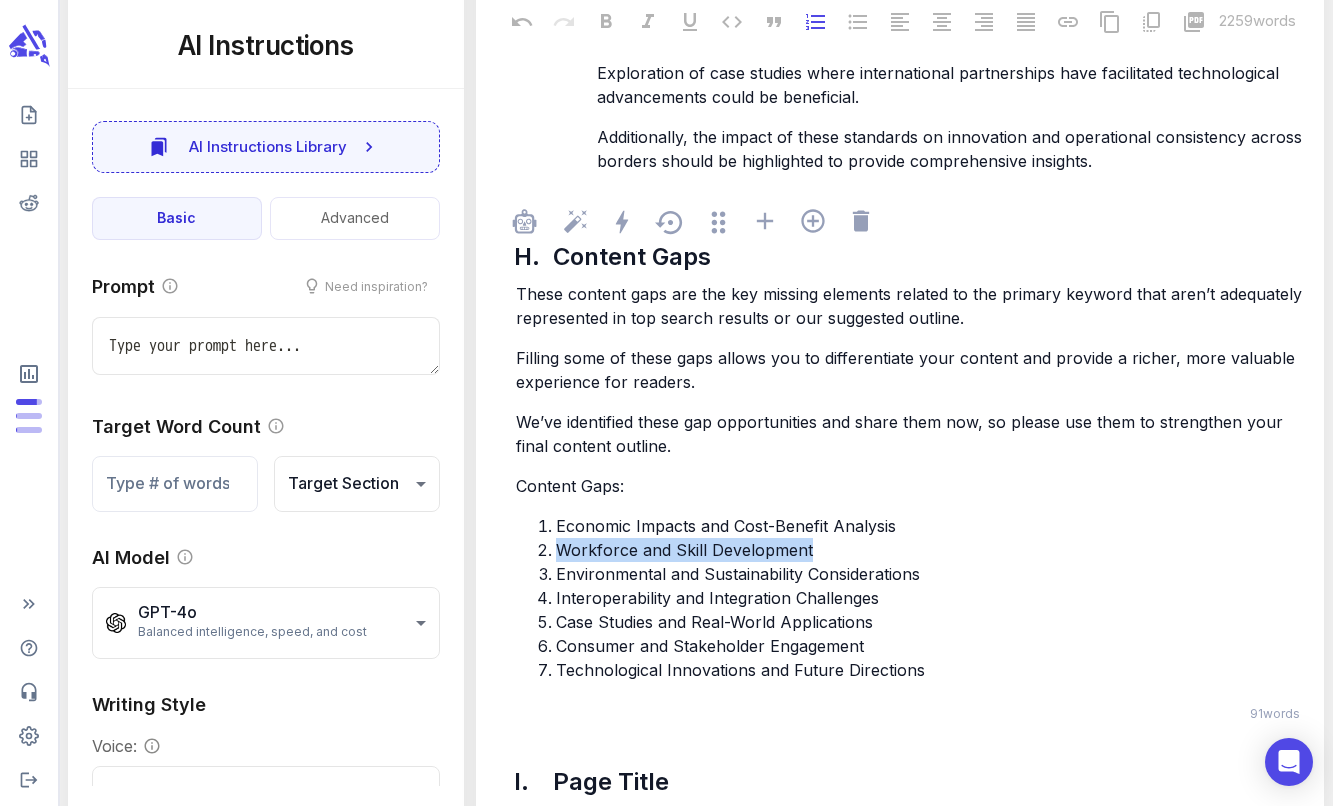 drag, startPoint x: 838, startPoint y: 571, endPoint x: 537, endPoint y: 571, distance: 301 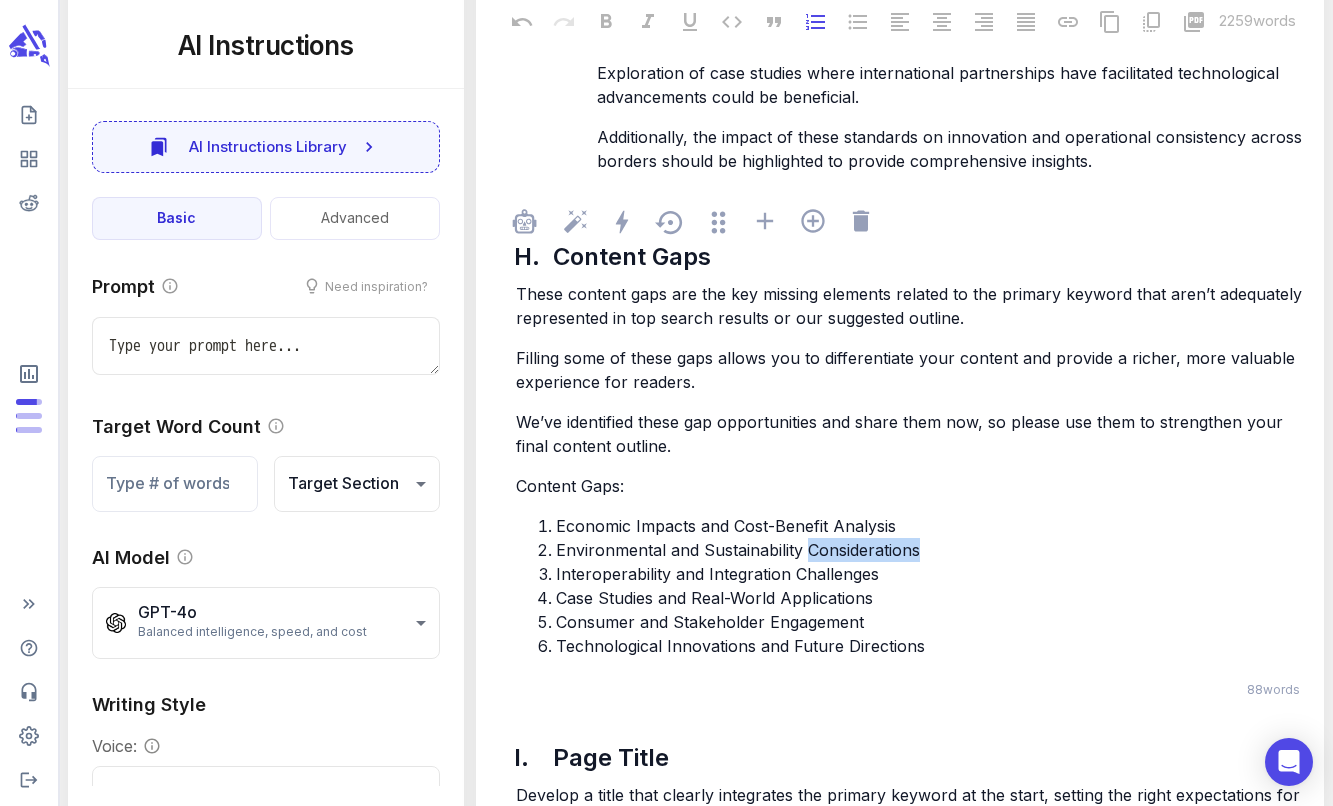 drag, startPoint x: 928, startPoint y: 565, endPoint x: 805, endPoint y: 567, distance: 123.01626 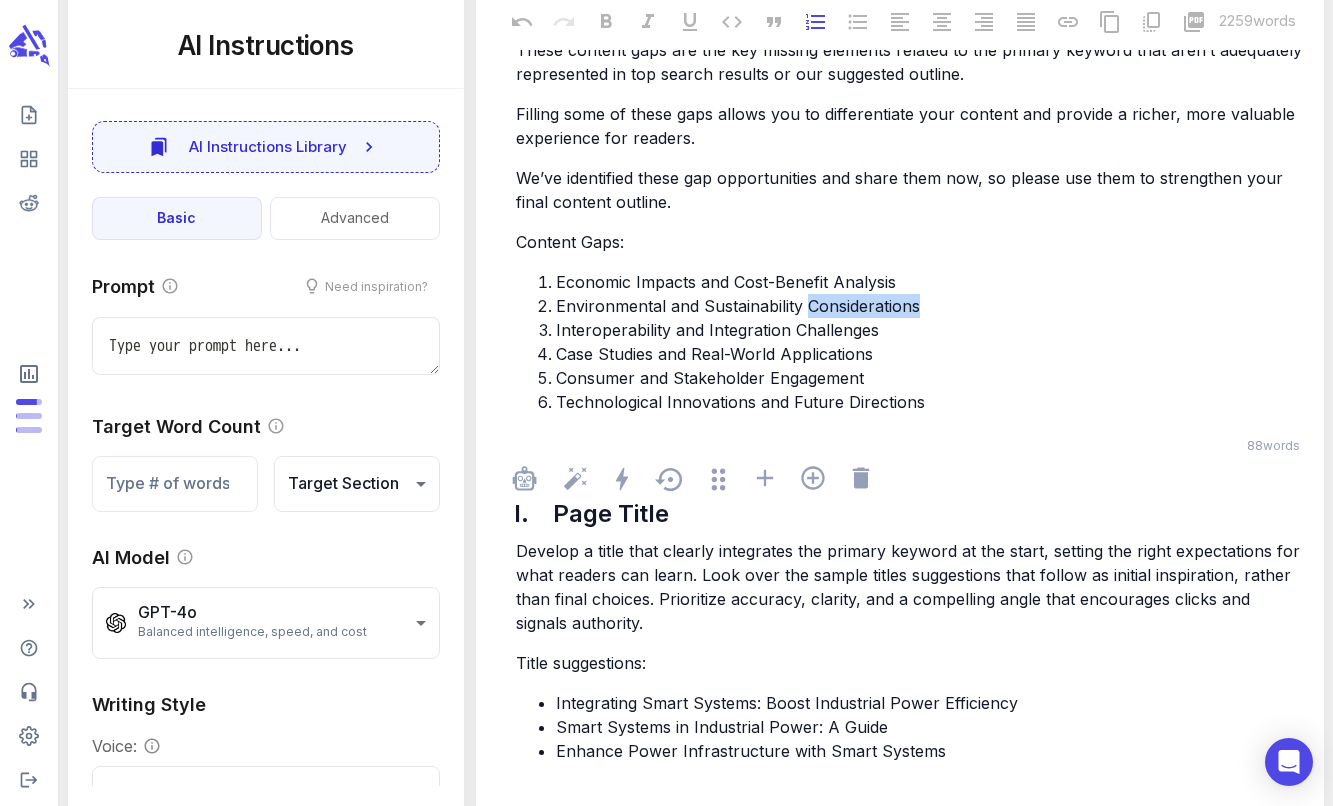 scroll, scrollTop: 9480, scrollLeft: 0, axis: vertical 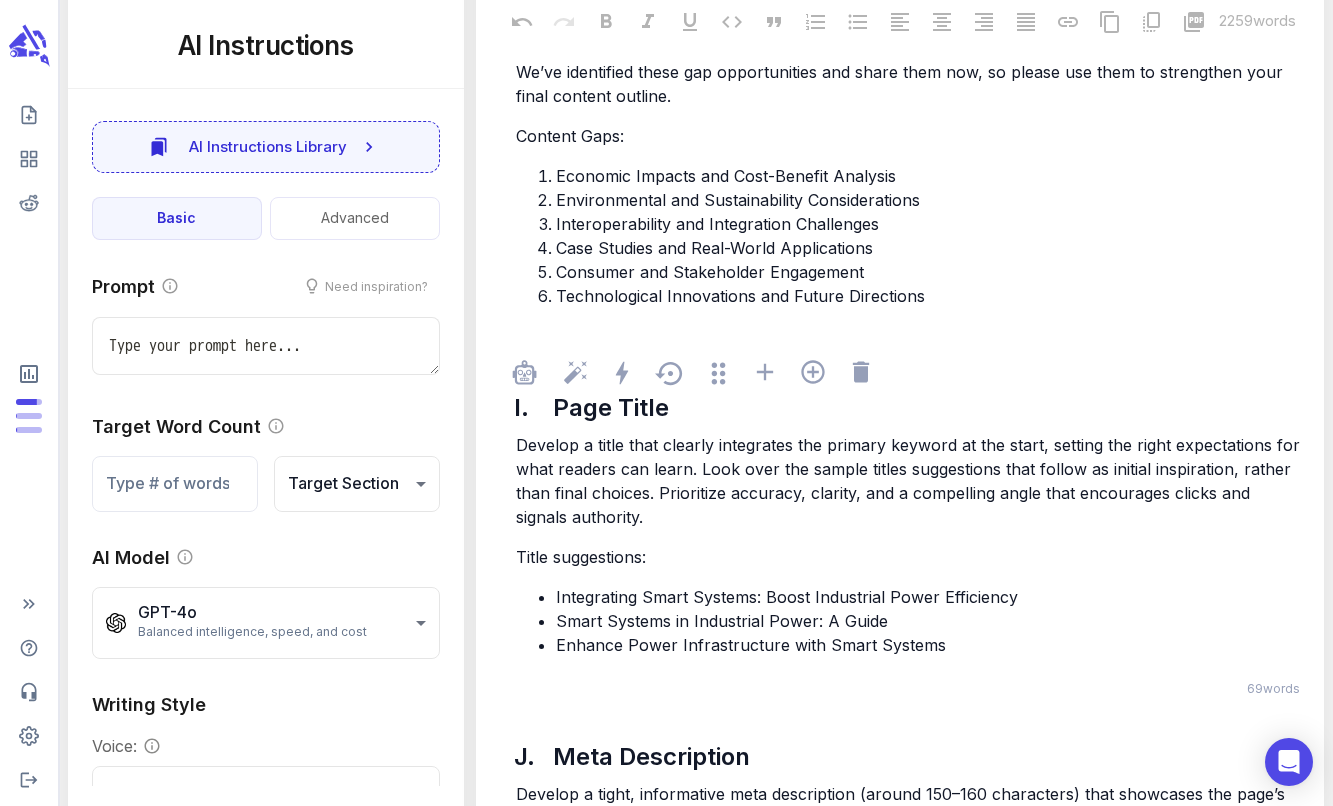 drag, startPoint x: 875, startPoint y: 618, endPoint x: 545, endPoint y: 608, distance: 330.1515 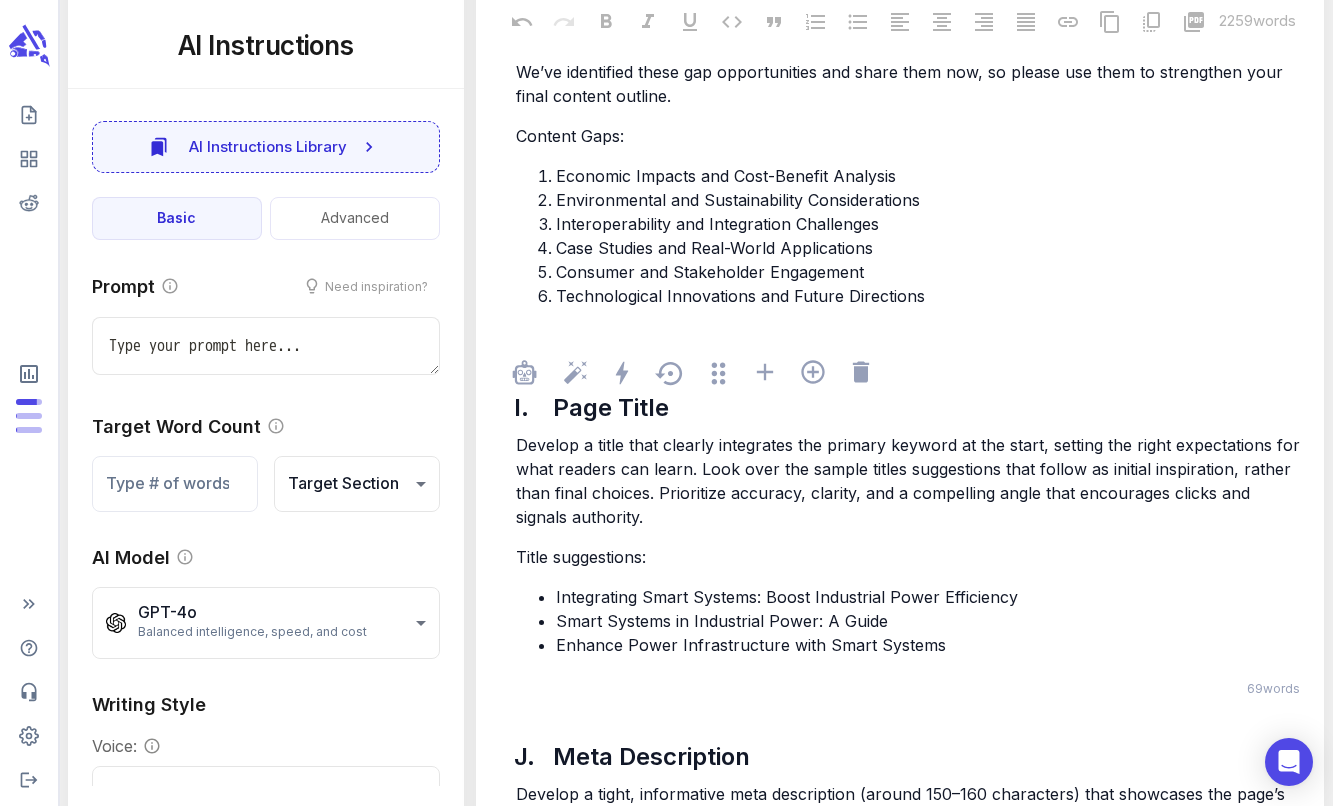 click on "Integrating Smart Systems: Boost Industrial Power Efficiency" at bounding box center (930, 597) 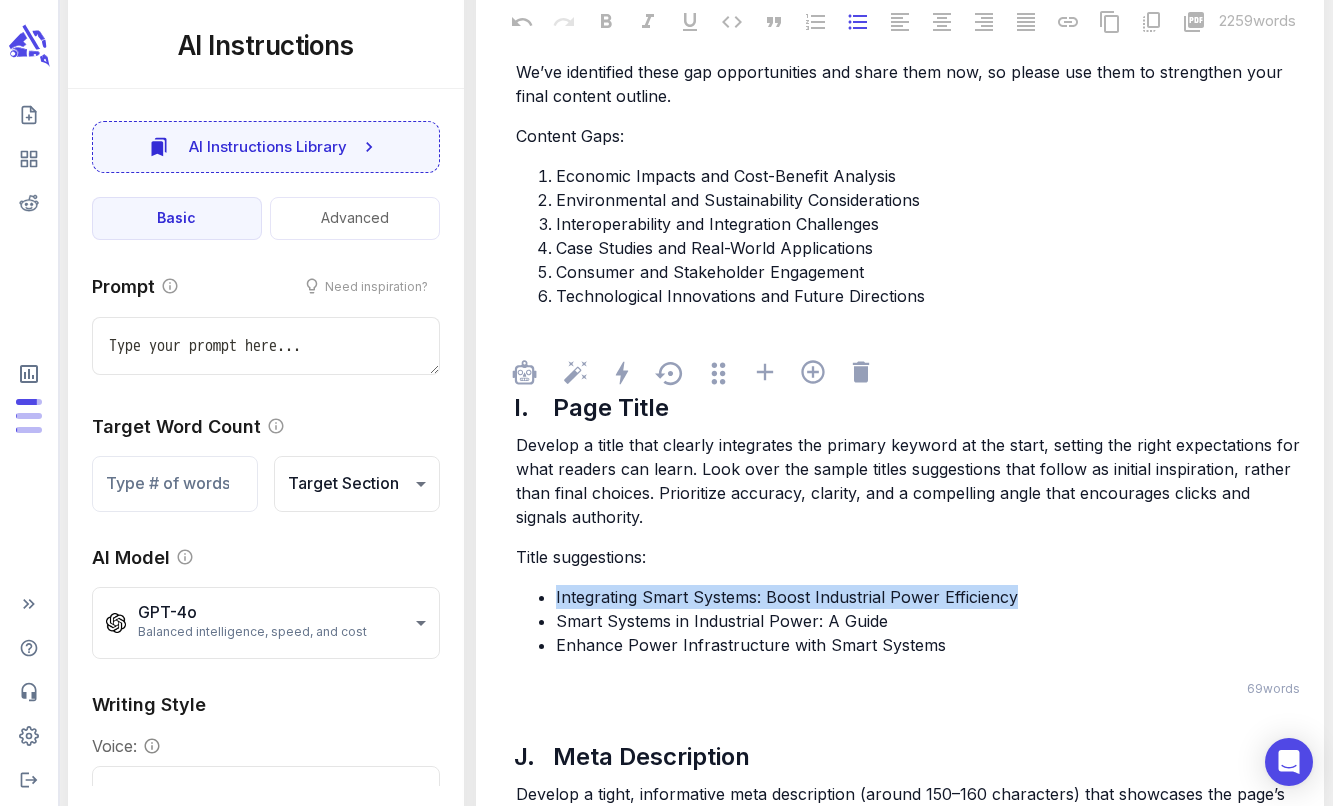 drag, startPoint x: 574, startPoint y: 608, endPoint x: 1040, endPoint y: 613, distance: 466.02682 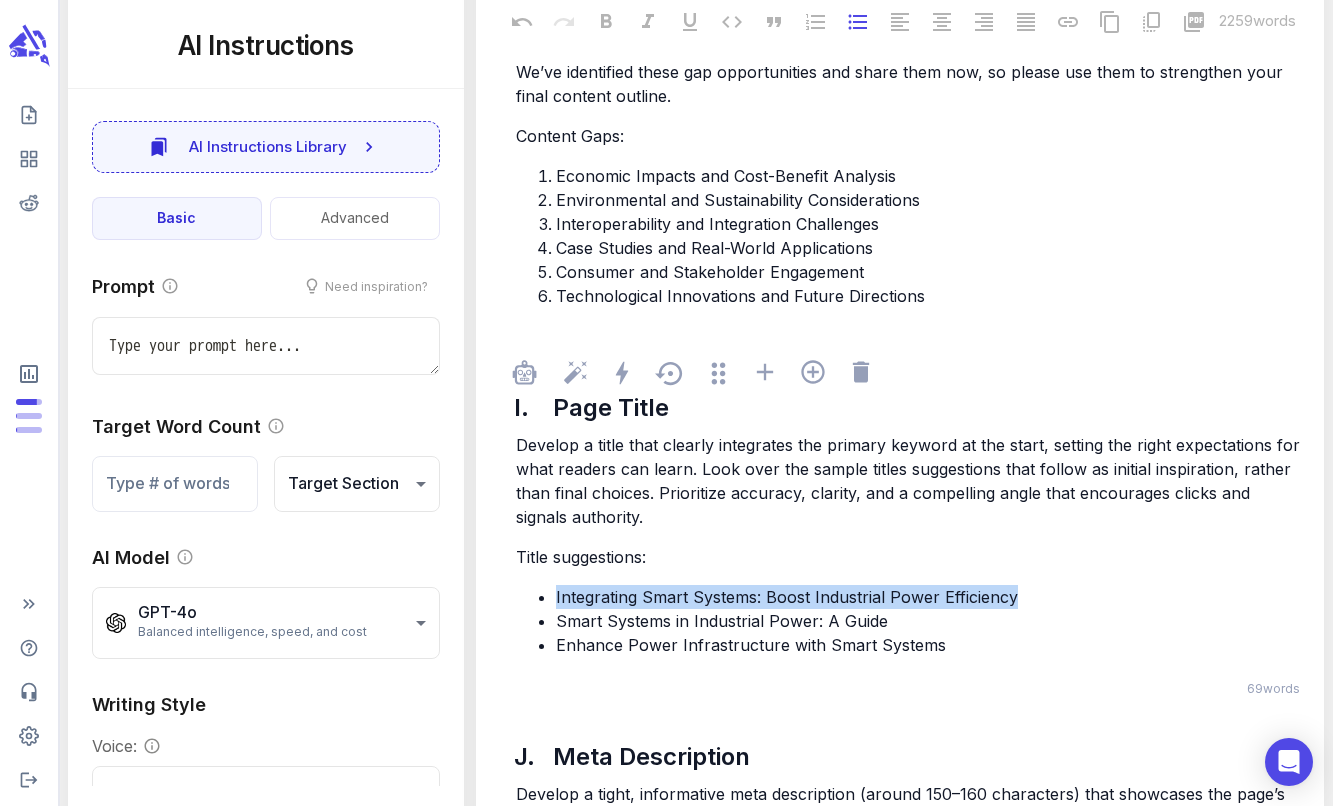 click on "IoT-Driven Switchboards: Boosting System Efficiency Smart Systems in Industrial Power: A Guide Enhance Power Infrastructure with Smart Systems" at bounding box center (910, 621) 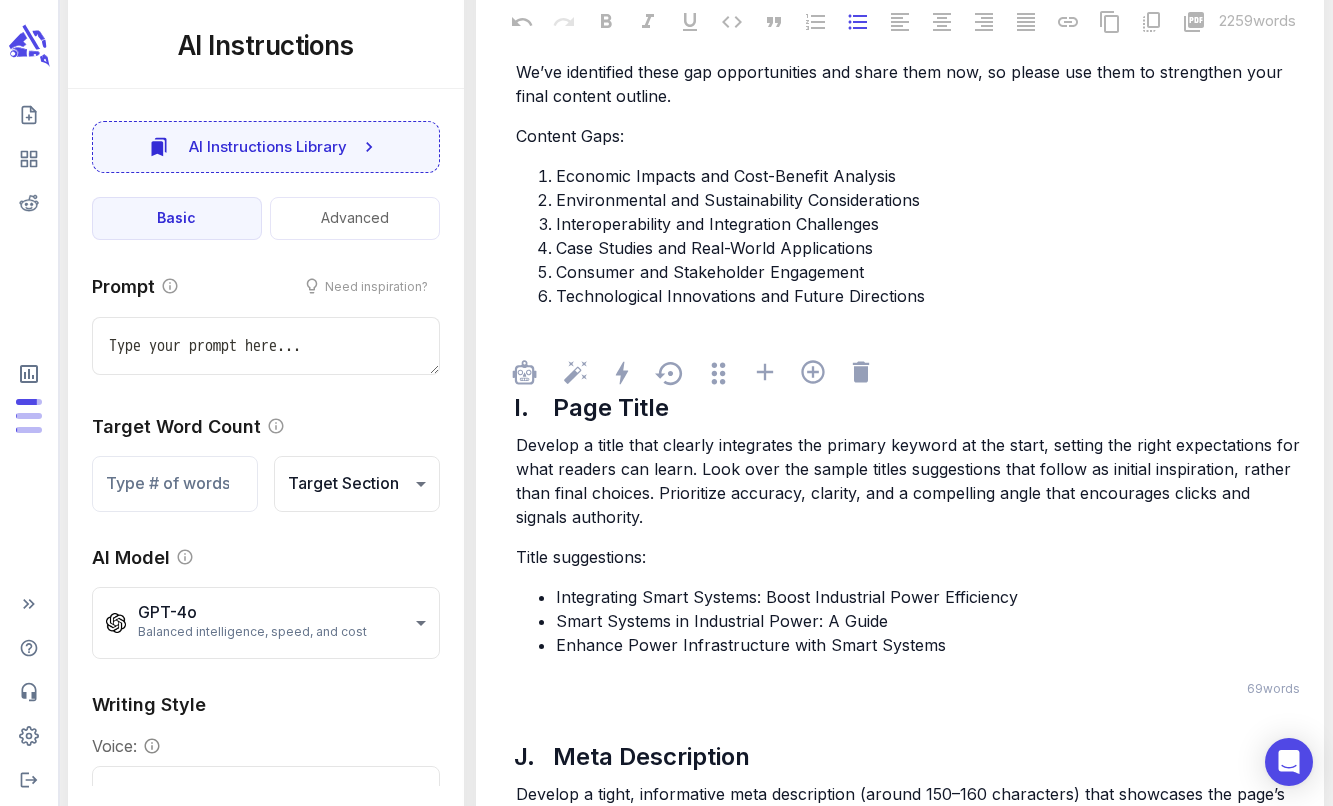 click on "Develop a title that clearly integrates the primary keyword at the start, setting the right expectations for what readers can learn. Look over the sample titles suggestions that follow as initial inspiration, rather than final choices. Prioritize accuracy, clarity, and a compelling angle that encourages clicks and signals authority. Title suggestions:  Integrating Smart Systems: Boost Industrial Power Efficiency Smart Systems in Industrial Power: A Guide Enhance Power Infrastructure with Smart Systems" at bounding box center [910, 553] 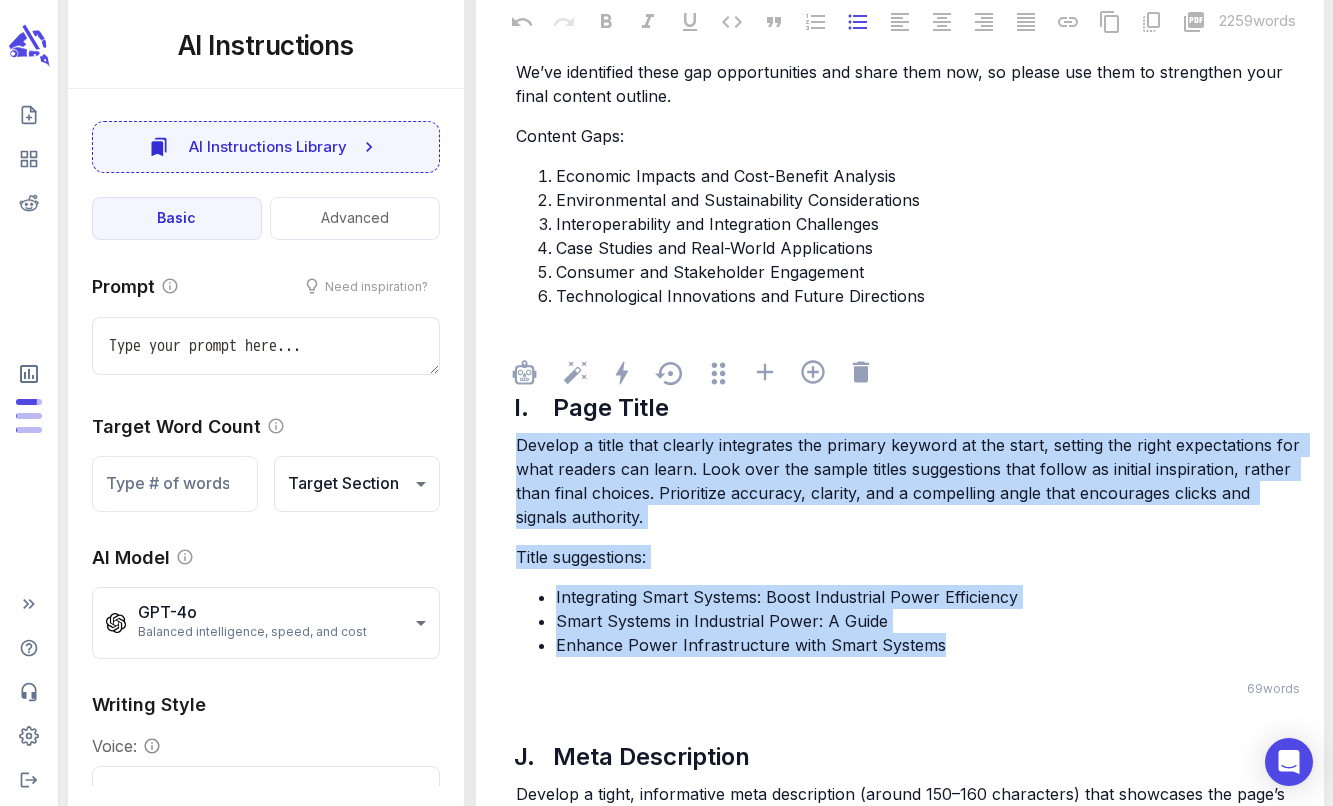 drag, startPoint x: 947, startPoint y: 662, endPoint x: 516, endPoint y: 470, distance: 471.83154 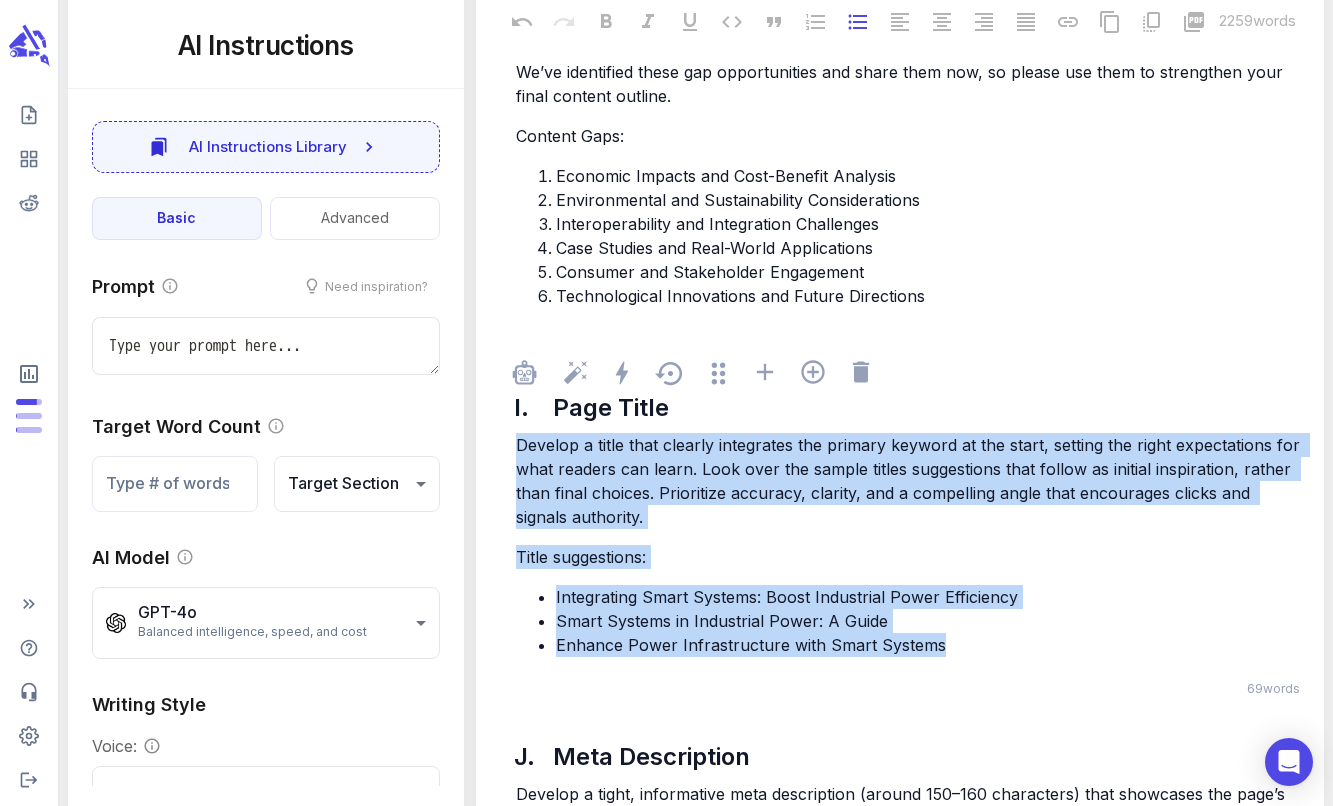 click on "Develop a title that clearly integrates the primary keyword at the start, setting the right expectations for what readers can learn. Look over the sample titles suggestions that follow as initial inspiration, rather than final choices. Prioritize accuracy, clarity, and a compelling angle that encourages clicks and signals authority. Title suggestions:  Integrating Smart Systems: Boost Industrial Power Efficiency Smart Systems in Industrial Power: A Guide Enhance Power Infrastructure with Smart Systems" at bounding box center (910, 553) 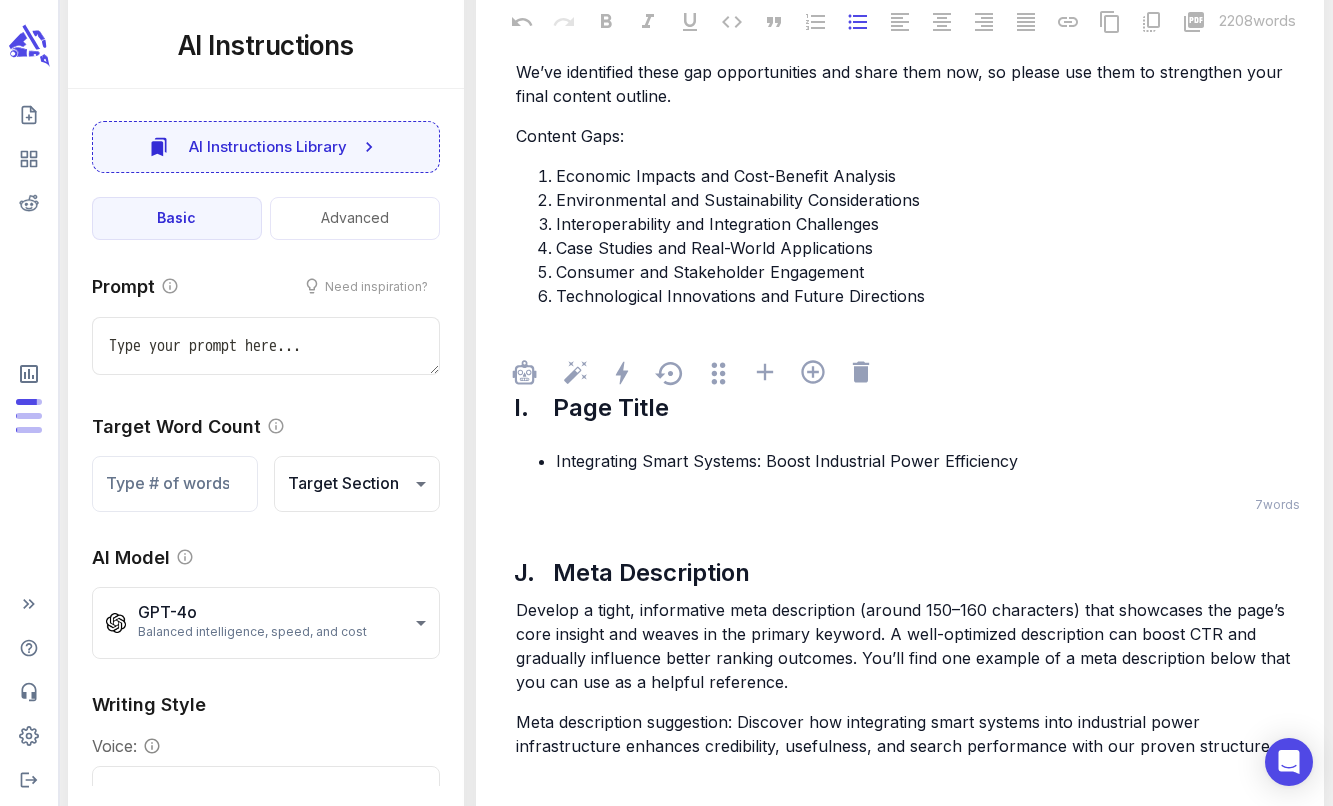 click on "Integrating Smart Systems: Boost Industrial Power Efficiency" at bounding box center [910, 461] 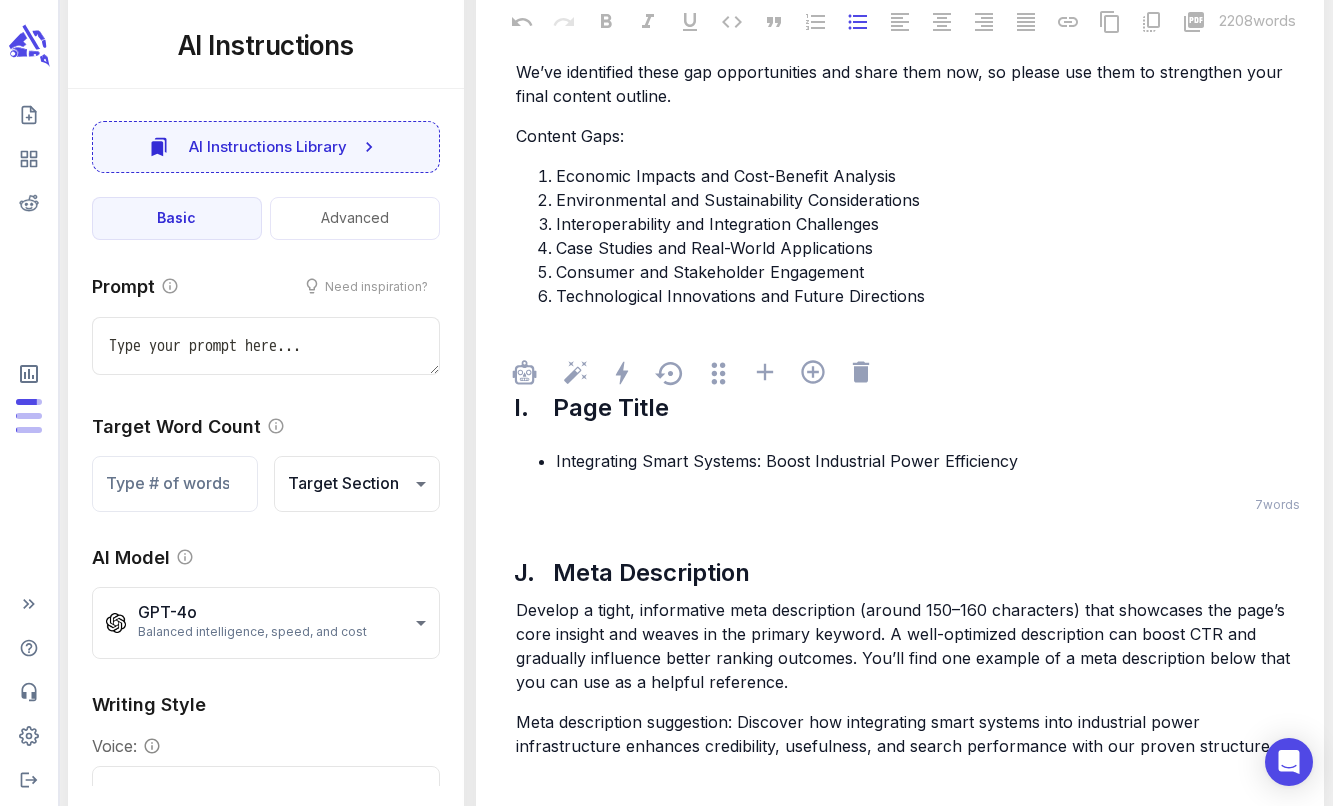 type on "x" 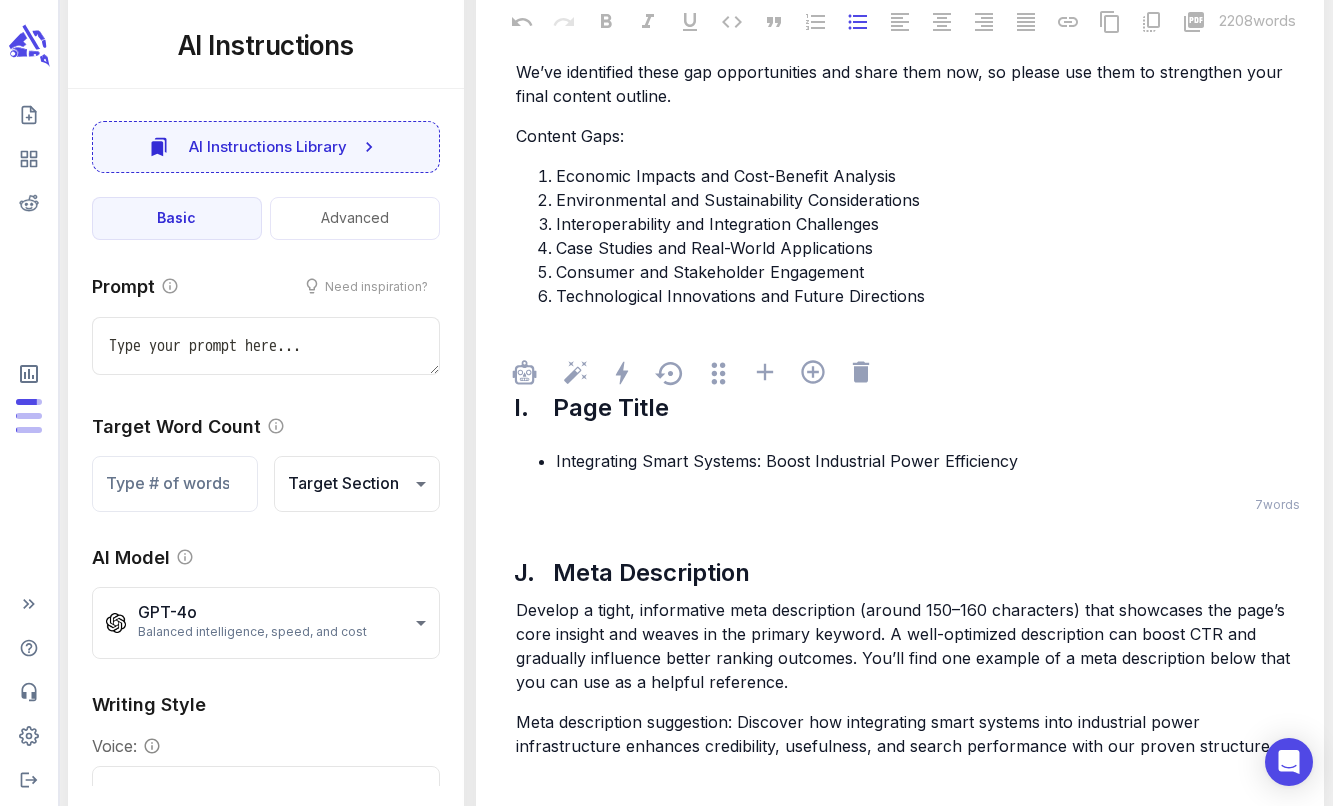 type 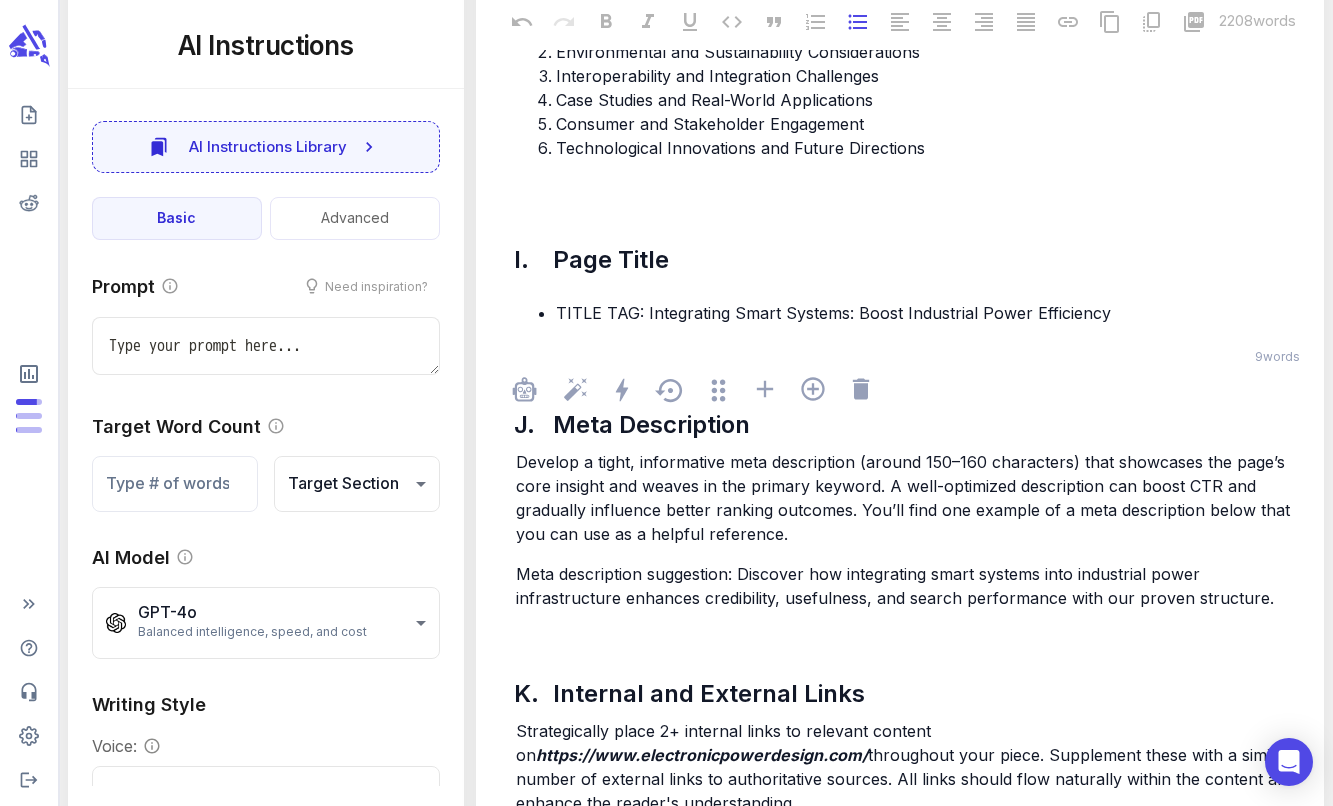 scroll, scrollTop: 9644, scrollLeft: 0, axis: vertical 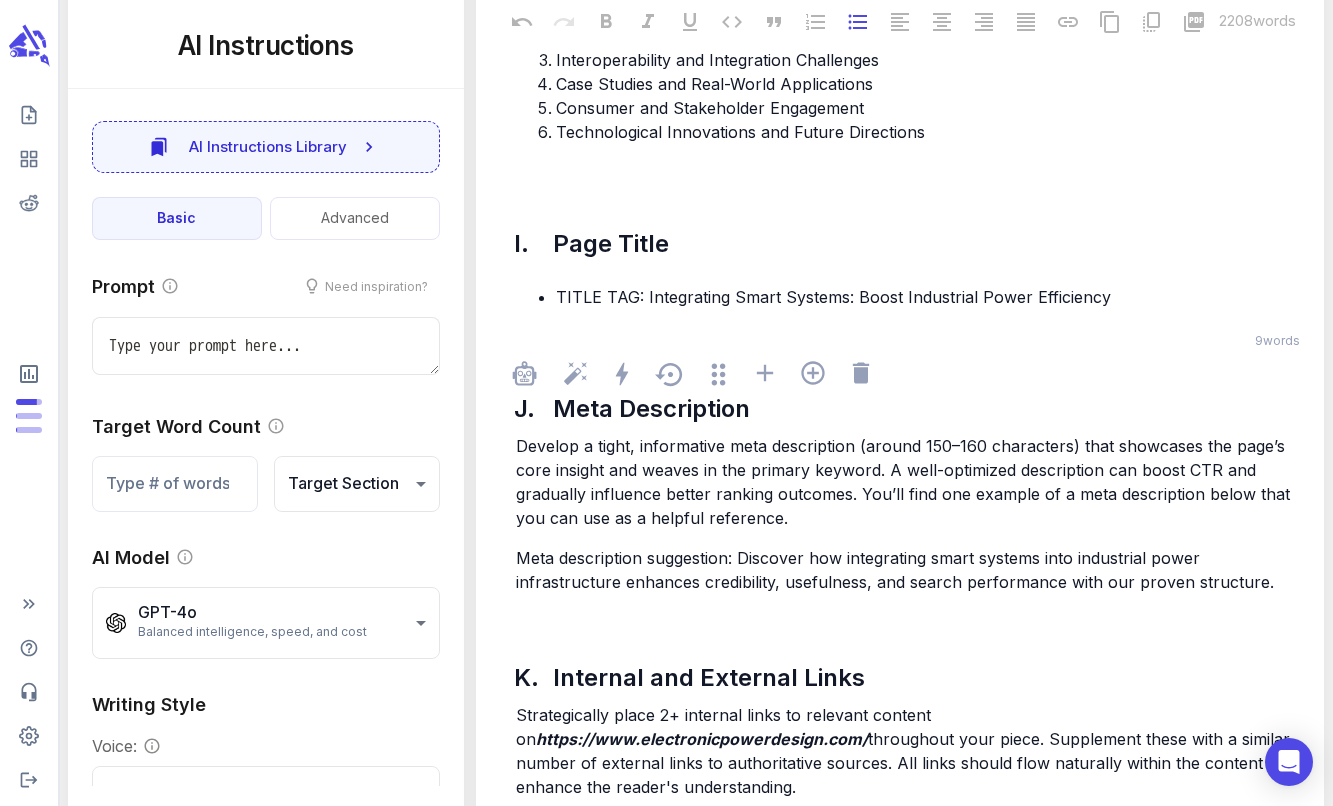 click on "Develop a tight, informative meta description (around 150–160 characters) that showcases the page’s core insight and weaves in the primary keyword. A well-optimized description can boost CTR and gradually influence better ranking outcomes. You’ll find one example of a meta description below that you can use as a helpful reference." at bounding box center [905, 482] 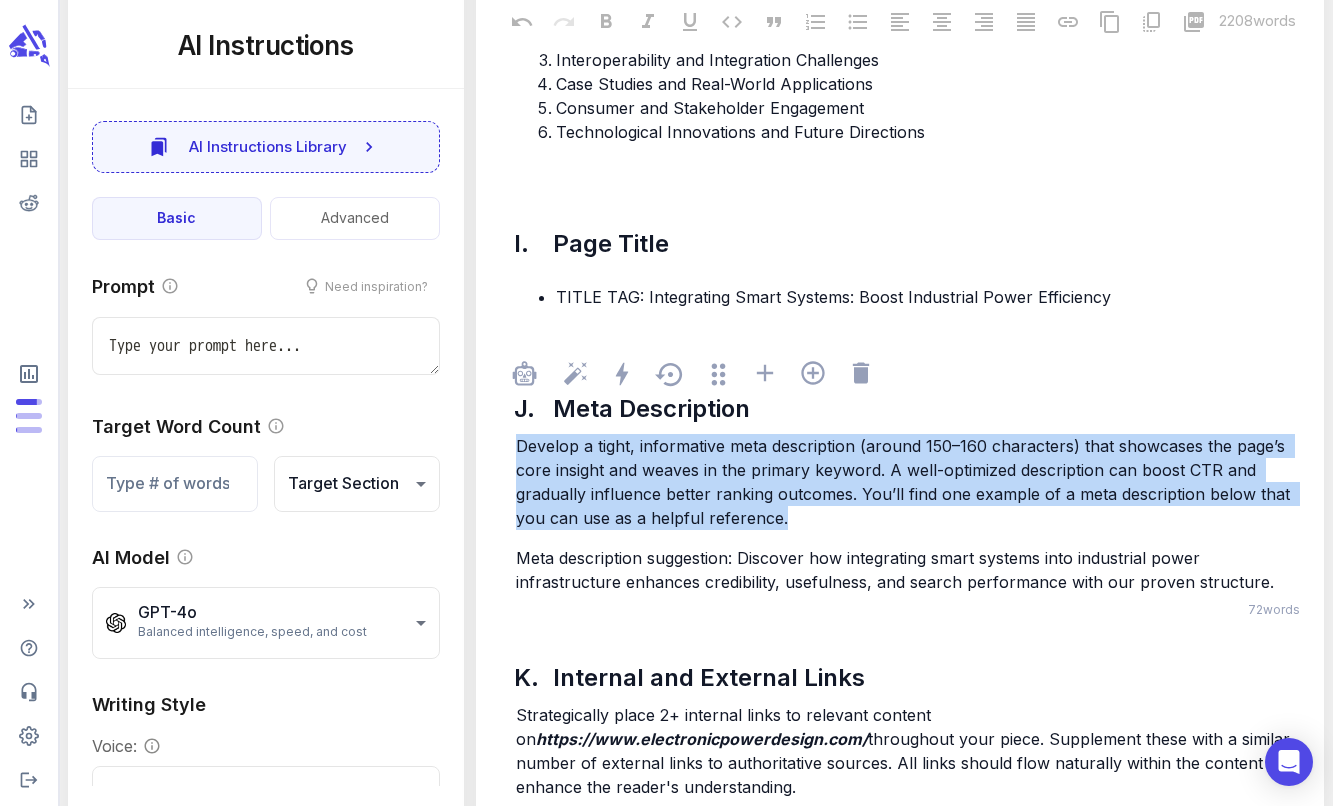 drag, startPoint x: 780, startPoint y: 536, endPoint x: 508, endPoint y: 467, distance: 280.6154 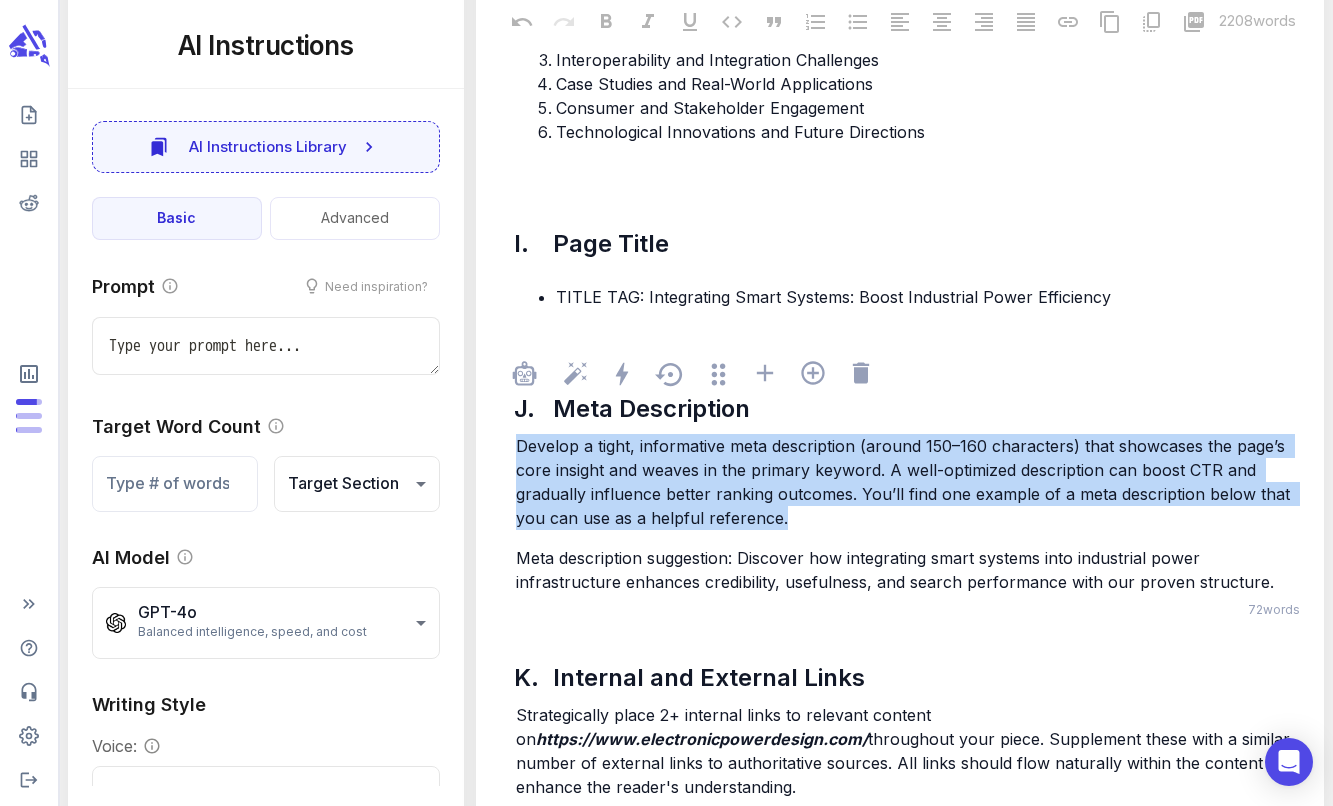 click on "J. Meta Description Develop a tight, informative meta description (around 150–160 characters) that showcases the page’s core insight and weaves in the primary keyword. A well-optimized description can boost CTR and gradually influence better ranking outcomes. You’ll find one example of a meta description below that you can use as a helpful reference. Meta description suggestion: Discover how integrating smart systems into industrial power infrastructure enhances credibility, usefulness, and search performance with our proven structure. 72 words" at bounding box center [900, 471] 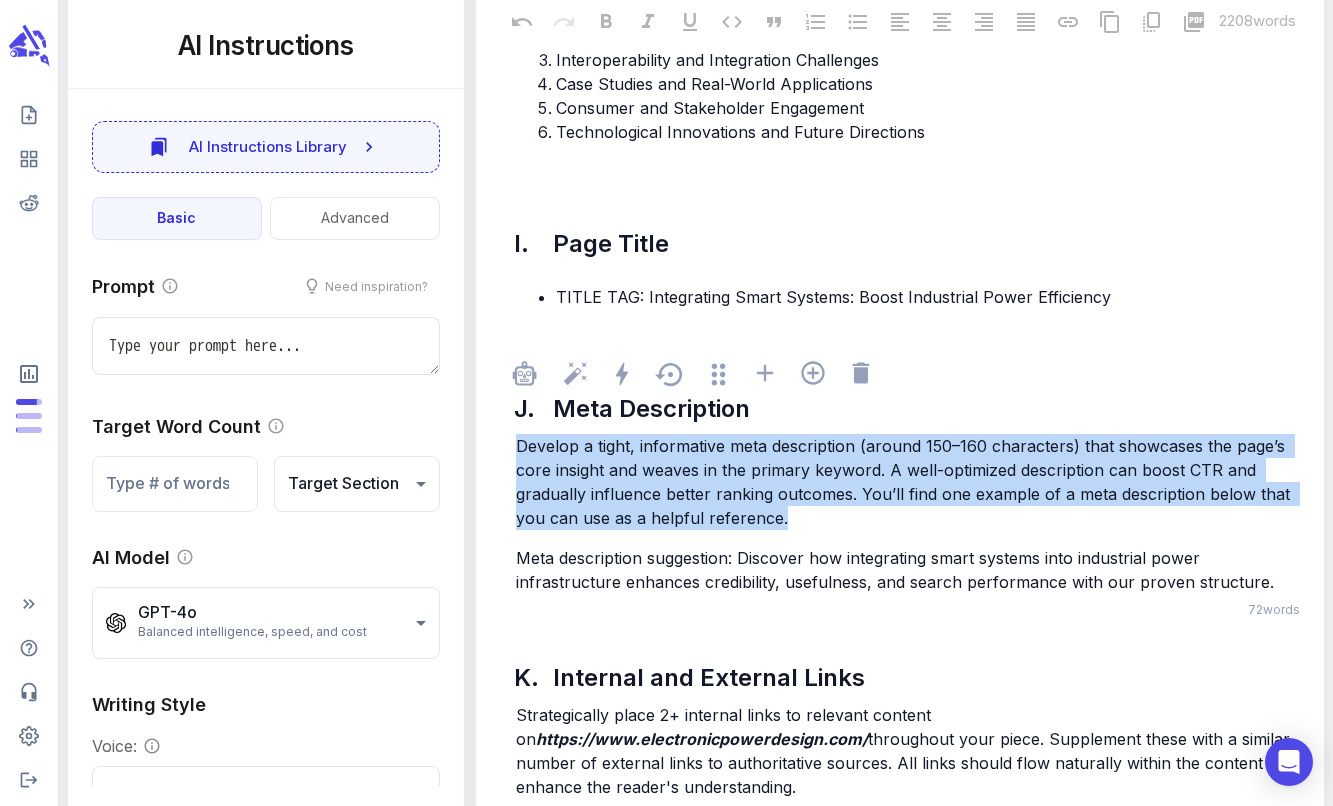 drag, startPoint x: 725, startPoint y: 530, endPoint x: 516, endPoint y: 467, distance: 218.2888 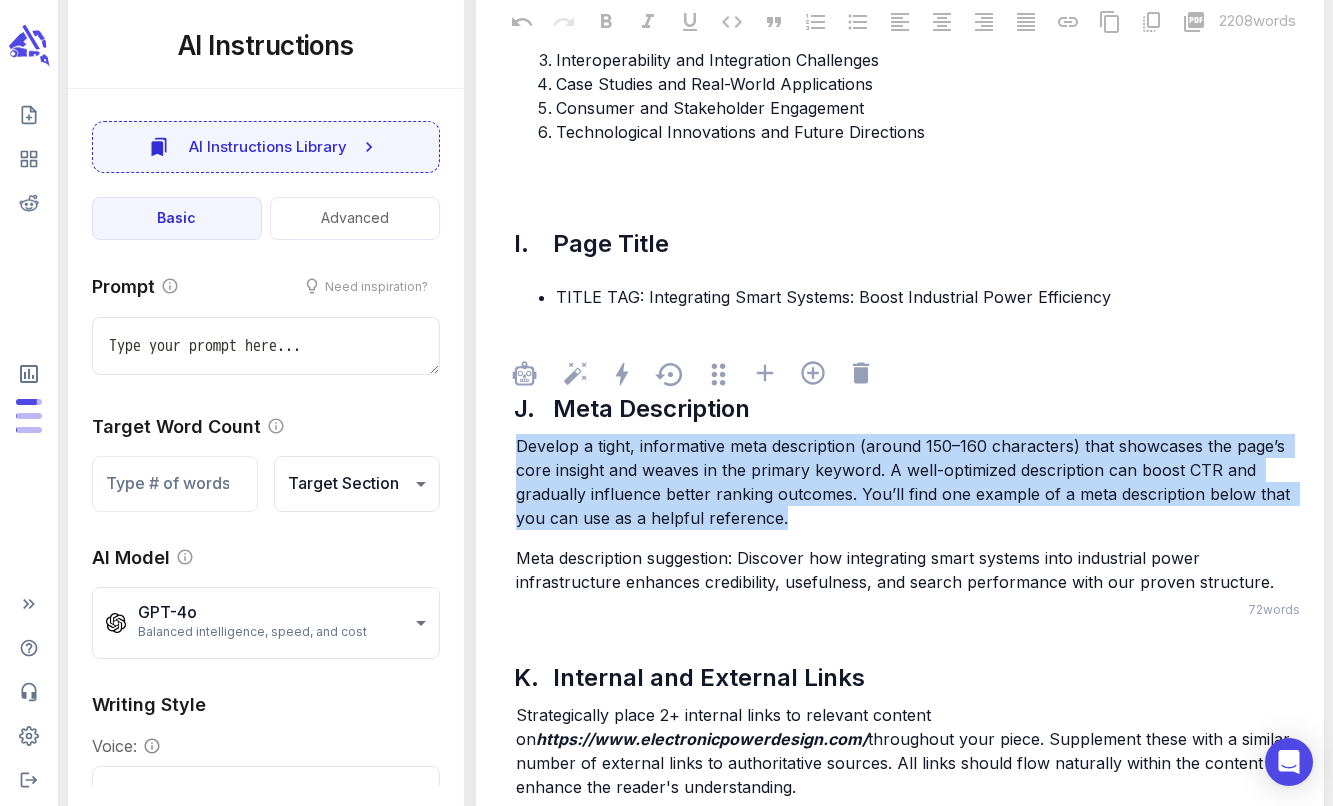 click on "Develop a tight, informative meta description (around 150–160 characters) that showcases the page’s core insight and weaves in the primary keyword. A well-optimized description can boost CTR and gradually influence better ranking outcomes. You’ll find one example of a meta description below that you can use as a helpful reference." at bounding box center (905, 482) 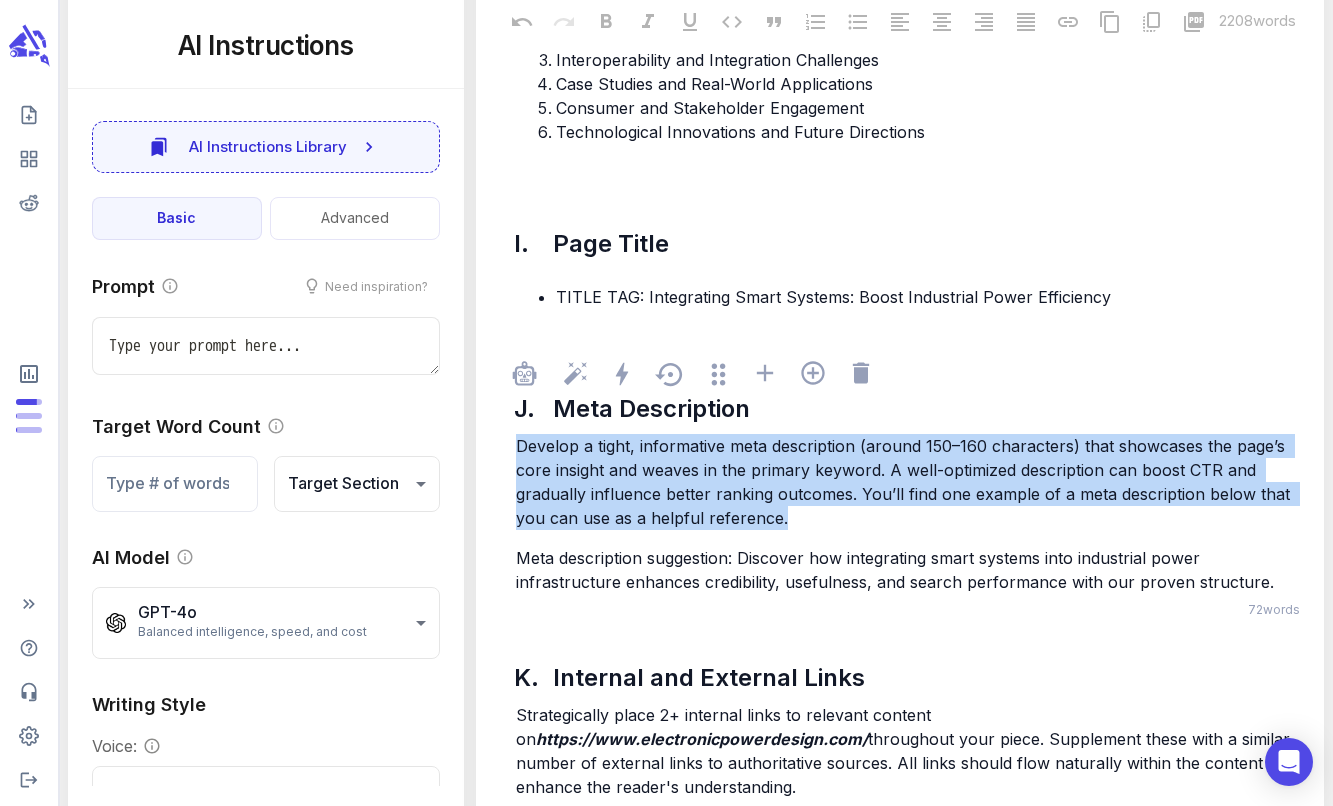 click on "Develop a tight, informative meta description (around 150–160 characters) that showcases the page’s core insight and weaves in the primary keyword. A well-optimized description can boost CTR and gradually influence better ranking outcomes. You’ll find one example of a meta description below that you can use as a helpful reference." at bounding box center [905, 482] 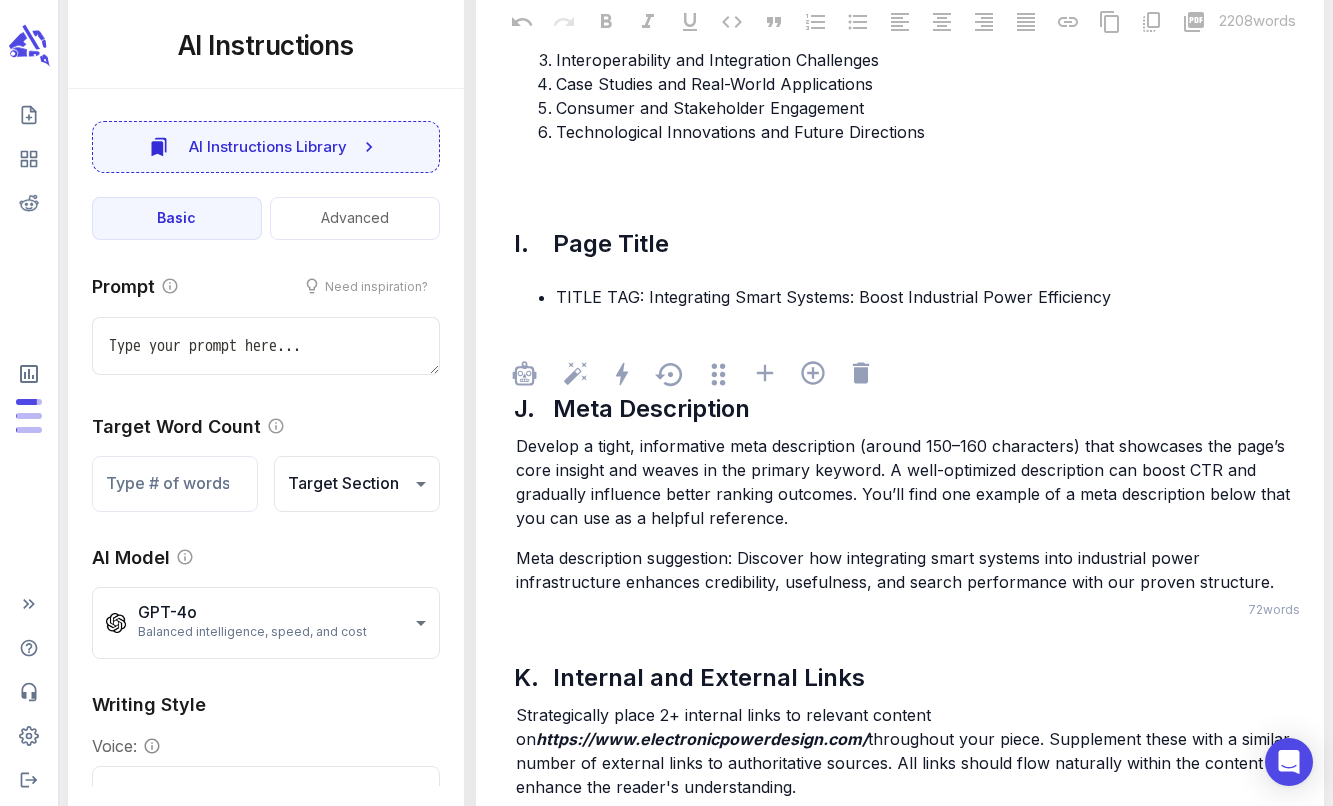click on "Develop a tight, informative meta description (around 150–160 characters) that showcases the page’s core insight and weaves in the primary keyword. A well-optimized description can boost CTR and gradually influence better ranking outcomes. You’ll find one example of a meta description below that you can use as a helpful reference." at bounding box center [910, 482] 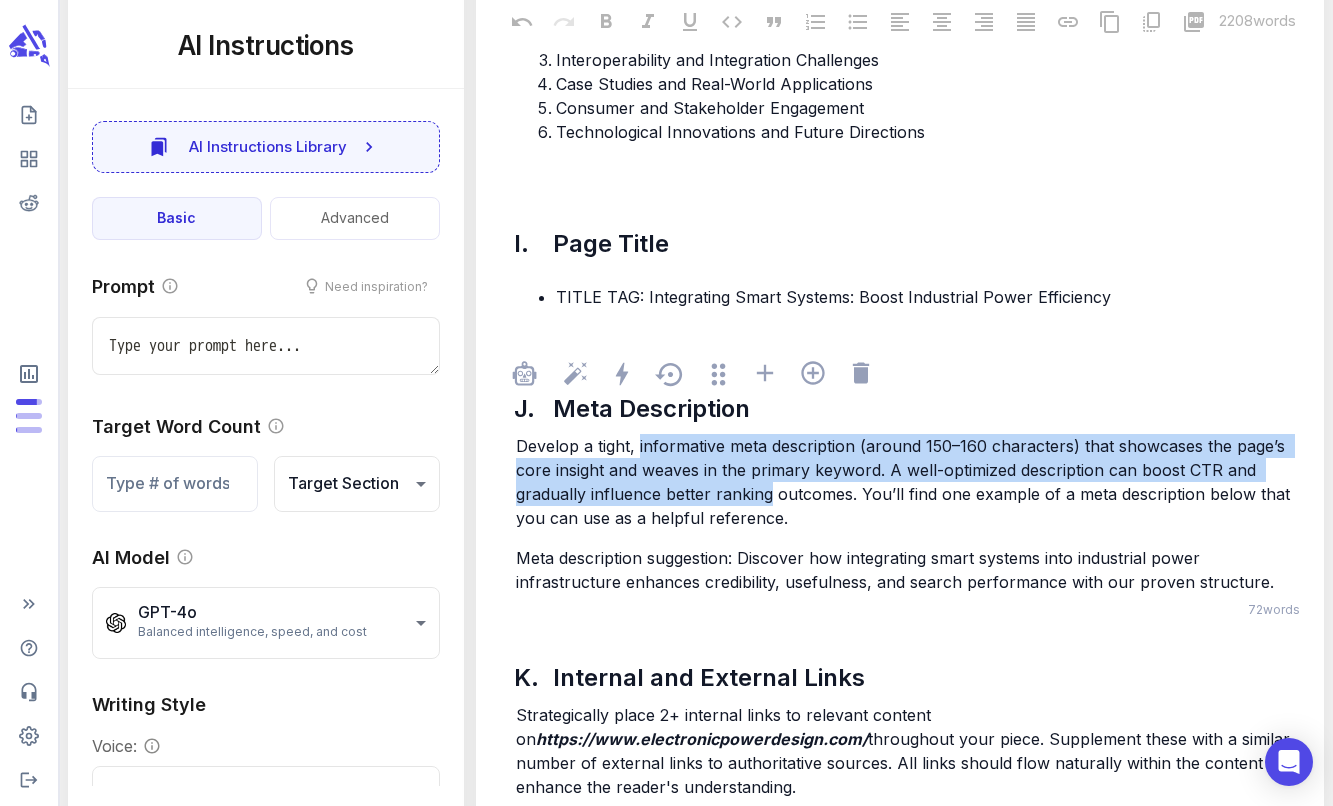 drag, startPoint x: 694, startPoint y: 474, endPoint x: 725, endPoint y: 498, distance: 39.20459 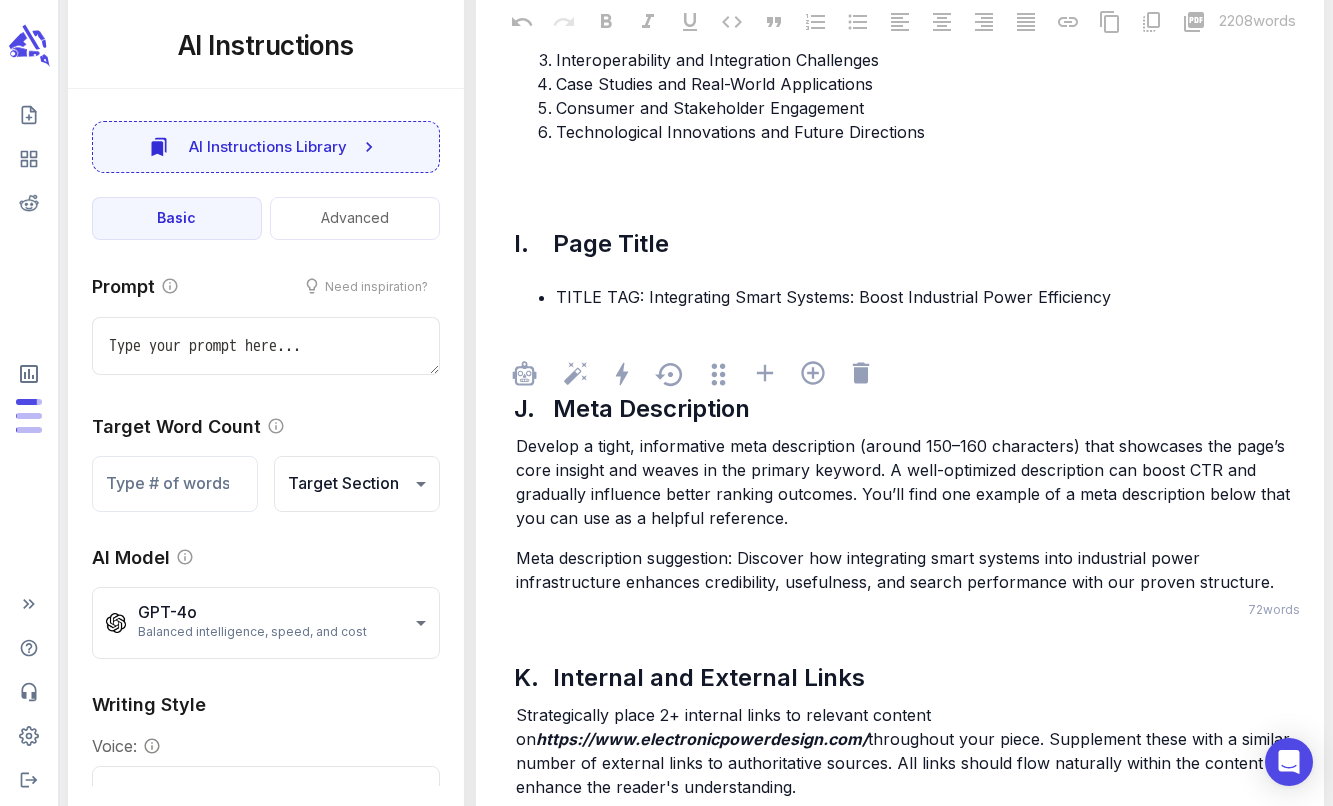 click on "Develop a tight, informative meta description (around 150–160 characters) that showcases the page’s core insight and weaves in the primary keyword. A well-optimized description can boost CTR and gradually influence better ranking outcomes. You’ll find one example of a meta description below that you can use as a helpful reference." at bounding box center [905, 482] 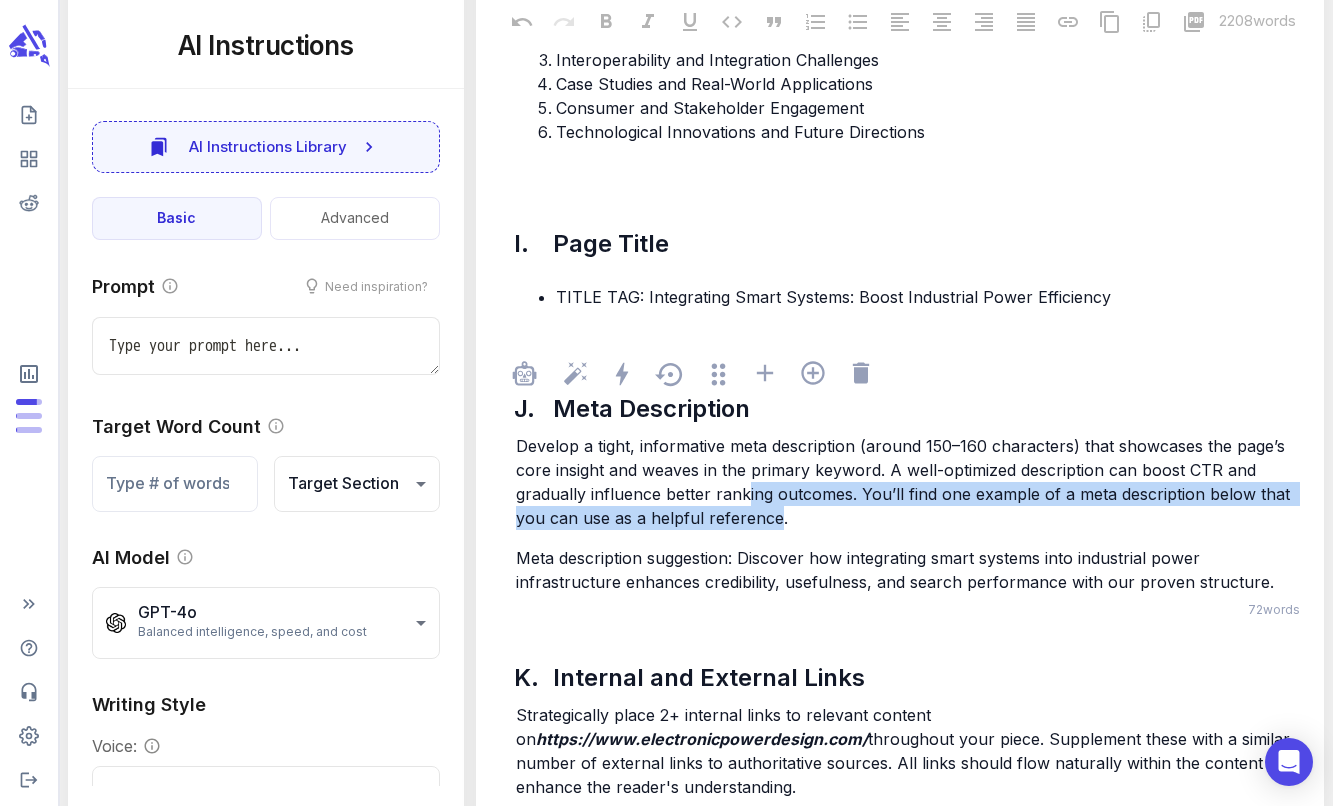 drag, startPoint x: 756, startPoint y: 525, endPoint x: 744, endPoint y: 509, distance: 20 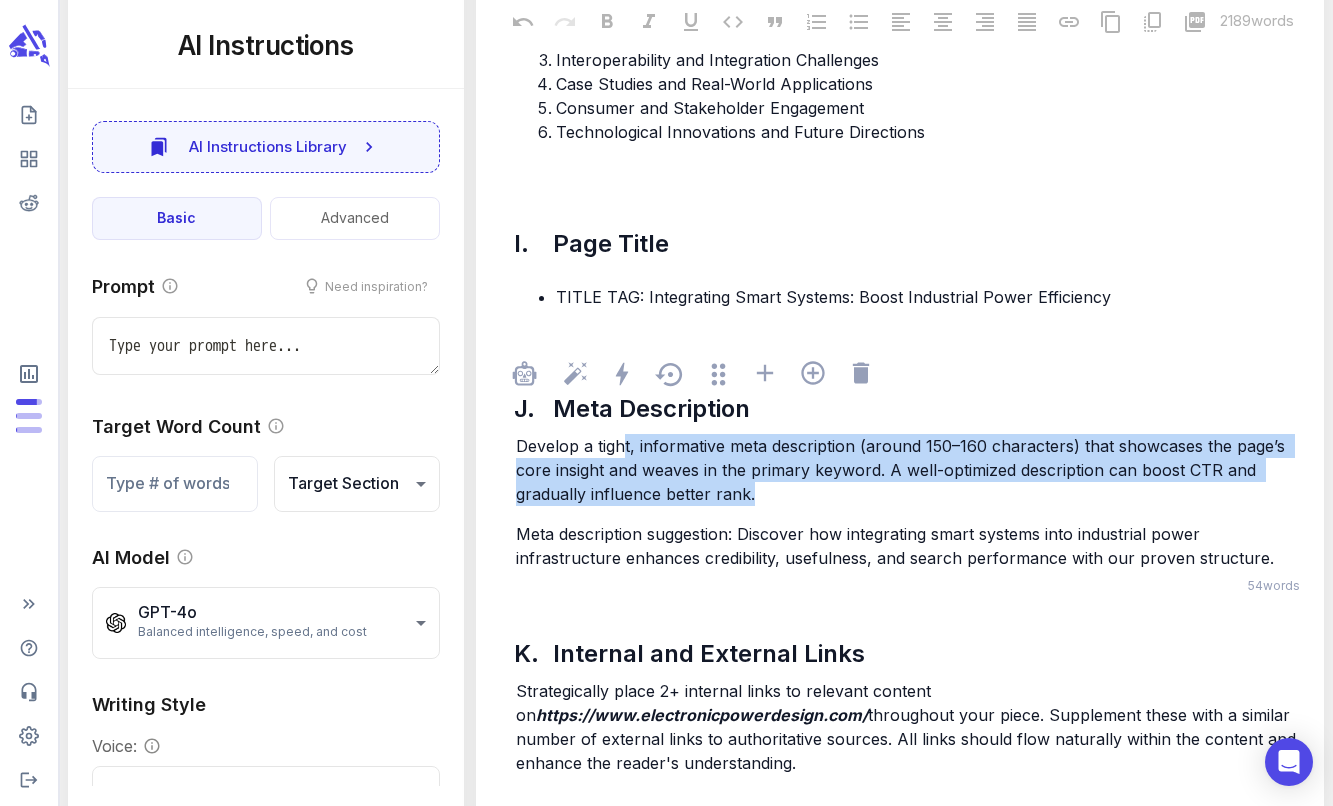 drag, startPoint x: 768, startPoint y: 515, endPoint x: 625, endPoint y: 472, distance: 149.32515 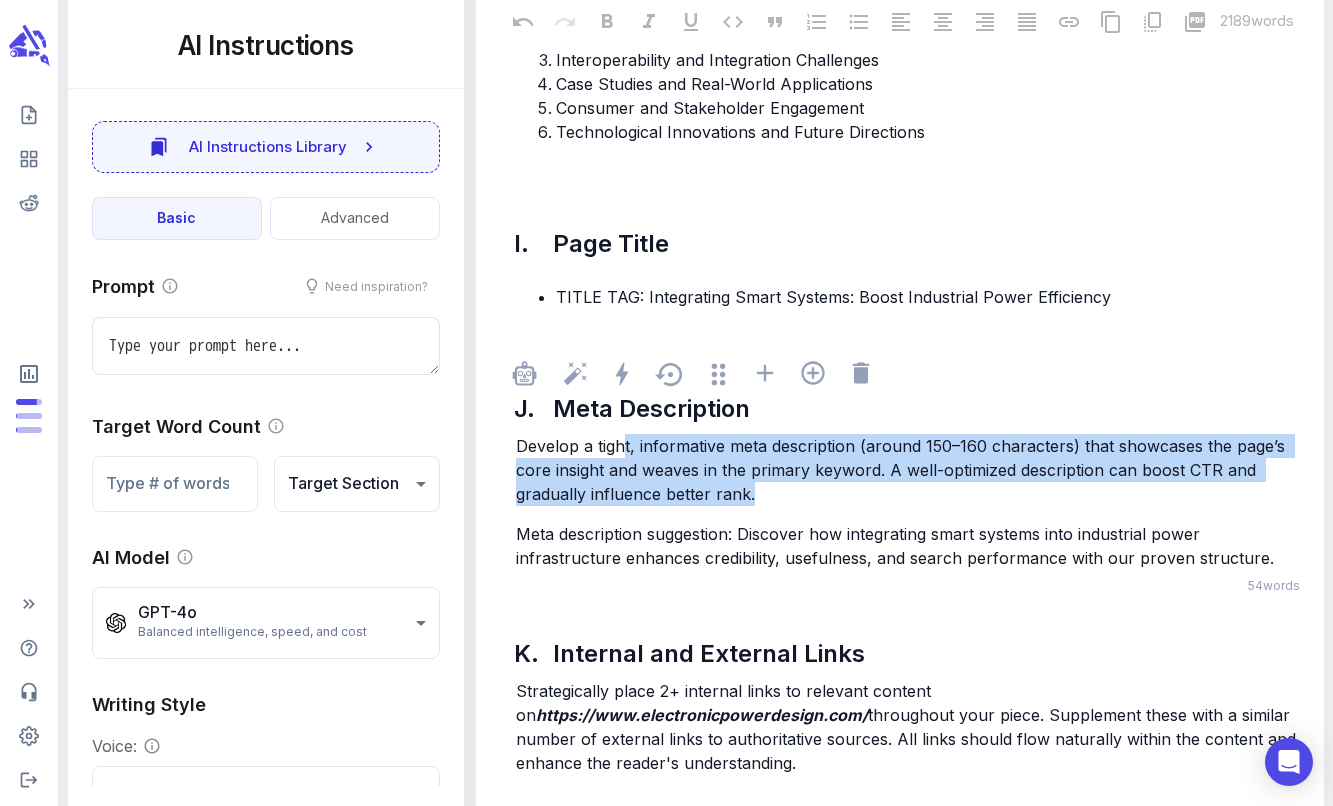 click on "Develop a tight, informative meta description (around 150–160 characters) that showcases the page’s core insight and weaves in the primary keyword. A well-optimized description can boost CTR and gradually influence better rank." at bounding box center (910, 470) 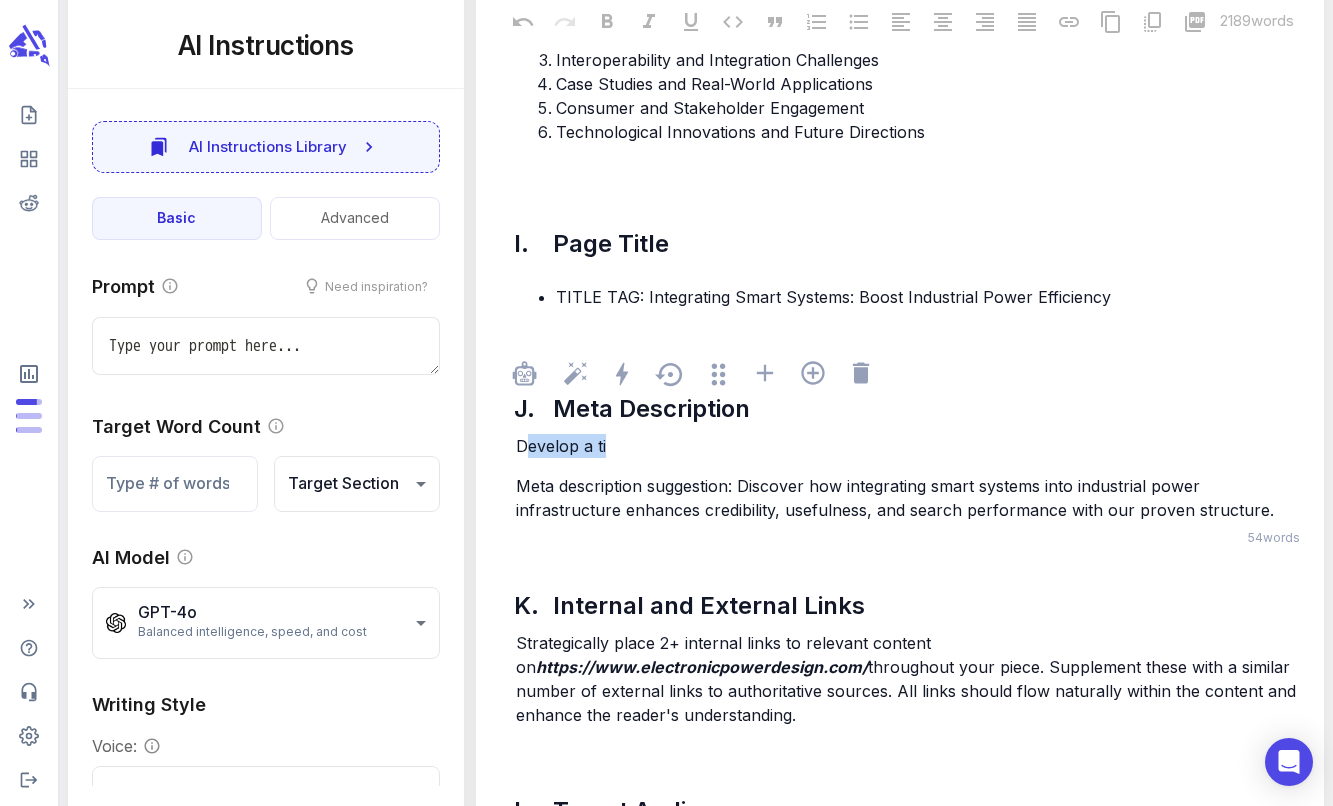 click on "Develop a ti" at bounding box center [910, 446] 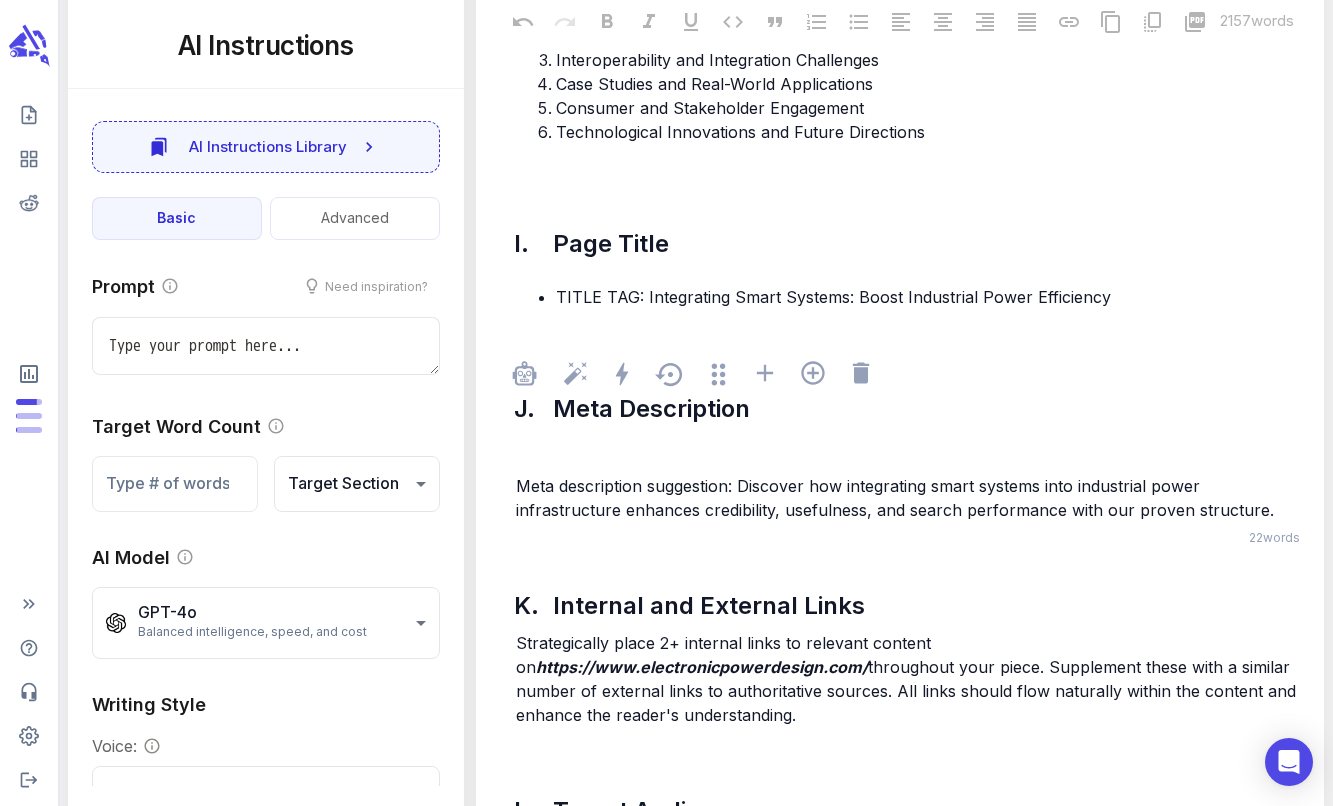 click on "Meta description suggestion: Discover how integrating smart systems into industrial power infrastructure enhances credibility, usefulness, and search performance with our proven structure." at bounding box center (895, 498) 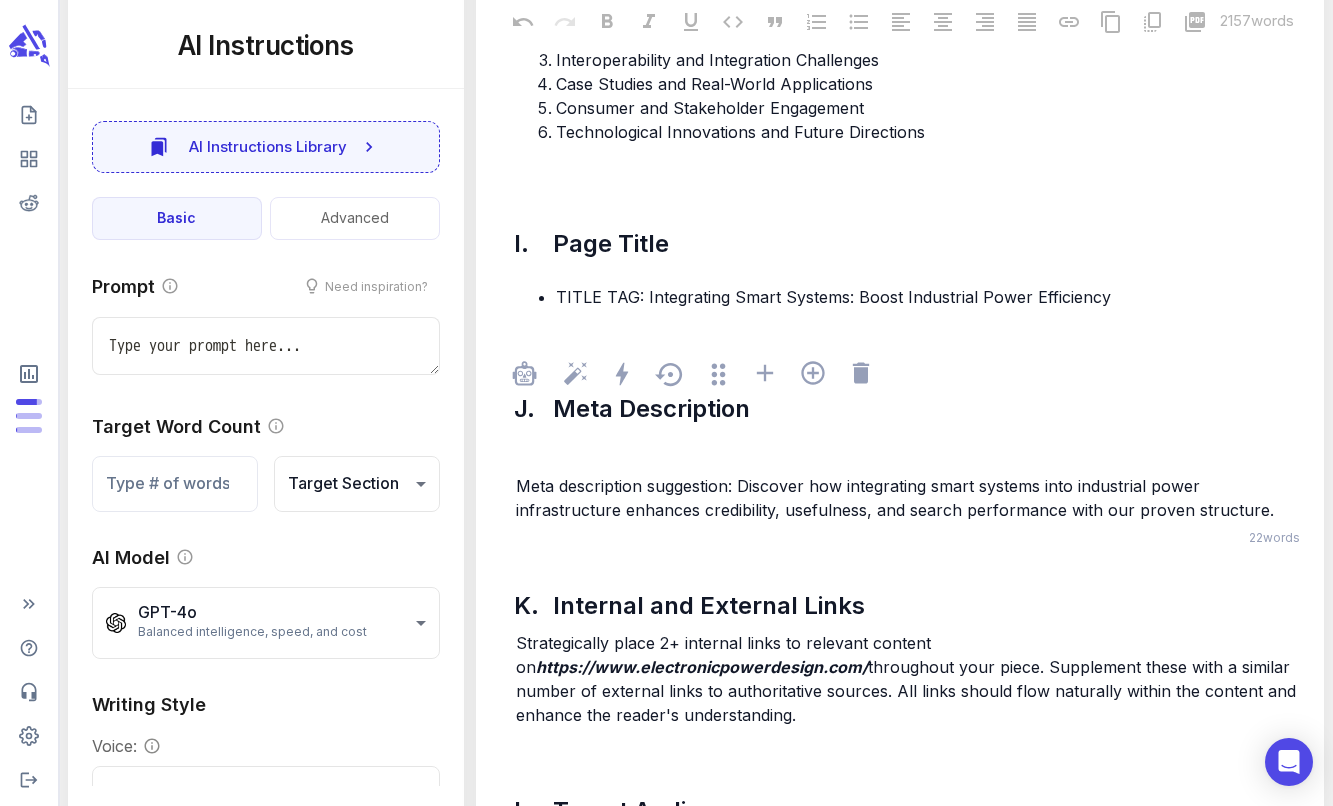 drag, startPoint x: 732, startPoint y: 501, endPoint x: 549, endPoint y: 475, distance: 184.83777 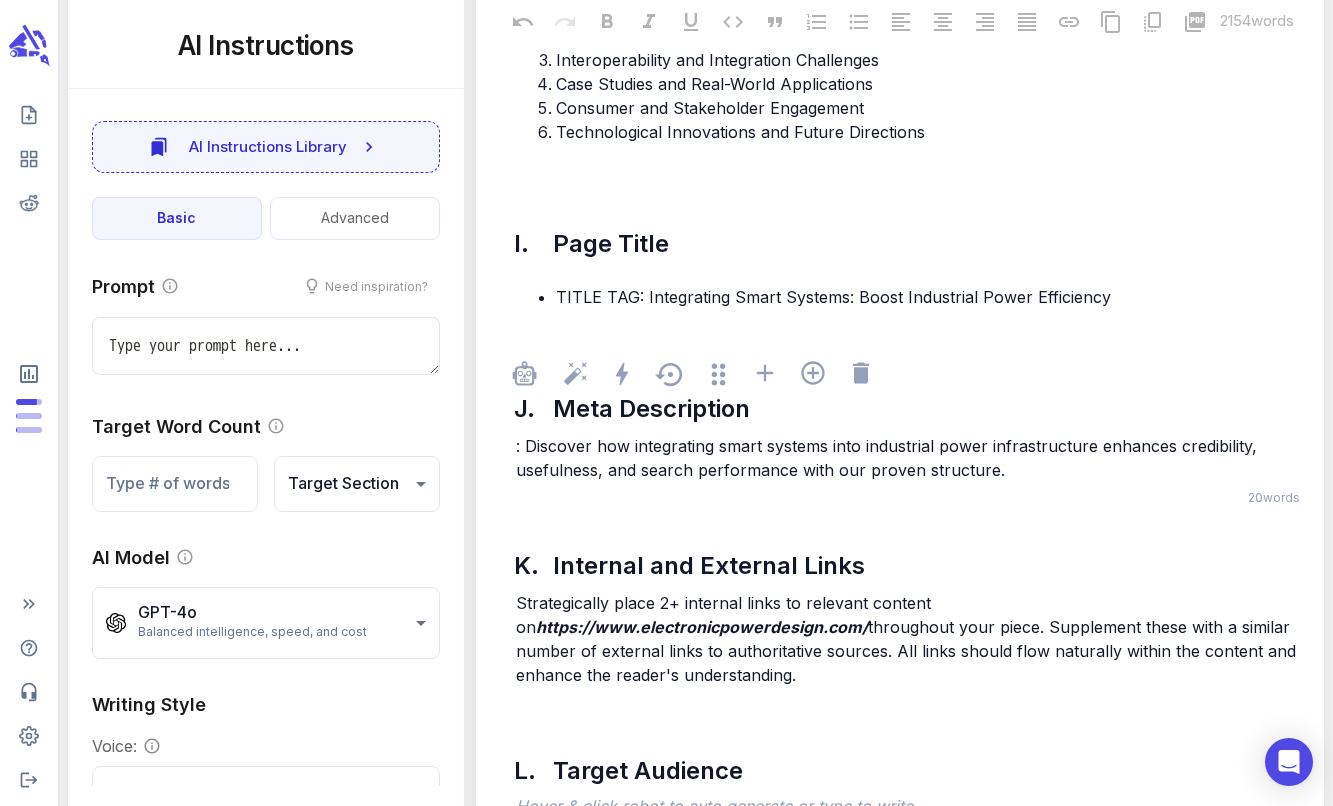 click on ": Discover how integrating smart systems into industrial power infrastructure enhances credibility, usefulness, and search performance with our proven structure." at bounding box center [889, 458] 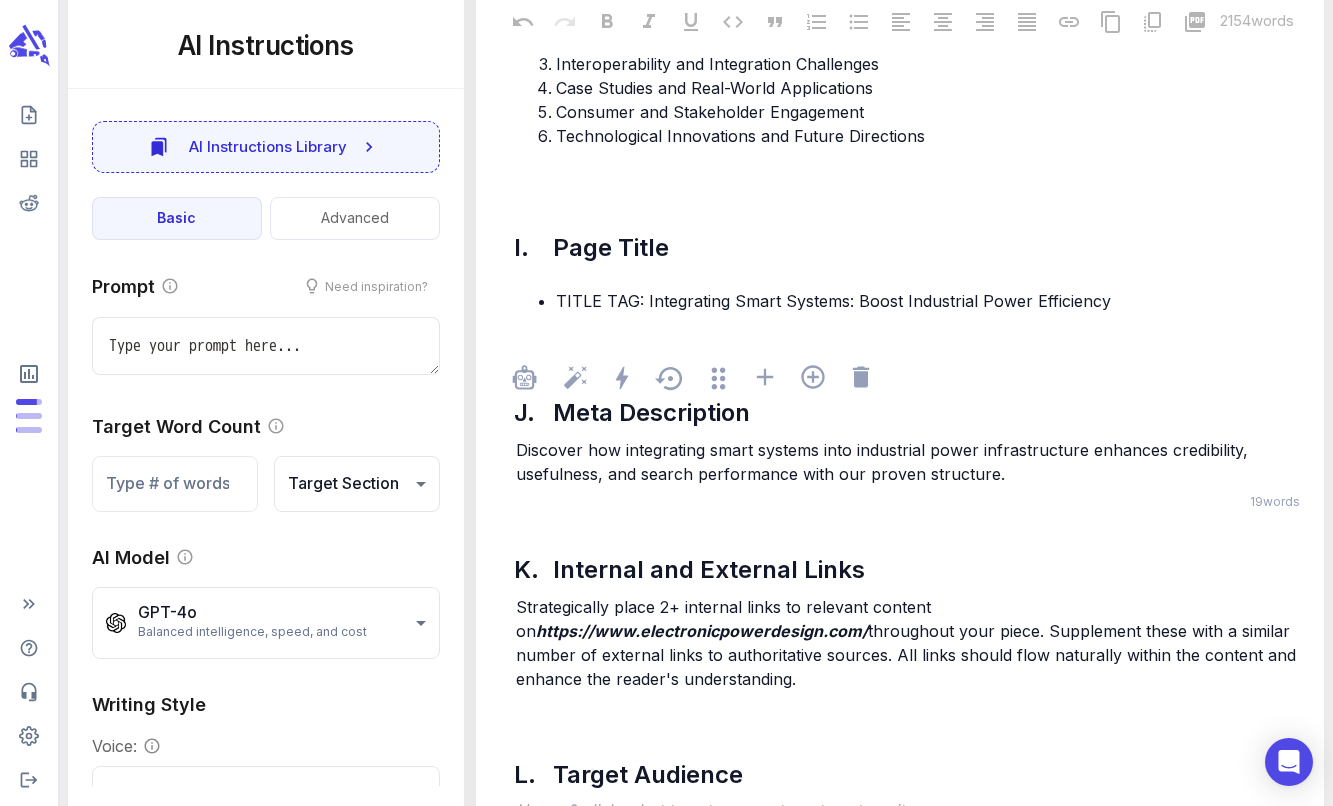 scroll, scrollTop: 9640, scrollLeft: 0, axis: vertical 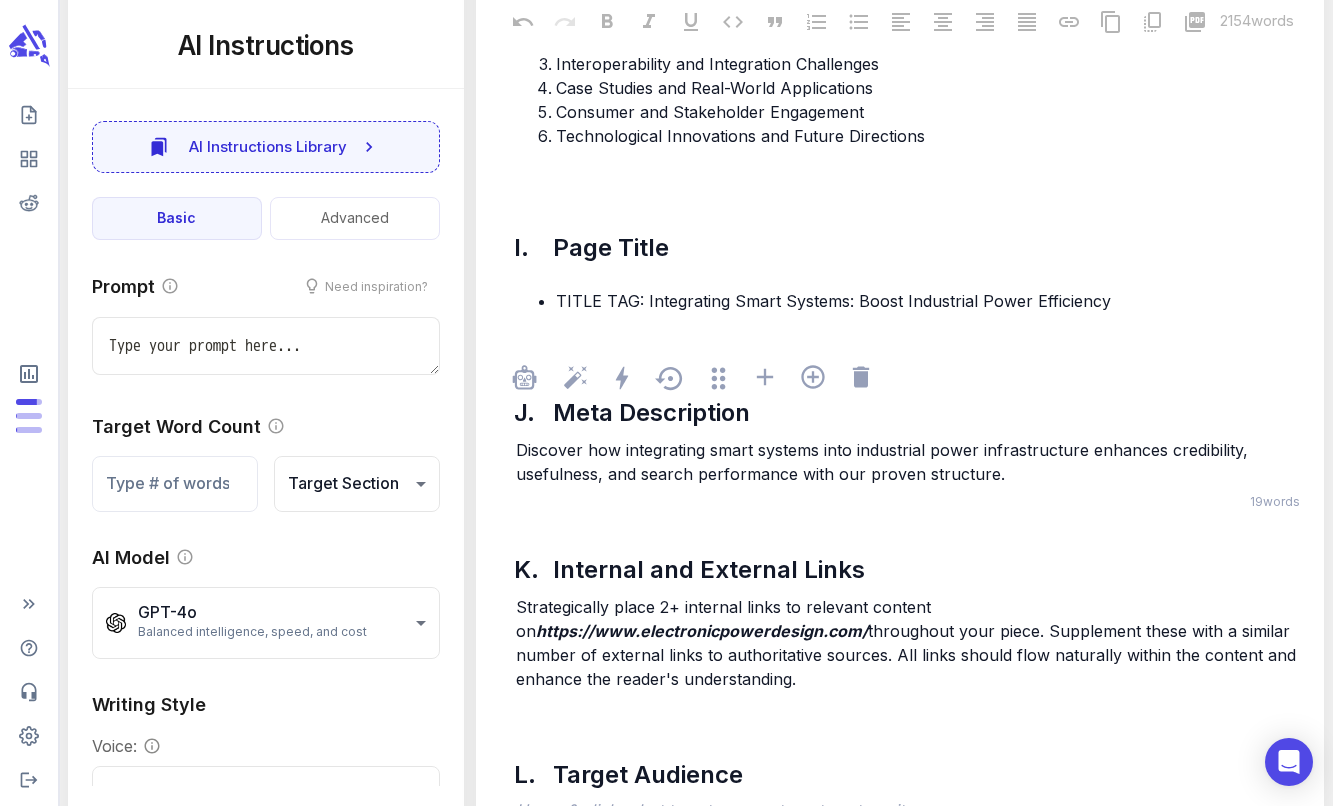 click on "Discover how integrating smart systems into industrial power infrastructure enhances credibility, usefulness, and search performance with our proven structure." at bounding box center (884, 462) 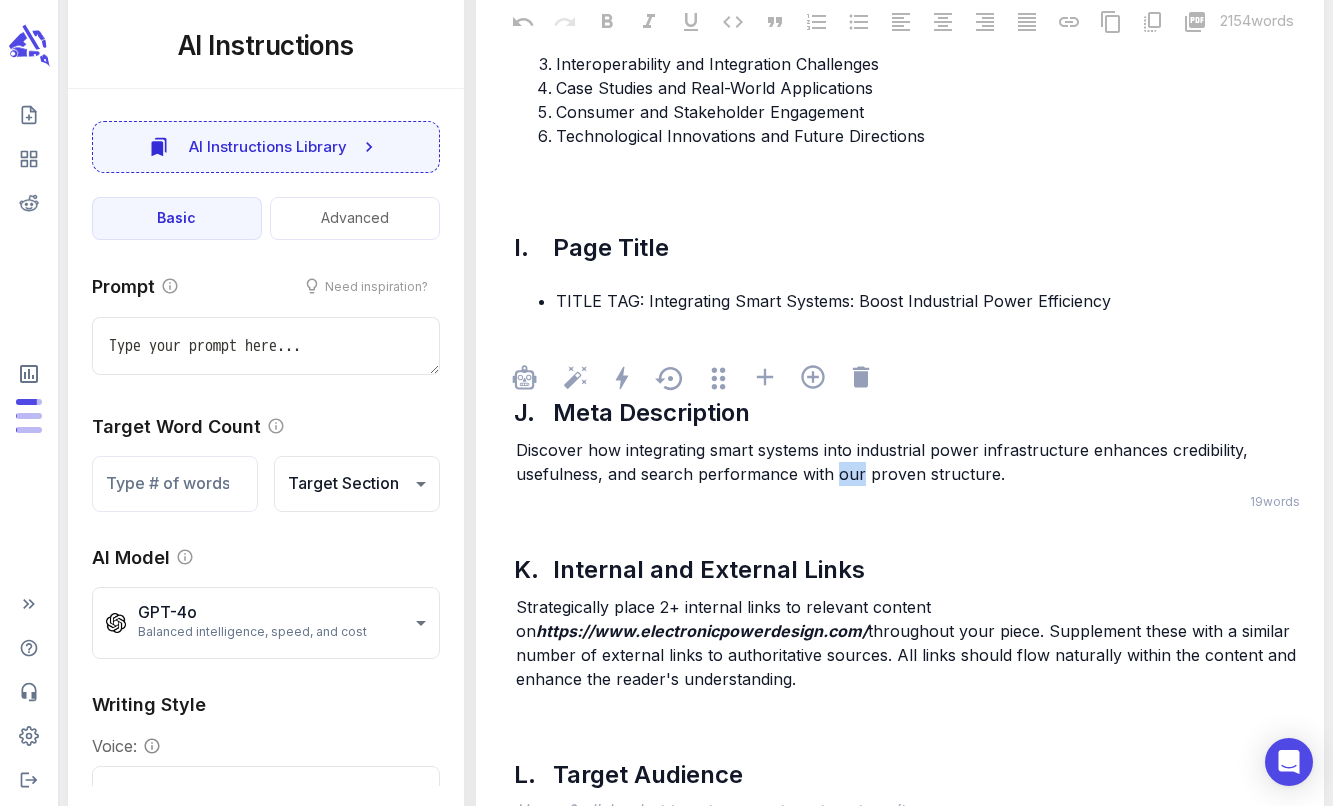 drag, startPoint x: 856, startPoint y: 488, endPoint x: 837, endPoint y: 488, distance: 19 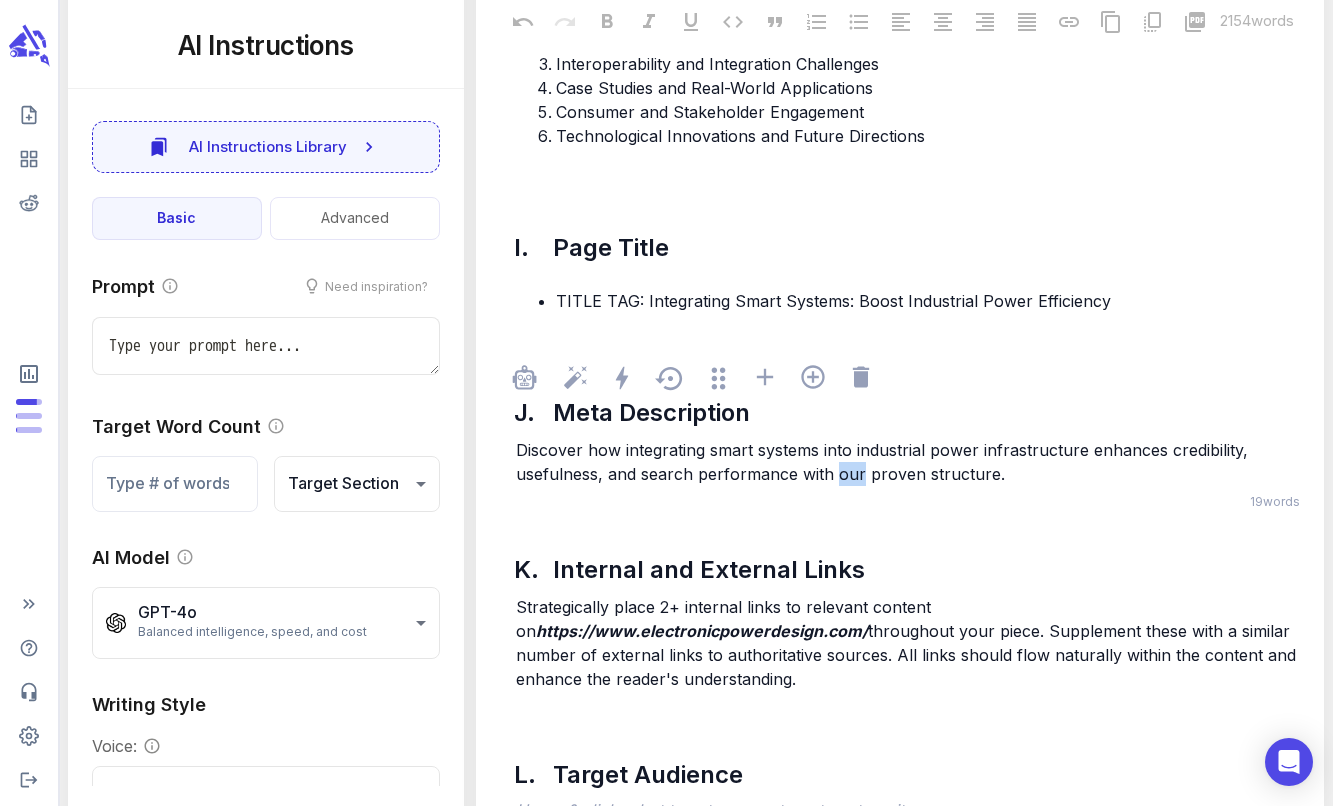 click on "Discover how integrating smart systems into industrial power infrastructure enhances credibility, usefulness, and search performance with our proven structure." at bounding box center (884, 462) 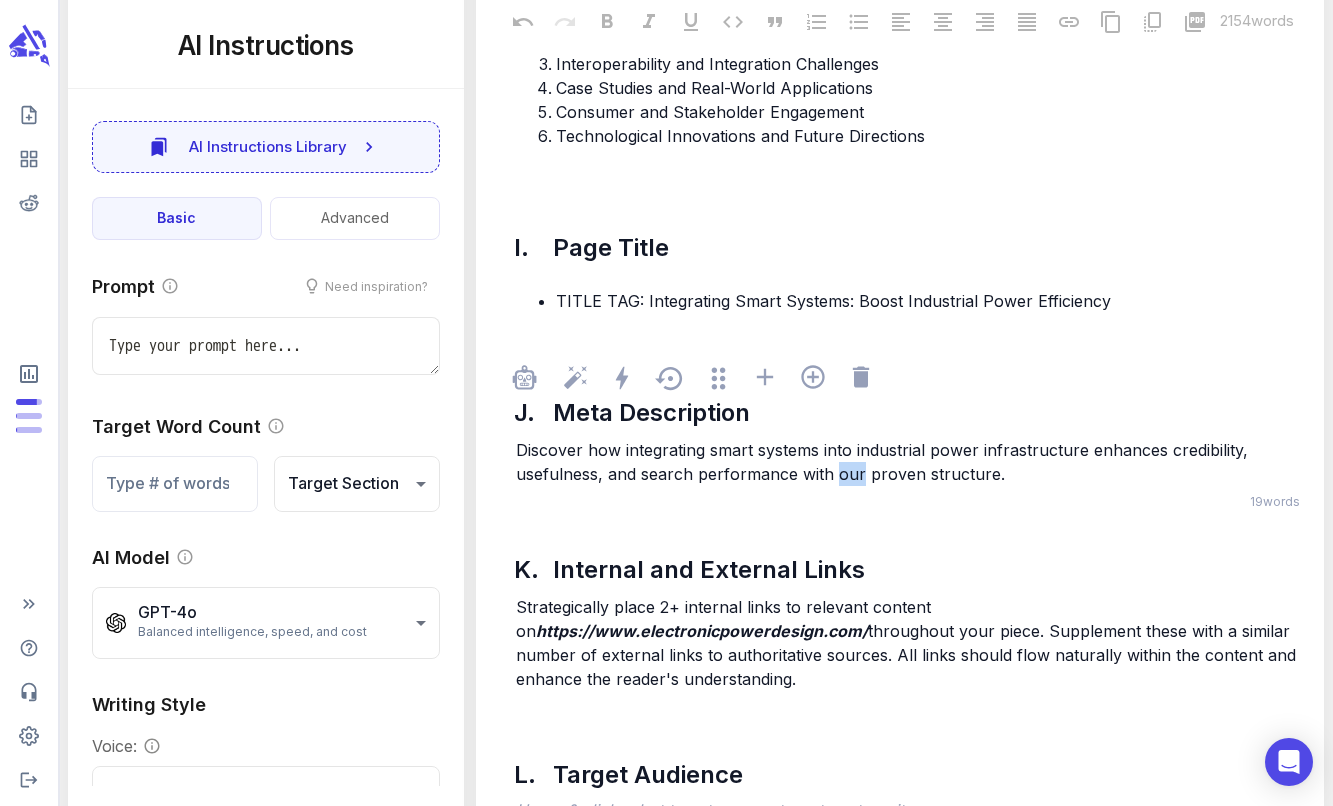 click on "Discover how integrating smart systems into industrial power infrastructure enhances credibility, usefulness, and search performance with our proven structure." at bounding box center [884, 462] 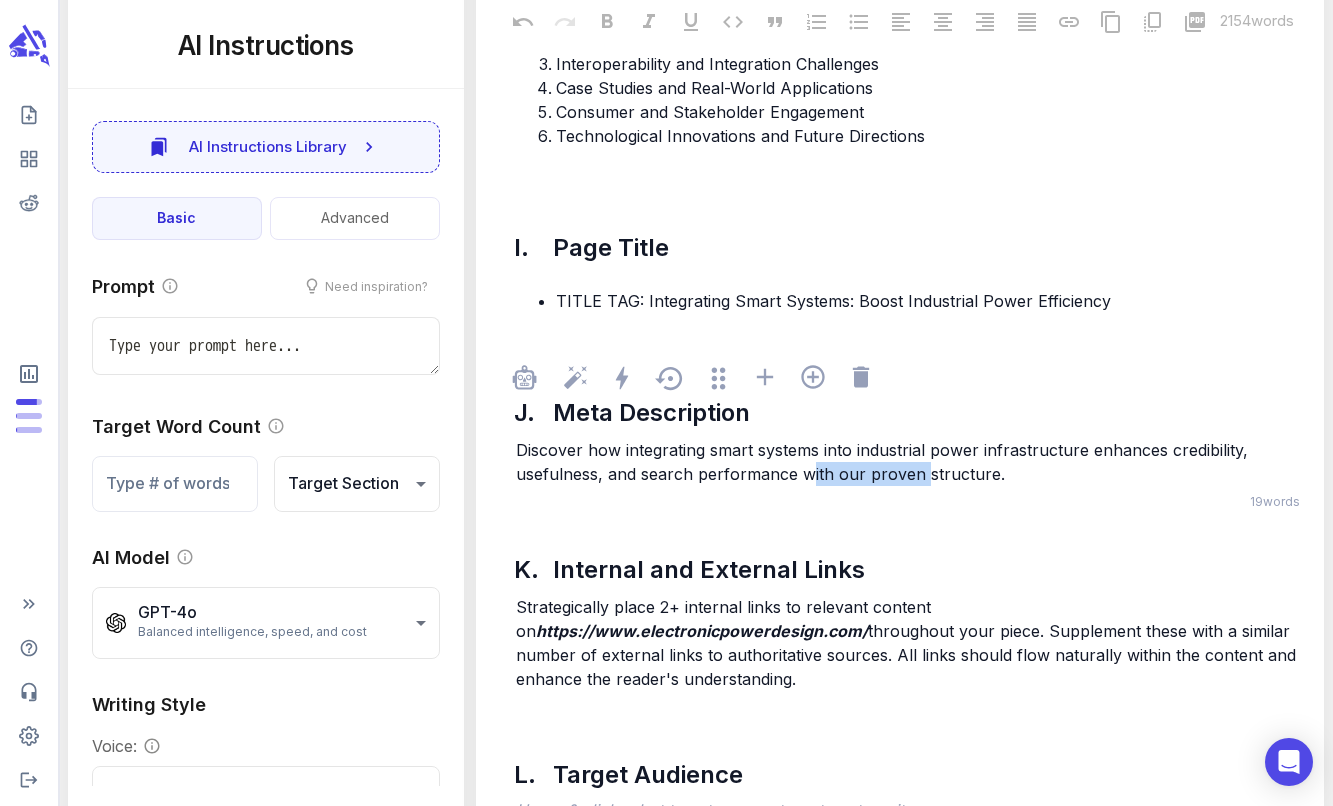 drag, startPoint x: 809, startPoint y: 490, endPoint x: 919, endPoint y: 484, distance: 110.16351 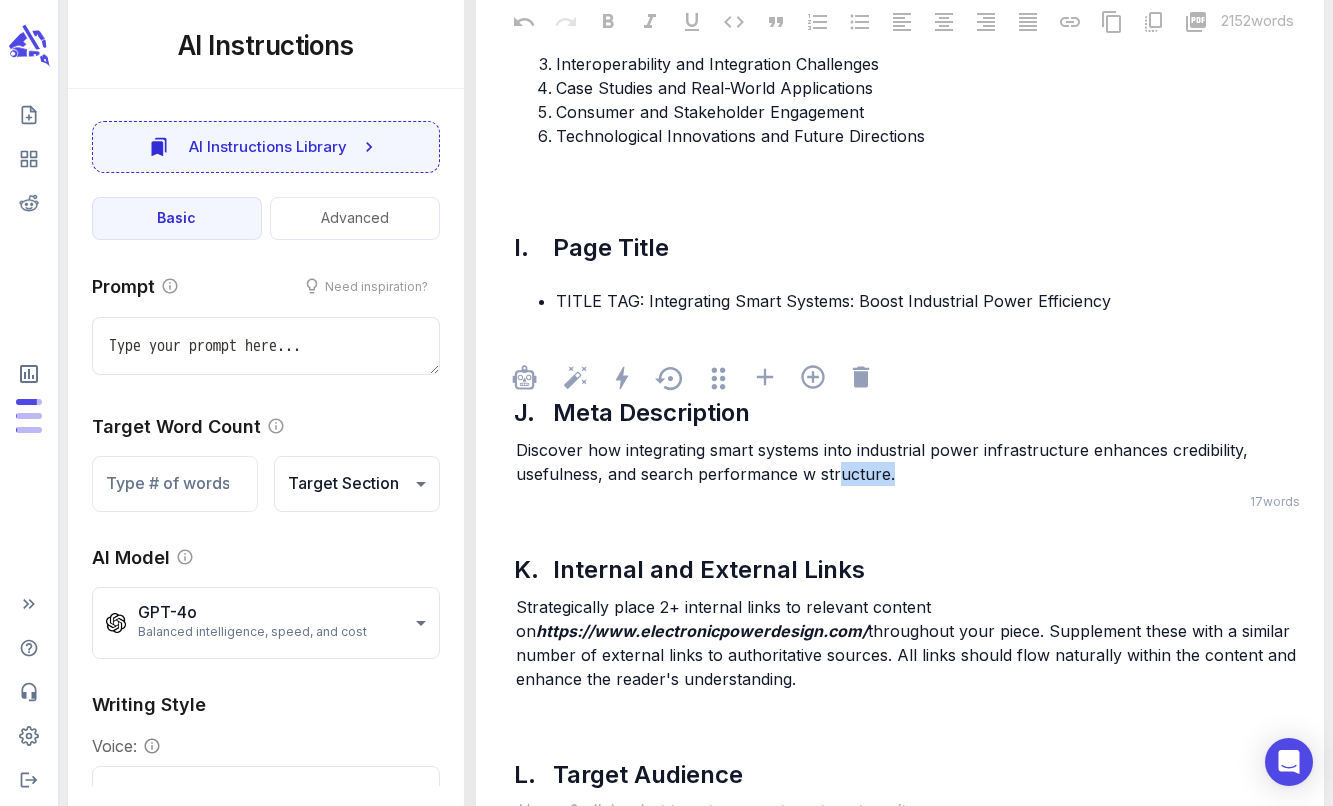 drag, startPoint x: 923, startPoint y: 484, endPoint x: 836, endPoint y: 483, distance: 87.005745 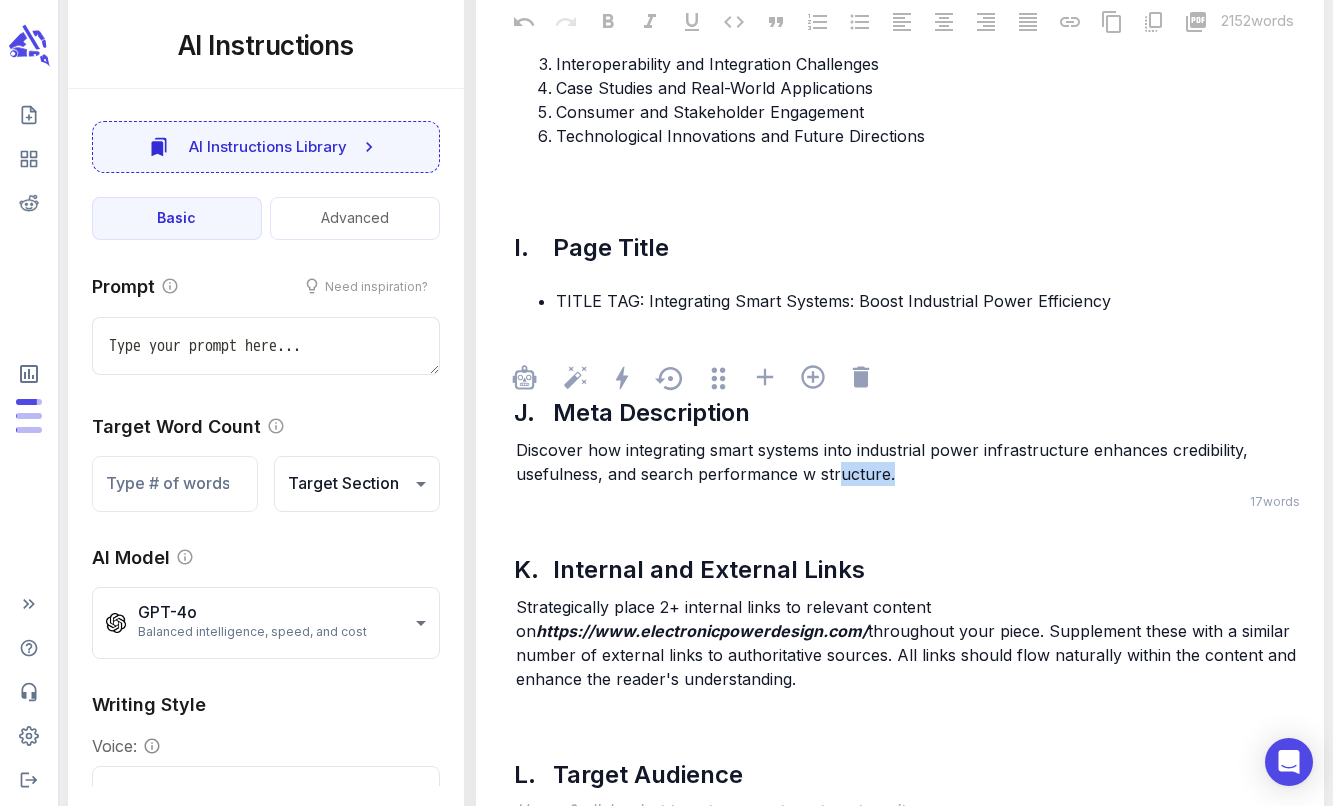 click on "Discover how integrating smart systems into industrial power infrastructure enhances credibility, usefulness, and search performance w structure." at bounding box center (910, 462) 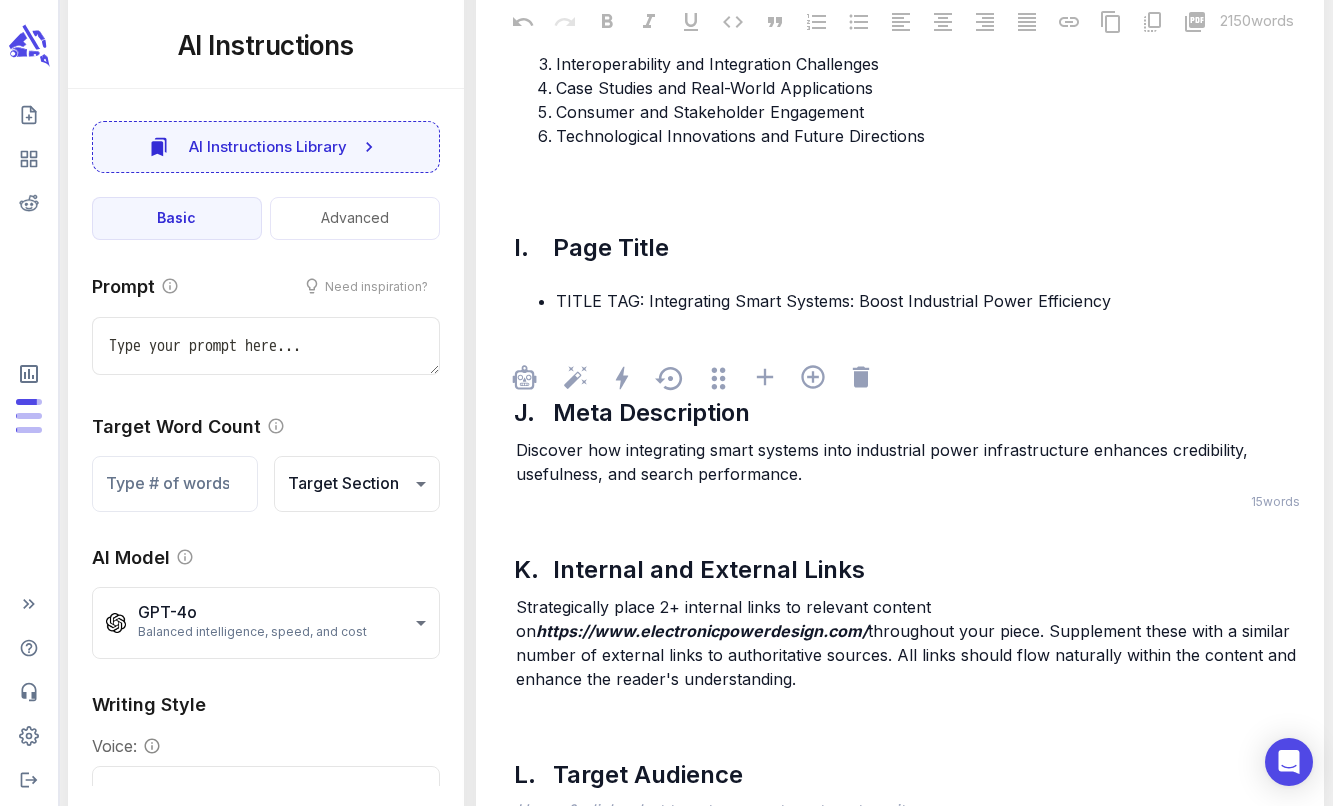 click on "Discover how integrating smart systems into industrial power infrastructure enhances credibility, usefulness, and search performance." at bounding box center (884, 462) 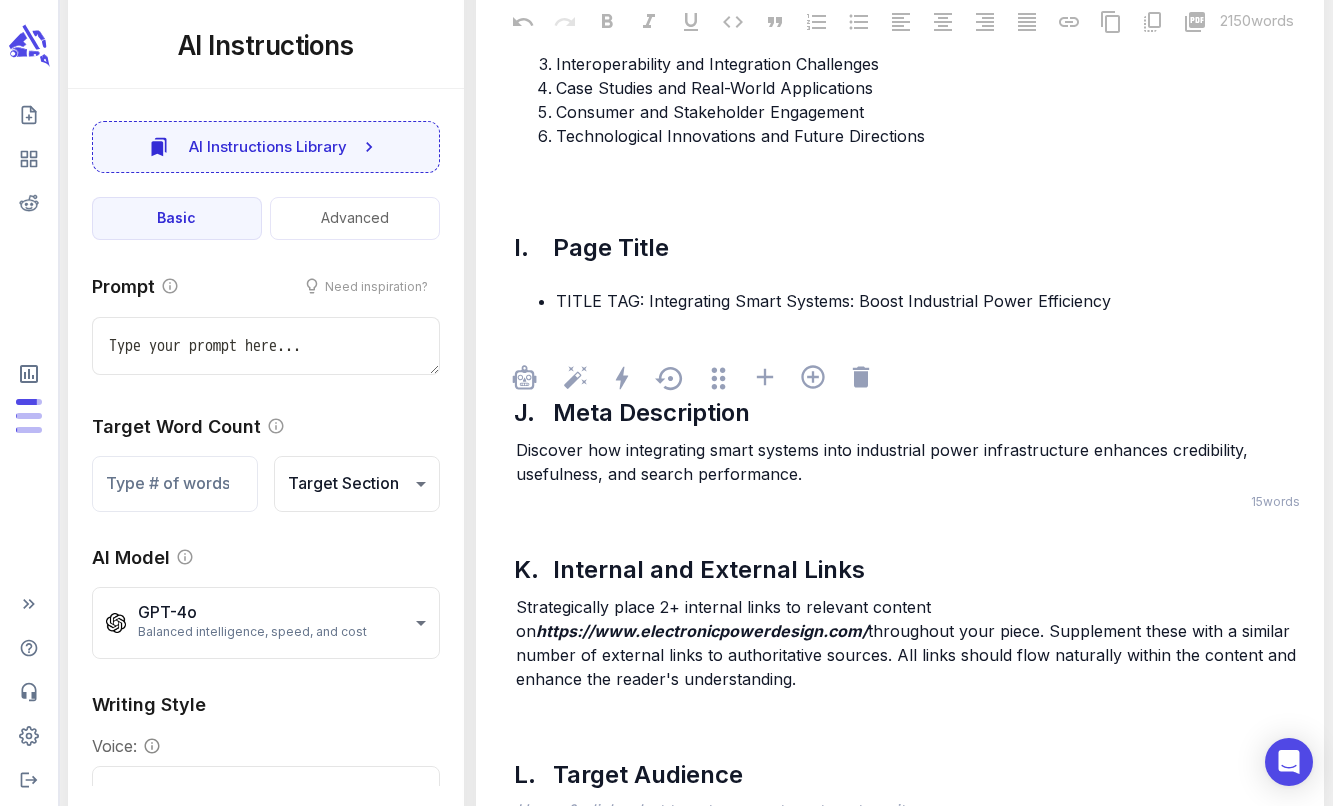 drag, startPoint x: 621, startPoint y: 470, endPoint x: 557, endPoint y: 465, distance: 64.195015 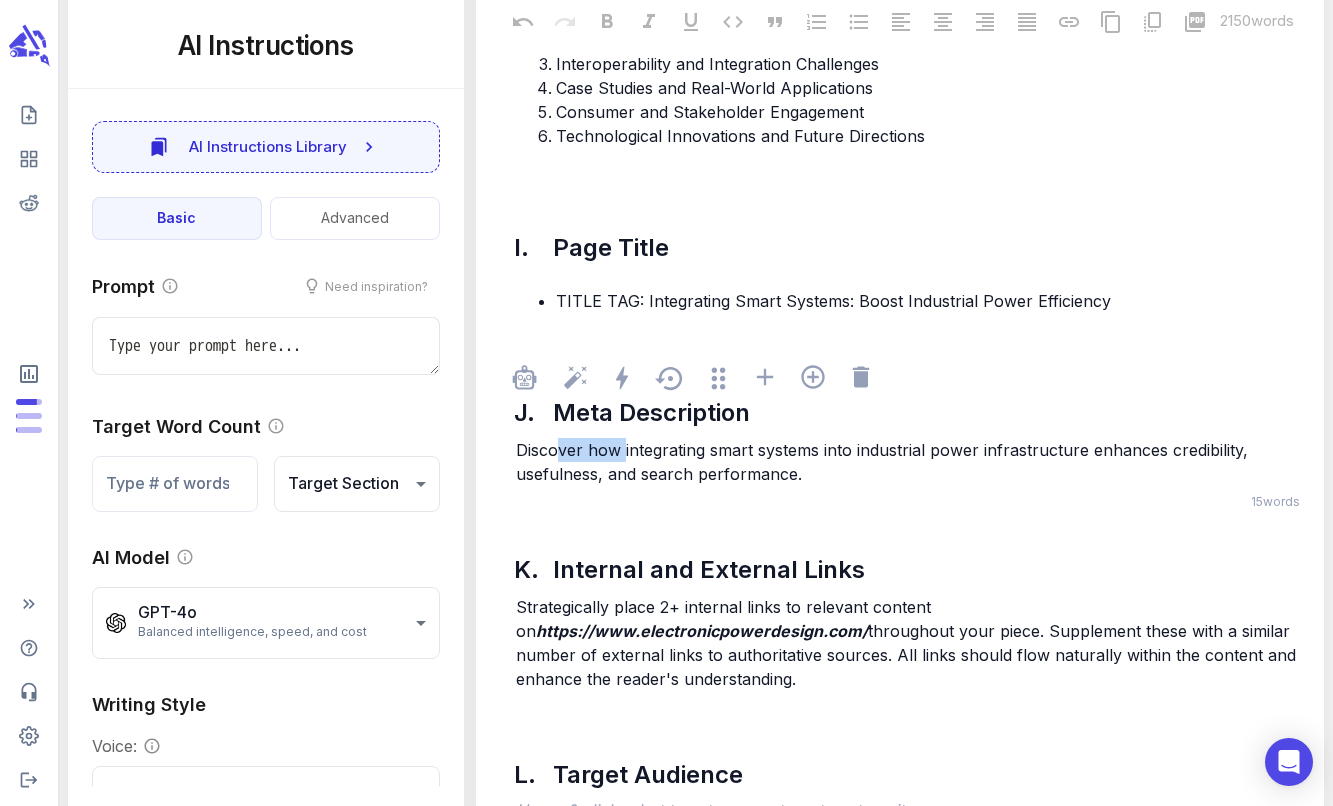 click on "Discover how integrating smart systems into industrial power infrastructure enhances credibility, usefulness, and search performance." at bounding box center (884, 462) 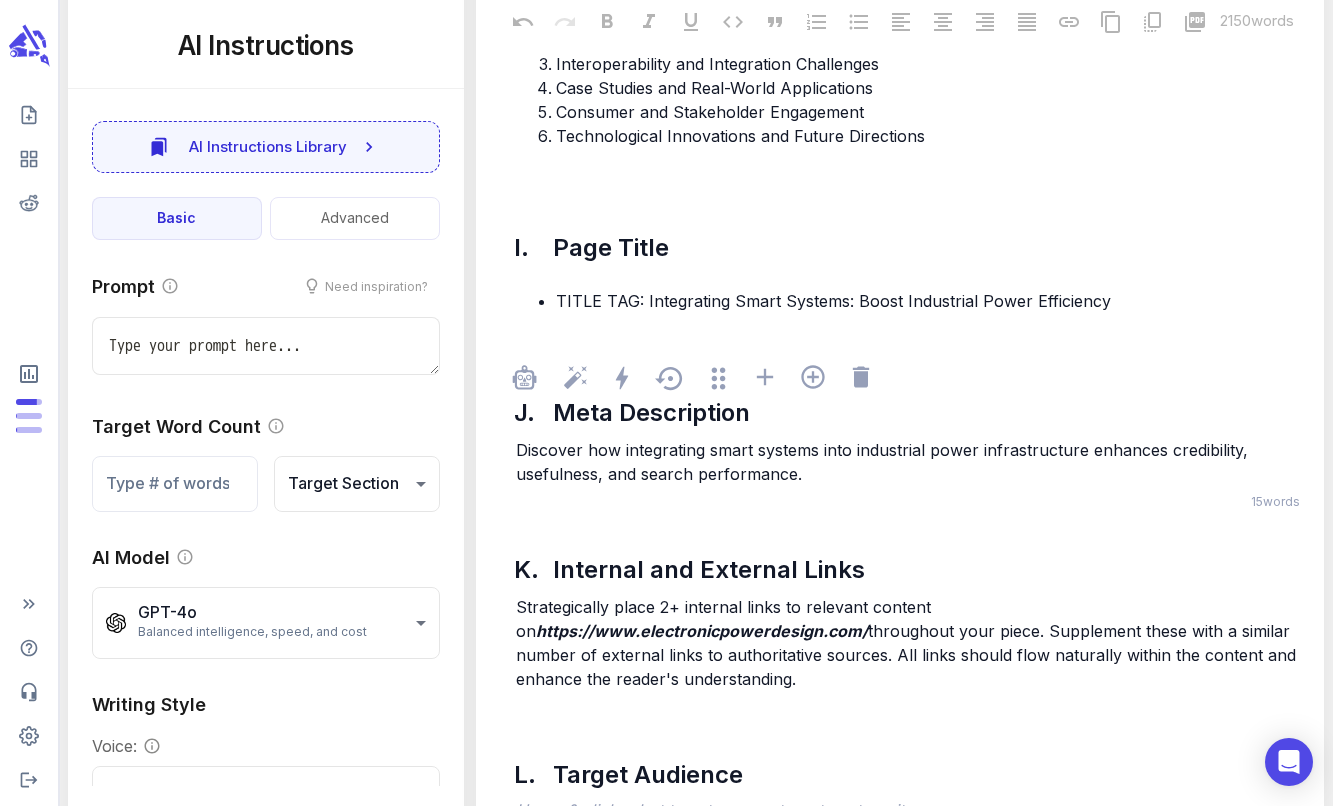 click on "Discover how integrating smart systems into industrial power infrastructure enhances credibility, usefulness, and search performance." at bounding box center (884, 462) 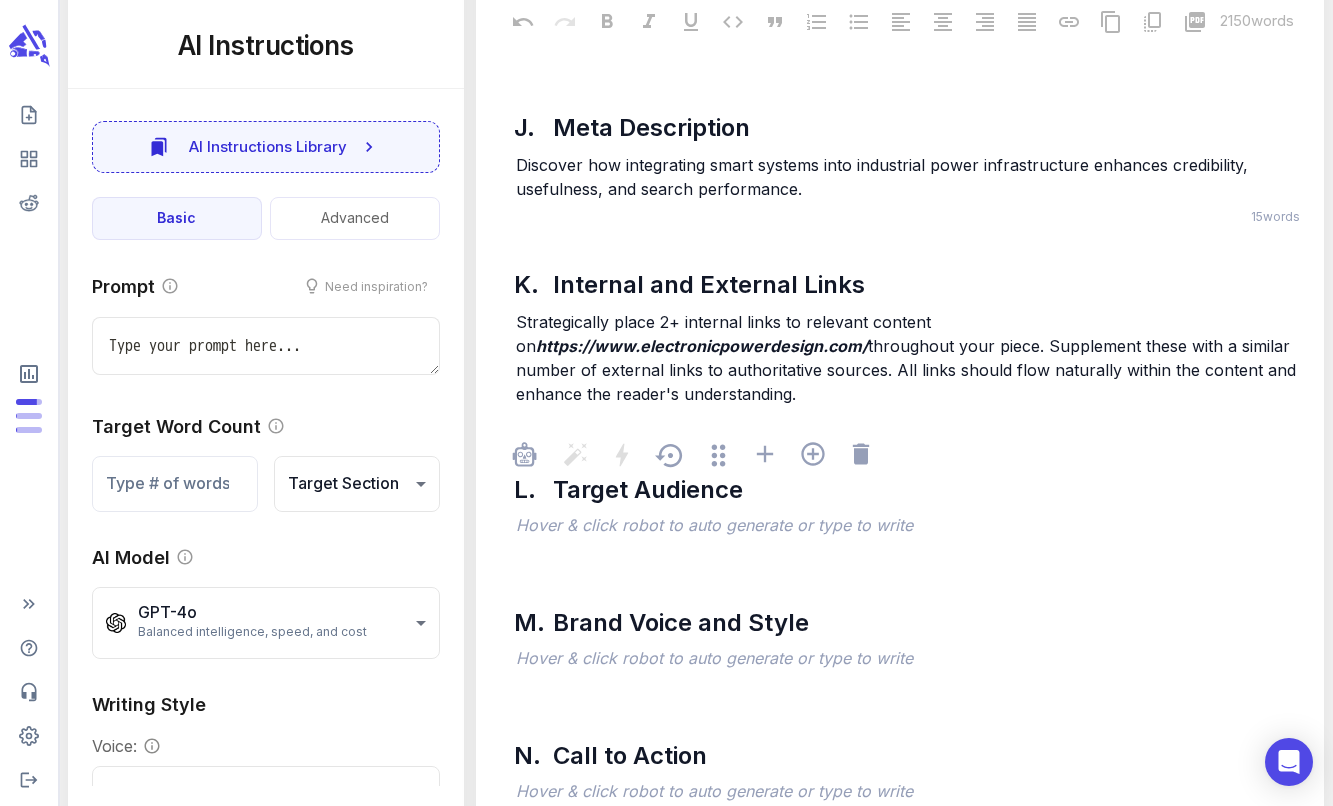 scroll, scrollTop: 9990, scrollLeft: 0, axis: vertical 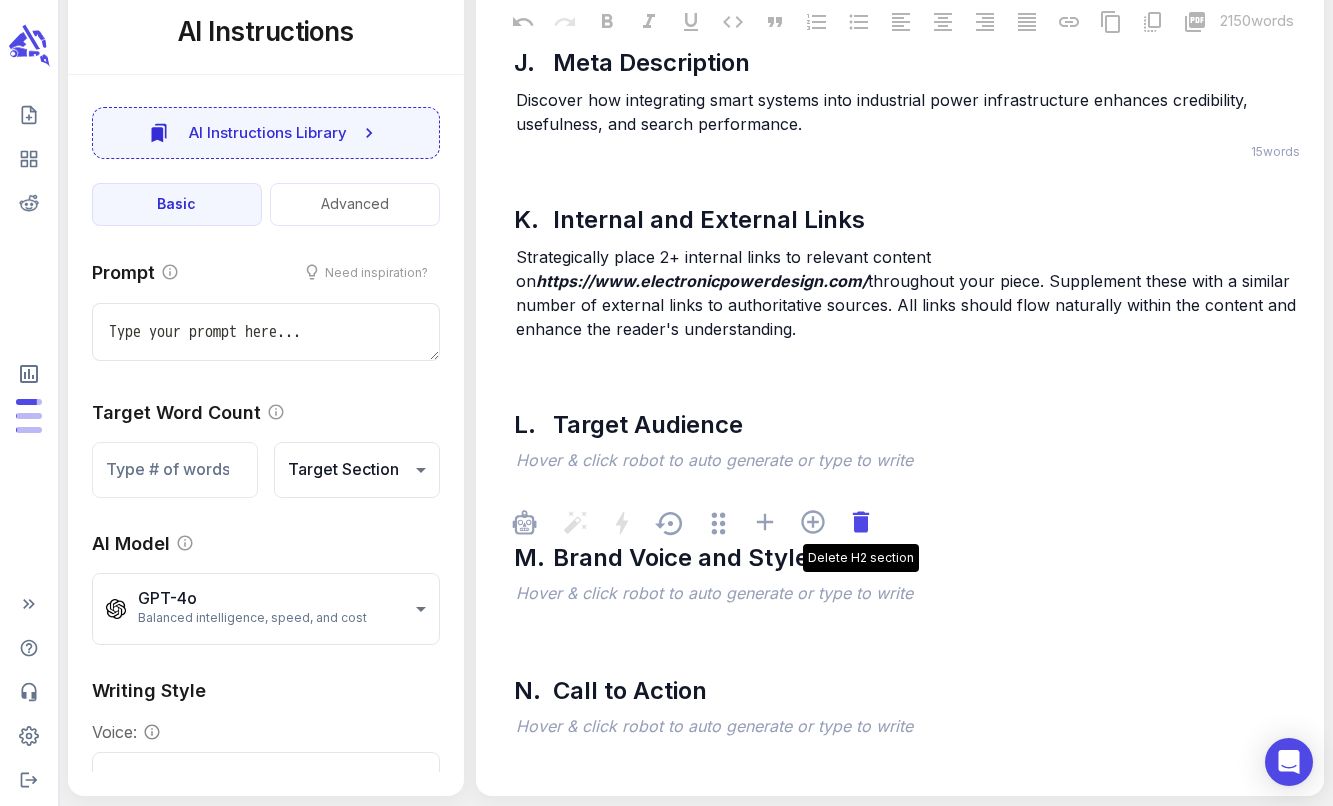 click 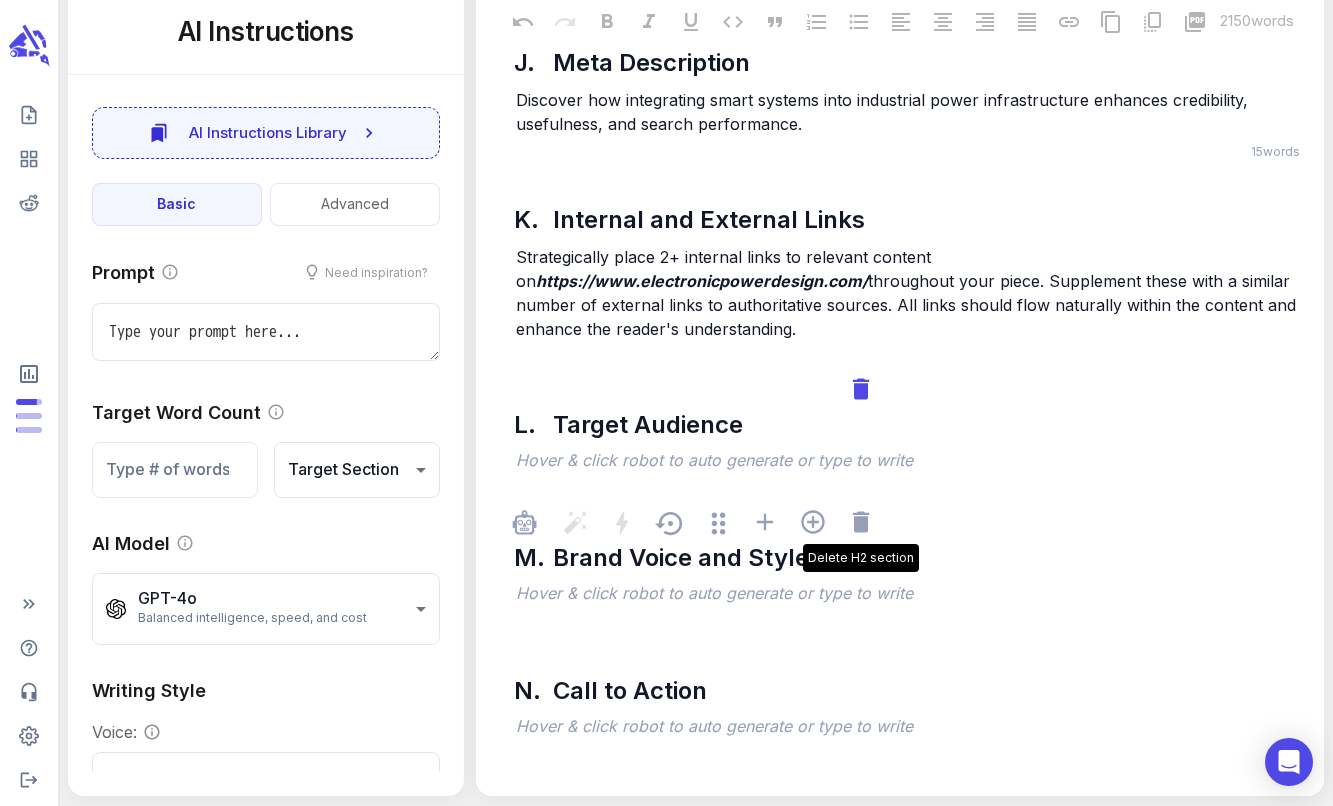 scroll, scrollTop: 9857, scrollLeft: 0, axis: vertical 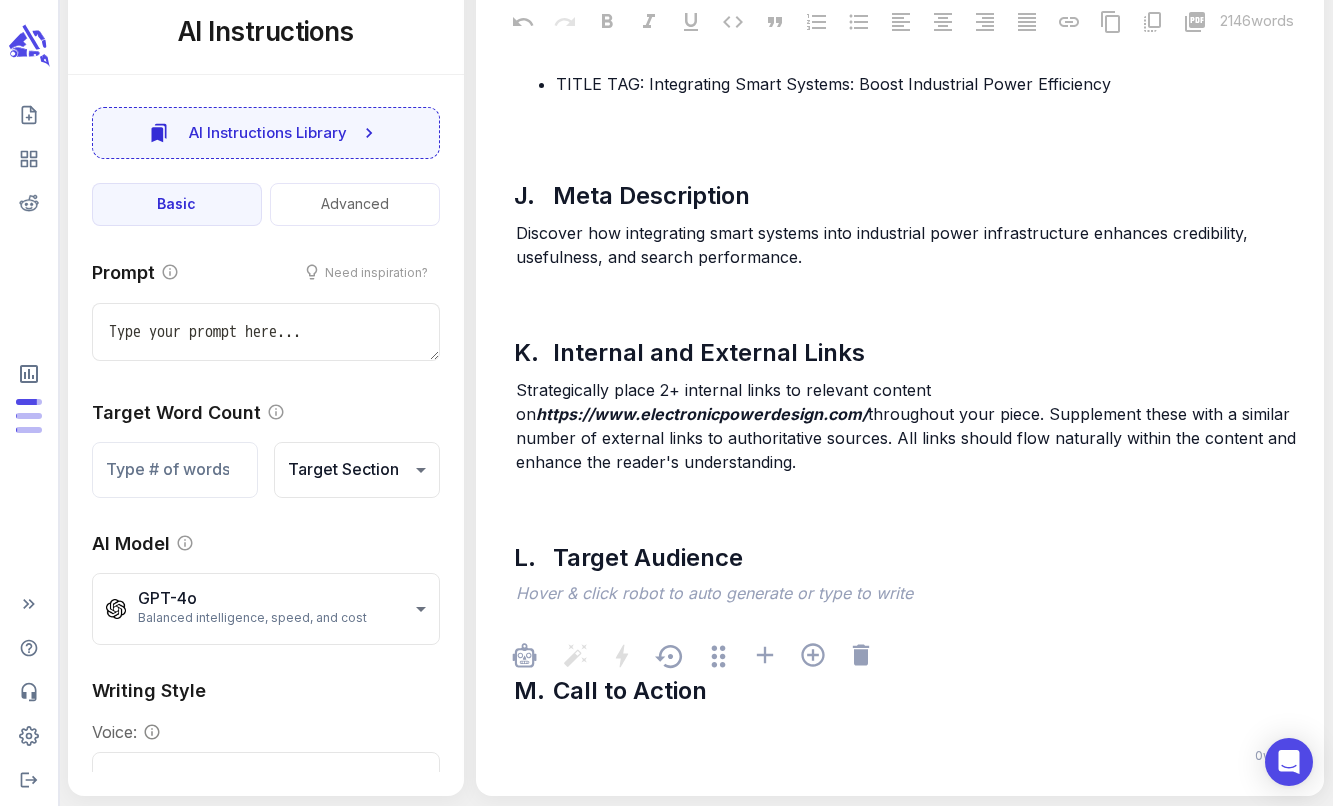 click on "﻿" at bounding box center (910, 728) 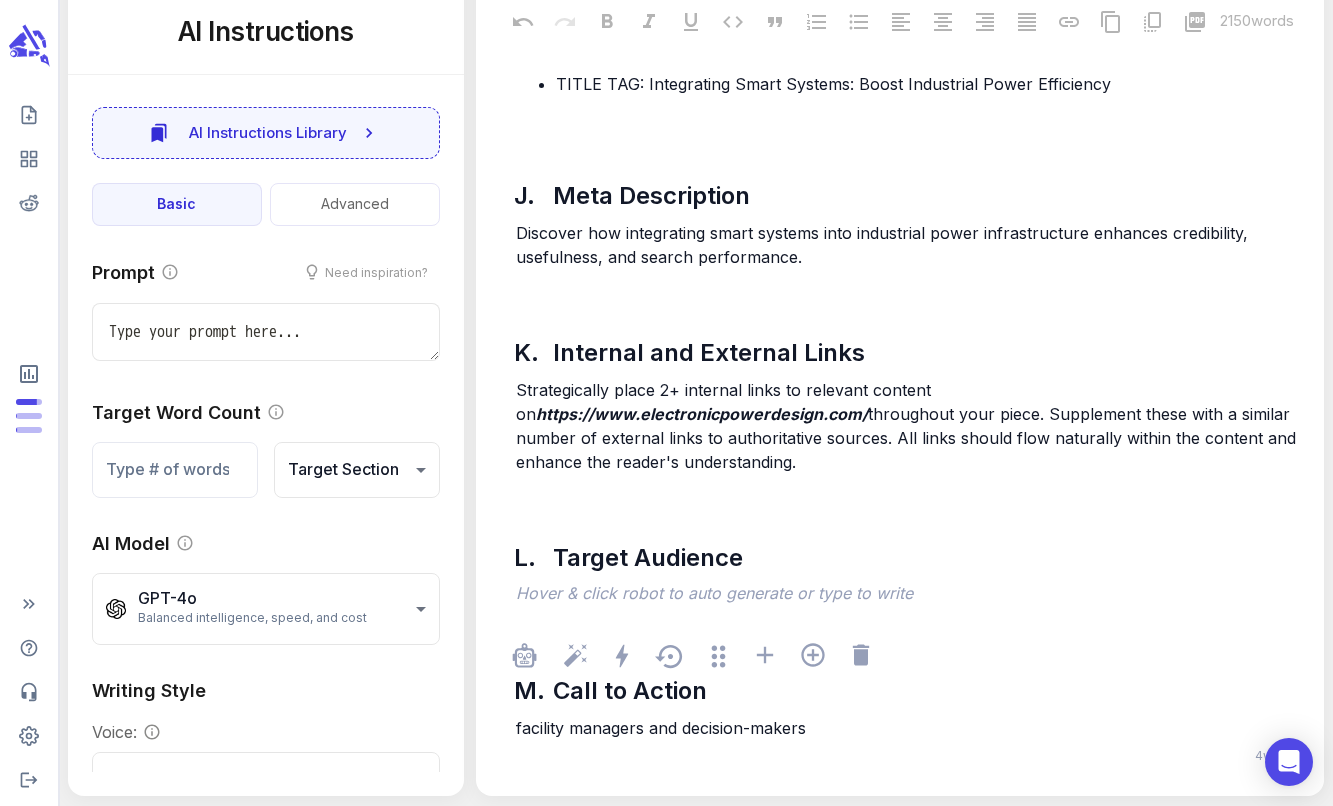 click on "facility managers and decision-makers" at bounding box center (661, 728) 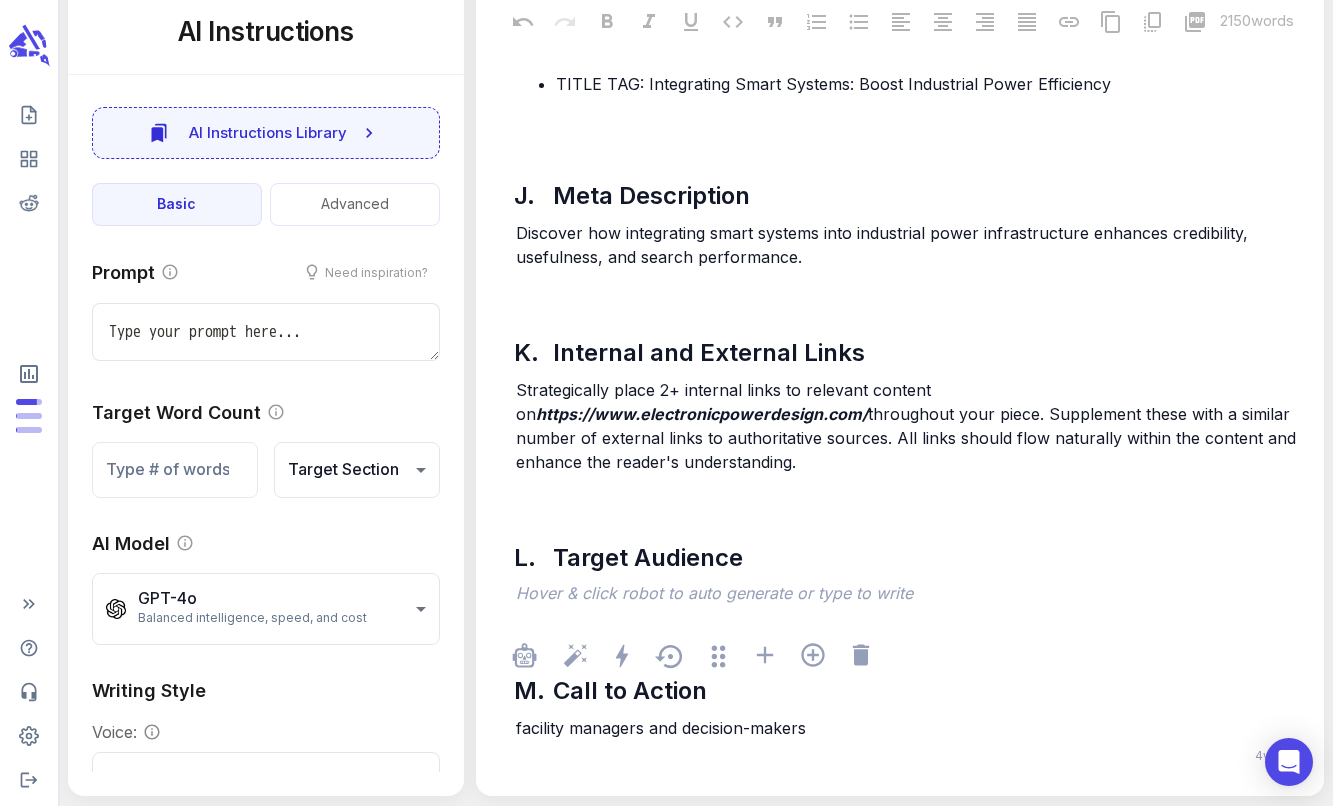 type on "x" 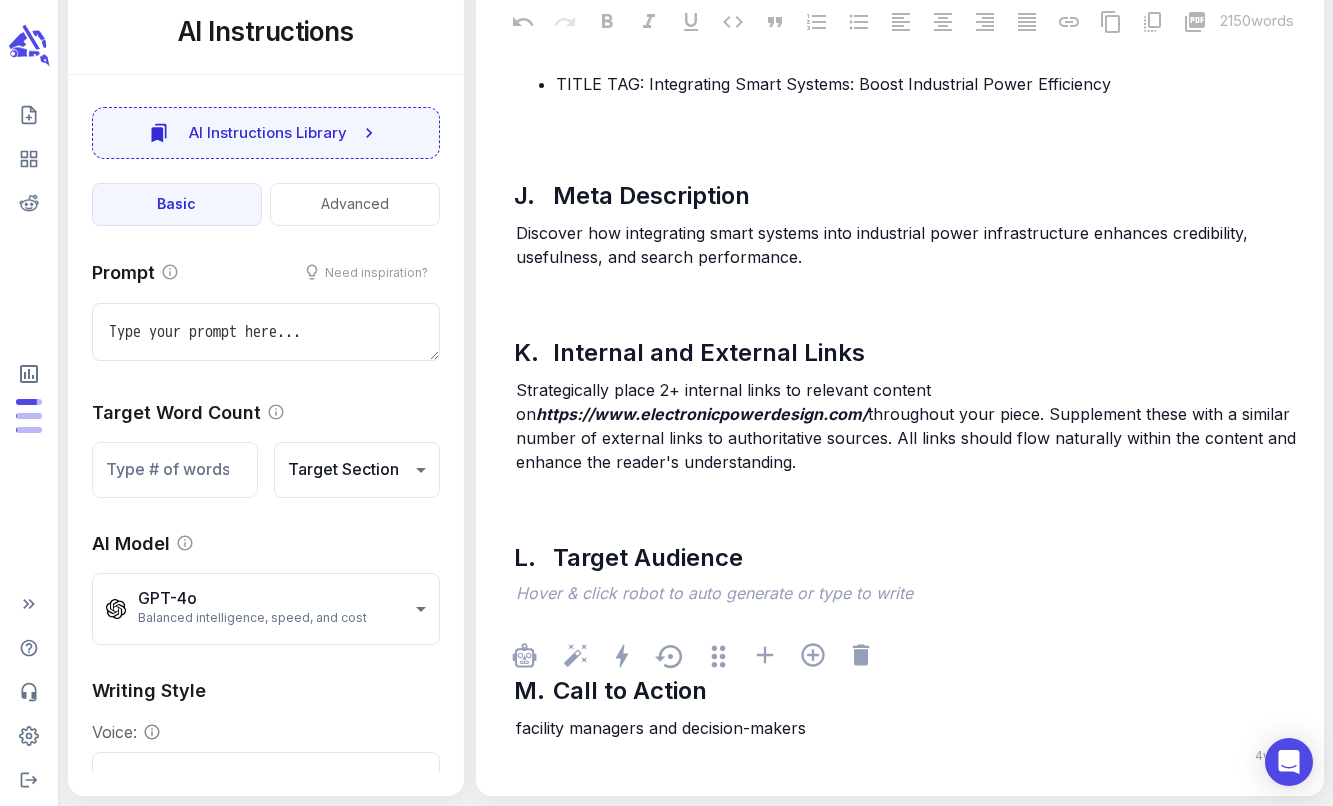 type 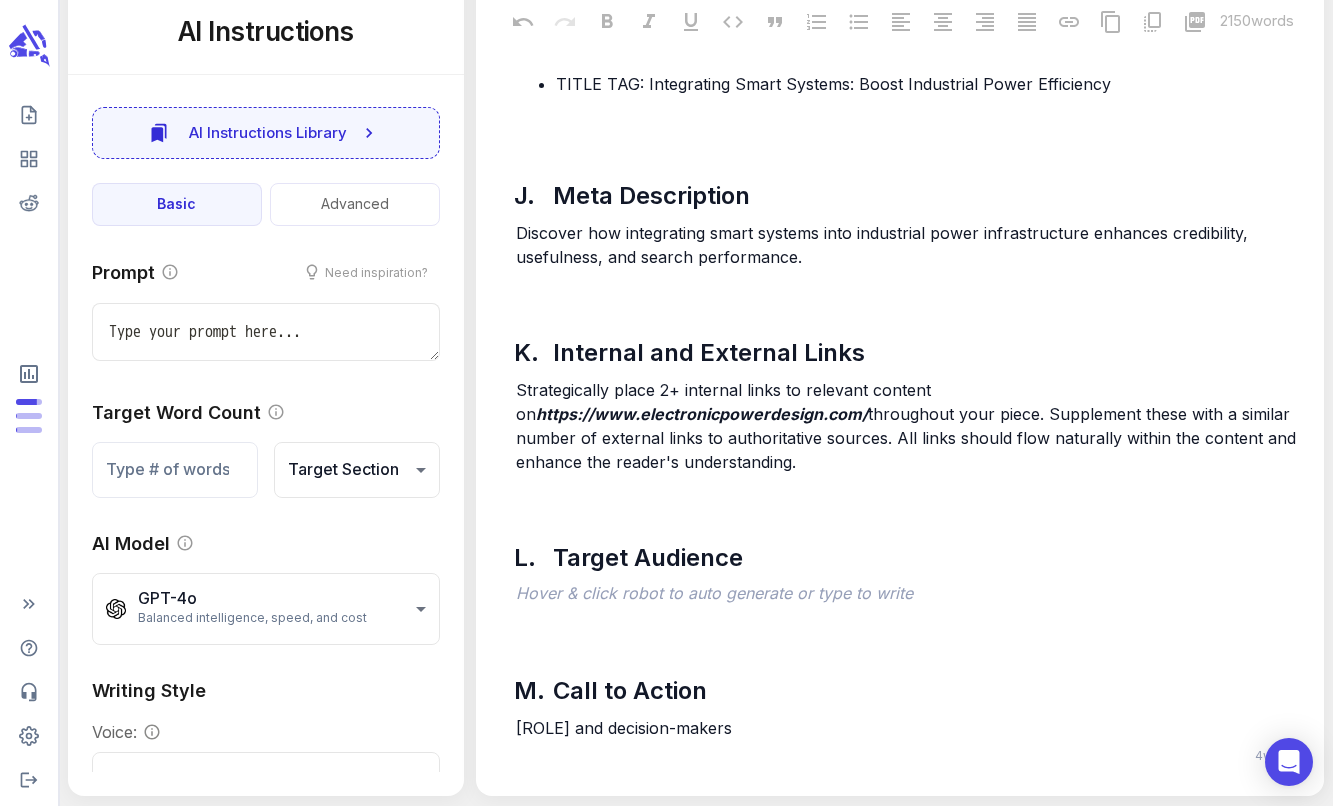 drag, startPoint x: 796, startPoint y: 728, endPoint x: 483, endPoint y: 729, distance: 313.0016 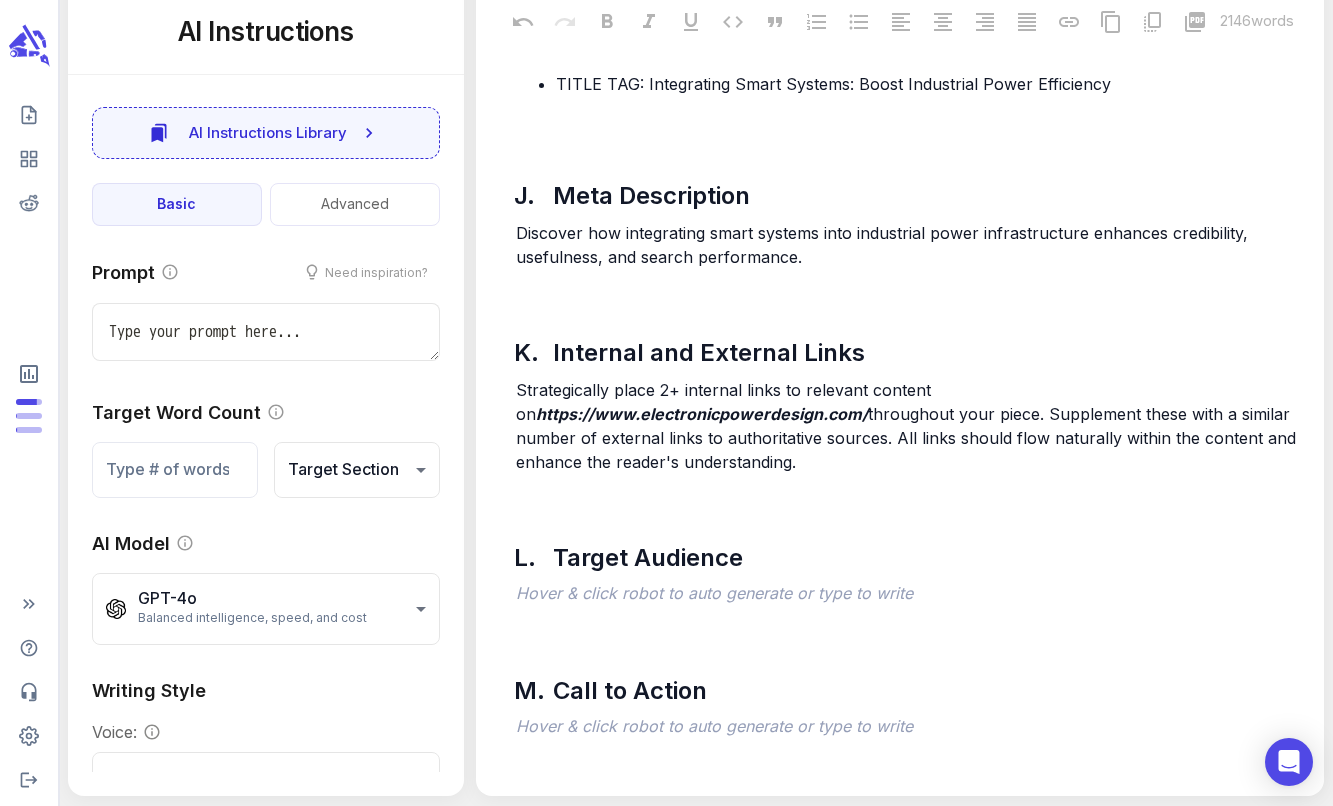 click on "SEO Content Brief for Integrating Smart Systems Into Industrial Power Infrastructure x [NUMBER] words A. Objective Our objective is to produce a high-quality, authoritative piece of content that ranks prominently on search engines for the keyword Integrating Smart Systems into Industrial Power Infrastructure. By closely aligning with the specified search intent, adhering to the content outline and format, and incorporating all directives from the full brief, we aim to deliver exactly what users are seeking while effectively positioning the brand as a trusted expert. This approach will maximize our ranking potential and support our overall digital marketing and SEO strategy. B. Primary Keyword The primary keyword for this content is Integrating Smart Systems into Industrial Power Infrastructure, C. Related Keywords D. Search Intent The search intent for the primary keyword is Informational. E. Content Format For our primary keyword, our data indicates that long-form content F. Content Length [NUMBER] words, G." at bounding box center [900, -4350] 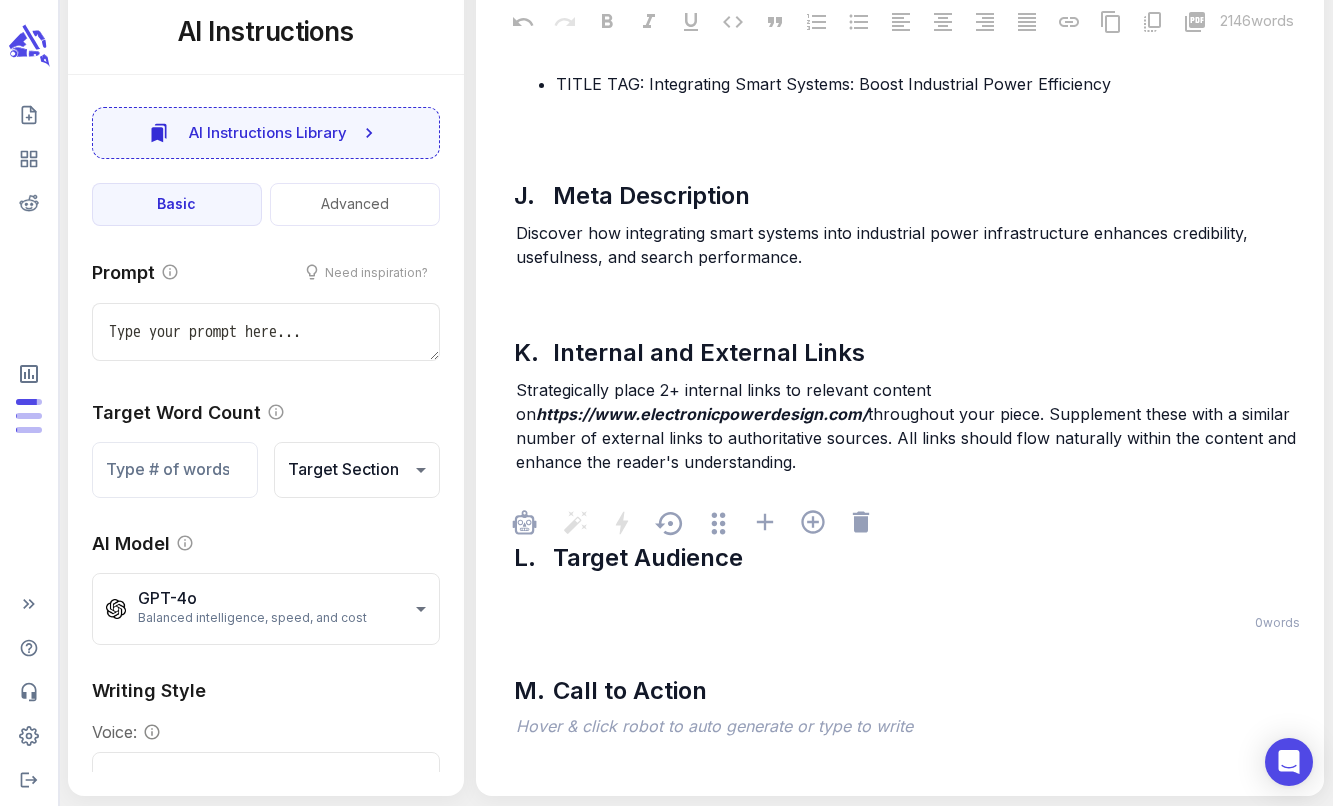 click on "﻿" at bounding box center (910, 595) 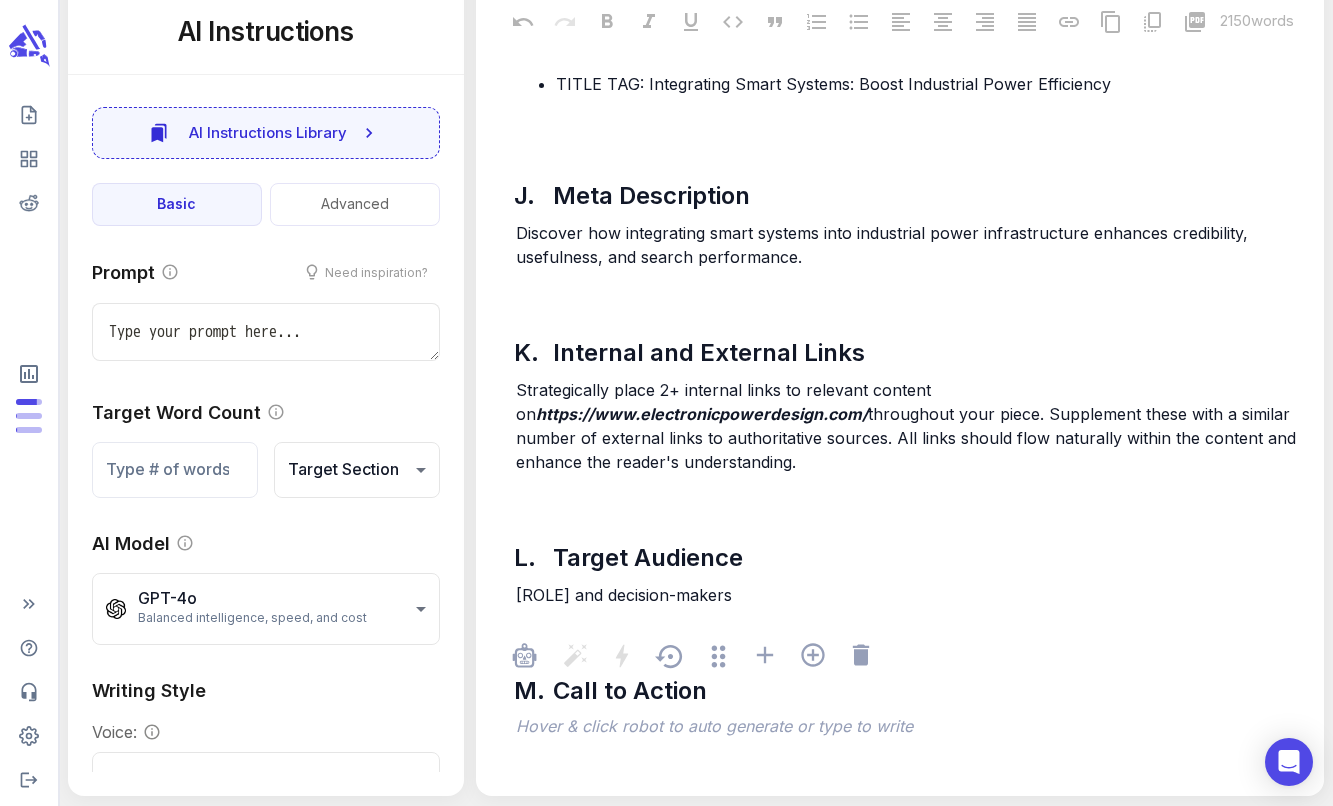 click on "﻿" at bounding box center (910, 728) 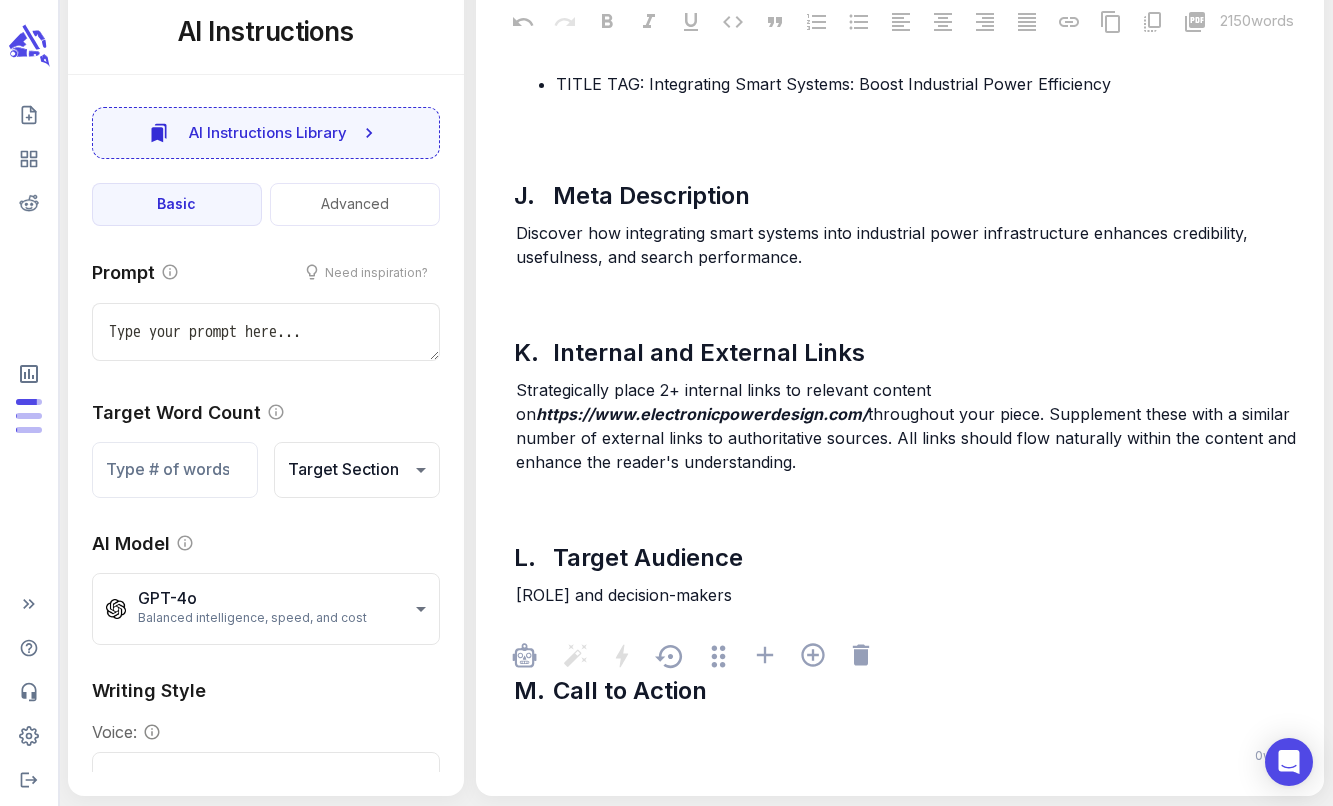 click on "﻿" at bounding box center [910, 728] 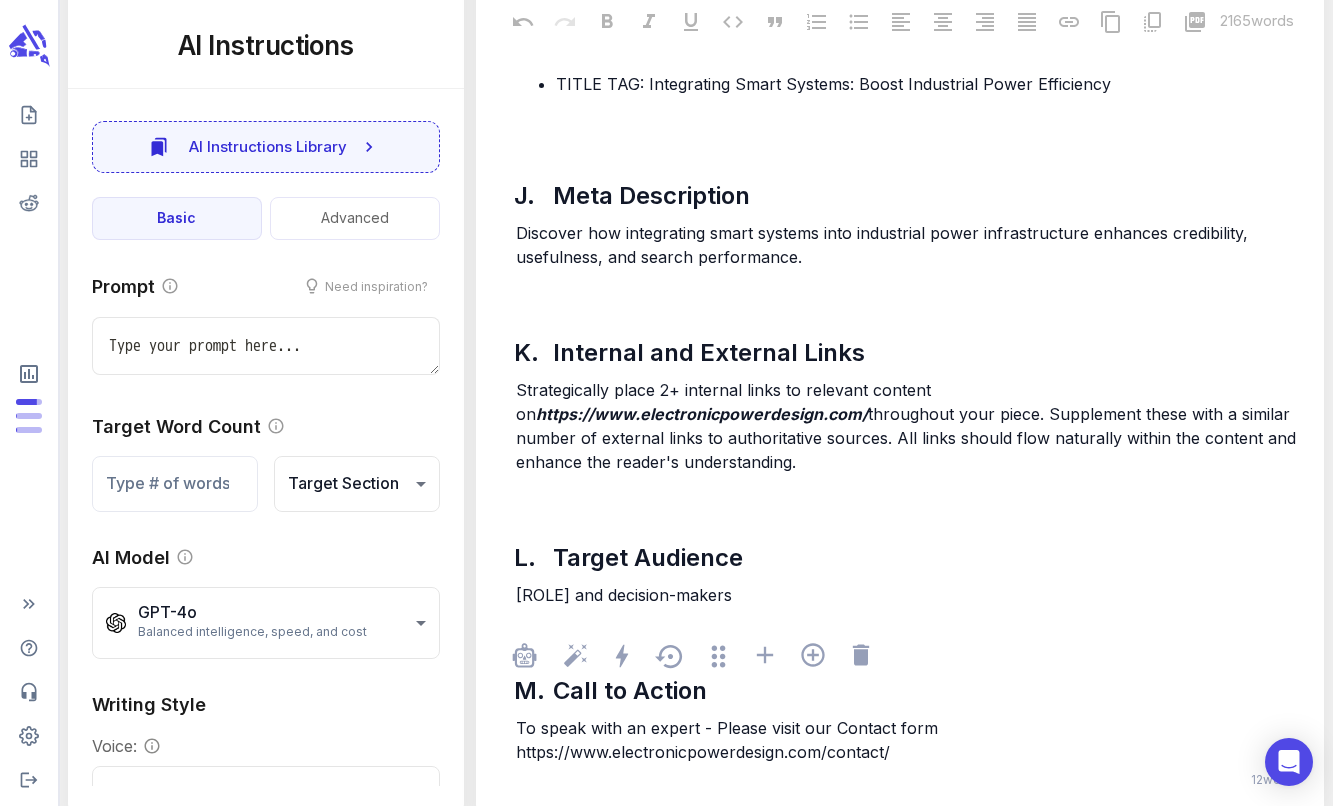 click at bounding box center (910, 658) 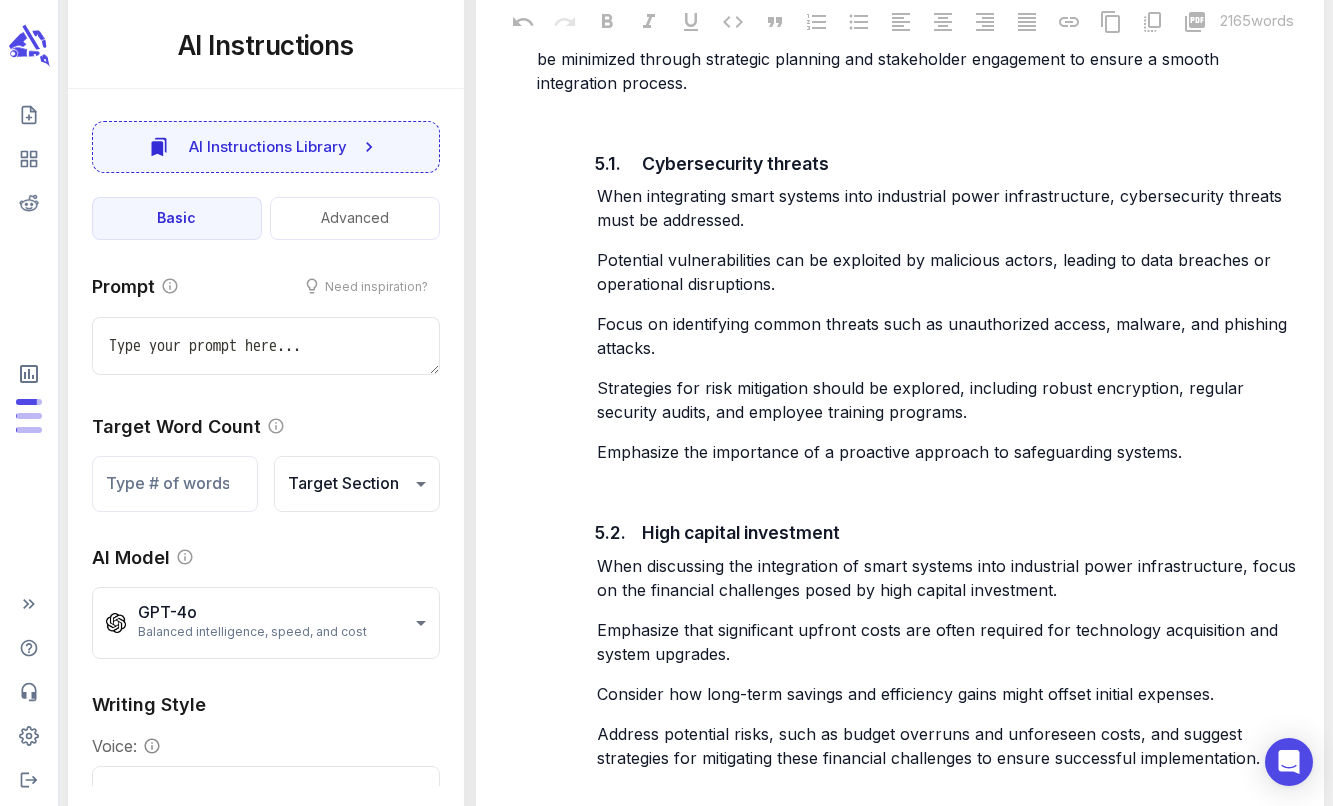 scroll, scrollTop: 9881, scrollLeft: 0, axis: vertical 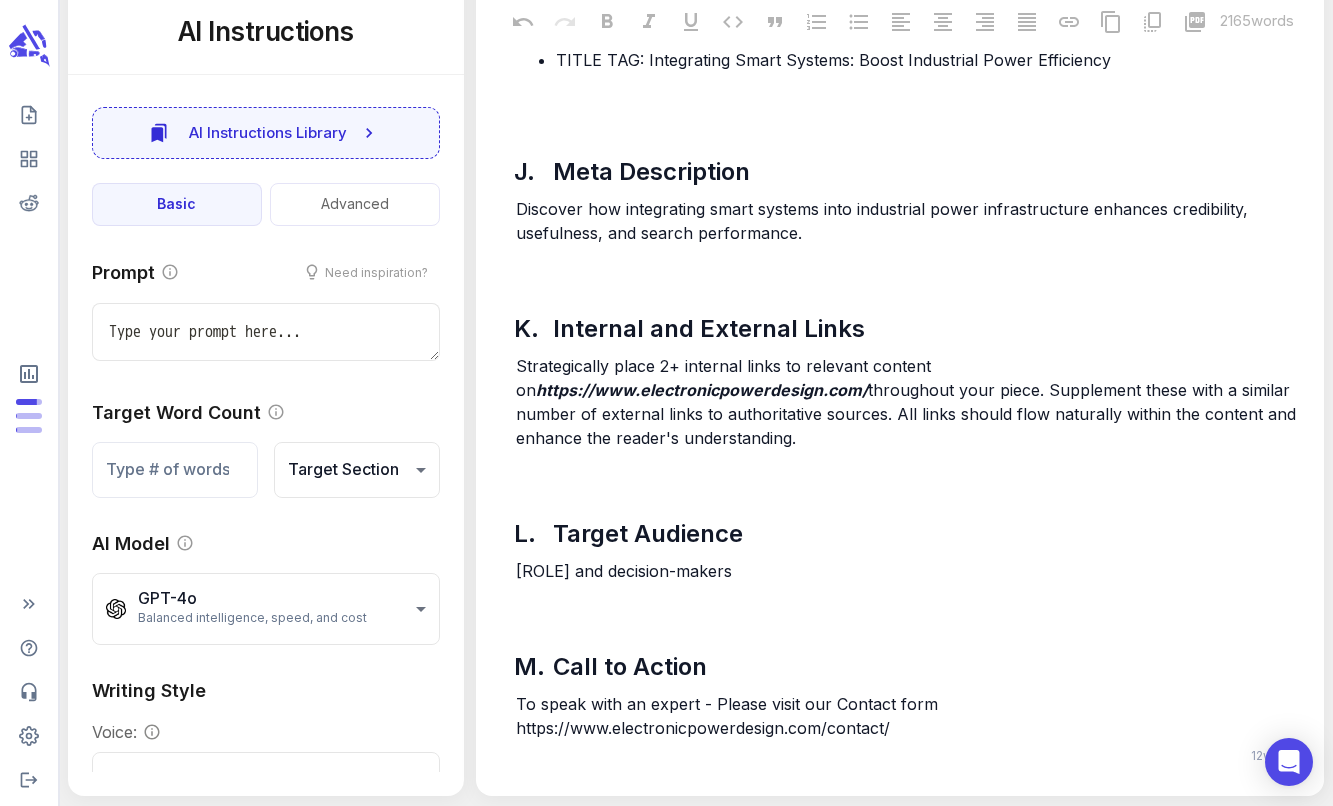 click on "Edit Brief SEO Content Brief for Integrating Smart Systems Into Industrial Power Infrastructure x 2165 words A. Objective Our objective is to produce a high-quality, authoritative piece of content that ranks prominently on search engines for the keyword Integrating Smart Systems into Industrial Power Infrastructure. By closely aligning with the specified search intent, adhering to the content outline and format, and incorporating all directives from the full brief, we aim to deliver exactly what users are seeking while effectively positioning the brand as a trusted expert. This approach will maximize our ranking potential and support our overall digital marketing and SEO strategy. B. Primary Keyword The primary keyword for this content is Integrating Smart Systems into Industrial Power Infrastructure, C. Related Keywords D. Search Intent The search intent for the primary keyword is Informational. E. Content Format For our primary keyword, our data indicates that long-form content F. Content Length G." at bounding box center (900, -4382) 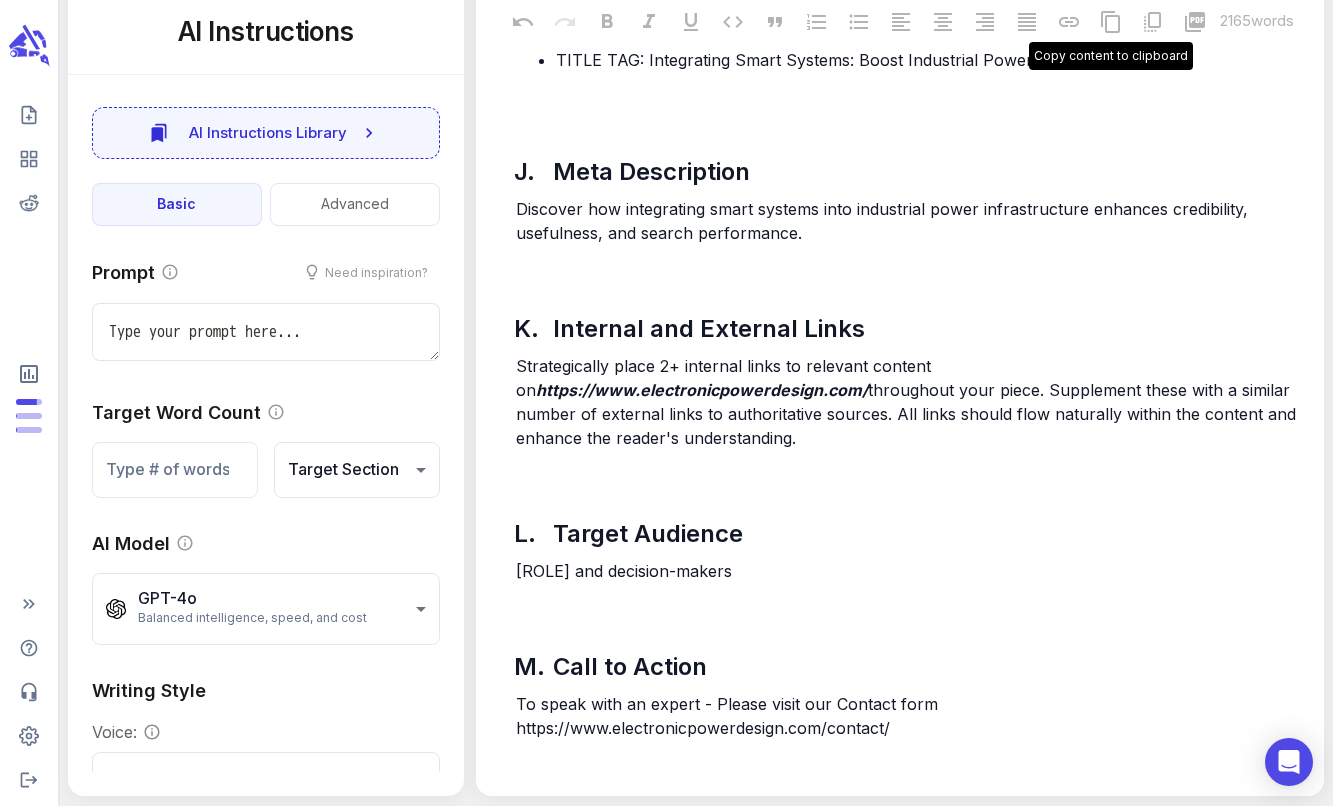 click 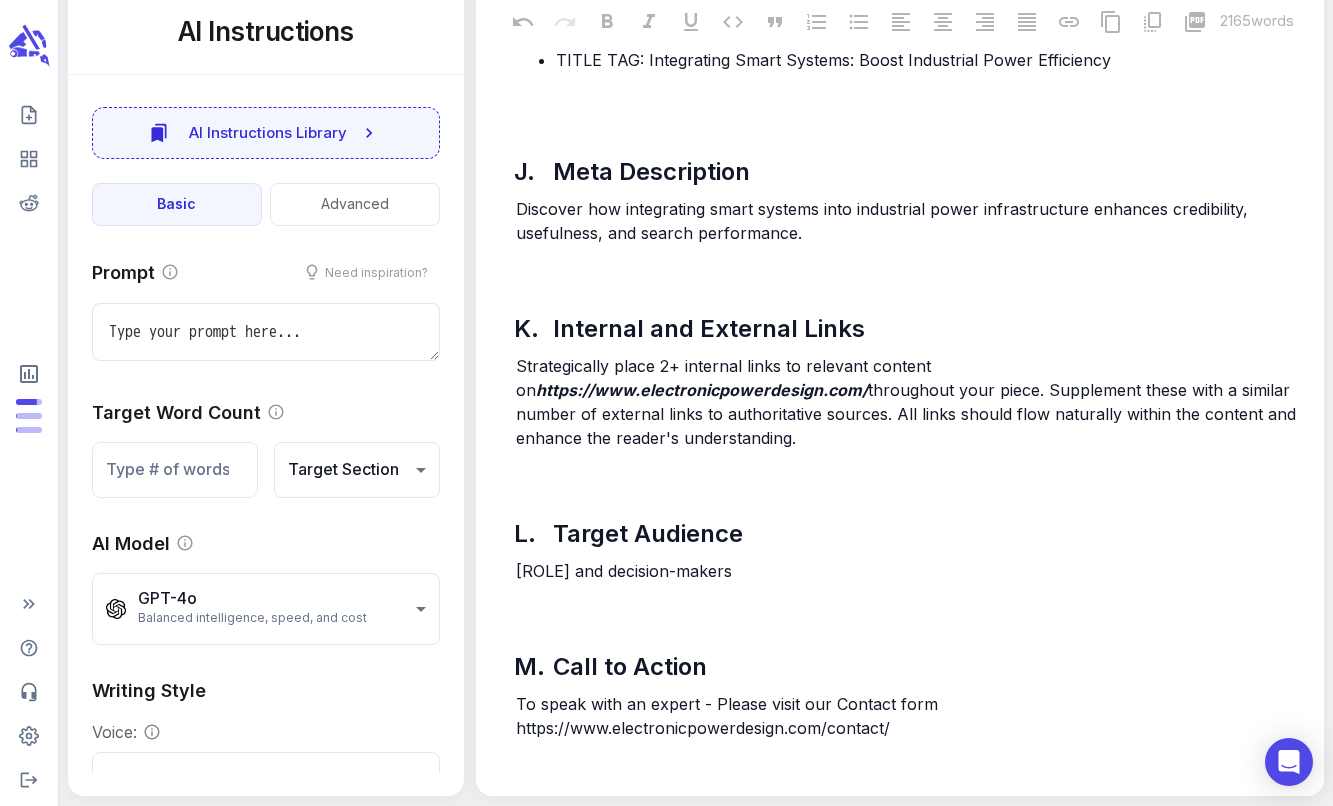 type on "x" 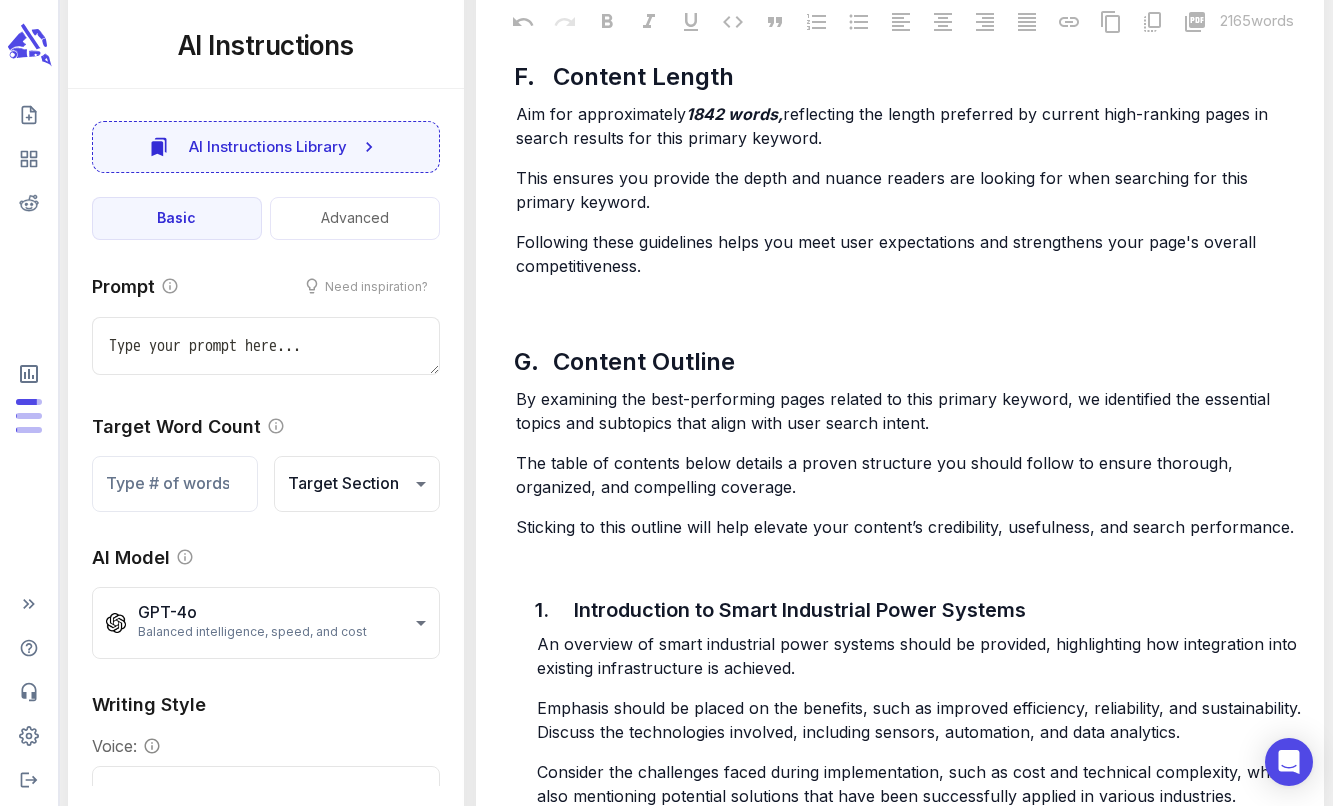 scroll, scrollTop: 1877, scrollLeft: 0, axis: vertical 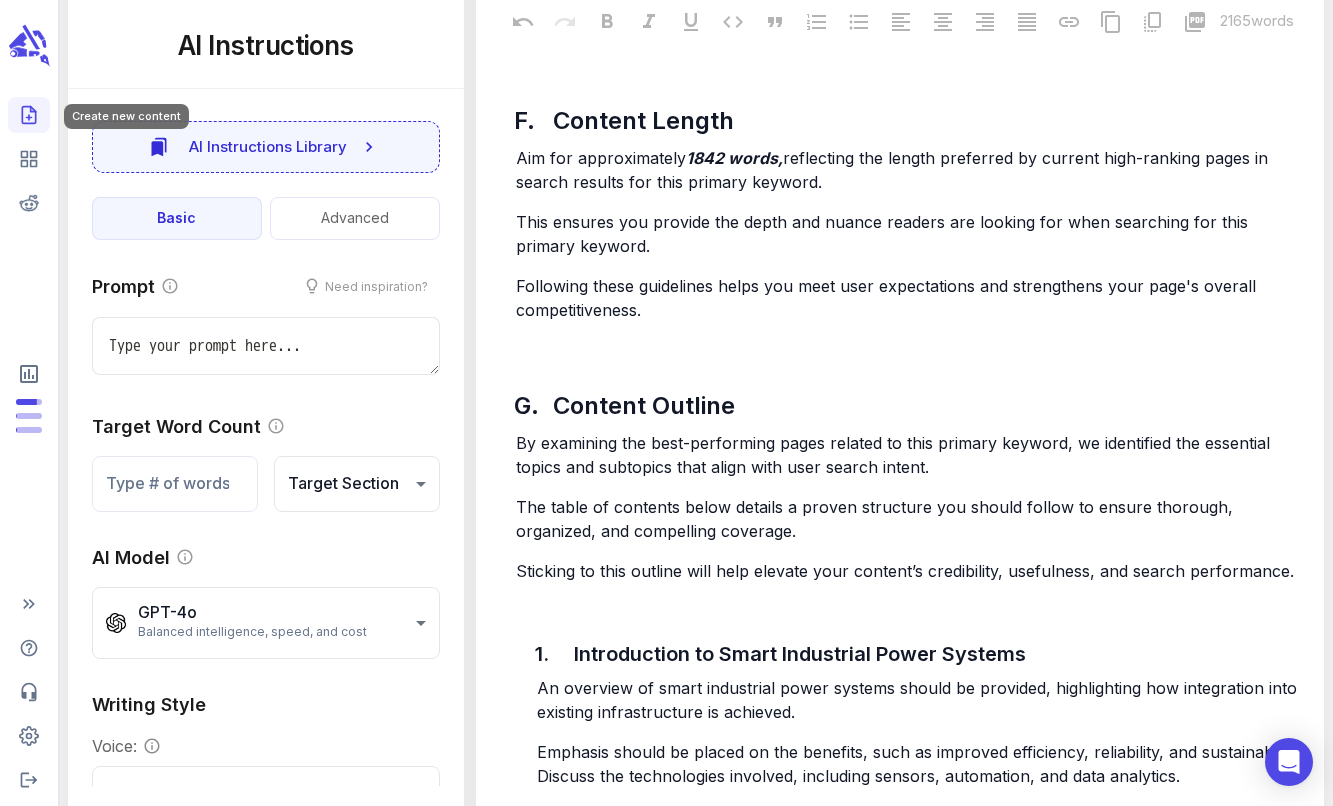 click 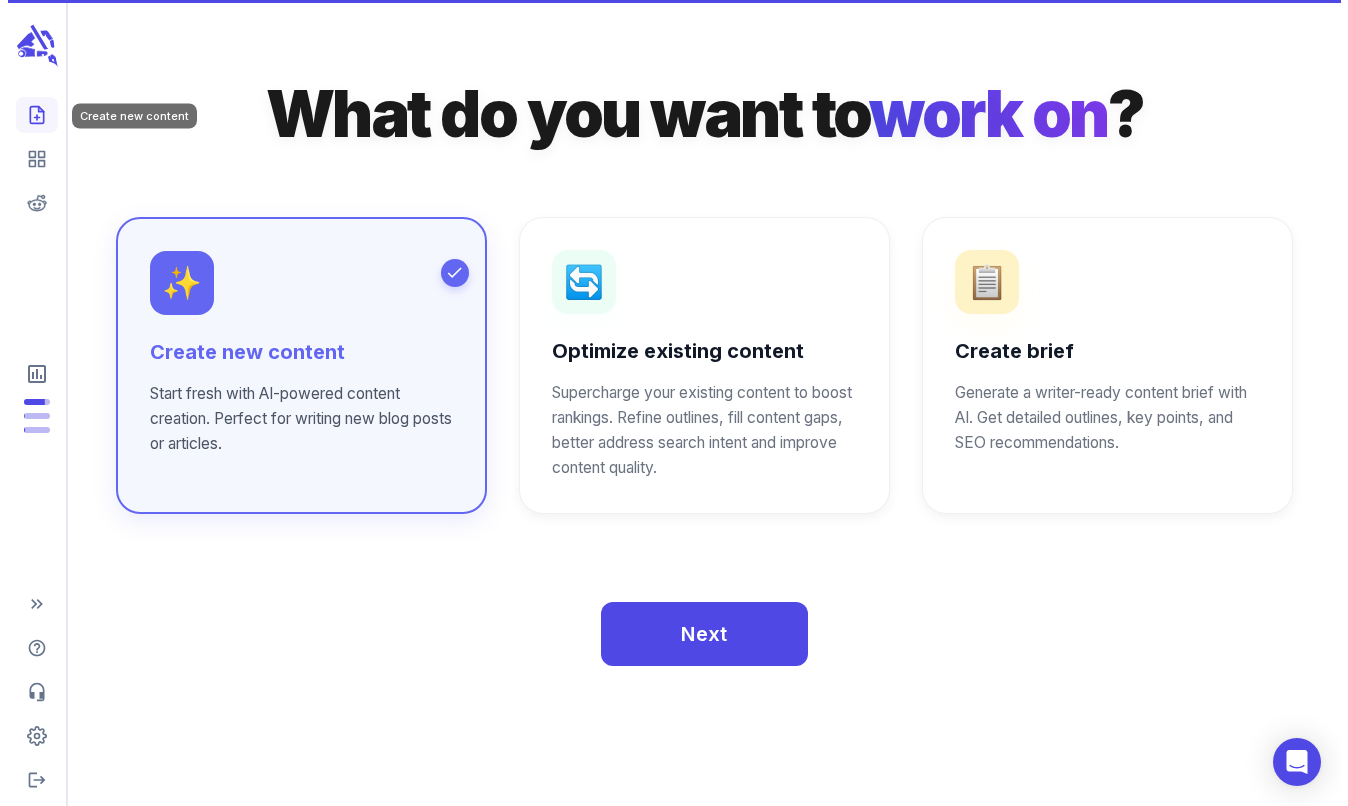 scroll, scrollTop: 0, scrollLeft: 0, axis: both 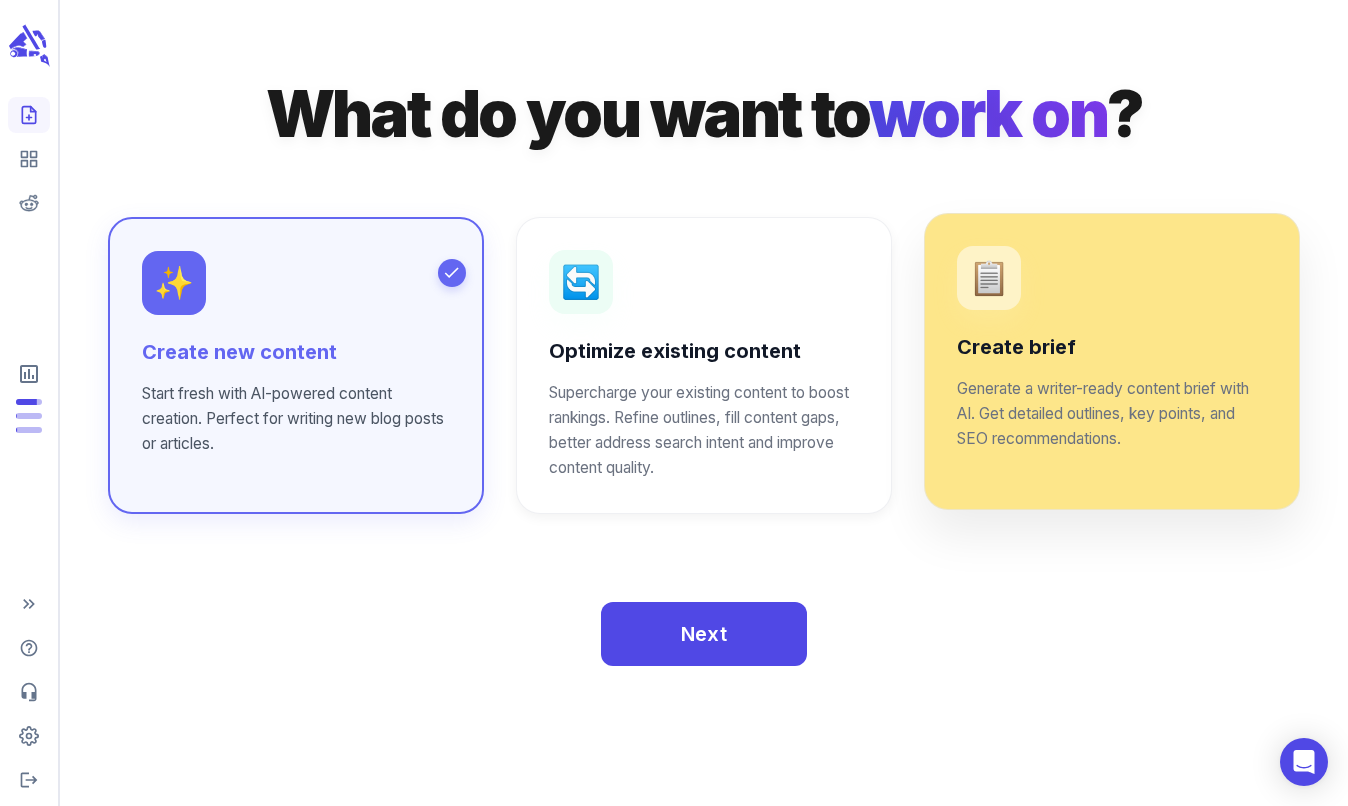 click on "Generate a writer-ready content brief with AI. Get detailed outlines, key points, and SEO recommendations." at bounding box center [1112, 414] 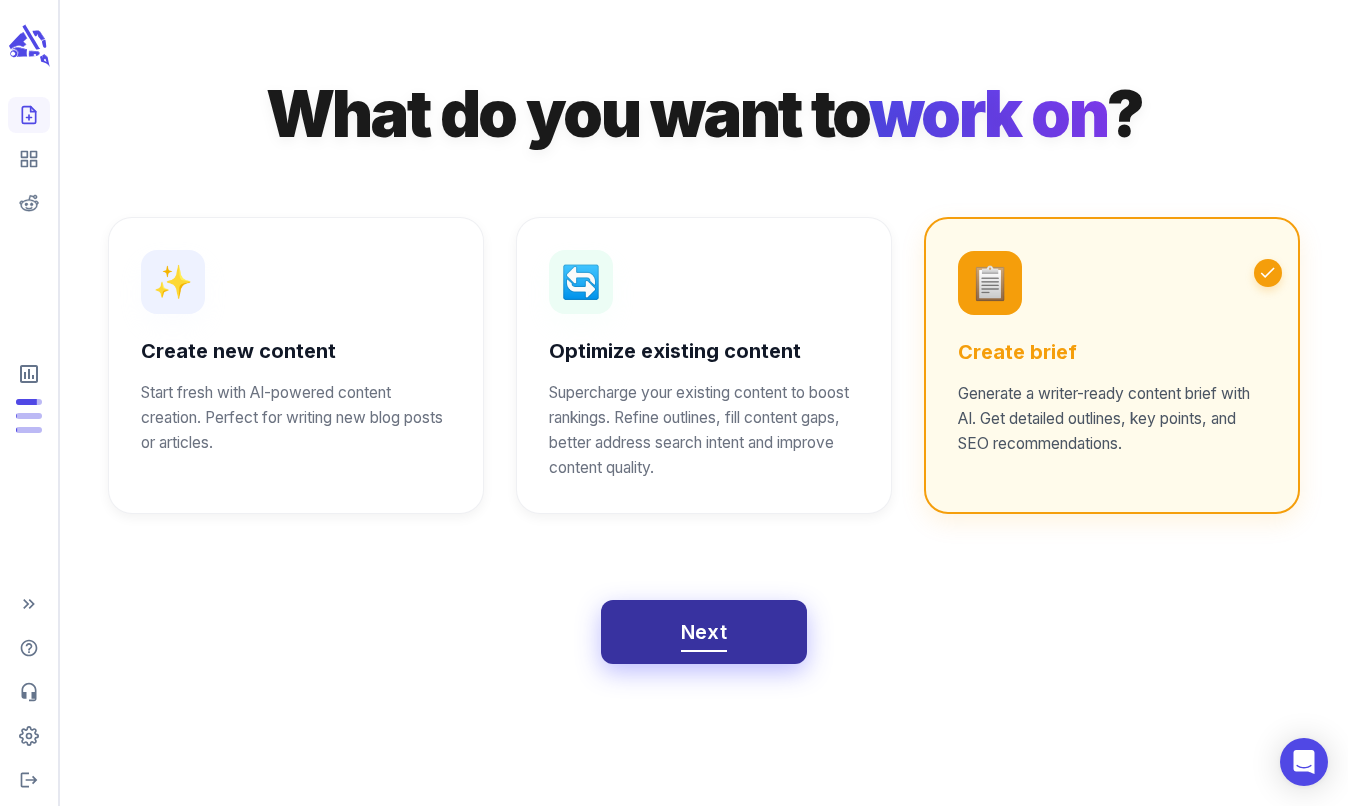 click on "Next" at bounding box center (704, 632) 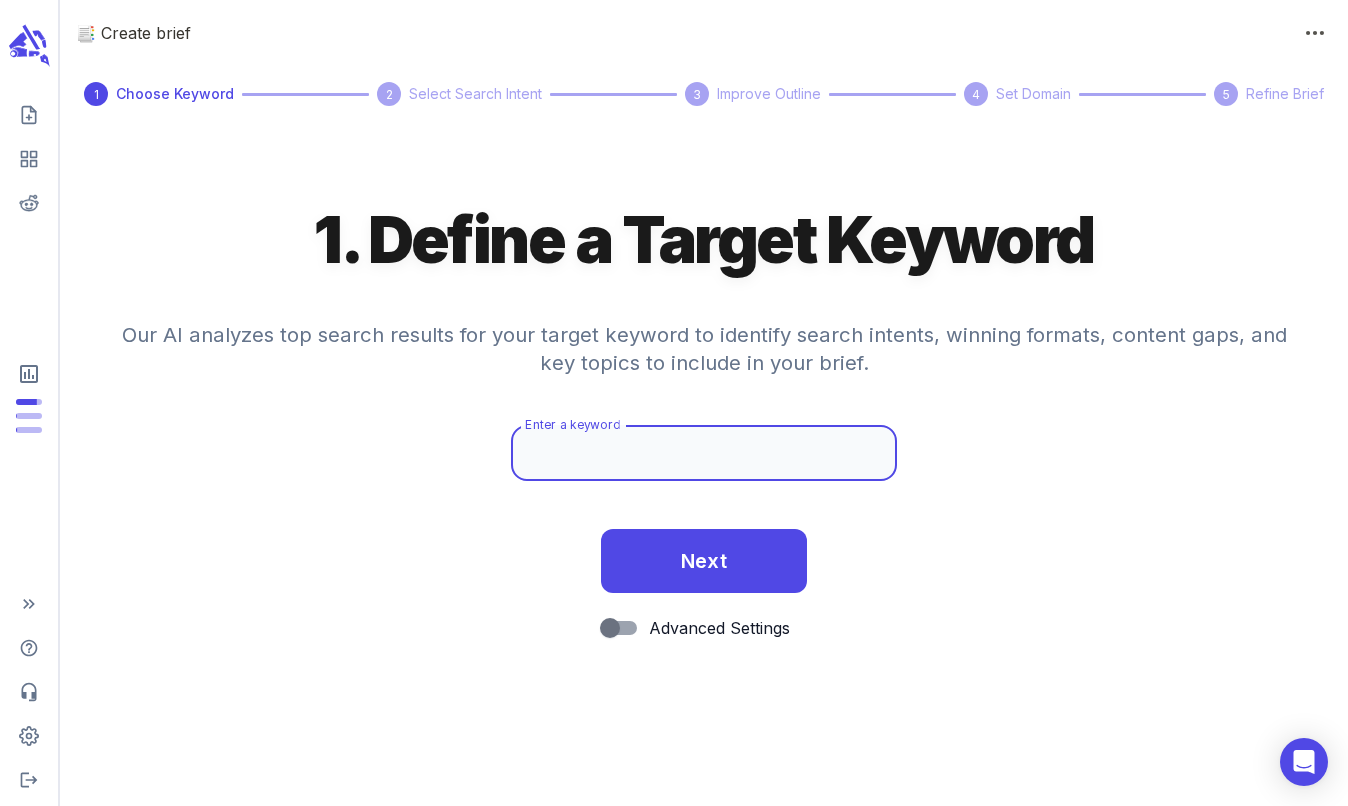 click on "Enter a keyword" at bounding box center (704, 453) 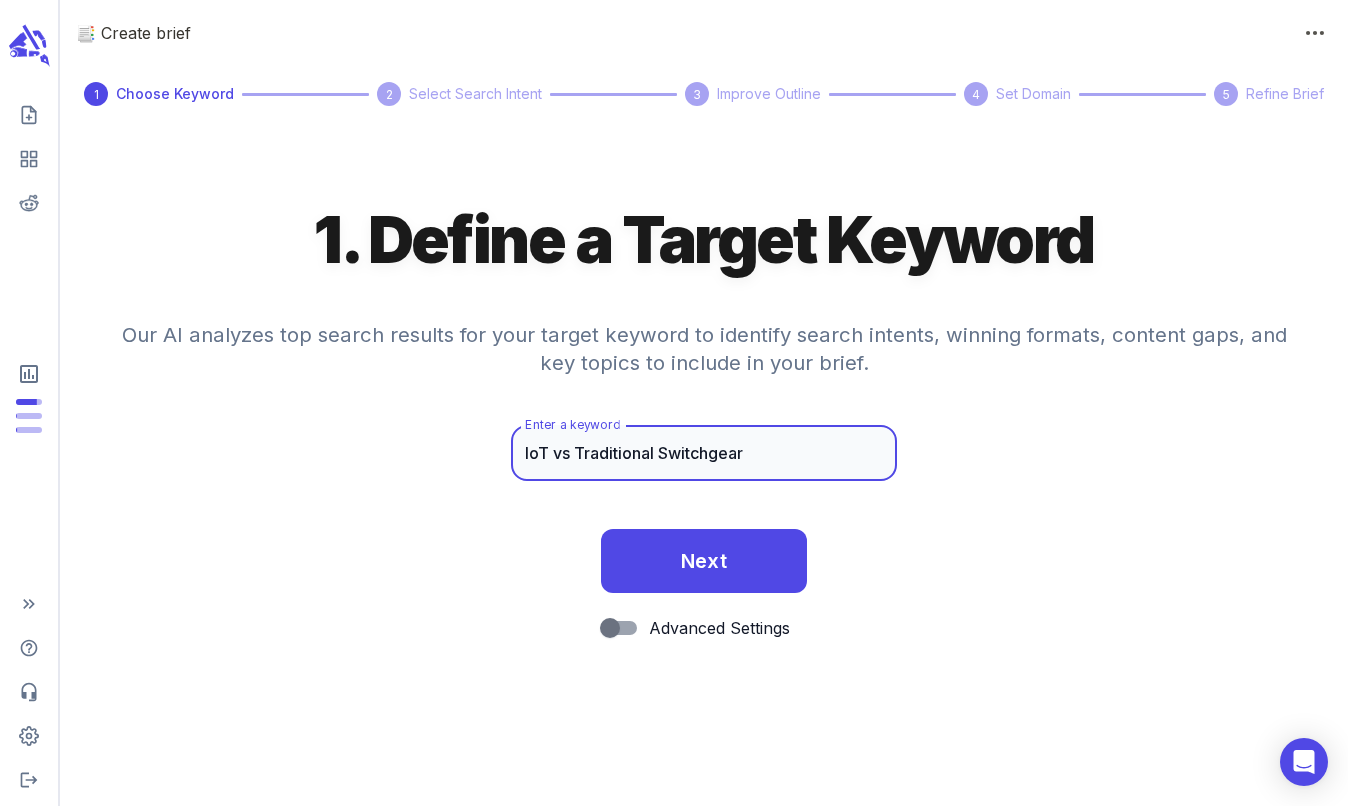 type on "IoT vs Traditional Switchgear" 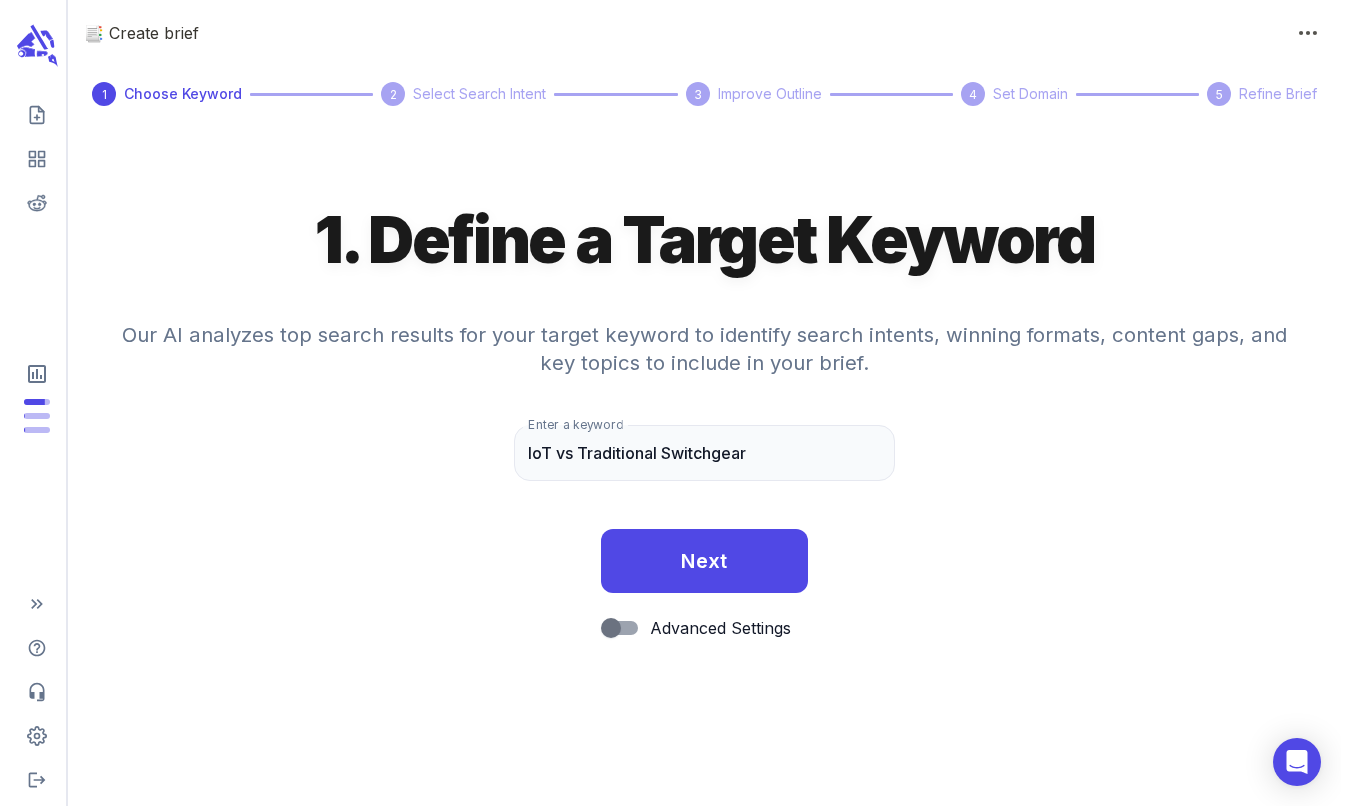 scroll, scrollTop: 79, scrollLeft: 0, axis: vertical 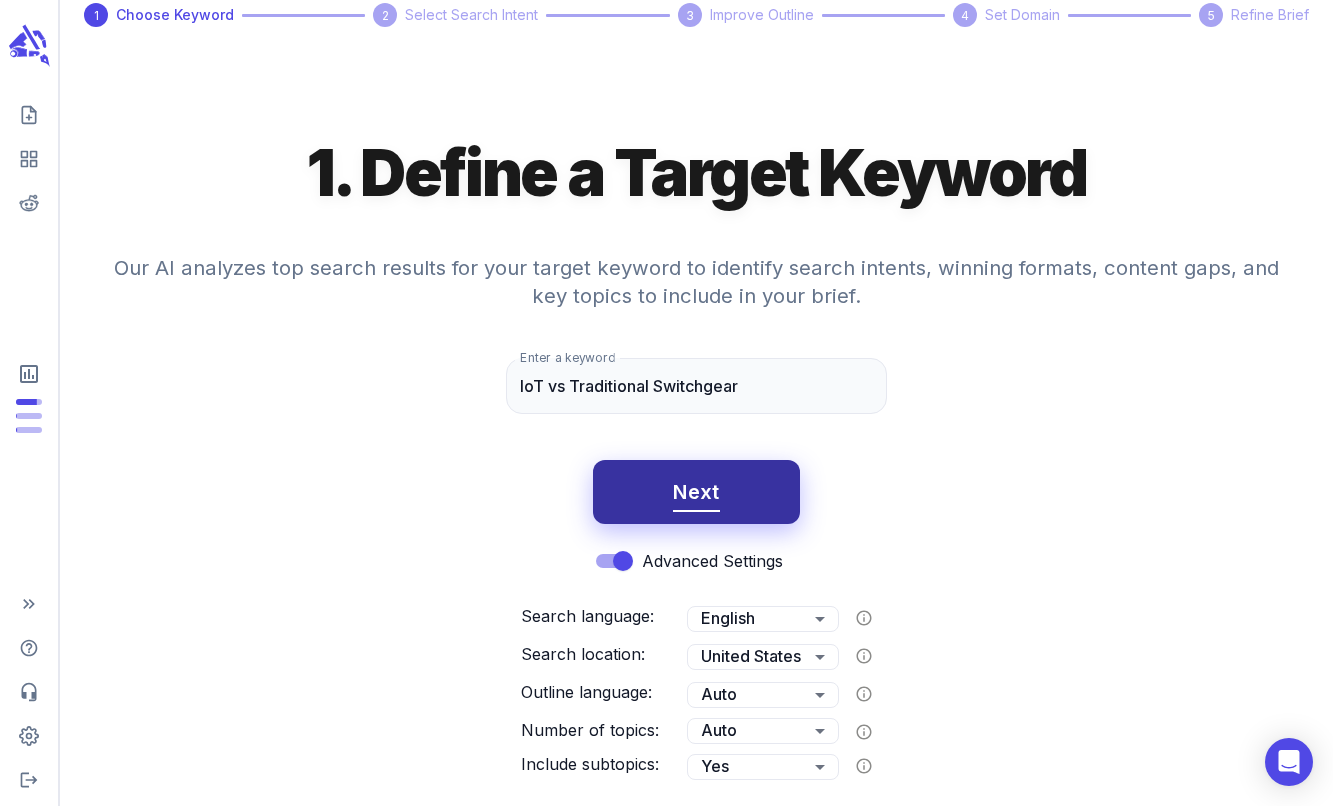 click on "Next" at bounding box center [696, 492] 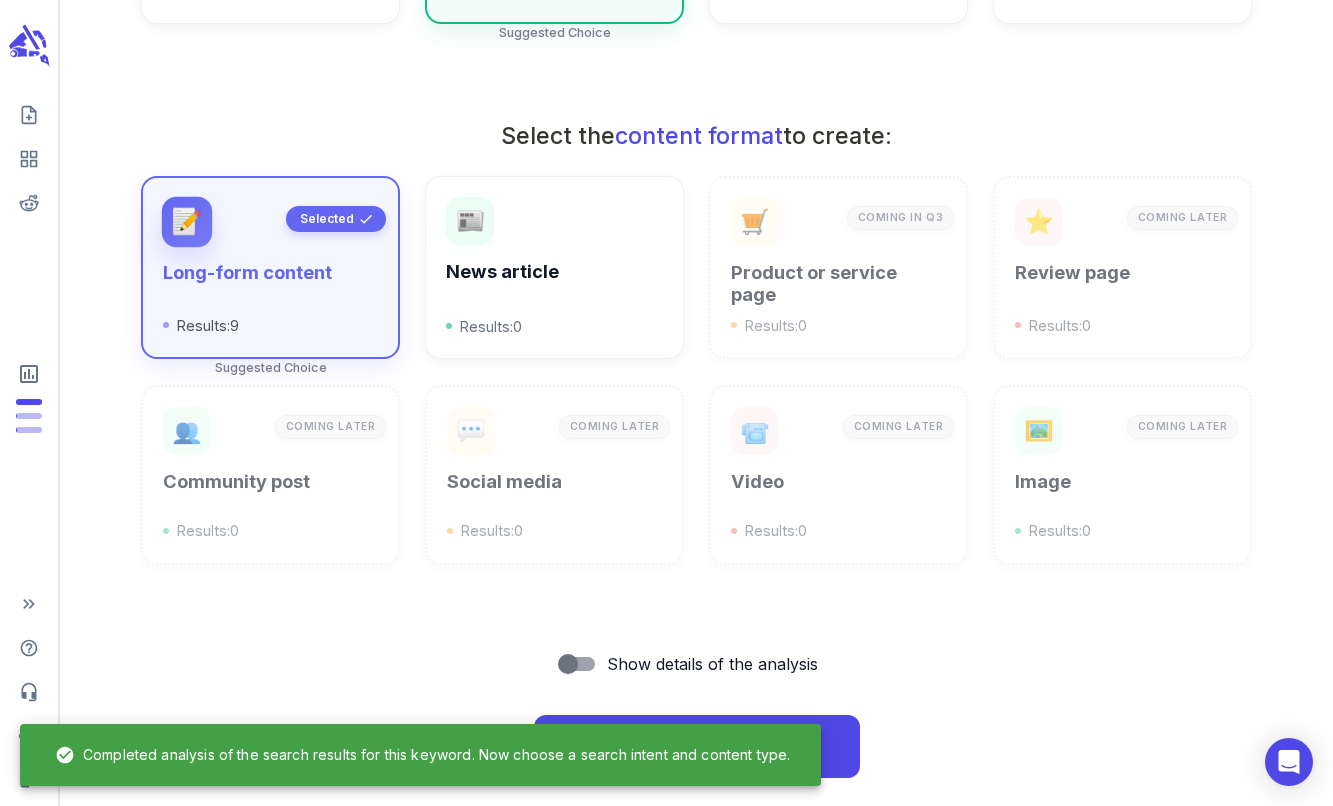 scroll, scrollTop: 650, scrollLeft: 0, axis: vertical 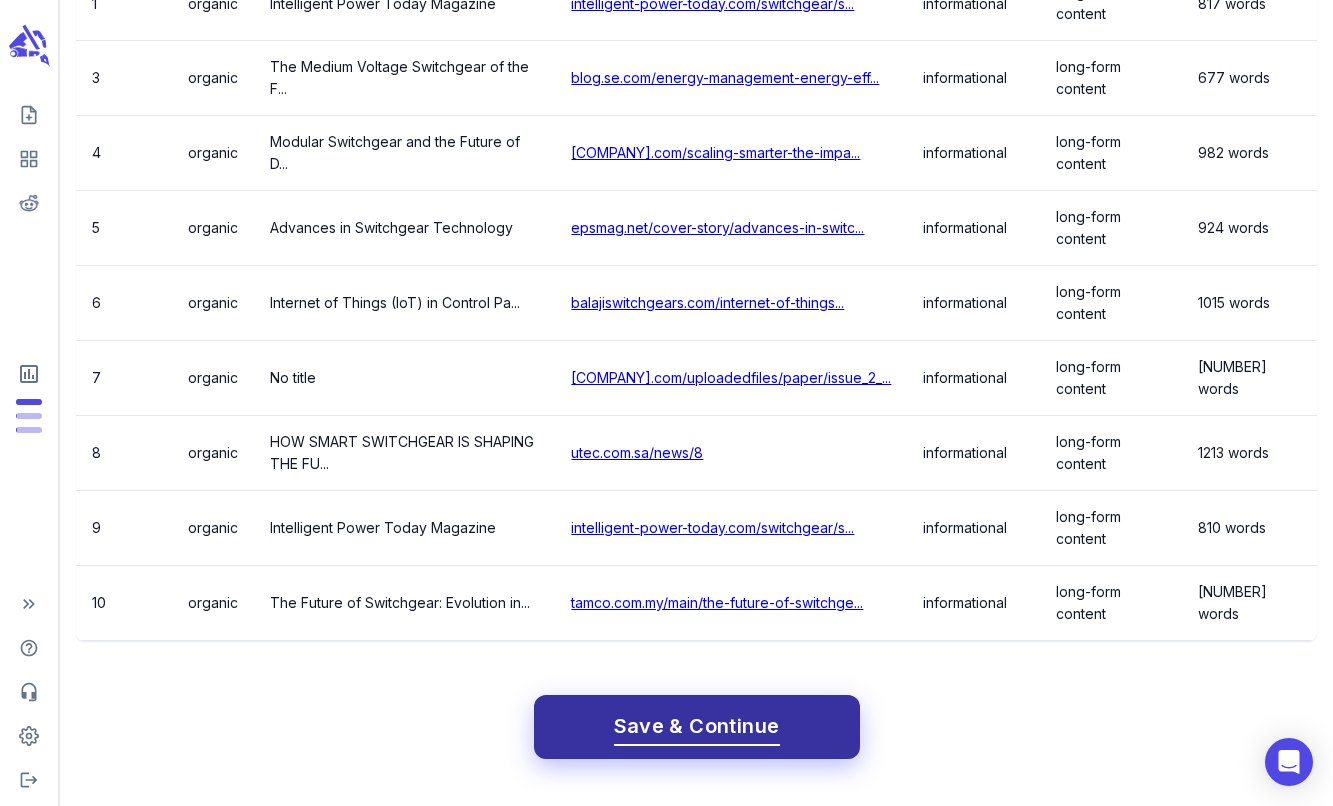 click on "Save & Continue" at bounding box center (697, 726) 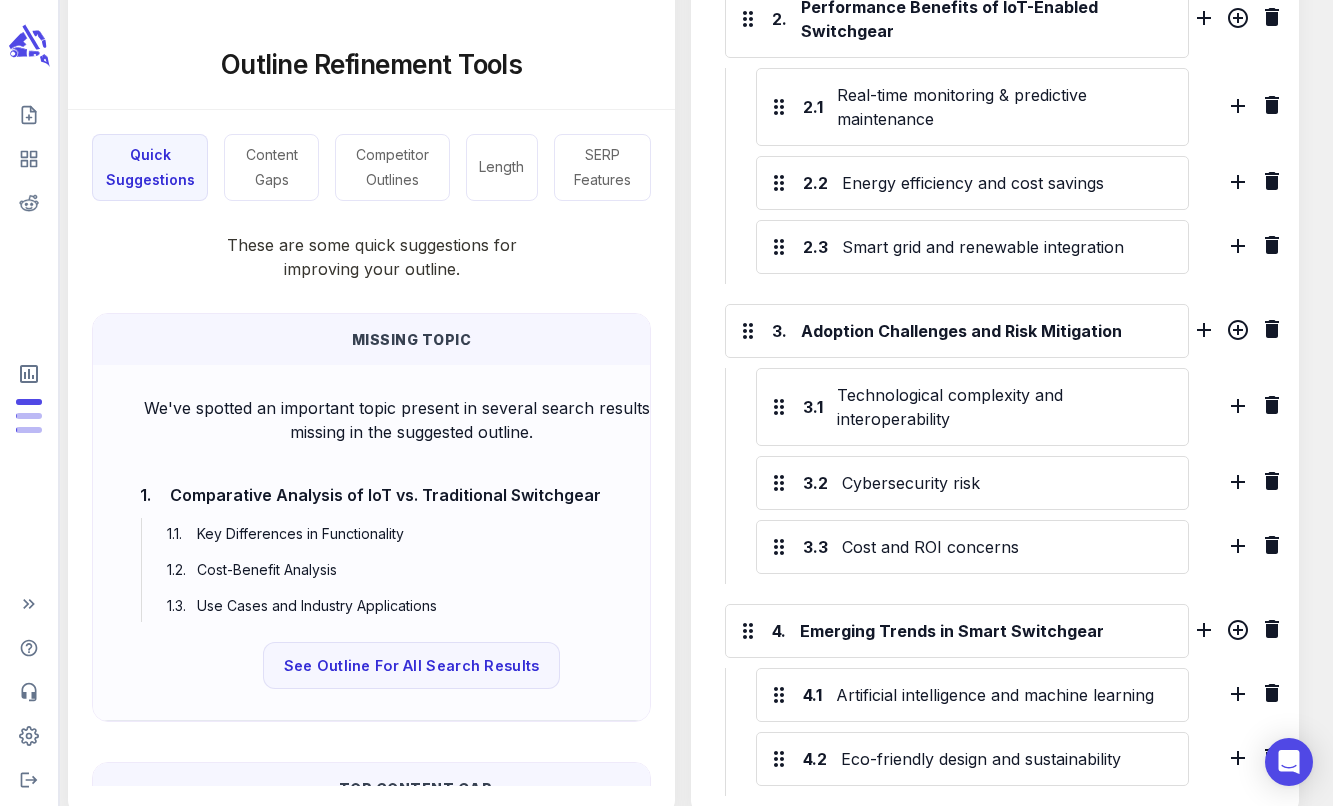 scroll, scrollTop: 793, scrollLeft: 0, axis: vertical 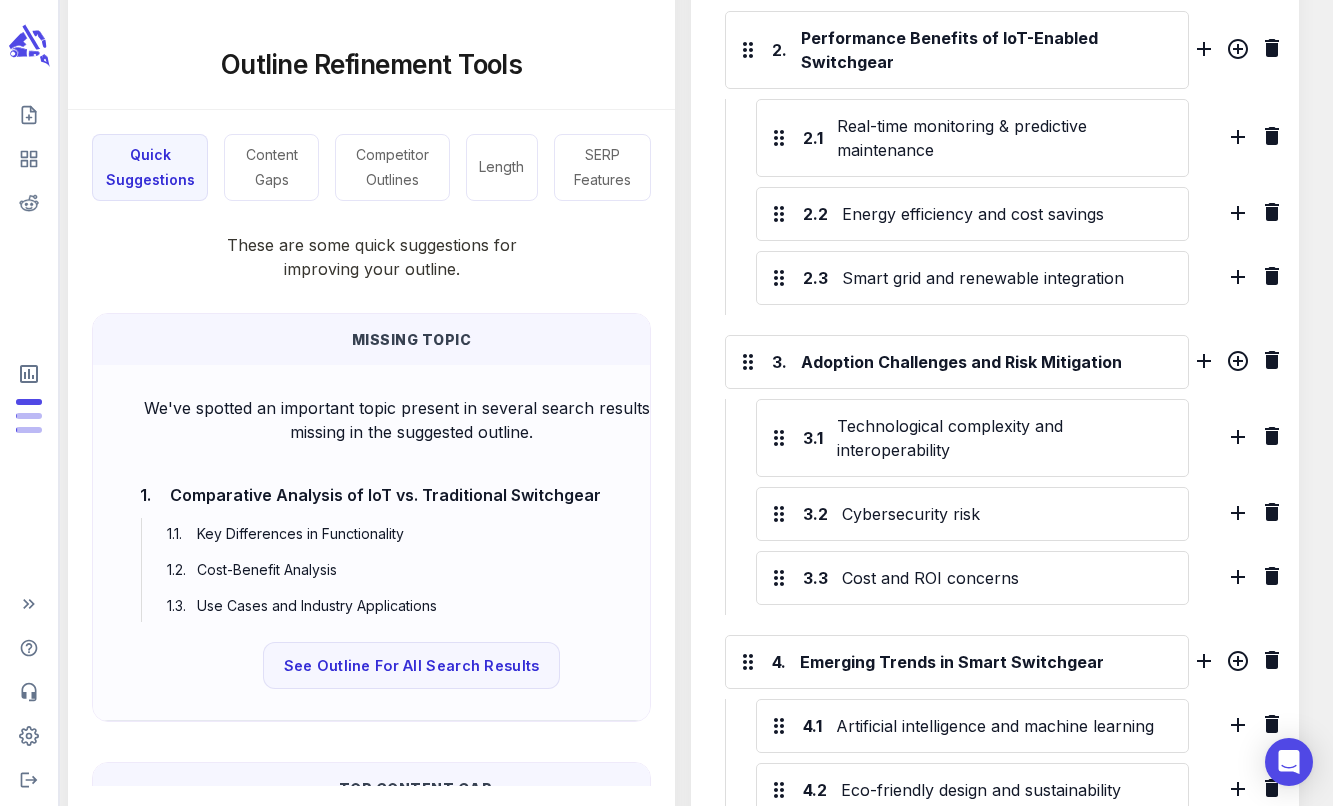 click on "Comparative Analysis of IoT vs. Traditional Switchgear" at bounding box center [385, 495] 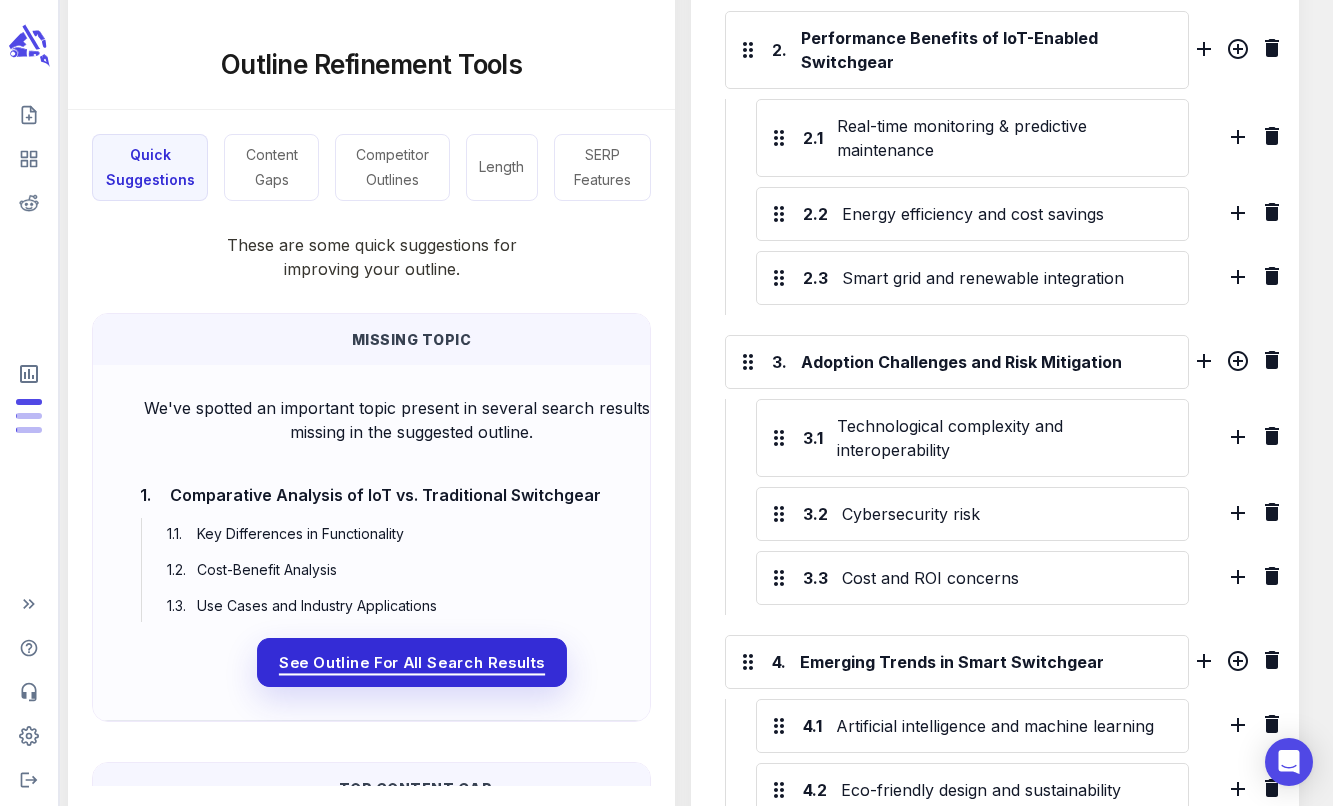 click on "See Outline For All Search Results" at bounding box center [411, 662] 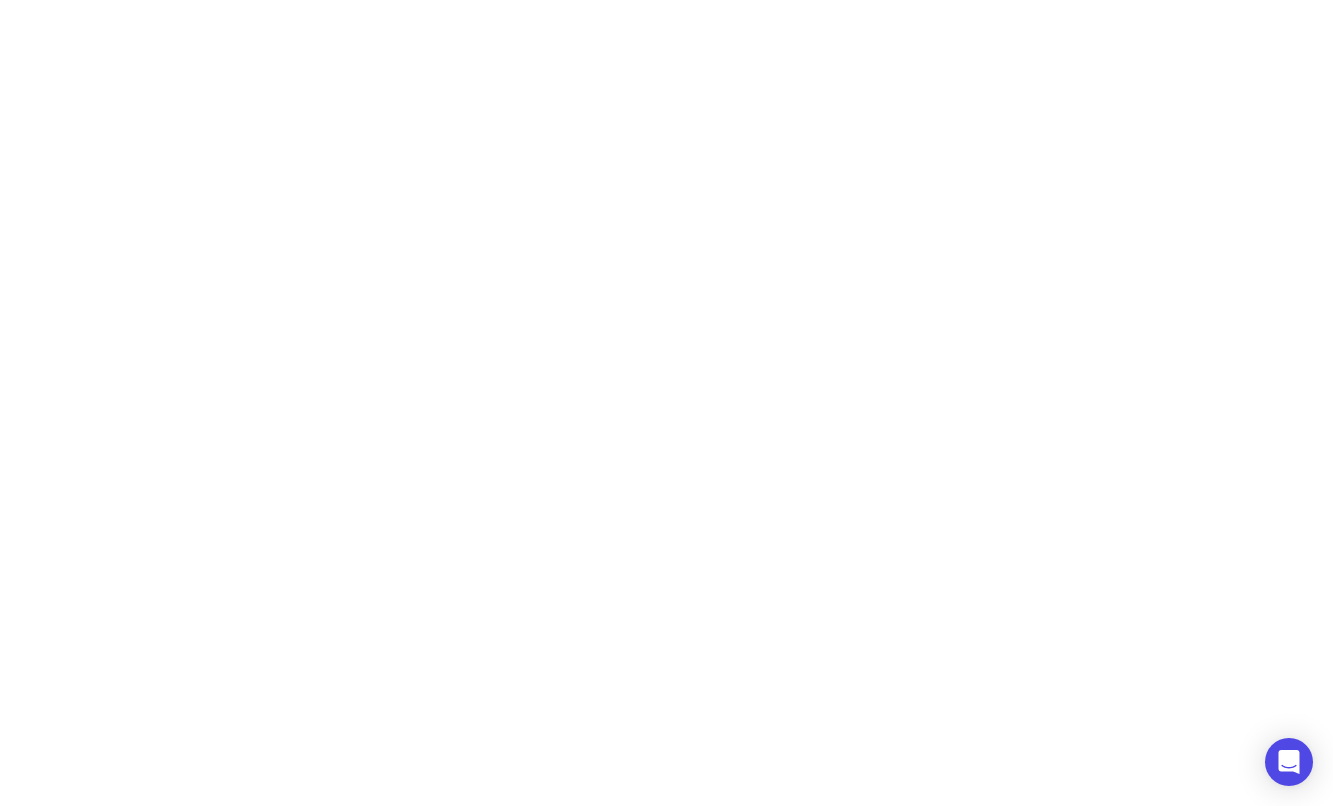 scroll, scrollTop: 0, scrollLeft: 0, axis: both 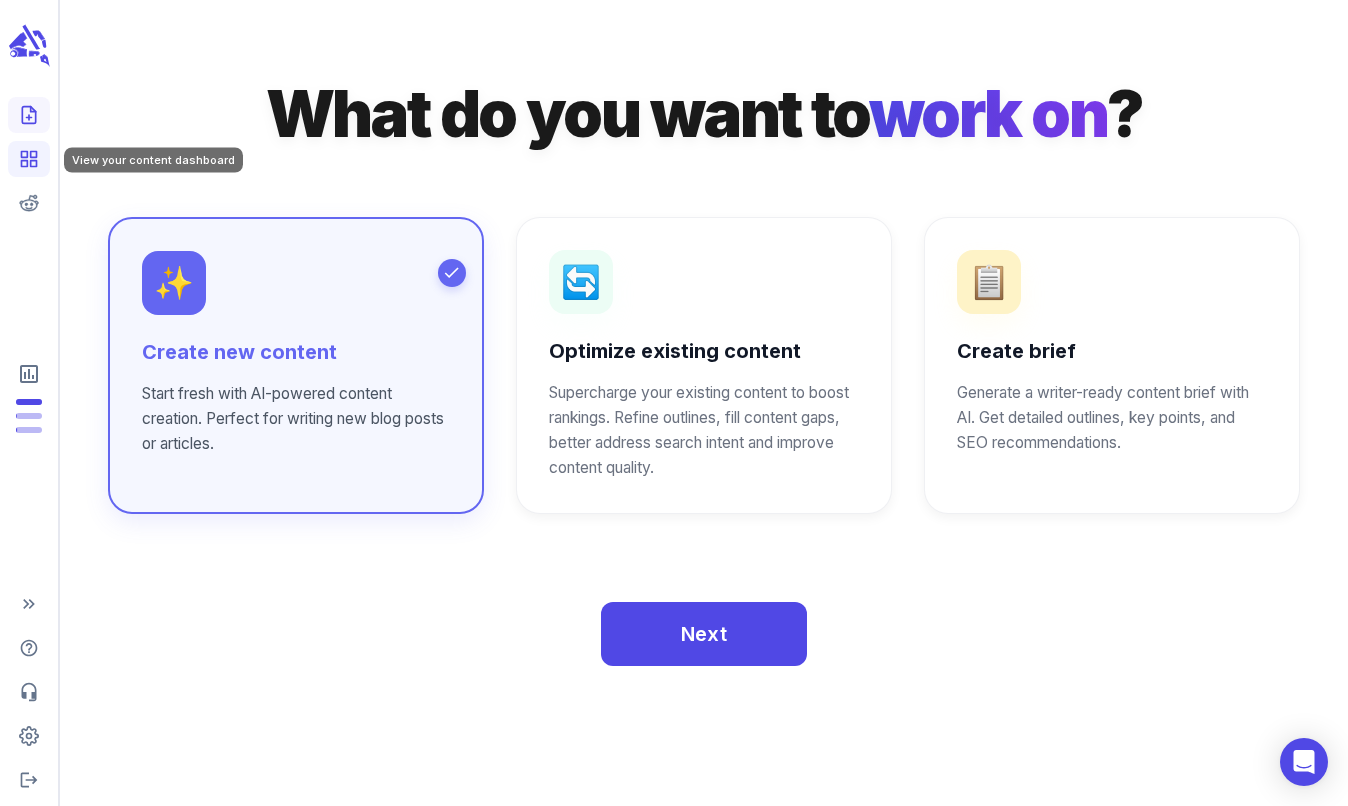 click 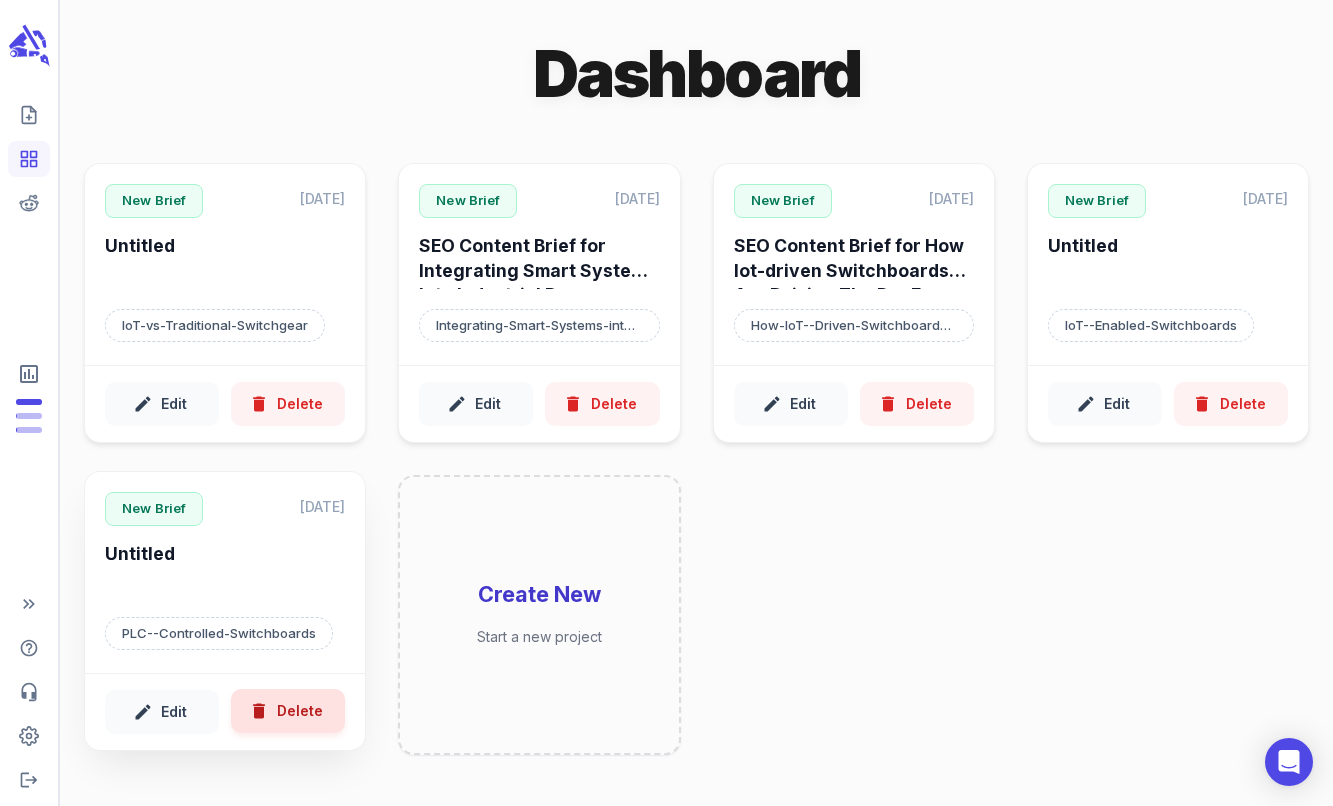 click on "Delete" at bounding box center [288, 711] 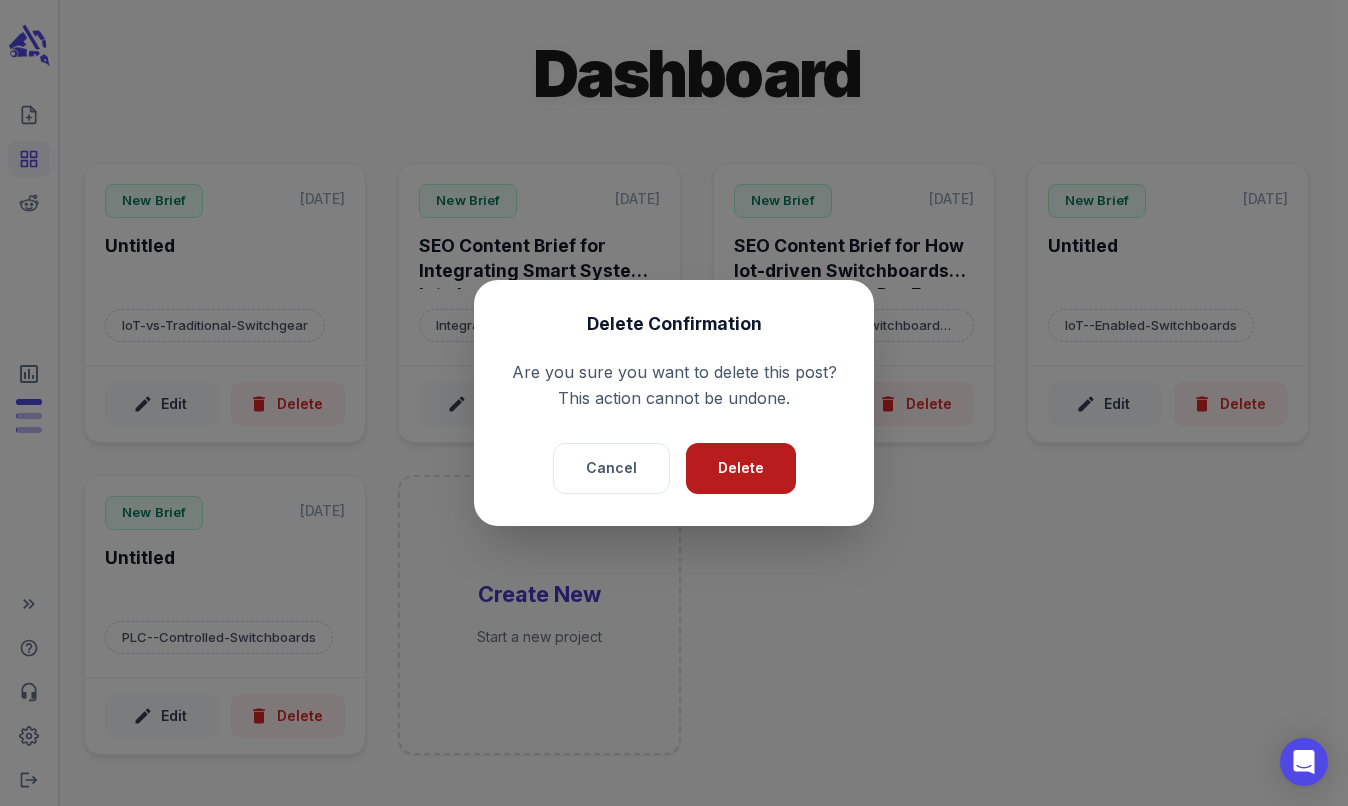 click on "Delete" at bounding box center [741, 468] 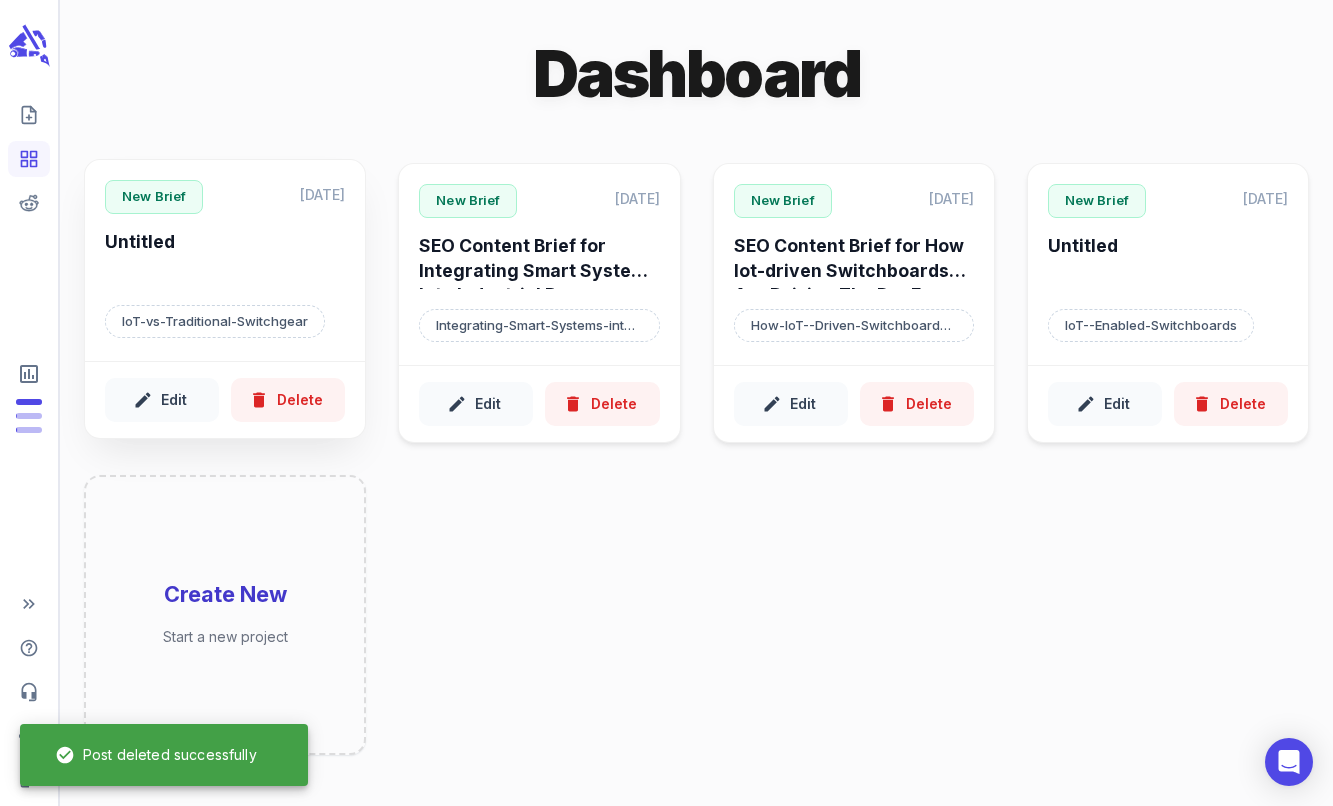 click on "Untitled" at bounding box center (225, 257) 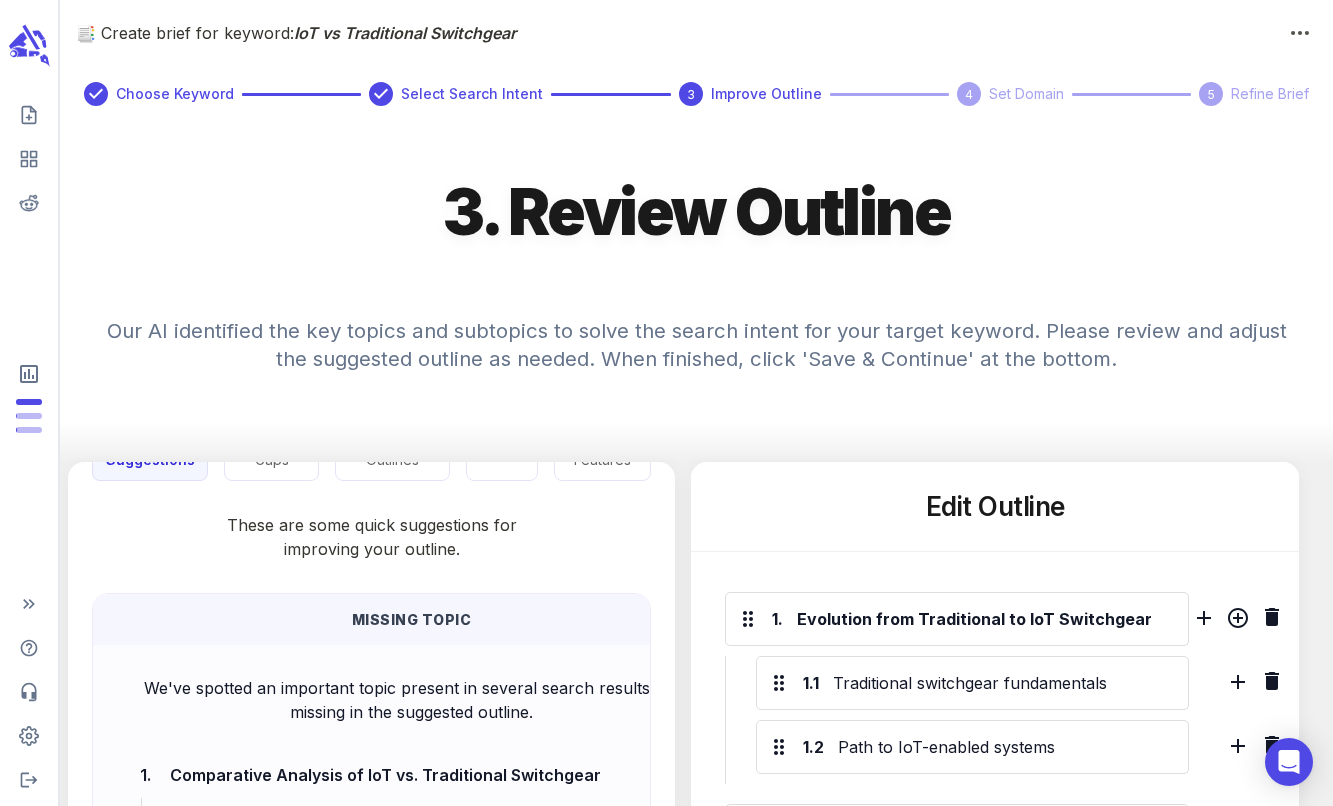 scroll, scrollTop: 197, scrollLeft: 0, axis: vertical 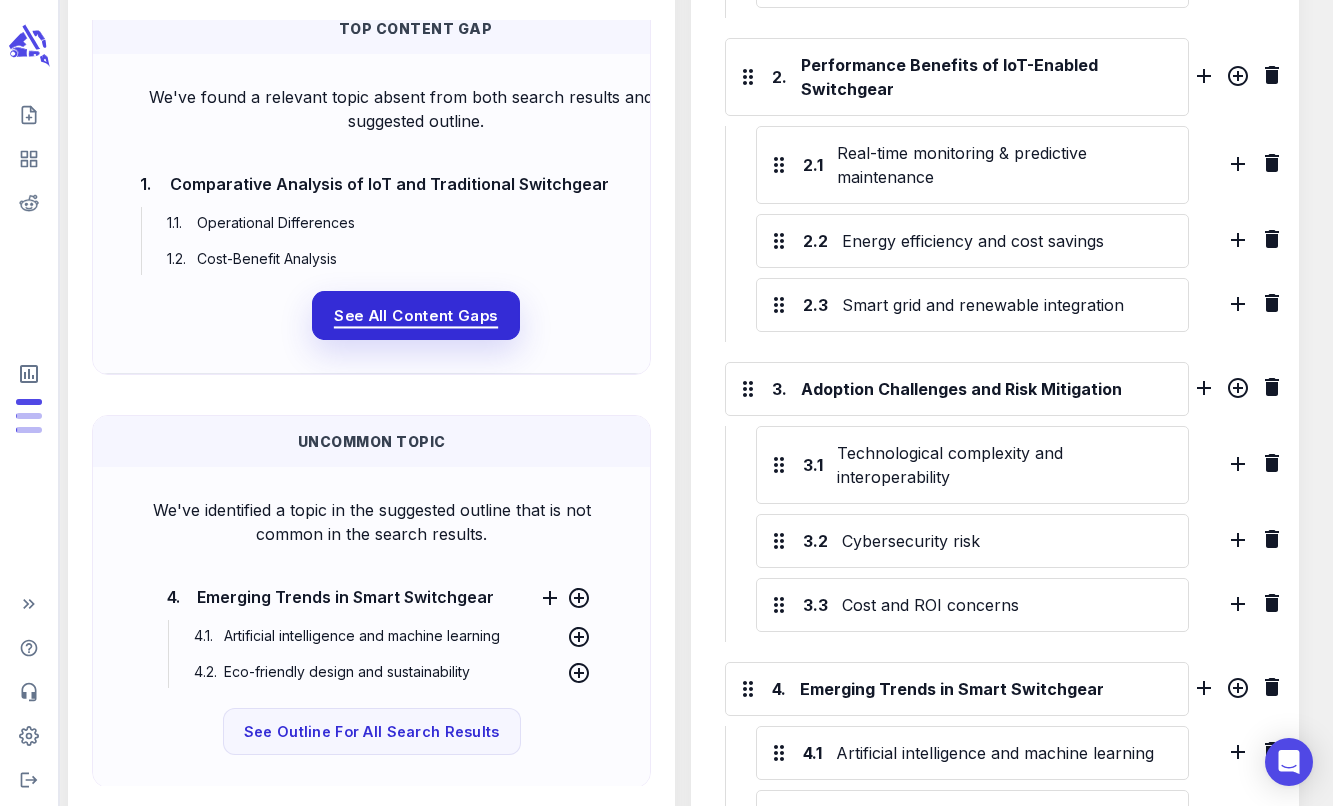 click on "See All Content Gaps" at bounding box center [415, 315] 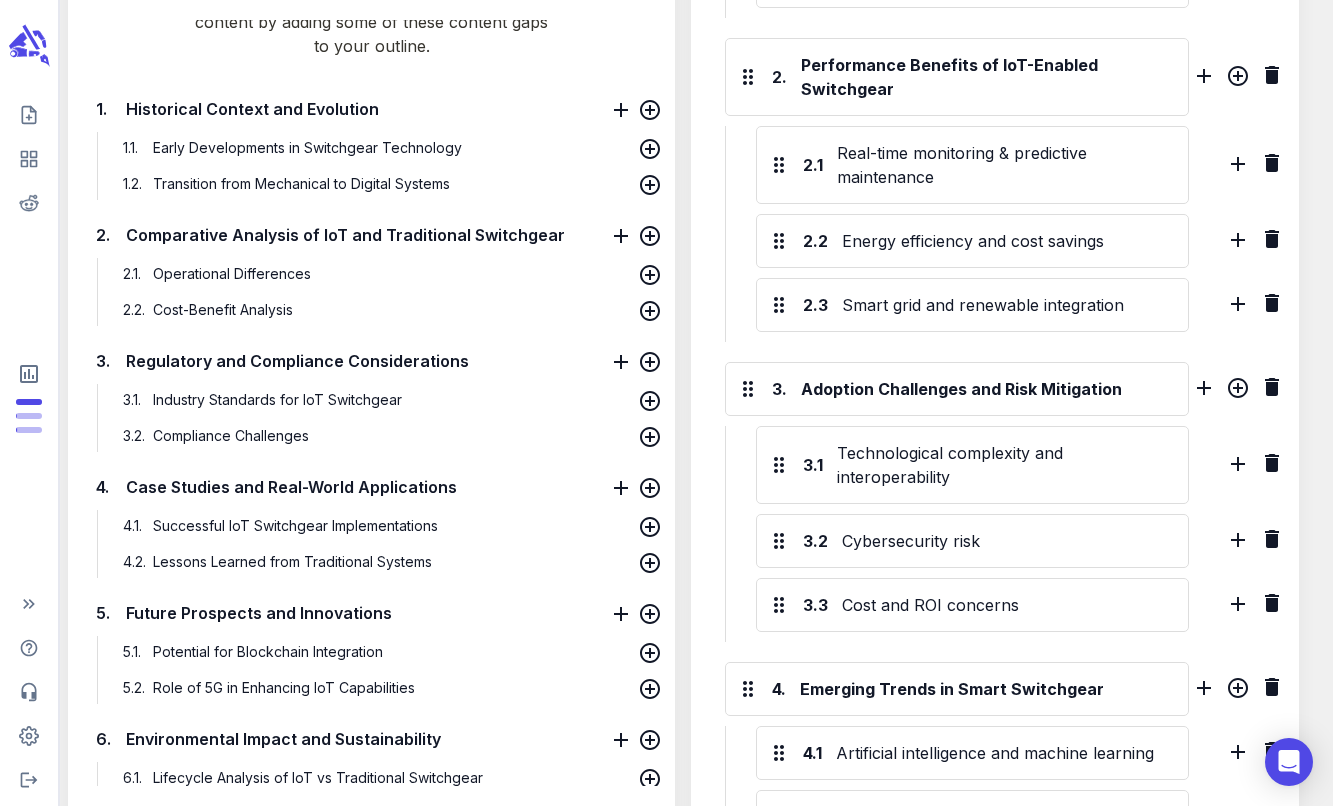 scroll, scrollTop: 268, scrollLeft: 0, axis: vertical 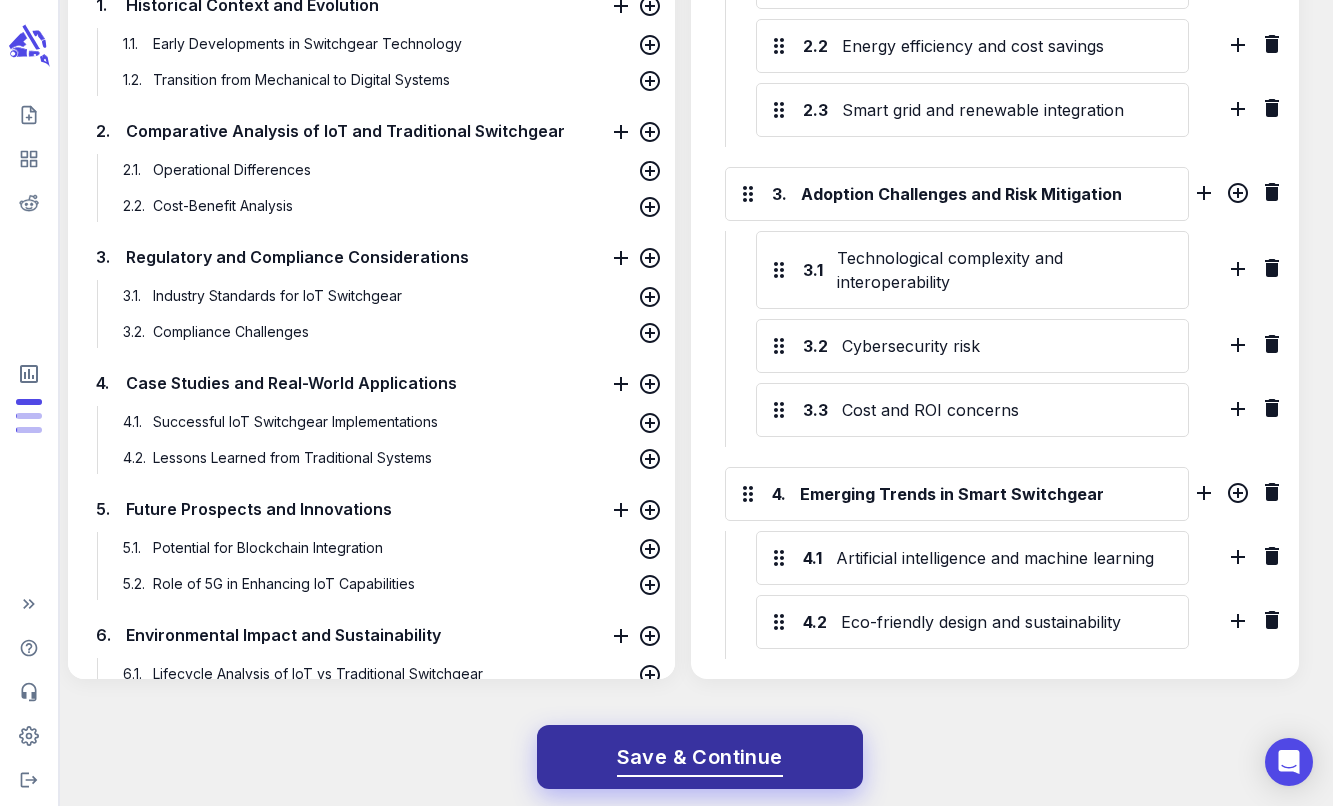 click on "Save & Continue" at bounding box center (700, 757) 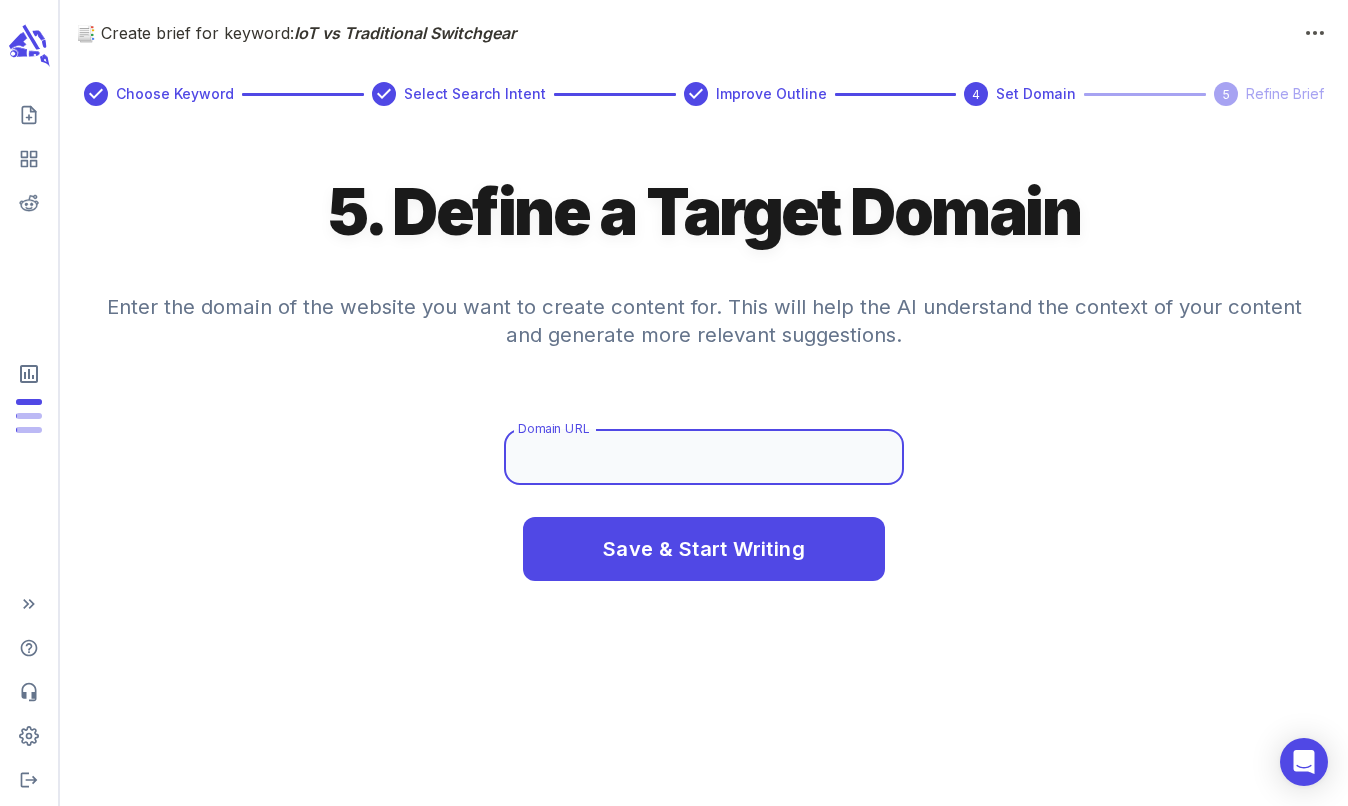 click on "Domain URL" at bounding box center (704, 457) 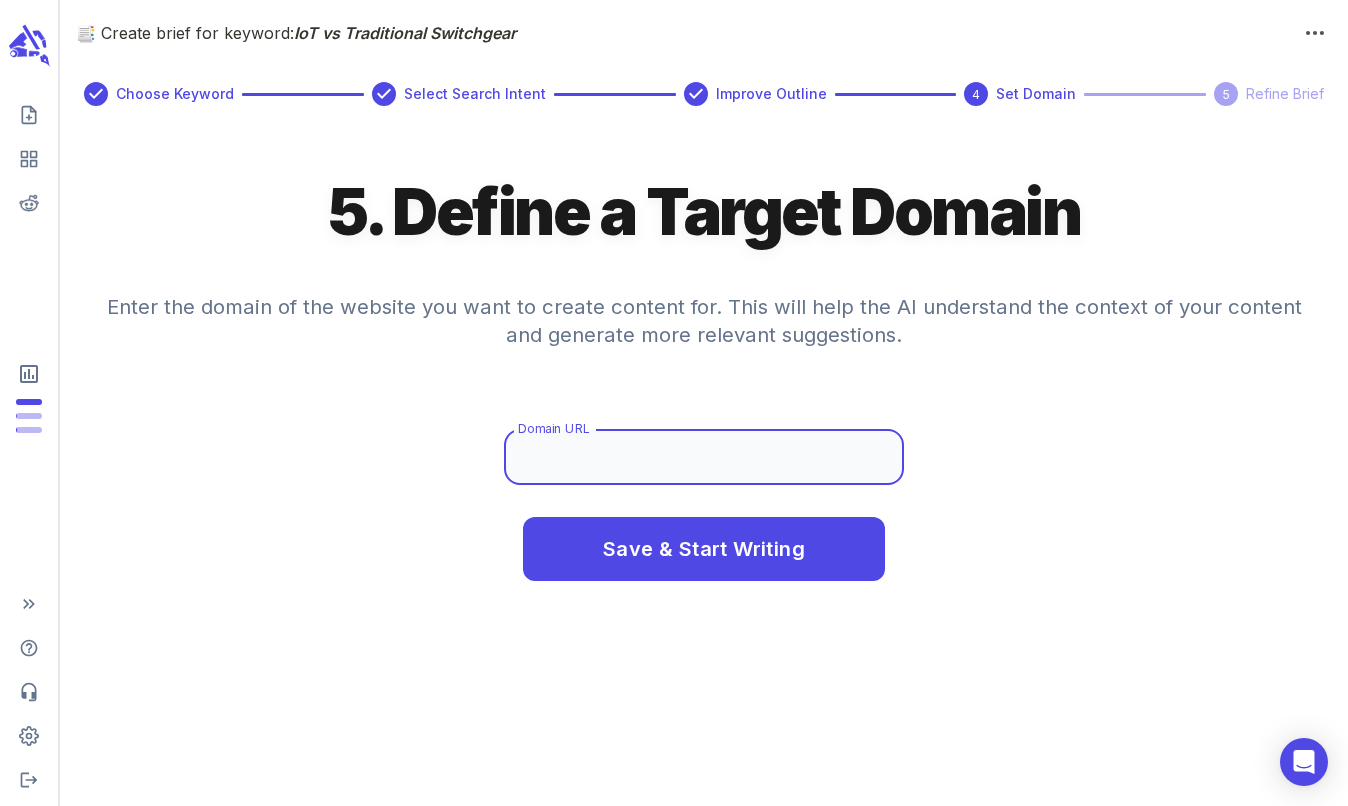 type on "https://www.electronicpowerdesign.com/" 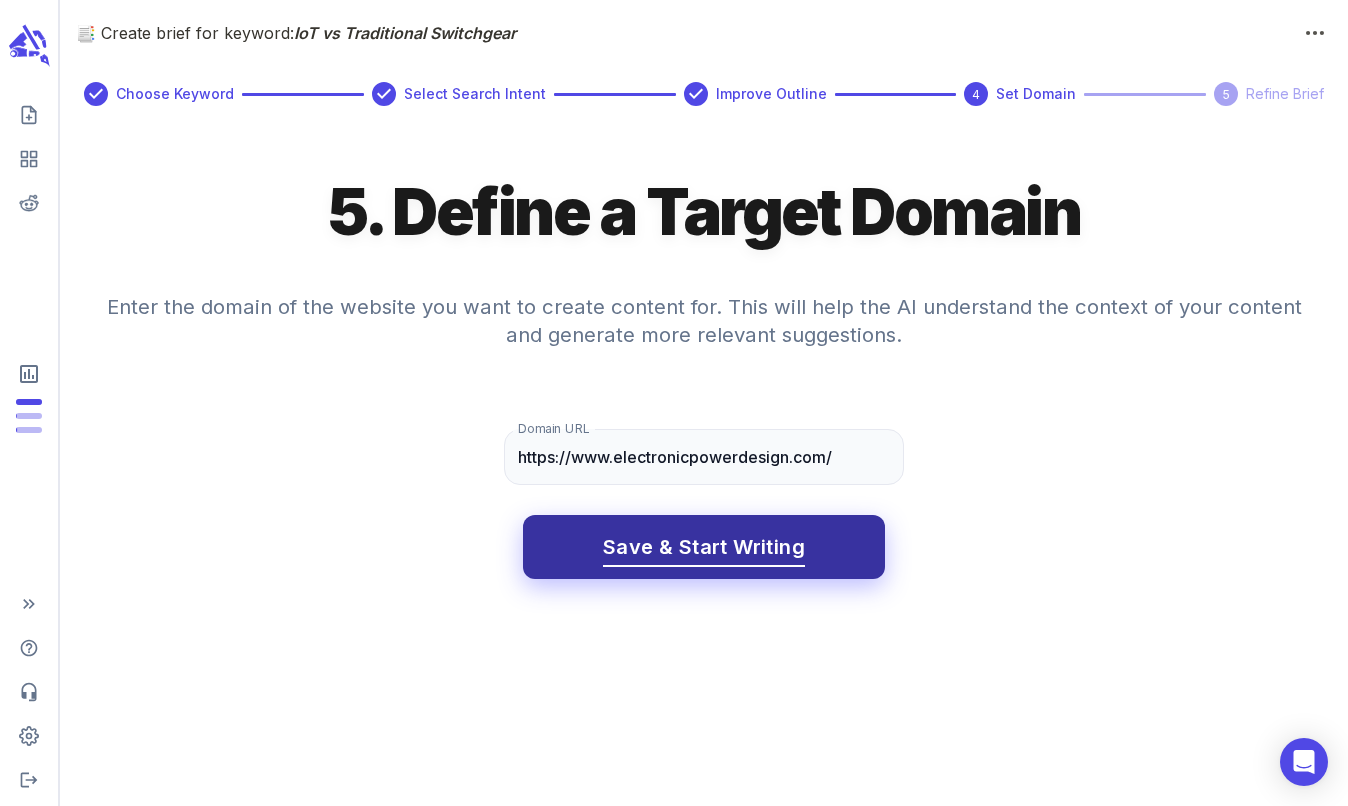 click on "Save & Start Writing" at bounding box center [704, 547] 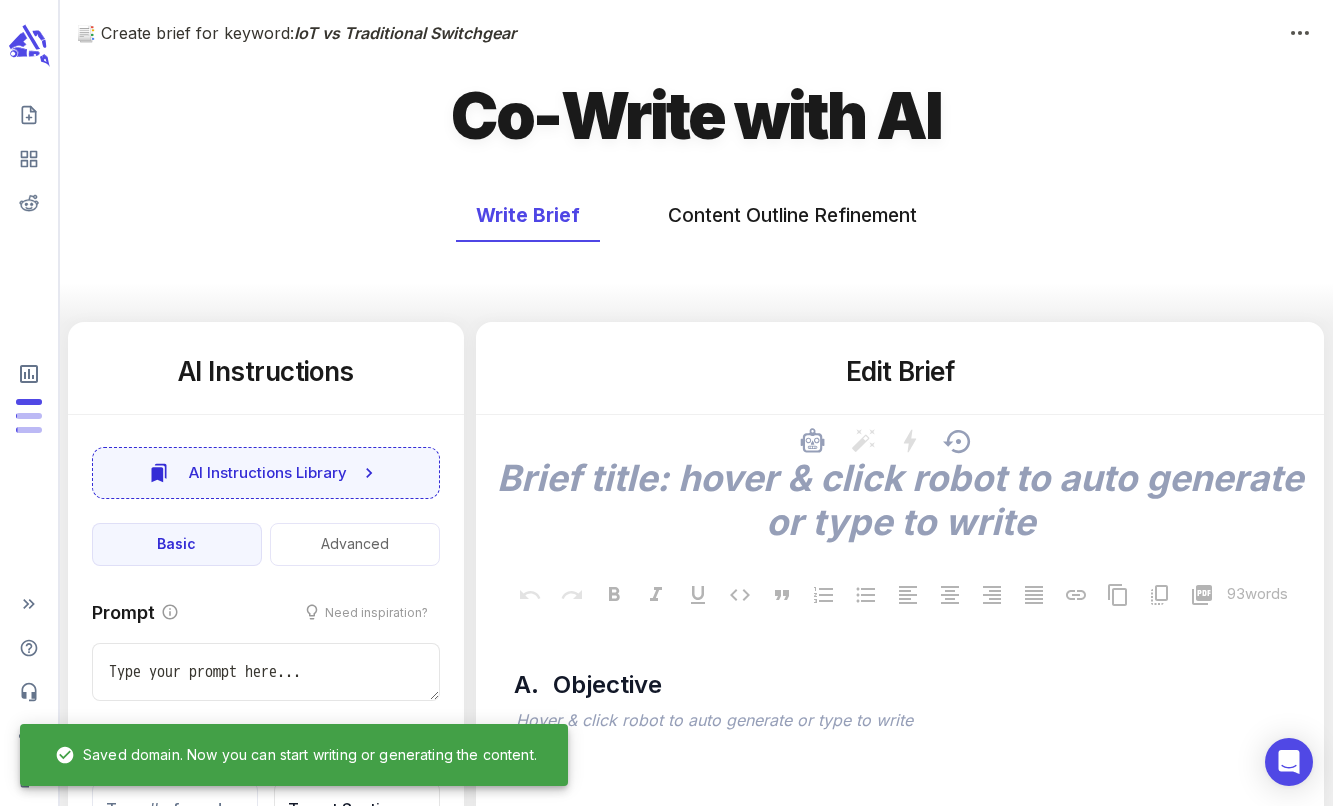 type on "x" 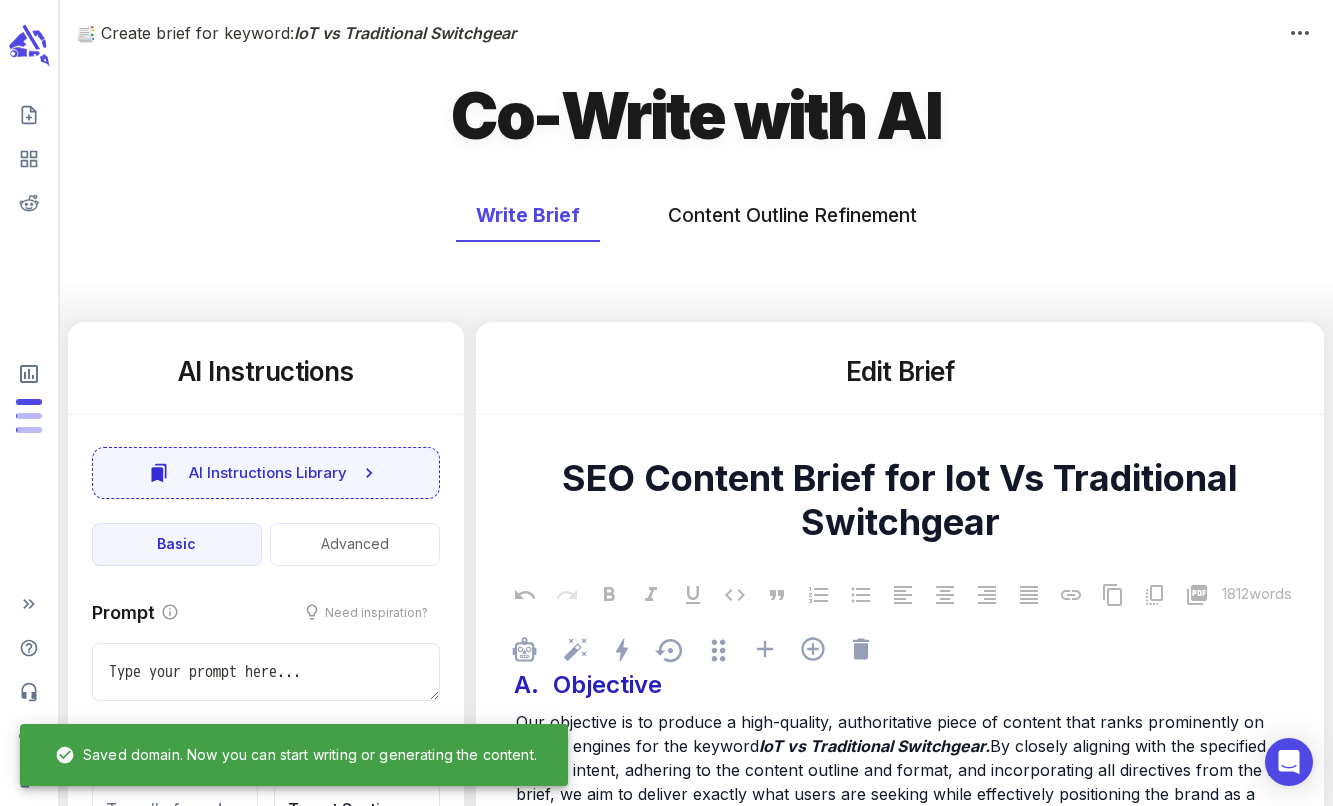 scroll, scrollTop: 391, scrollLeft: 0, axis: vertical 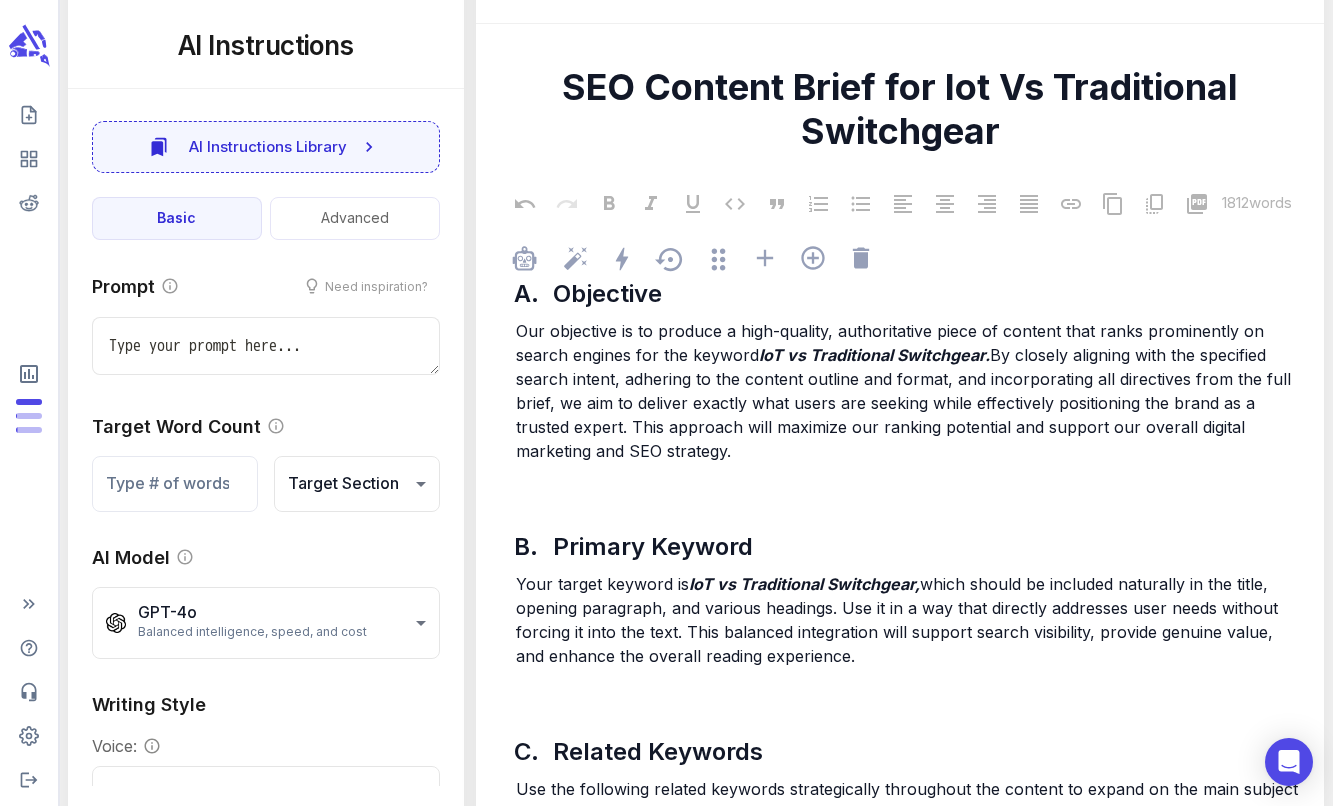 click on "By closely aligning with the specified search intent, adhering to the content outline and format, and incorporating all directives from the full brief, we aim to deliver exactly what users are seeking while effectively positioning the brand as a trusted expert. This approach will maximize our ranking potential and support our overall digital marketing and SEO strategy." at bounding box center [906, 403] 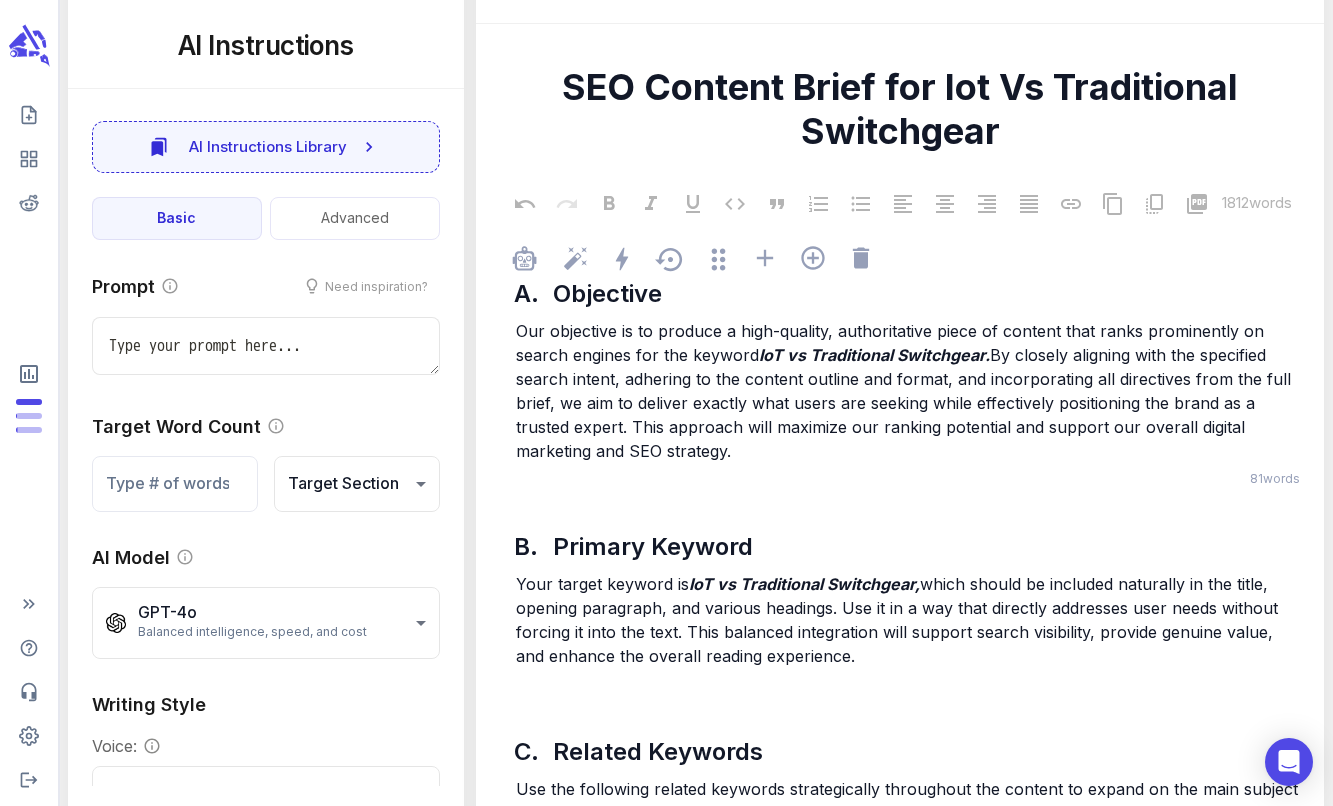click on "By closely aligning with the specified search intent, adhering to the content outline and format, and incorporating all directives from the full brief, we aim to deliver exactly what users are seeking while effectively positioning the brand as a trusted expert. This approach will maximize our ranking potential and support our overall digital marketing and SEO strategy." at bounding box center [906, 403] 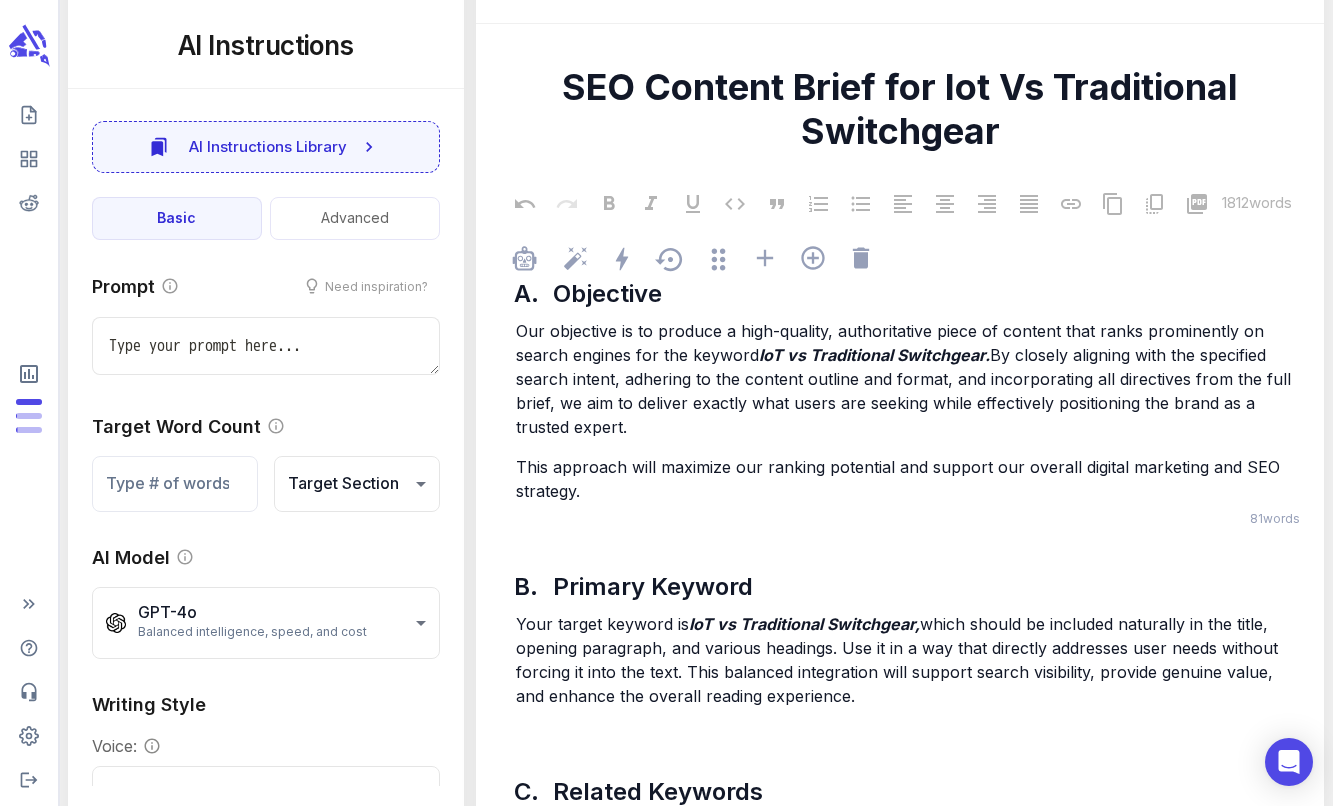 click on "By closely aligning with the specified search intent, adhering to the content outline and format, and incorporating all directives from the full brief, we aim to deliver exactly what users are seeking while effectively positioning the brand as a trusted expert." at bounding box center (906, 391) 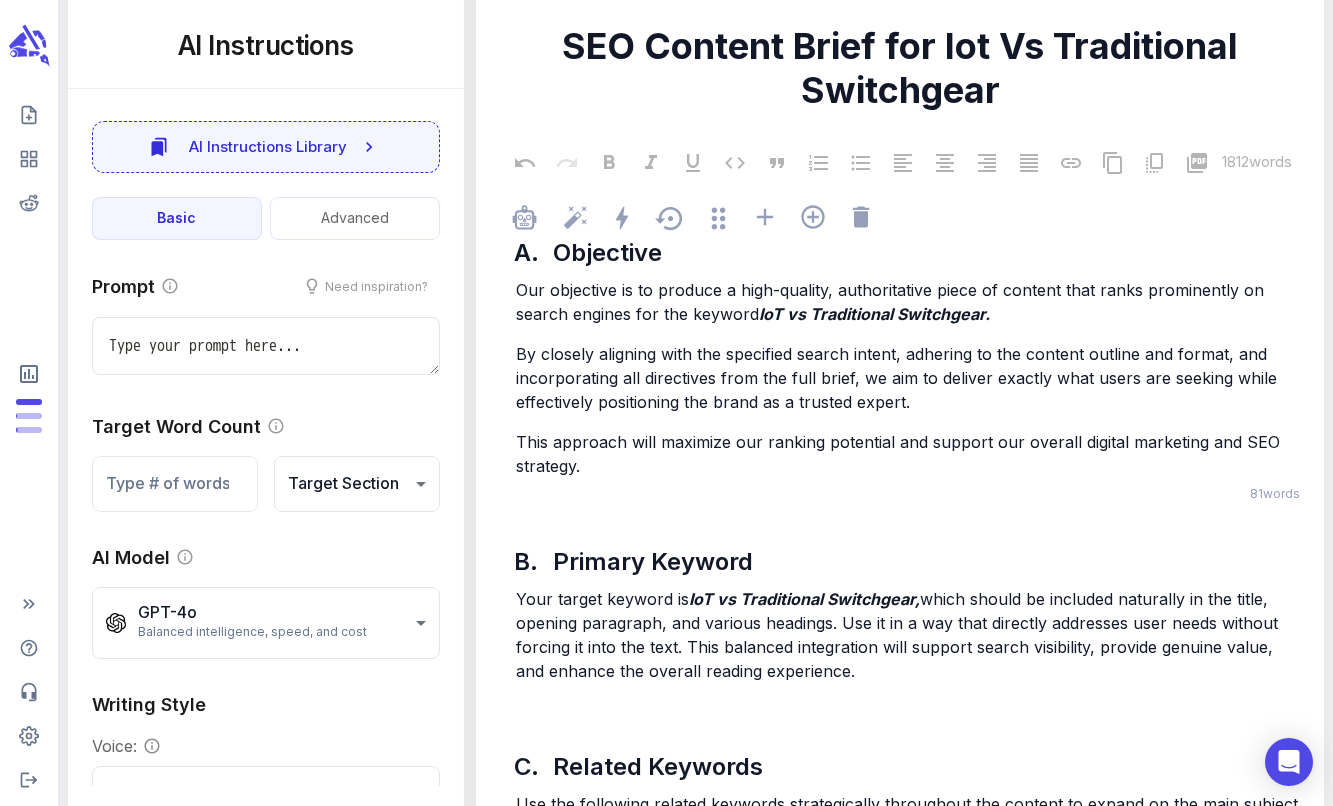 scroll, scrollTop: 609, scrollLeft: 0, axis: vertical 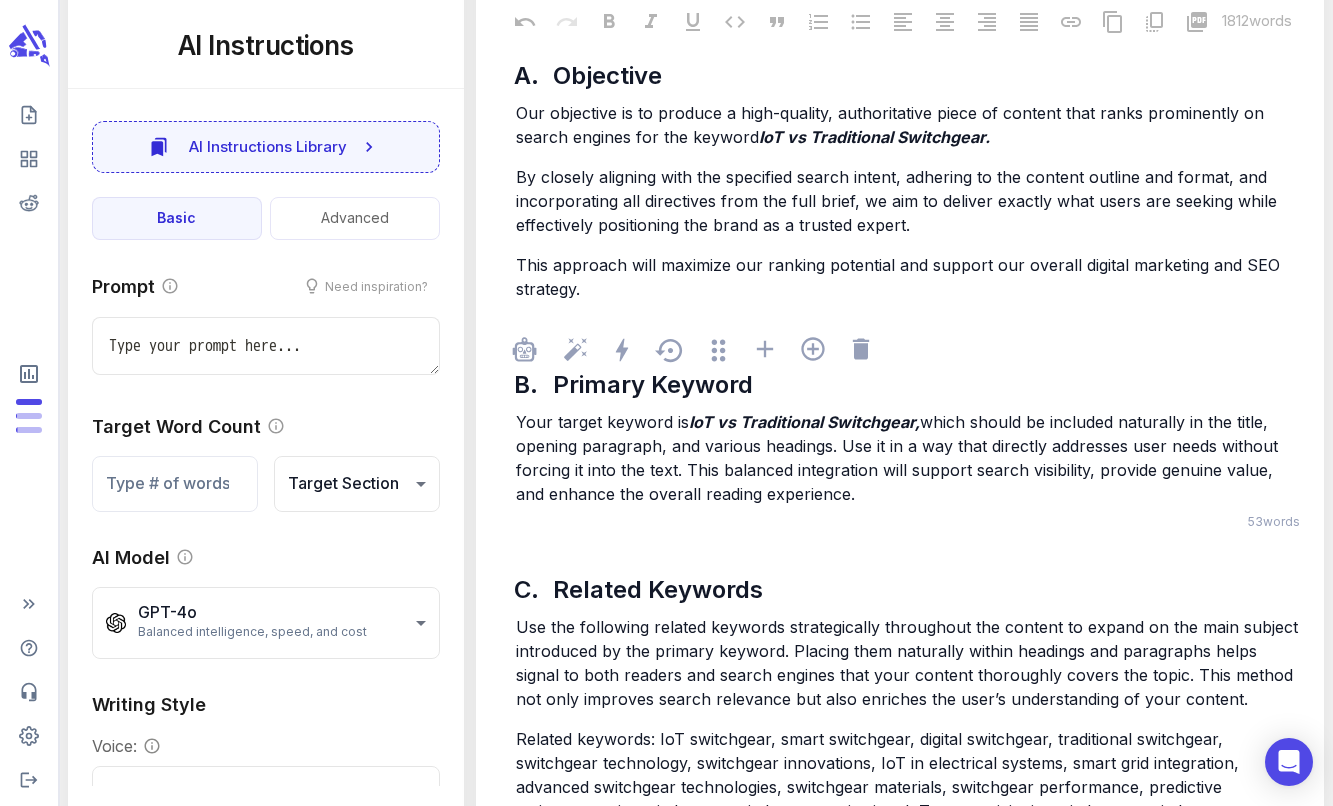 click on "which should be included naturally in the title, opening paragraph, and various headings. Use it in a way that directly addresses user needs without forcing it into the text. This balanced integration will support search visibility, provide genuine value, and enhance the overall reading experience." at bounding box center [899, 458] 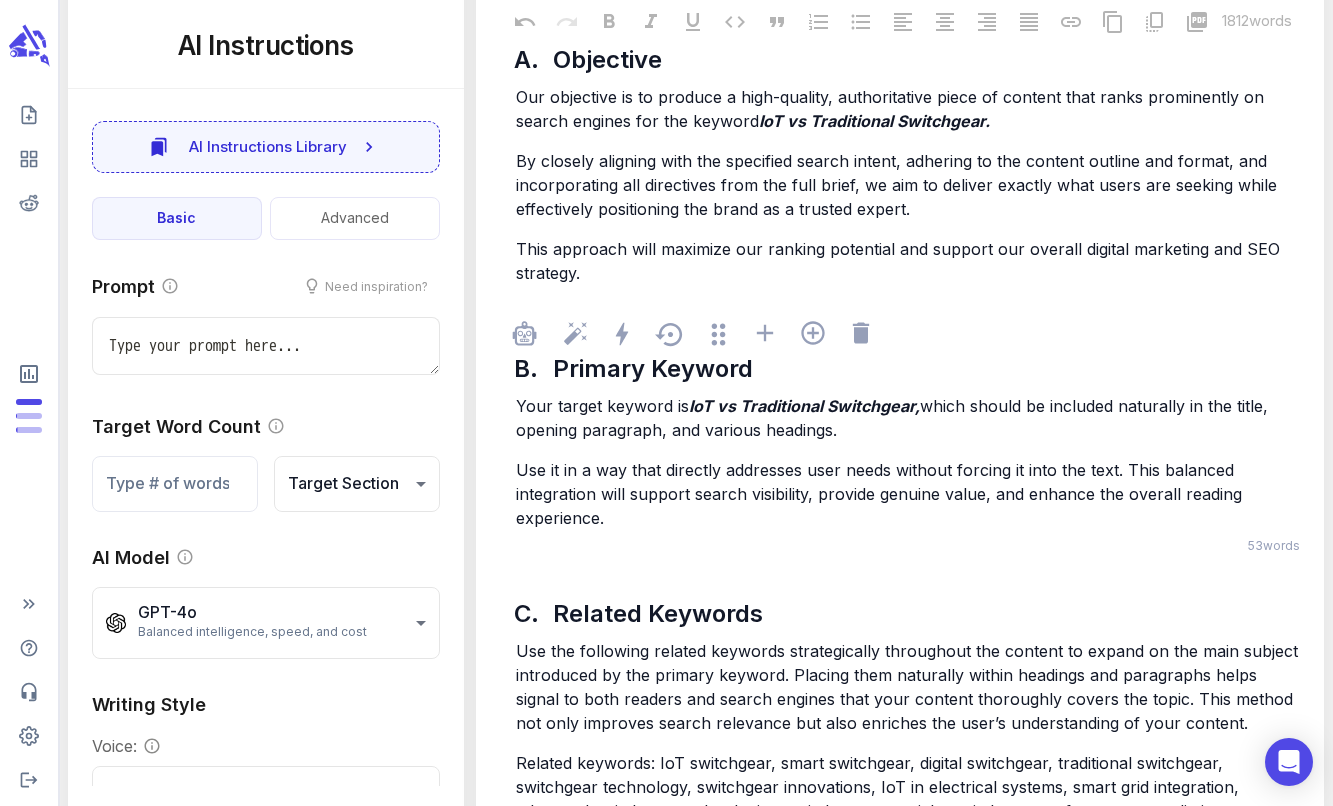 scroll, scrollTop: 644, scrollLeft: 0, axis: vertical 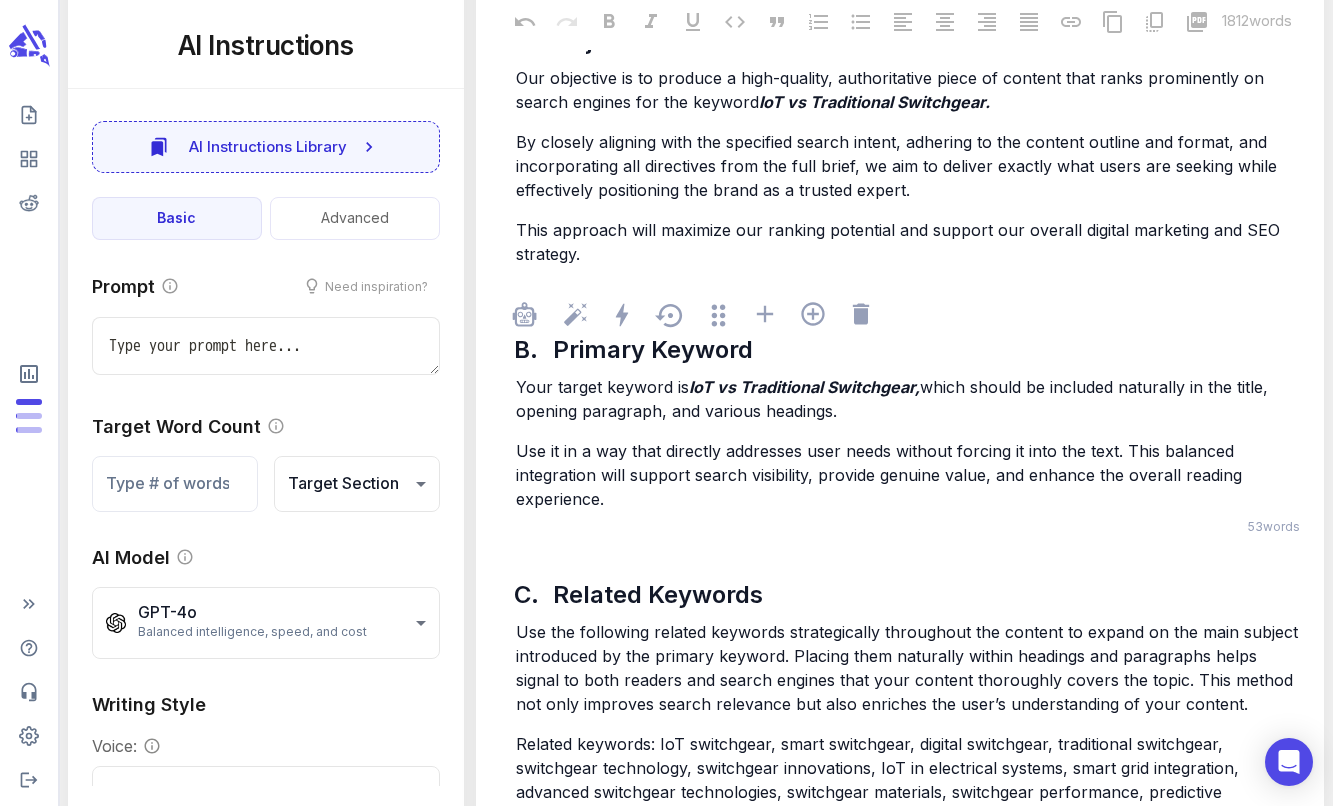 click on "Use it in a way that directly addresses user needs without forcing it into the text. This balanced integration will support search visibility, provide genuine value, and enhance the overall reading experience." at bounding box center [881, 475] 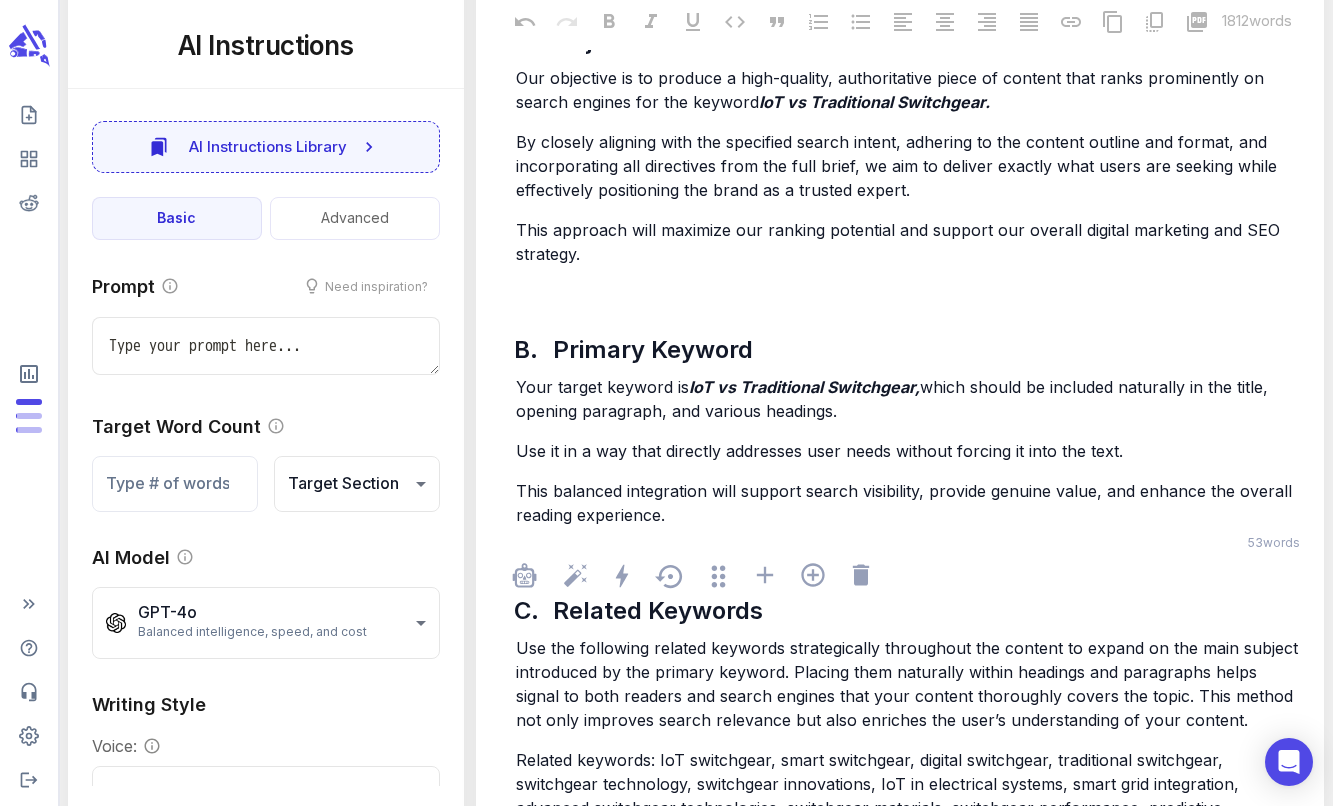 scroll, scrollTop: 796, scrollLeft: 0, axis: vertical 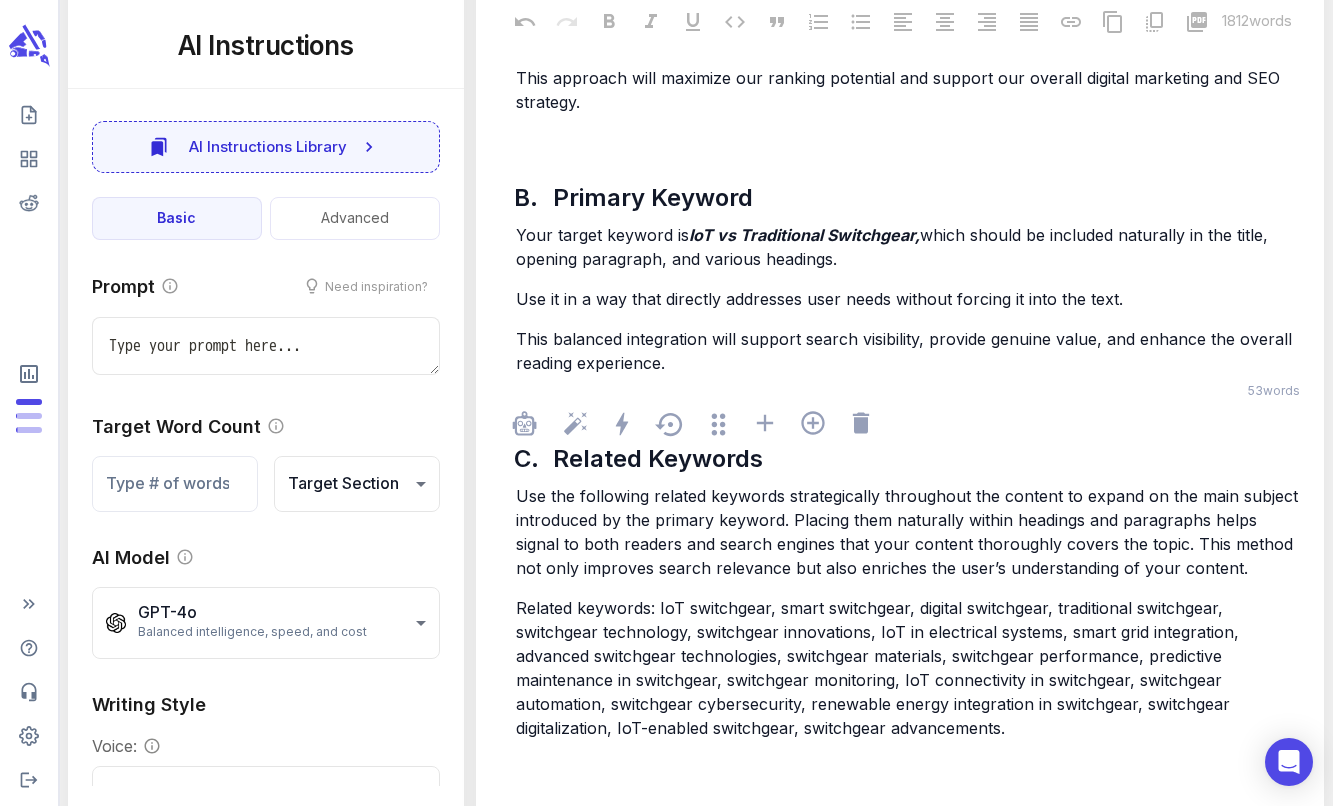 click on "Use the following related keywords strategically throughout the content to expand on the main subject introduced by the primary keyword. Placing them naturally within headings and paragraphs helps signal to both readers and search engines that your content thoroughly covers the topic. This method not only improves search relevance but also enriches the user’s understanding of your content." at bounding box center [909, 532] 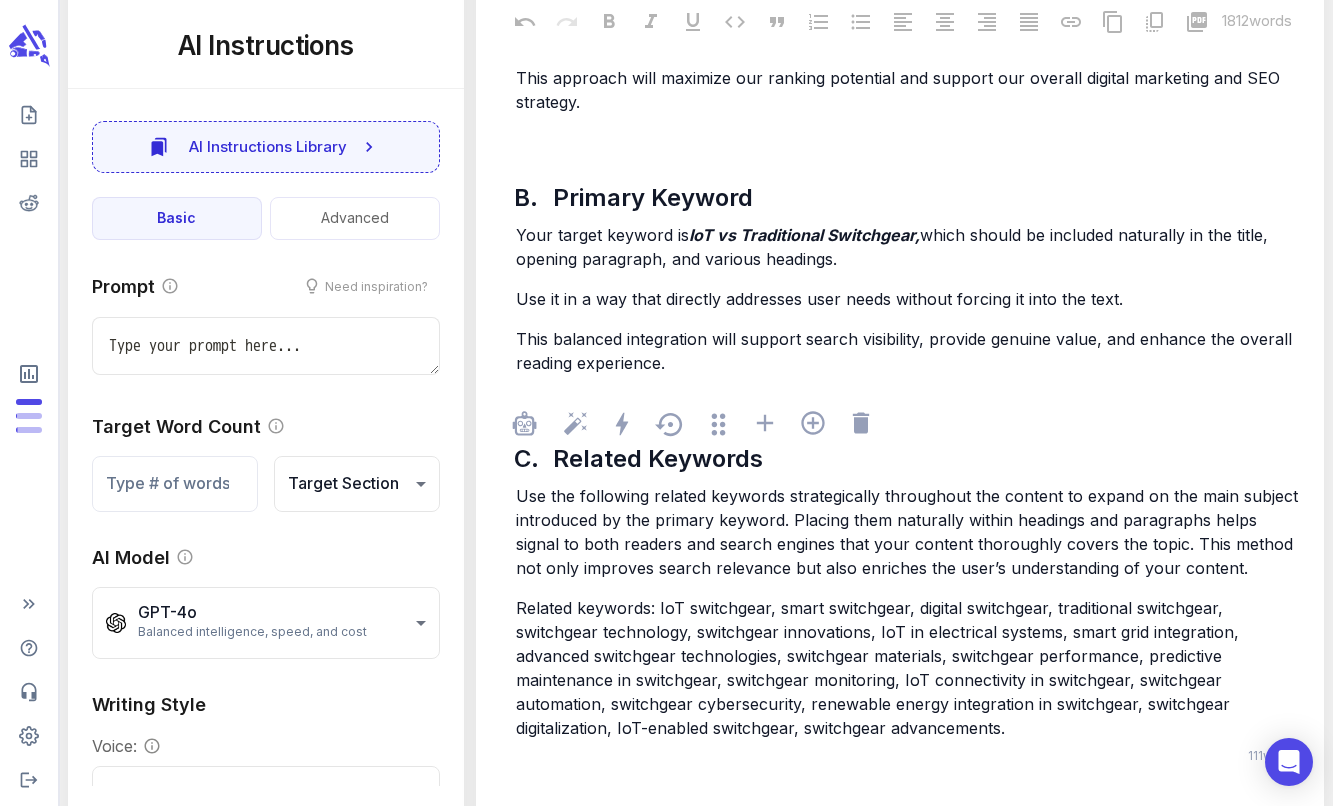 click on "Use the following related keywords strategically throughout the content to expand on the main subject introduced by the primary keyword. Placing them naturally within headings and paragraphs helps signal to both readers and search engines that your content thoroughly covers the topic. This method not only improves search relevance but also enriches the user’s understanding of your content." at bounding box center [909, 532] 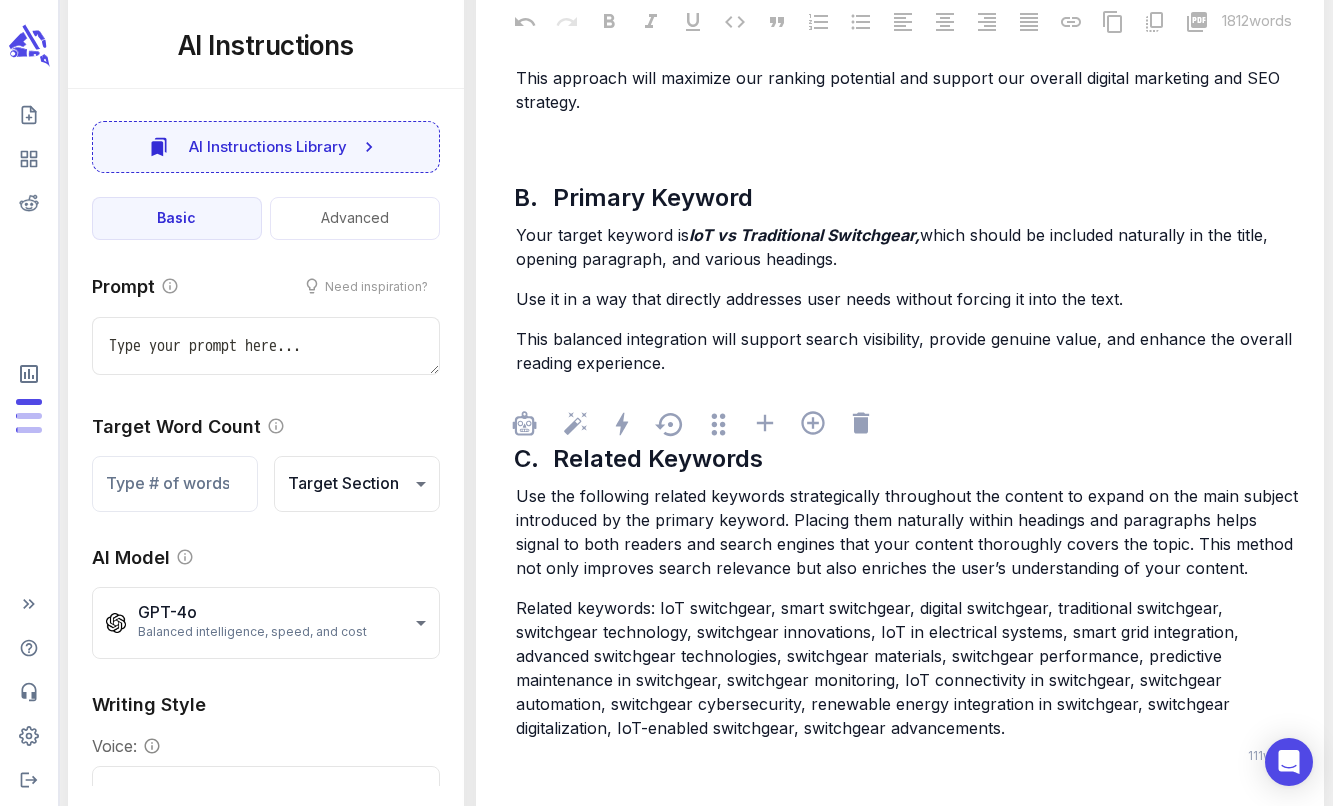 type on "x" 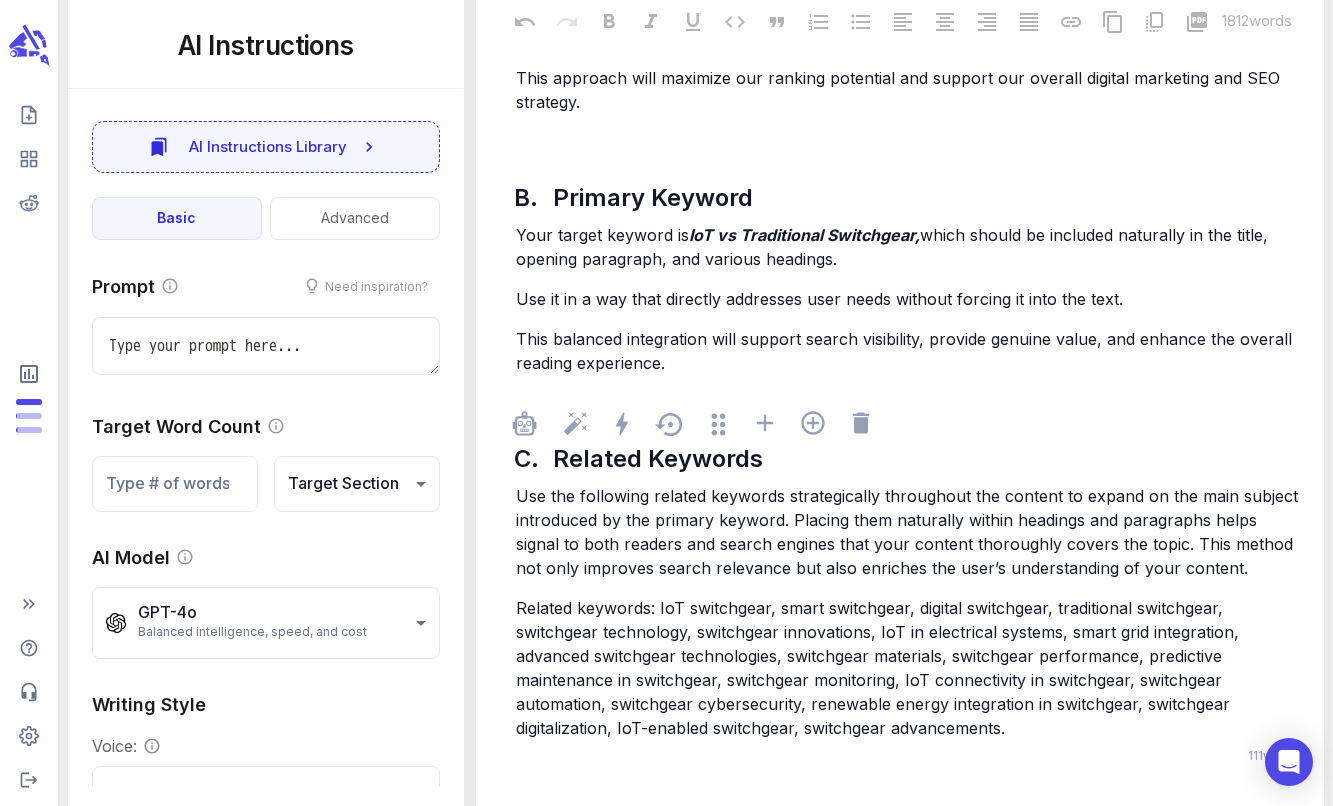 type 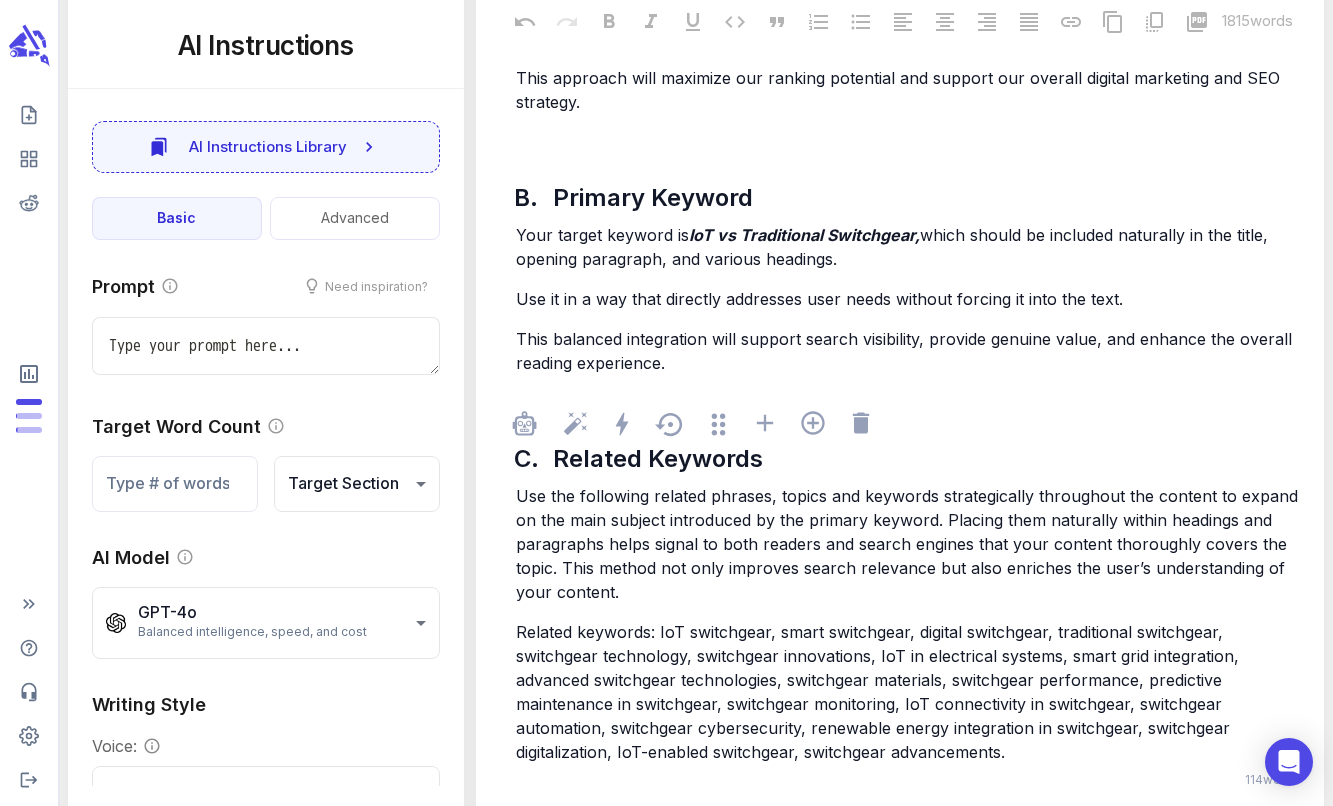click on "Use the following related phrases, topics and keywords strategically throughout the content to expand on the main subject introduced by the primary keyword. Placing them naturally within headings and paragraphs helps signal to both readers and search engines that your content thoroughly covers the topic. This method not only improves search relevance but also enriches the user’s understanding of your content." at bounding box center (909, 544) 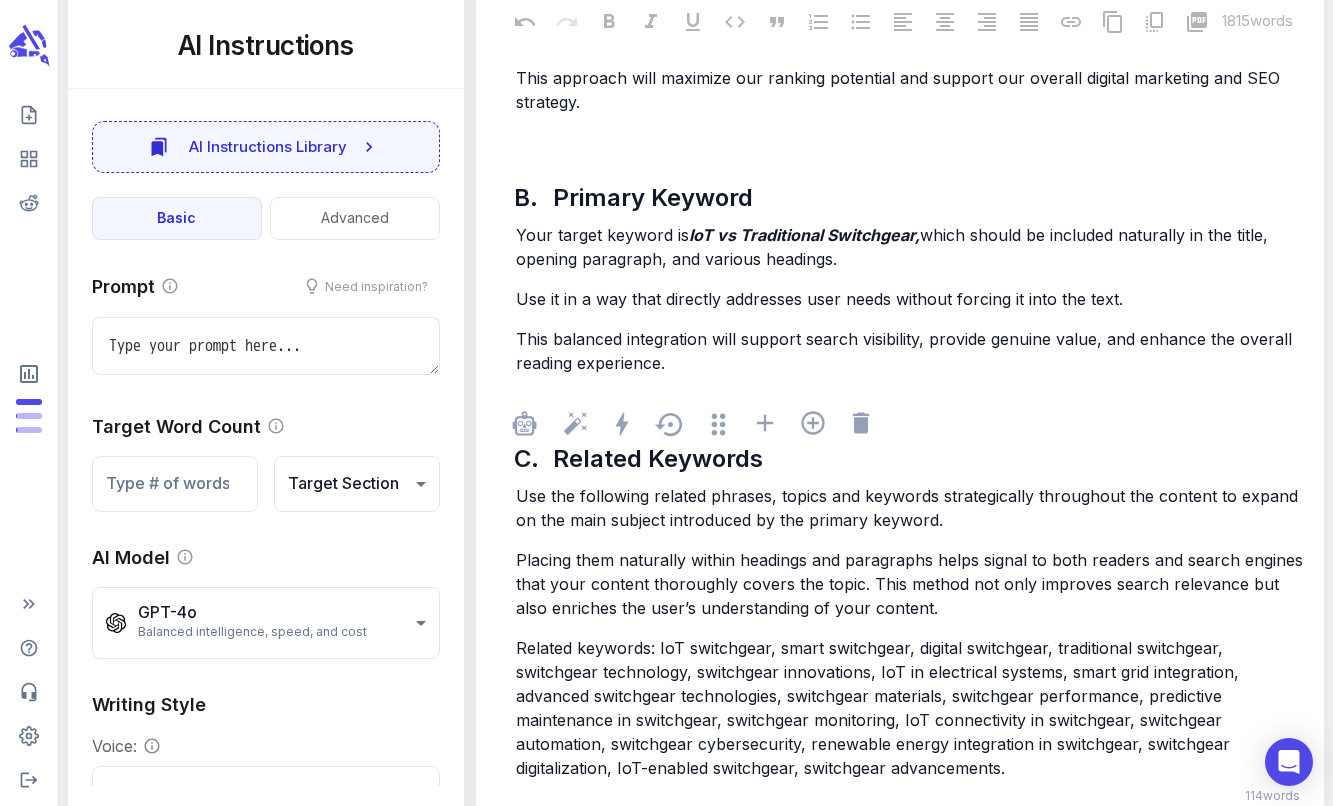 click on "Placing them naturally within headings and paragraphs helps signal to both readers and search engines that your content thoroughly covers the topic. This method not only improves search relevance but also enriches the user’s understanding of your content." at bounding box center (912, 584) 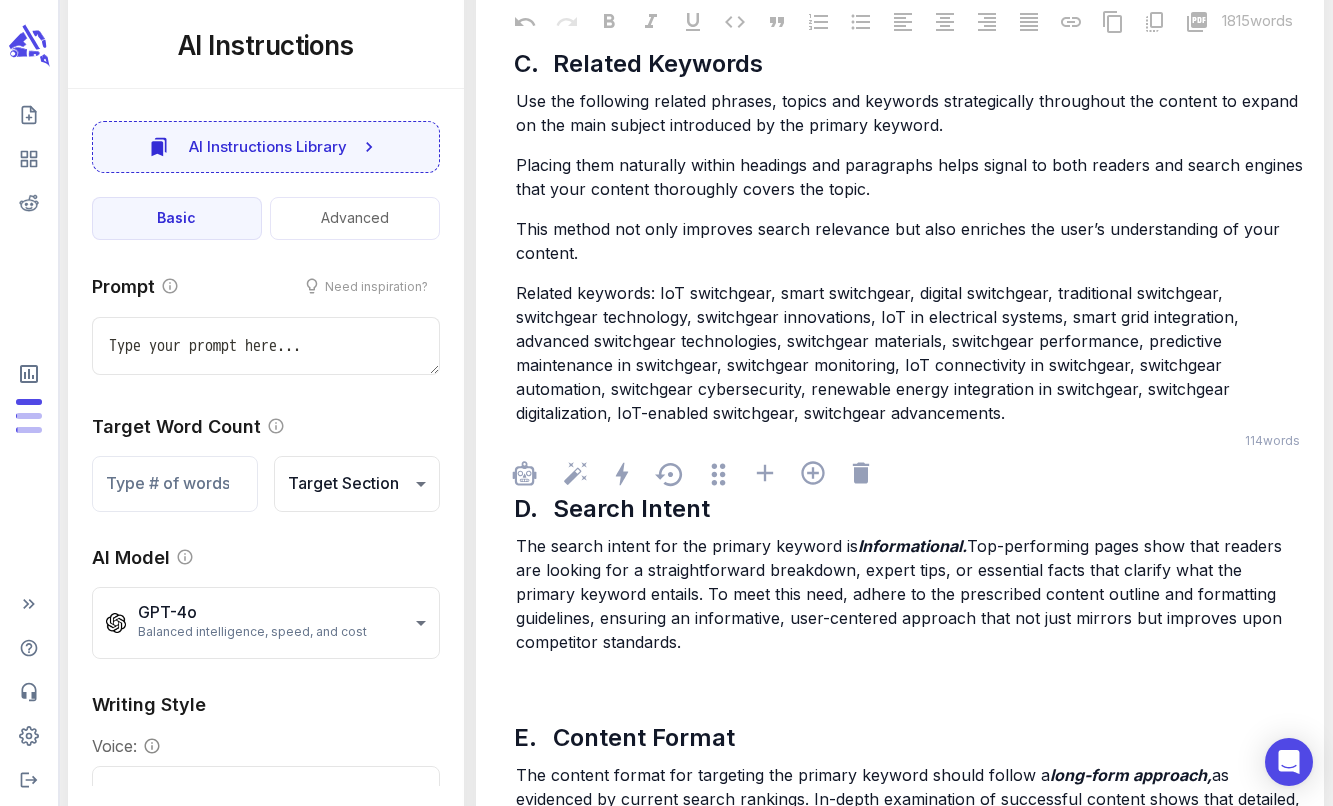 scroll, scrollTop: 1191, scrollLeft: 0, axis: vertical 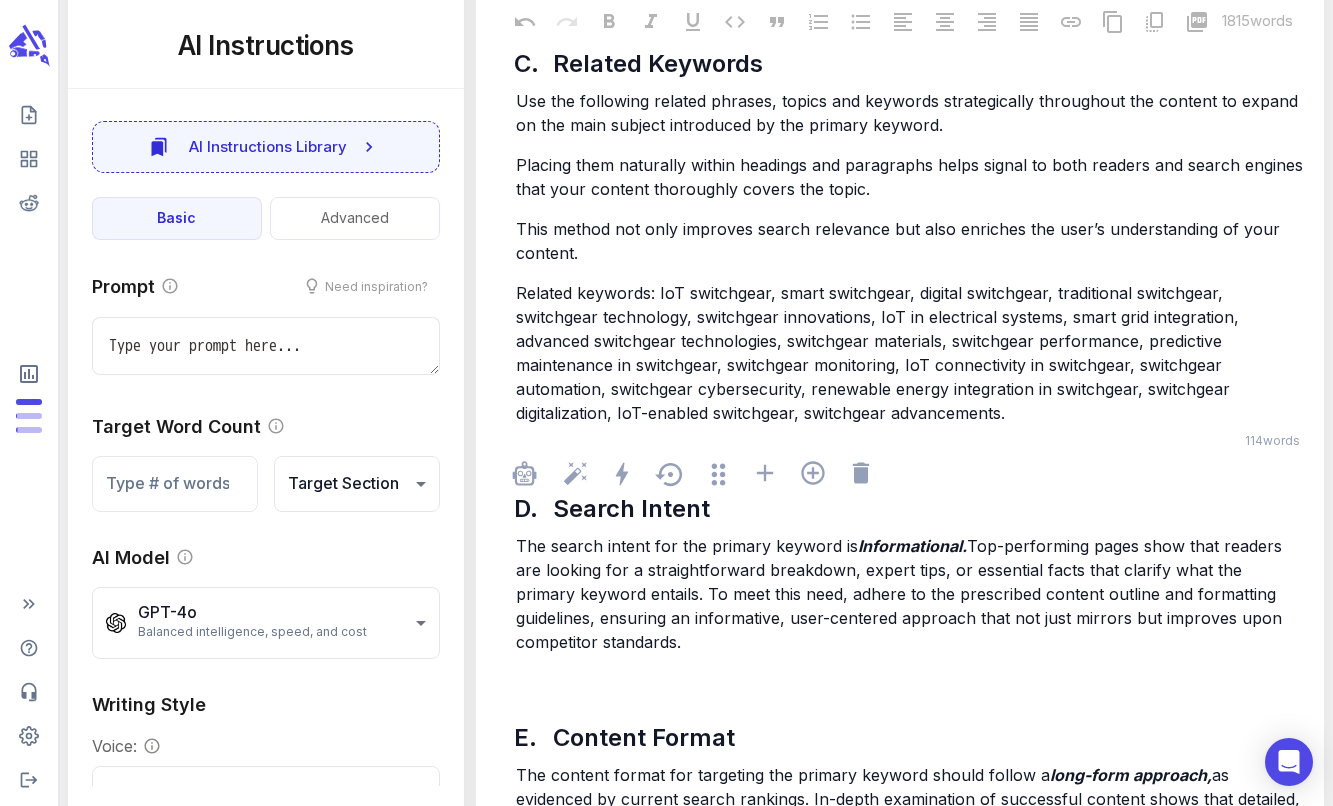 click on "Top-performing pages show that readers are looking for a straightforward breakdown, expert tips, or essential facts that clarify what the primary keyword entails. To meet this need, adhere to the prescribed content outline and formatting guidelines, ensuring an informative, user-centered approach that not just mirrors but improves upon competitor standards." at bounding box center (901, 594) 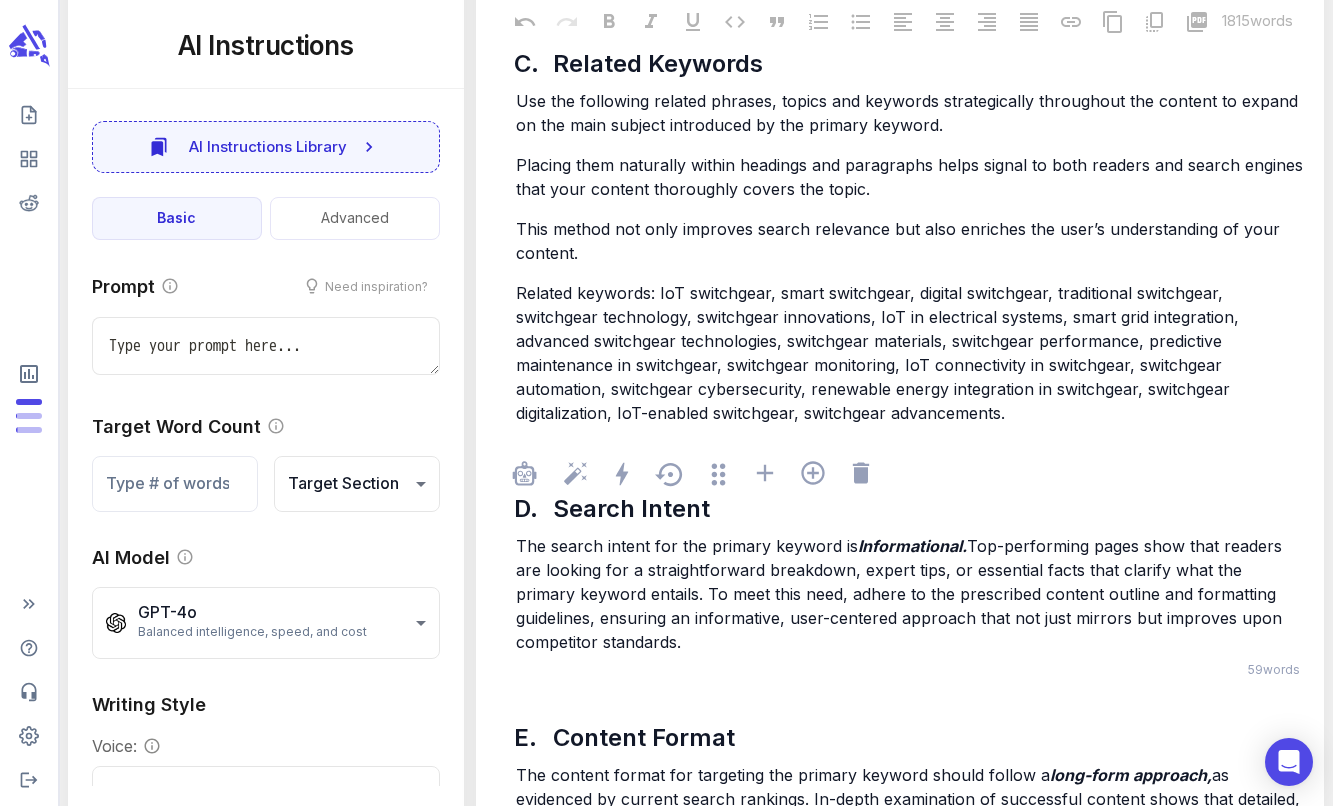 click on "Top-performing pages show that readers are looking for a straightforward breakdown, expert tips, or essential facts that clarify what the primary keyword entails. To meet this need, adhere to the prescribed content outline and formatting guidelines, ensuring an informative, user-centered approach that not just mirrors but improves upon competitor standards." at bounding box center [901, 594] 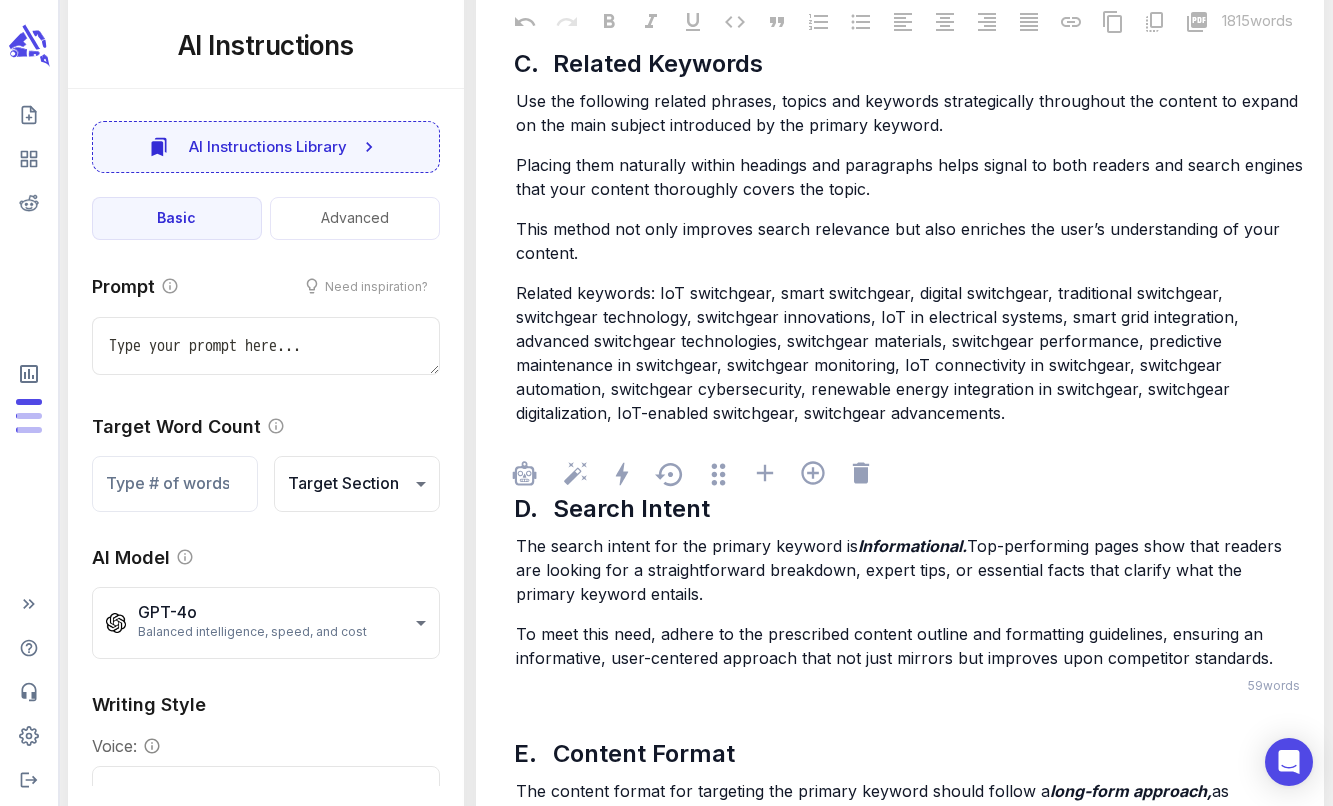 click on "Top-performing pages show that readers are looking for a straightforward breakdown, expert tips, or essential facts that clarify what the primary keyword entails." at bounding box center [901, 570] 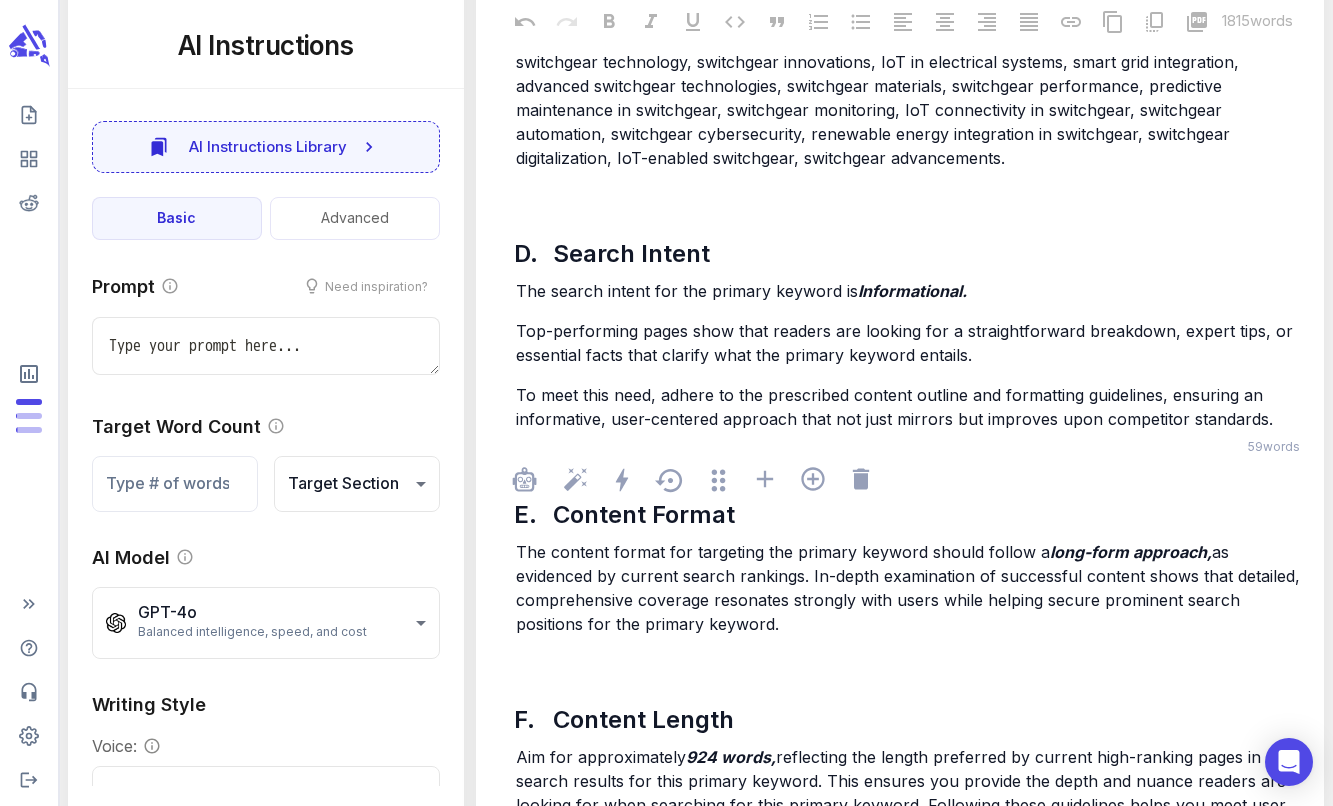 scroll, scrollTop: 1546, scrollLeft: 0, axis: vertical 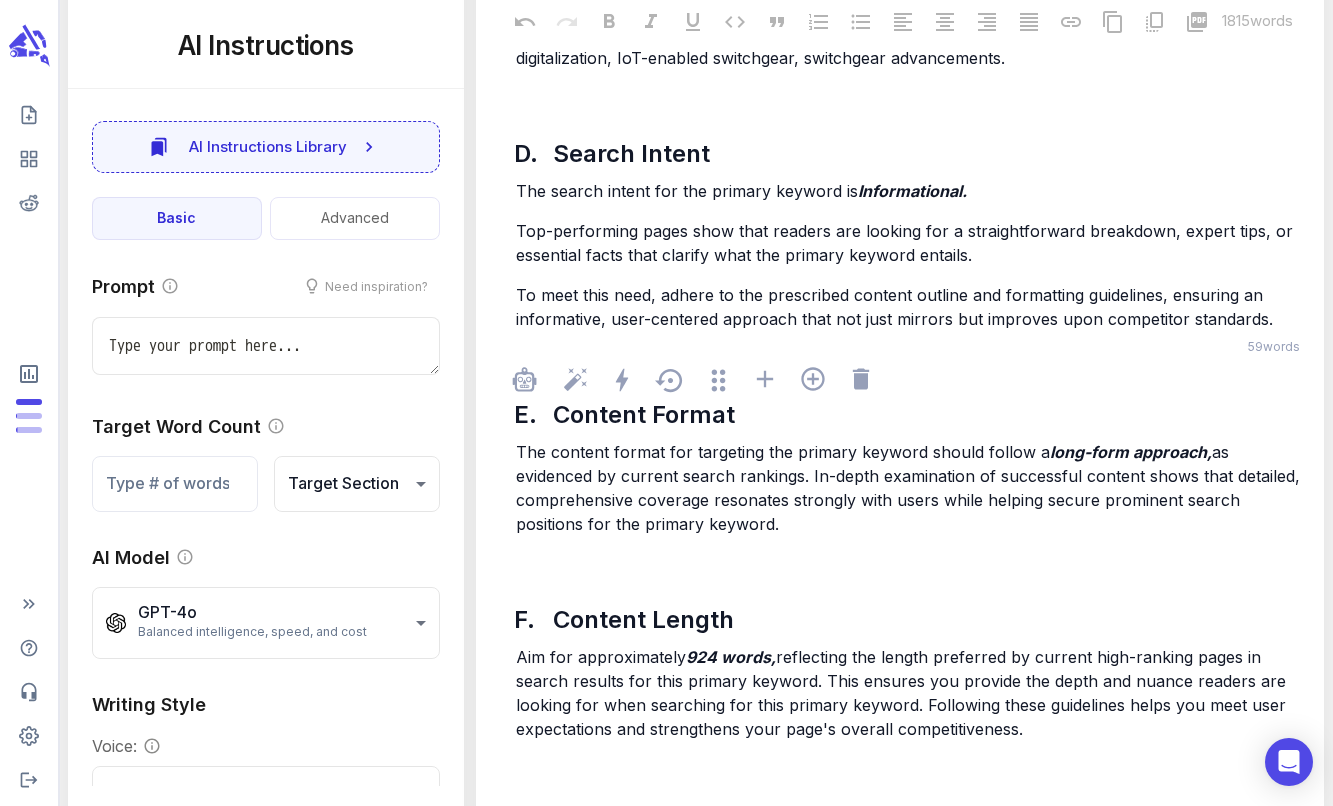 click on "as evidenced by current search rankings. In-depth examination of successful content shows that detailed, comprehensive coverage resonates strongly with users while helping secure prominent search positions for the primary keyword." at bounding box center [910, 488] 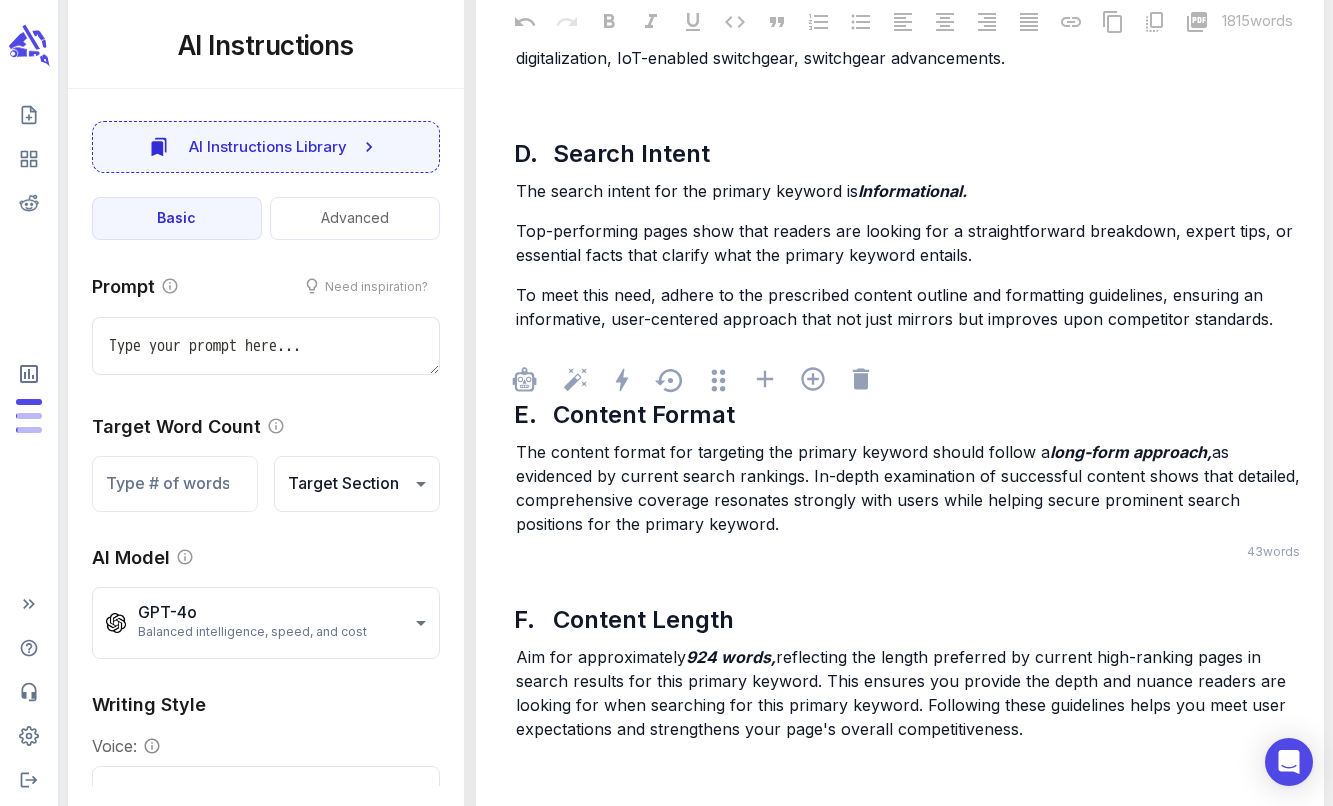 click on "as evidenced by current search rankings. In-depth examination of successful content shows that detailed, comprehensive coverage resonates strongly with users while helping secure prominent search positions for the primary keyword." at bounding box center [910, 488] 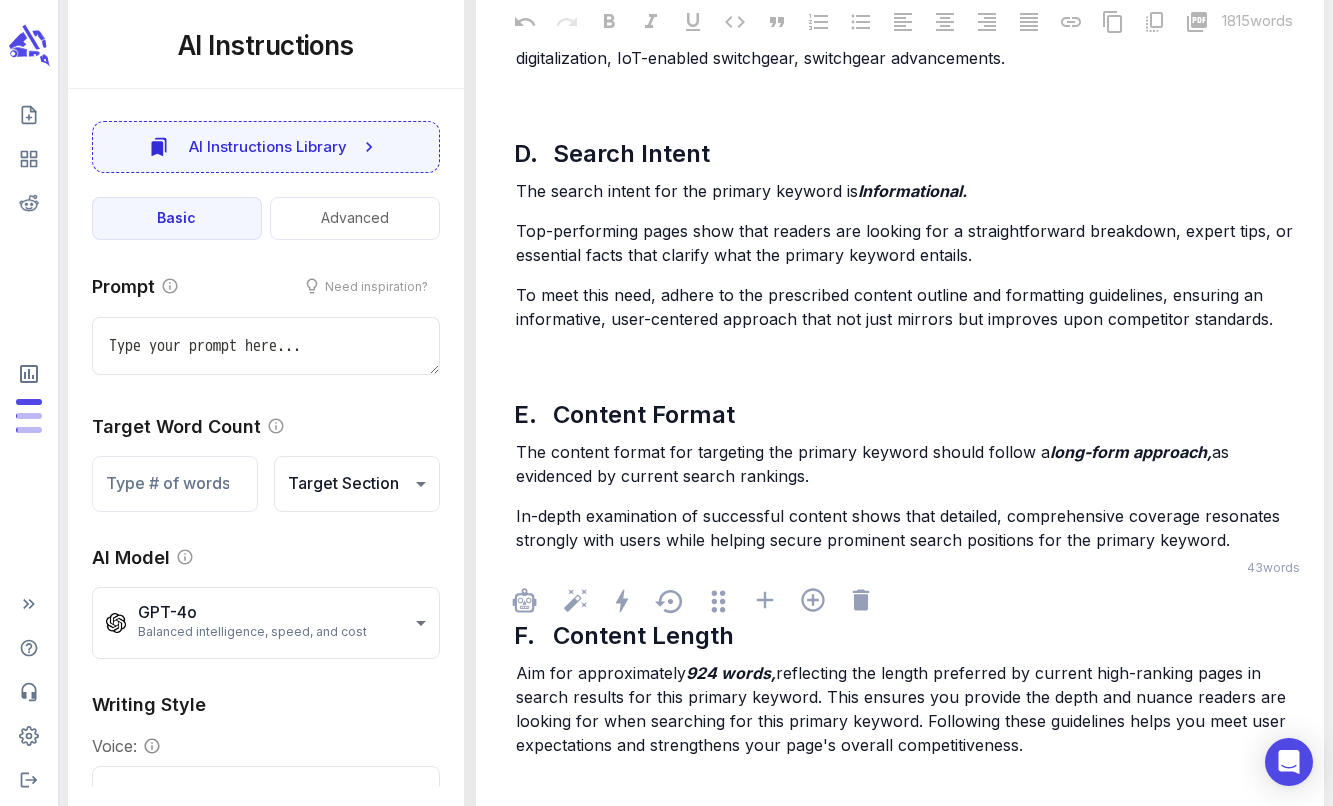 scroll, scrollTop: 1705, scrollLeft: 0, axis: vertical 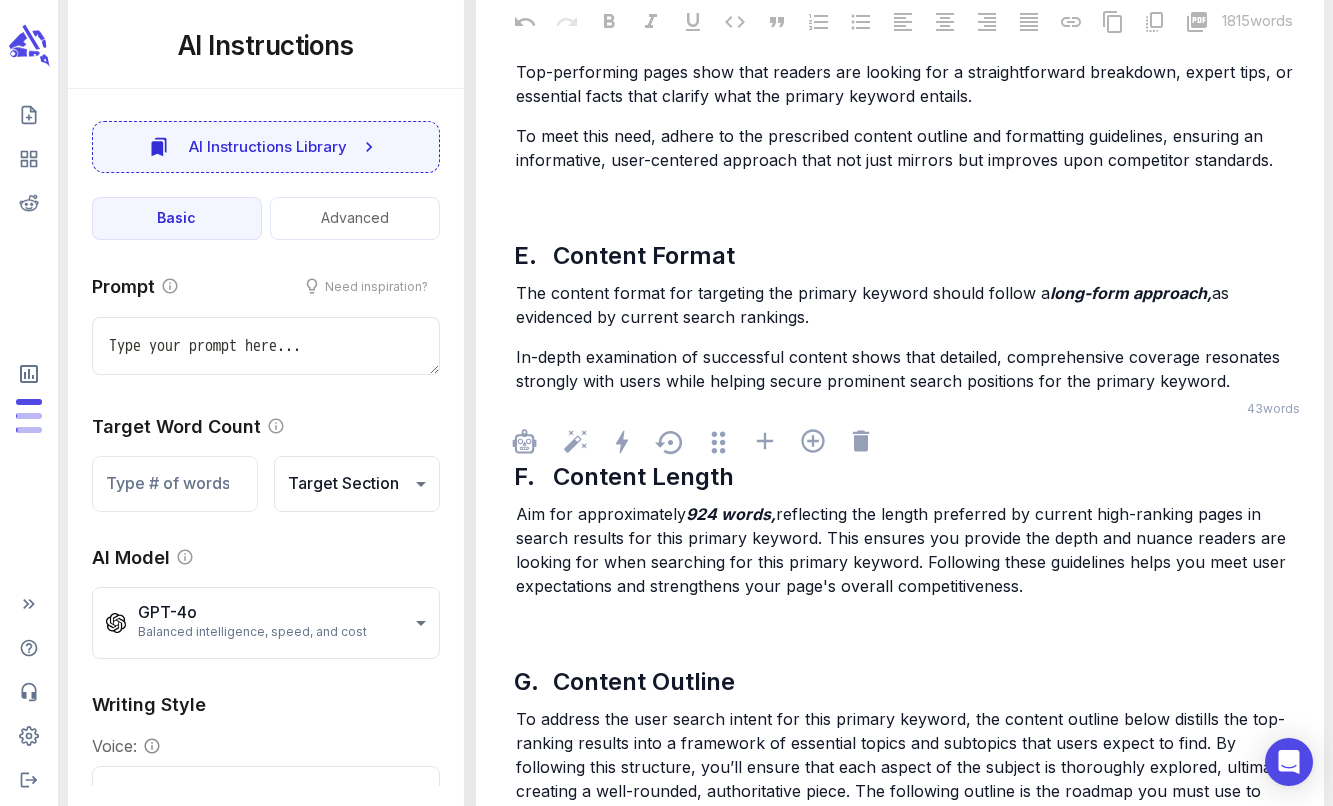 click on "reflecting the length preferred by current high-ranking pages in search results for this primary keyword. This ensures you provide the depth and nuance readers are looking for when searching for this primary keyword. Following these guidelines helps you meet user expectations and strengthens your page's overall competitiveness." at bounding box center [903, 550] 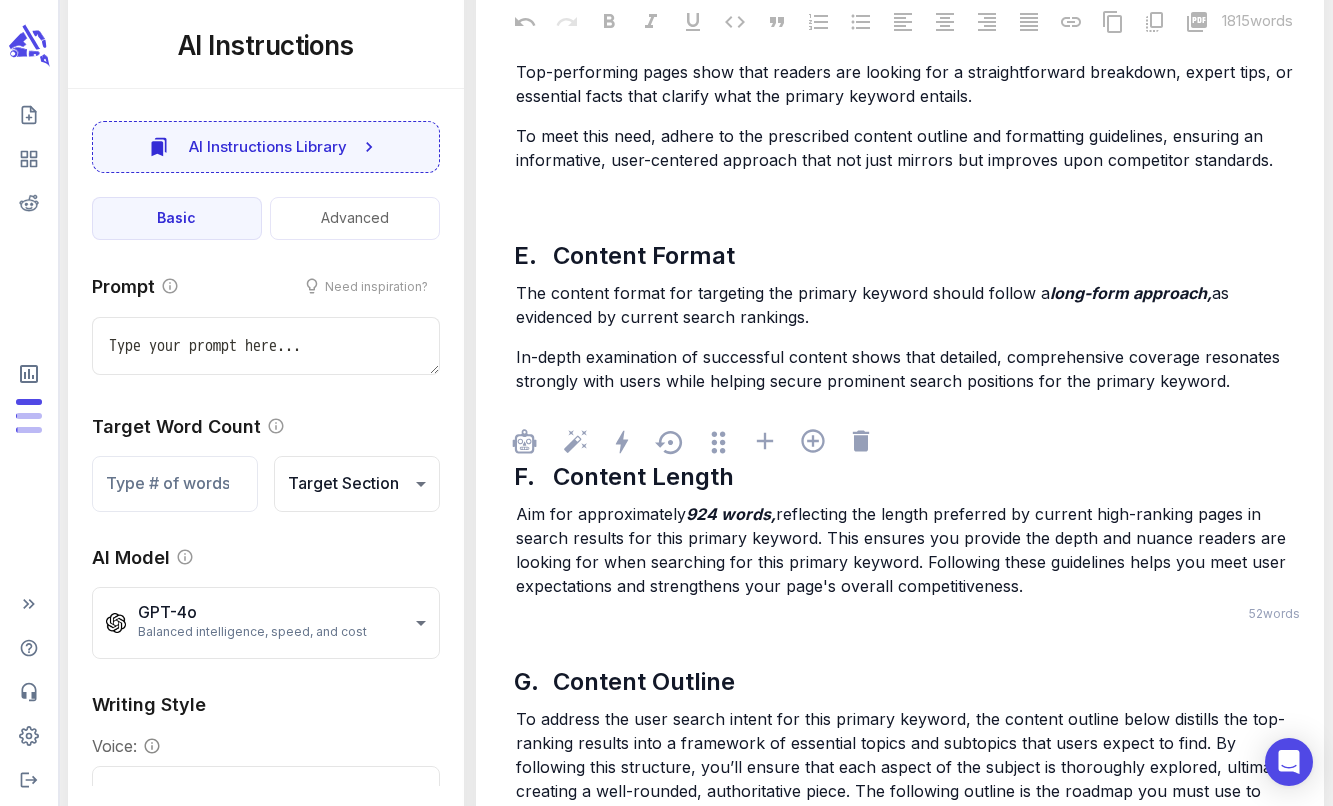 click on "reflecting the length preferred by current high-ranking pages in search results for this primary keyword. This ensures you provide the depth and nuance readers are looking for when searching for this primary keyword. Following these guidelines helps you meet user expectations and strengthens your page's overall competitiveness." at bounding box center (903, 550) 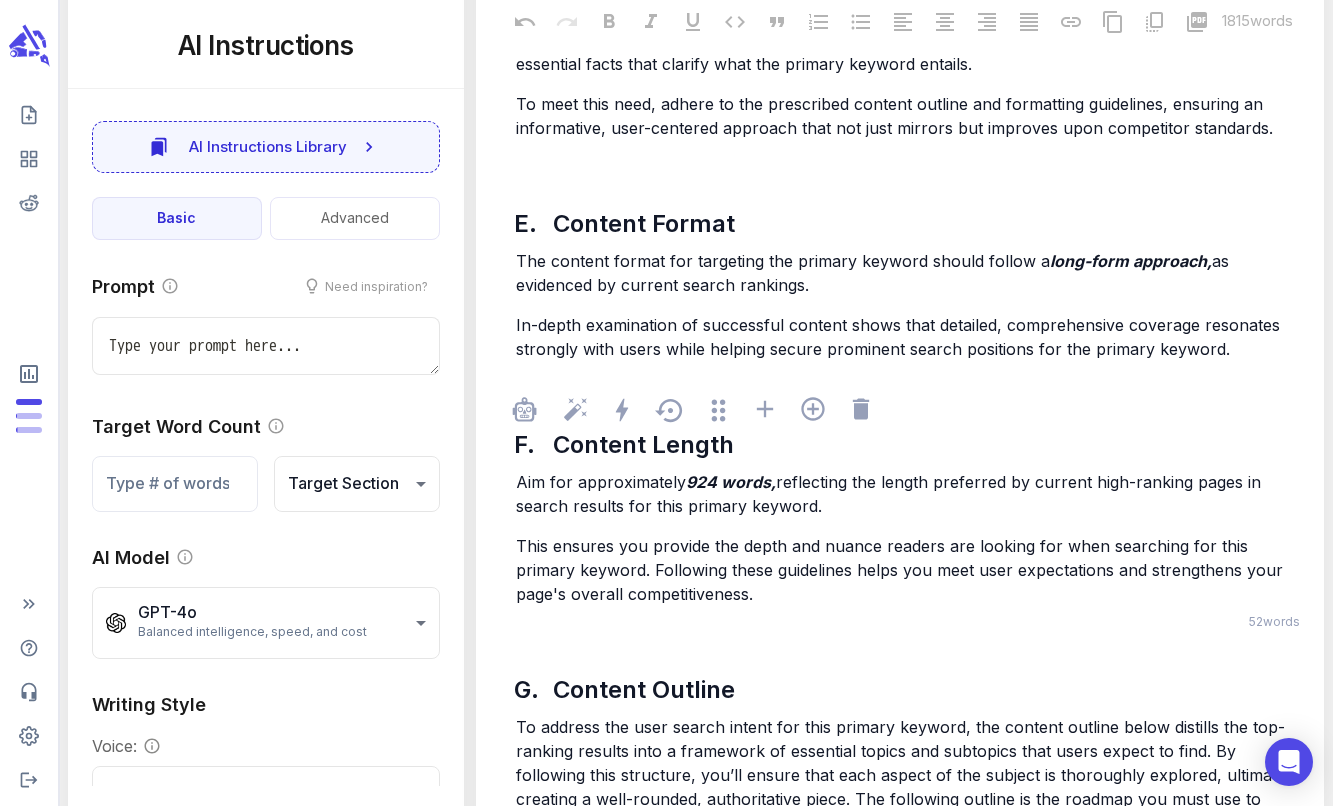 scroll, scrollTop: 1740, scrollLeft: 0, axis: vertical 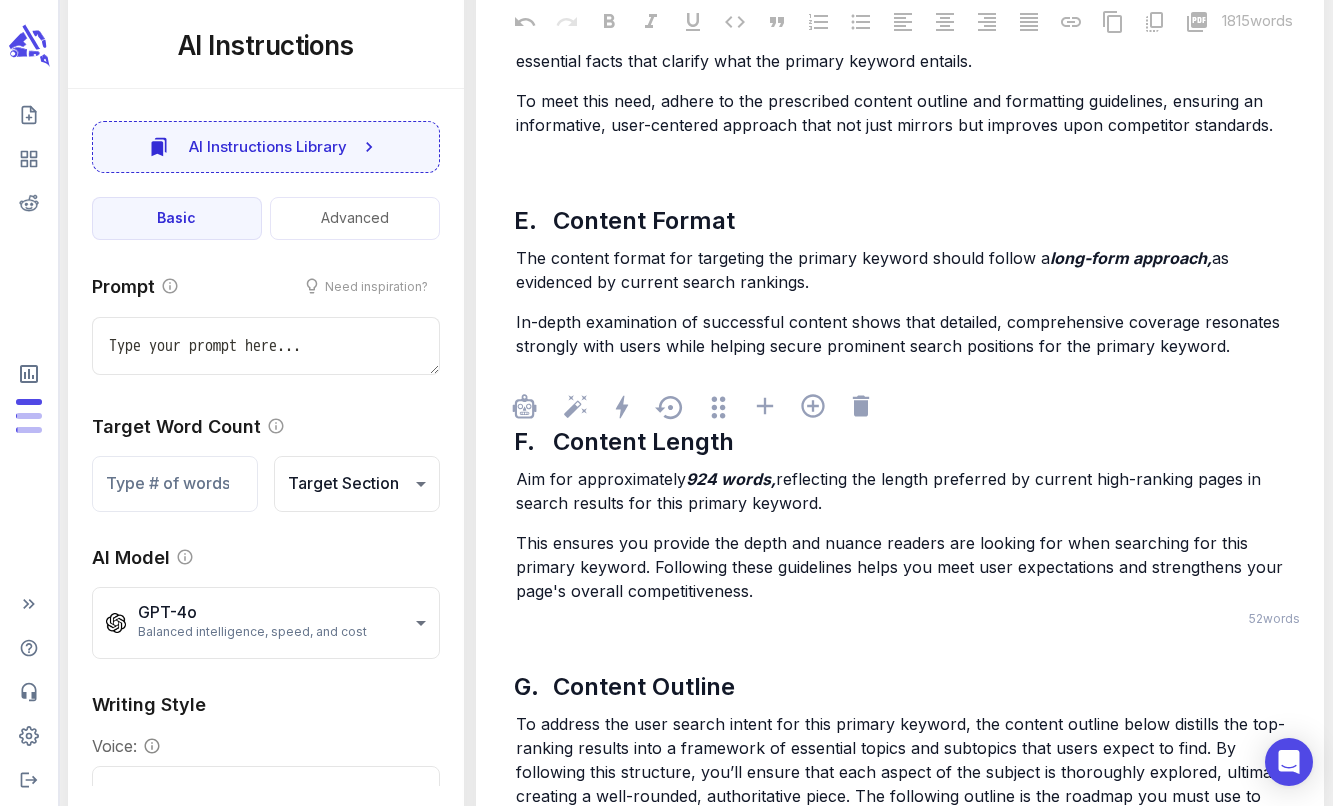 click on "This ensures you provide the depth and nuance readers are looking for when searching for this primary keyword. Following these guidelines helps you meet user expectations and strengthens your page's overall competitiveness." at bounding box center [902, 567] 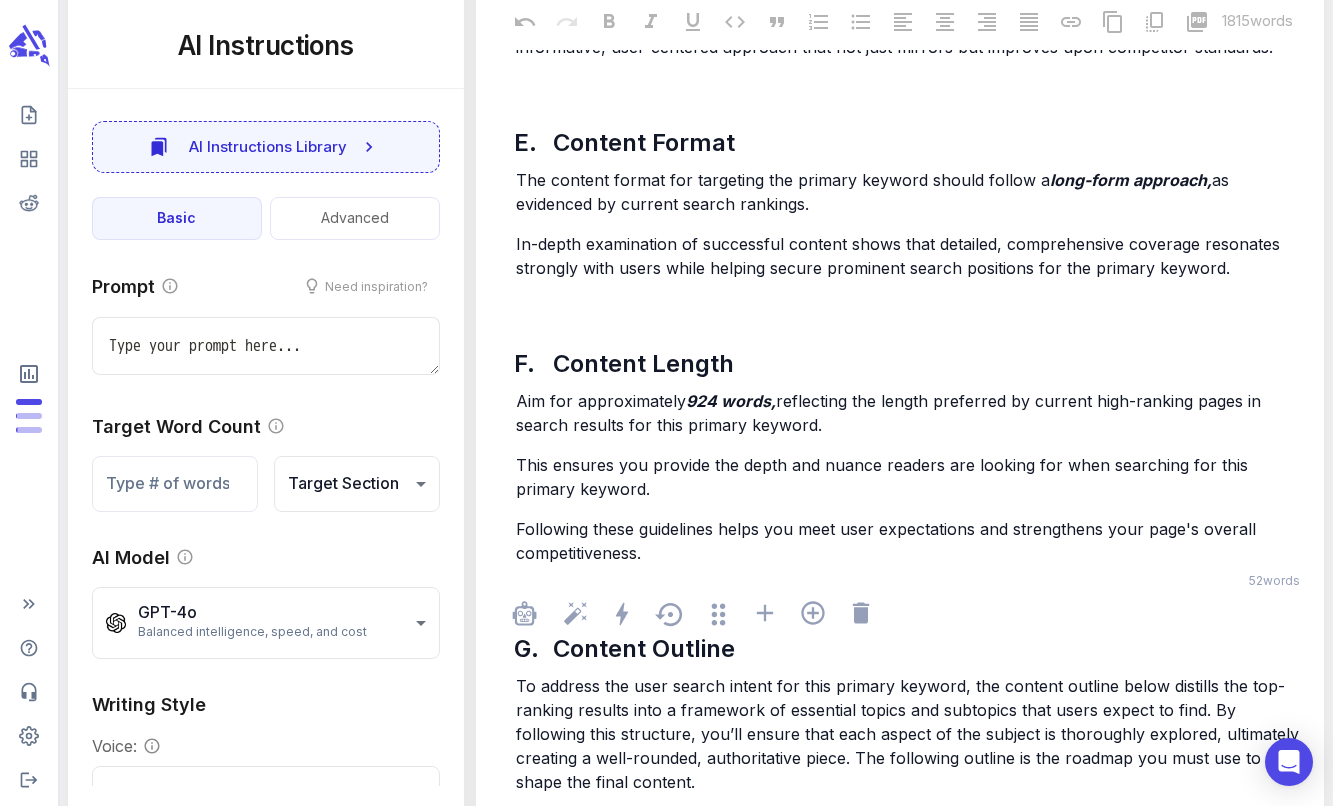 scroll, scrollTop: 1917, scrollLeft: 0, axis: vertical 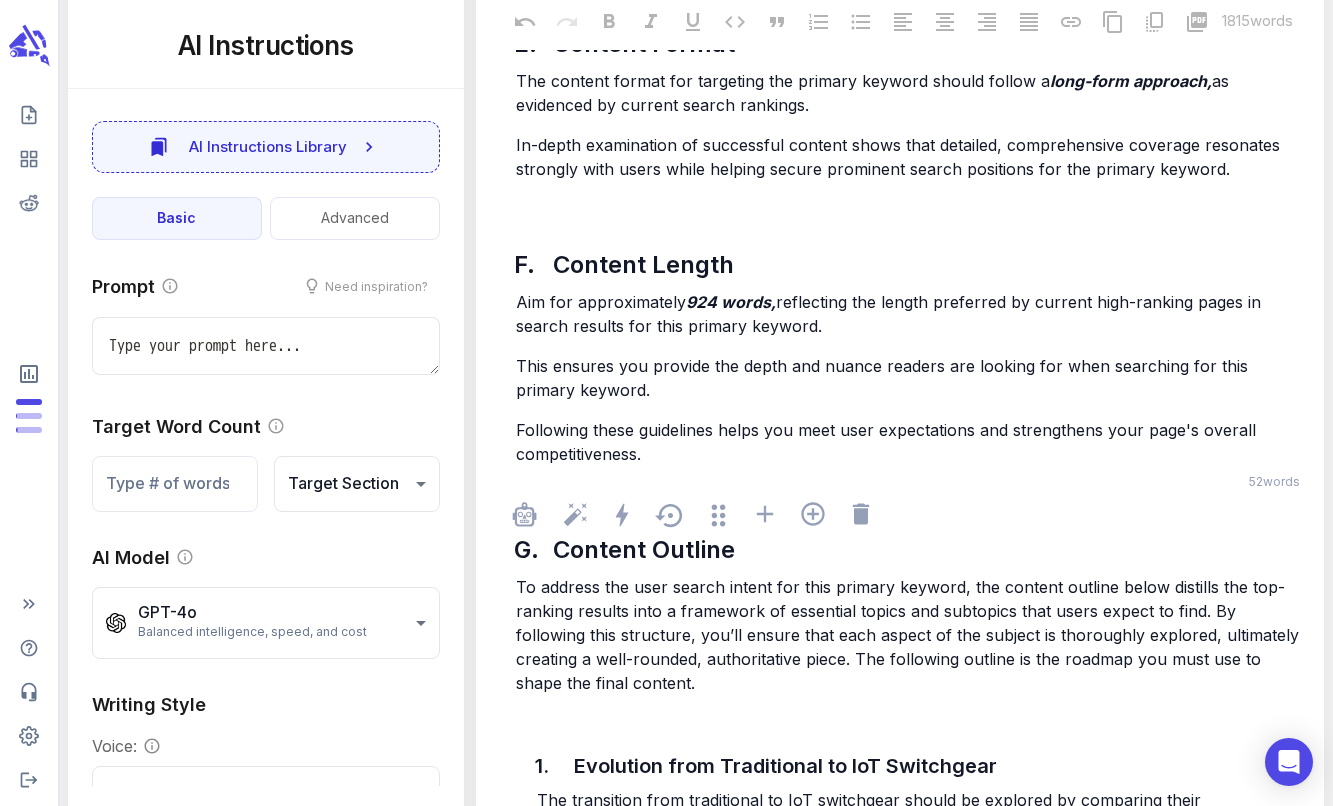click on "To address the user search intent for this primary keyword, the content outline below distills the top-ranking results into a framework of essential topics and subtopics that users expect to find. By following this structure, you’ll ensure that each aspect of the subject is thoroughly explored, ultimately creating a well-rounded, authoritative piece. The following outline is the roadmap you must use to shape the final content." at bounding box center (910, 635) 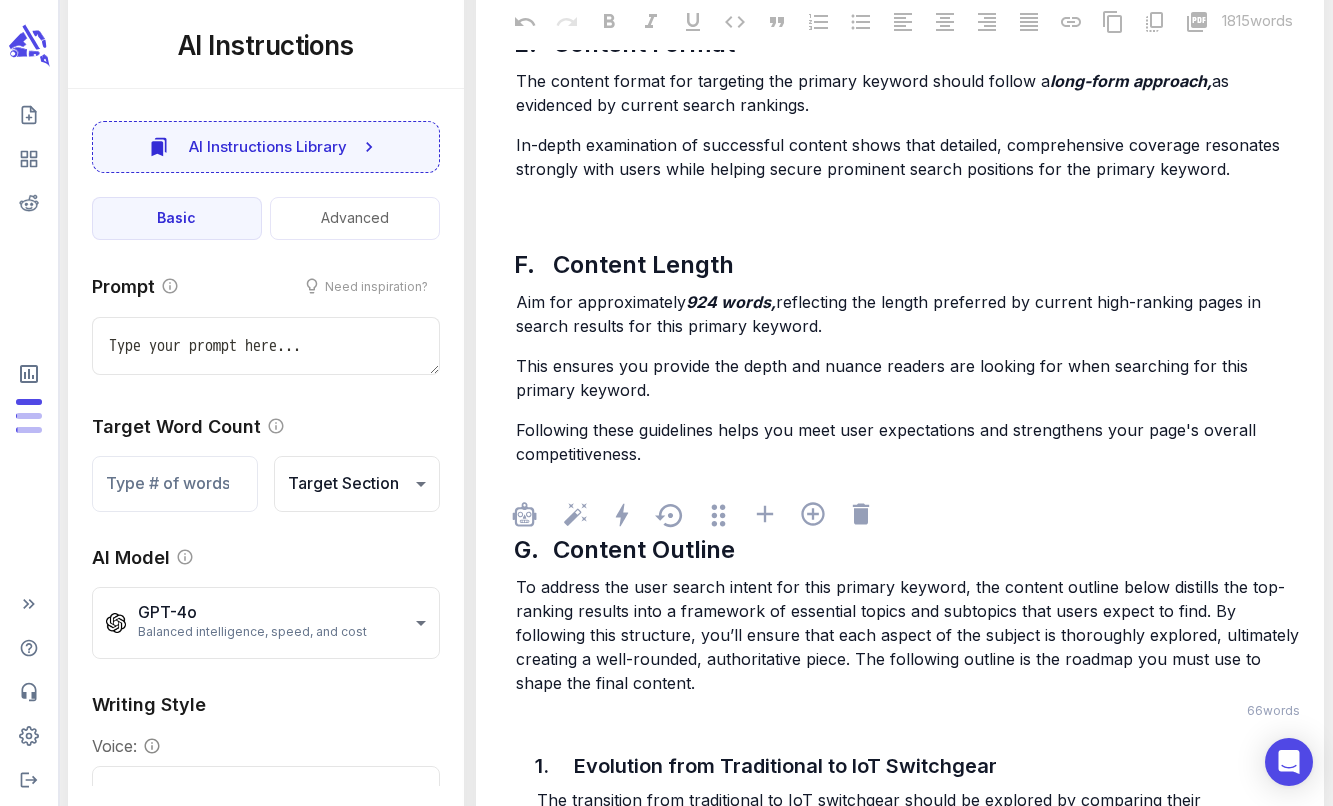 click on "To address the user search intent for this primary keyword, the content outline below distills the top-ranking results into a framework of essential topics and subtopics that users expect to find. By following this structure, you’ll ensure that each aspect of the subject is thoroughly explored, ultimately creating a well-rounded, authoritative piece. The following outline is the roadmap you must use to shape the final content." at bounding box center (910, 635) 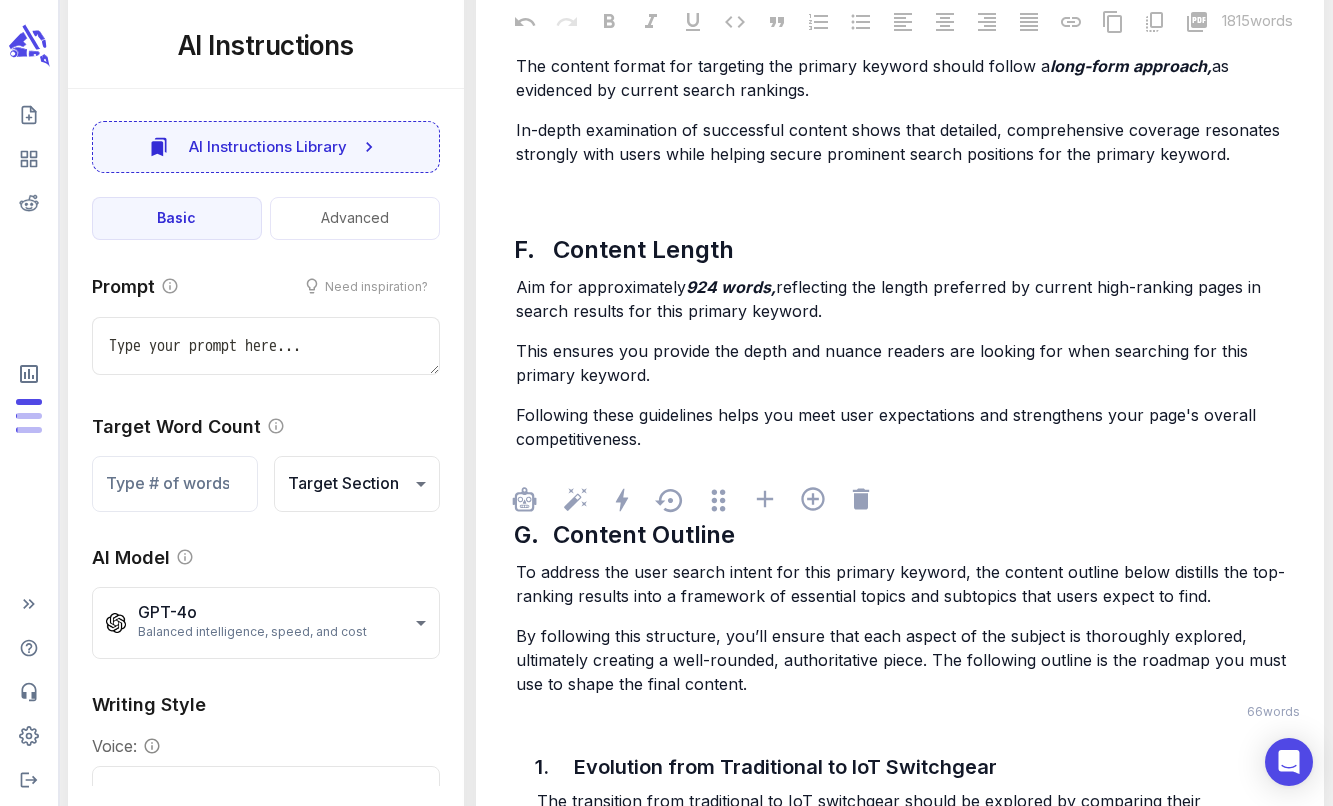 scroll, scrollTop: 1952, scrollLeft: 0, axis: vertical 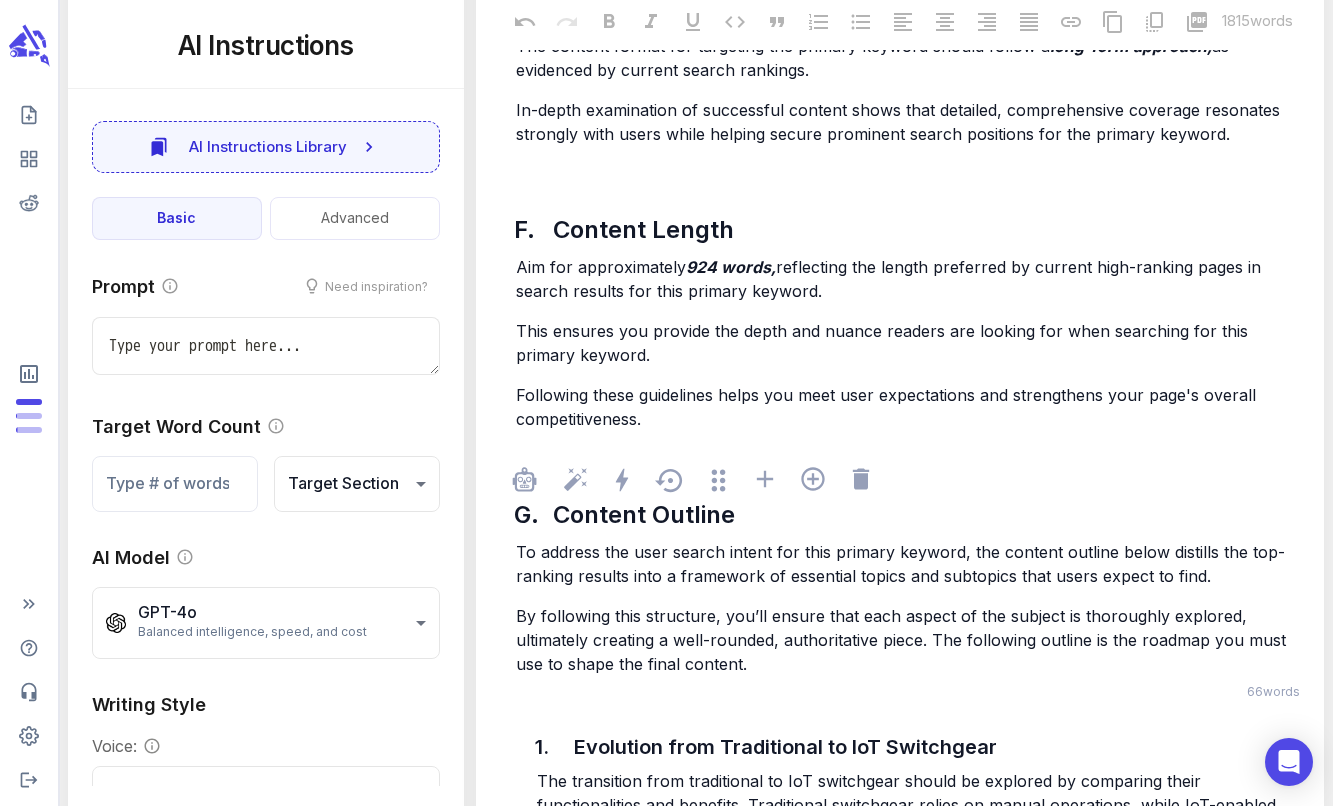 click on "By following this structure, you’ll ensure that each aspect of the subject is thoroughly explored, ultimately creating a well-rounded, authoritative piece. The following outline is the roadmap you must use to shape the final content." at bounding box center [903, 640] 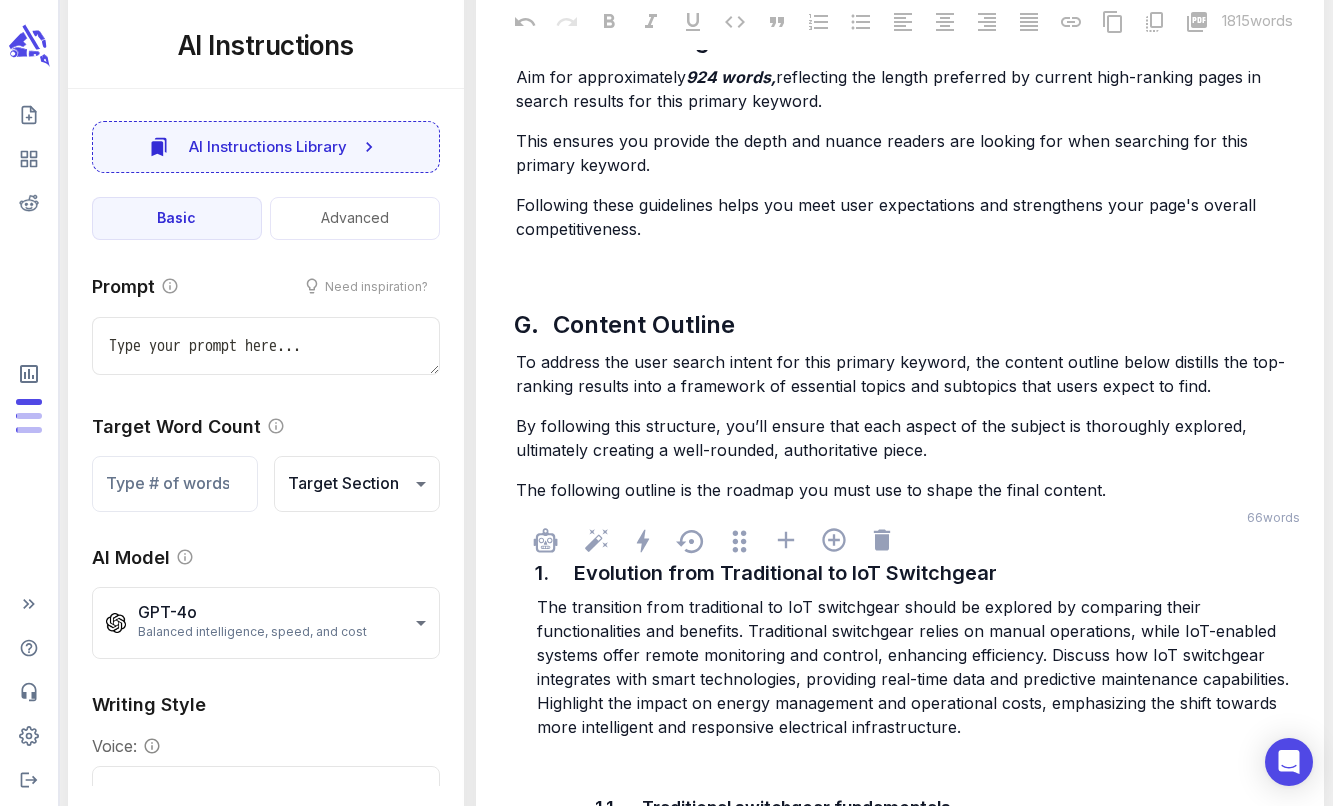 scroll, scrollTop: 2148, scrollLeft: 0, axis: vertical 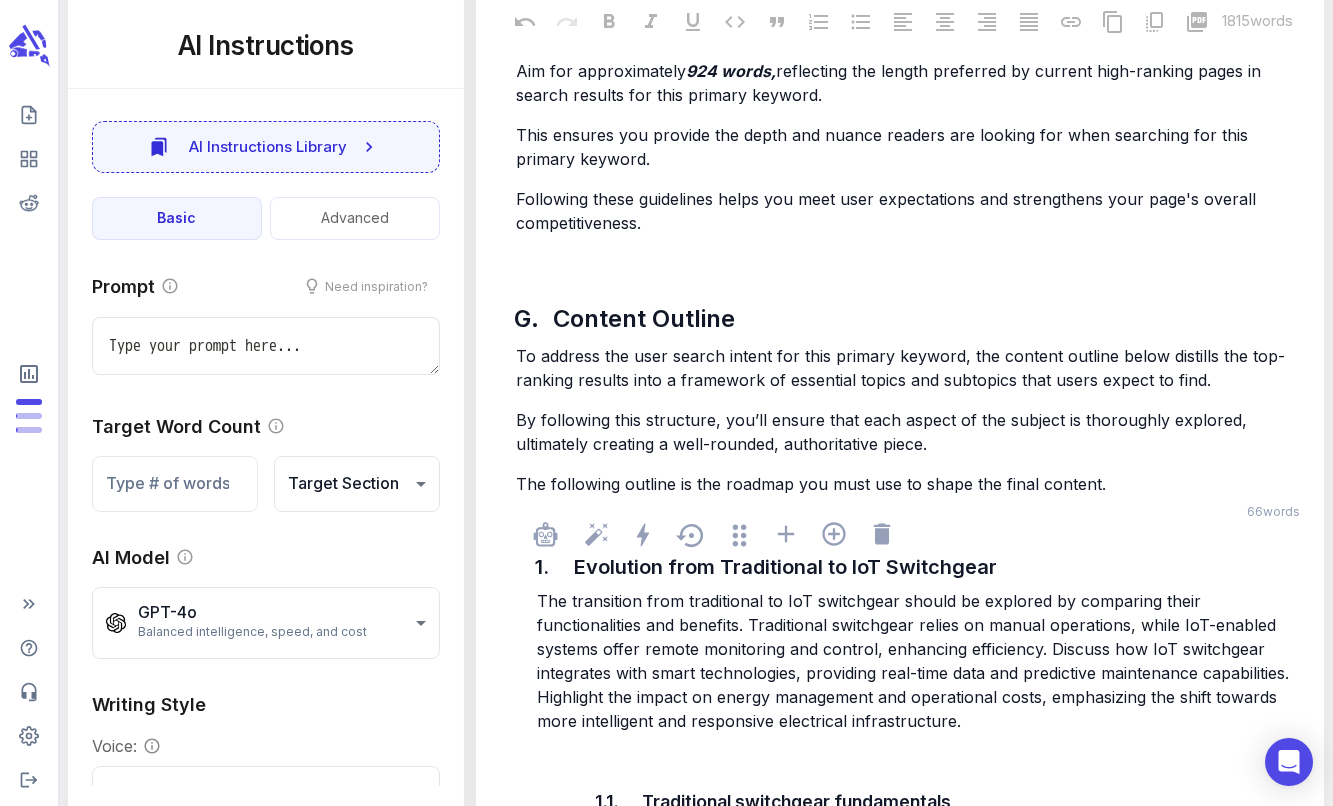click on "The transition from traditional to IoT switchgear should be explored by comparing their functionalities and benefits. Traditional switchgear relies on manual operations, while IoT-enabled systems offer remote monitoring and control, enhancing efficiency. Discuss how IoT switchgear integrates with smart technologies, providing real-time data and predictive maintenance capabilities. Highlight the impact on energy management and operational costs, emphasizing the shift towards more intelligent and responsive electrical infrastructure." at bounding box center [915, 661] 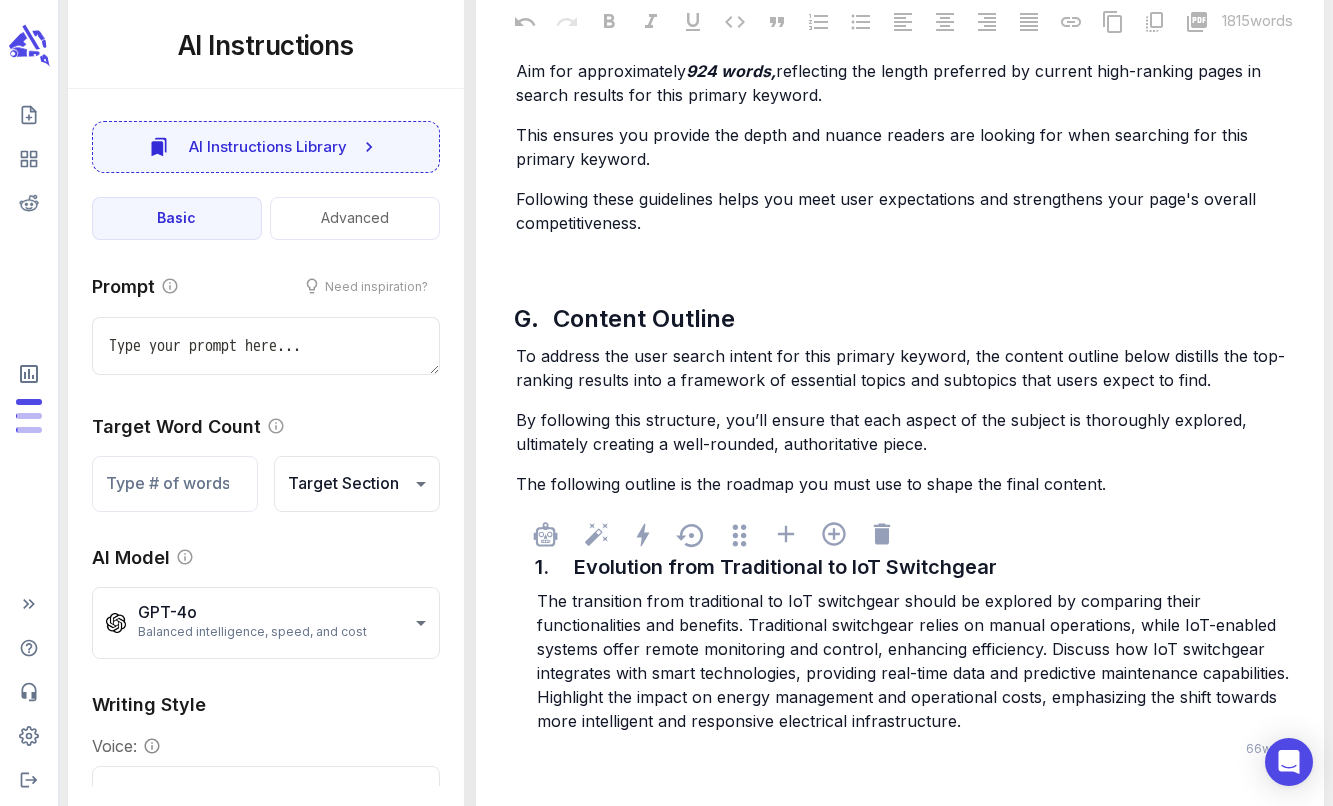 click on "The transition from traditional to IoT switchgear should be explored by comparing their functionalities and benefits. Traditional switchgear relies on manual operations, while IoT-enabled systems offer remote monitoring and control, enhancing efficiency. Discuss how IoT switchgear integrates with smart technologies, providing real-time data and predictive maintenance capabilities. Highlight the impact on energy management and operational costs, emphasizing the shift towards more intelligent and responsive electrical infrastructure." at bounding box center (915, 661) 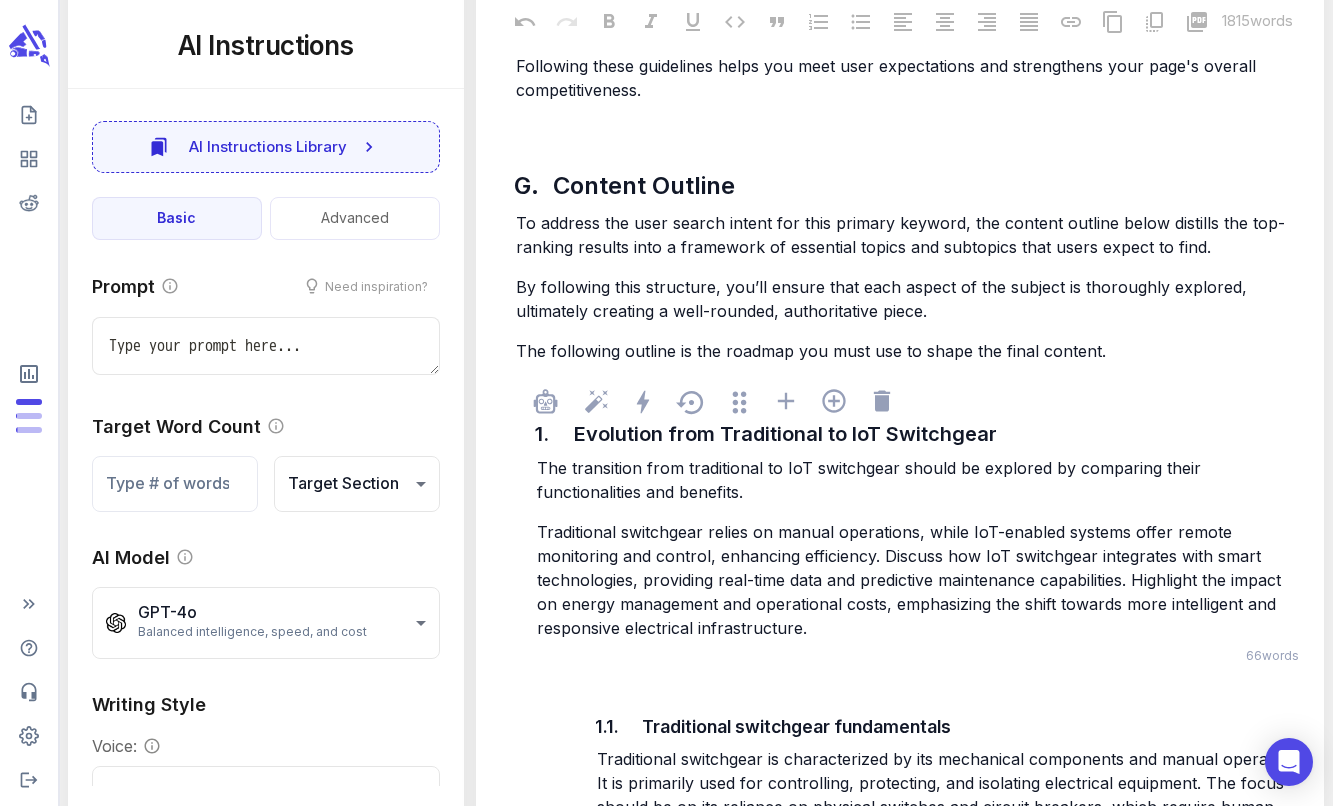 scroll, scrollTop: 2294, scrollLeft: 0, axis: vertical 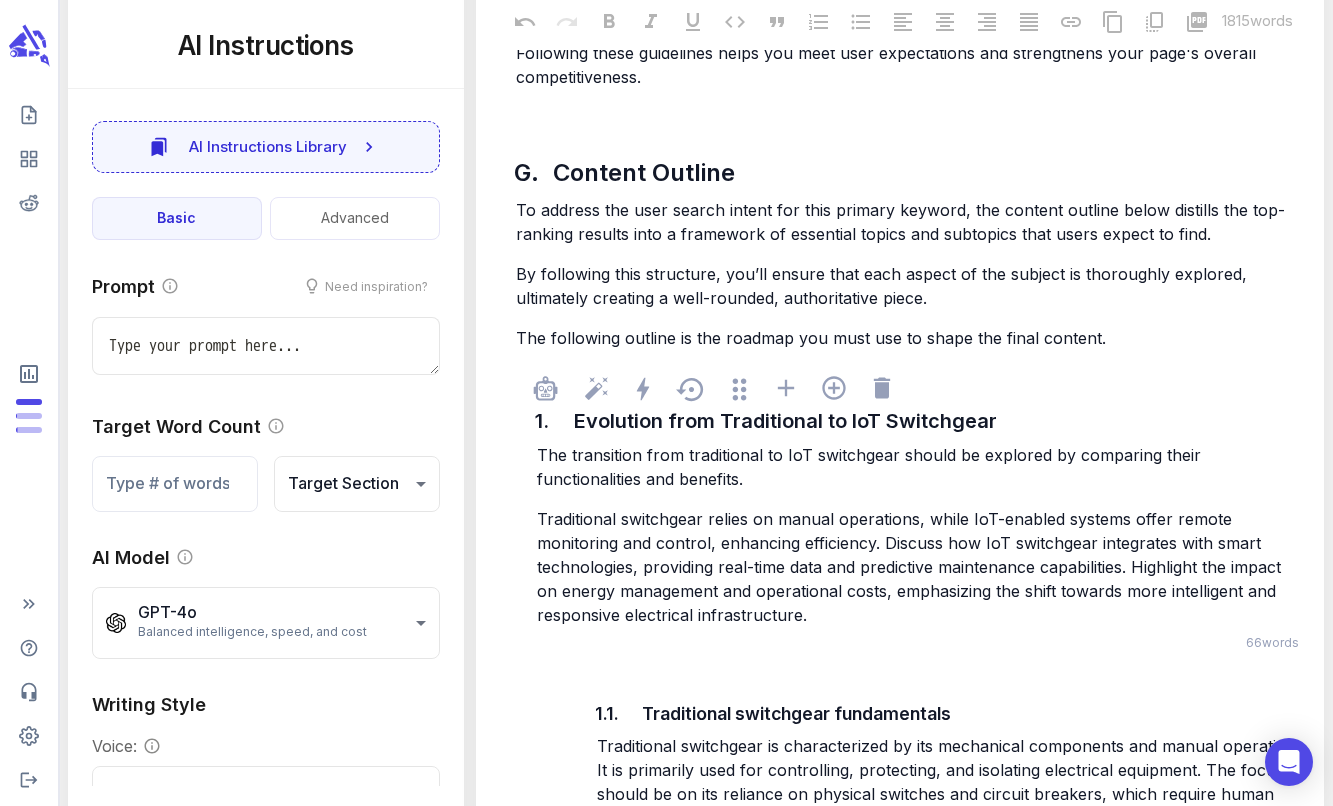 click on "Traditional switchgear relies on manual operations, while IoT-enabled systems offer remote monitoring and control, enhancing efficiency. Discuss how IoT switchgear integrates with smart technologies, providing real-time data and predictive maintenance capabilities. Highlight the impact on energy management and operational costs, emphasizing the shift towards more intelligent and responsive electrical infrastructure." at bounding box center [911, 567] 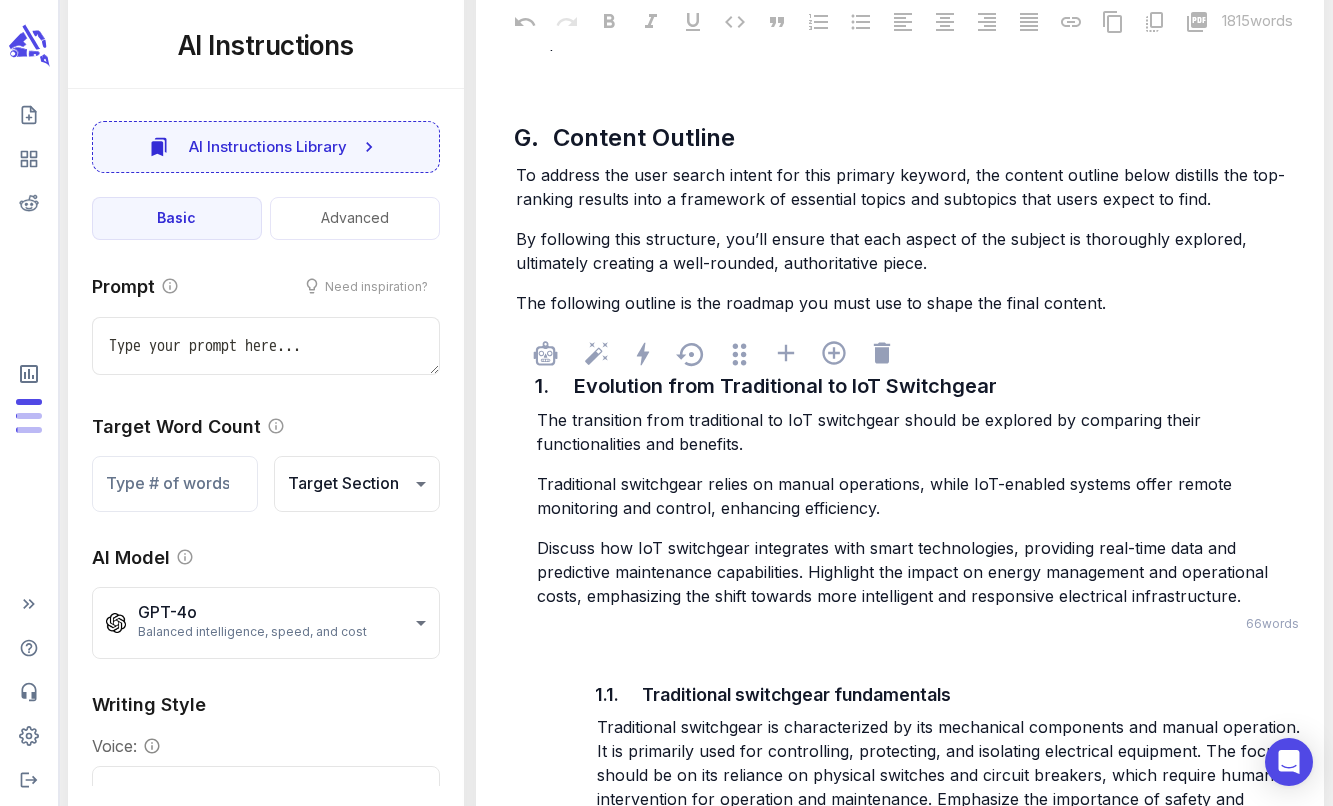 scroll, scrollTop: 2381, scrollLeft: 0, axis: vertical 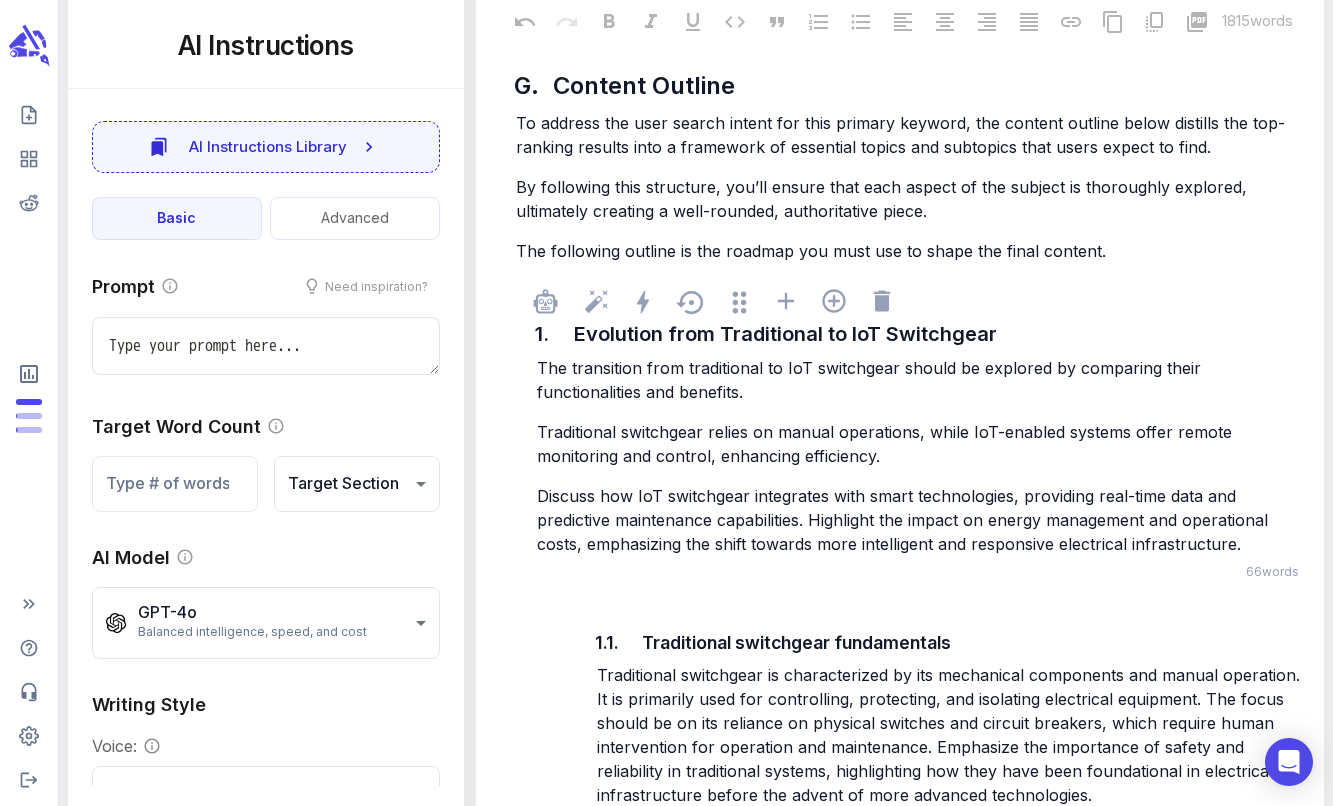 click on "Discuss how IoT switchgear integrates with smart technologies, providing real-time data and predictive maintenance capabilities. Highlight the impact on energy management and operational costs, emphasizing the shift towards more intelligent and responsive electrical infrastructure." at bounding box center (905, 520) 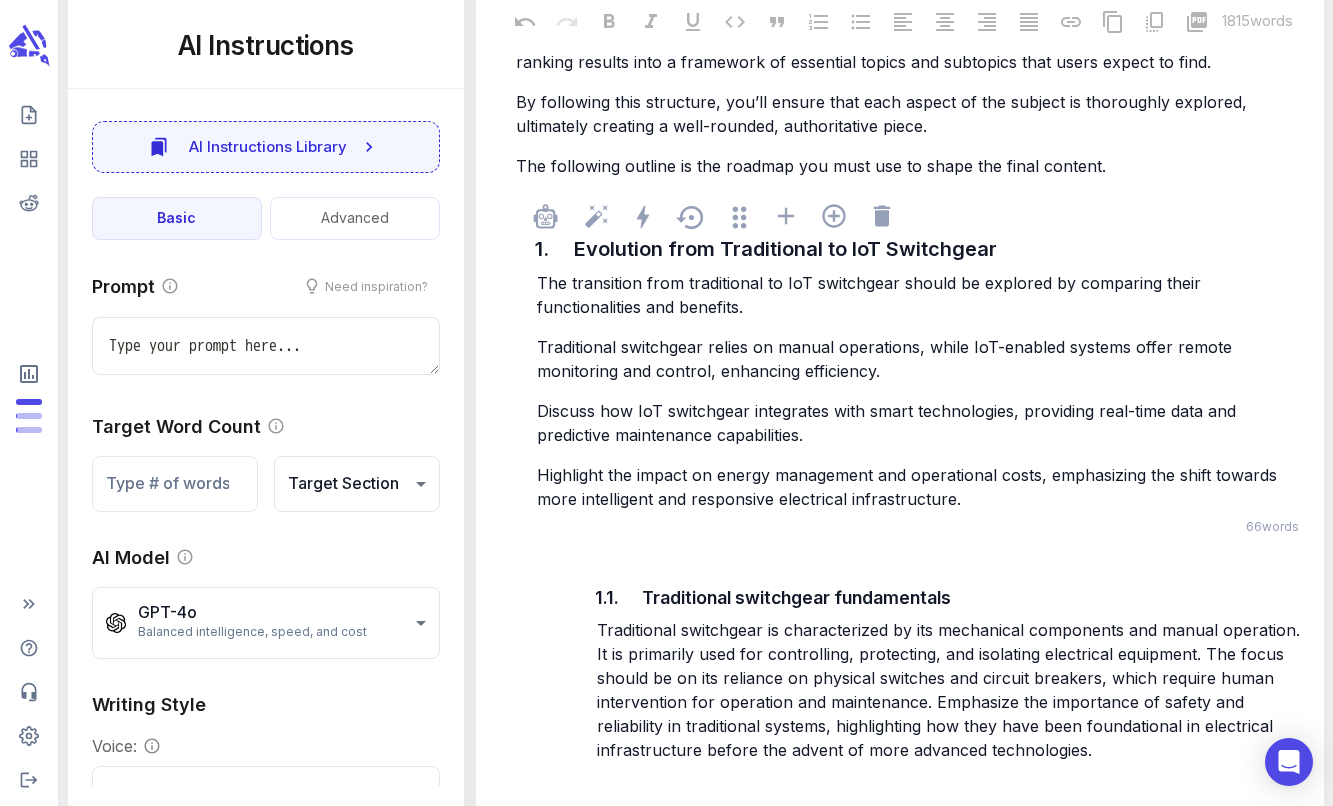 scroll, scrollTop: 2580, scrollLeft: 0, axis: vertical 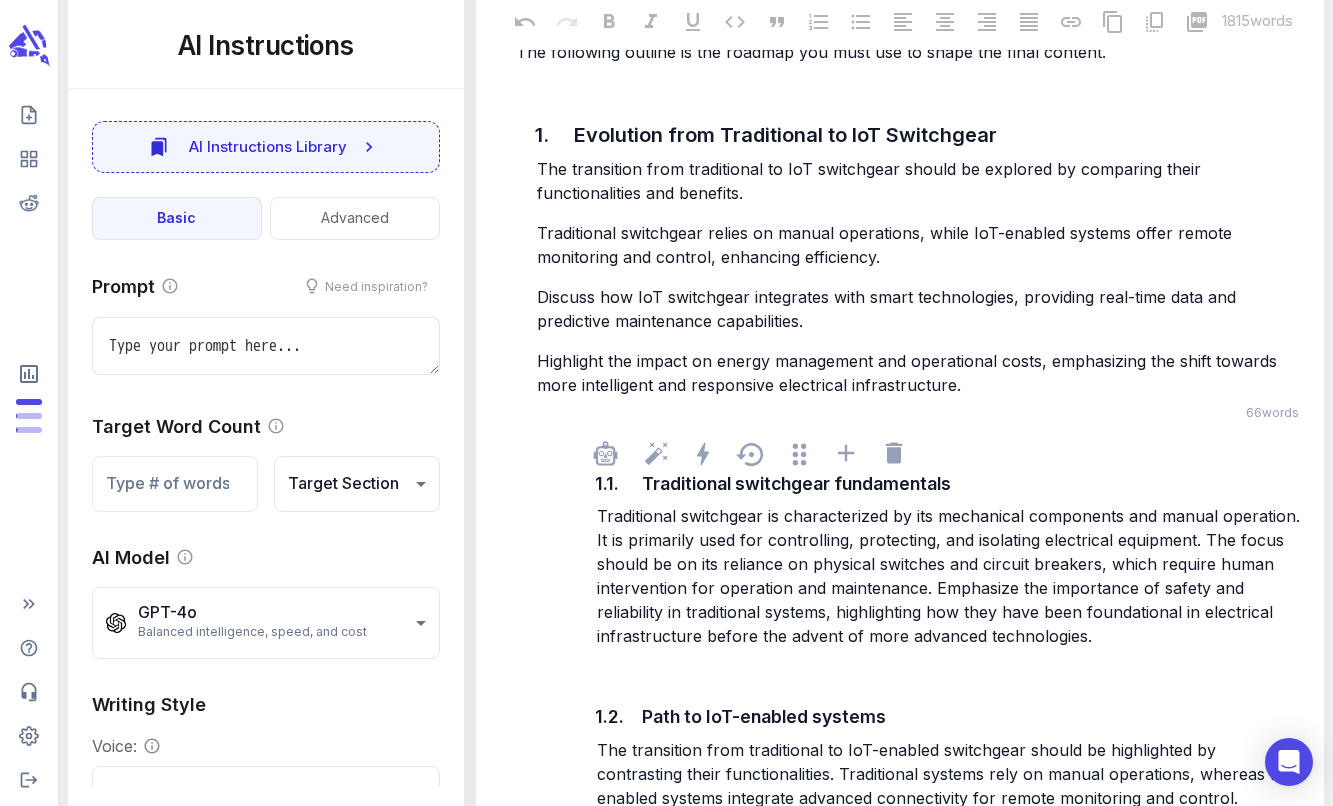 click on "Traditional switchgear is characterized by its mechanical components and manual operation. It is primarily used for controlling, protecting, and isolating electrical equipment. The focus should be on its reliance on physical switches and circuit breakers, which require human intervention for operation and maintenance. Emphasize the importance of safety and reliability in traditional systems, highlighting how they have been foundational in electrical infrastructure before the advent of more advanced technologies." at bounding box center [951, 576] 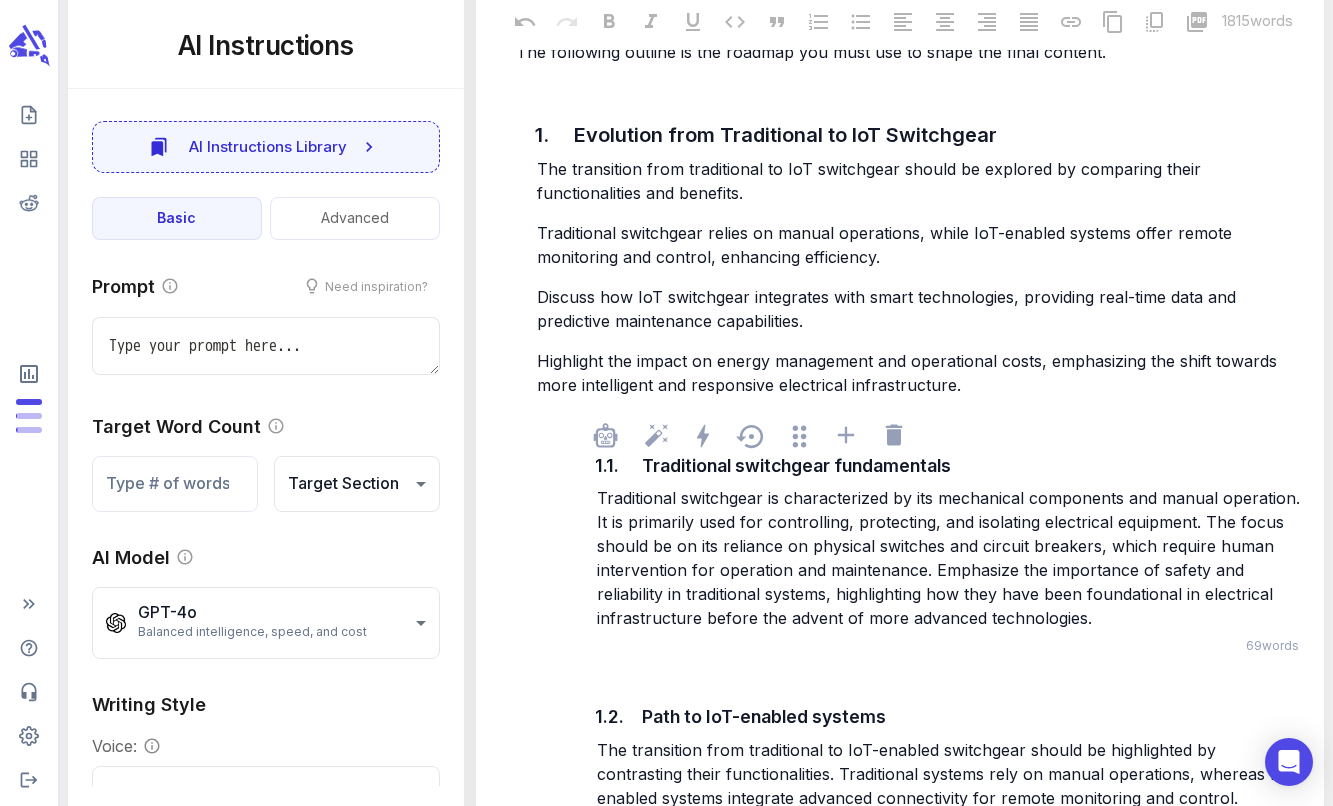 click on "Traditional switchgear is characterized by its mechanical components and manual operation. It is primarily used for controlling, protecting, and isolating electrical equipment. The focus should be on its reliance on physical switches and circuit breakers, which require human intervention for operation and maintenance. Emphasize the importance of safety and reliability in traditional systems, highlighting how they have been foundational in electrical infrastructure before the advent of more advanced technologies." at bounding box center (951, 558) 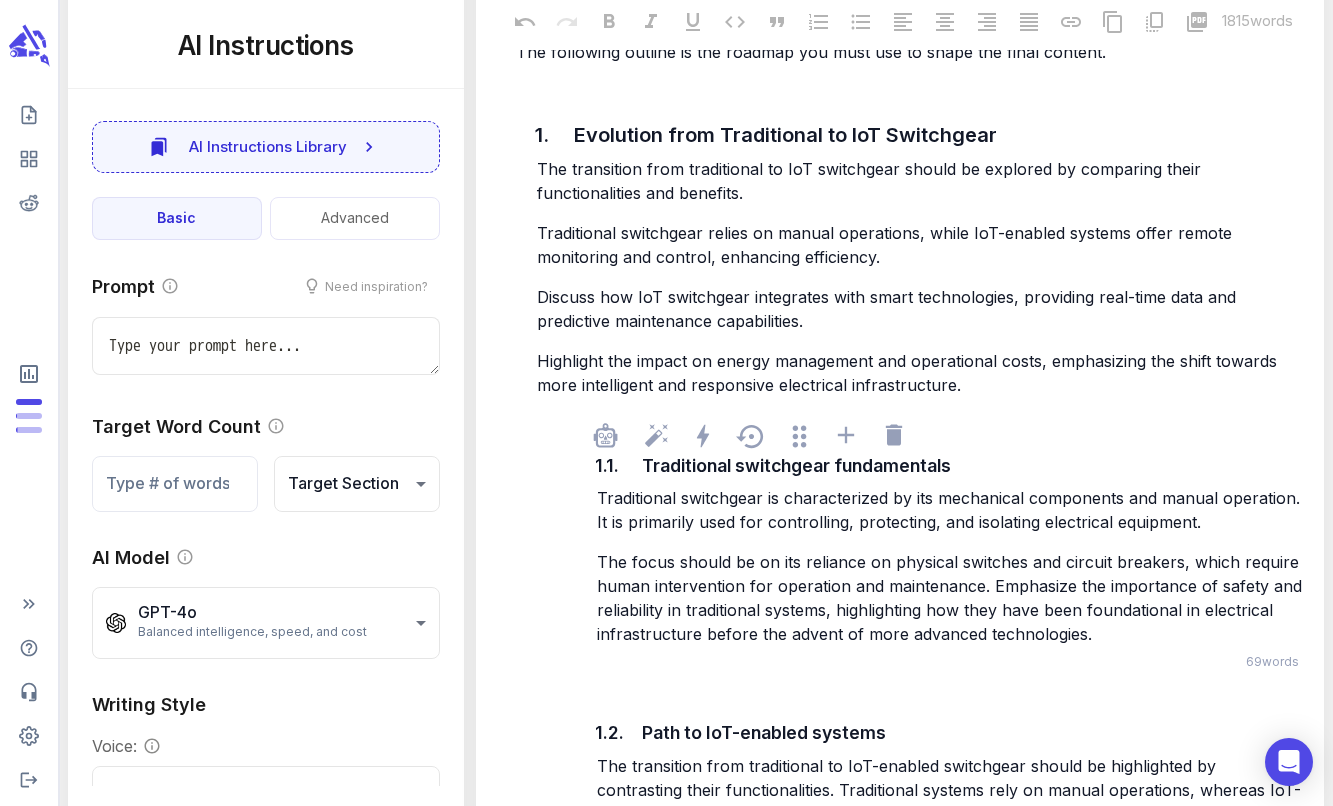 click on "The focus should be on its reliance on physical switches and circuit breakers, which require human intervention for operation and maintenance. Emphasize the importance of safety and reliability in traditional systems, highlighting how they have been foundational in electrical infrastructure before the advent of more advanced technologies." at bounding box center (952, 598) 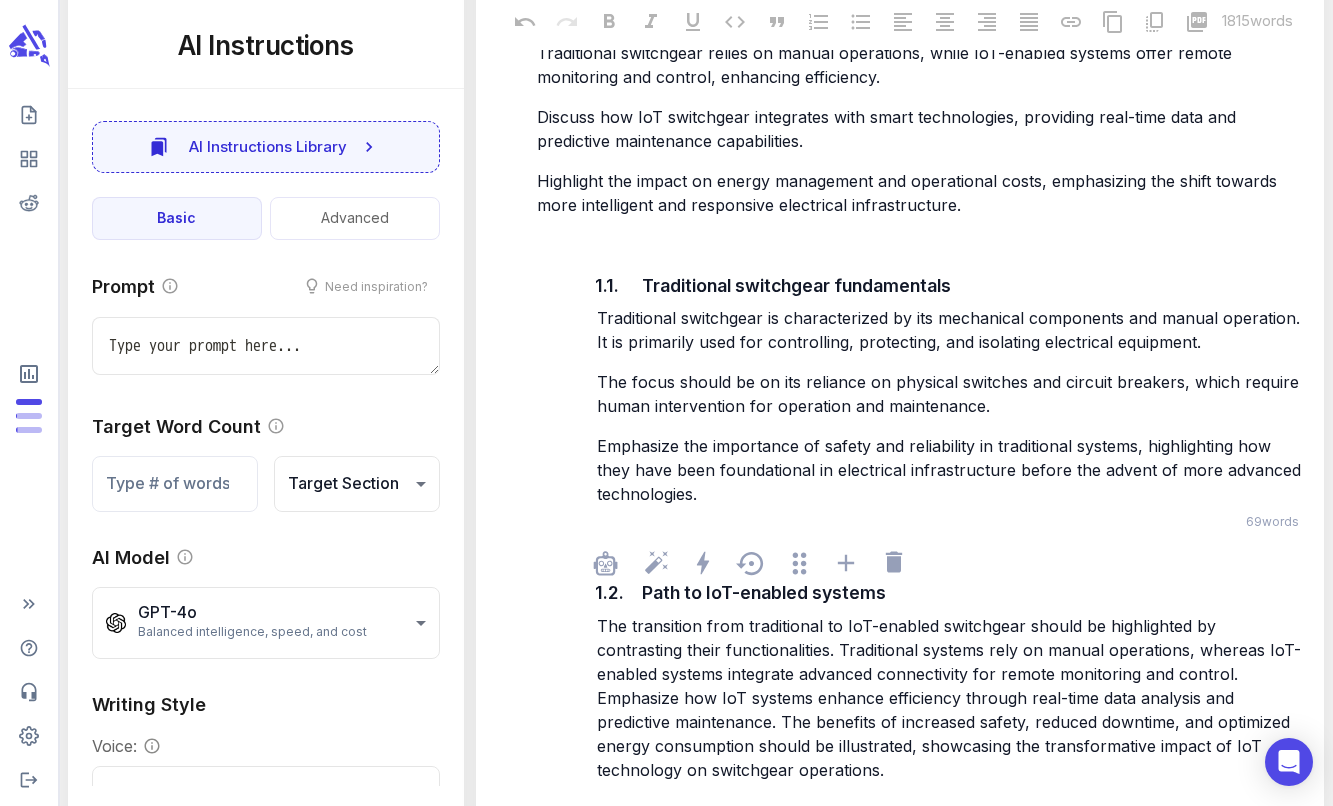 scroll, scrollTop: 2760, scrollLeft: 0, axis: vertical 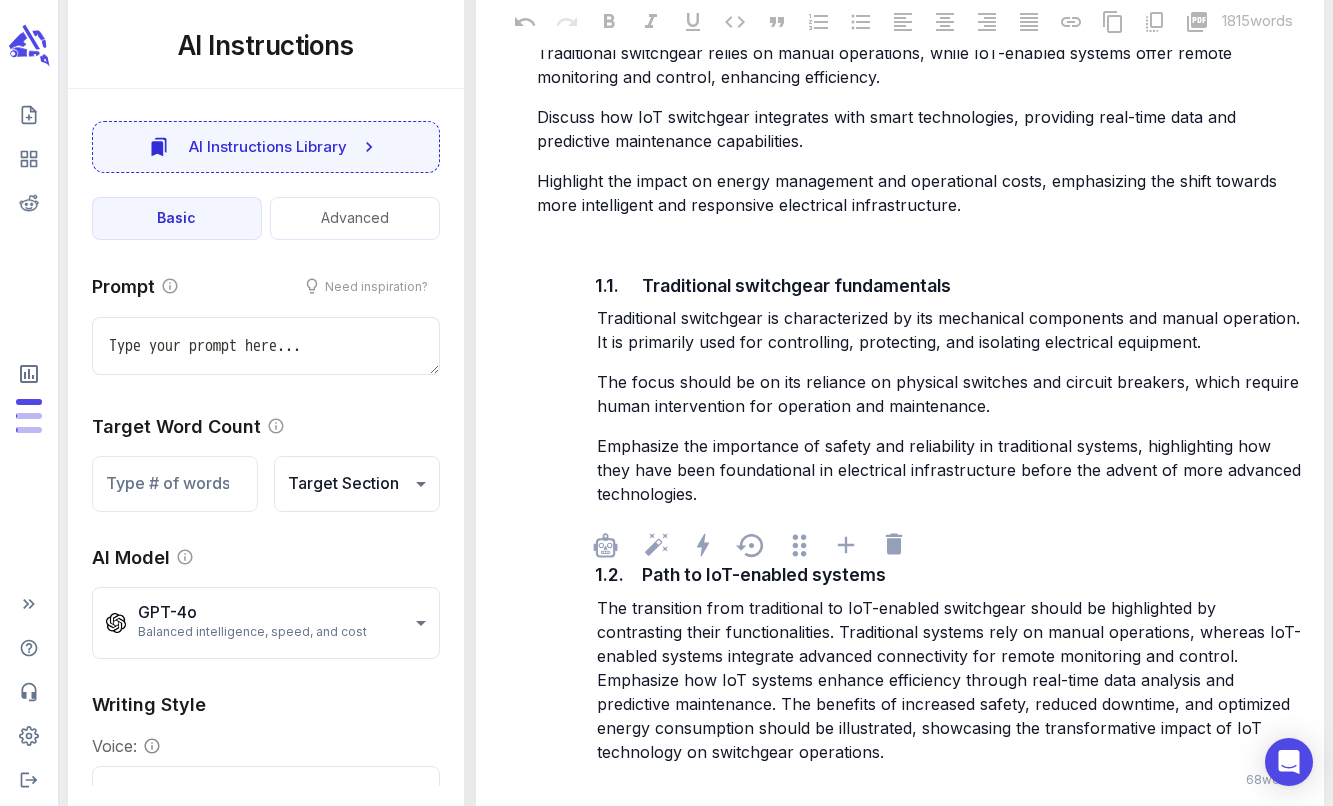 drag, startPoint x: 751, startPoint y: 654, endPoint x: 761, endPoint y: 652, distance: 10.198039 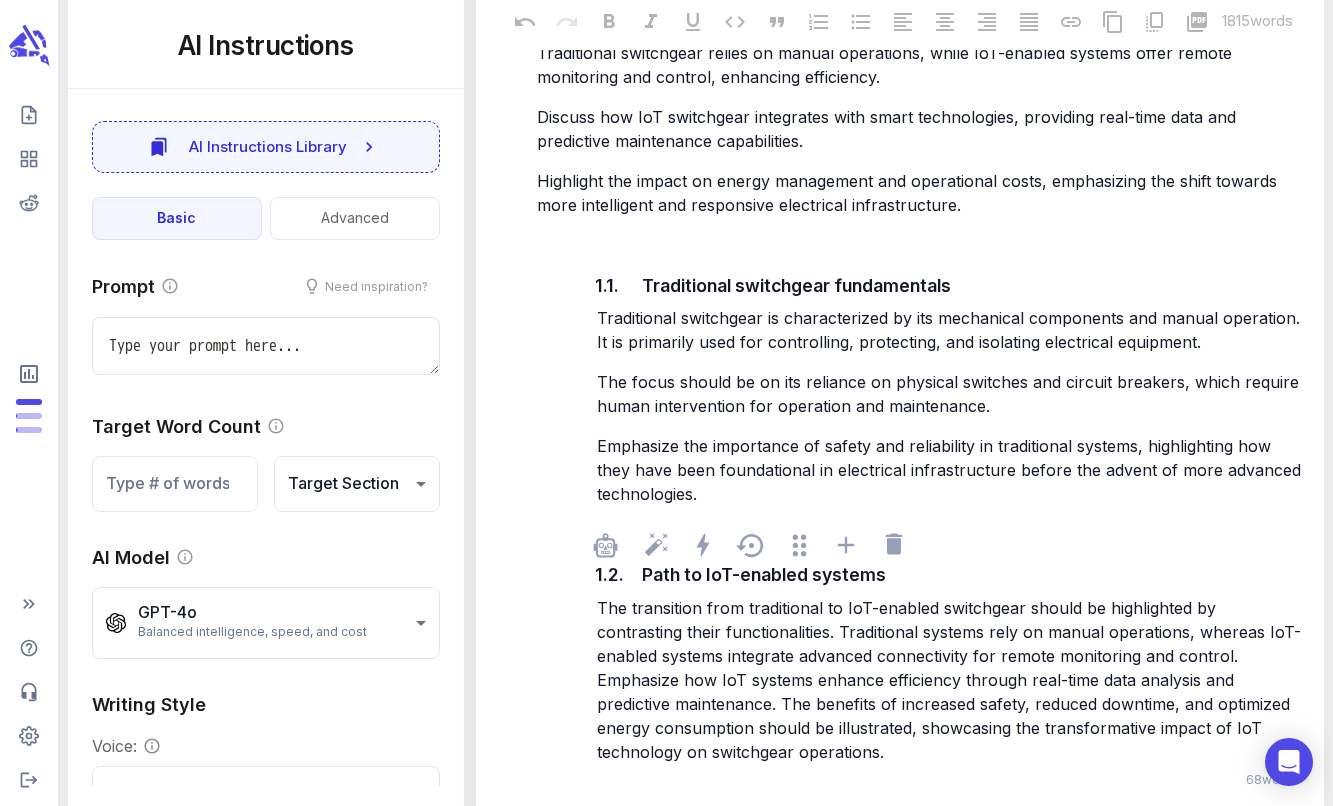 click on "The transition from traditional to IoT-enabled switchgear should be highlighted by contrasting their functionalities. Traditional systems rely on manual operations, whereas IoT-enabled systems integrate advanced connectivity for remote monitoring and control. Emphasize how IoT systems enhance efficiency through real-time data analysis and predictive maintenance. The benefits of increased safety, reduced downtime, and optimized energy consumption should be illustrated, showcasing the transformative impact of IoT technology on switchgear operations." at bounding box center [949, 680] 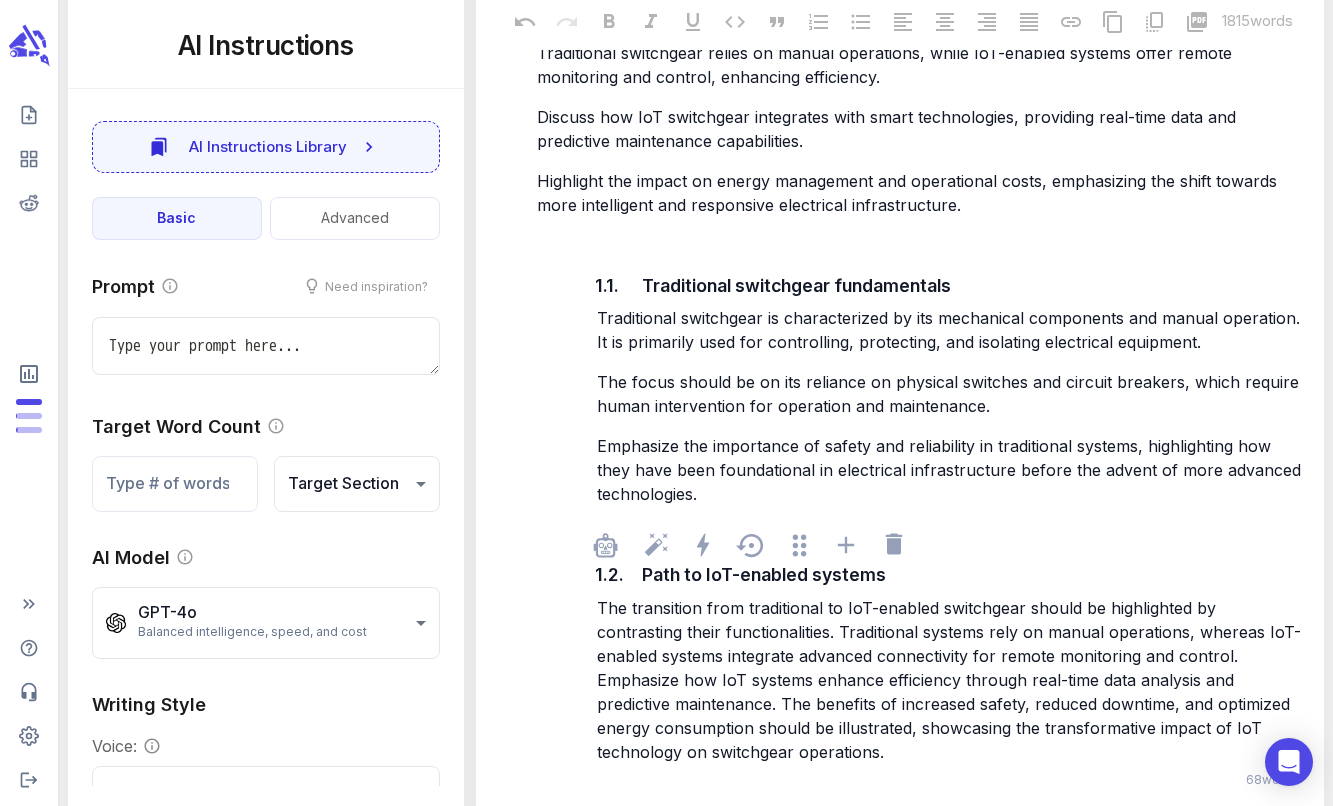 click on "The transition from traditional to IoT-enabled switchgear should be highlighted by contrasting their functionalities. Traditional systems rely on manual operations, whereas IoT-enabled systems integrate advanced connectivity for remote monitoring and control. Emphasize how IoT systems enhance efficiency through real-time data analysis and predictive maintenance. The benefits of increased safety, reduced downtime, and optimized energy consumption should be illustrated, showcasing the transformative impact of IoT technology on switchgear operations." at bounding box center [949, 680] 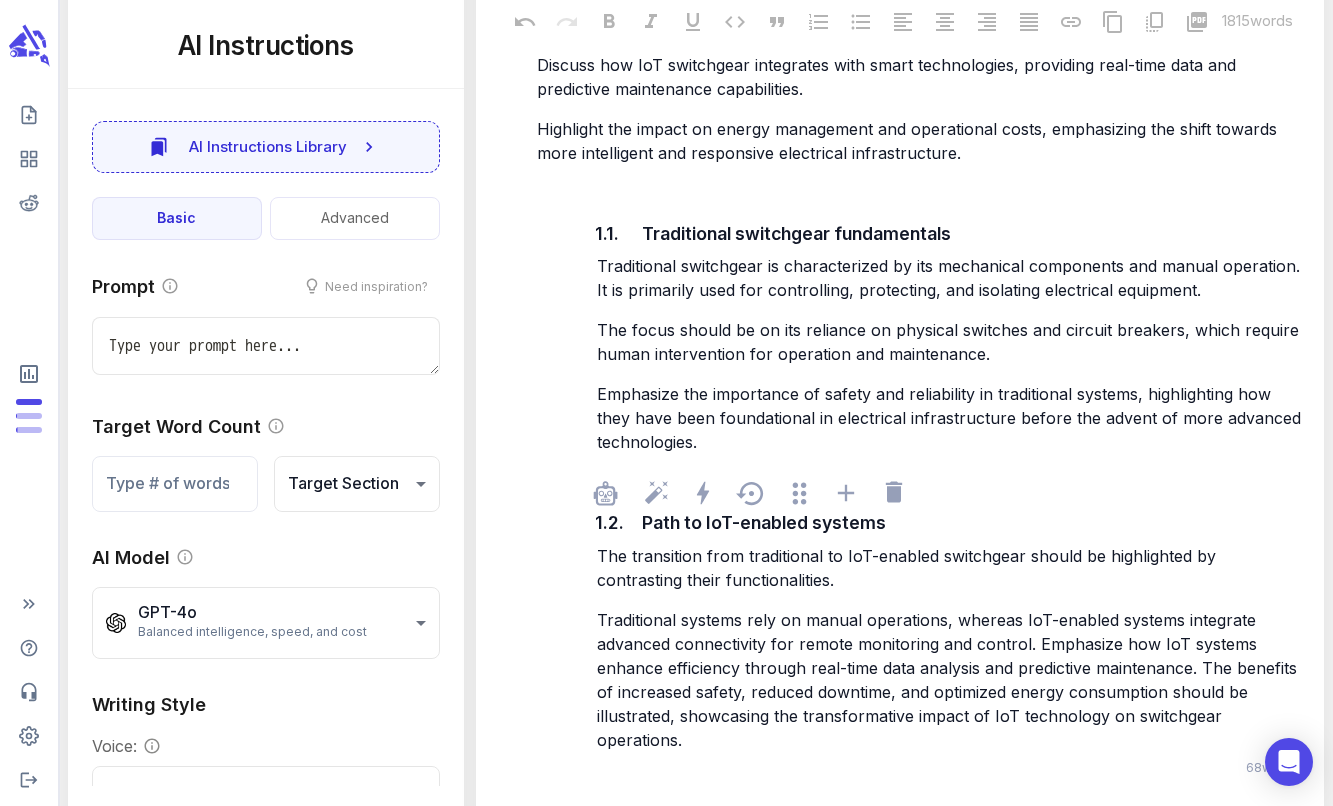 scroll, scrollTop: 2924, scrollLeft: 0, axis: vertical 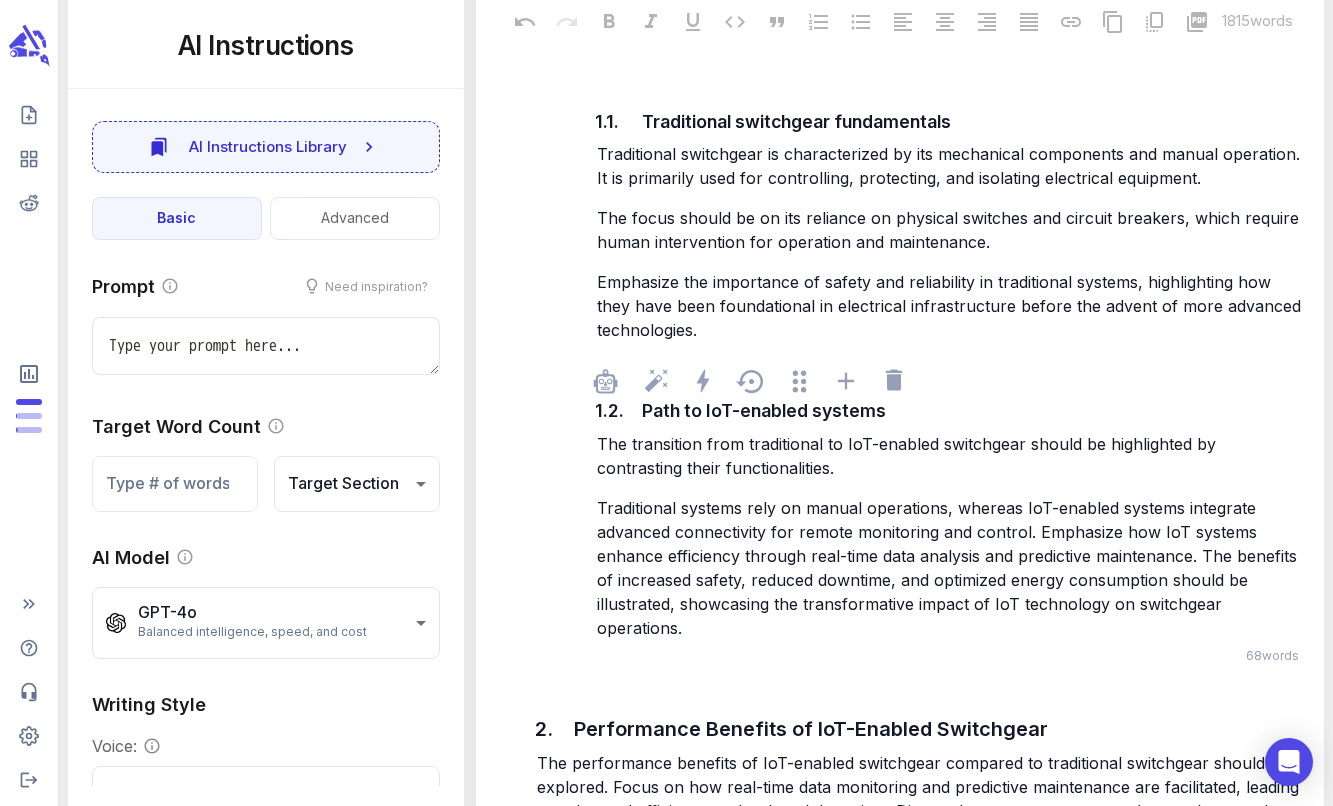 drag, startPoint x: 1041, startPoint y: 534, endPoint x: 1051, endPoint y: 538, distance: 10.770329 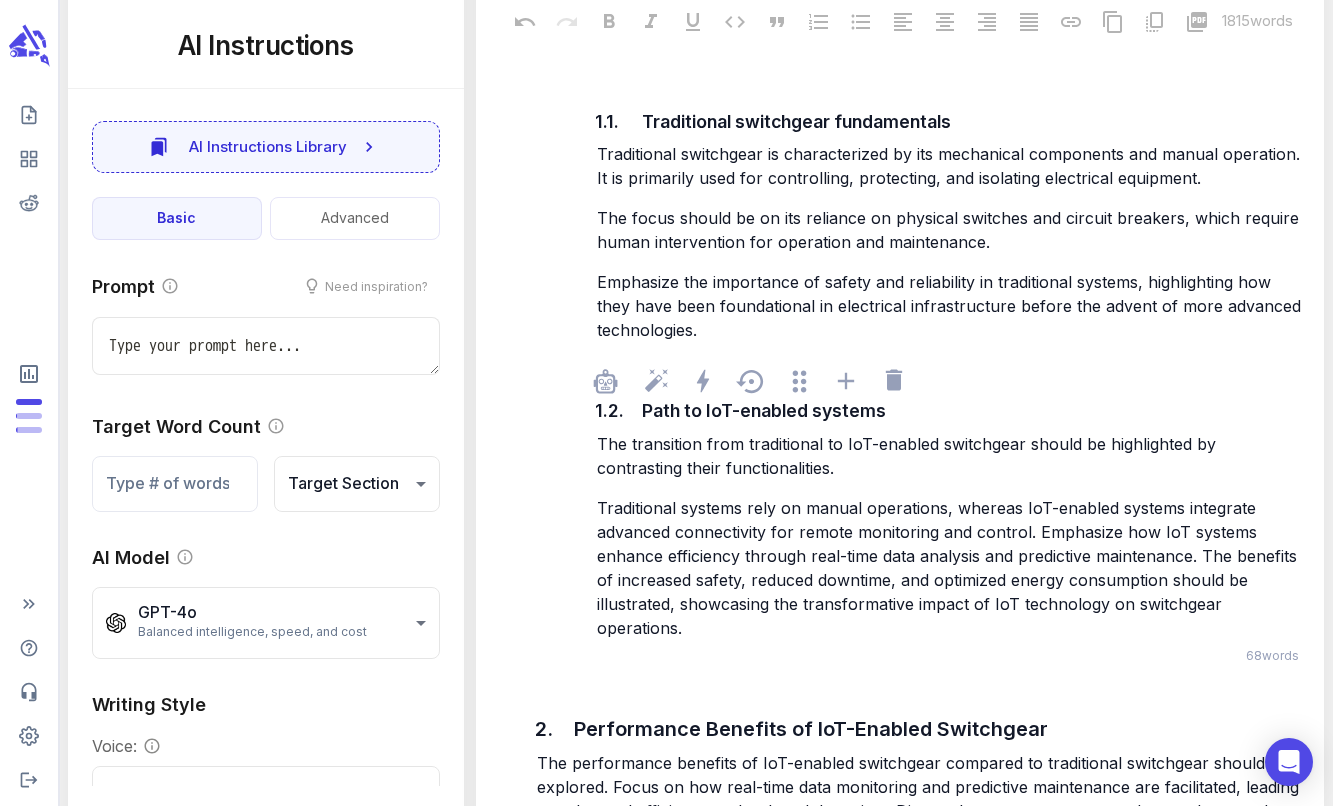 click on "Traditional systems rely on manual operations, whereas IoT-enabled systems integrate advanced connectivity for remote monitoring and control. Emphasize how IoT systems enhance efficiency through real-time data analysis and predictive maintenance. The benefits of increased safety, reduced downtime, and optimized energy consumption should be illustrated, showcasing the transformative impact of IoT technology on switchgear operations." at bounding box center (949, 568) 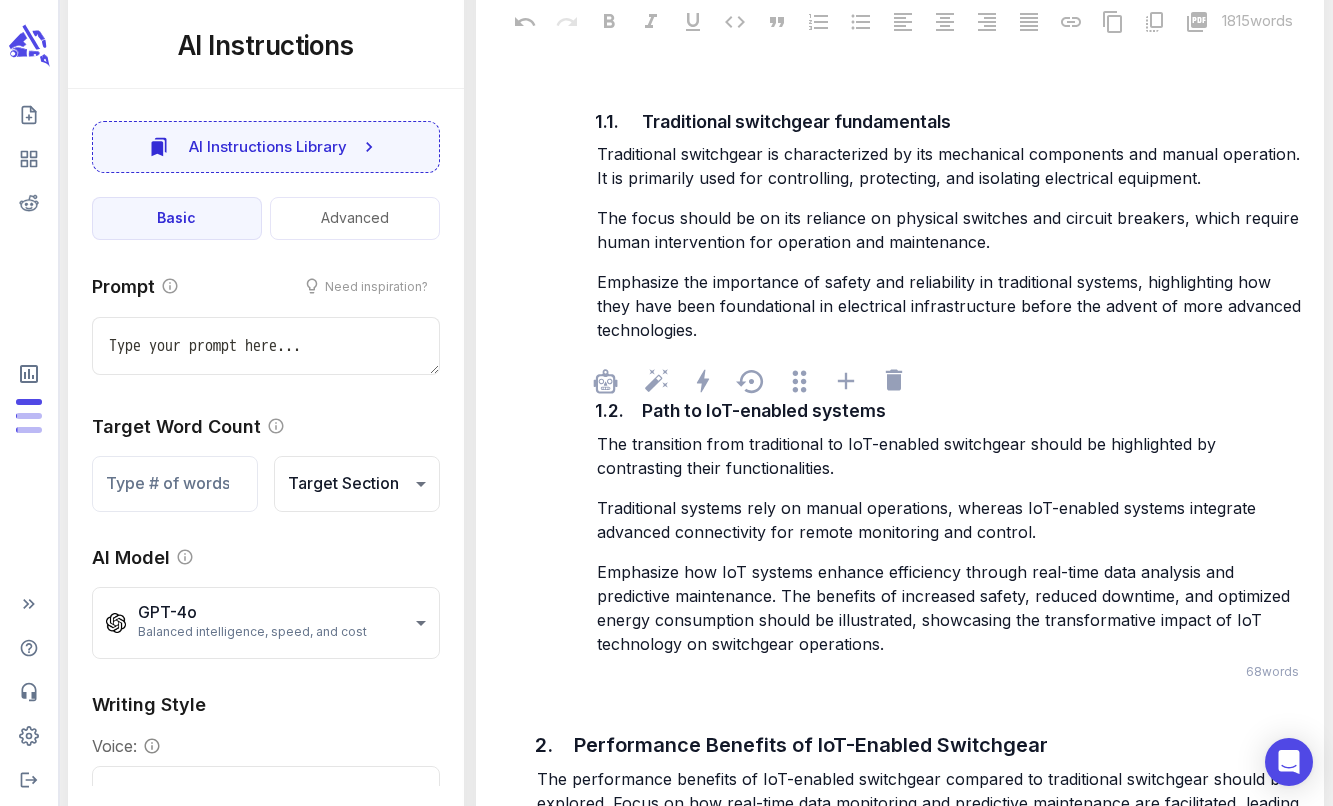 scroll, scrollTop: 2960, scrollLeft: 0, axis: vertical 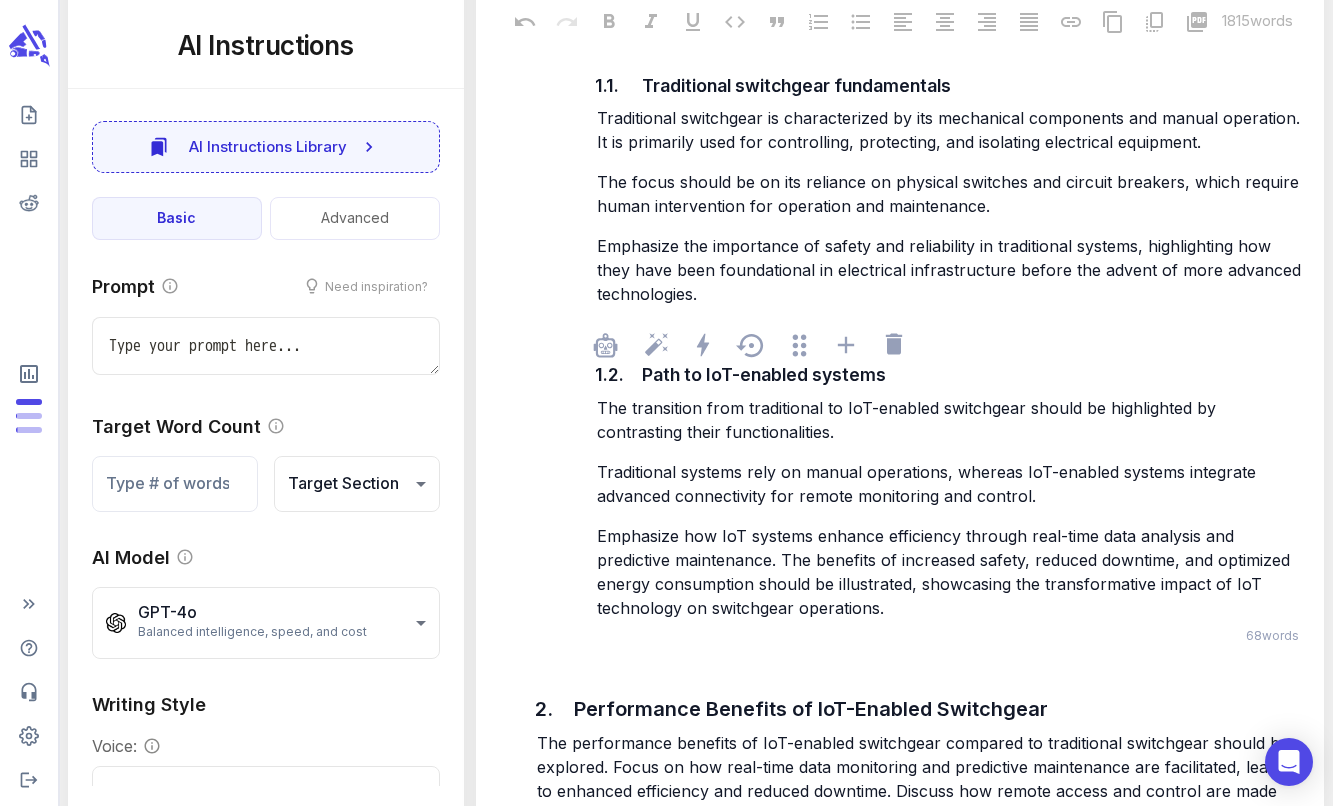 click on "Emphasize how IoT systems enhance efficiency through real-time data analysis and predictive maintenance. The benefits of increased safety, reduced downtime, and optimized energy consumption should be illustrated, showcasing the transformative impact of IoT technology on switchgear operations." at bounding box center [946, 572] 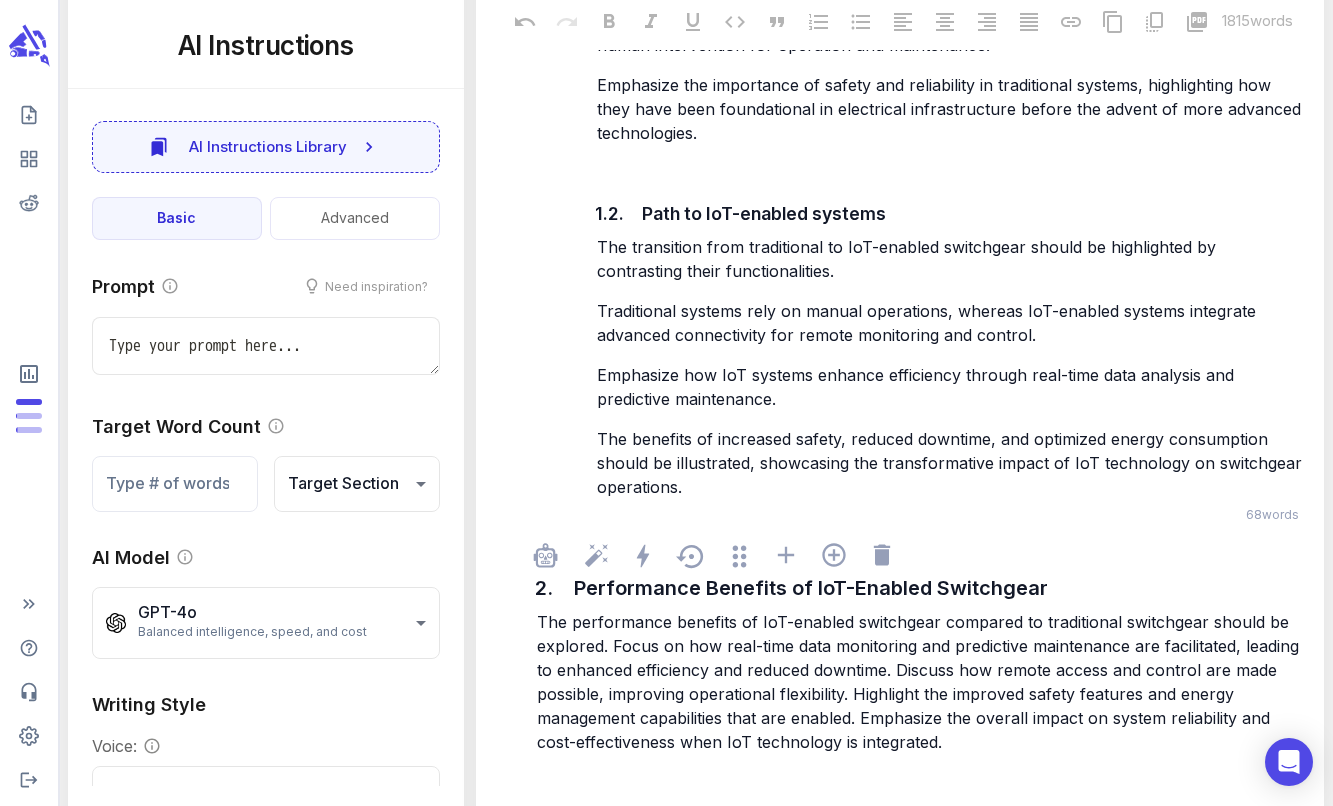 scroll, scrollTop: 3287, scrollLeft: 0, axis: vertical 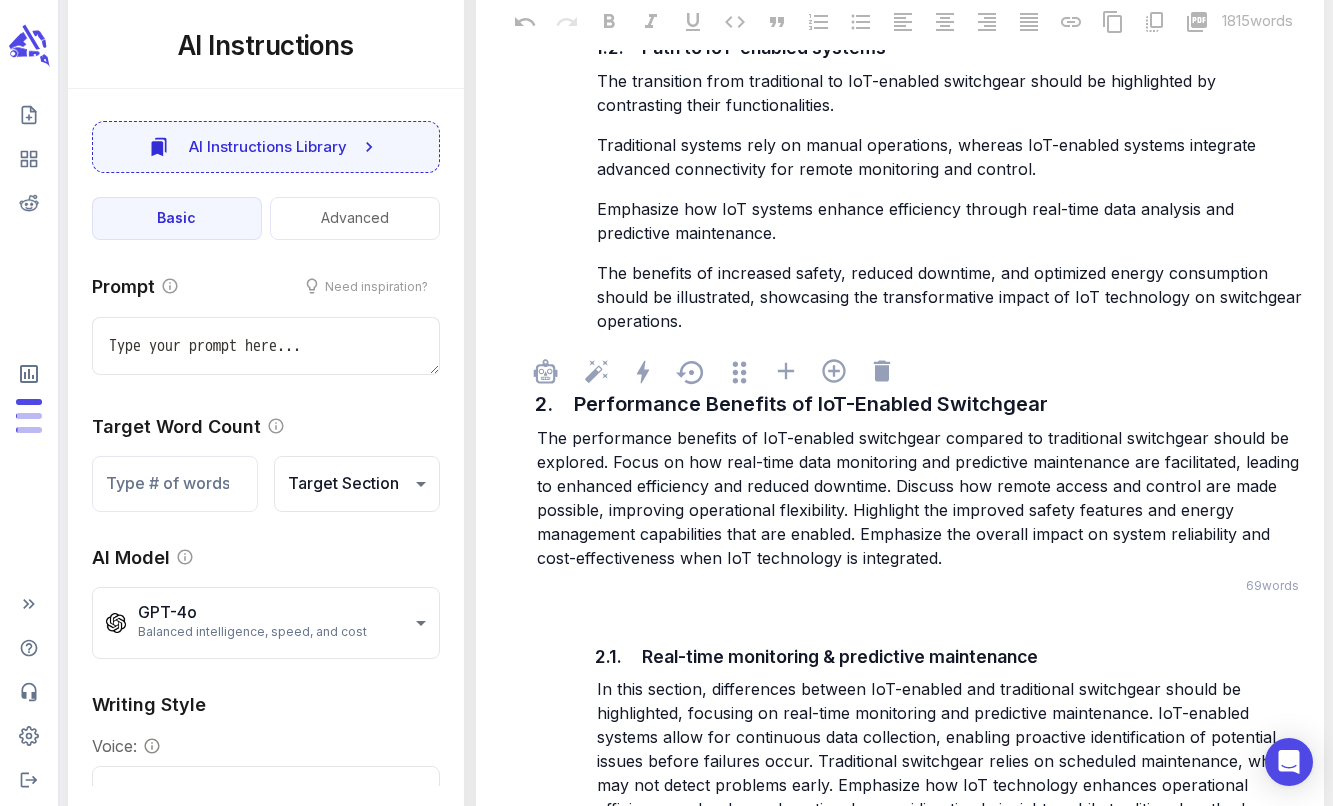 click on "The performance benefits of IoT-enabled switchgear compared to traditional switchgear should be explored. Focus on how real-time data monitoring and predictive maintenance are facilitated, leading to enhanced efficiency and reduced downtime. Discuss how remote access and control are made possible, improving operational flexibility. Highlight the improved safety features and energy management capabilities that are enabled. Emphasize the overall impact on system reliability and cost-effectiveness when IoT technology is integrated." at bounding box center [920, 498] 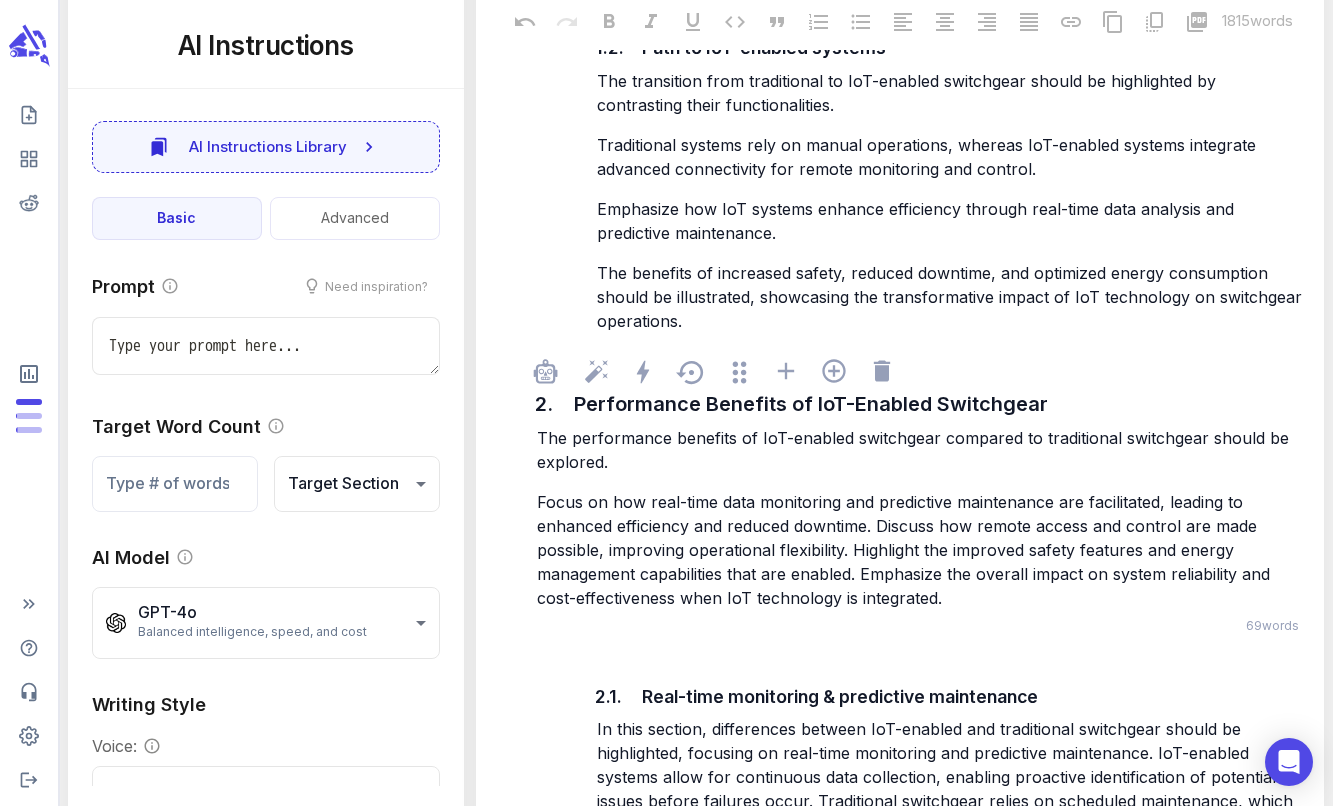 click on "Focus on how real-time data monitoring and predictive maintenance are facilitated, leading to enhanced efficiency and reduced downtime. Discuss how remote access and control are made possible, improving operational flexibility. Highlight the improved safety features and energy management capabilities that are enabled. Emphasize the overall impact on system reliability and cost-effectiveness when IoT technology is integrated." at bounding box center [906, 550] 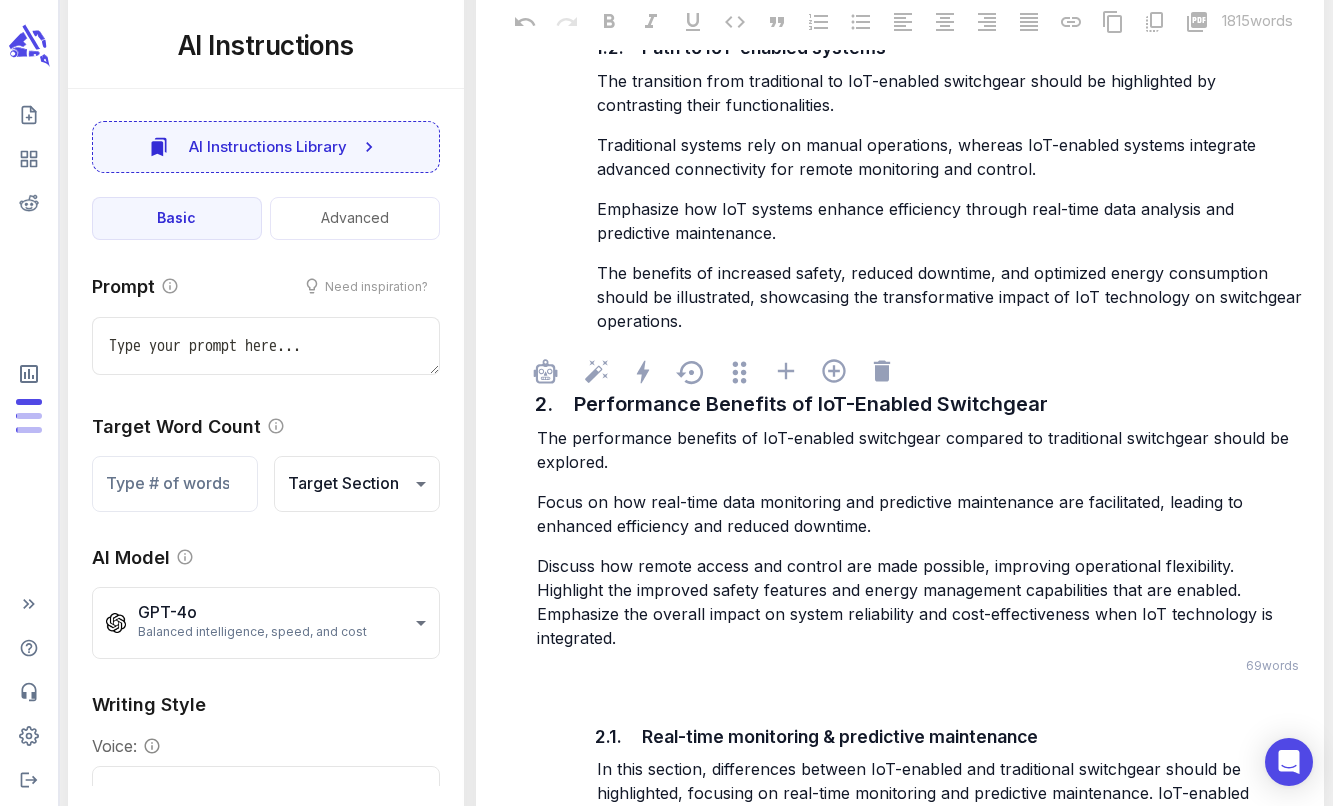click on "Discuss how remote access and control are made possible, improving operational flexibility. Highlight the improved safety features and energy management capabilities that are enabled. Emphasize the overall impact on system reliability and cost-effectiveness when IoT technology is integrated." at bounding box center [907, 602] 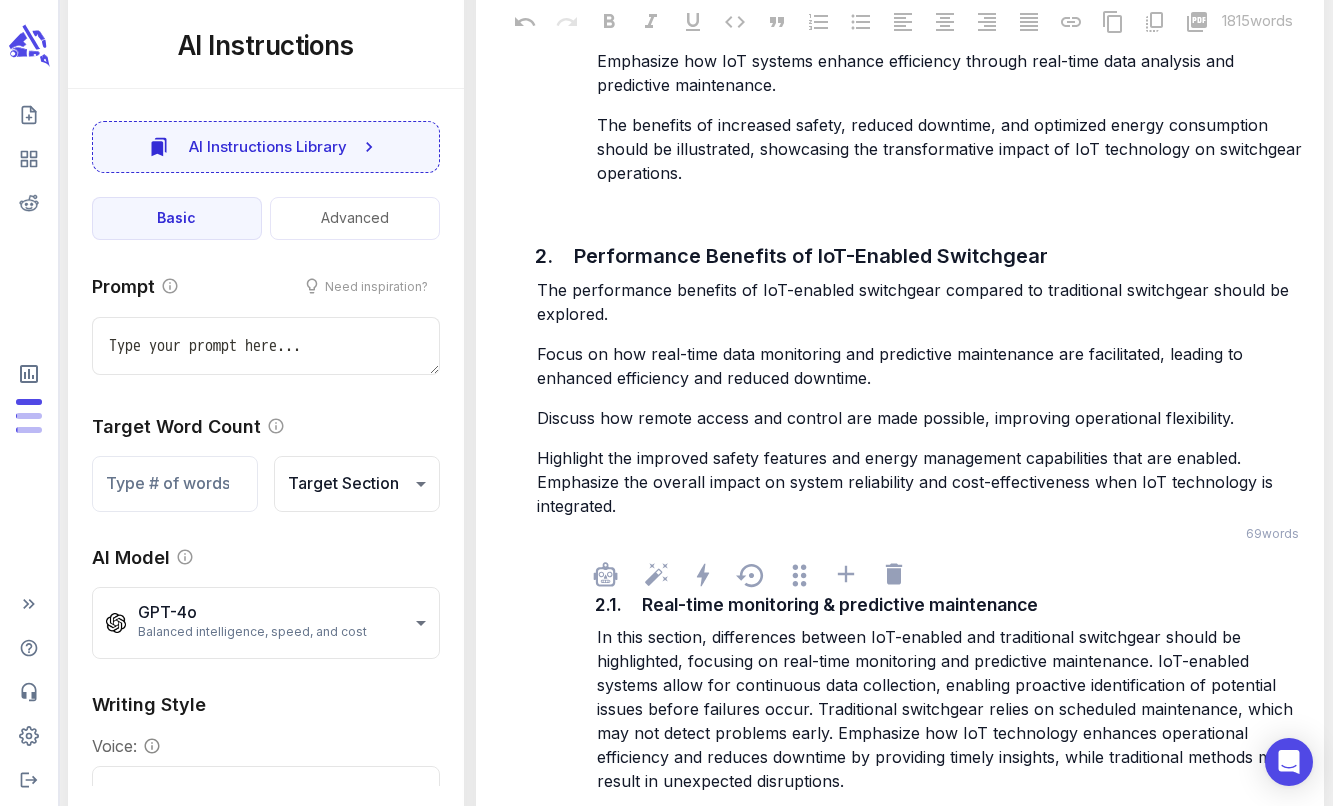 scroll, scrollTop: 3600, scrollLeft: 0, axis: vertical 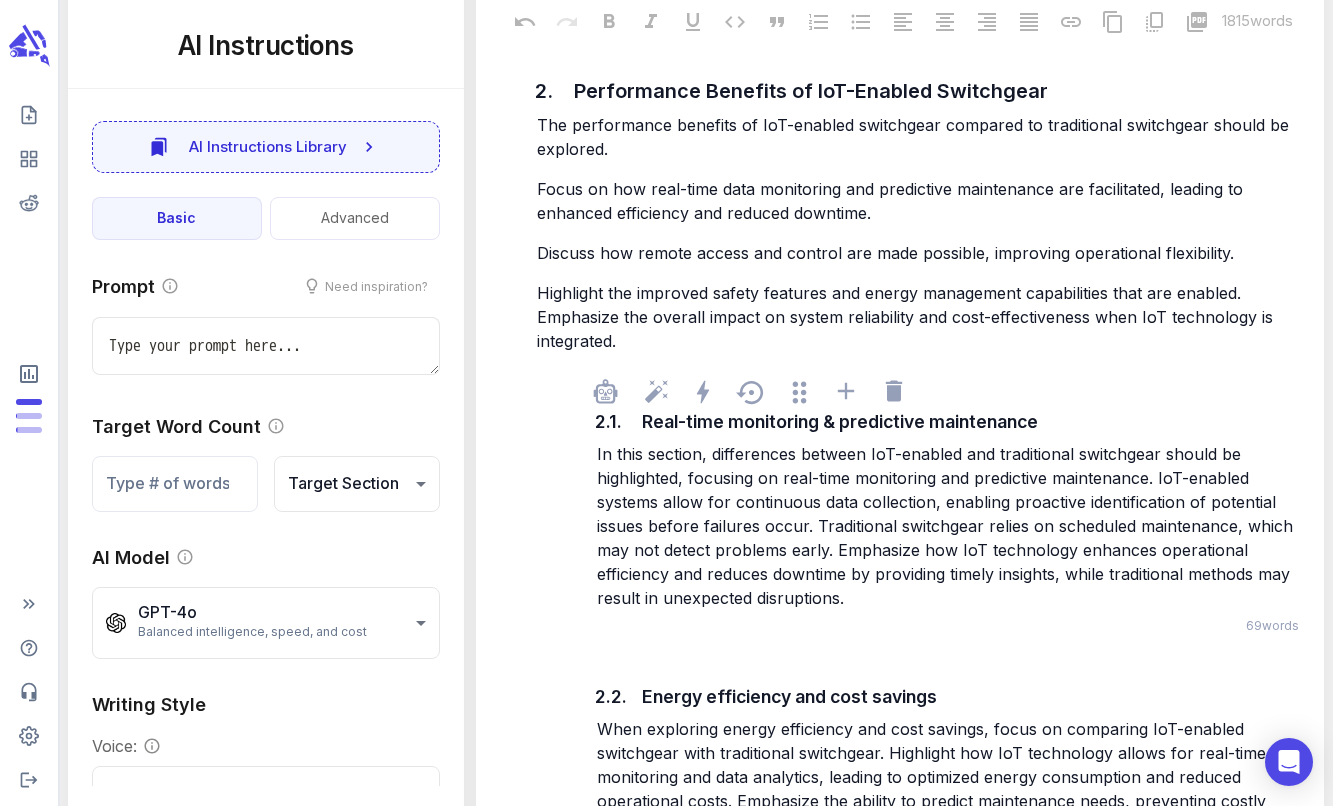 click on "In this section, differences between IoT-enabled and traditional switchgear should be highlighted, focusing on real-time monitoring and predictive maintenance. IoT-enabled systems allow for continuous data collection, enabling proactive identification of potential issues before failures occur. Traditional switchgear relies on scheduled maintenance, which may not detect problems early. Emphasize how IoT technology enhances operational efficiency and reduces downtime by providing timely insights, while traditional methods may result in unexpected disruptions." at bounding box center (950, 526) 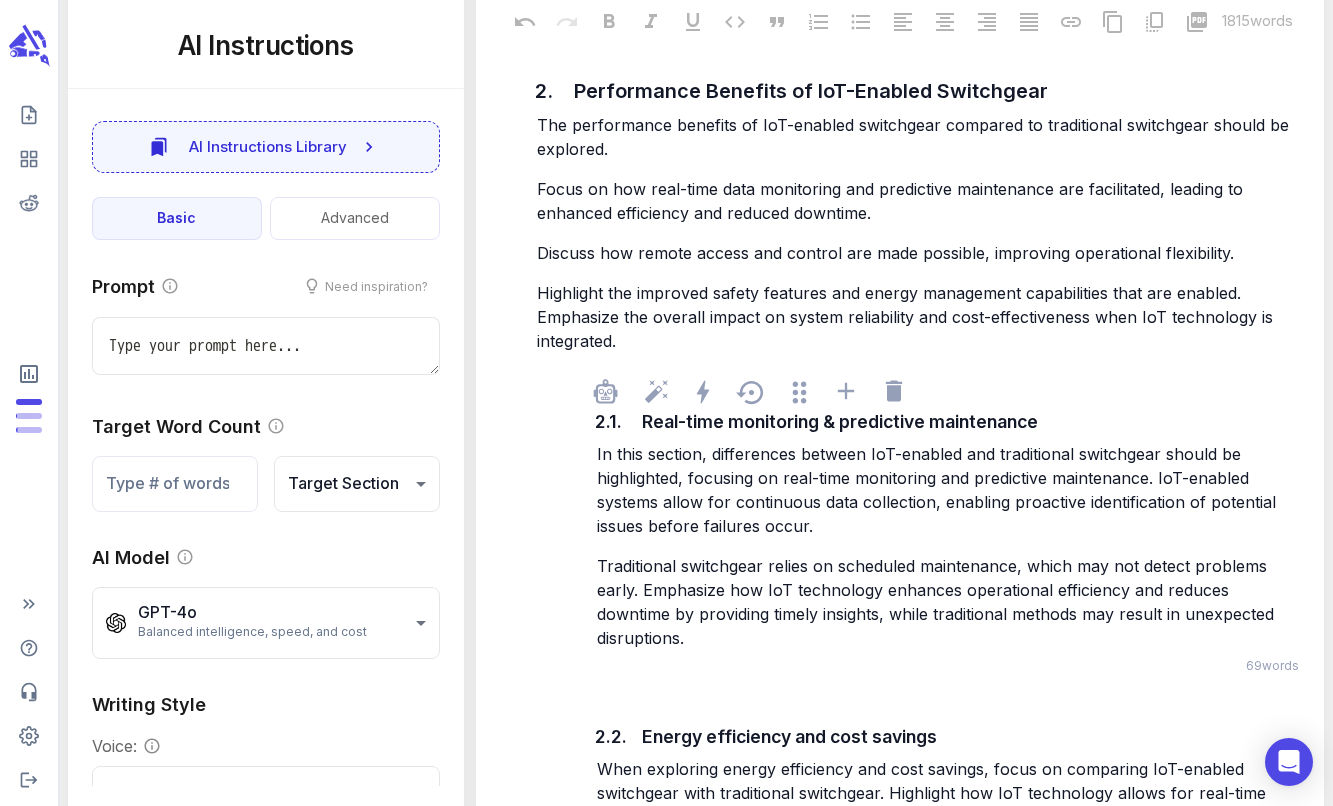 click on "Traditional switchgear relies on scheduled maintenance, which may not detect problems early. Emphasize how IoT technology enhances operational efficiency and reduces downtime by providing timely insights, while traditional methods may result in unexpected disruptions." at bounding box center [938, 602] 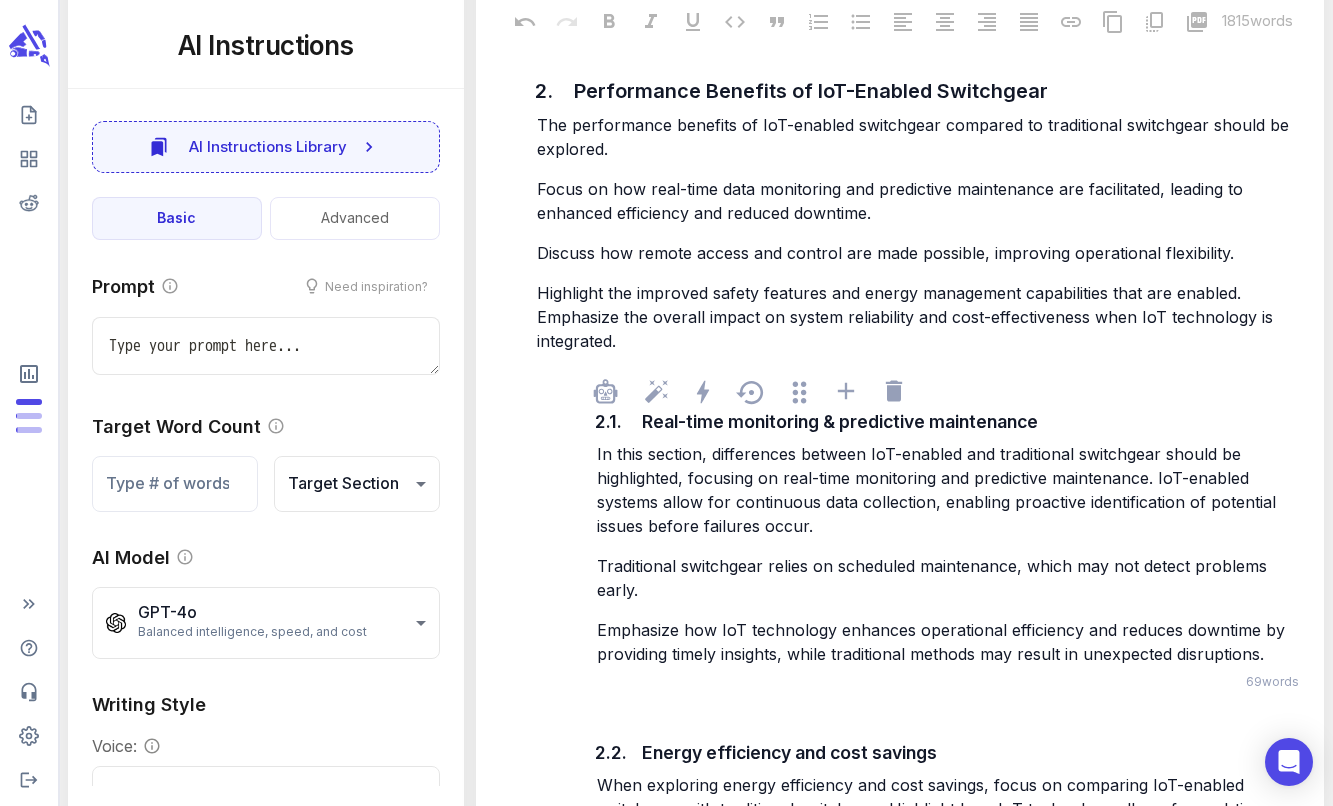 click on "In this section, differences between IoT-enabled and traditional switchgear should be highlighted, focusing on real-time monitoring and predictive maintenance. IoT-enabled systems allow for continuous data collection, enabling proactive identification of potential issues before failures occur." at bounding box center [939, 490] 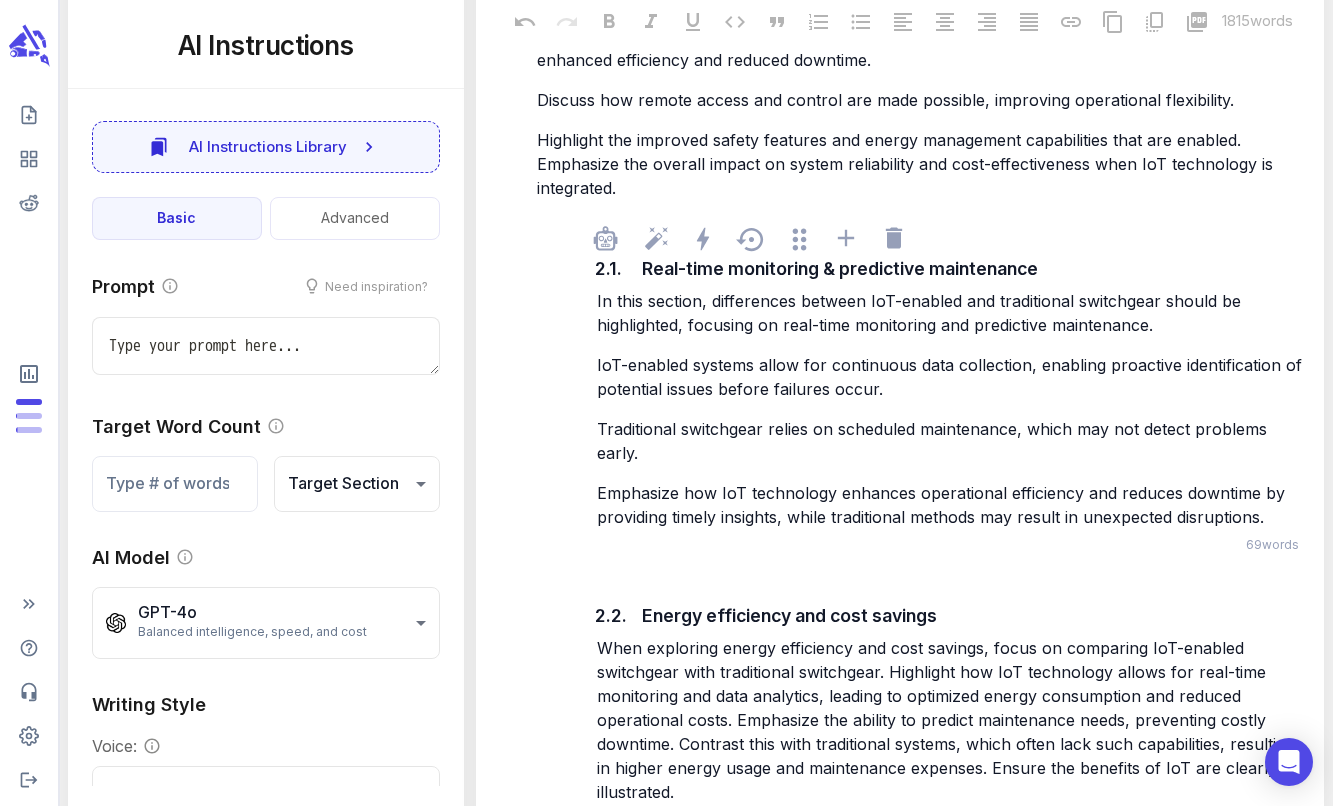 scroll, scrollTop: 3921, scrollLeft: 0, axis: vertical 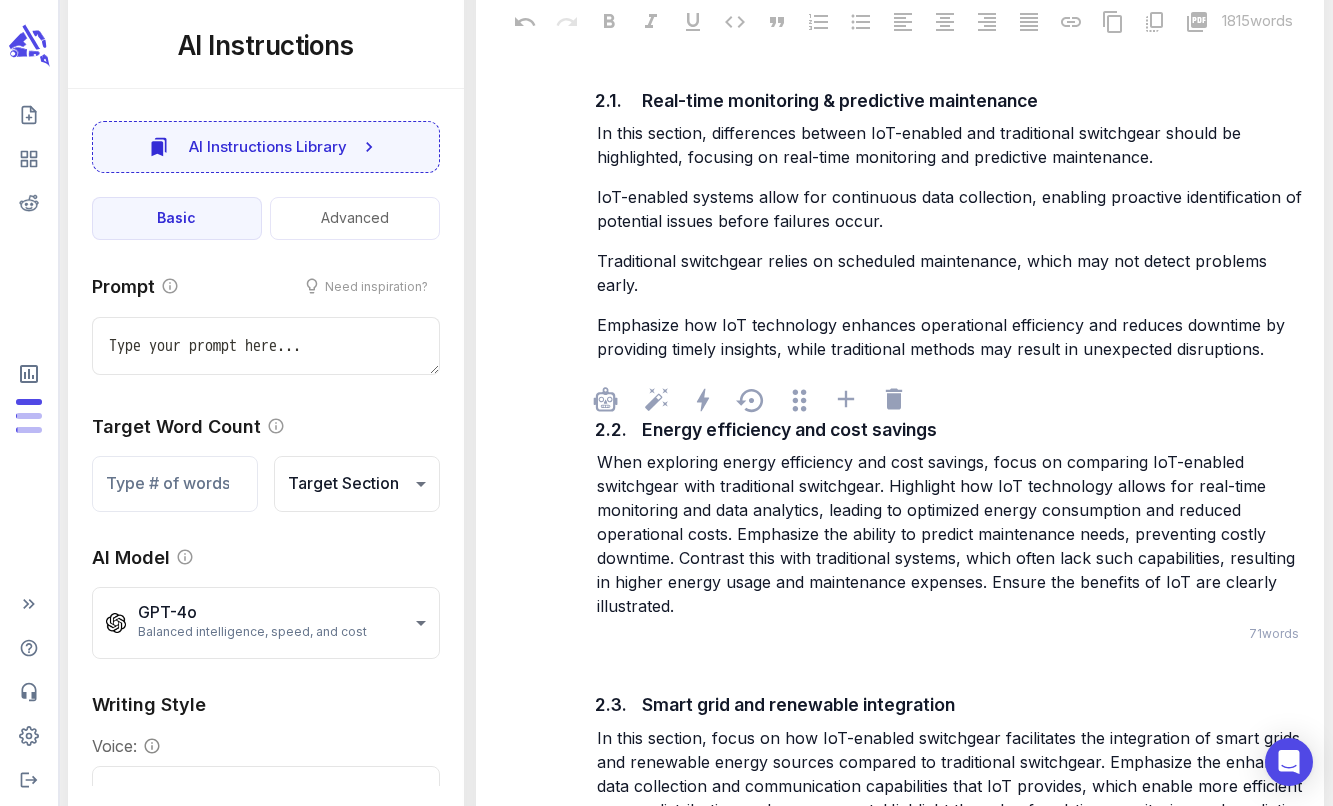 click on "When exploring energy efficiency and cost savings, focus on comparing IoT-enabled switchgear with traditional switchgear. Highlight how IoT technology allows for real-time monitoring and data analytics, leading to optimized energy consumption and reduced operational costs. Emphasize the ability to predict maintenance needs, preventing costly downtime. Contrast this with traditional systems, which often lack such capabilities, resulting in higher energy usage and maintenance expenses. Ensure the benefits of IoT are clearly illustrated." at bounding box center [948, 534] 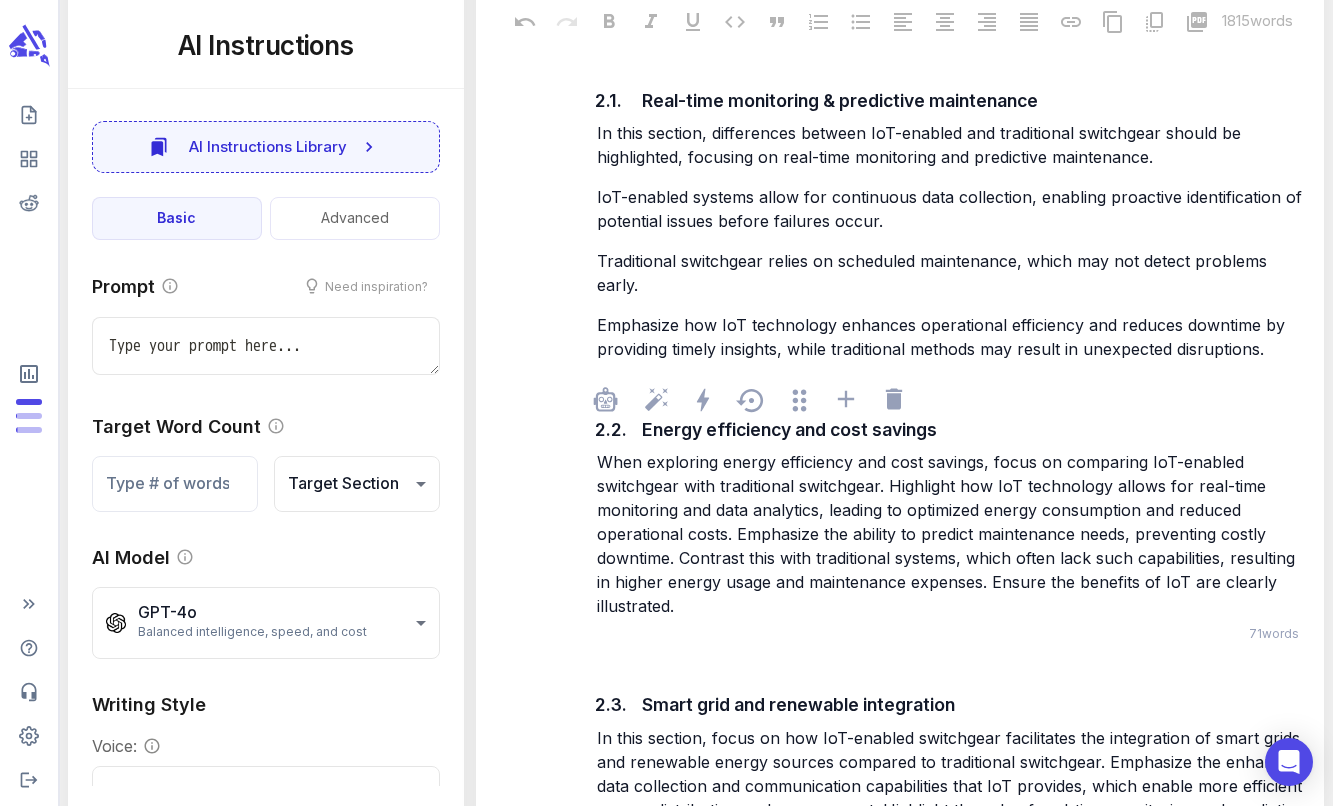 click on "When exploring energy efficiency and cost savings, focus on comparing IoT-enabled switchgear with traditional switchgear. Highlight how IoT technology allows for real-time monitoring and data analytics, leading to optimized energy consumption and reduced operational costs. Emphasize the ability to predict maintenance needs, preventing costly downtime. Contrast this with traditional systems, which often lack such capabilities, resulting in higher energy usage and maintenance expenses. Ensure the benefits of IoT are clearly illustrated." at bounding box center (948, 534) 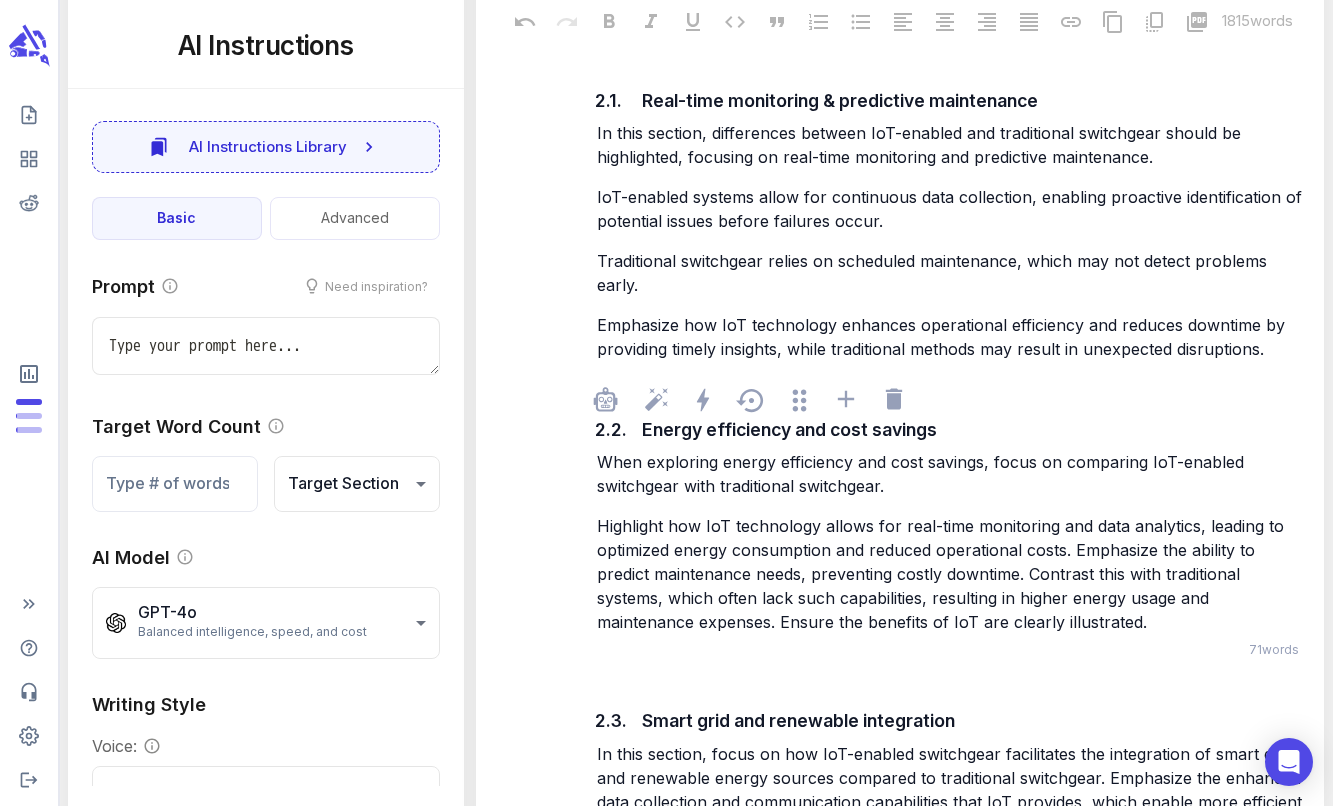 click on "Highlight how IoT technology allows for real-time monitoring and data analytics, leading to optimized energy consumption and reduced operational costs. Emphasize the ability to predict maintenance needs, preventing costly downtime. Contrast this with traditional systems, which often lack such capabilities, resulting in higher energy usage and maintenance expenses. Ensure the benefits of IoT are clearly illustrated." at bounding box center (943, 574) 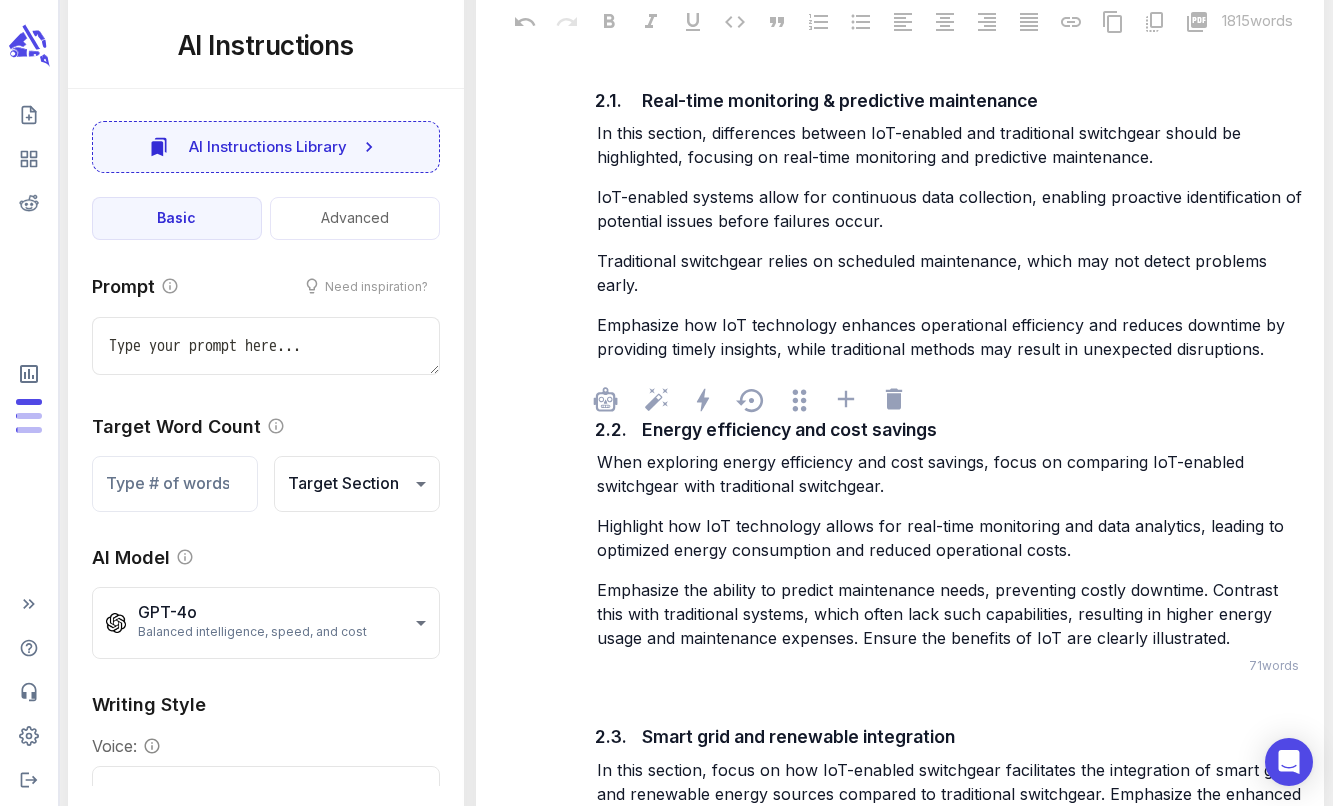 click on "Emphasize the ability to predict maintenance needs, preventing costly downtime. Contrast this with traditional systems, which often lack such capabilities, resulting in higher energy usage and maintenance expenses. Ensure the benefits of IoT are clearly illustrated." at bounding box center (940, 614) 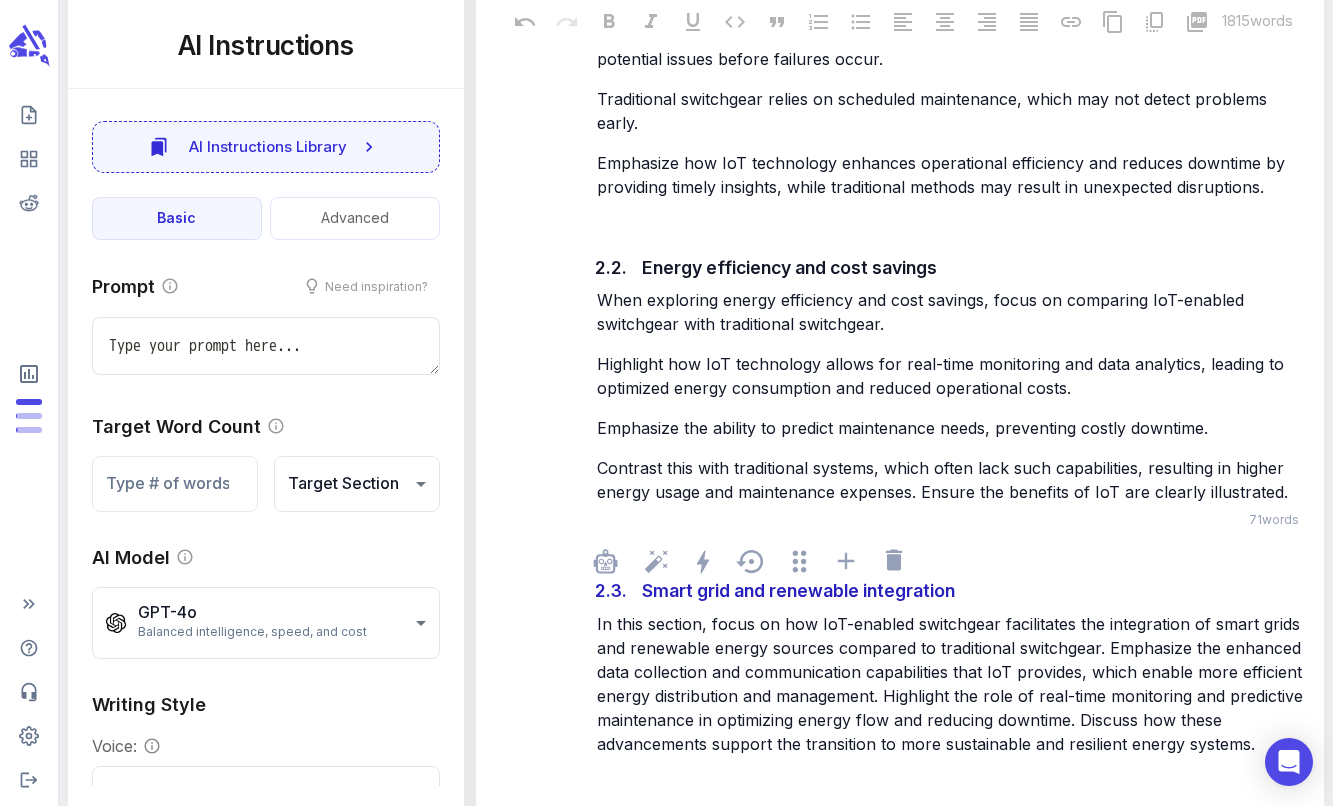 scroll, scrollTop: 4084, scrollLeft: 0, axis: vertical 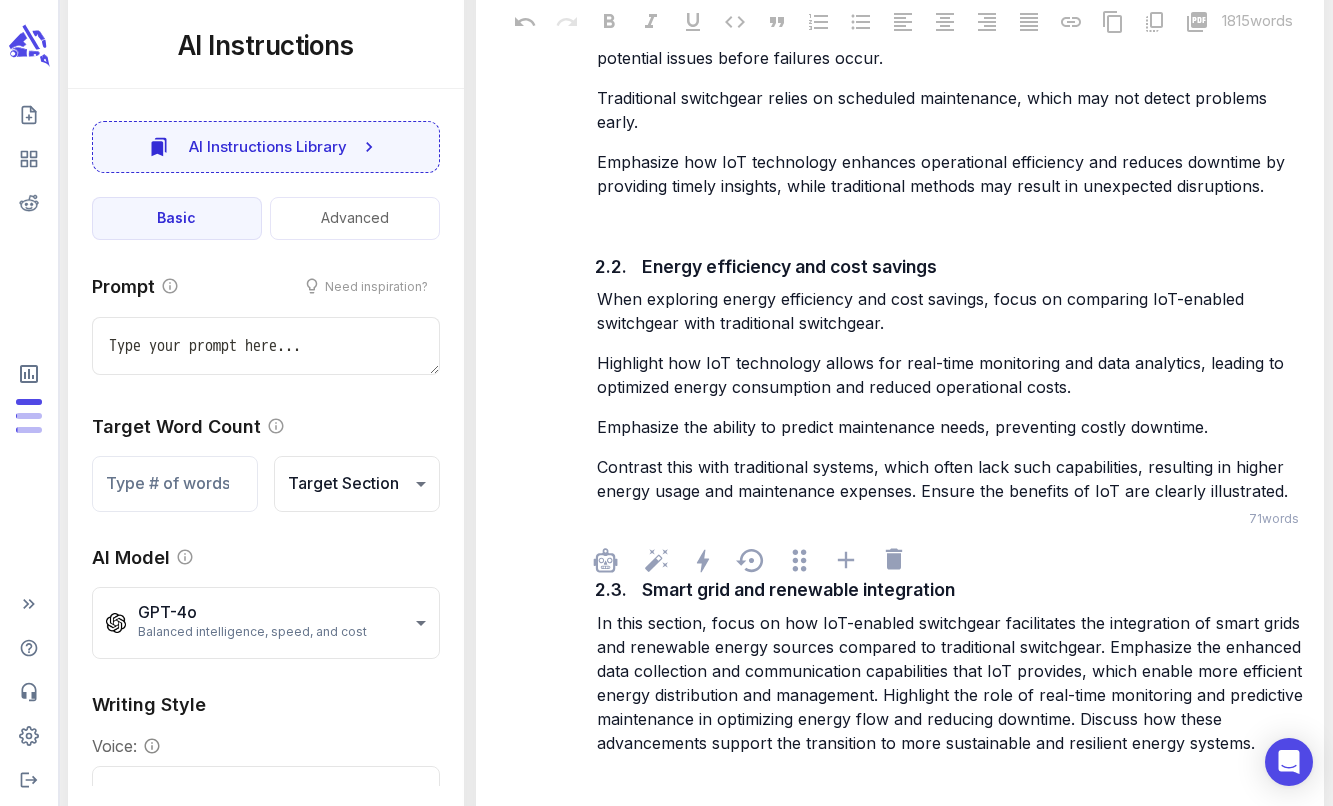 click on "In this section, focus on how IoT-enabled switchgear facilitates the integration of smart grids and renewable energy sources compared to traditional switchgear. Emphasize the enhanced data collection and communication capabilities that IoT provides, which enable more efficient energy distribution and management. Highlight the role of real-time monitoring and predictive maintenance in optimizing energy flow and reducing downtime. Discuss how these advancements support the transition to more sustainable and resilient energy systems." at bounding box center (952, 683) 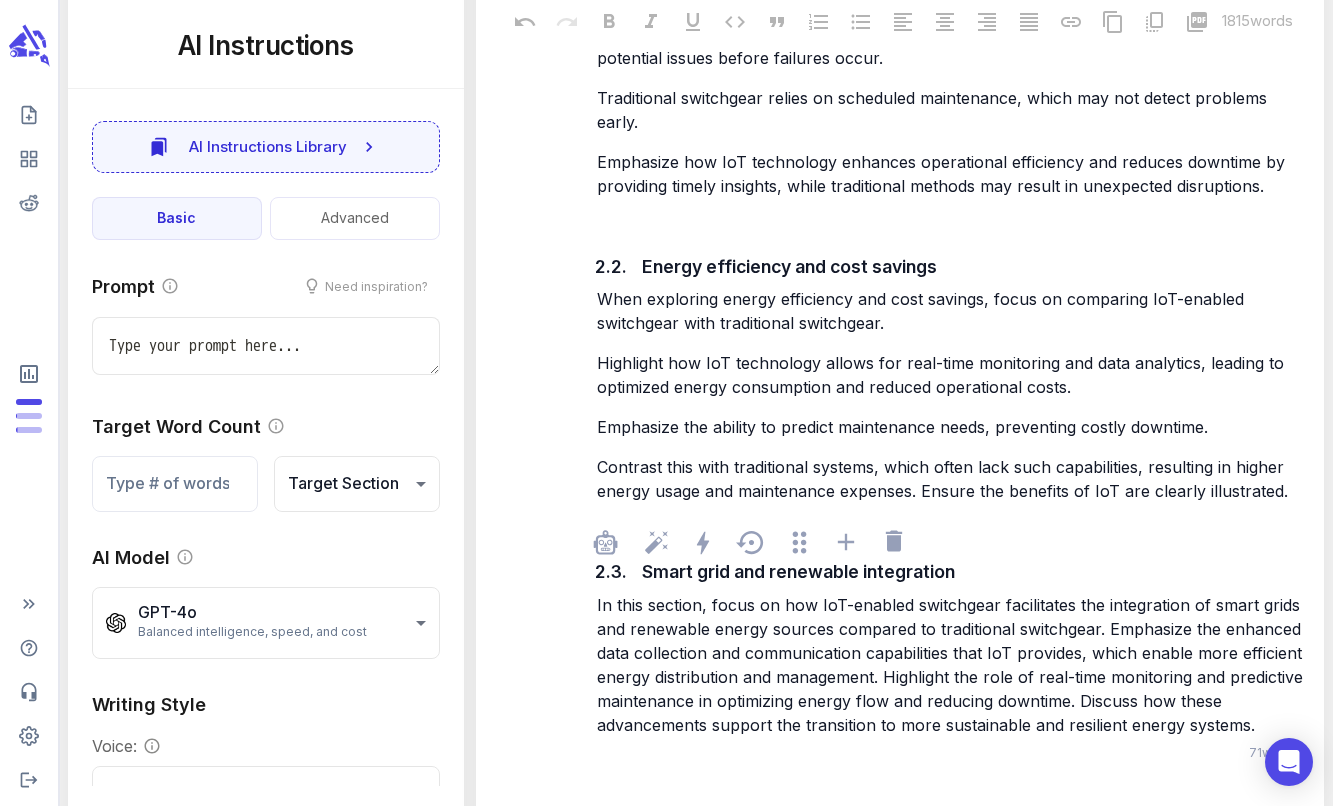 click on "In this section, focus on how IoT-enabled switchgear facilitates the integration of smart grids and renewable energy sources compared to traditional switchgear. Emphasize the enhanced data collection and communication capabilities that IoT provides, which enable more efficient energy distribution and management. Highlight the role of real-time monitoring and predictive maintenance in optimizing energy flow and reducing downtime. Discuss how these advancements support the transition to more sustainable and resilient energy systems." at bounding box center (952, 665) 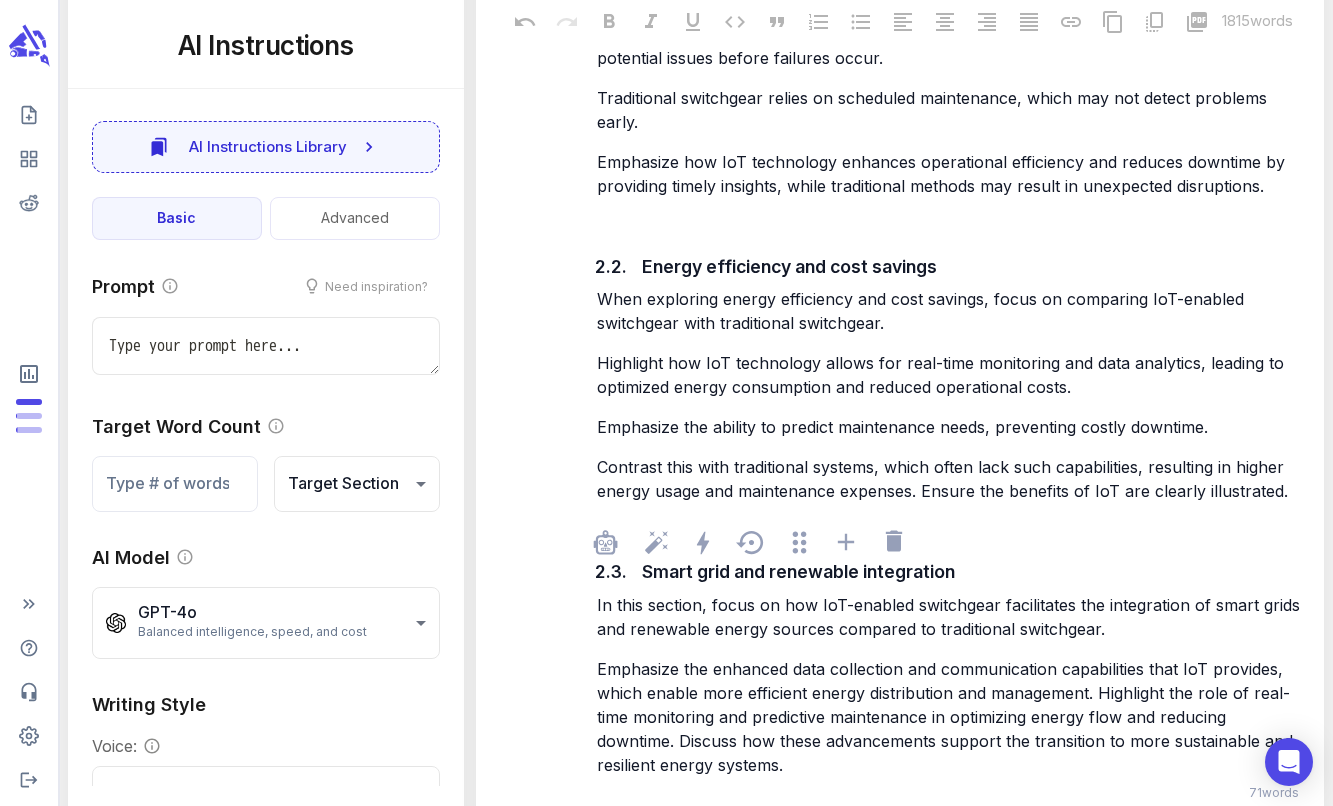 click on "Emphasize the enhanced data collection and communication capabilities that IoT provides, which enable more efficient energy distribution and management. Highlight the role of real-time monitoring and predictive maintenance in optimizing energy flow and reducing downtime. Discuss how these advancements support the transition to more sustainable and resilient energy systems." at bounding box center (947, 717) 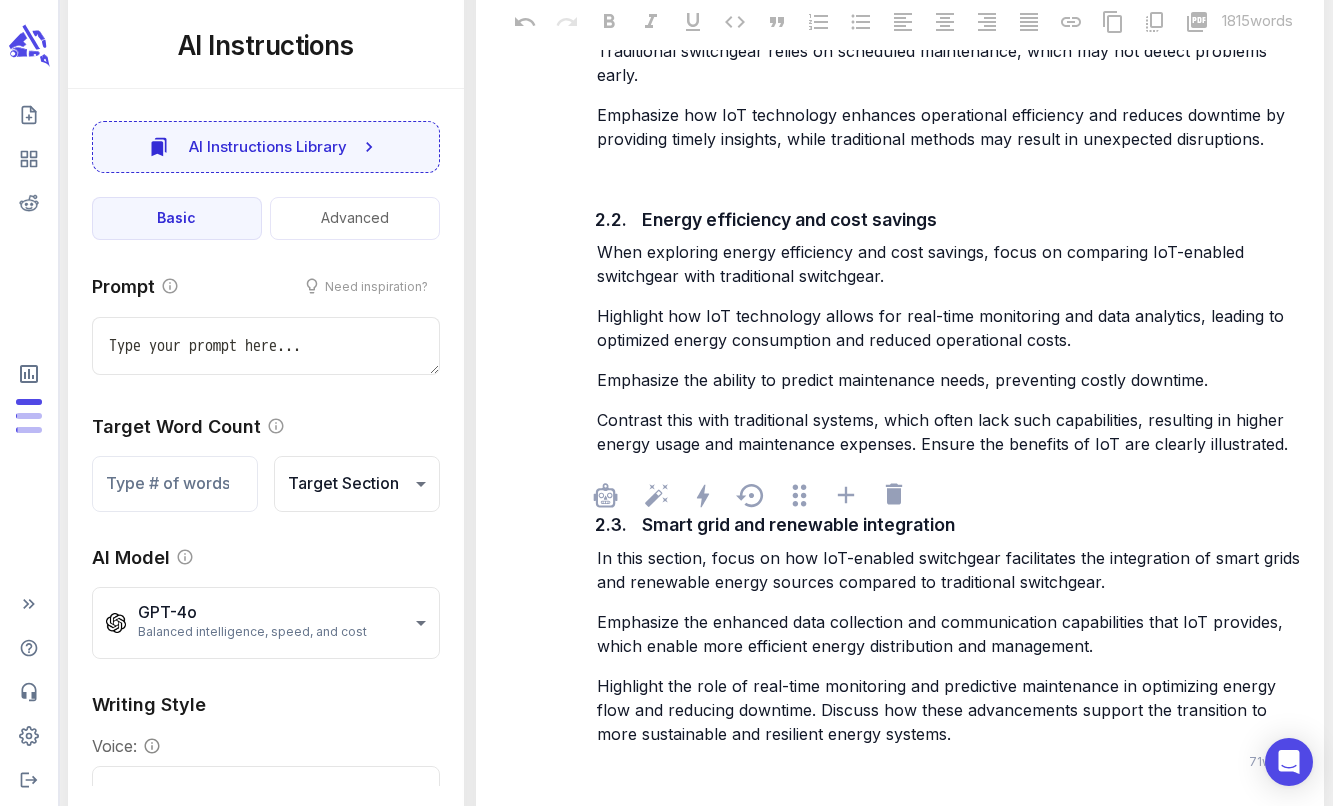 scroll, scrollTop: 4226, scrollLeft: 0, axis: vertical 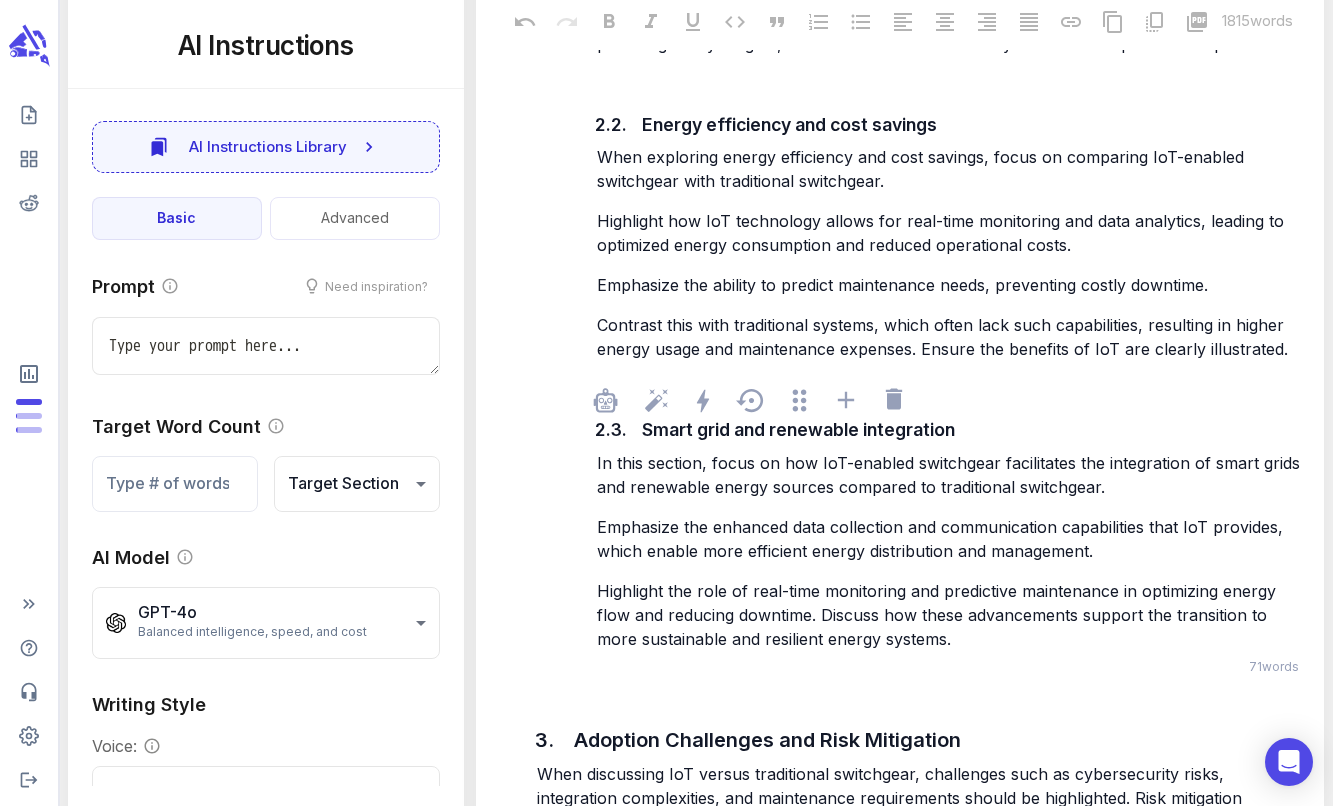 click on "Highlight the role of real-time monitoring and predictive maintenance in optimizing energy flow and reducing downtime. Discuss how these advancements support the transition to more sustainable and resilient energy systems." at bounding box center [939, 615] 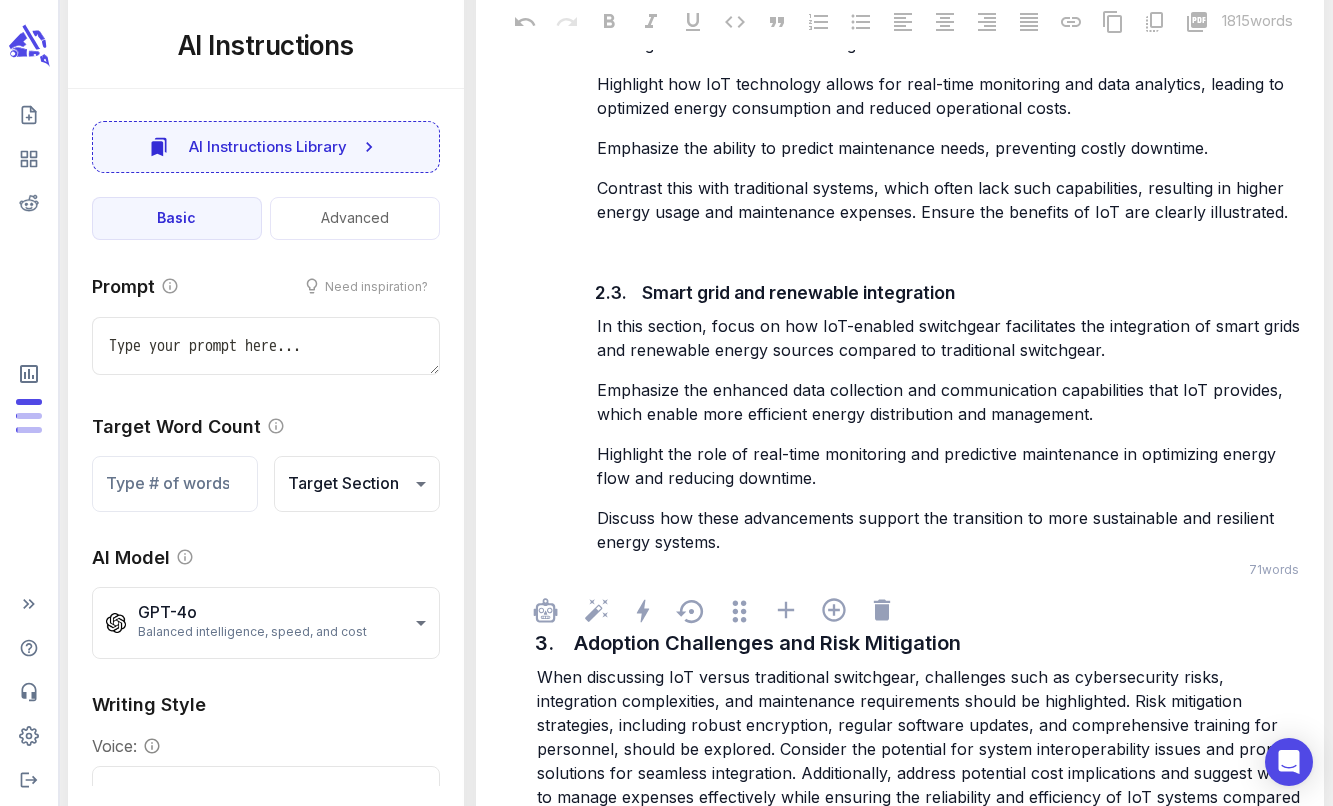 scroll, scrollTop: 4407, scrollLeft: 0, axis: vertical 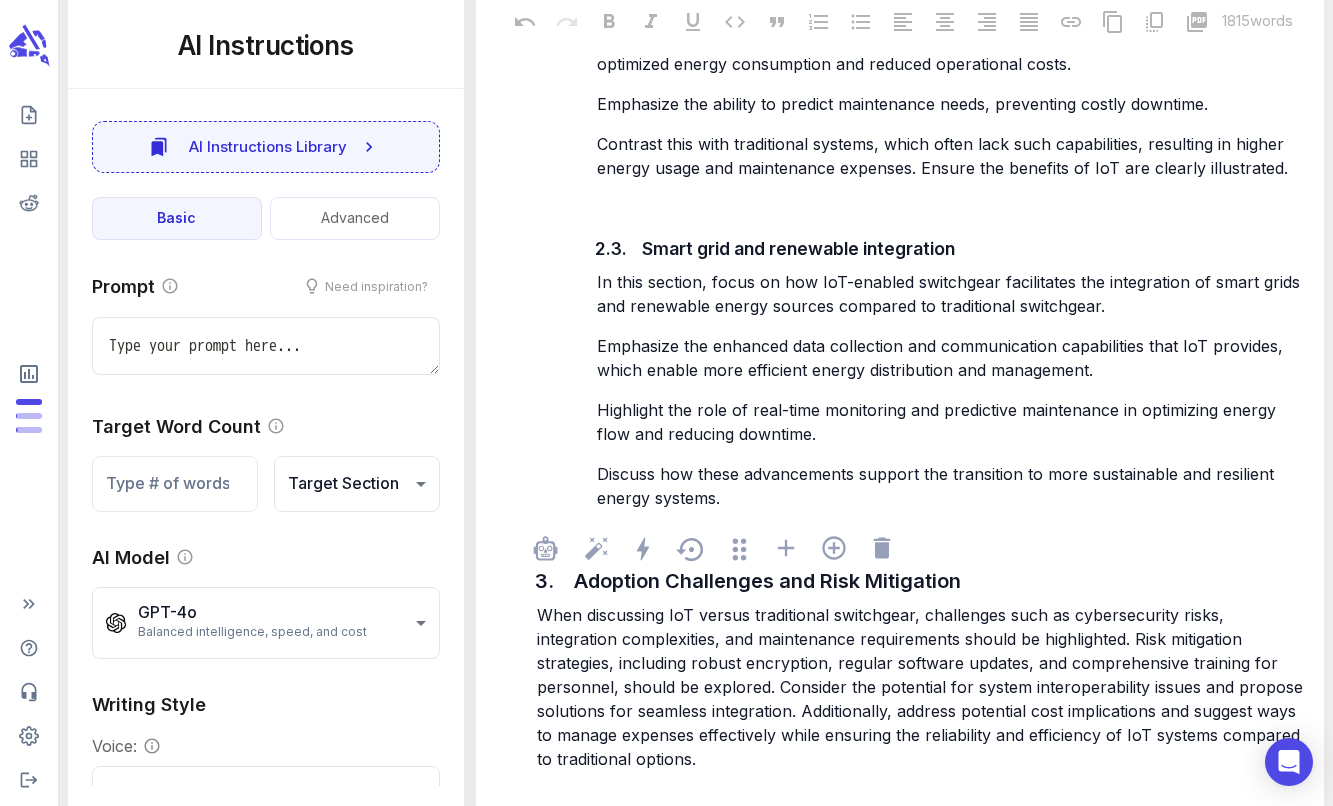 click on "When discussing IoT versus traditional switchgear, challenges such as cybersecurity risks, integration complexities, and maintenance requirements should be highlighted. Risk mitigation strategies, including robust encryption, regular software updates, and comprehensive training for personnel, should be explored. Consider the potential for system interoperability issues and propose solutions for seamless integration. Additionally, address potential cost implications and suggest ways to manage expenses effectively while ensuring the reliability and efficiency of IoT systems compared to traditional options." at bounding box center (922, 687) 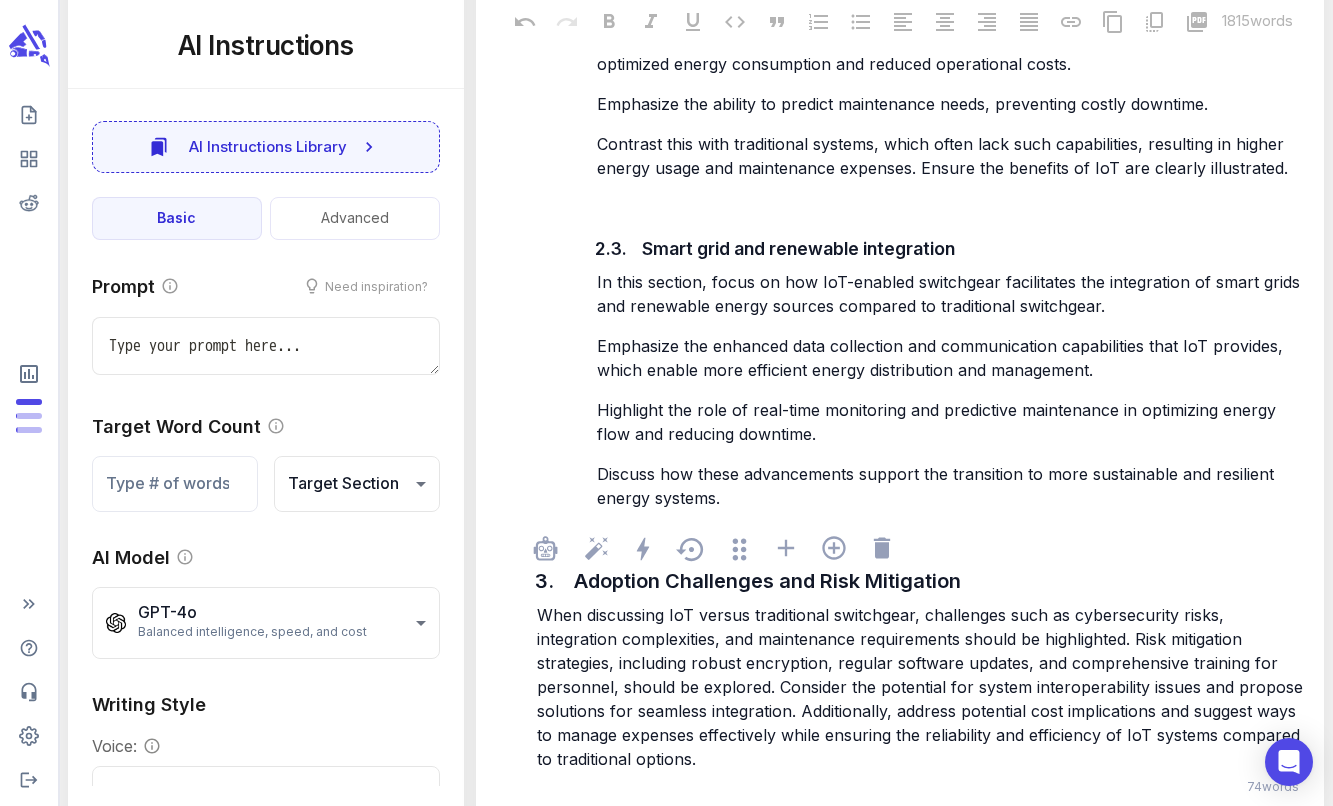 click on "When discussing IoT versus traditional switchgear, challenges such as cybersecurity risks, integration complexities, and maintenance requirements should be highlighted. Risk mitigation strategies, including robust encryption, regular software updates, and comprehensive training for personnel, should be explored. Consider the potential for system interoperability issues and propose solutions for seamless integration. Additionally, address potential cost implications and suggest ways to manage expenses effectively while ensuring the reliability and efficiency of IoT systems compared to traditional options." at bounding box center [922, 687] 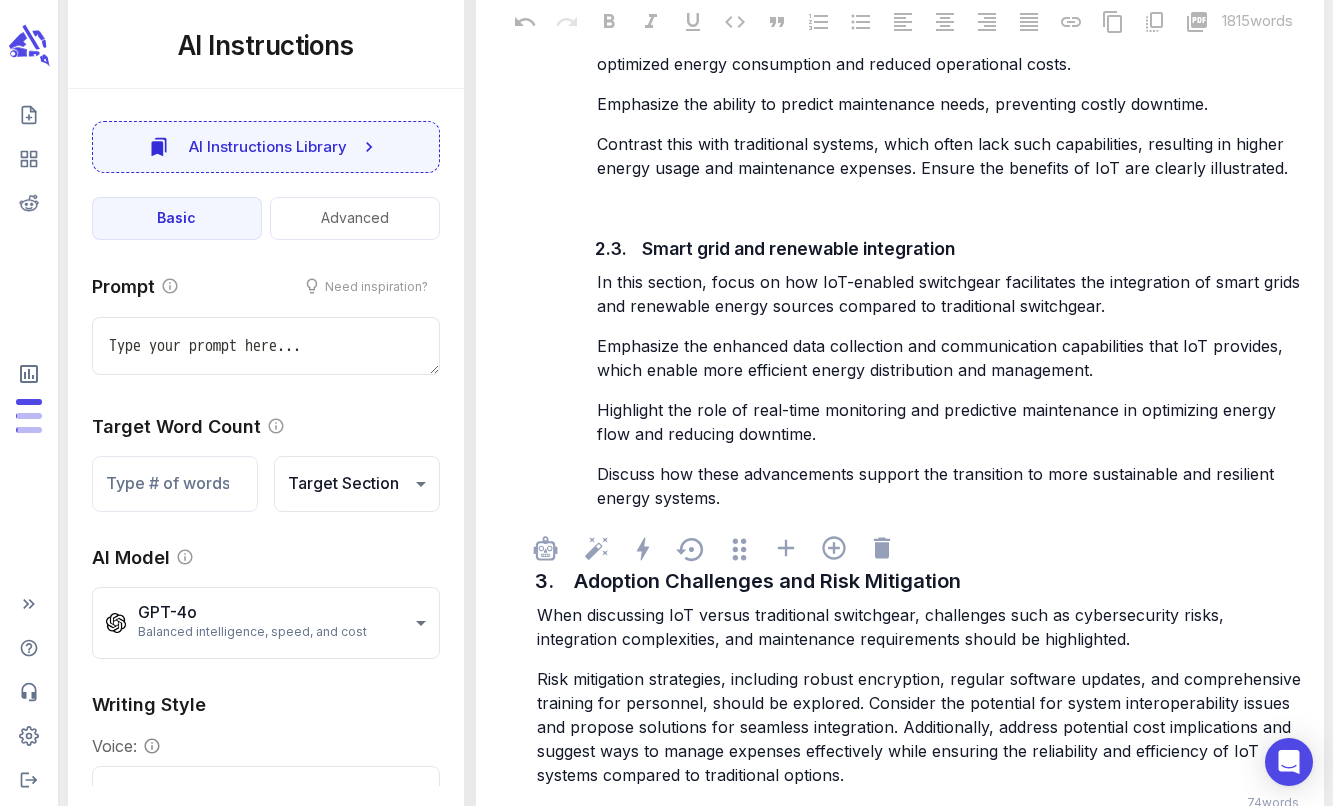 click on "Risk mitigation strategies, including robust encryption, regular software updates, and comprehensive training for personnel, should be explored. Consider the potential for system interoperability issues and propose solutions for seamless integration. Additionally, address potential cost implications and suggest ways to manage expenses effectively while ensuring the reliability and efficiency of IoT systems compared to traditional options." at bounding box center (921, 727) 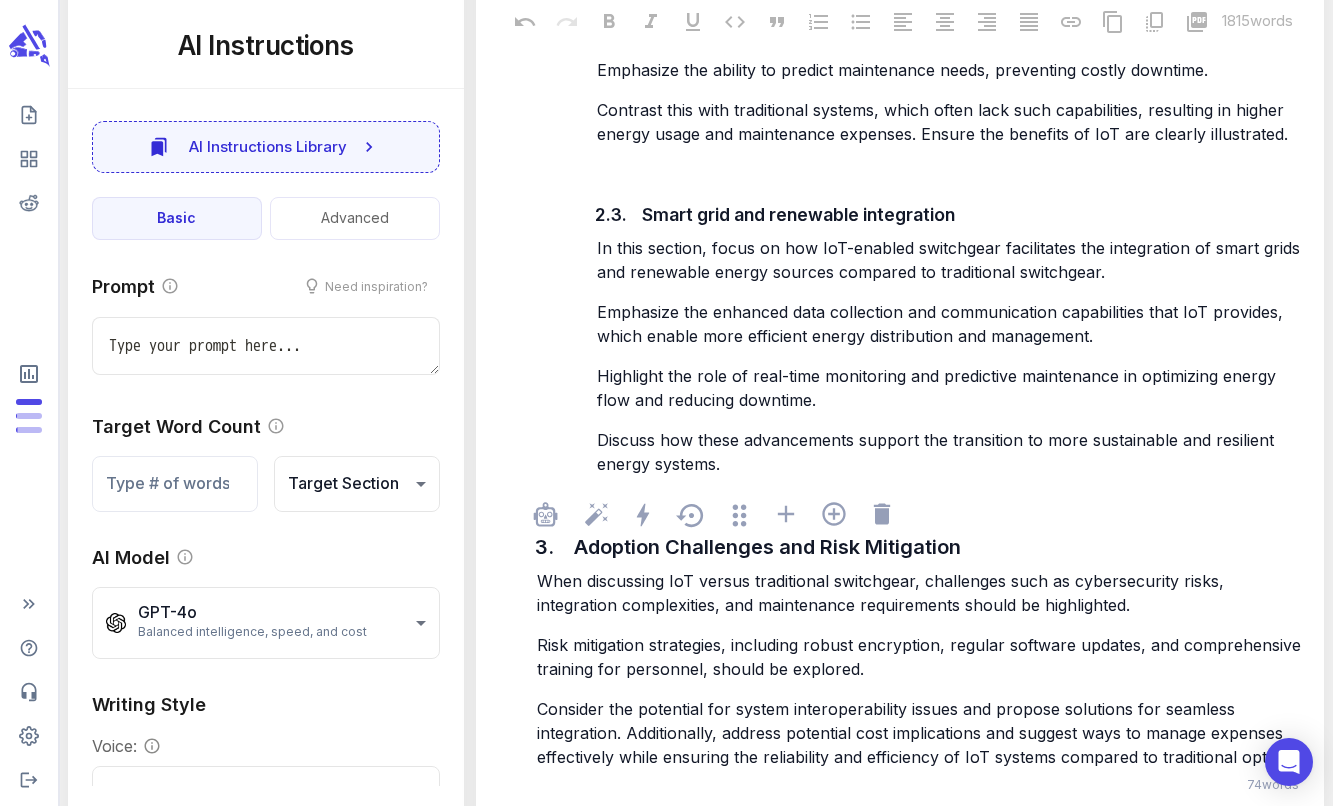 scroll, scrollTop: 4445, scrollLeft: 0, axis: vertical 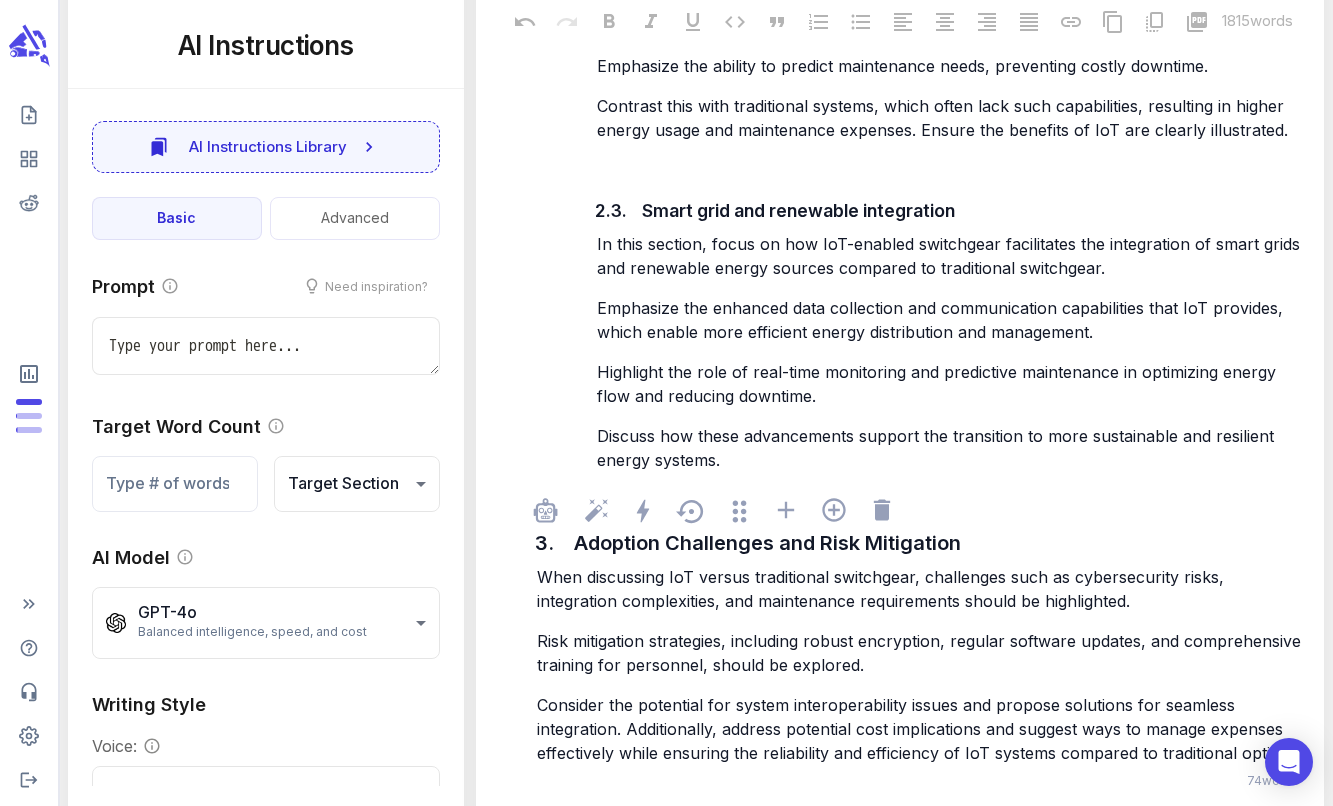 click on "Consider the potential for system interoperability issues and propose solutions for seamless integration. Additionally, address potential cost implications and suggest ways to manage expenses effectively while ensuring the reliability and efficiency of IoT systems compared to traditional options." at bounding box center [919, 729] 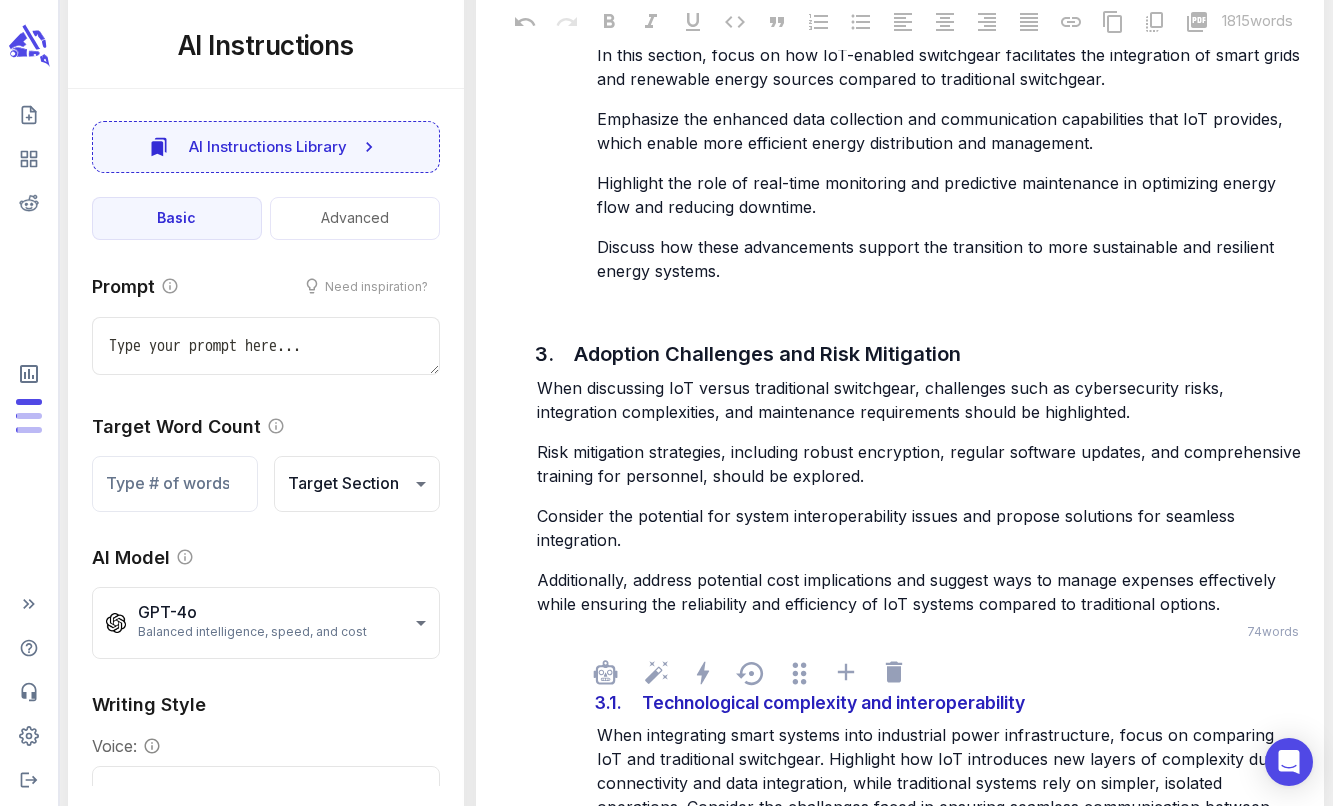 scroll, scrollTop: 4790, scrollLeft: 0, axis: vertical 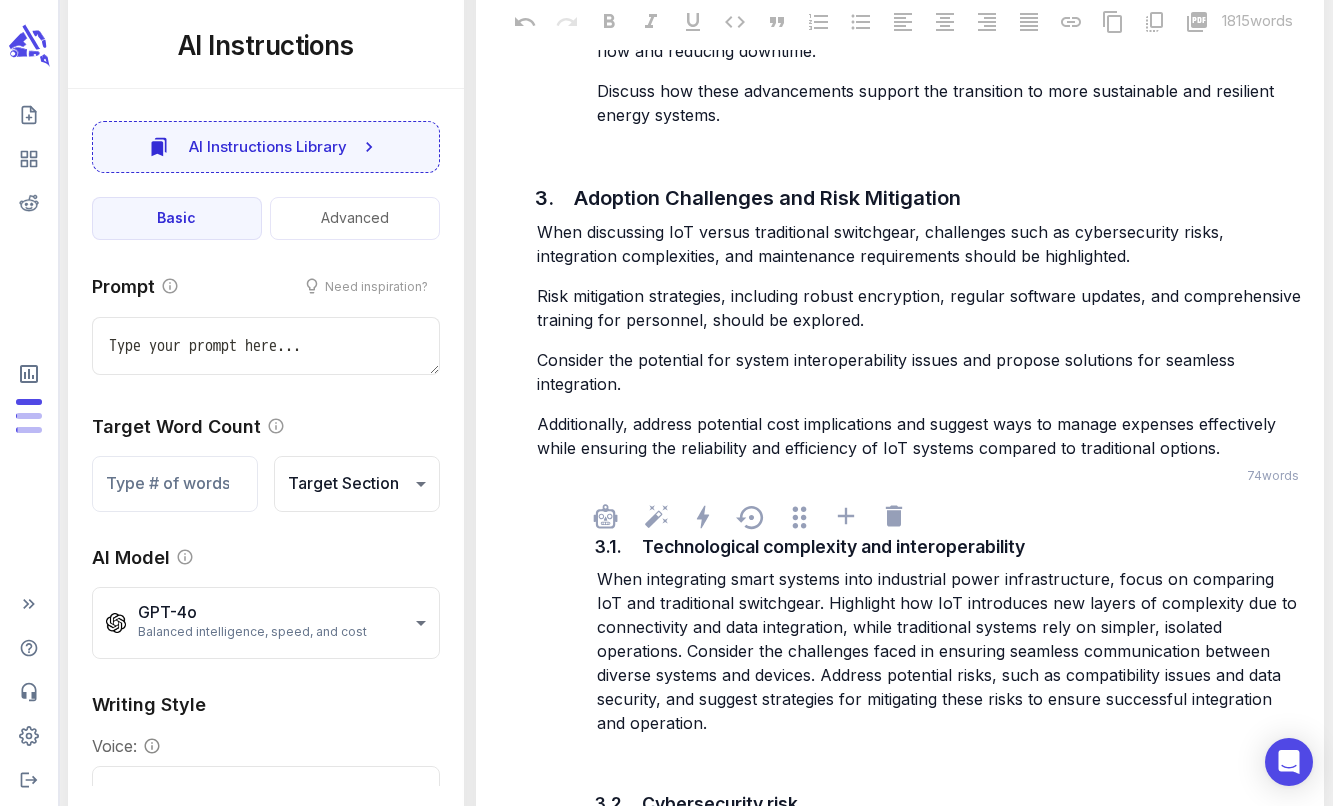 click on "When integrating smart systems into industrial power infrastructure, focus on comparing IoT and traditional switchgear. Highlight how IoT introduces new layers of complexity due to connectivity and data integration, while traditional systems rely on simpler, isolated operations. Consider the challenges faced in ensuring seamless communication between diverse systems and devices. Address potential risks, such as compatibility issues and data security, and suggest strategies for mitigating these risks to ensure successful integration and operation." at bounding box center [949, 651] 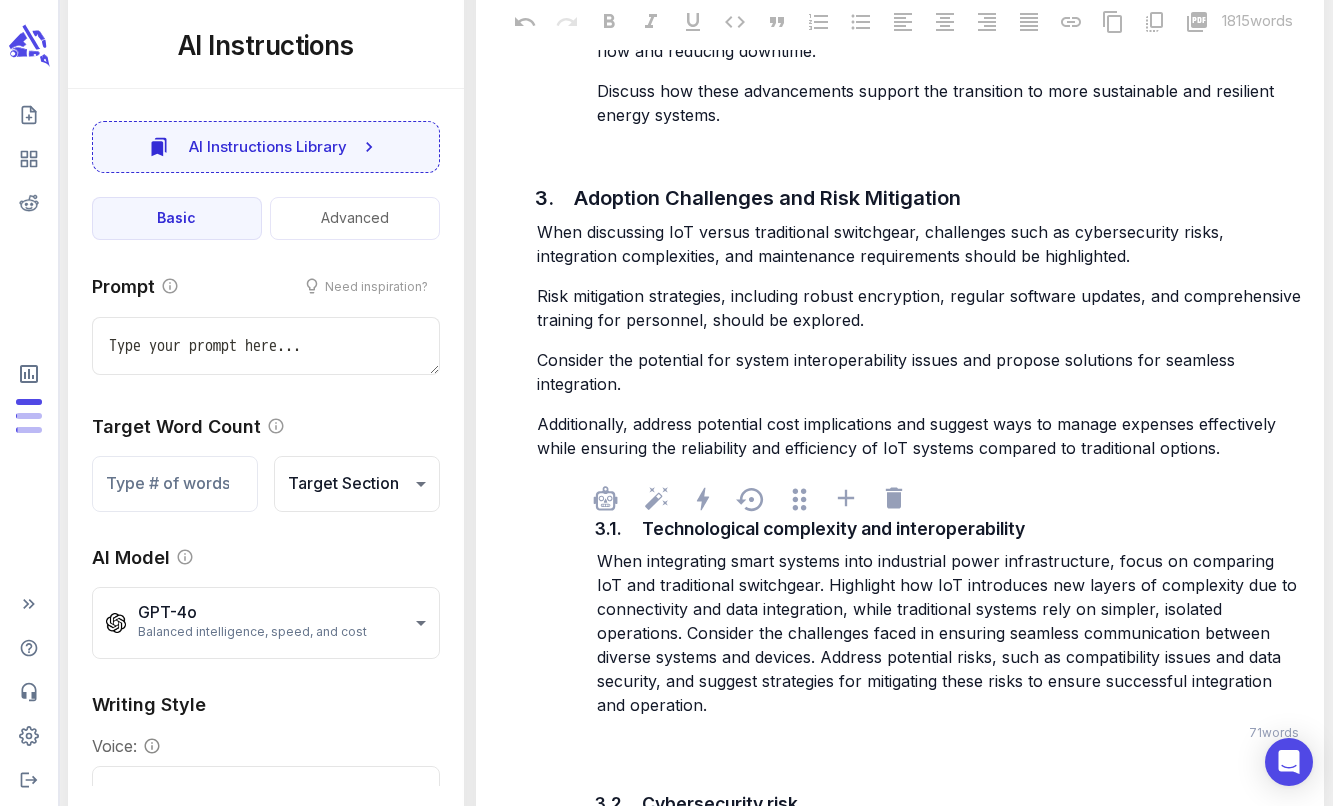 click on "When integrating smart systems into industrial power infrastructure, focus on comparing IoT and traditional switchgear. Highlight how IoT introduces new layers of complexity due to connectivity and data integration, while traditional systems rely on simpler, isolated operations. Consider the challenges faced in ensuring seamless communication between diverse systems and devices. Address potential risks, such as compatibility issues and data security, and suggest strategies for mitigating these risks to ensure successful integration and operation." at bounding box center (949, 633) 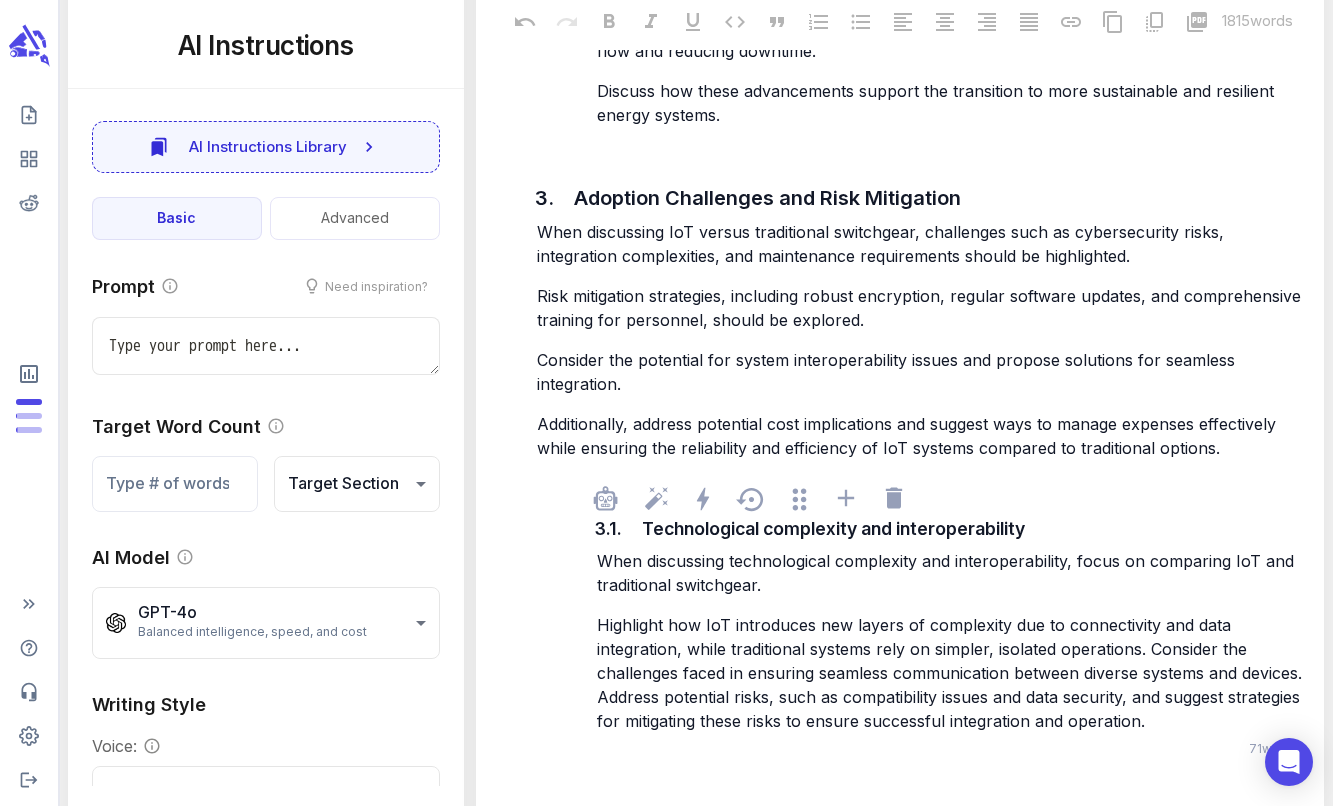 click on "Highlight how IoT introduces new layers of complexity due to connectivity and data integration, while traditional systems rely on simpler, isolated operations. Consider the challenges faced in ensuring seamless communication between diverse systems and devices. Address potential risks, such as compatibility issues and data security, and suggest strategies for mitigating these risks to ensure successful integration and operation." at bounding box center [952, 673] 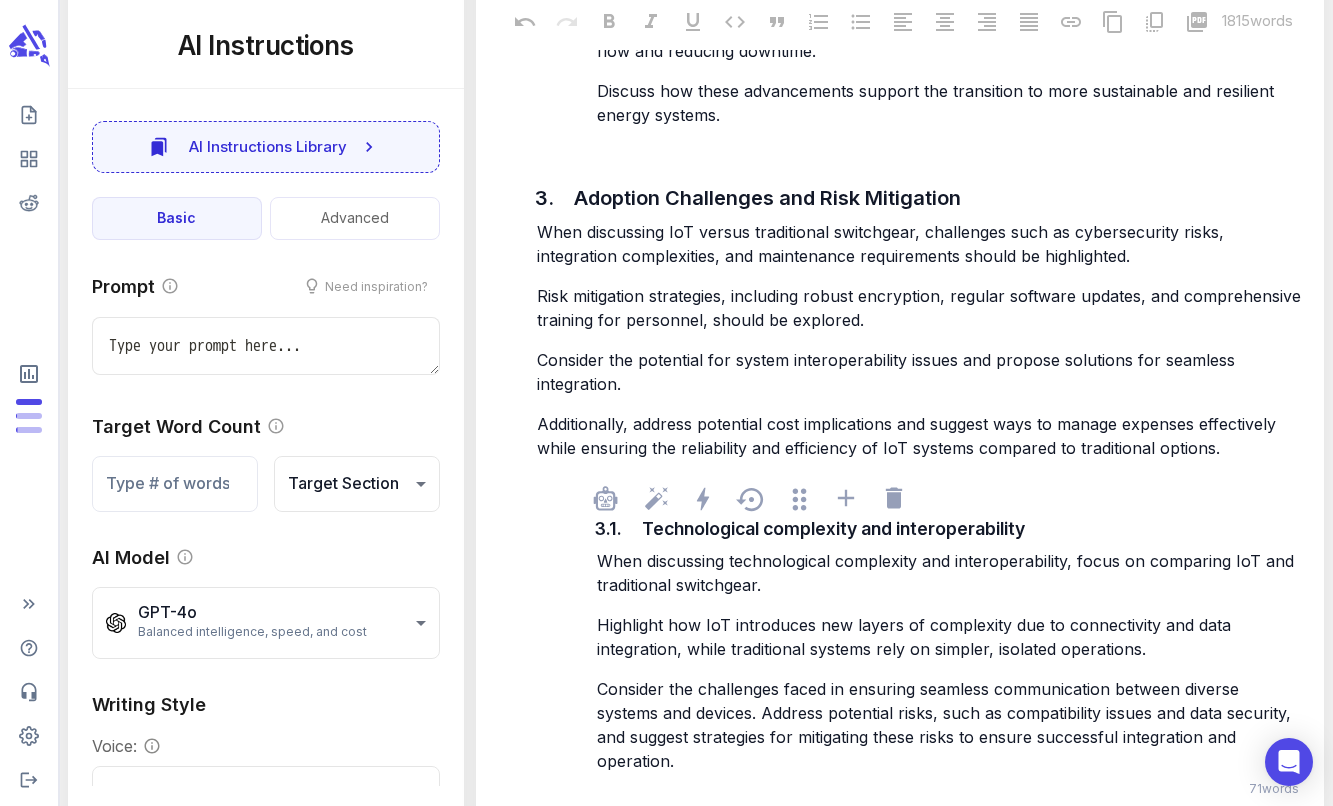 click on "Consider the challenges faced in ensuring seamless communication between diverse systems and devices. Address potential risks, such as compatibility issues and data security, and suggest strategies for mitigating these risks to ensure successful integration and operation." at bounding box center [946, 725] 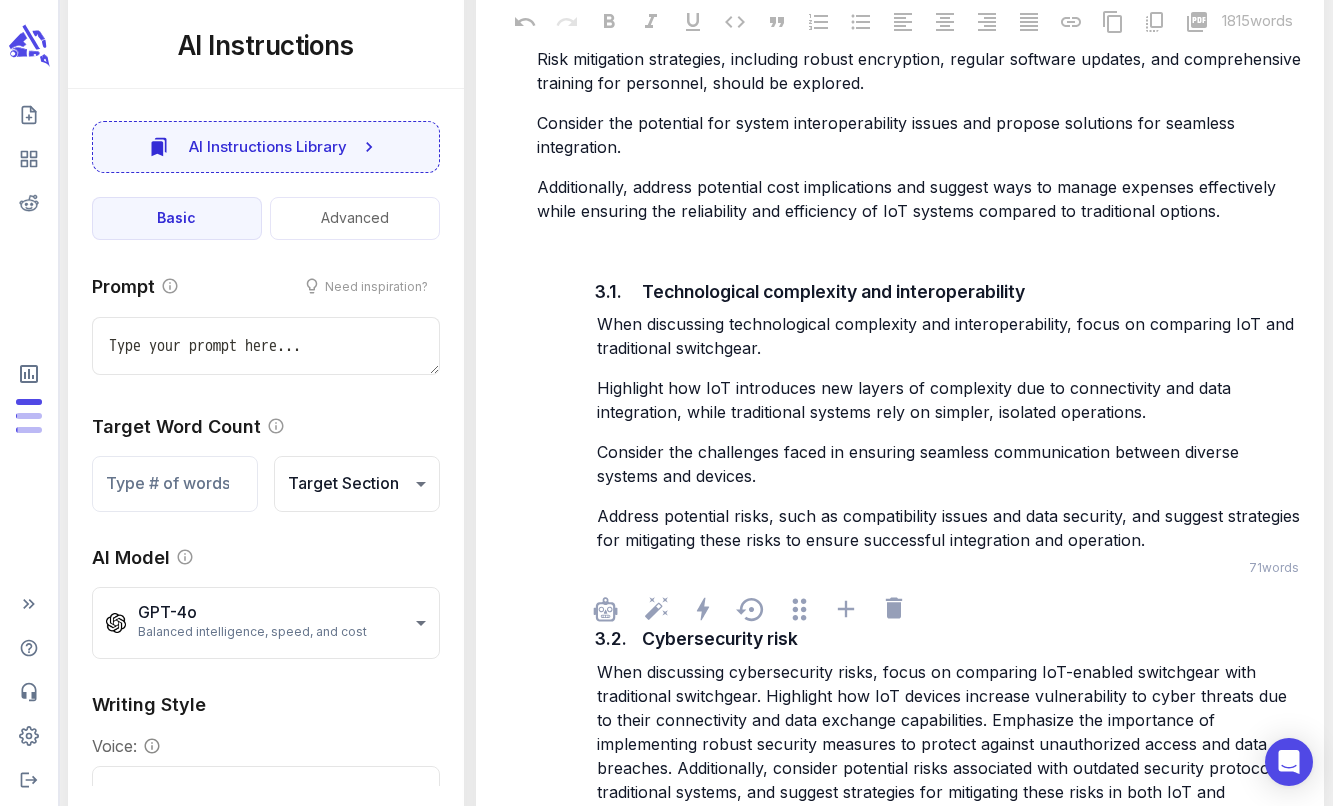 scroll, scrollTop: 5040, scrollLeft: 0, axis: vertical 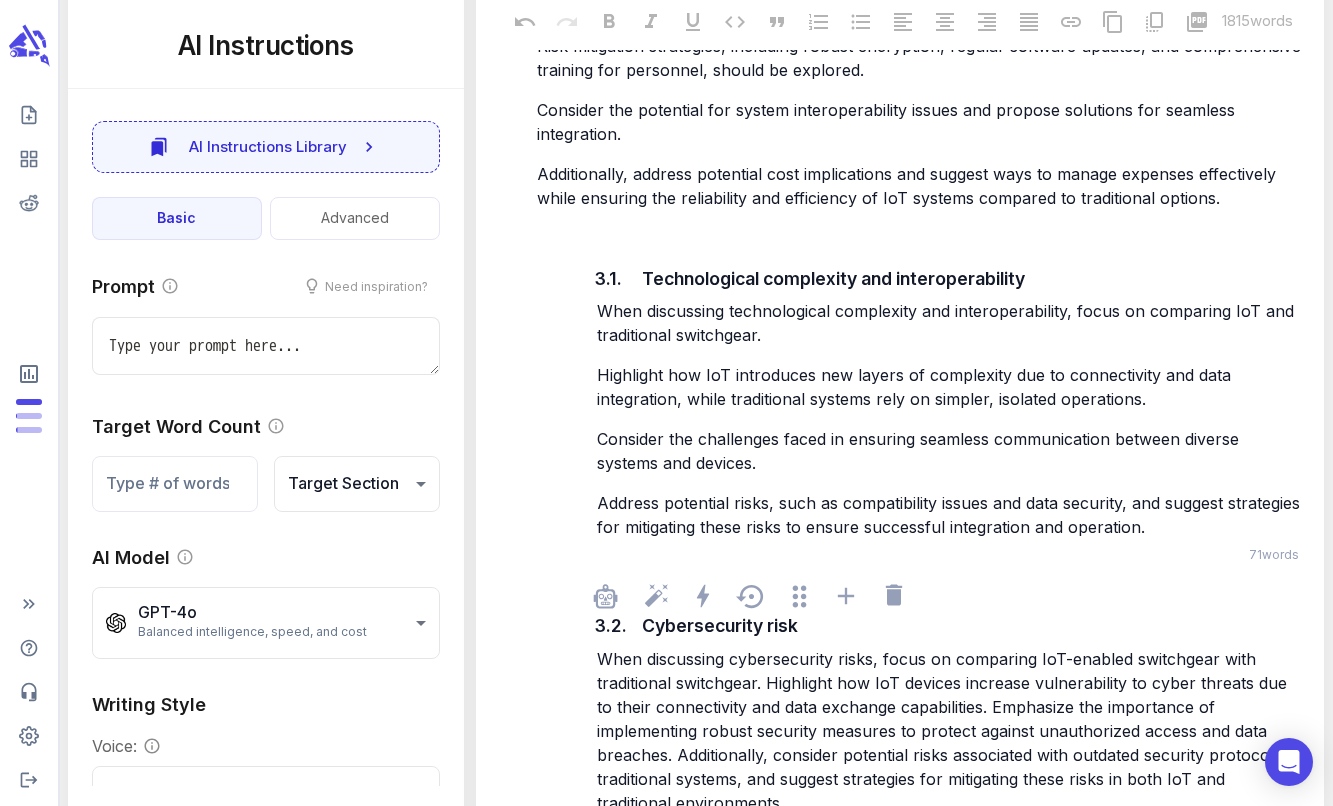 click on "When discussing cybersecurity risks, focus on comparing IoT-enabled switchgear with traditional switchgear. Highlight how IoT devices increase vulnerability to cyber threats due to their connectivity and data exchange capabilities. Emphasize the importance of implementing robust security measures to protect against unauthorized access and data breaches. Additionally, consider potential risks associated with outdated security protocols in traditional systems, and suggest strategies for mitigating these risks in both IoT and traditional environments." at bounding box center (951, 731) 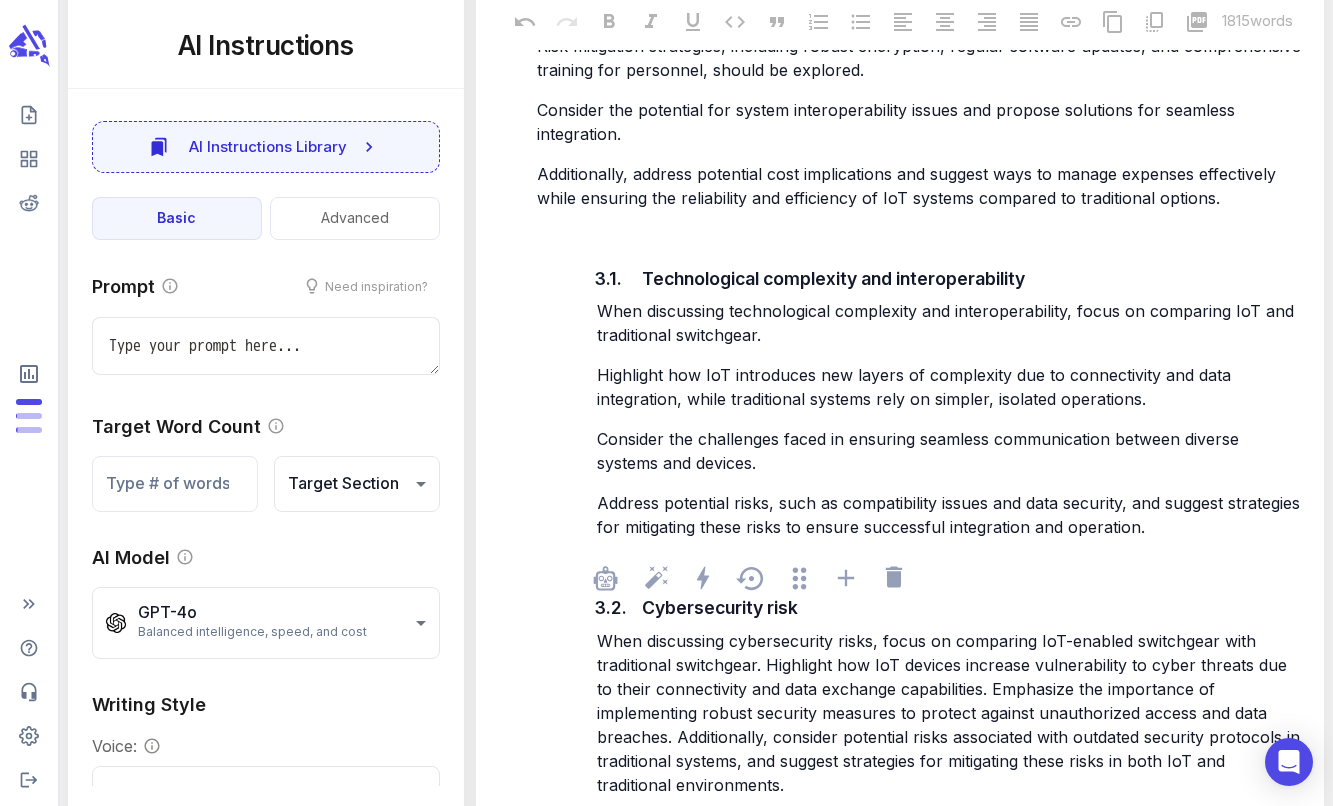 click on "When discussing cybersecurity risks, focus on comparing IoT-enabled switchgear with traditional switchgear. Highlight how IoT devices increase vulnerability to cyber threats due to their connectivity and data exchange capabilities. Emphasize the importance of implementing robust security measures to protect against unauthorized access and data breaches. Additionally, consider potential risks associated with outdated security protocols in traditional systems, and suggest strategies for mitigating these risks in both IoT and traditional environments." at bounding box center (951, 713) 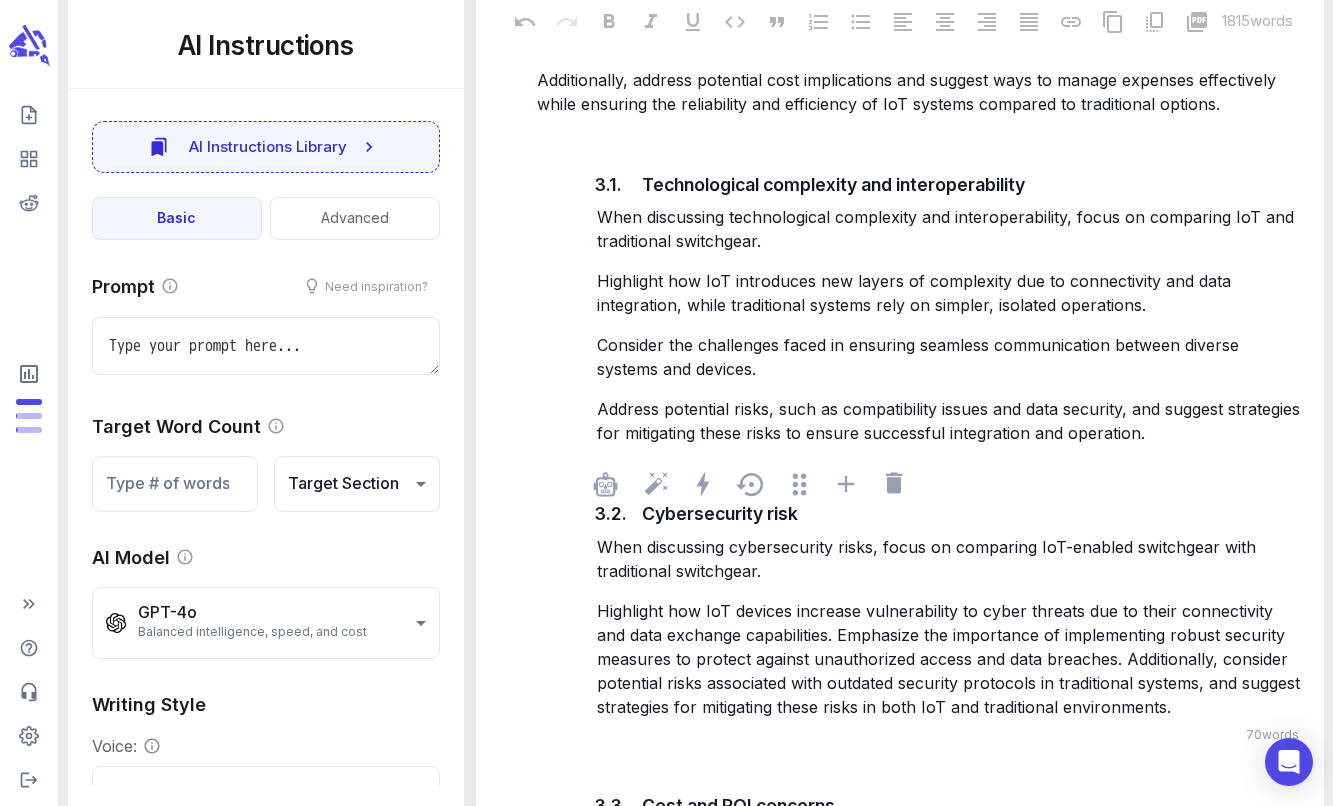 scroll, scrollTop: 5220, scrollLeft: 0, axis: vertical 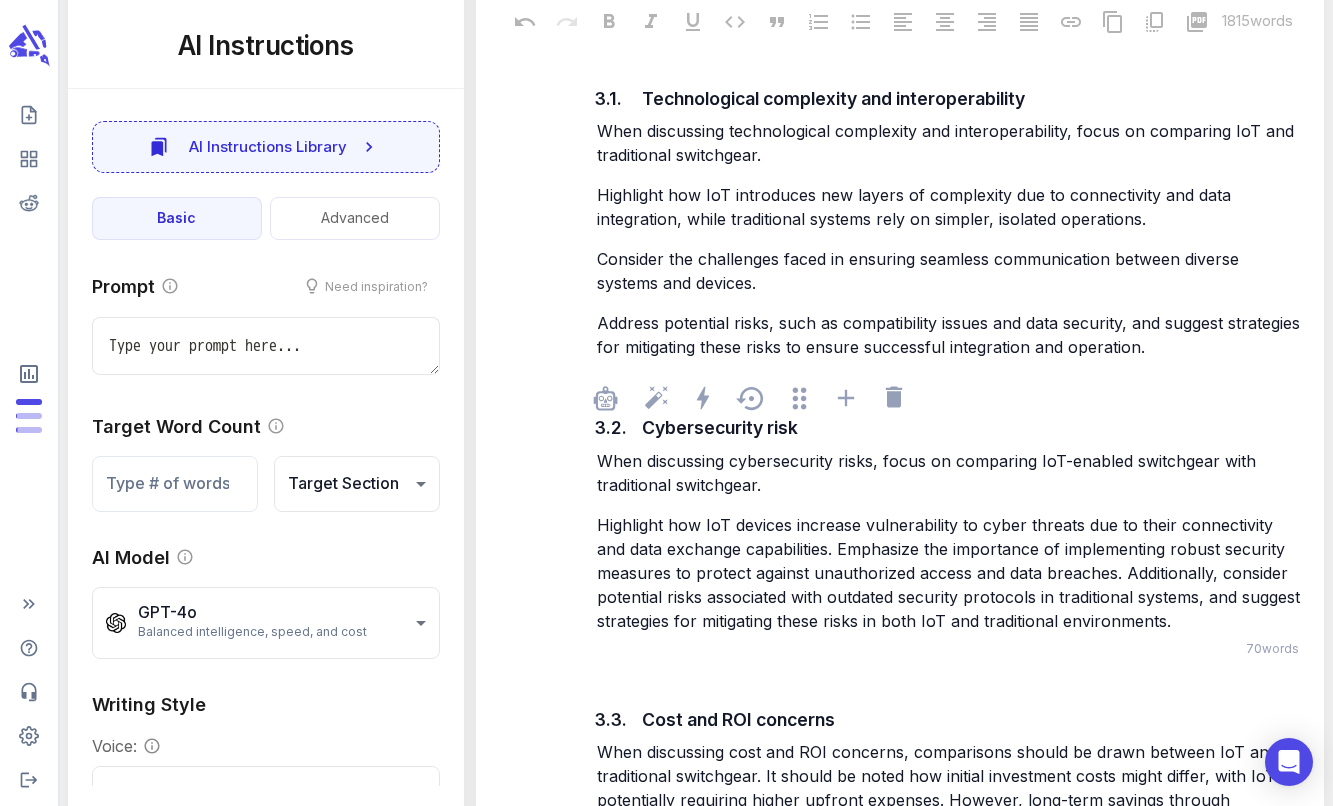 click on "Highlight how IoT devices increase vulnerability to cyber threats due to their connectivity and data exchange capabilities. Emphasize the importance of implementing robust security measures to protect against unauthorized access and data breaches. Additionally, consider potential risks associated with outdated security protocols in traditional systems, and suggest strategies for mitigating these risks in both IoT and traditional environments." at bounding box center (951, 573) 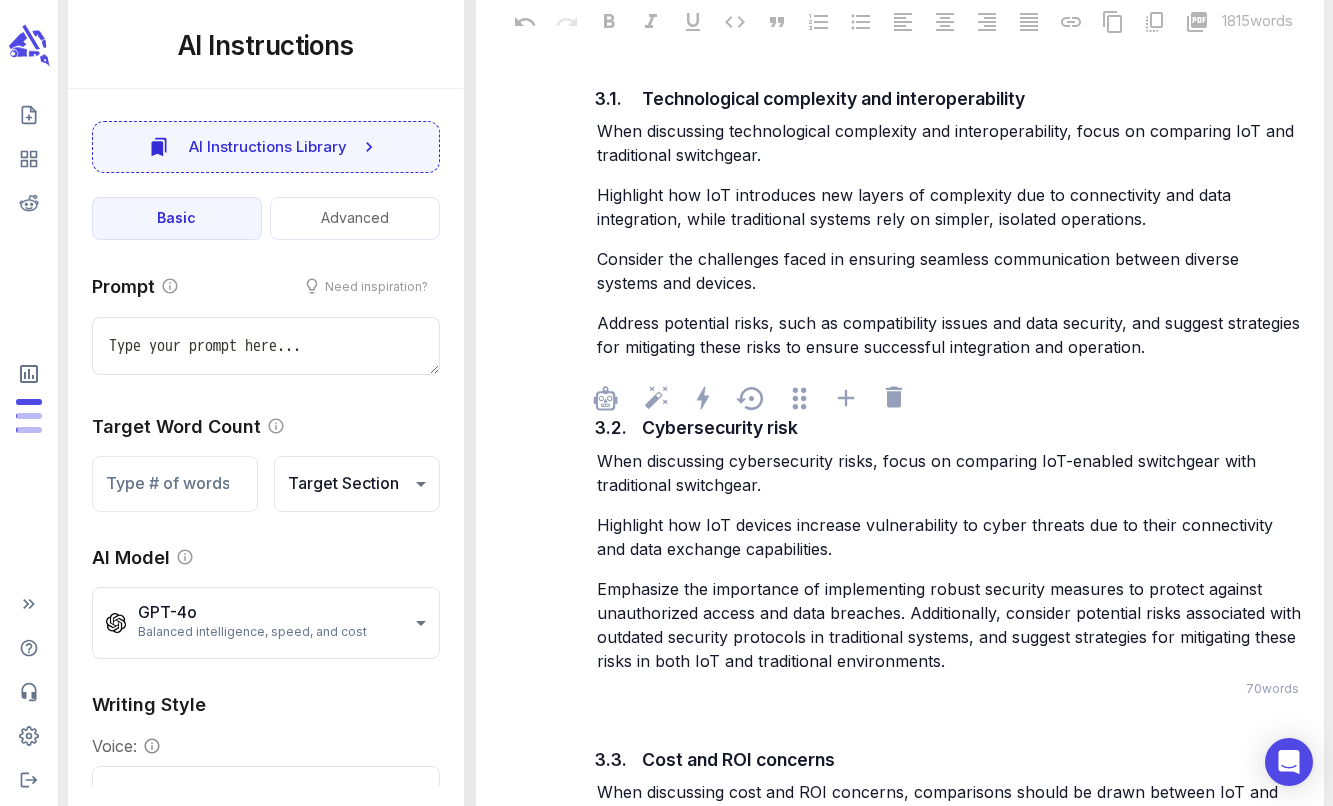 click on "Emphasize the importance of implementing robust security measures to protect against unauthorized access and data breaches. Additionally, consider potential risks associated with outdated security protocols in traditional systems, and suggest strategies for mitigating these risks in both IoT and traditional environments." at bounding box center (951, 625) 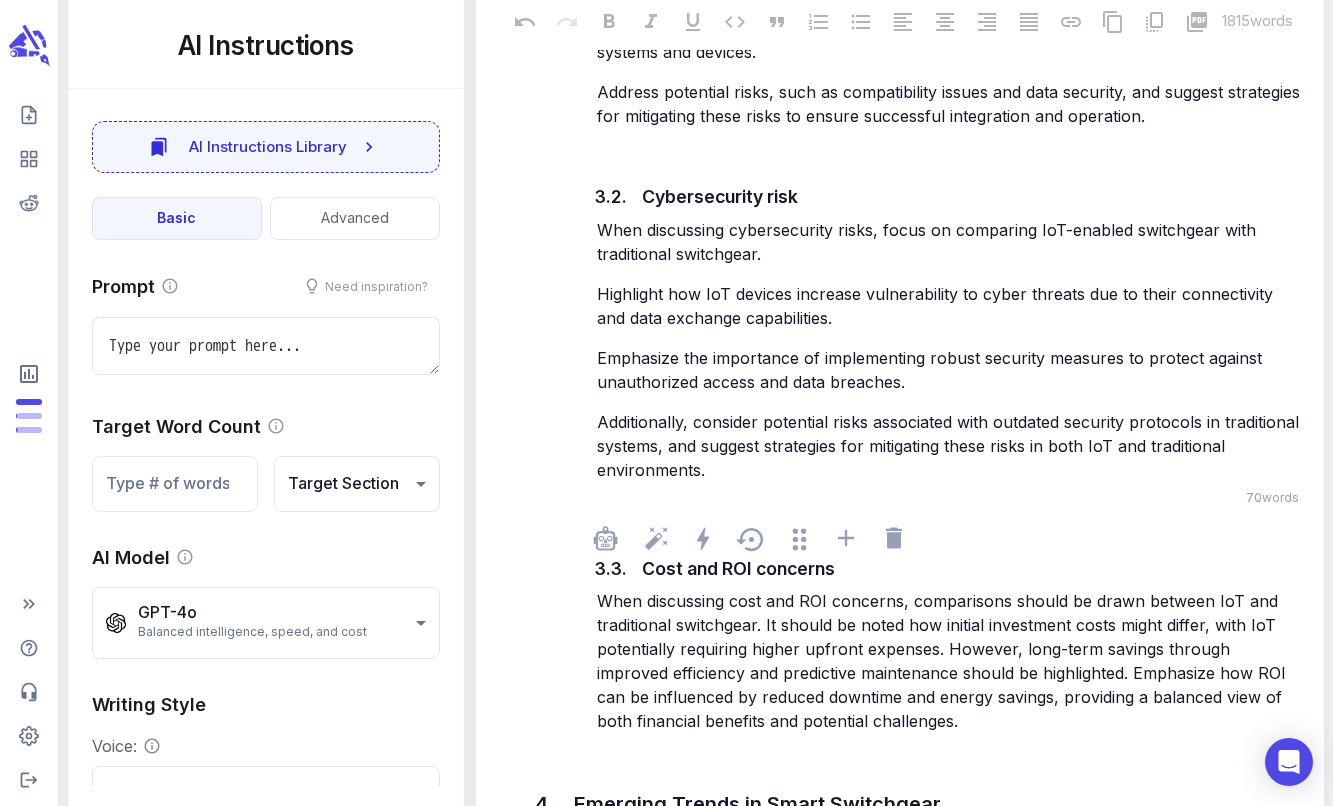scroll, scrollTop: 5491, scrollLeft: 0, axis: vertical 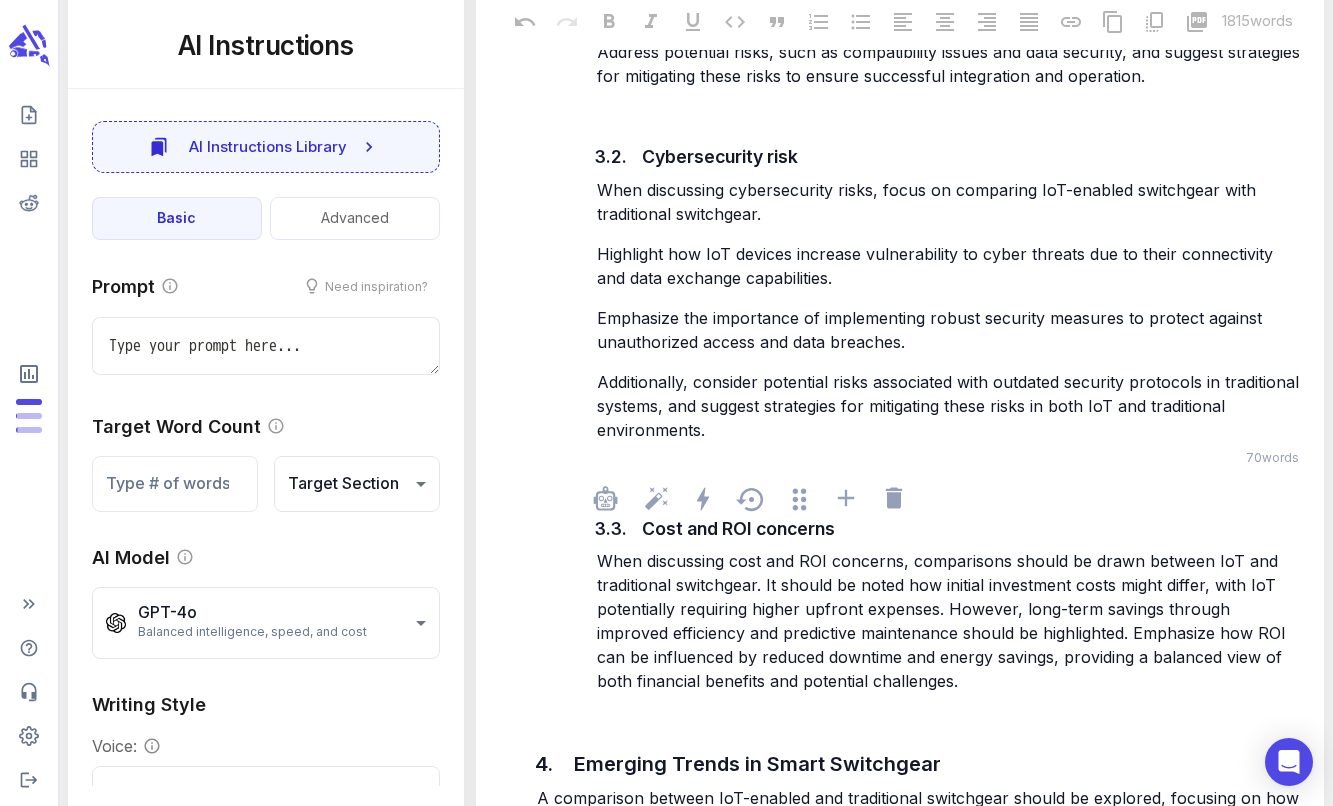 click on "When discussing cost and ROI concerns, comparisons should be drawn between IoT and traditional switchgear. It should be noted how initial investment costs might differ, with IoT potentially requiring higher upfront expenses. However, long-term savings through improved efficiency and predictive maintenance should be highlighted. Emphasize how ROI can be influenced by reduced downtime and energy savings, providing a balanced view of both financial benefits and potential challenges." at bounding box center (944, 621) 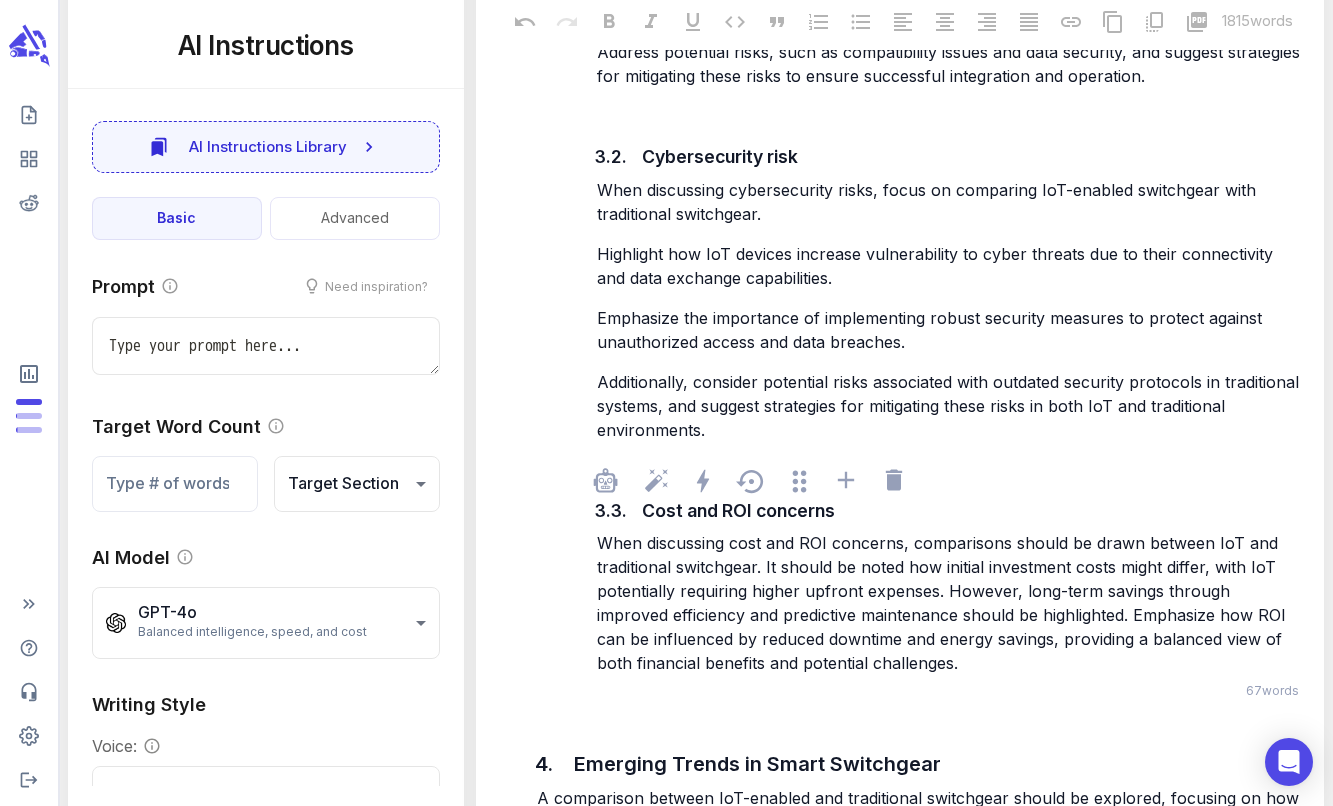 click on "When discussing cost and ROI concerns, comparisons should be drawn between IoT and traditional switchgear. It should be noted how initial investment costs might differ, with IoT potentially requiring higher upfront expenses. However, long-term savings through improved efficiency and predictive maintenance should be highlighted. Emphasize how ROI can be influenced by reduced downtime and energy savings, providing a balanced view of both financial benefits and potential challenges." at bounding box center (944, 603) 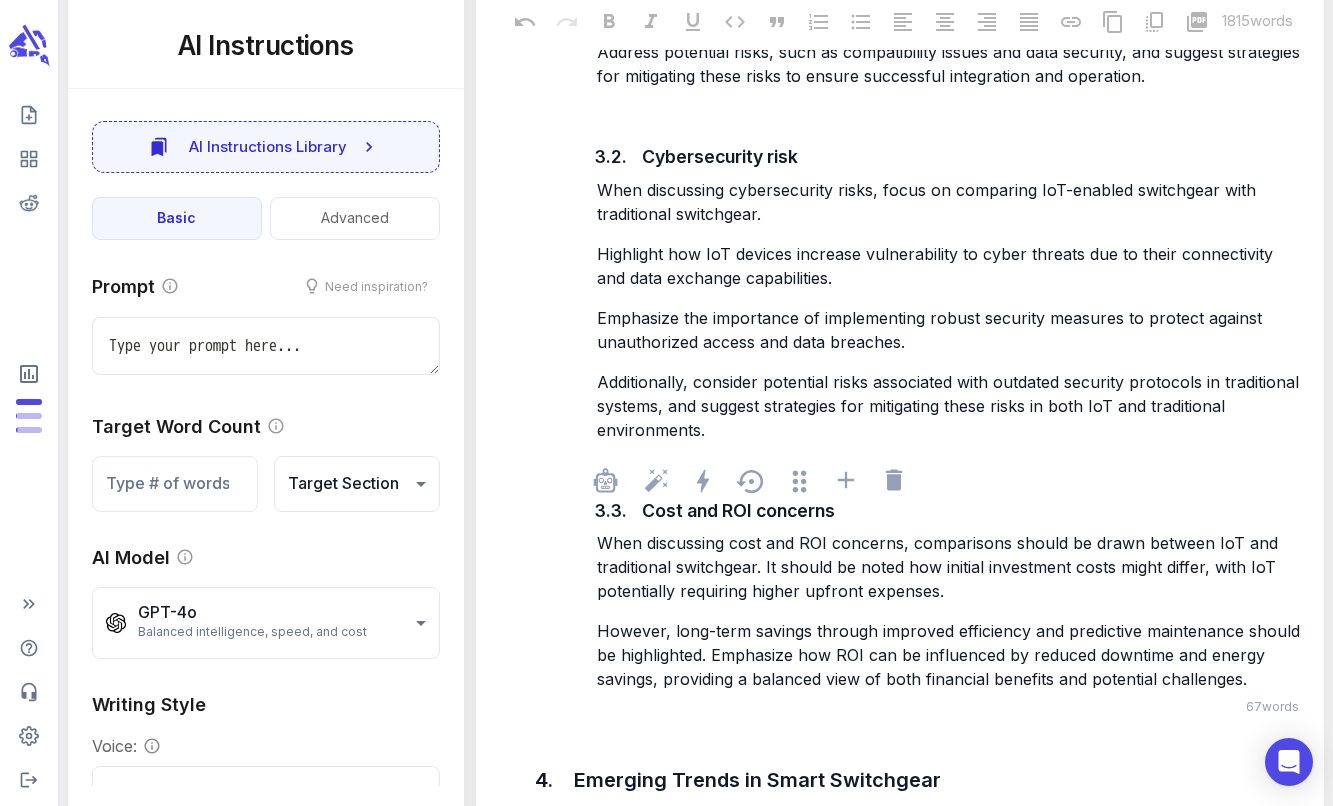 click on "However, long-term savings through improved efficiency and predictive maintenance should be highlighted. Emphasize how ROI can be influenced by reduced downtime and energy savings, providing a balanced view of both financial benefits and potential challenges." at bounding box center (951, 655) 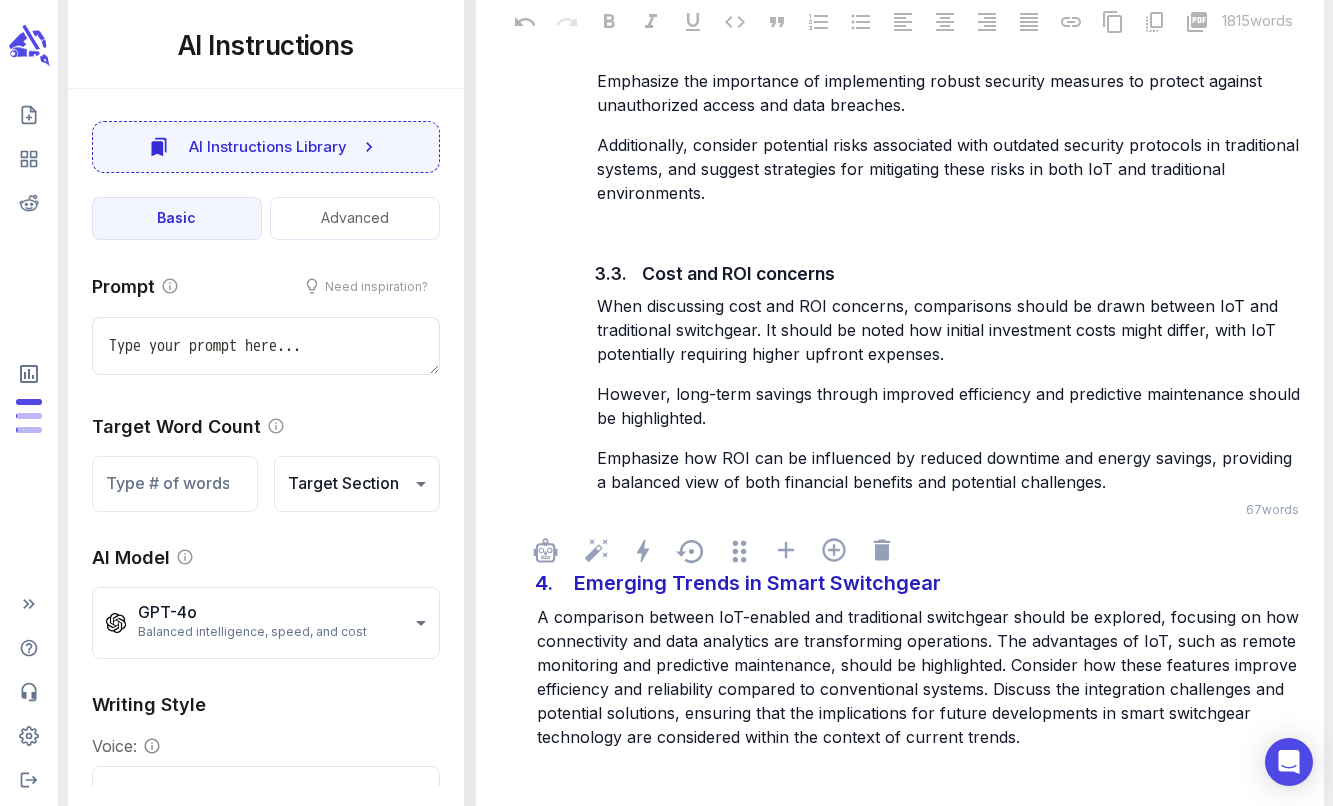 scroll, scrollTop: 5810, scrollLeft: 0, axis: vertical 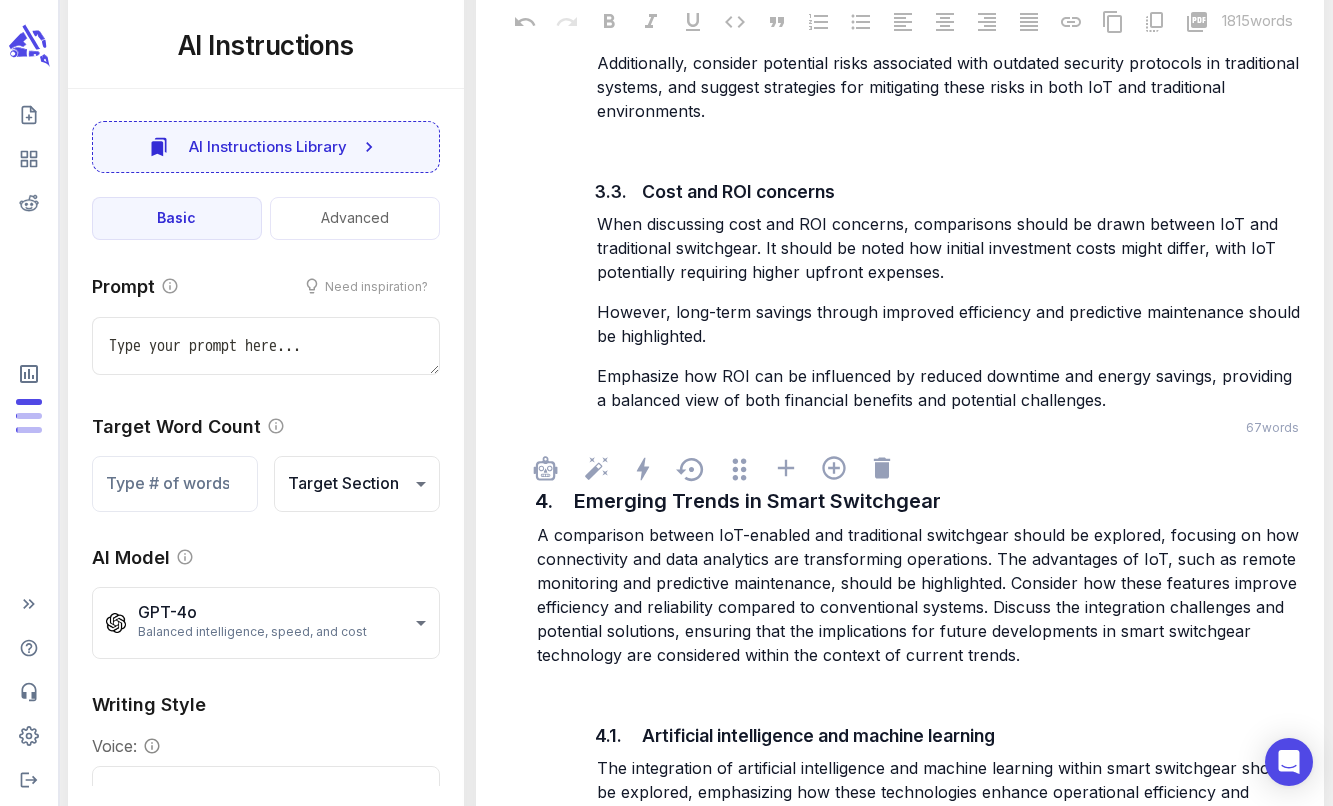 click on "A comparison between IoT-enabled and traditional switchgear should be explored, focusing on how connectivity and data analytics are transforming operations. The advantages of IoT, such as remote monitoring and predictive maintenance, should be highlighted. Consider how these features improve efficiency and reliability compared to conventional systems. Discuss the integration challenges and potential solutions, ensuring that the implications for future developments in smart switchgear technology are considered within the context of current trends." at bounding box center (920, 595) 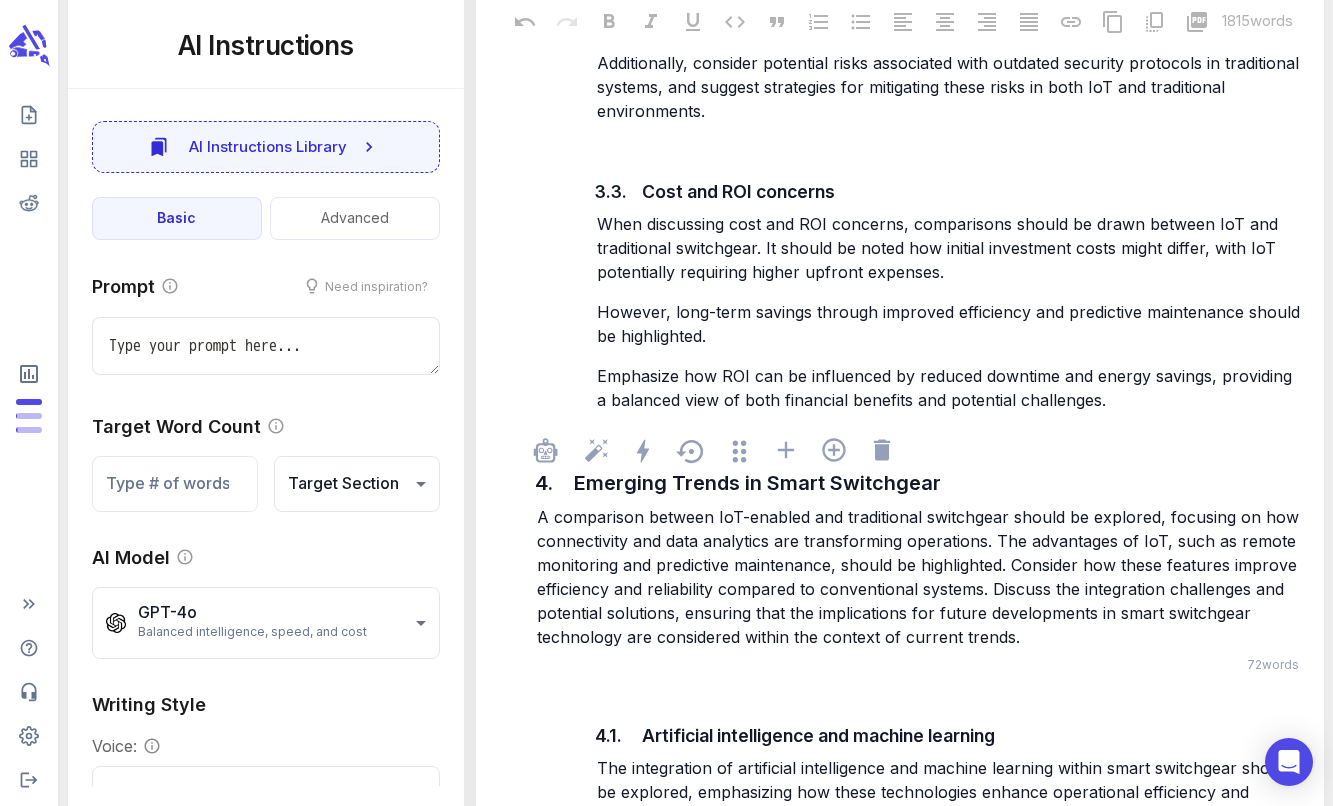 click on "A comparison between IoT-enabled and traditional switchgear should be explored, focusing on how connectivity and data analytics are transforming operations. The advantages of IoT, such as remote monitoring and predictive maintenance, should be highlighted. Consider how these features improve efficiency and reliability compared to conventional systems. Discuss the integration challenges and potential solutions, ensuring that the implications for future developments in smart switchgear technology are considered within the context of current trends." at bounding box center [920, 577] 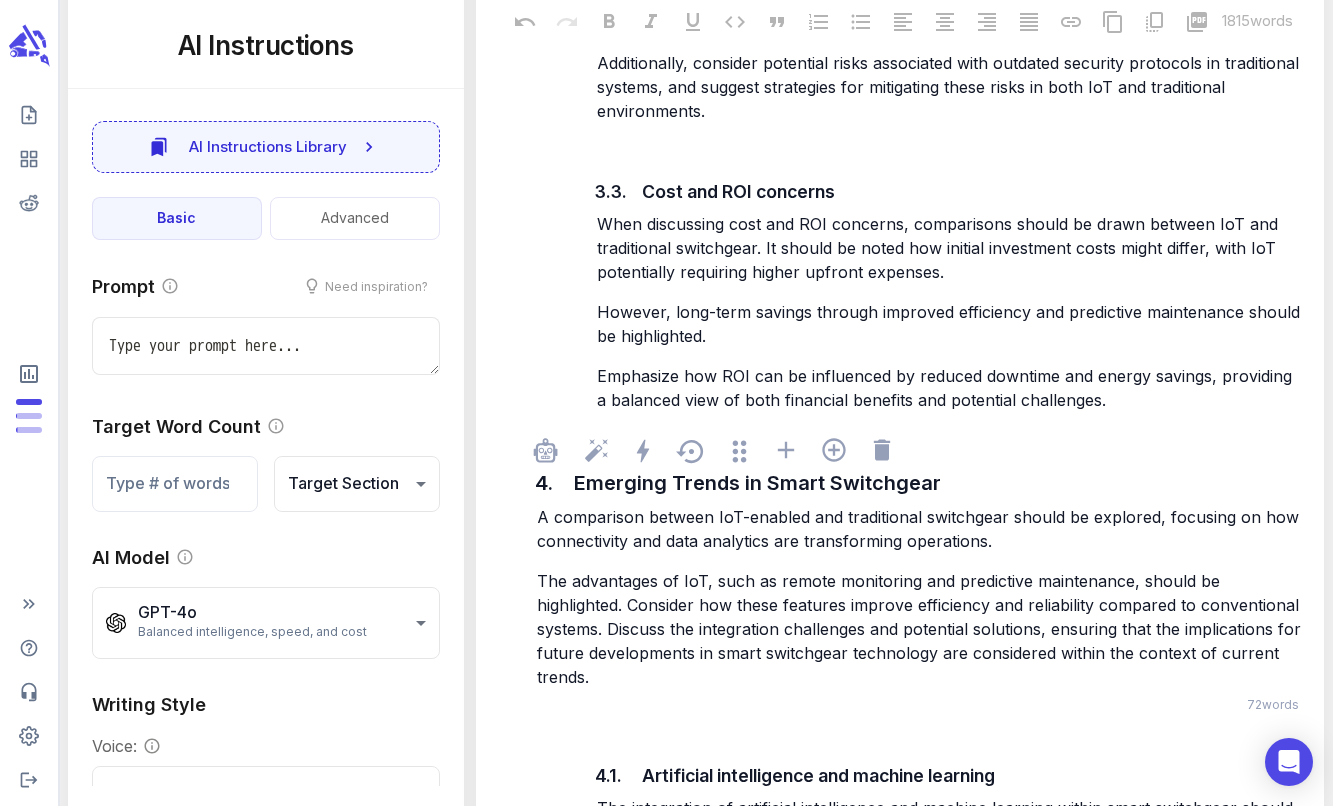 click on "The advantages of IoT, such as remote monitoring and predictive maintenance, should be highlighted. Consider how these features improve efficiency and reliability compared to conventional systems. Discuss the integration challenges and potential solutions, ensuring that the implications for future developments in smart switchgear technology are considered within the context of current trends." at bounding box center [921, 629] 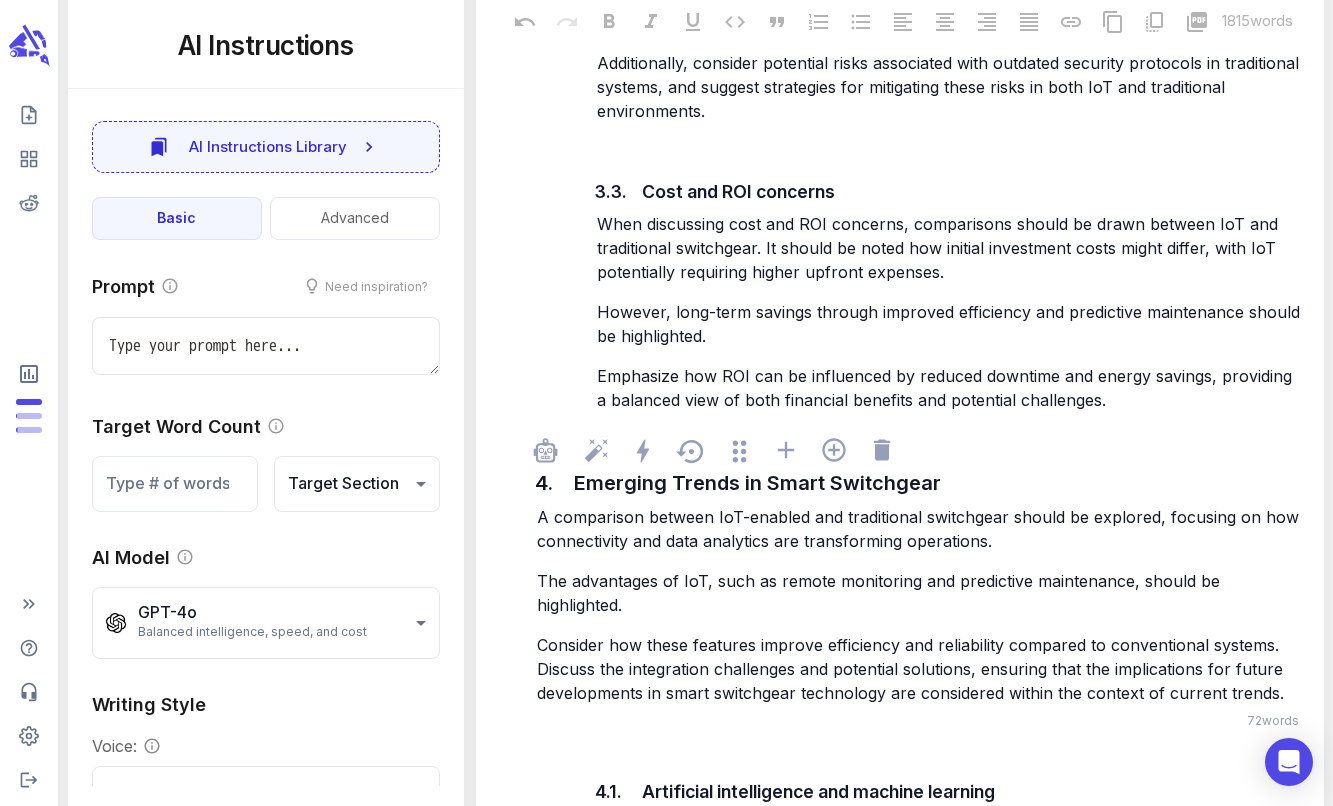 click on "Consider how these features improve efficiency and reliability compared to conventional systems. Discuss the integration challenges and potential solutions, ensuring that the implications for future developments in smart switchgear technology are considered within the context of current trends." at bounding box center [912, 669] 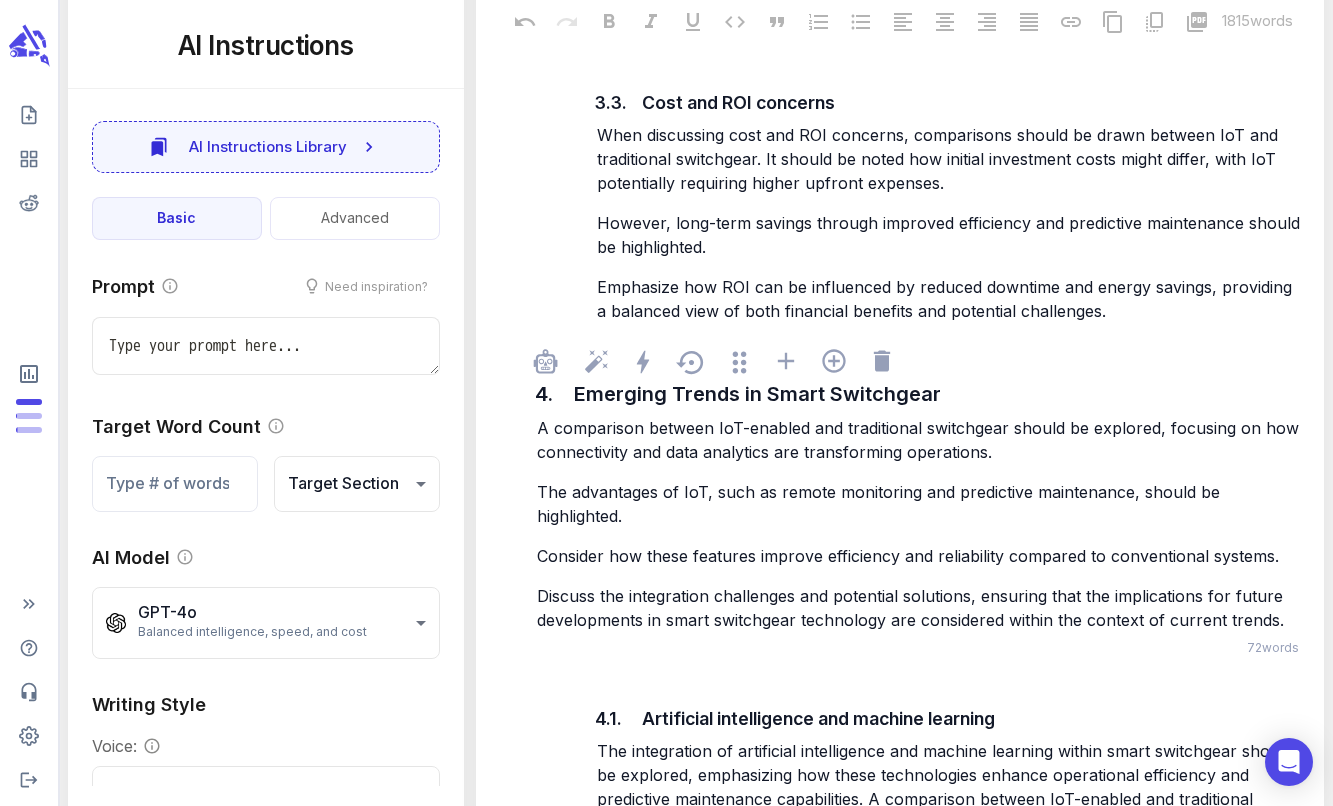 scroll, scrollTop: 6015, scrollLeft: 0, axis: vertical 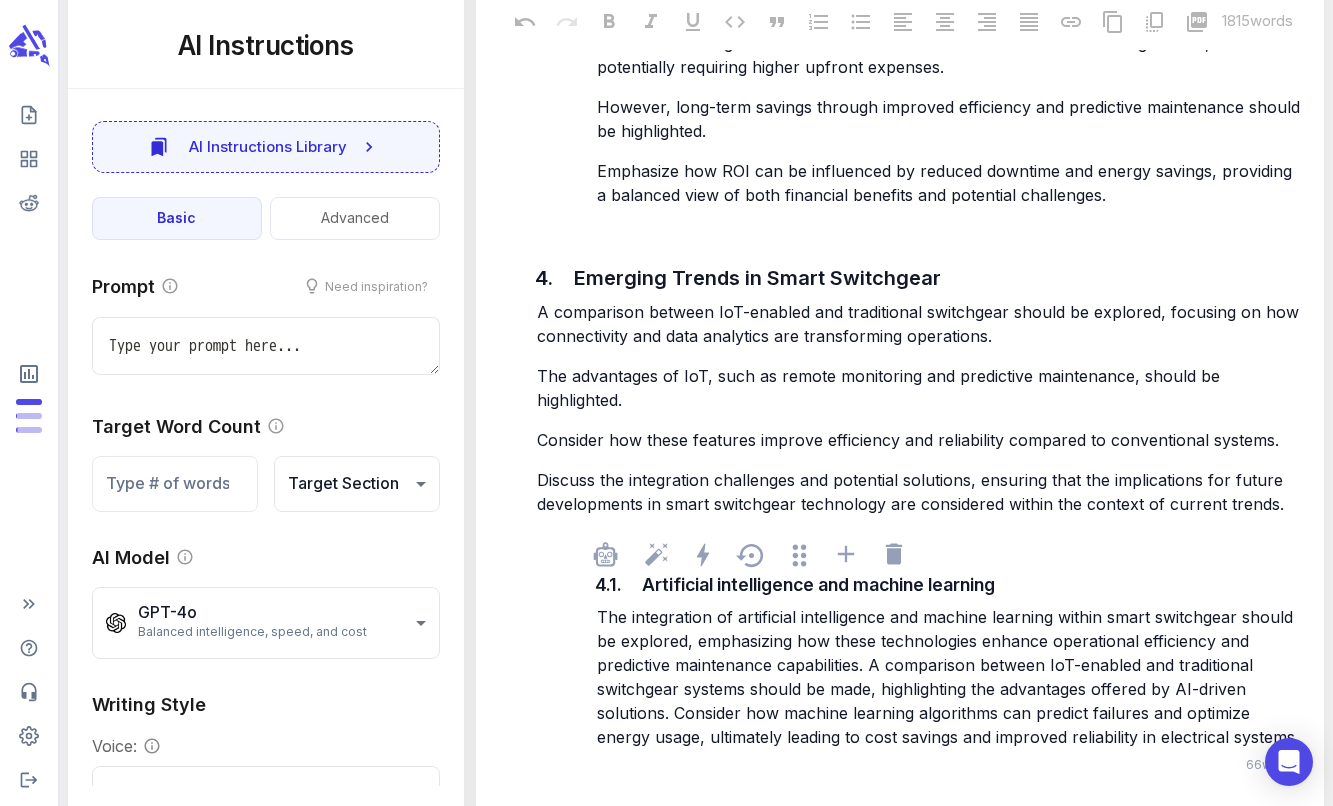 click on "The integration of artificial intelligence and machine learning within smart switchgear should be explored, emphasizing how these technologies enhance operational efficiency and predictive maintenance capabilities. A comparison between IoT-enabled and traditional switchgear systems should be made, highlighting the advantages offered by AI-driven solutions. Consider how machine learning algorithms can predict failures and optimize energy usage, ultimately leading to cost savings and improved reliability in electrical systems." at bounding box center (948, 677) 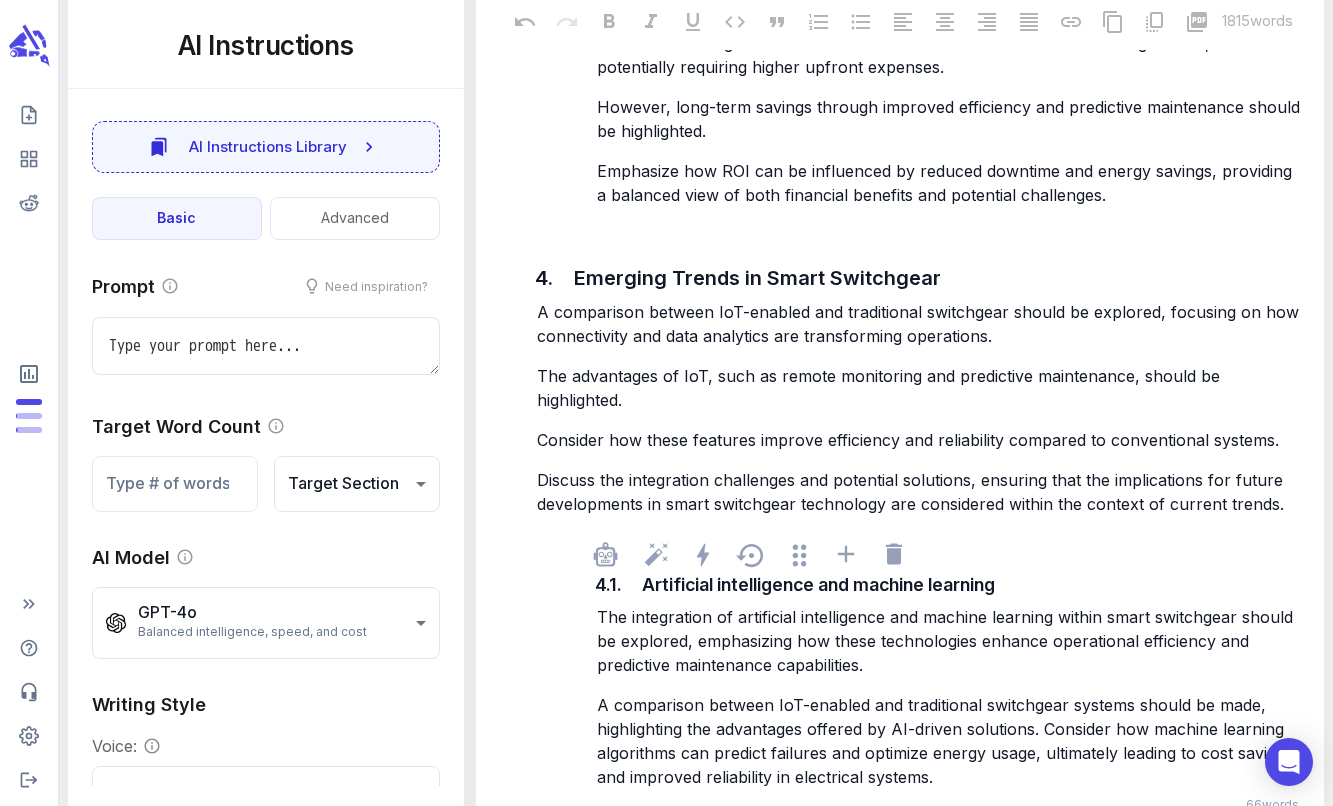 click on "A comparison between IoT-enabled and traditional switchgear systems should be made, highlighting the advantages offered by AI-driven solutions. Consider how machine learning algorithms can predict failures and optimize energy usage, ultimately leading to cost savings and improved reliability in electrical systems." at bounding box center [948, 741] 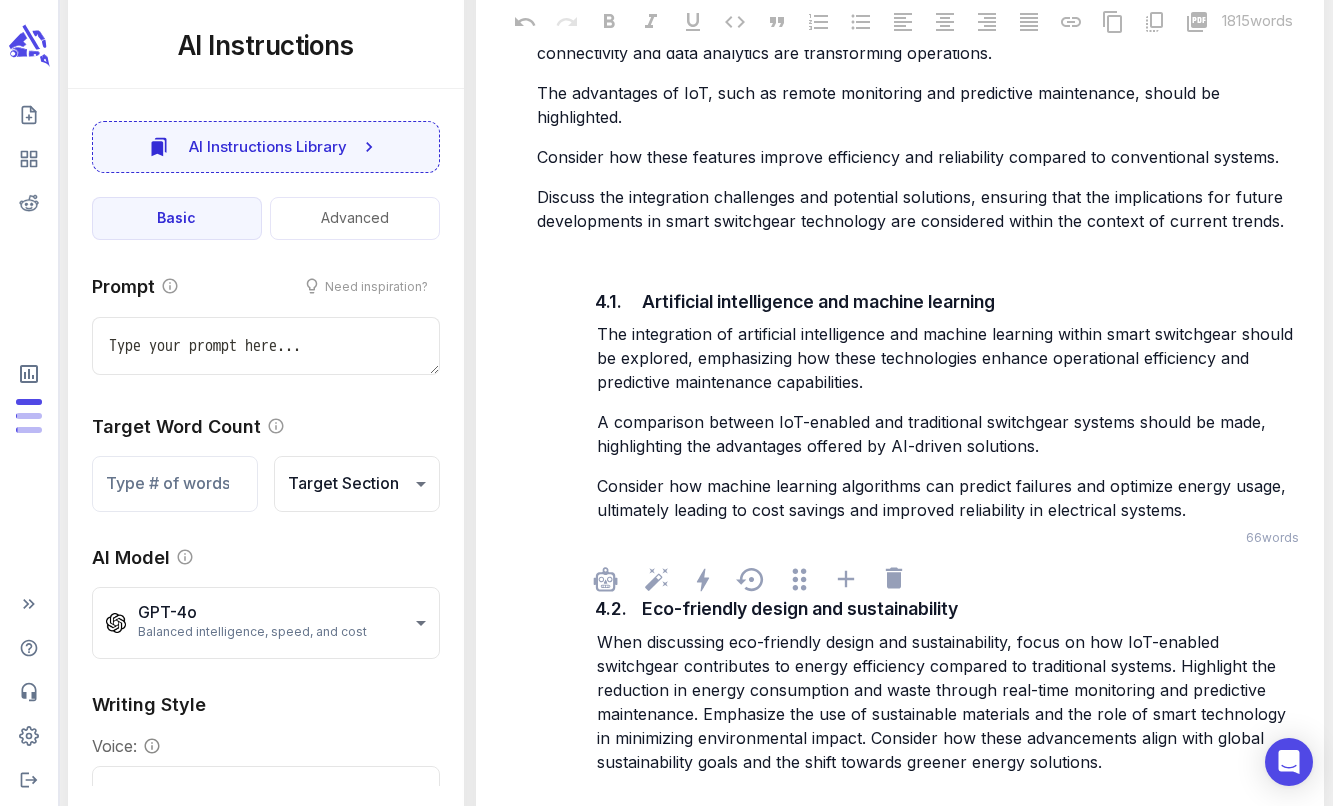 scroll, scrollTop: 6320, scrollLeft: 0, axis: vertical 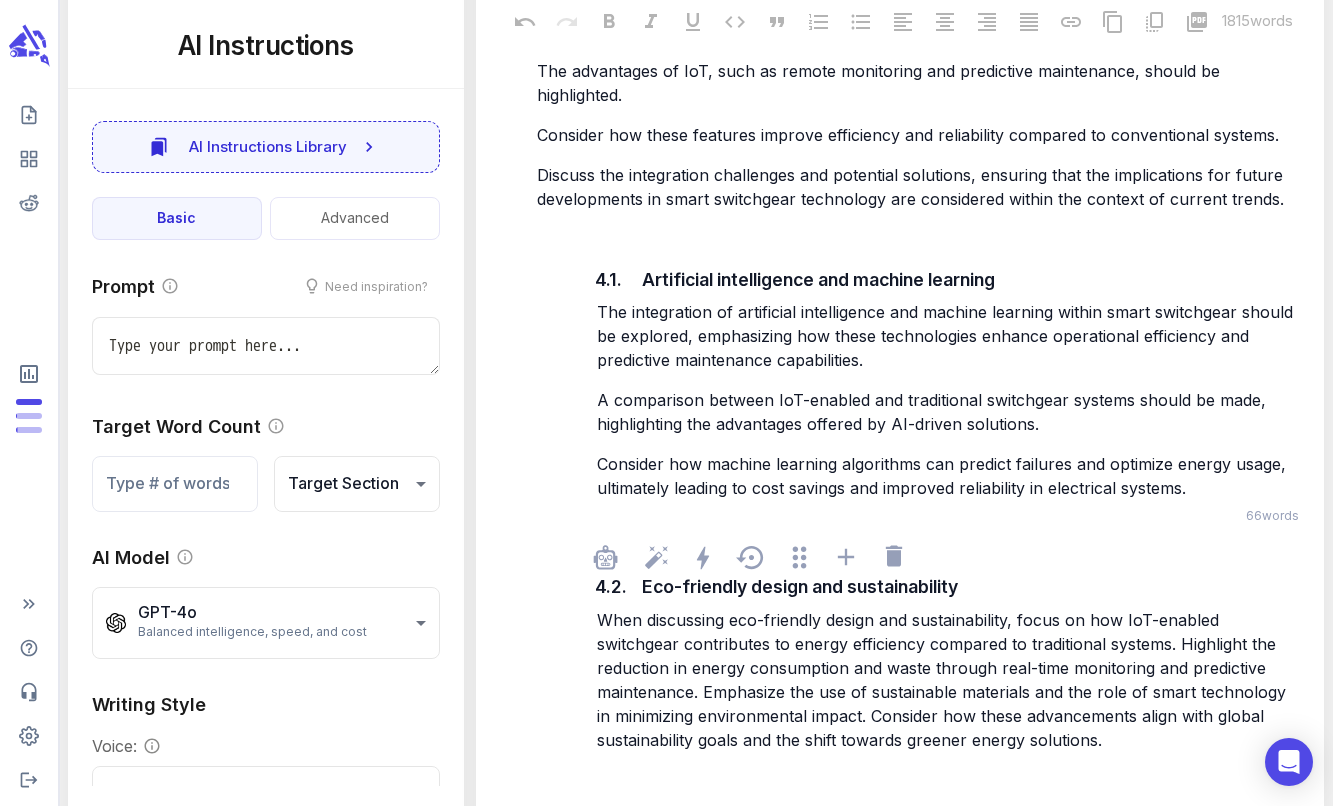 click on "When discussing eco-friendly design and sustainability, focus on how IoT-enabled switchgear contributes to energy efficiency compared to traditional systems. Highlight the reduction in energy consumption and waste through real-time monitoring and predictive maintenance. Emphasize the use of sustainable materials and the role of smart technology in minimizing environmental impact. Consider how these advancements align with global sustainability goals and the shift towards greener energy solutions." at bounding box center (944, 680) 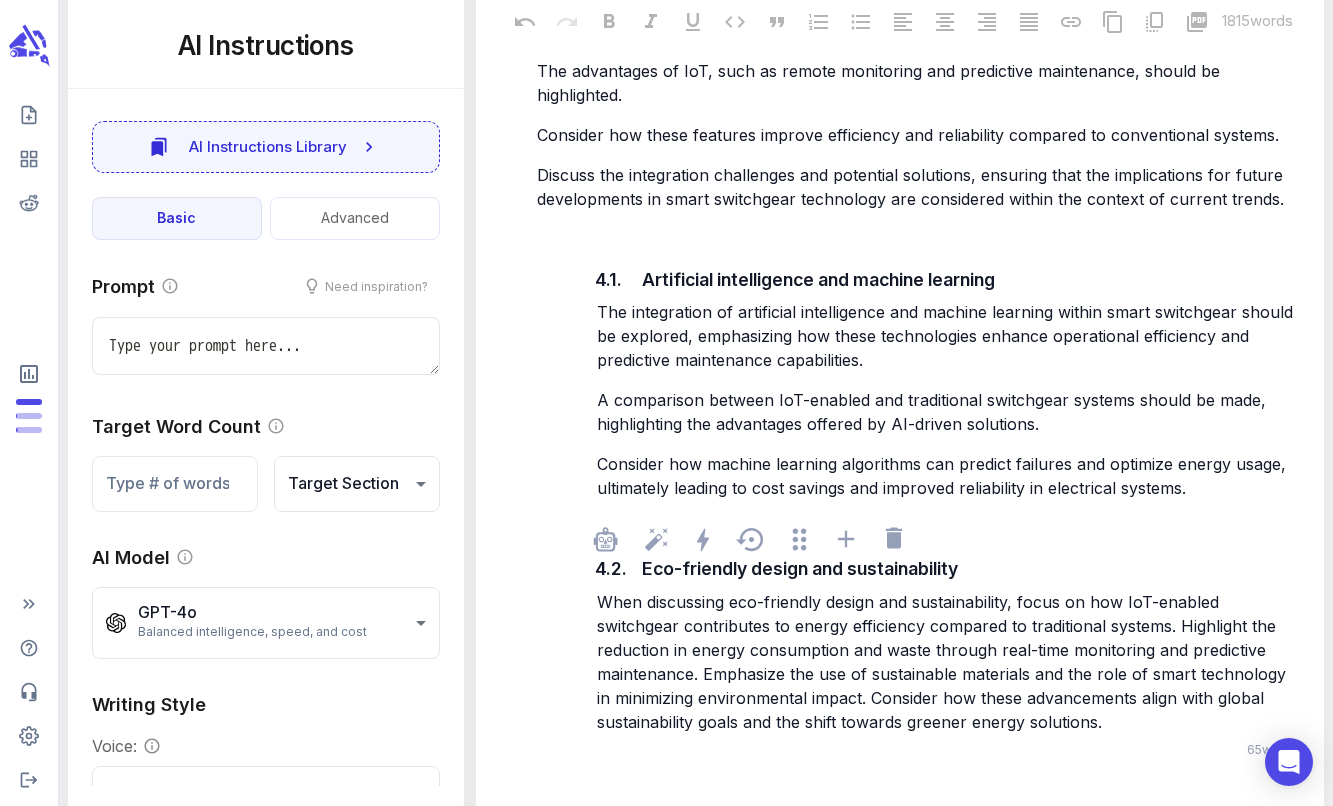 click on "When discussing eco-friendly design and sustainability, focus on how IoT-enabled switchgear contributes to energy efficiency compared to traditional systems. Highlight the reduction in energy consumption and waste through real-time monitoring and predictive maintenance. Emphasize the use of sustainable materials and the role of smart technology in minimizing environmental impact. Consider how these advancements align with global sustainability goals and the shift towards greener energy solutions." at bounding box center [944, 662] 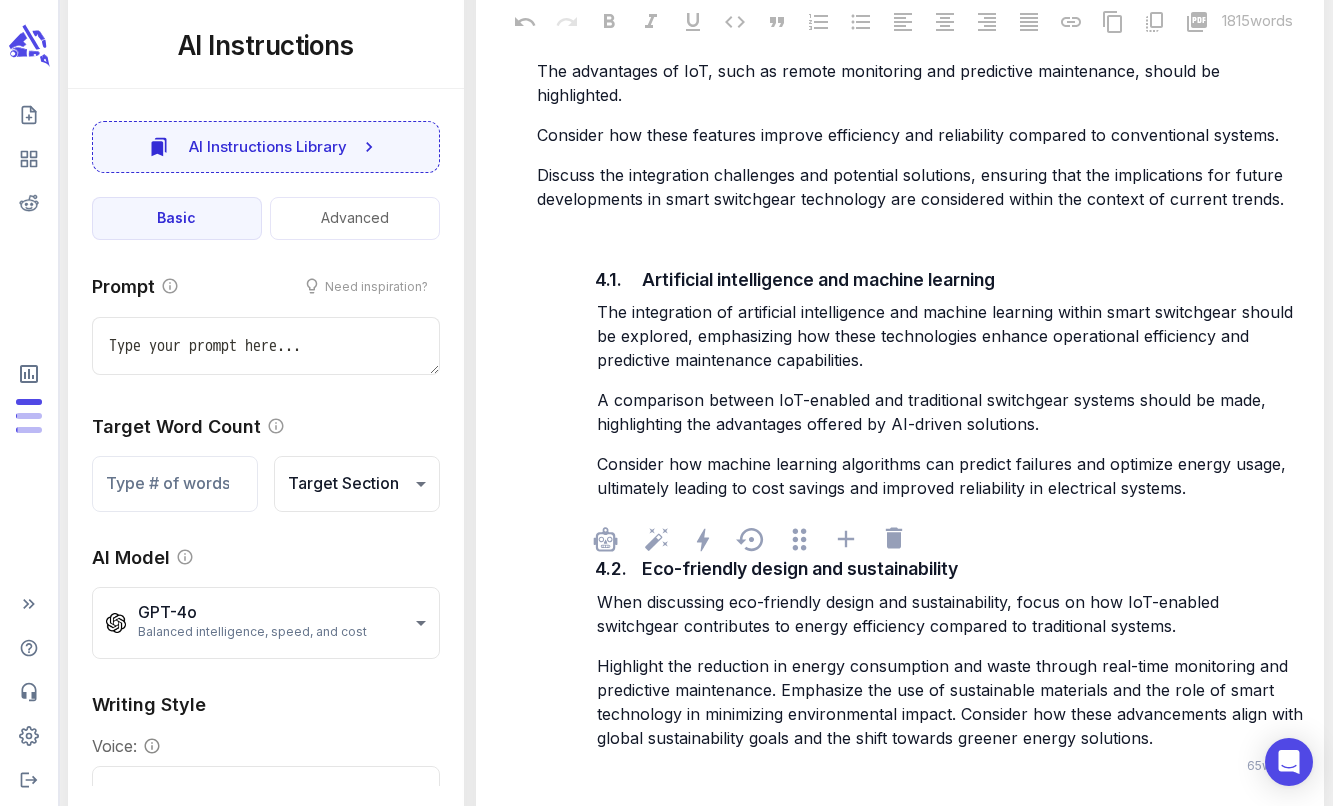 click on "Highlight the reduction in energy consumption and waste through real-time monitoring and predictive maintenance. Emphasize the use of sustainable materials and the role of smart technology in minimizing environmental impact. Consider how these advancements align with global sustainability goals and the shift towards greener energy solutions." at bounding box center [952, 702] 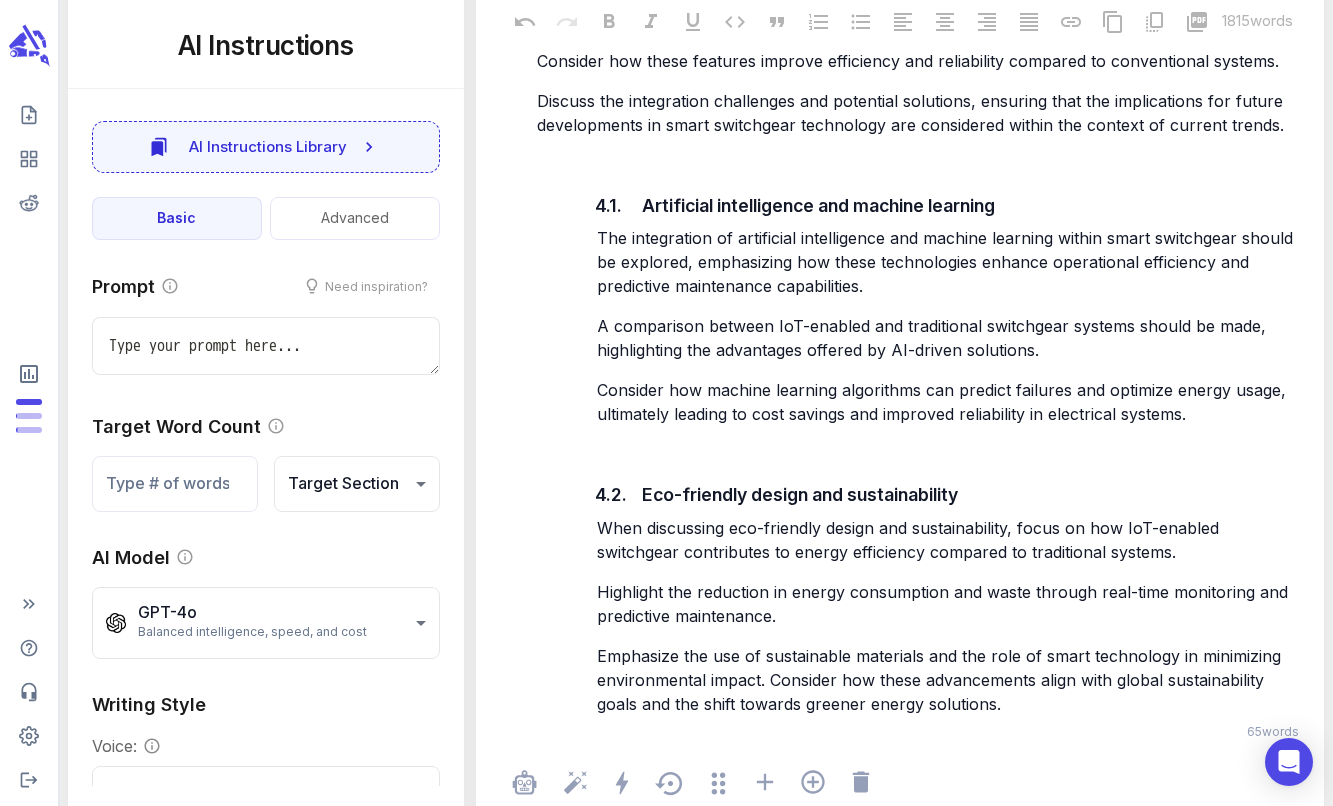scroll, scrollTop: 6493, scrollLeft: 0, axis: vertical 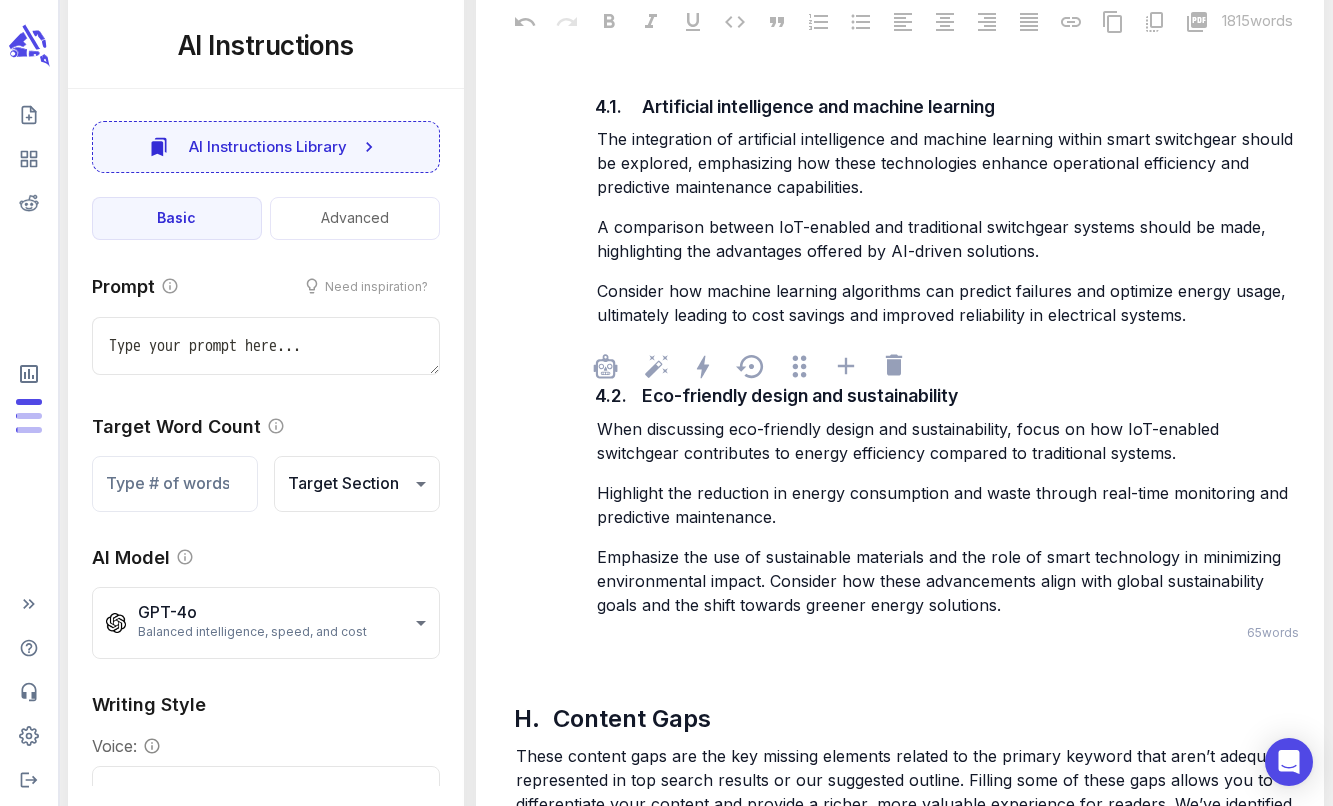 click on "Emphasize the use of sustainable materials and the role of smart technology in minimizing environmental impact. Consider how these advancements align with global sustainability goals and the shift towards greener energy solutions." at bounding box center [941, 581] 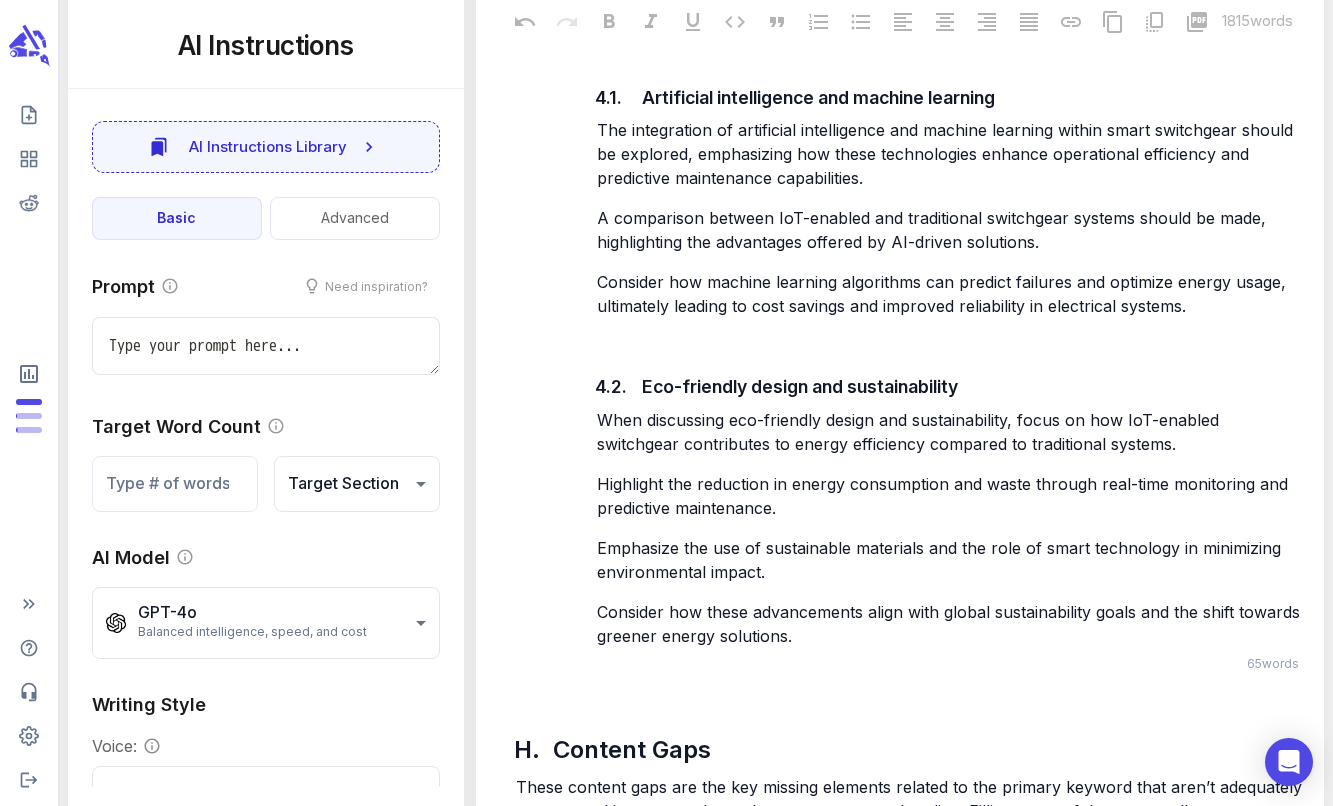 scroll, scrollTop: 6647, scrollLeft: 0, axis: vertical 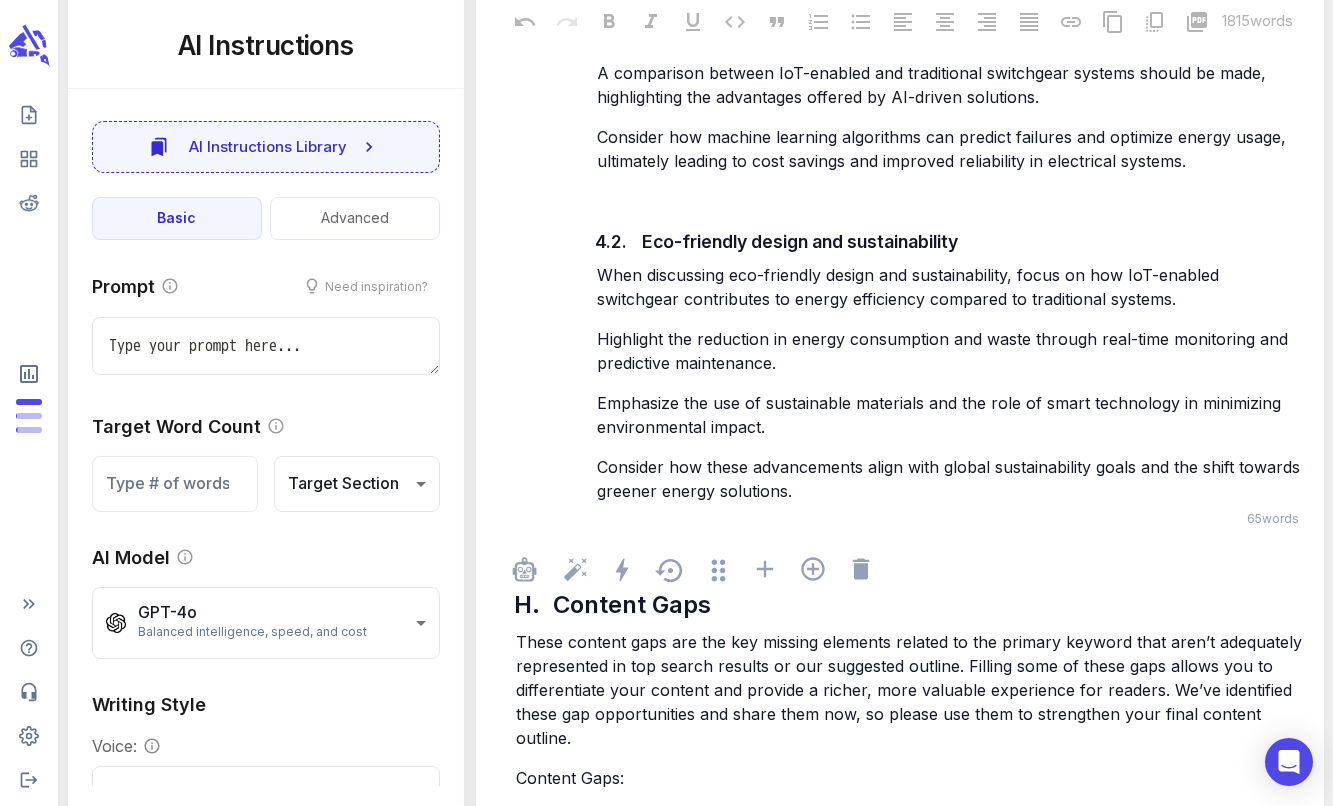 click on "These content gaps are the key missing elements related to the primary keyword that aren’t adequately represented in top search results or our suggested outline. Filling some of these gaps allows you to differentiate your content and provide a richer, more valuable experience for readers. We’ve identified these gap opportunities and share them now, so please use them to strengthen your final content outline." at bounding box center [911, 690] 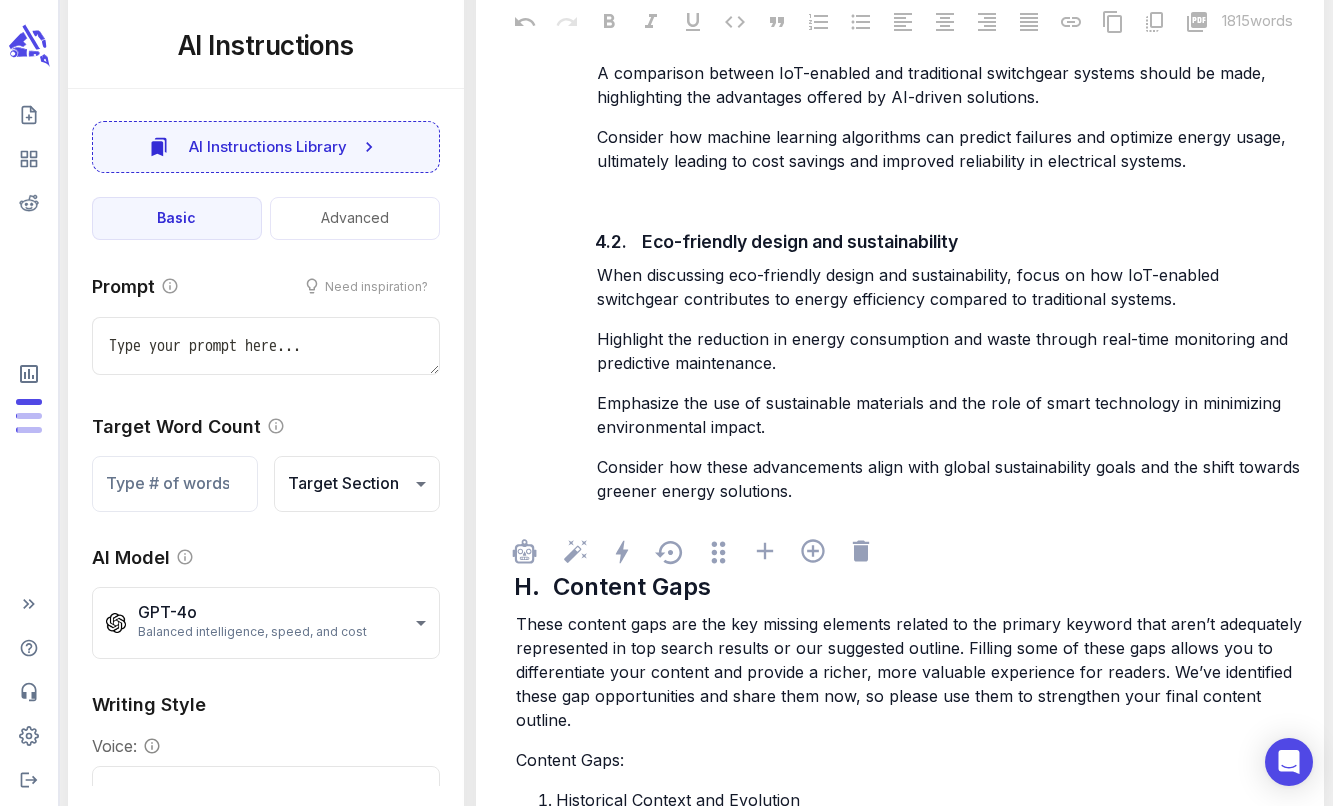 click on "These content gaps are the key missing elements related to the primary keyword that aren’t adequately represented in top search results or our suggested outline. Filling some of these gaps allows you to differentiate your content and provide a richer, more valuable experience for readers. We’ve identified these gap opportunities and share them now, so please use them to strengthen your final content outline." at bounding box center (911, 672) 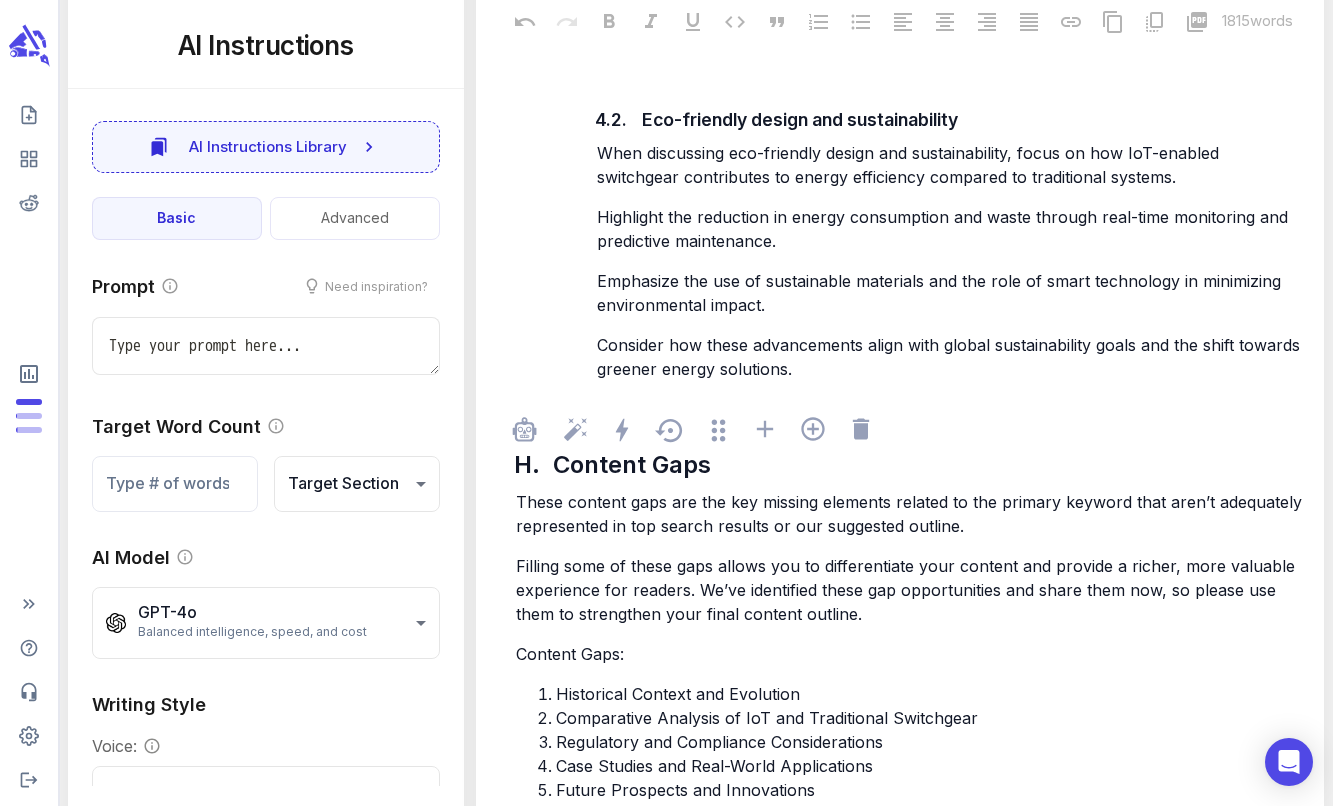 scroll, scrollTop: 6819, scrollLeft: 0, axis: vertical 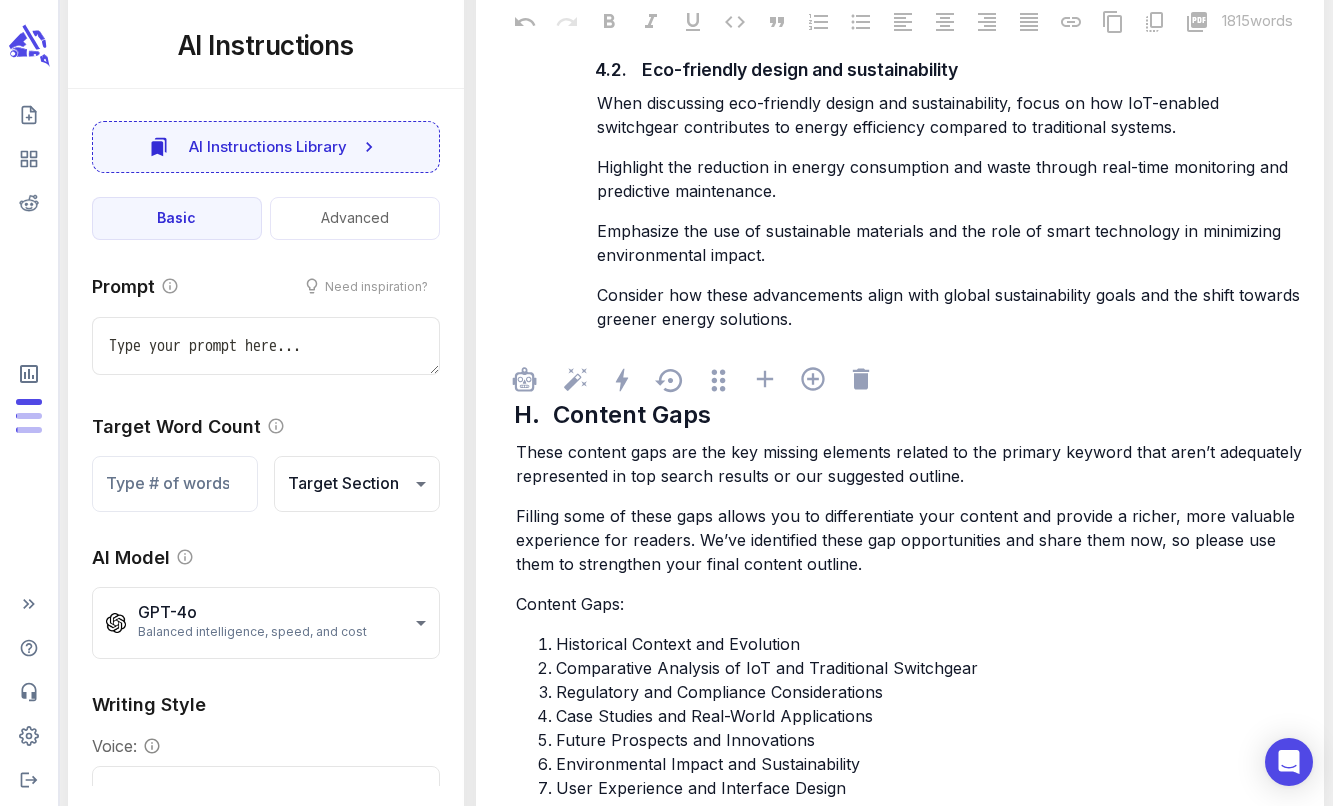 click on "Filling some of these gaps allows you to differentiate your content and provide a richer, more valuable experience for readers. We’ve identified these gap opportunities and share them now, so please use them to strengthen your final content outline." at bounding box center [908, 540] 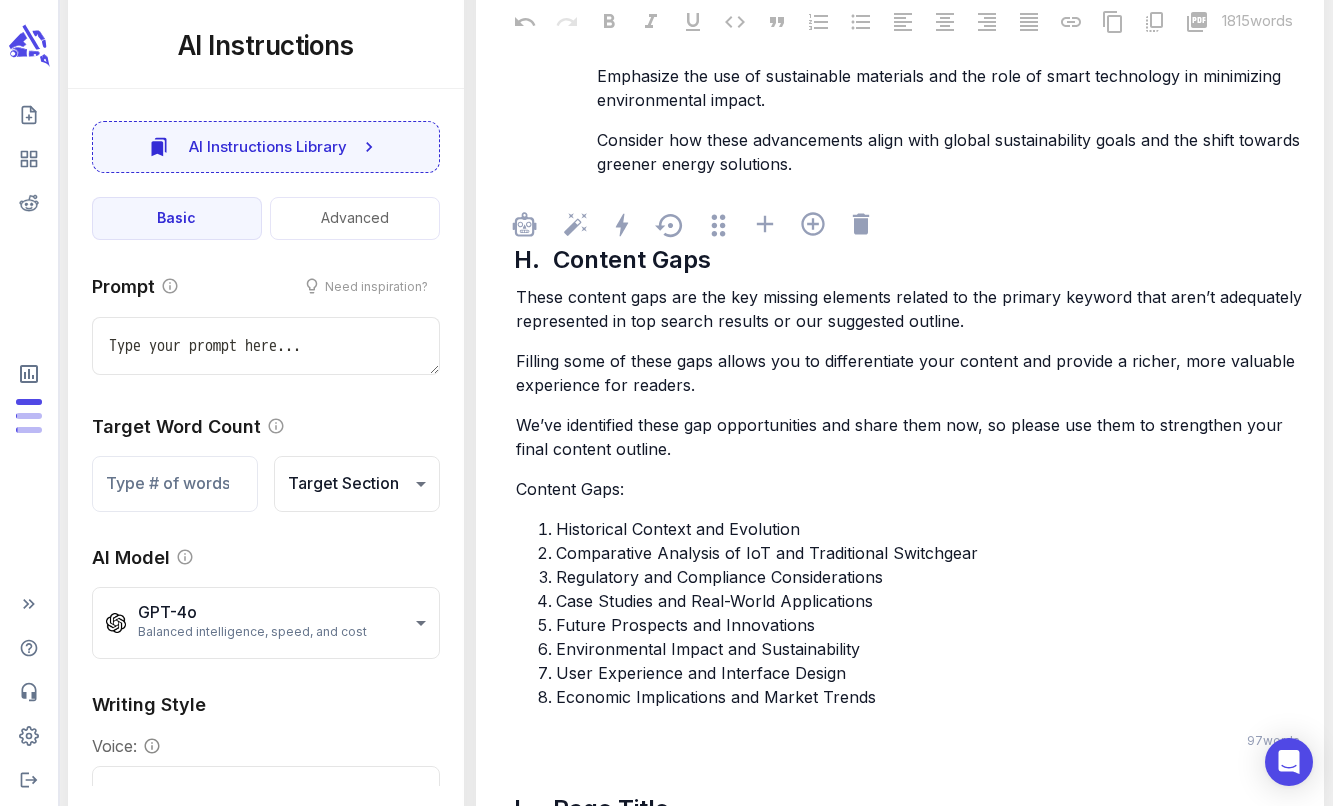 scroll, scrollTop: 6988, scrollLeft: 0, axis: vertical 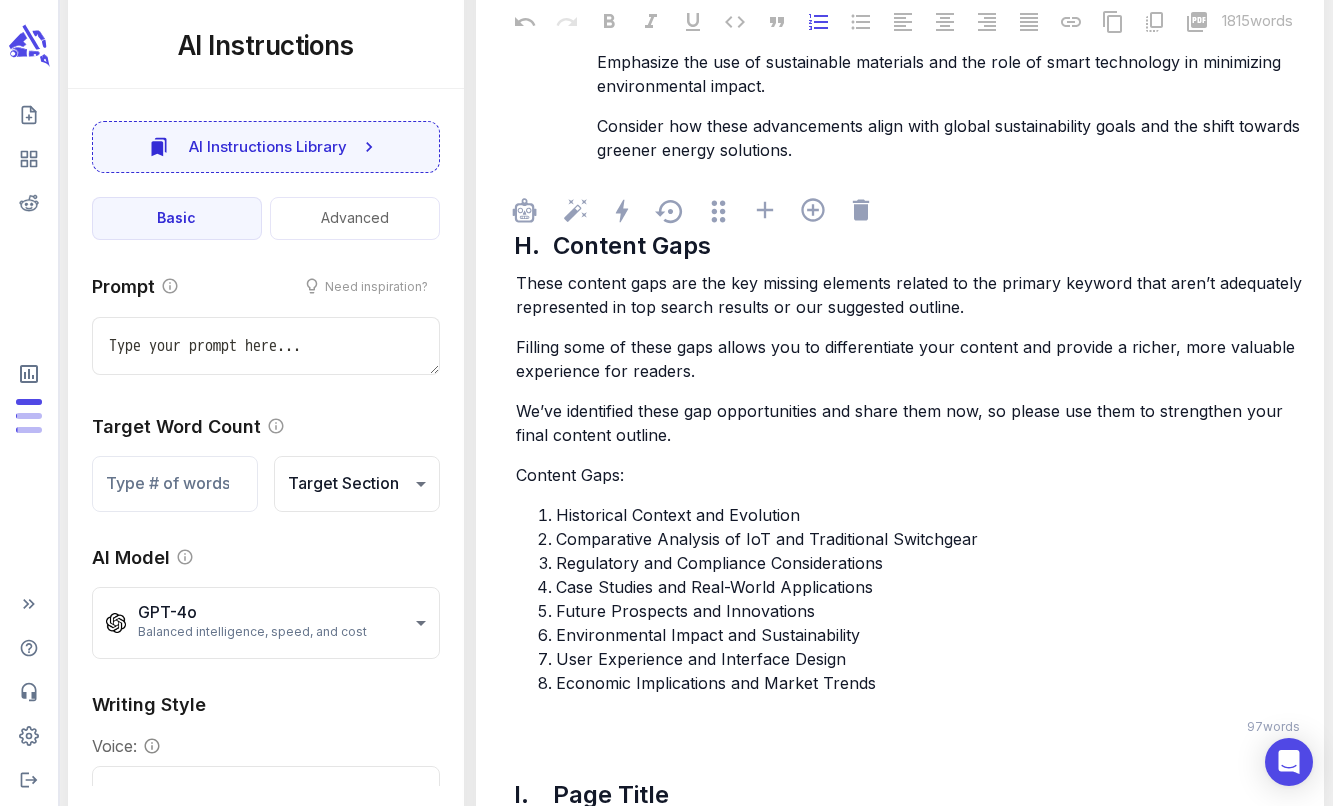 click on "Historical Context and Evolution" at bounding box center (930, 515) 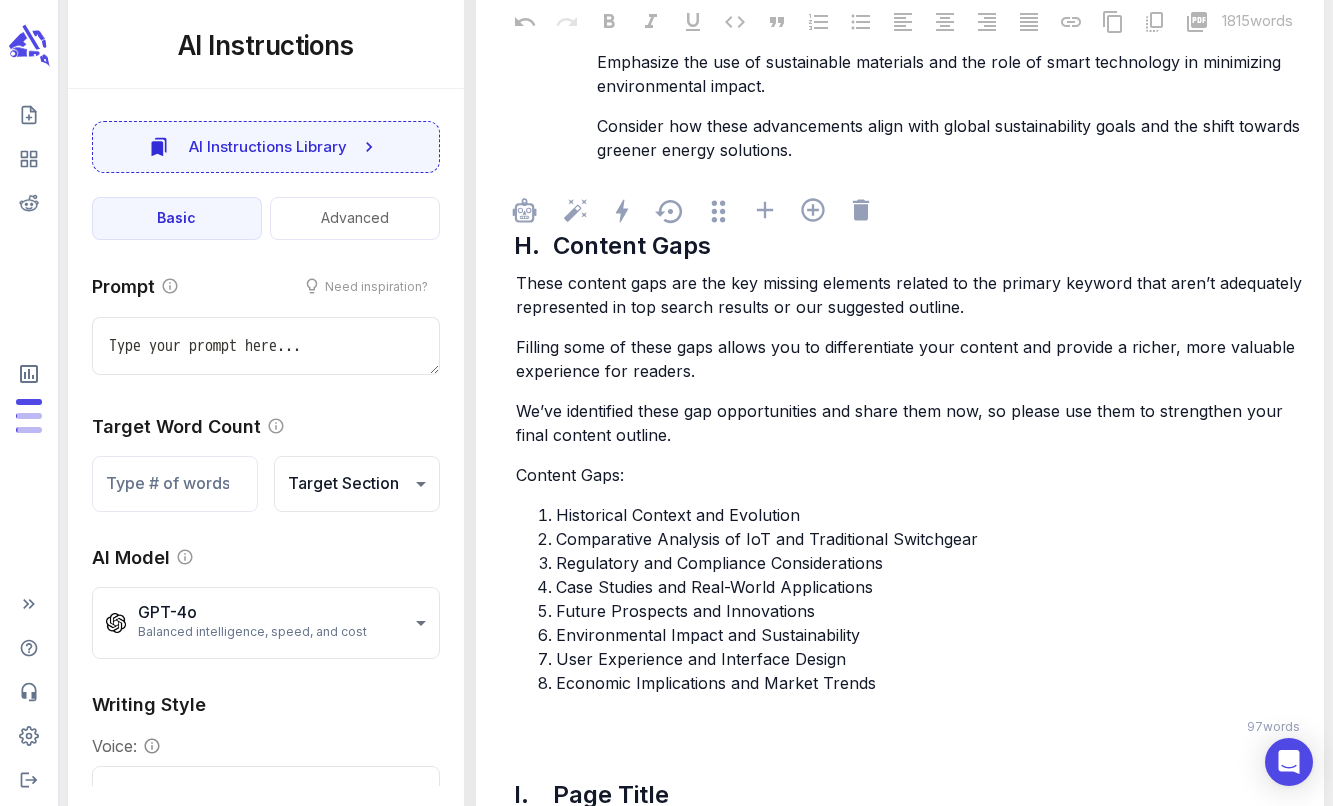 type on "x" 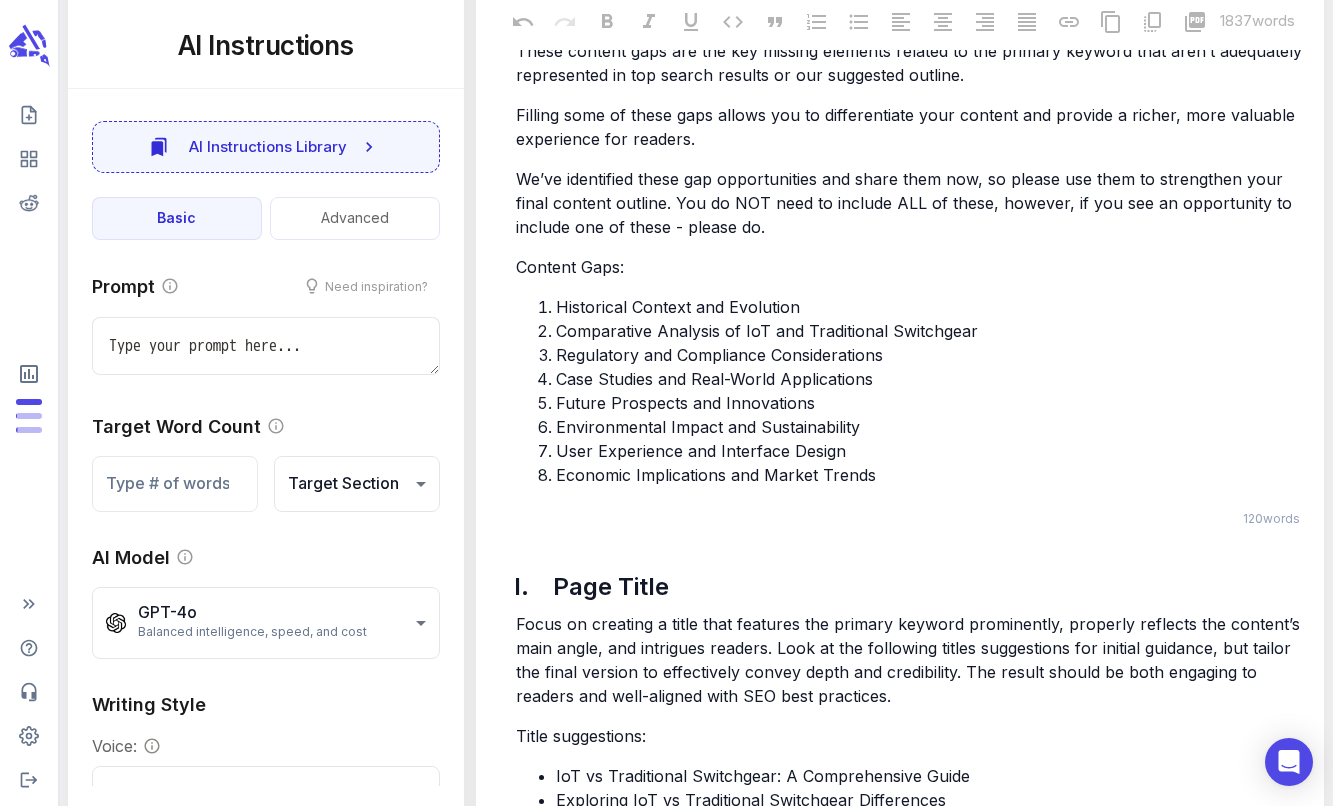 scroll, scrollTop: 7391, scrollLeft: 0, axis: vertical 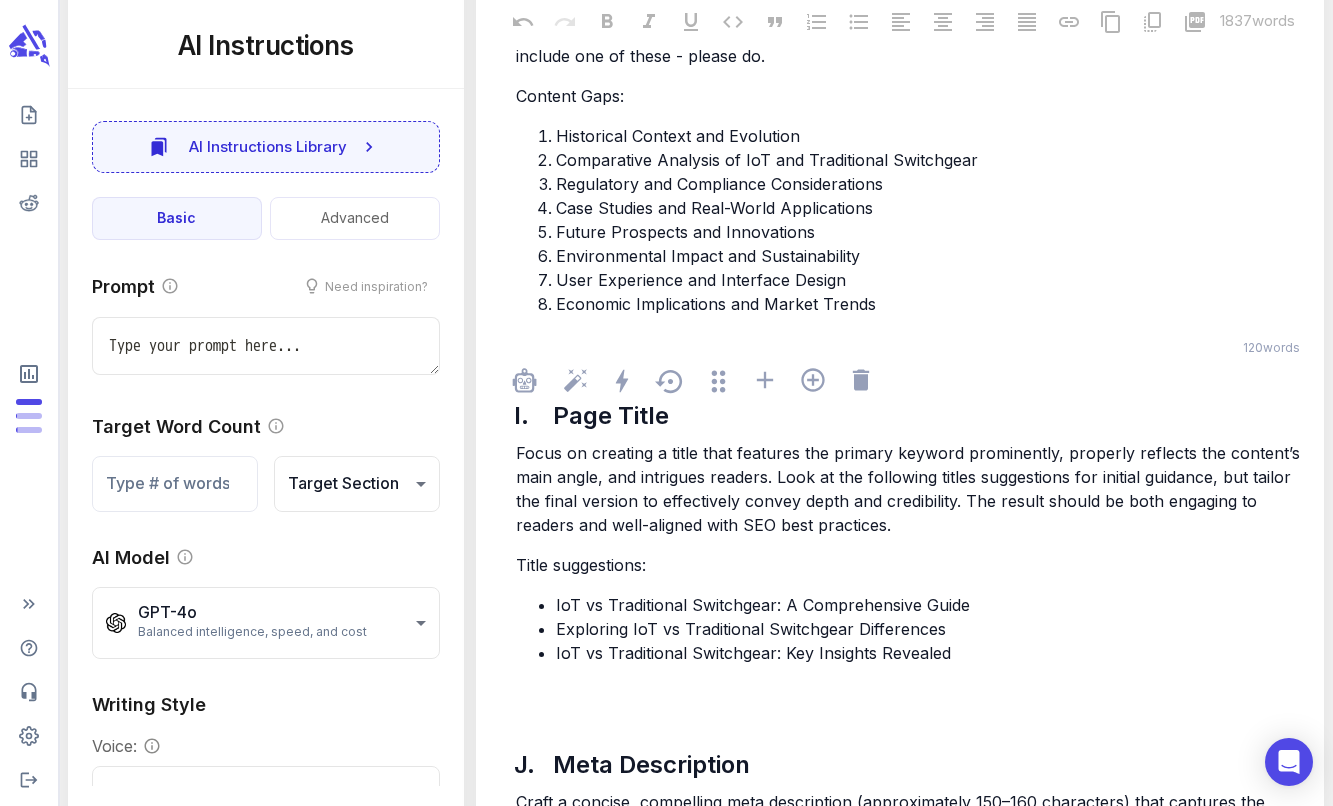 click on "Focus on creating a title that features the primary keyword prominently, properly reflects the content’s main angle, and intrigues readers. Look at the following titles suggestions for initial guidance, but tailor the final version to effectively convey depth and credibility. The result should be both engaging to readers and well-aligned with SEO best practices." at bounding box center (910, 489) 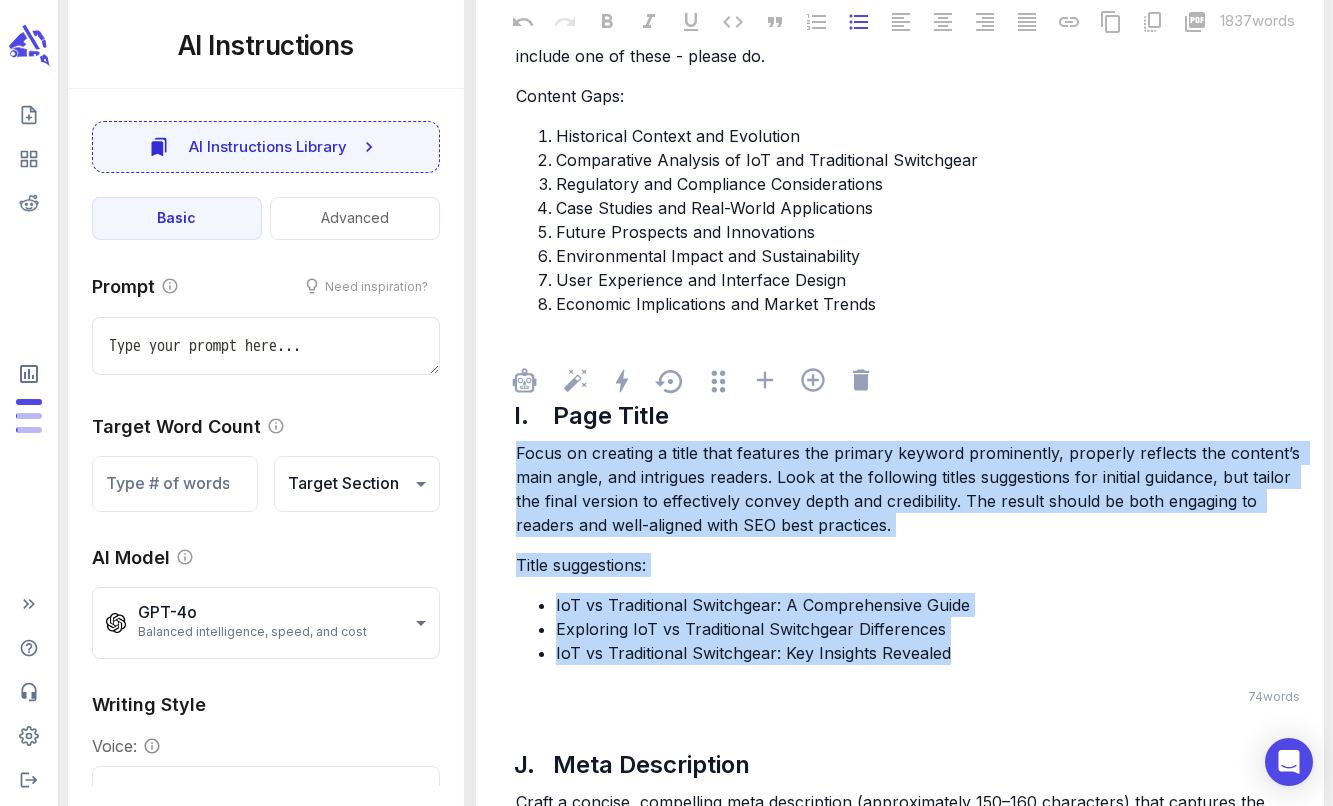 drag, startPoint x: 516, startPoint y: 464, endPoint x: 1024, endPoint y: 657, distance: 543.42706 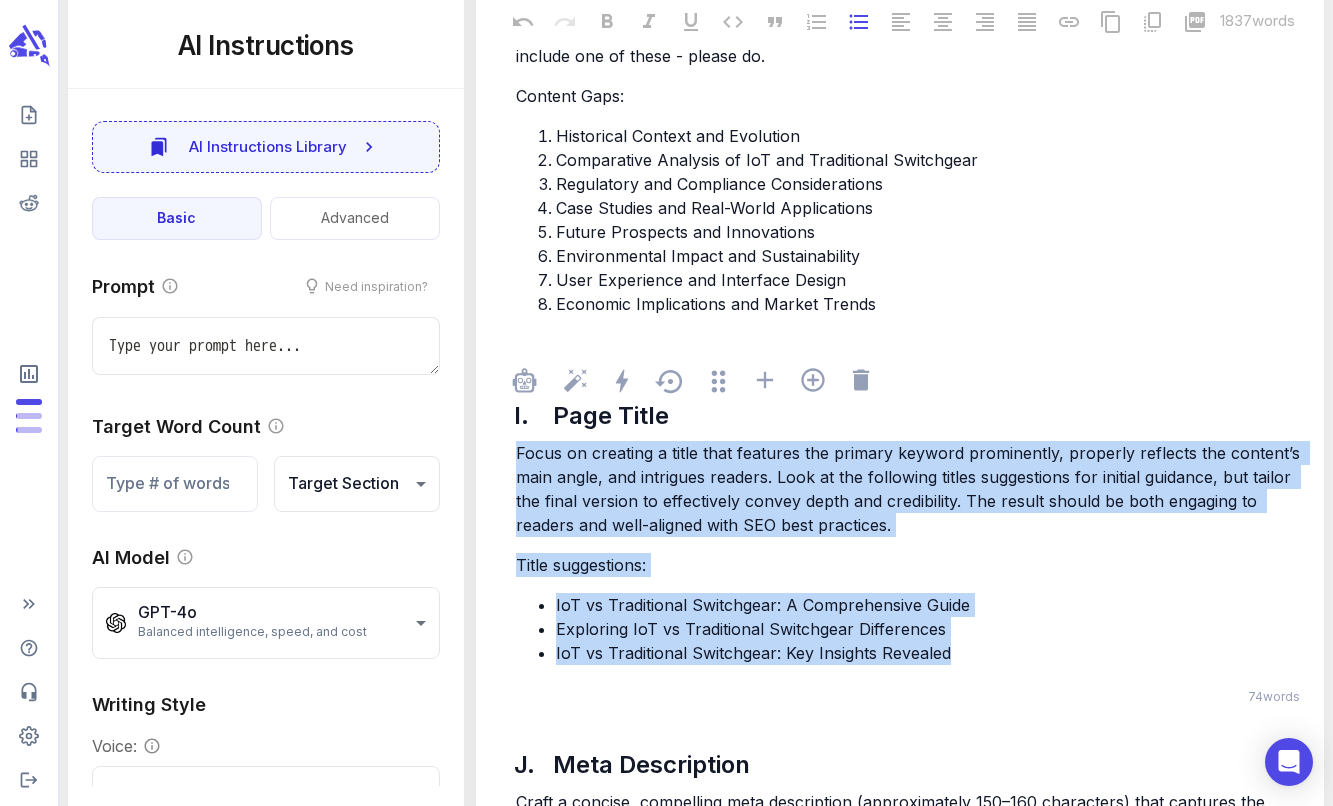 click on "Focus on creating a title that features the primary keyword prominently, properly reflects the content’s main angle, and intrigues readers. Look at the following titles suggestions for initial guidance, but tailor the final version to effectively convey depth and credibility. The result should be both engaging to readers and well-aligned with SEO best practices. Title suggestions:  IoT vs Traditional Switchgear: A Comprehensive Guide Exploring IoT vs Traditional Switchgear Differences IoT vs Traditional Switchgear: Key Insights Revealed" at bounding box center [910, 561] 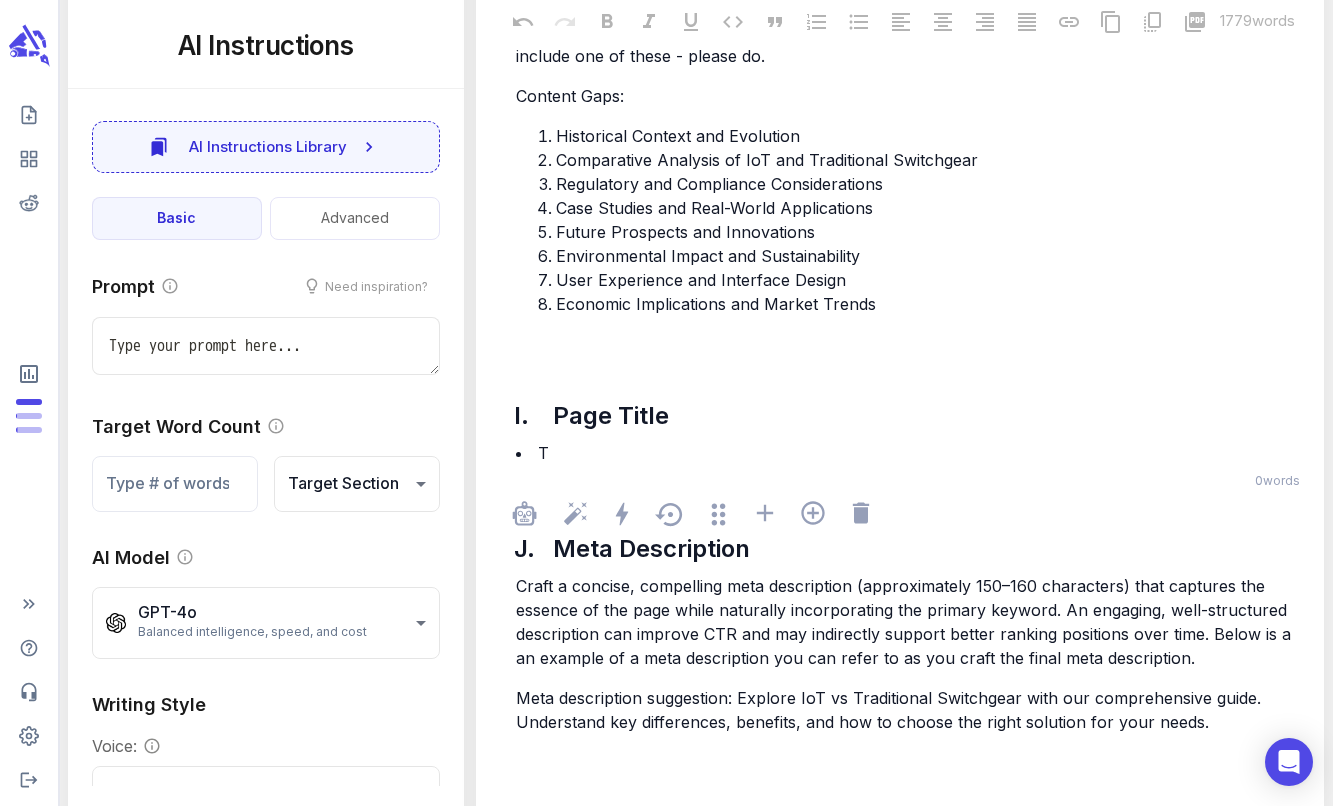 type on "x" 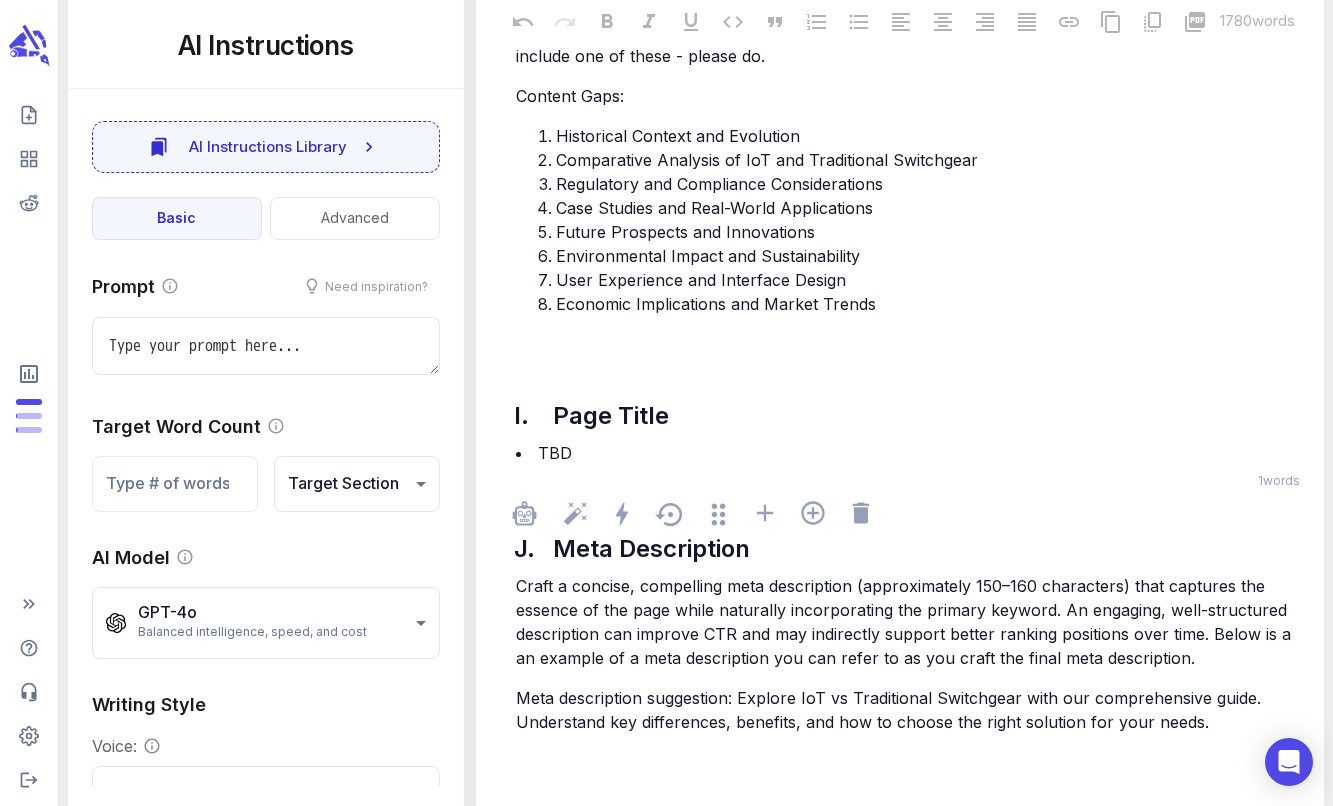 click on "Craft a concise, compelling meta description (approximately 150–160 characters) that captures the essence of the page while naturally incorporating the primary keyword. An engaging, well-structured description can improve CTR and may indirectly support better ranking positions over time. Below is a an example of a meta description you can refer to as you craft the final meta description." at bounding box center [910, 622] 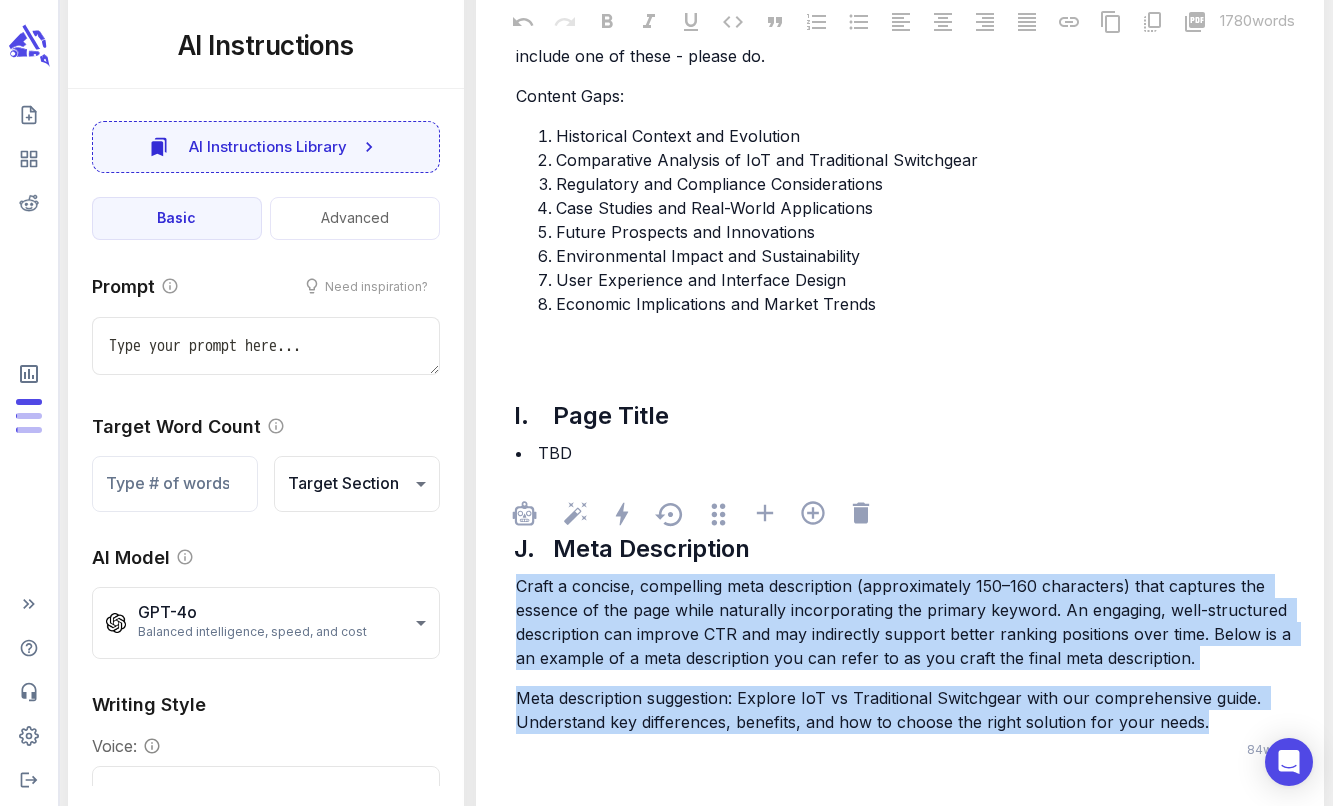 drag, startPoint x: 512, startPoint y: 598, endPoint x: 1237, endPoint y: 732, distance: 737.2795 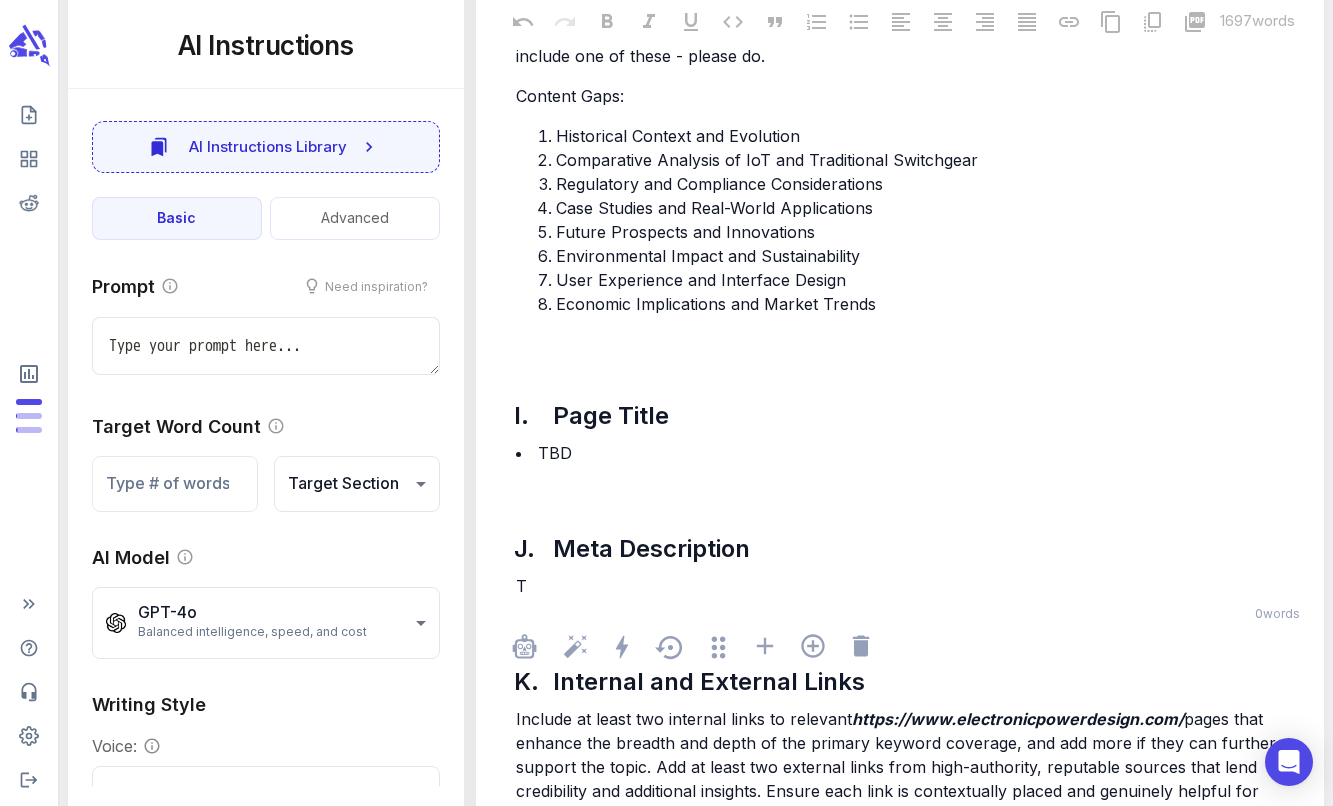 type on "x" 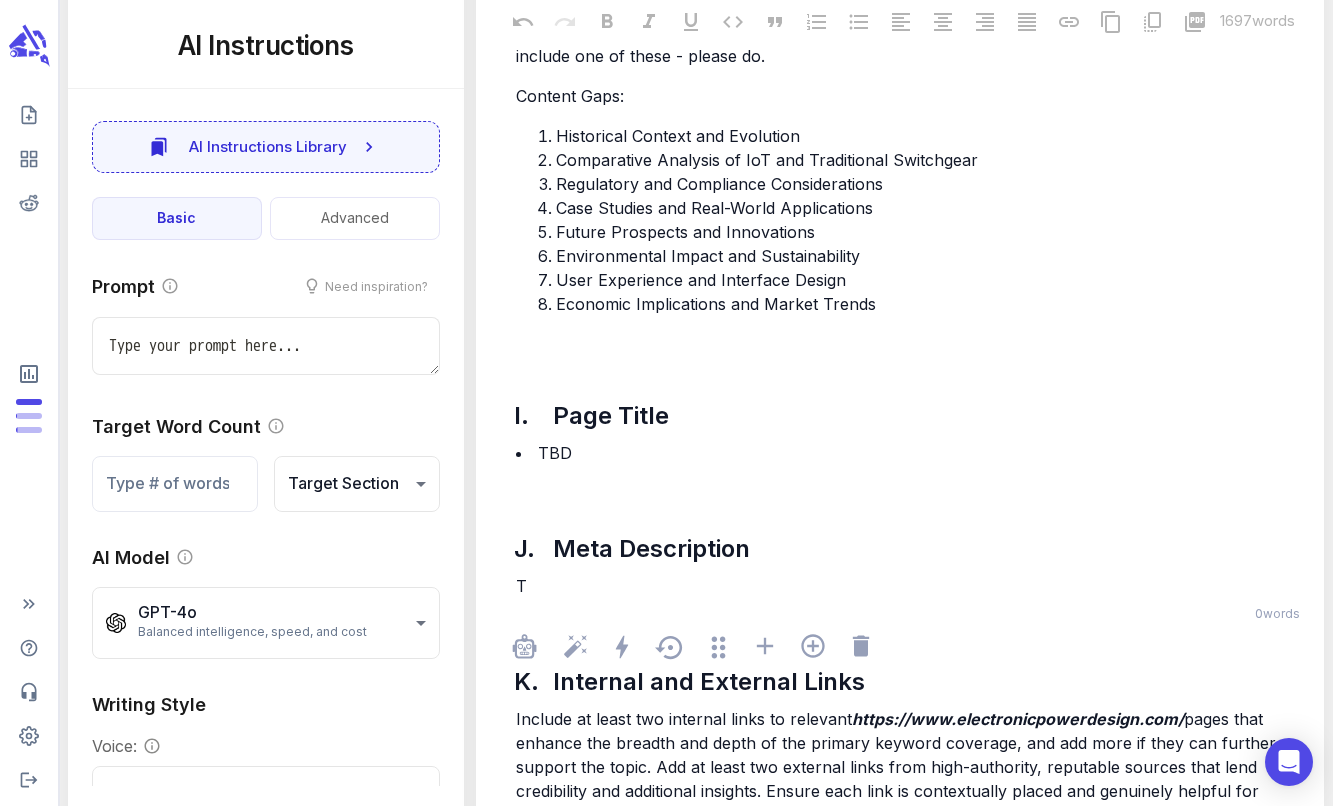 type 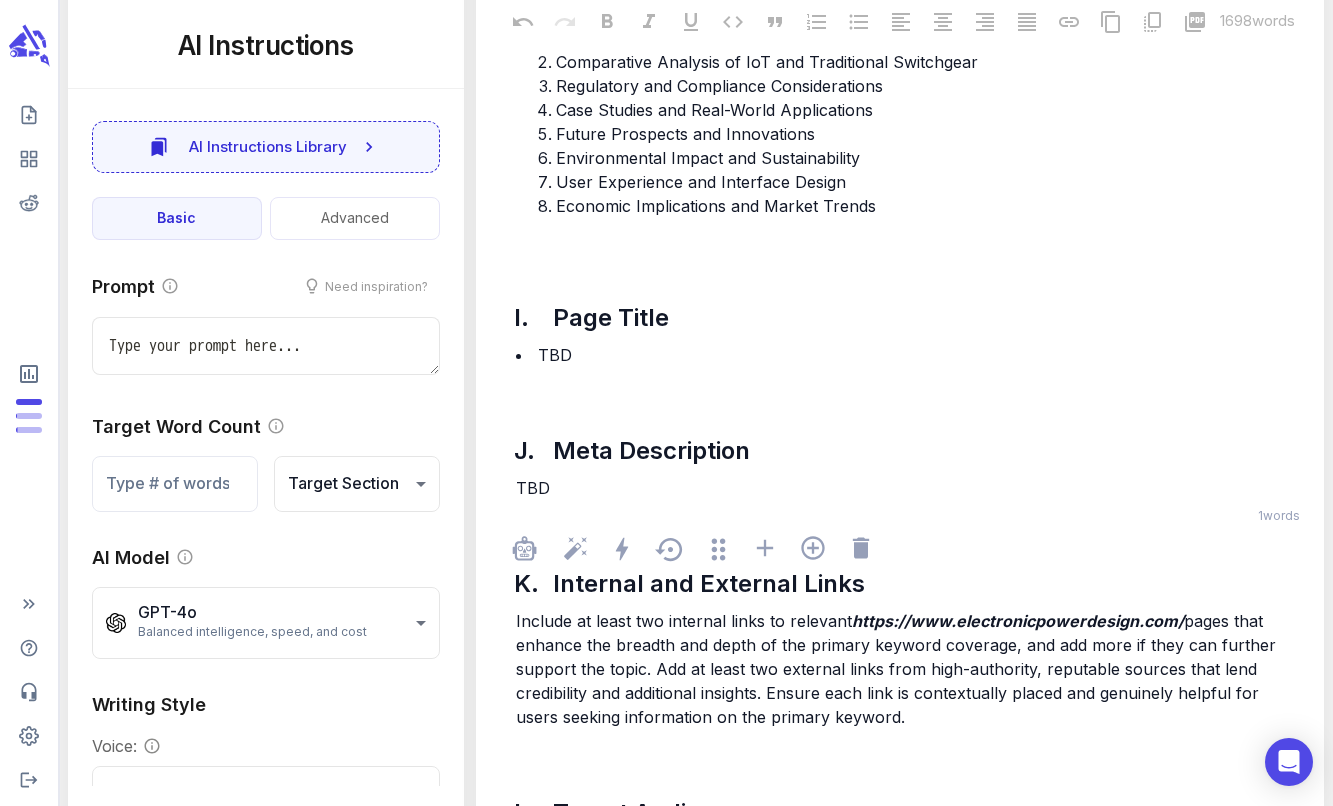 scroll, scrollTop: 7556, scrollLeft: 0, axis: vertical 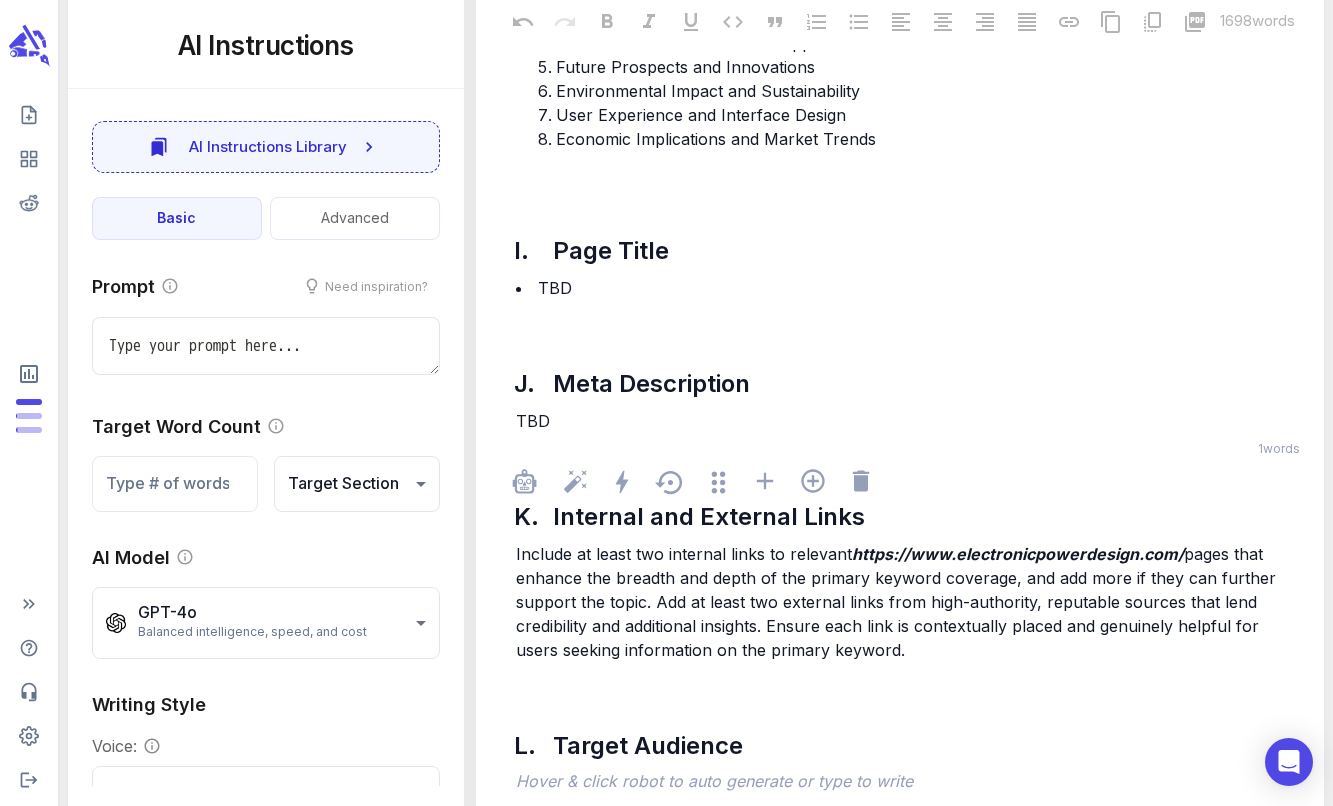 click on "pages that enhance the breadth and depth of the primary keyword coverage, and add more if they can further support the topic. Add at least two external links from high-authority, reputable sources that lend credibility and additional insights. Ensure each link is contextually placed and genuinely helpful for users seeking information on the primary keyword." at bounding box center [898, 602] 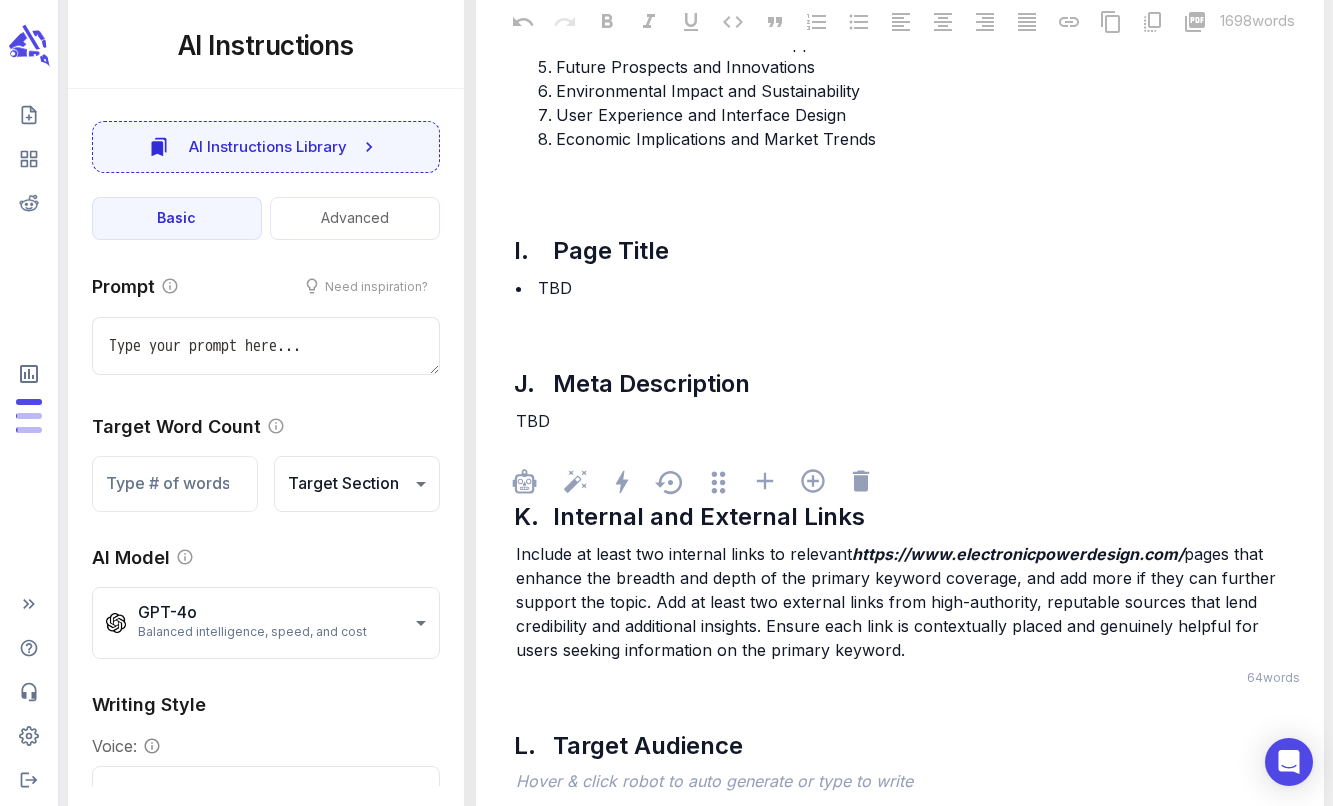 click on "pages that enhance the breadth and depth of the primary keyword coverage, and add more if they can further support the topic. Add at least two external links from high-authority, reputable sources that lend credibility and additional insights. Ensure each link is contextually placed and genuinely helpful for users seeking information on the primary keyword." at bounding box center [898, 602] 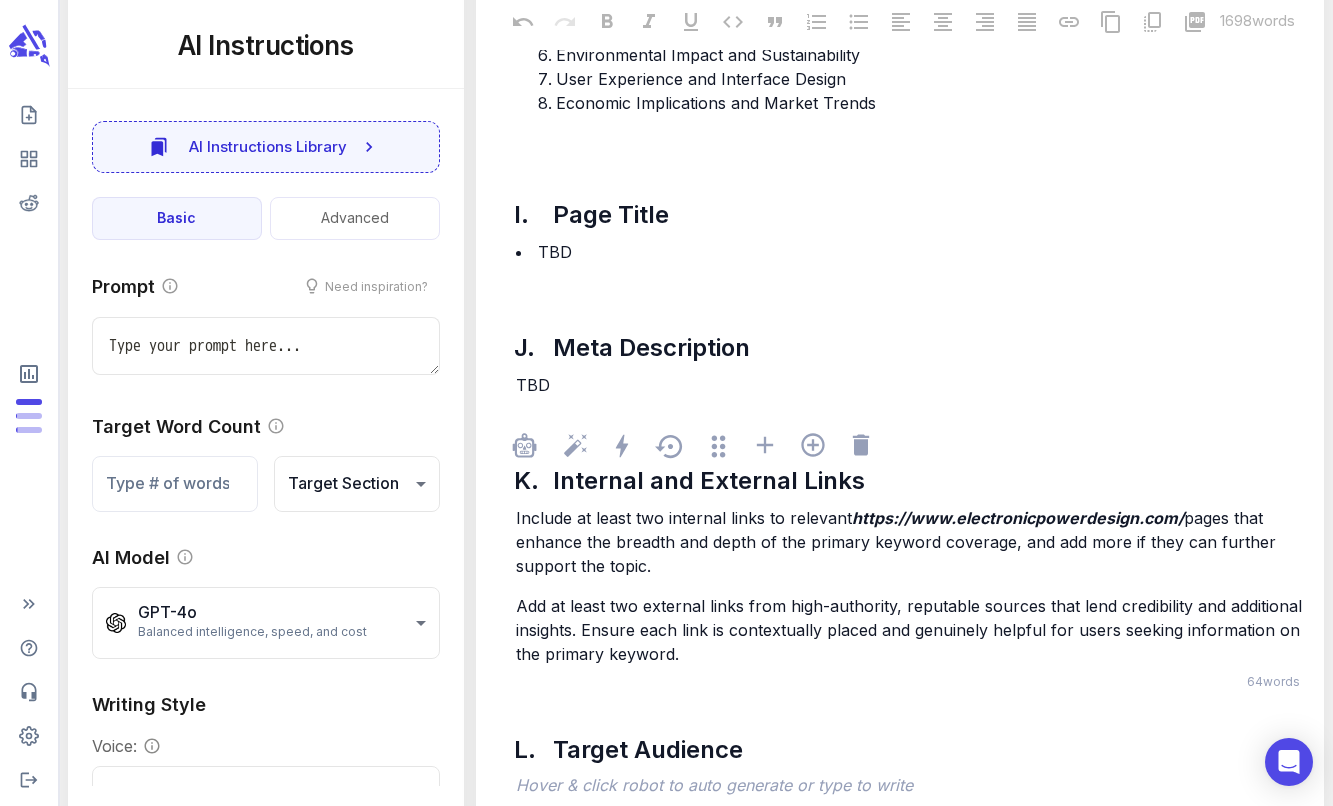 scroll, scrollTop: 7728, scrollLeft: 0, axis: vertical 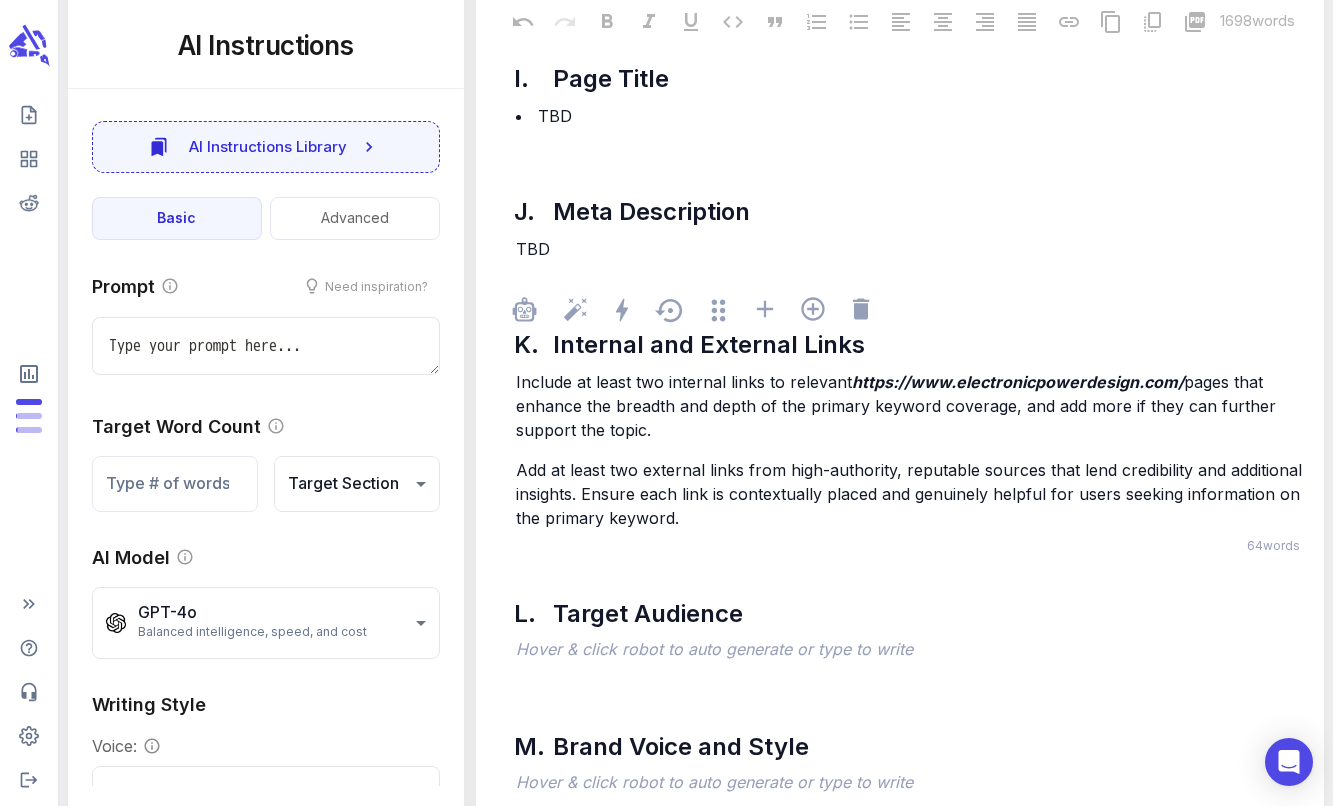click on "Add at least two external links from high-authority, reputable sources that lend credibility and additional insights. Ensure each link is contextually placed and genuinely helpful for users seeking information on the primary keyword." at bounding box center [911, 494] 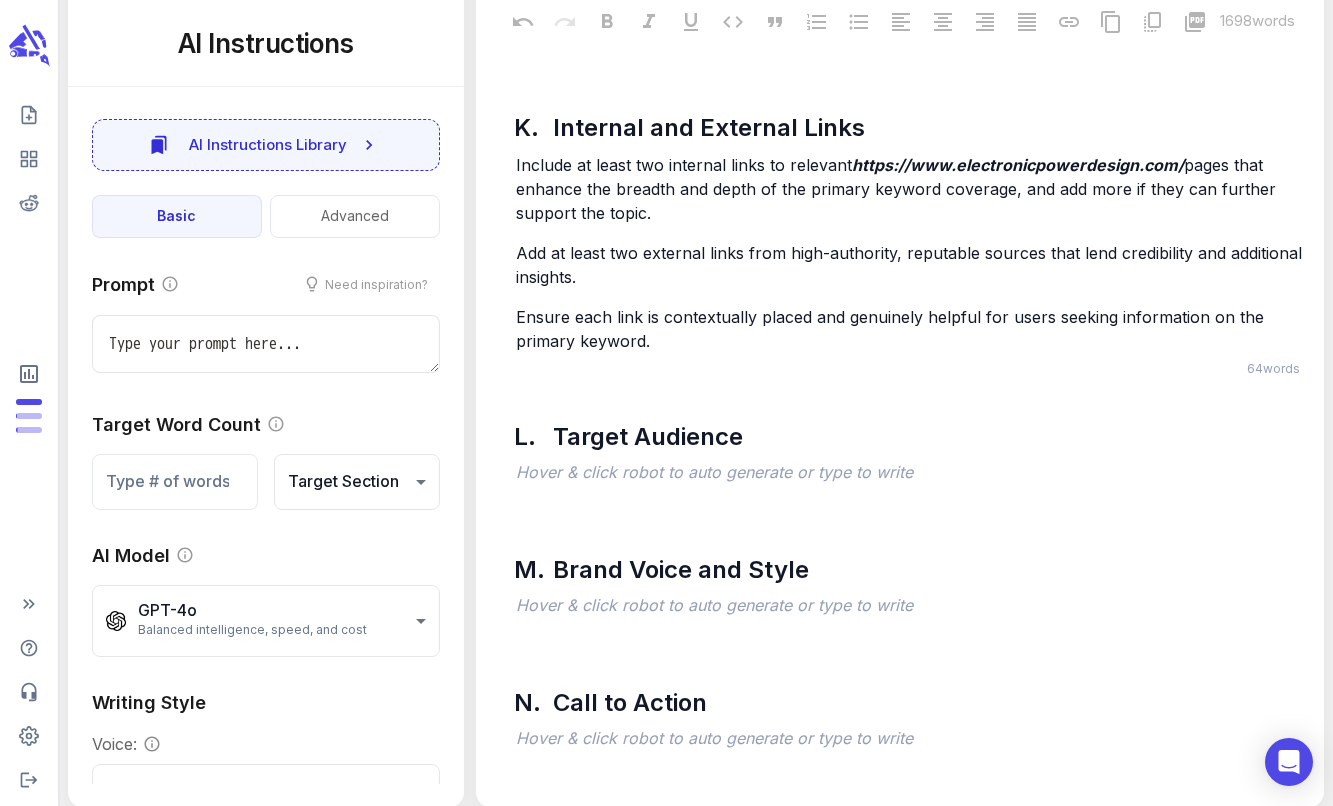 scroll, scrollTop: 7978, scrollLeft: 0, axis: vertical 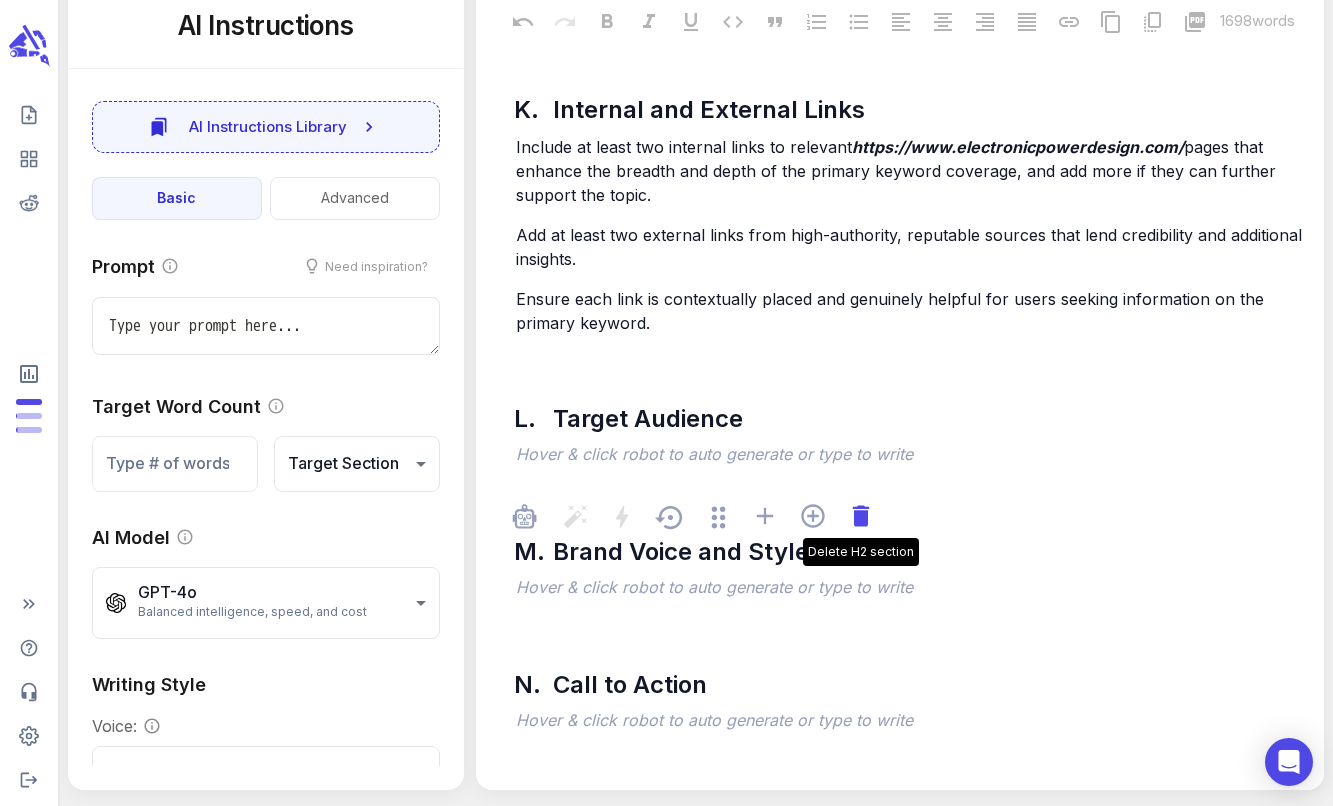 click 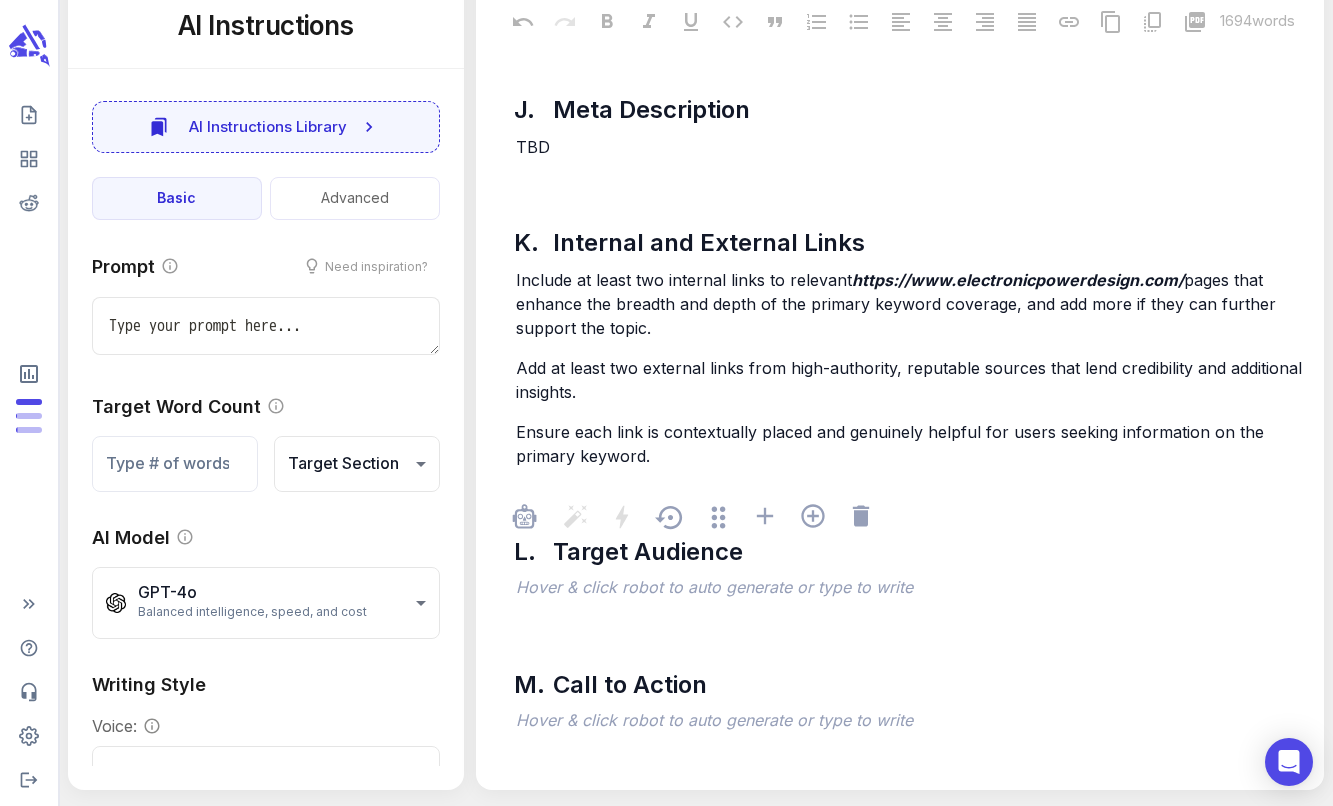 scroll, scrollTop: 7844, scrollLeft: 0, axis: vertical 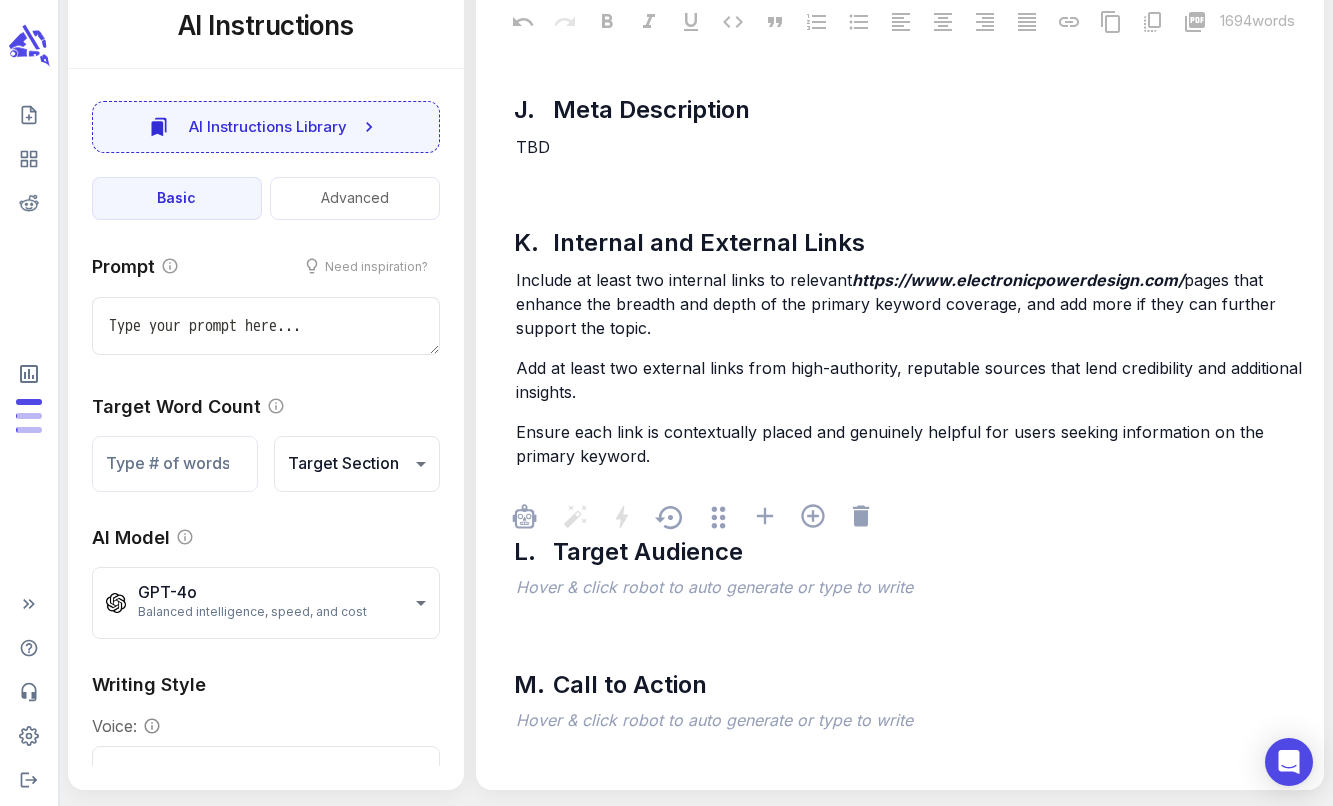click on "﻿" at bounding box center (910, 589) 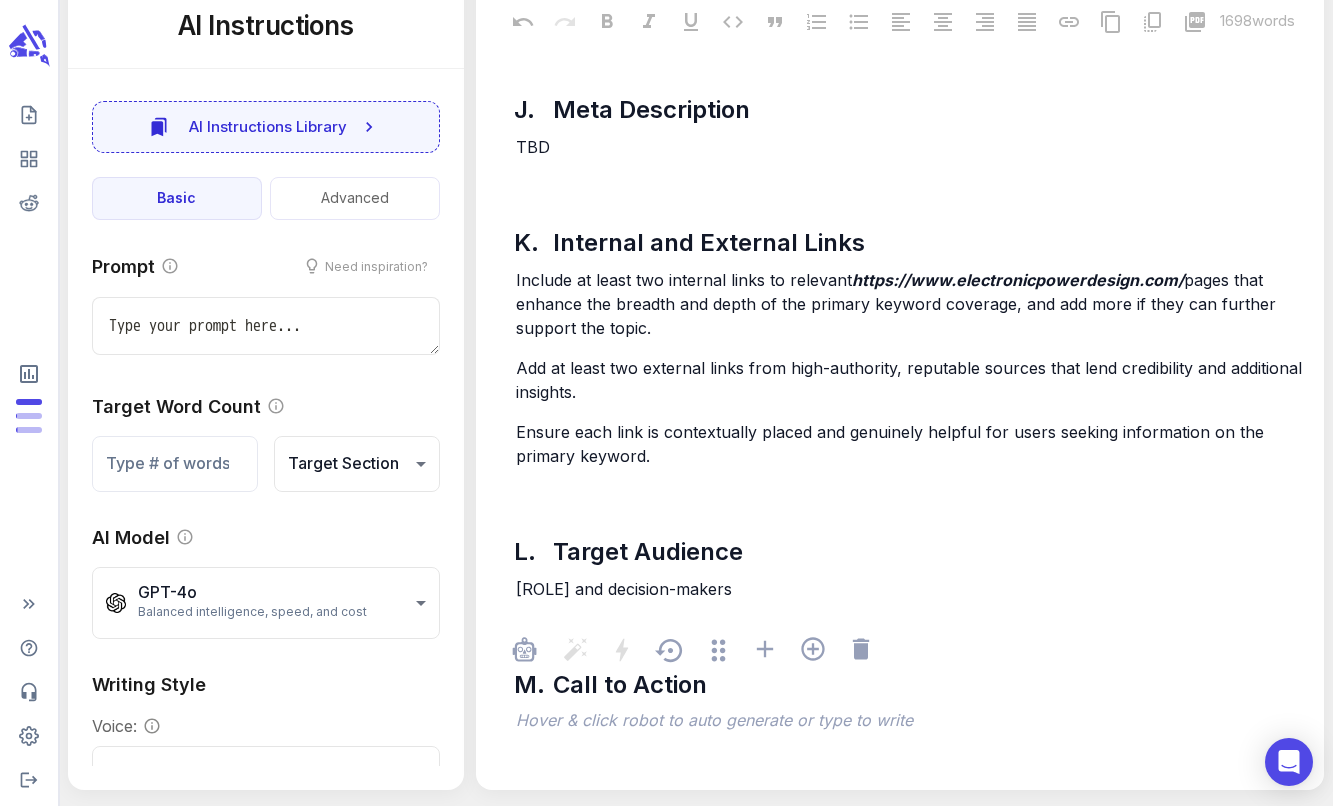 click on "﻿" at bounding box center [910, 722] 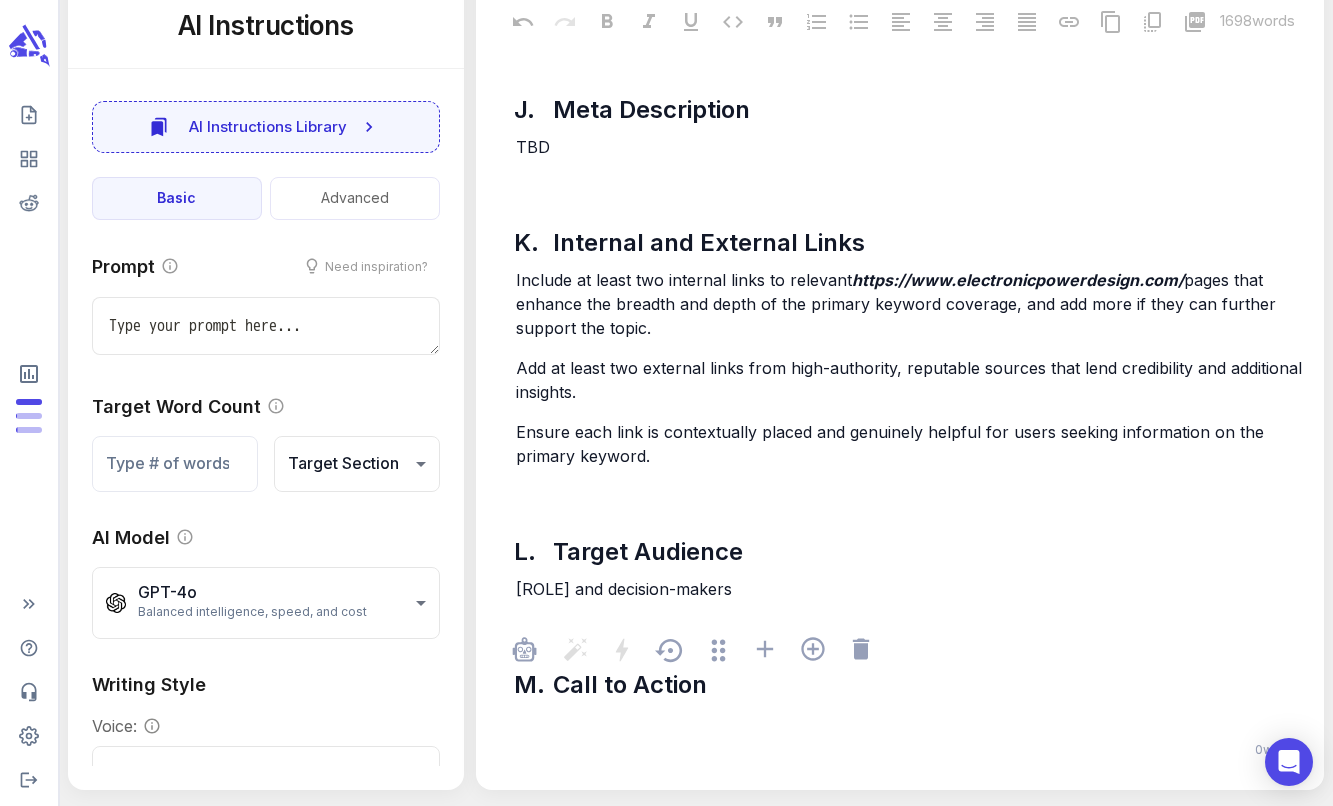 click on "﻿" at bounding box center (910, 722) 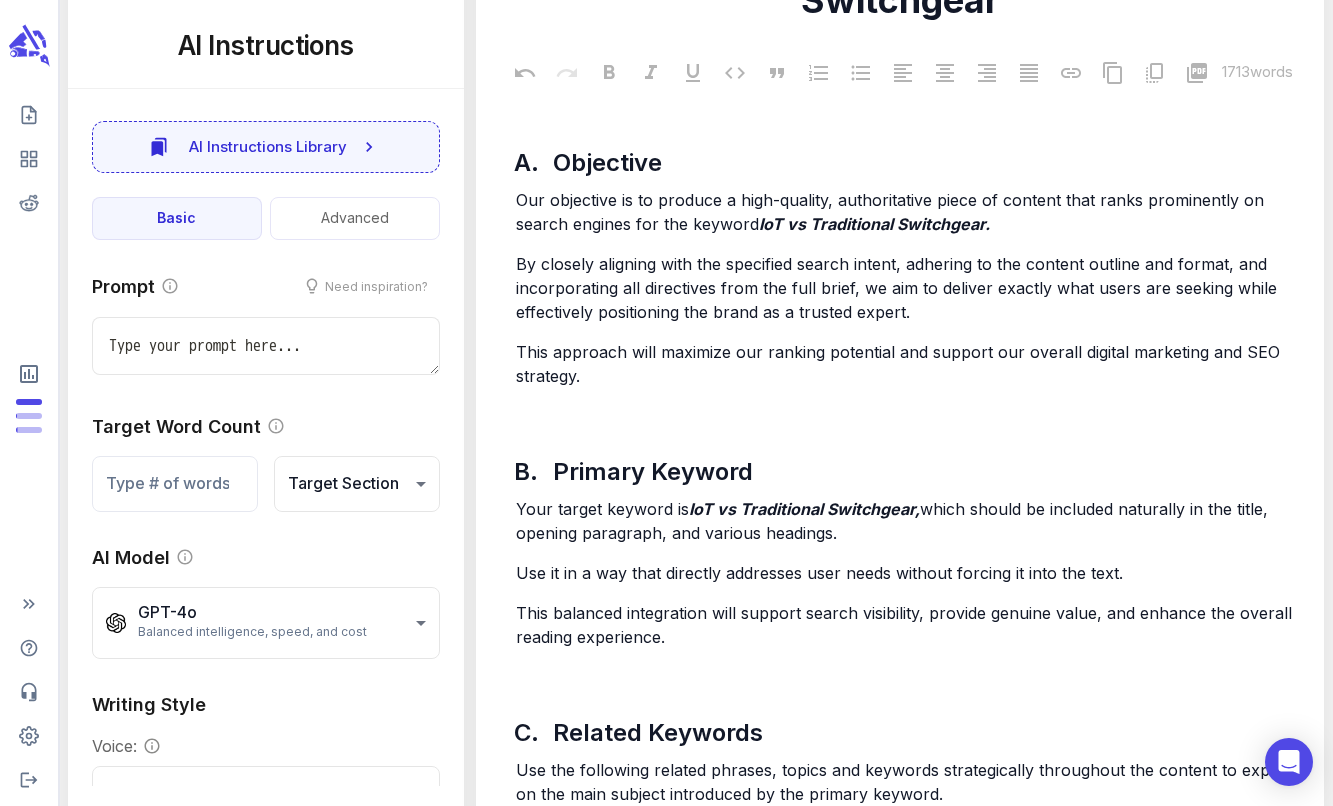 scroll, scrollTop: 44, scrollLeft: 0, axis: vertical 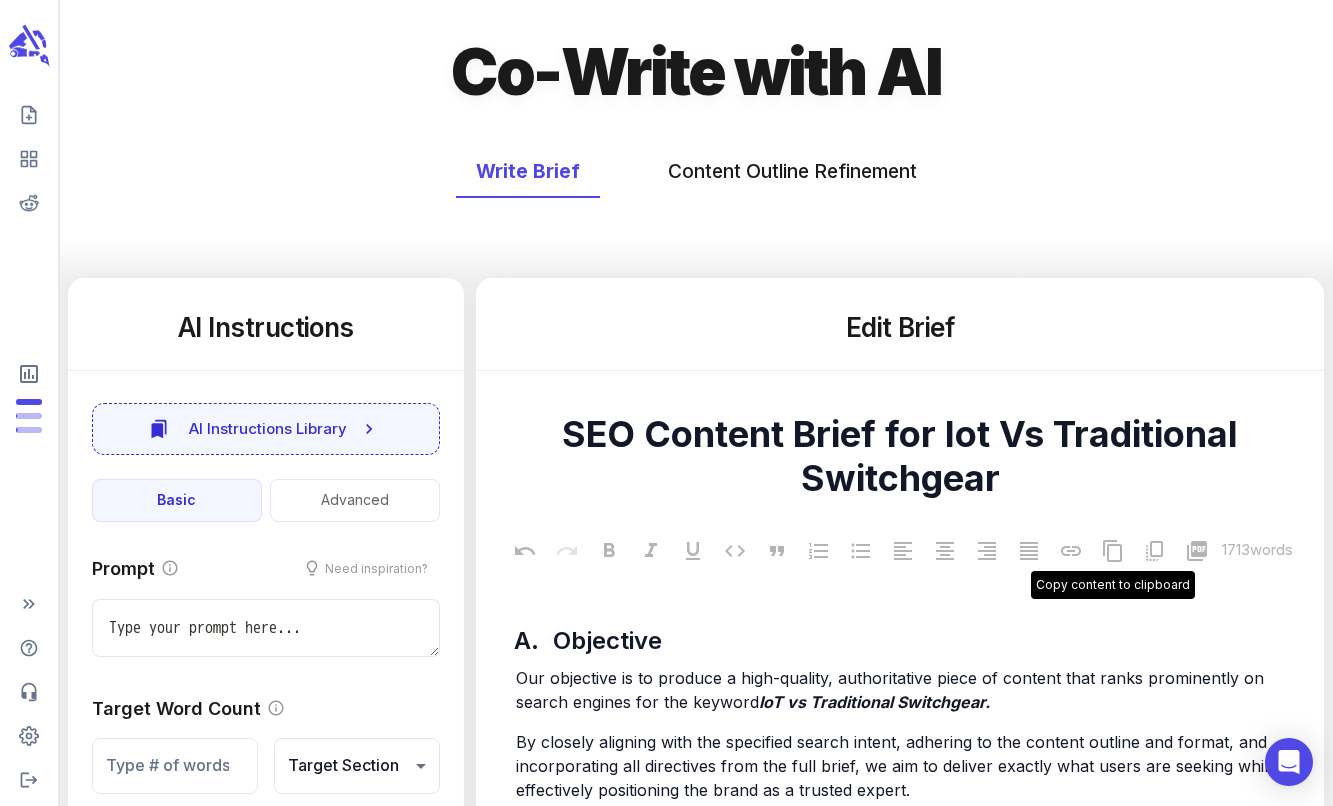 click 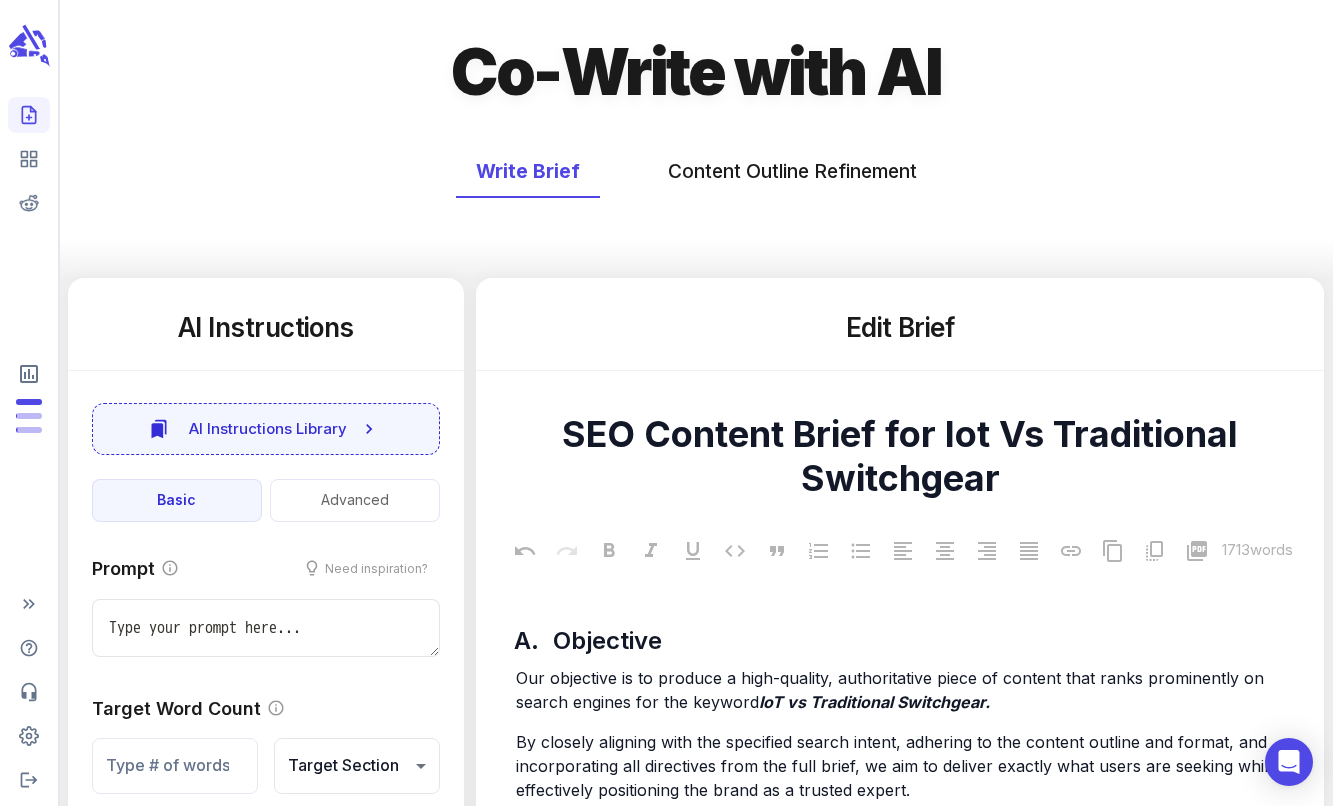 type on "x" 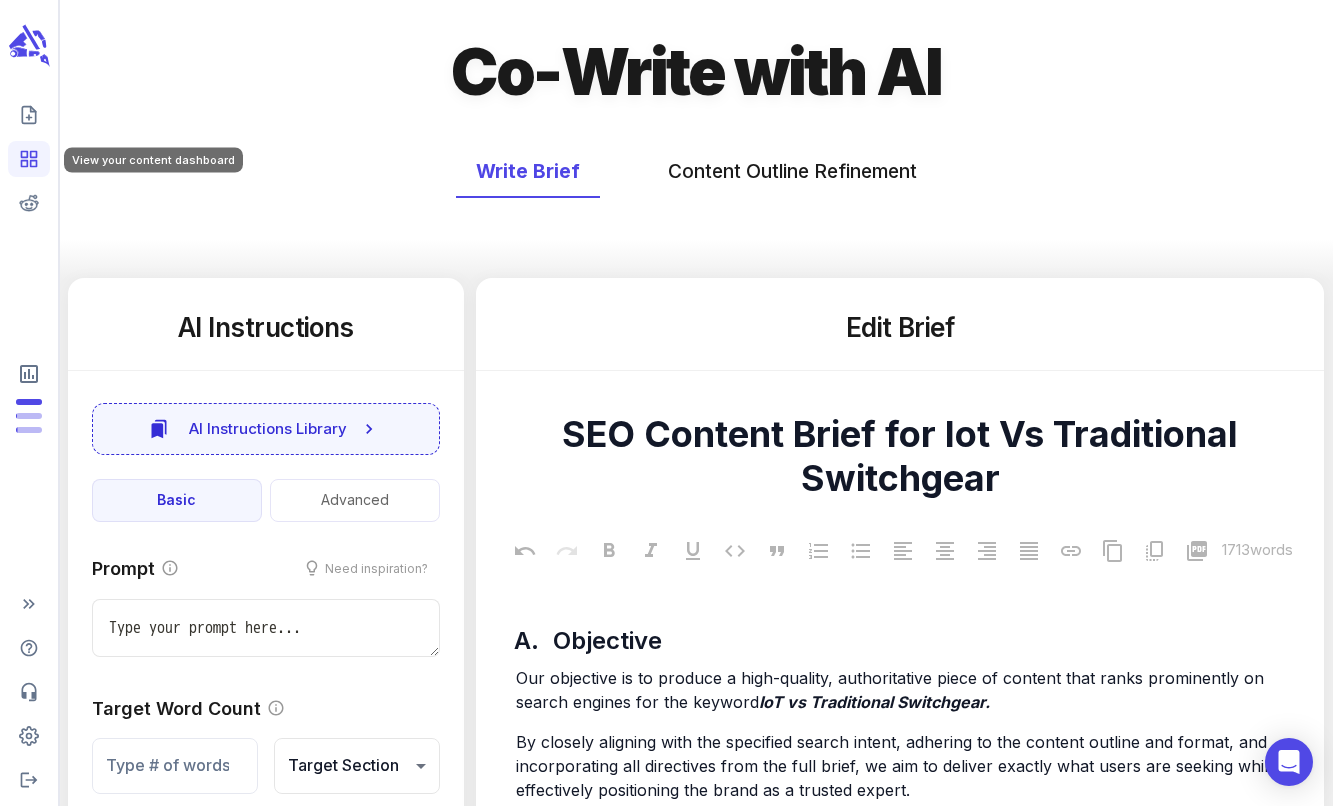 click 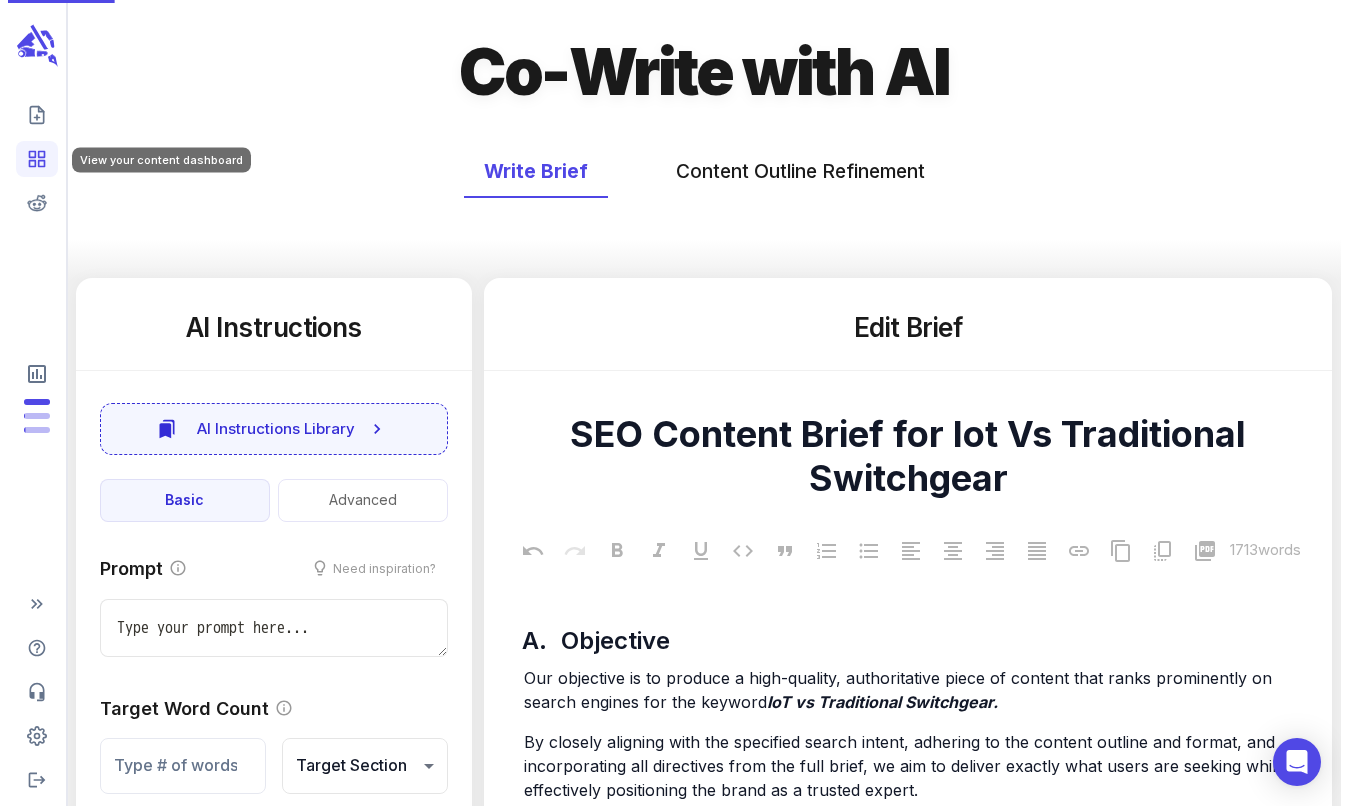 scroll, scrollTop: 0, scrollLeft: 0, axis: both 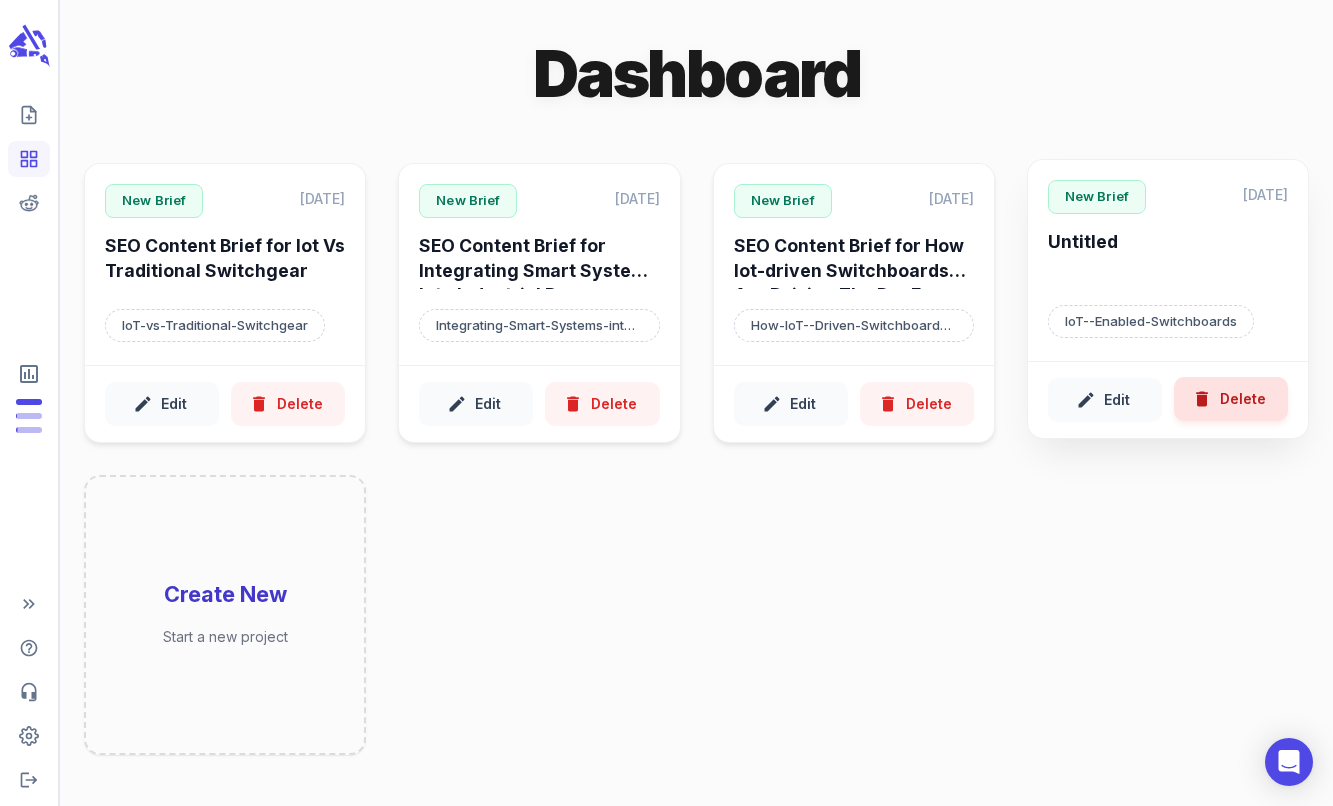 click on "Delete" at bounding box center [1231, 399] 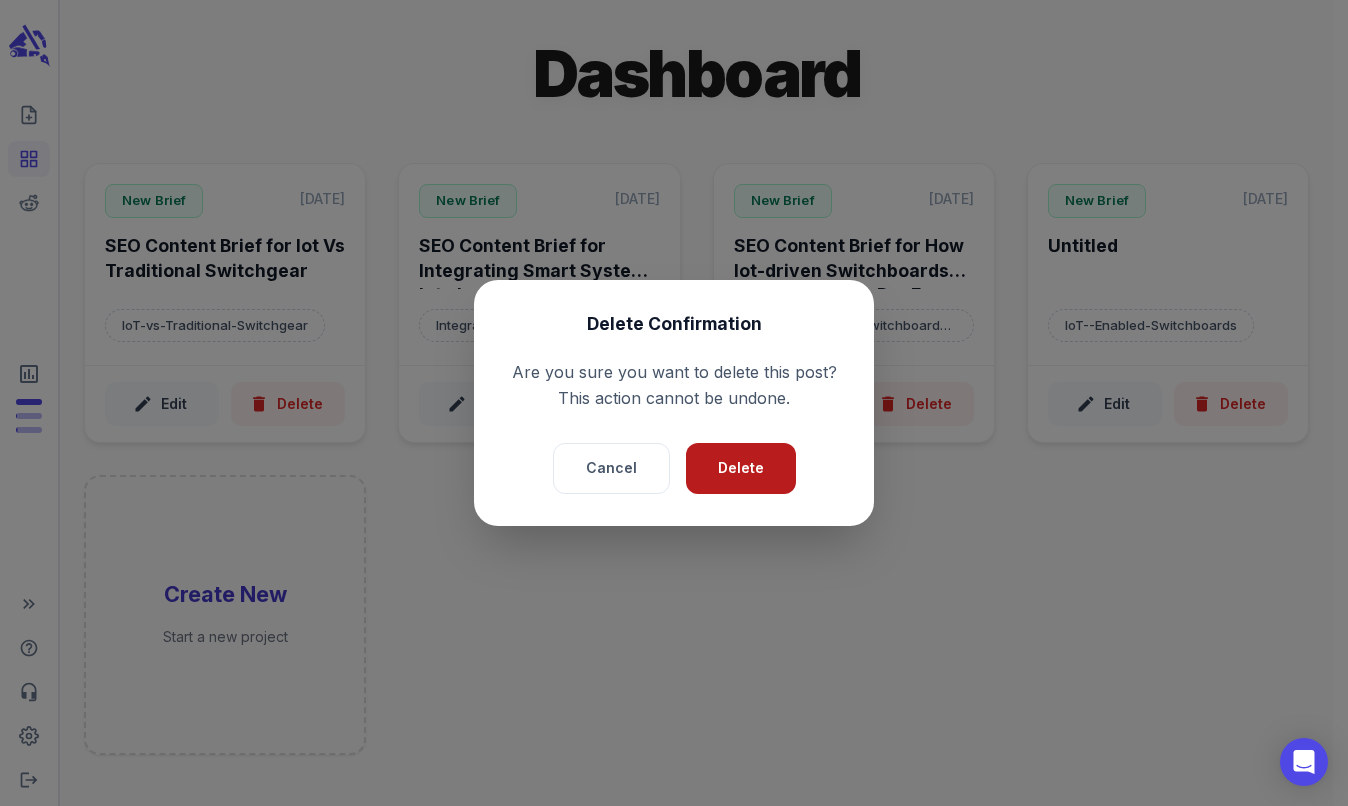 click on "Delete" at bounding box center (741, 468) 